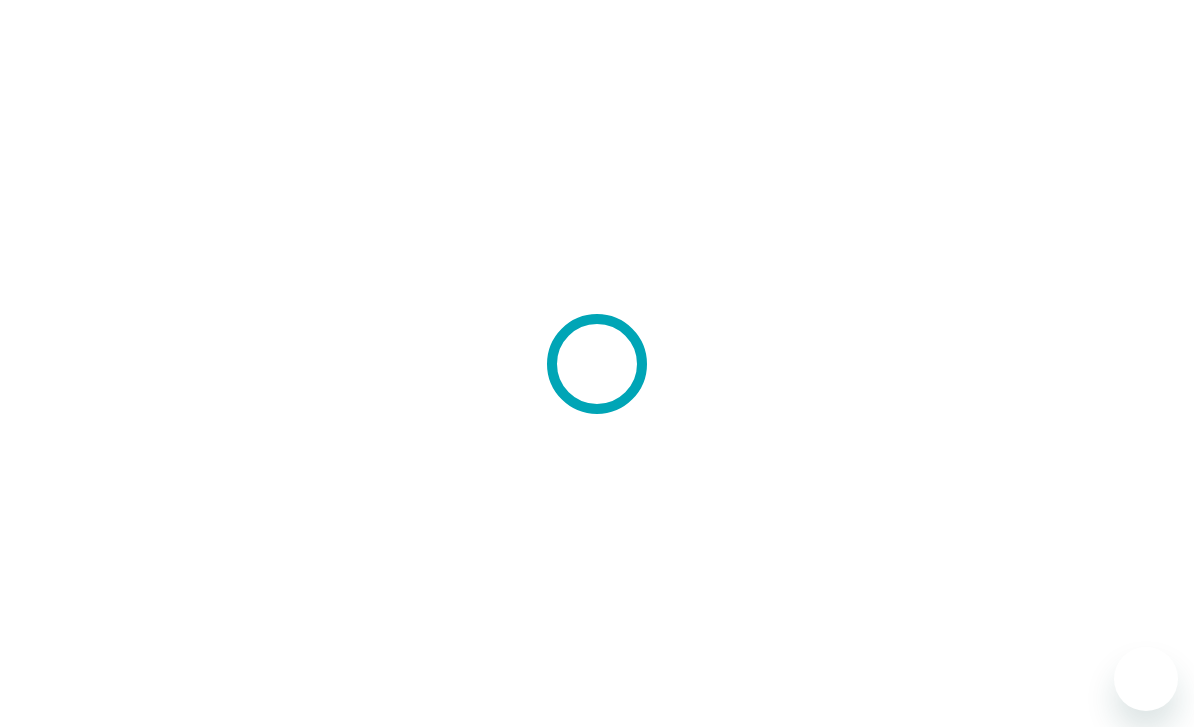 scroll, scrollTop: 0, scrollLeft: 0, axis: both 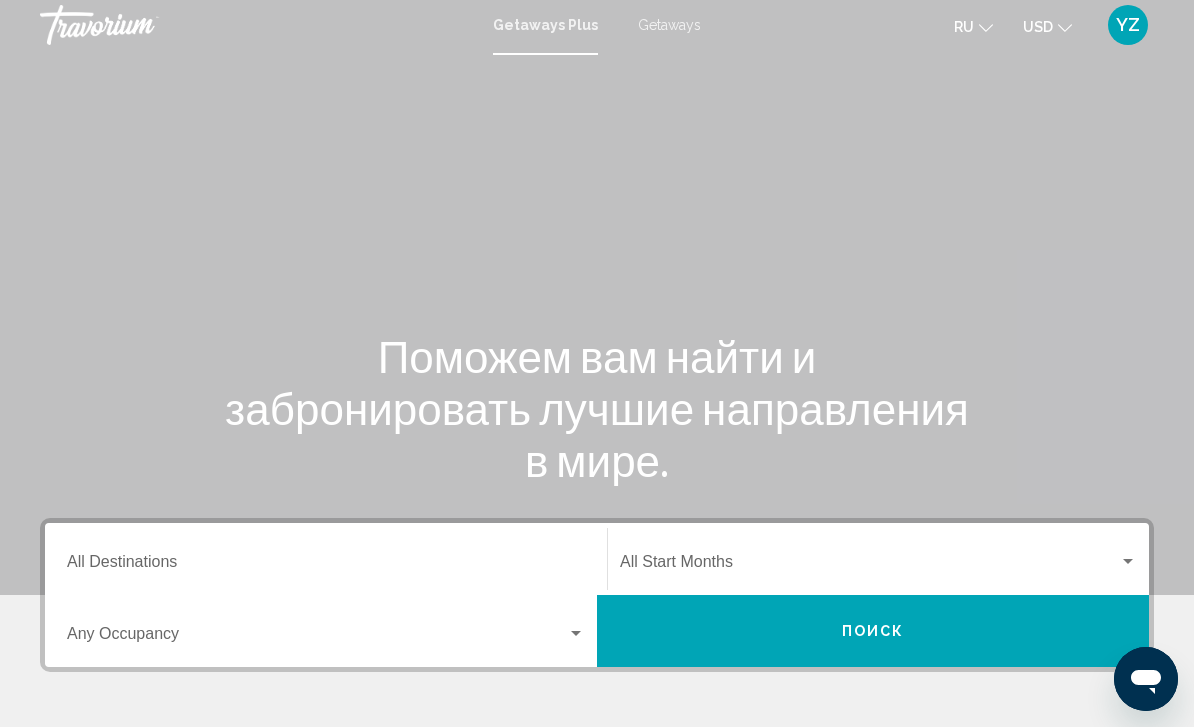 click on "Destination All Destinations" at bounding box center [326, 566] 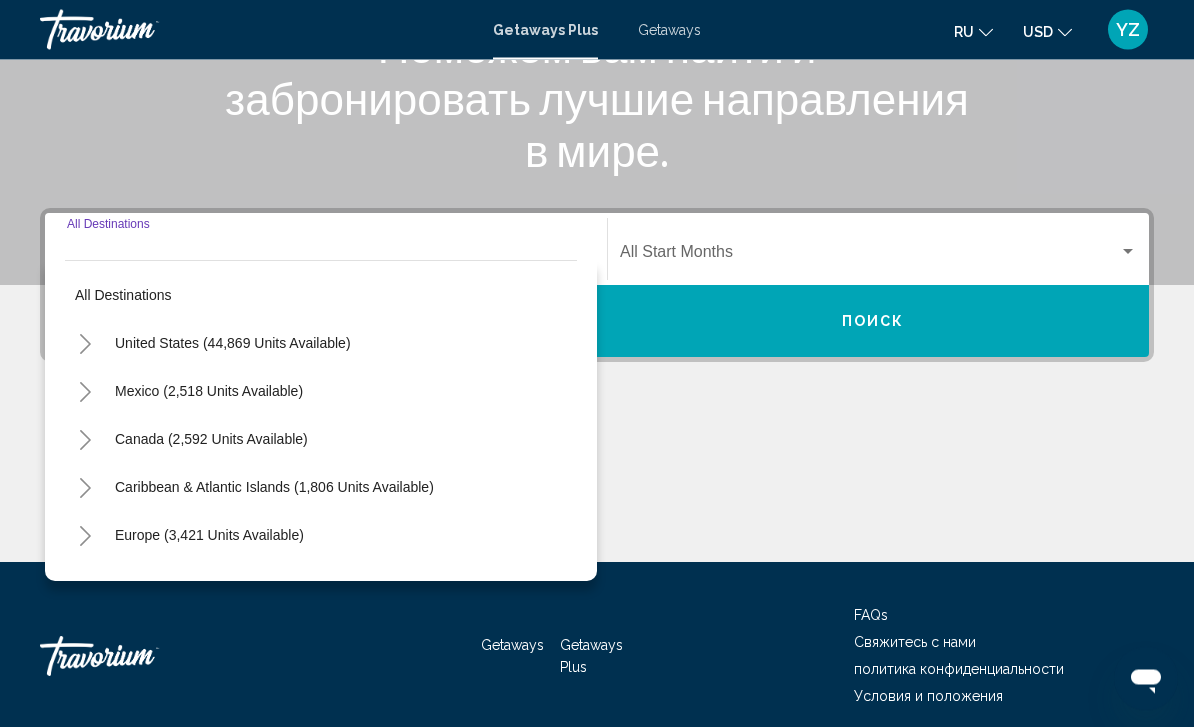 scroll, scrollTop: 328, scrollLeft: 0, axis: vertical 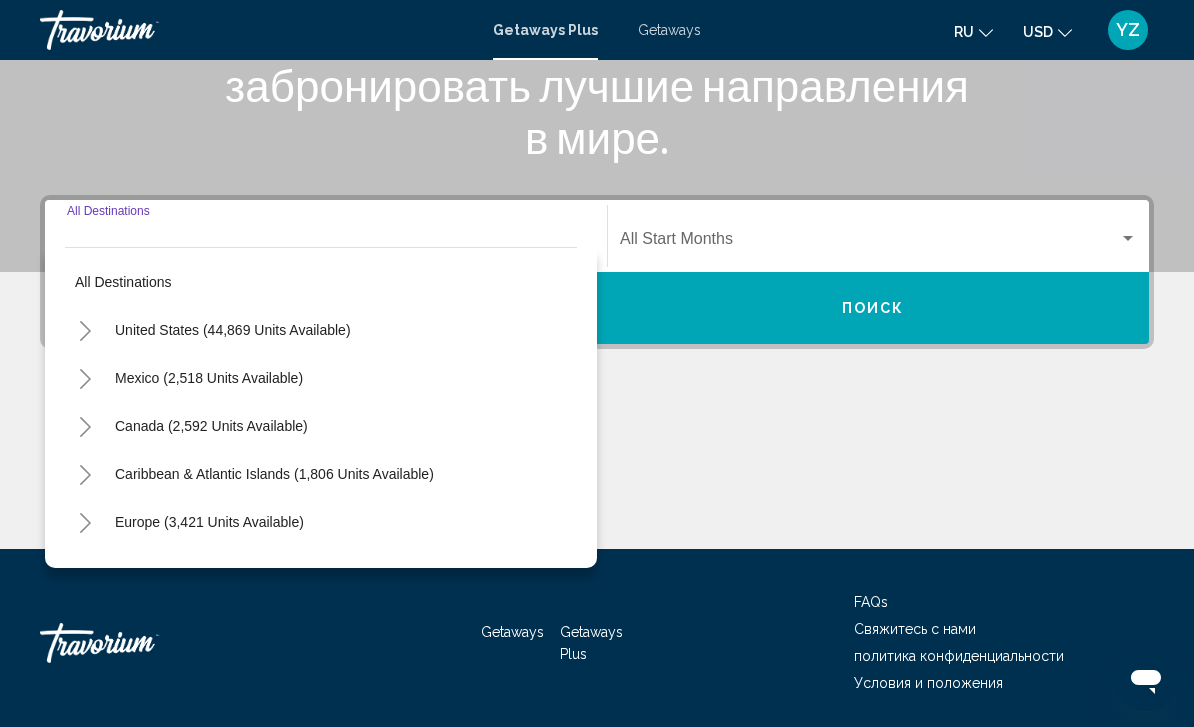 click 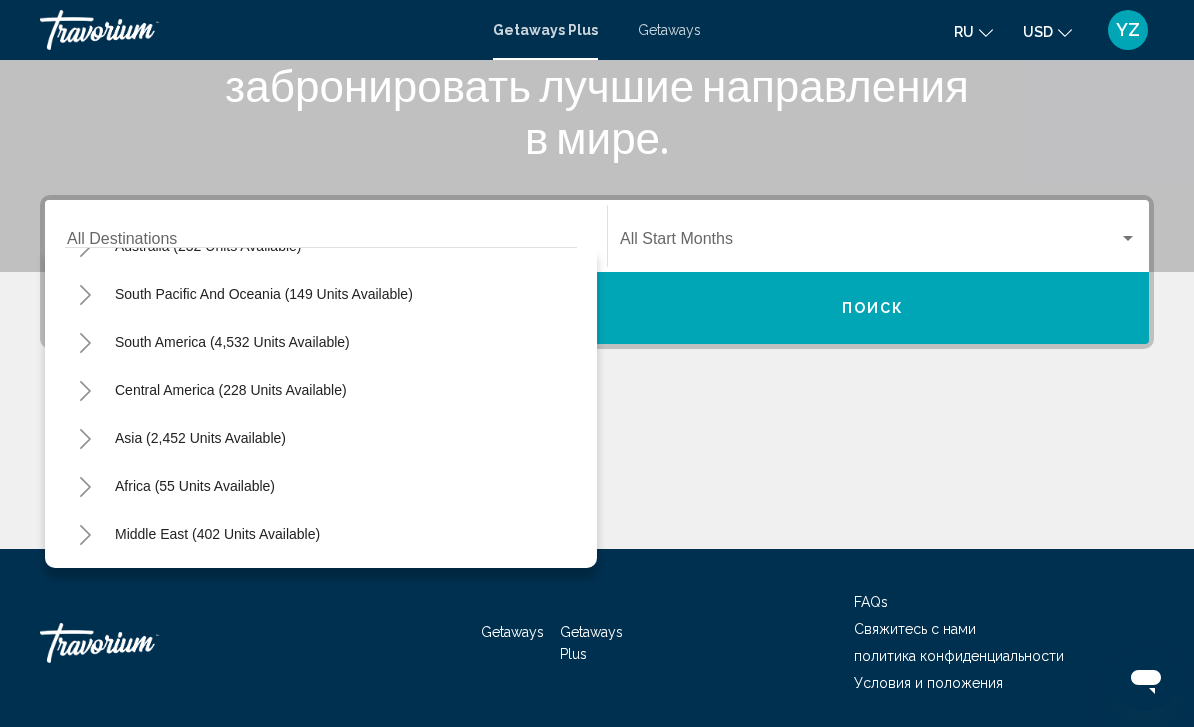 scroll, scrollTop: 1188, scrollLeft: 0, axis: vertical 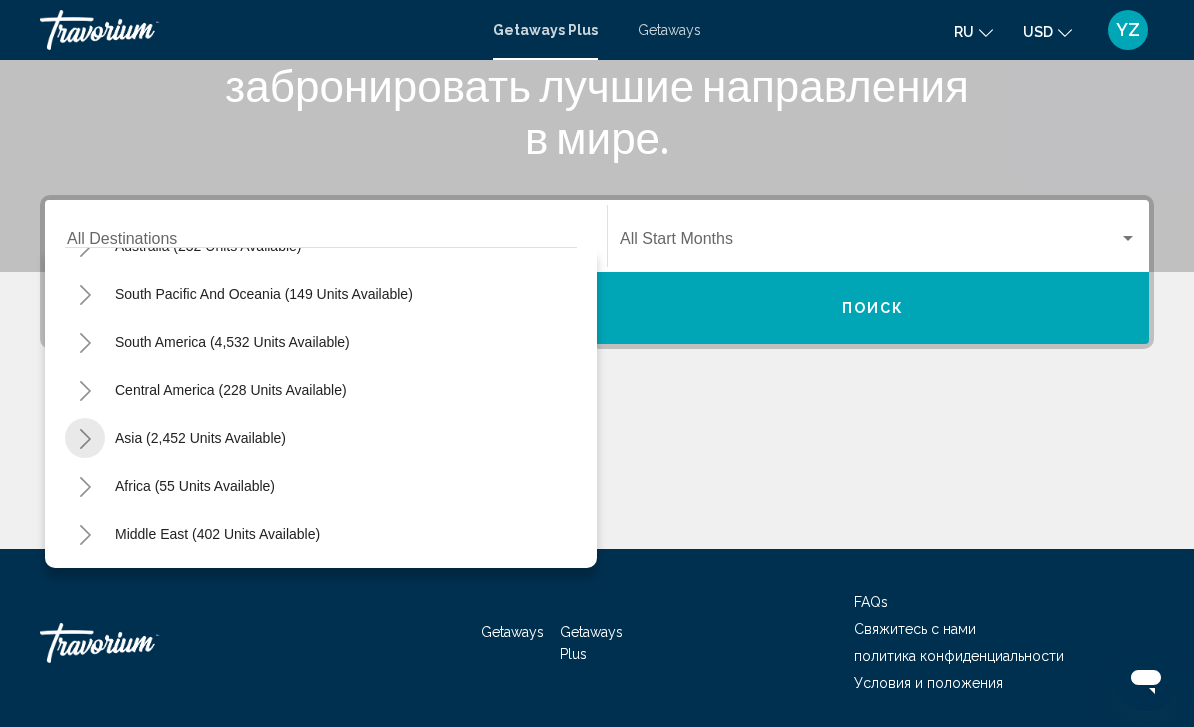 click 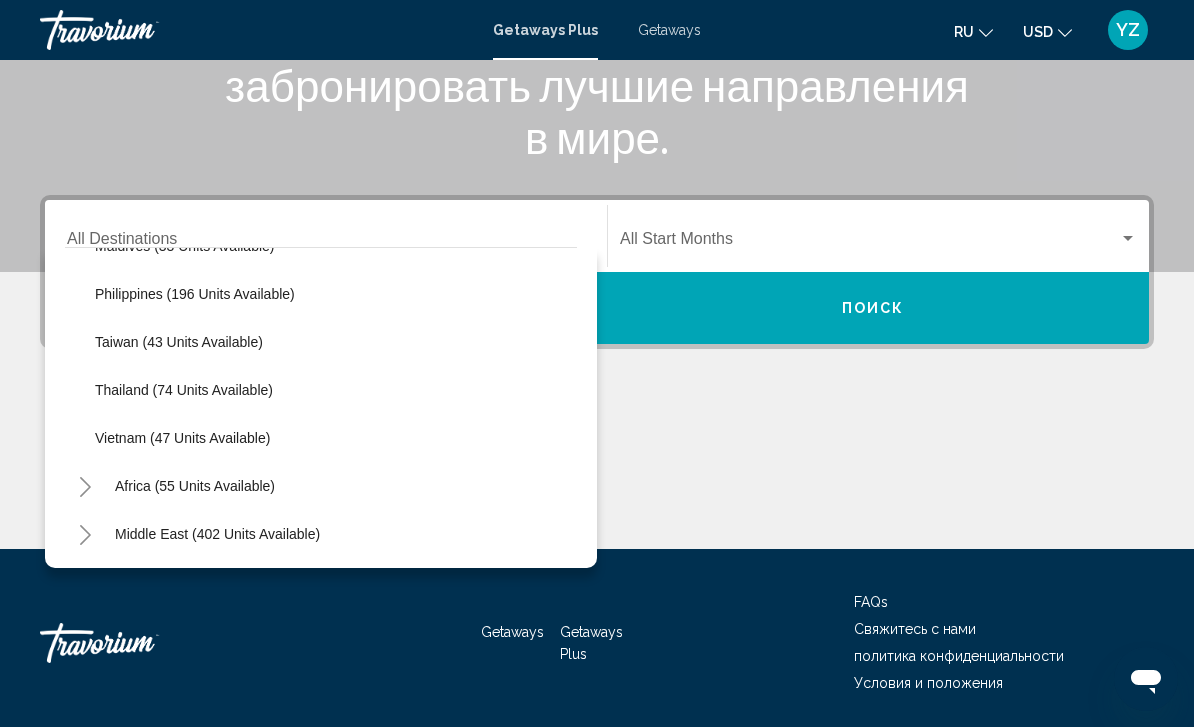 scroll, scrollTop: 1668, scrollLeft: 0, axis: vertical 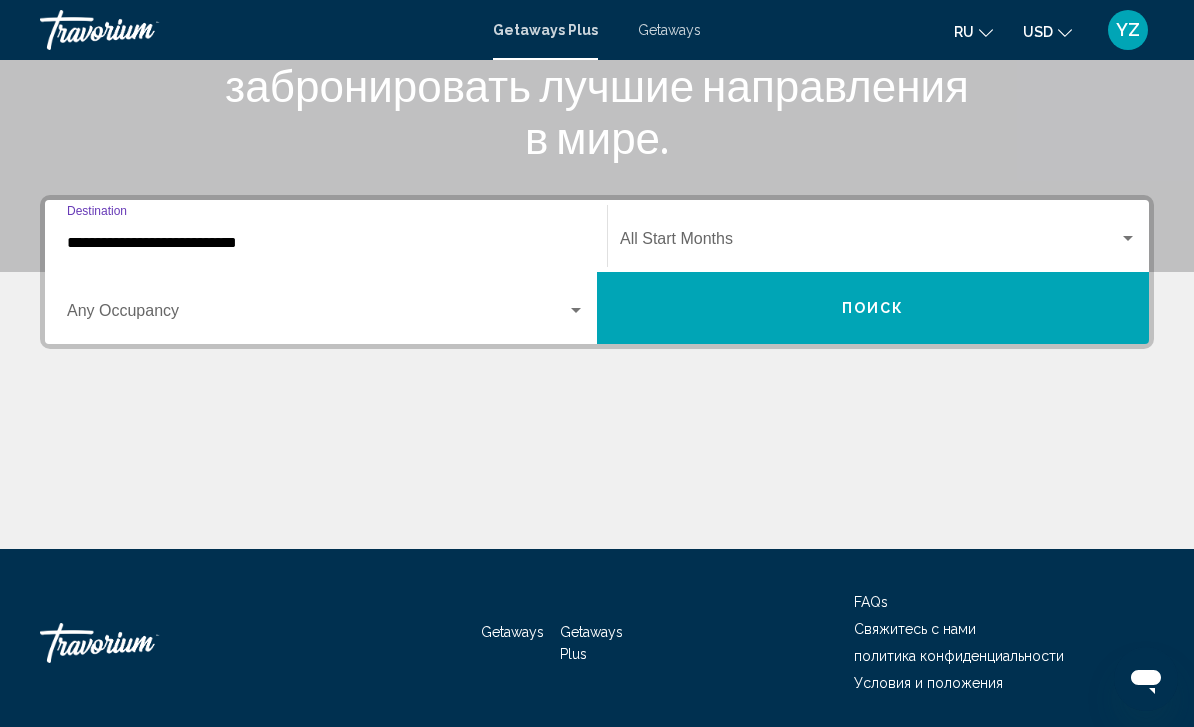 click at bounding box center [869, 243] 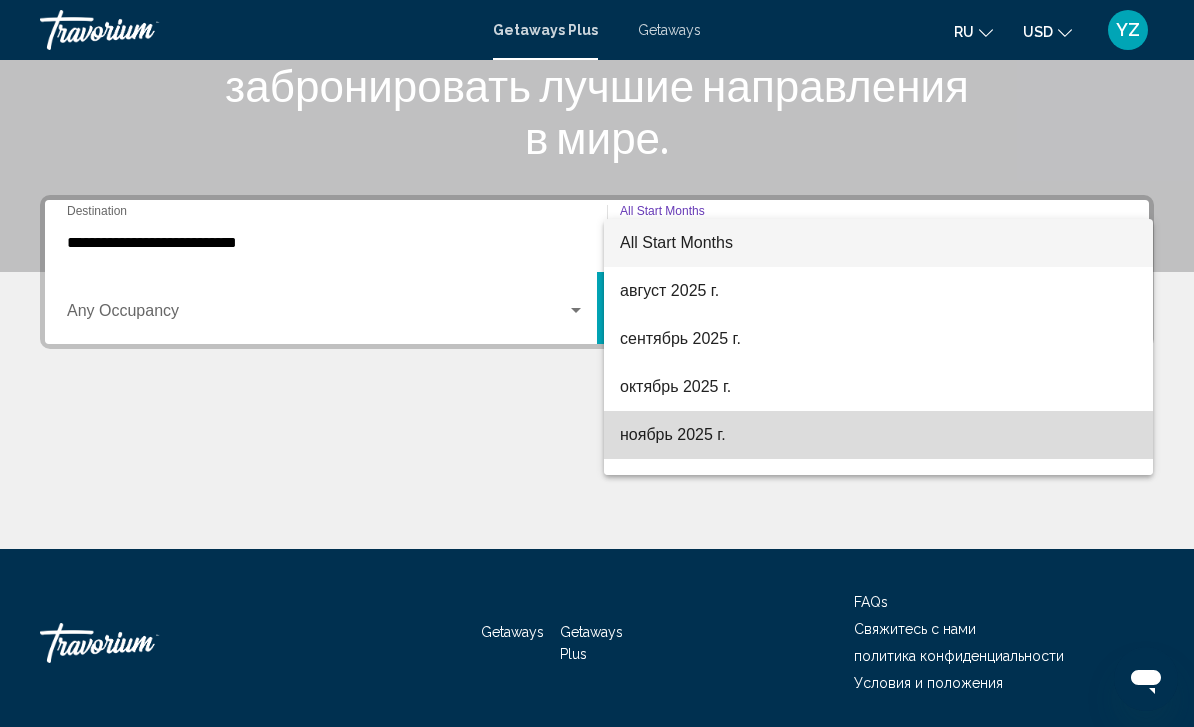 click on "ноябрь 2025 г." at bounding box center (878, 435) 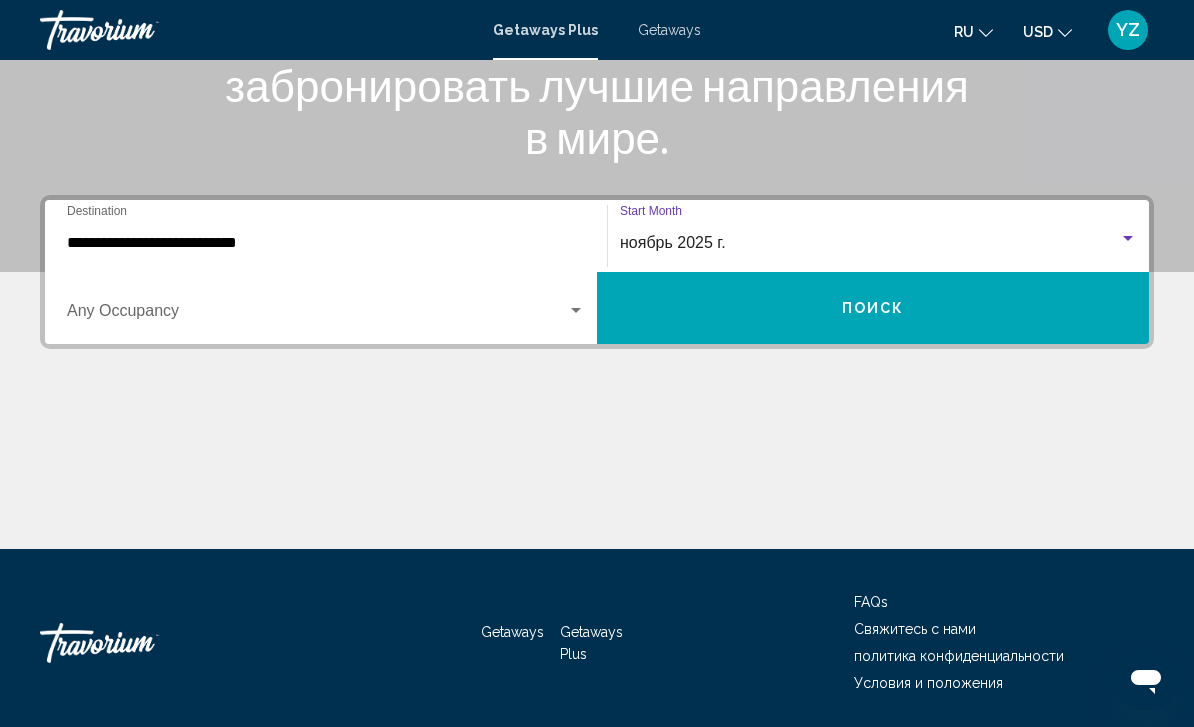 click on "Поиск" at bounding box center [873, 308] 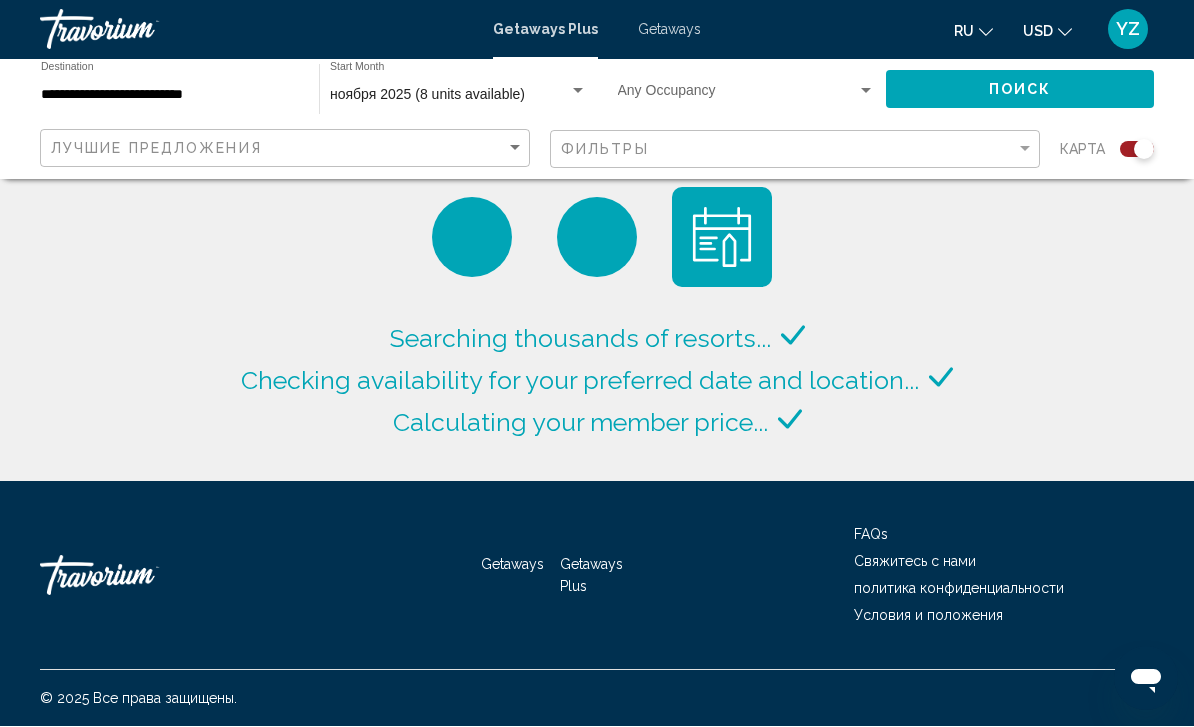 scroll, scrollTop: 1, scrollLeft: 0, axis: vertical 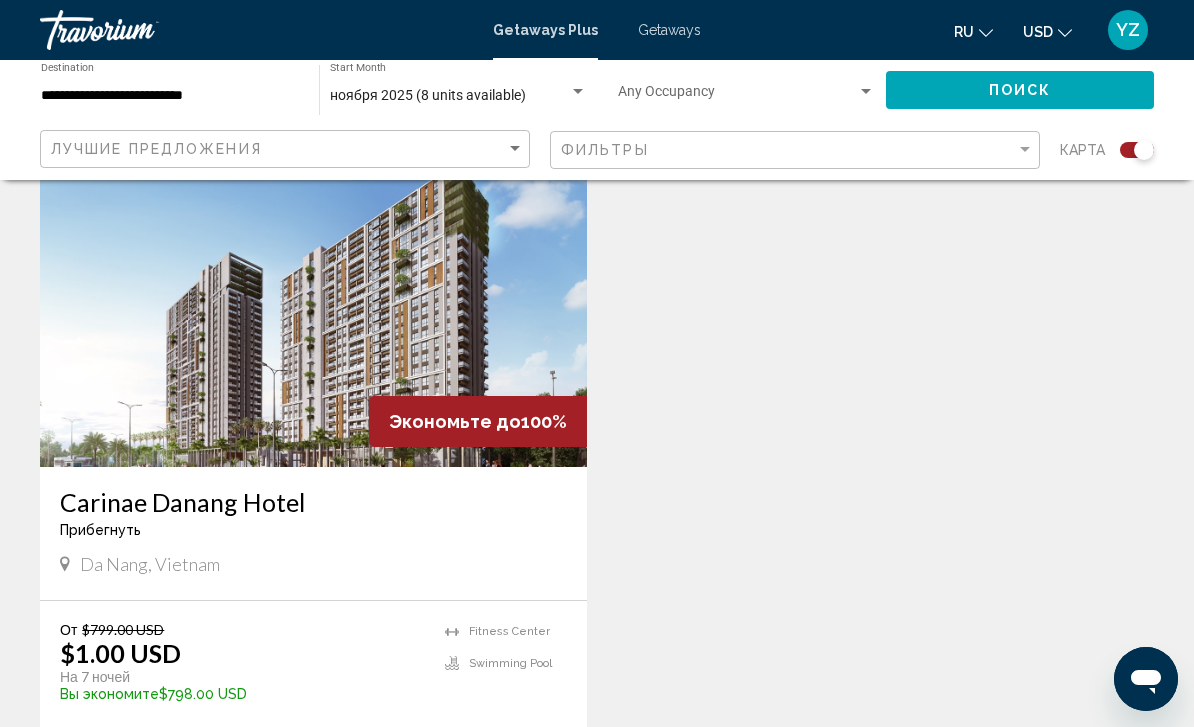 click at bounding box center [313, 307] 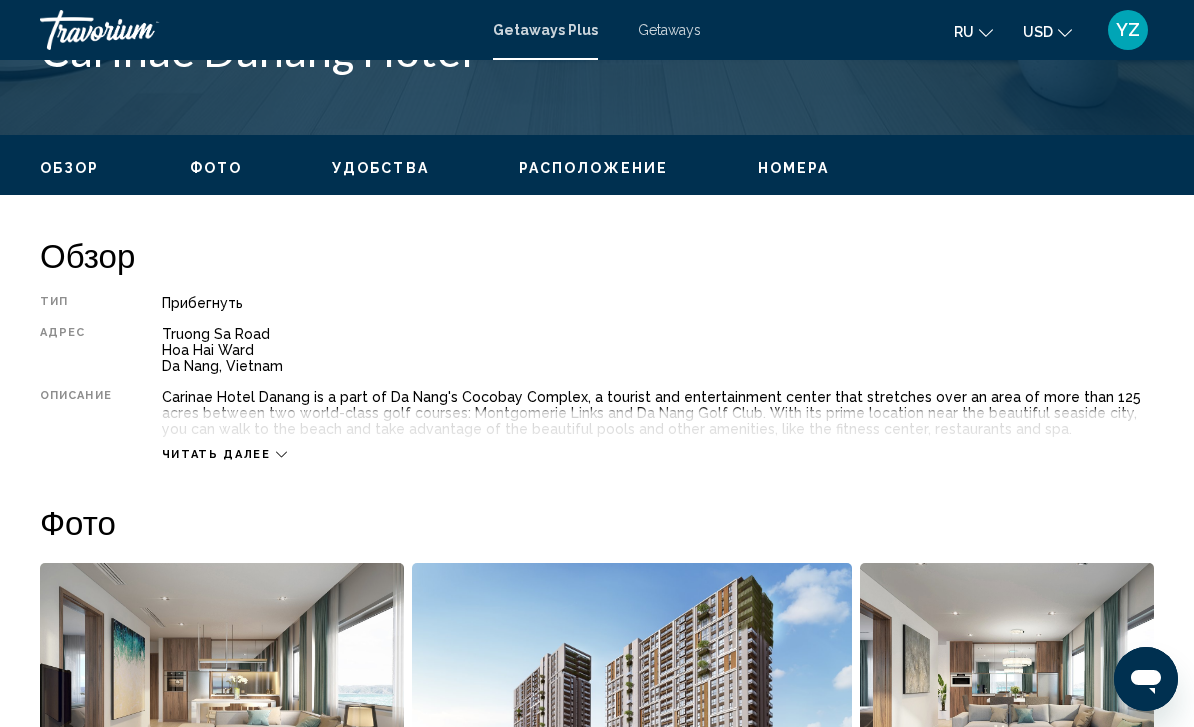 scroll, scrollTop: 874, scrollLeft: 0, axis: vertical 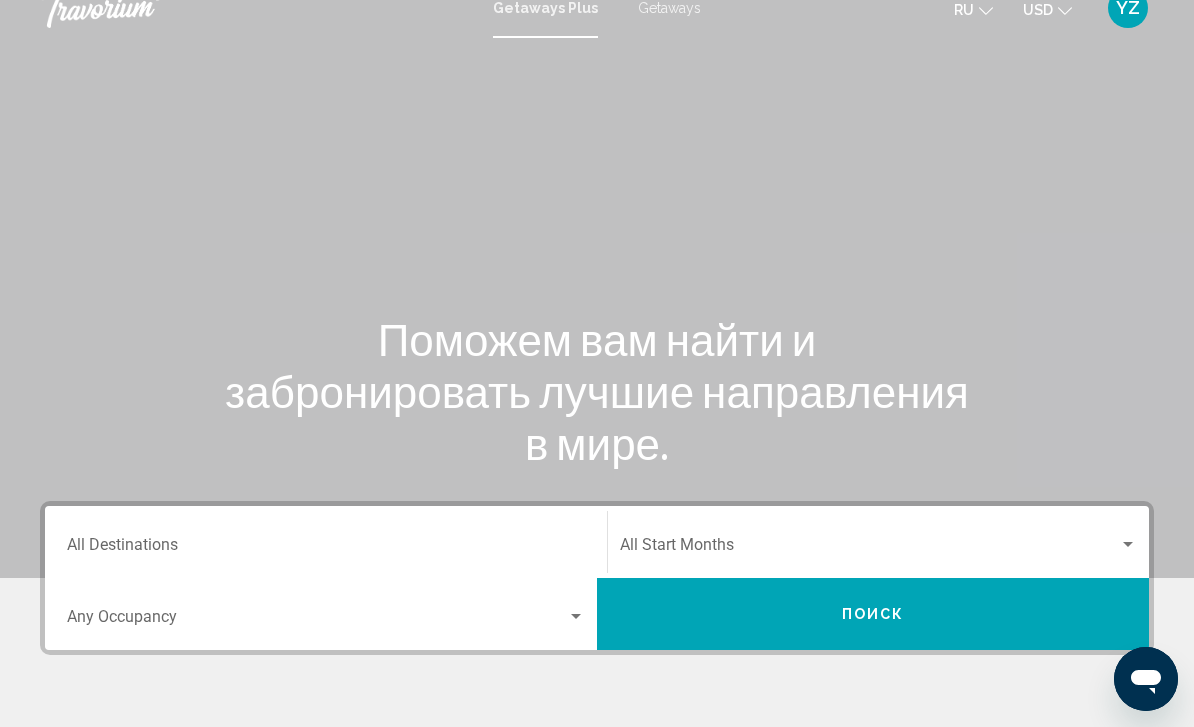 click on "Destination All Destinations" at bounding box center [326, 549] 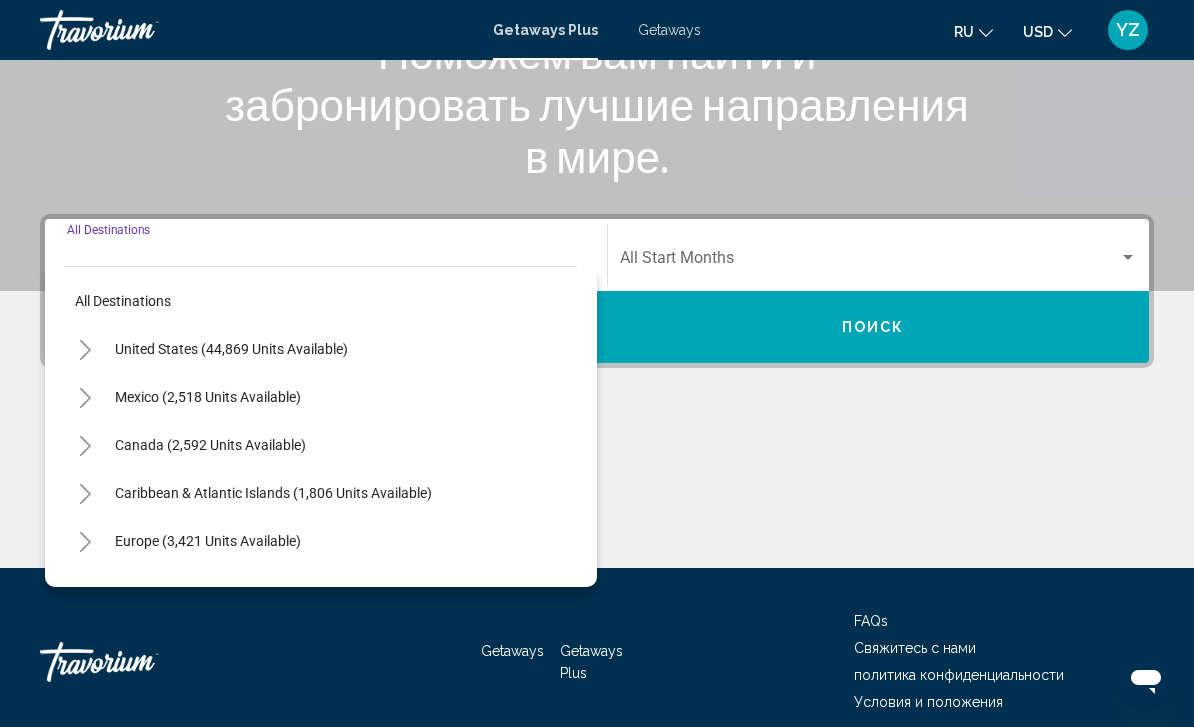 scroll, scrollTop: 328, scrollLeft: 0, axis: vertical 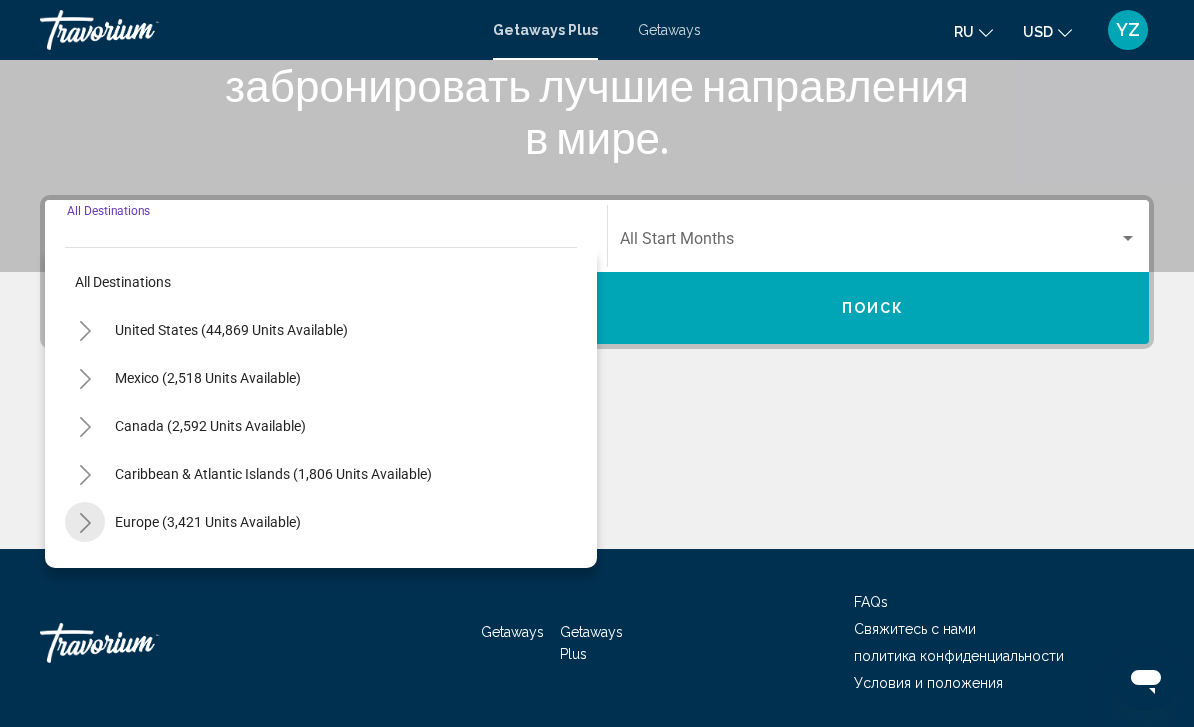 click 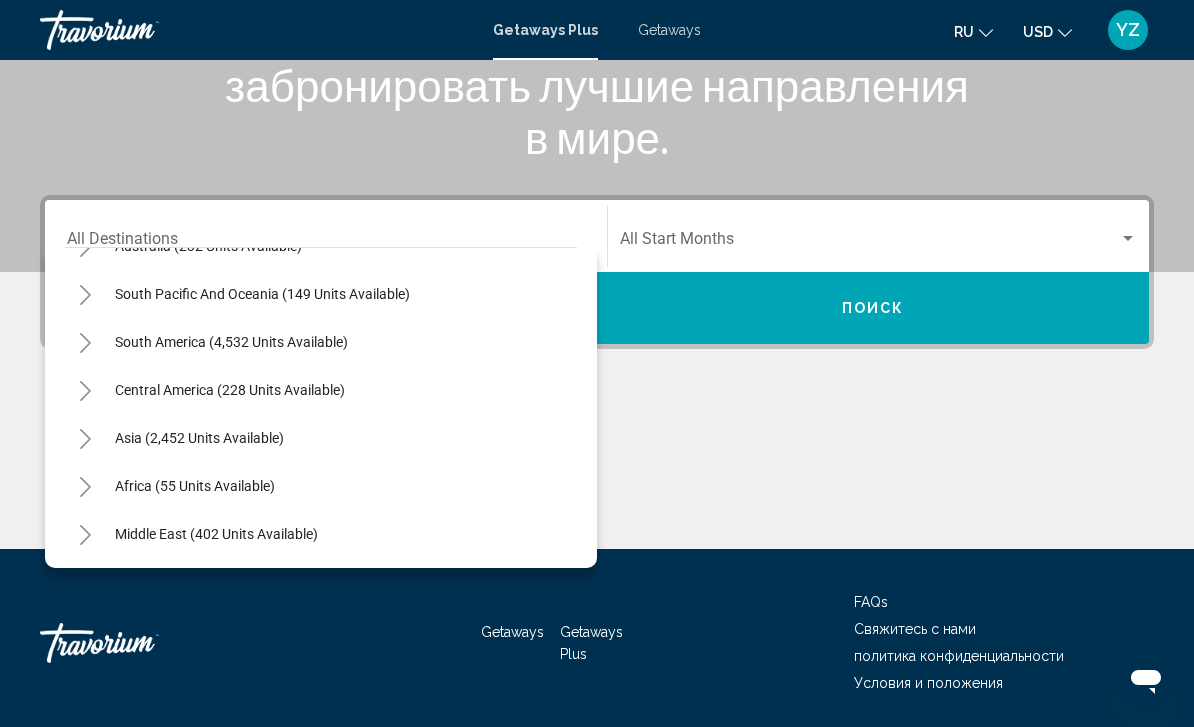 scroll, scrollTop: 1188, scrollLeft: 0, axis: vertical 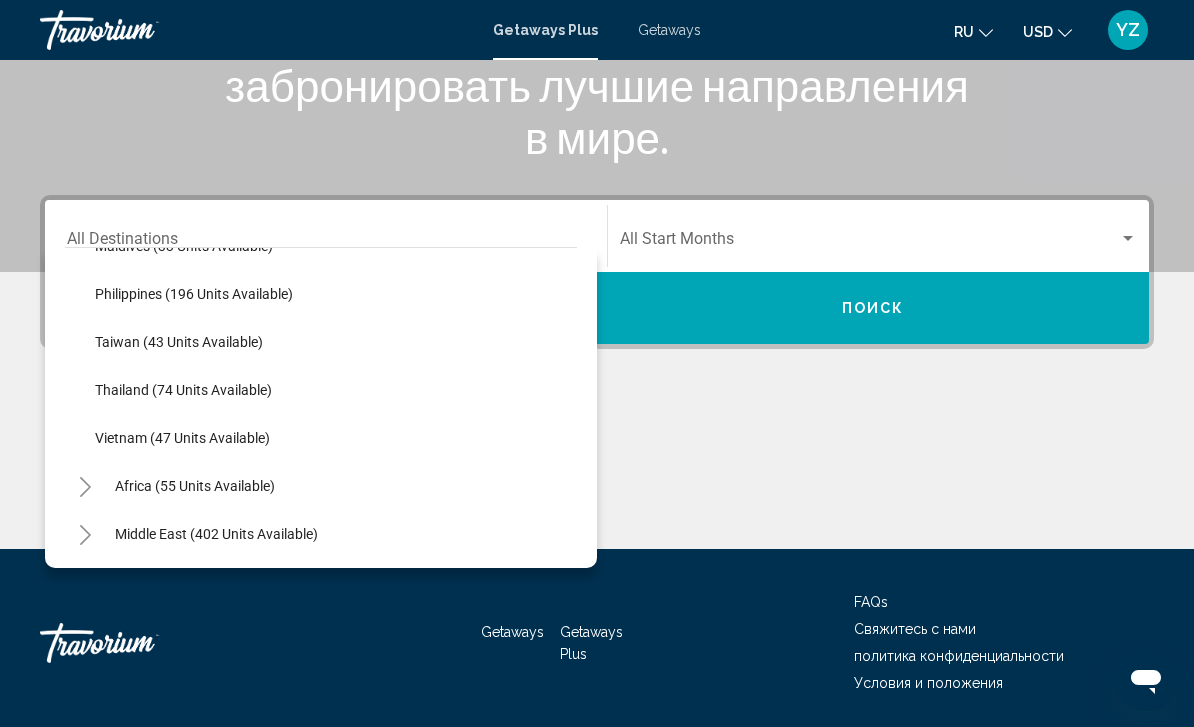 click on "Vietnam (47 units available)" 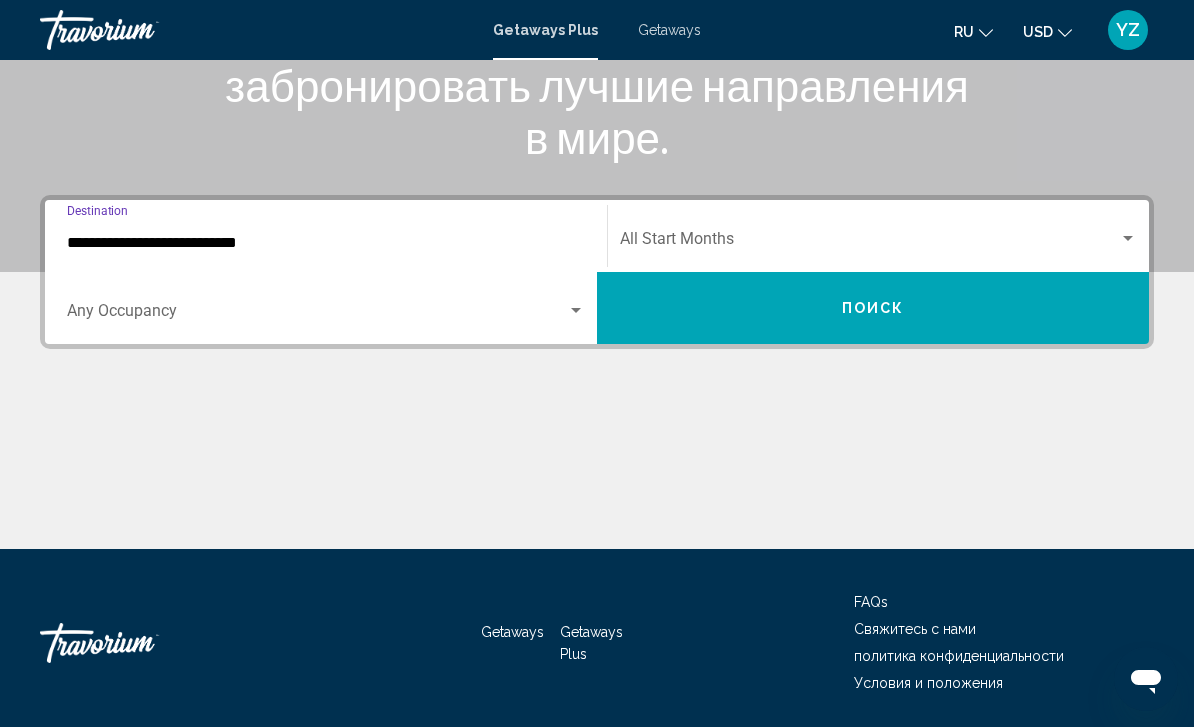 click at bounding box center [869, 243] 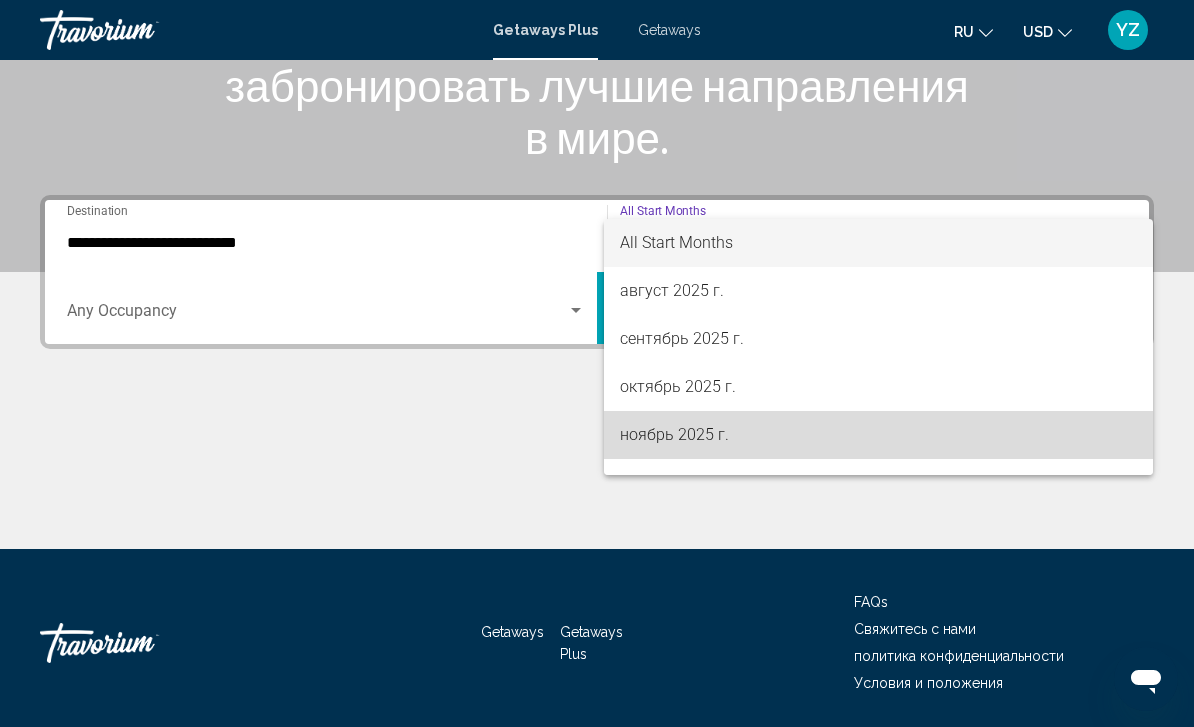 click on "ноябрь 2025 г." at bounding box center (878, 435) 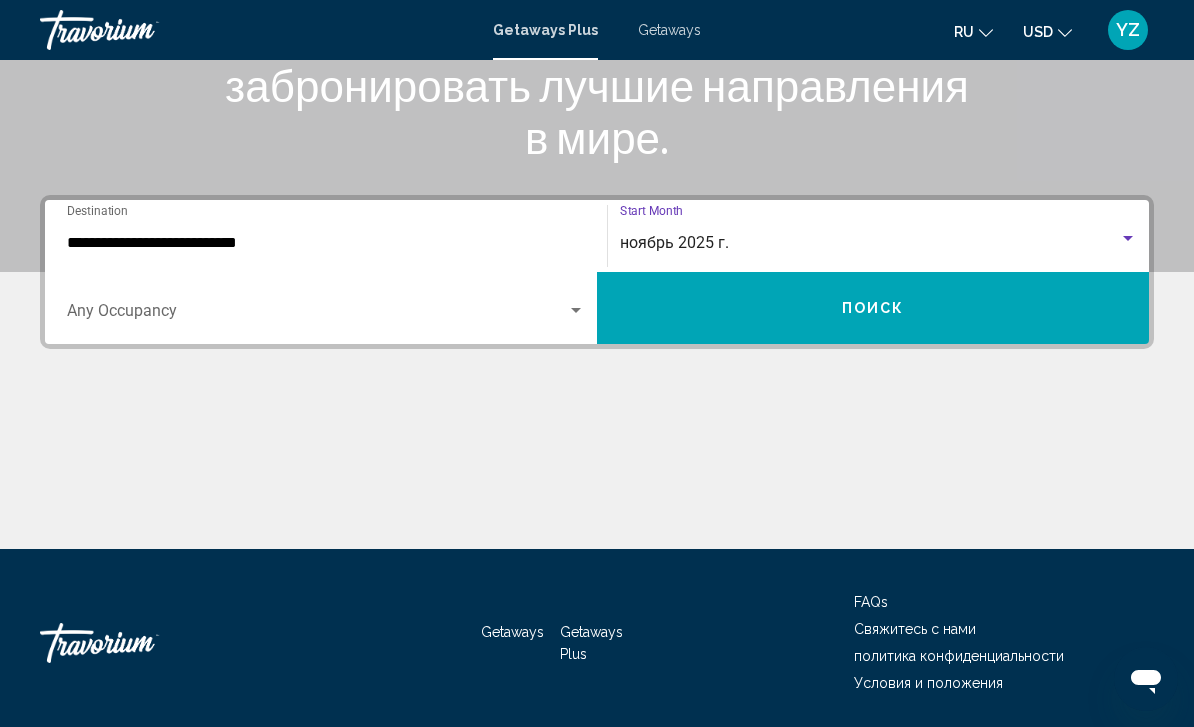 click on "Поиск" at bounding box center [873, 308] 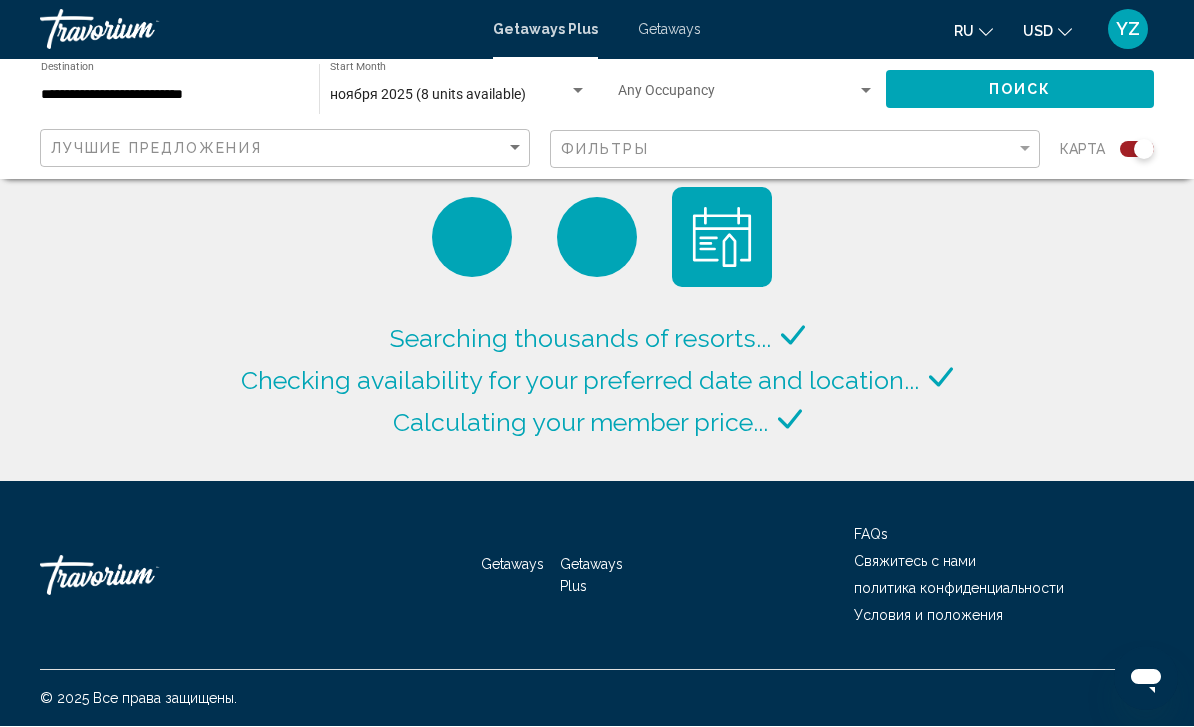 scroll, scrollTop: 1, scrollLeft: 0, axis: vertical 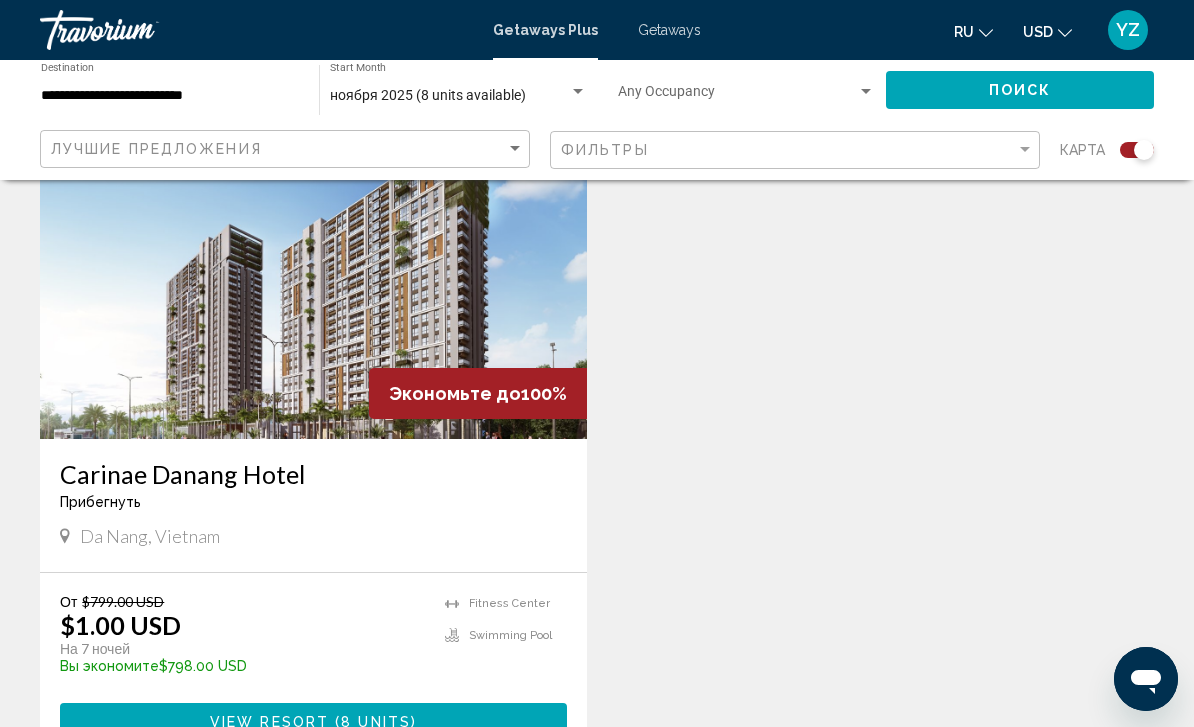 click on "View Resort    ( 8 units )" at bounding box center (313, 721) 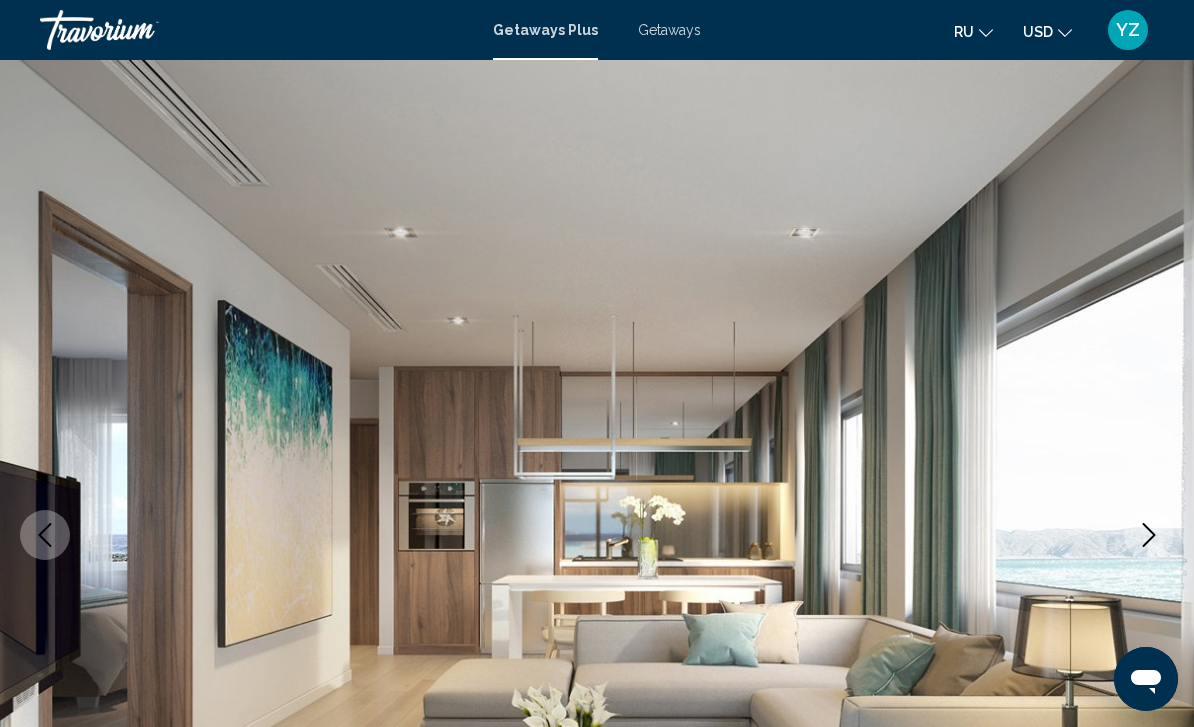 click 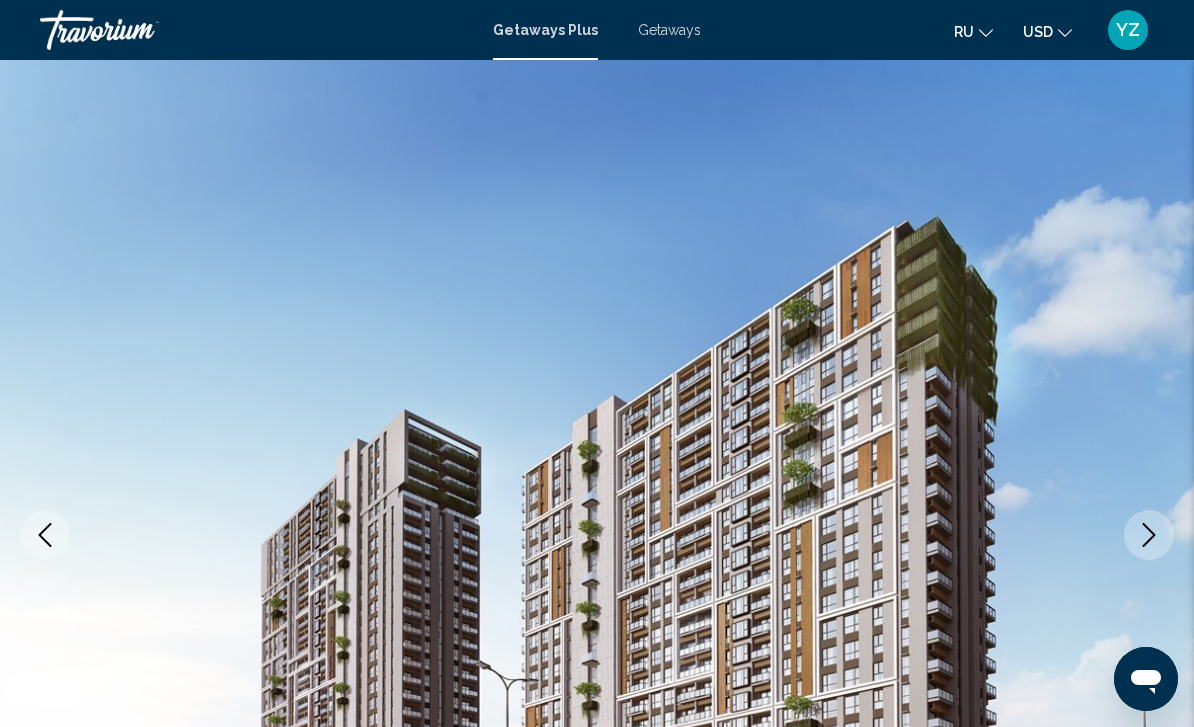 click at bounding box center (1149, 535) 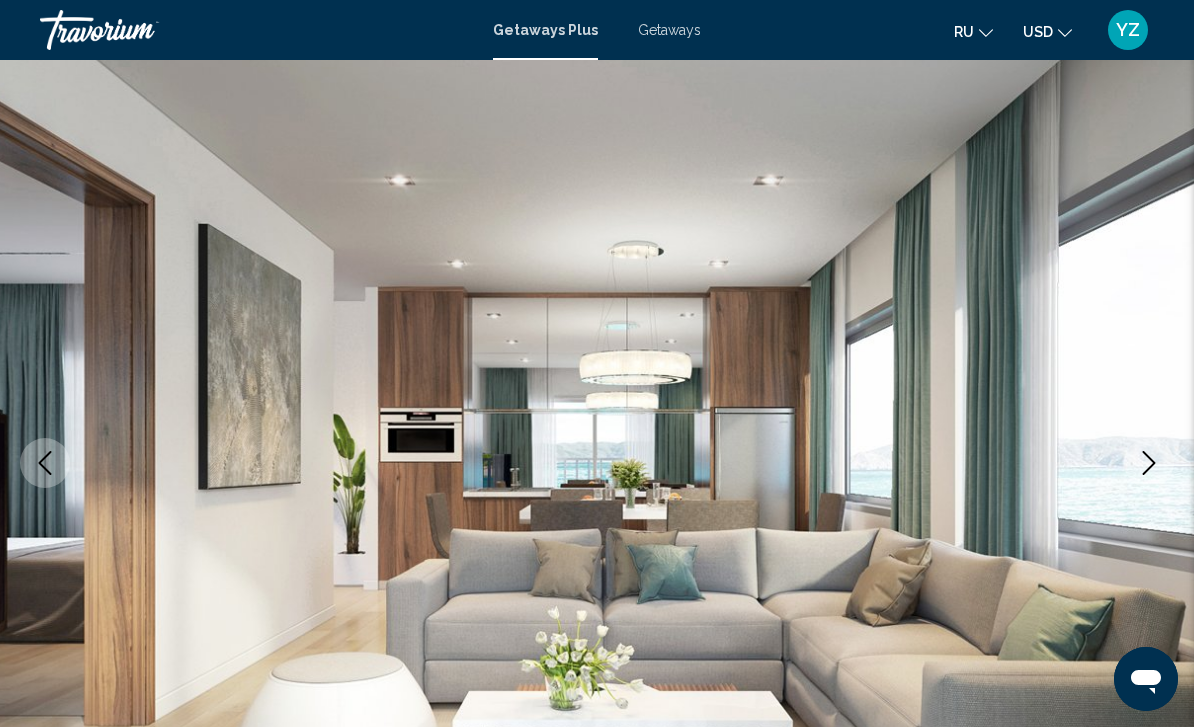 scroll, scrollTop: 138, scrollLeft: 0, axis: vertical 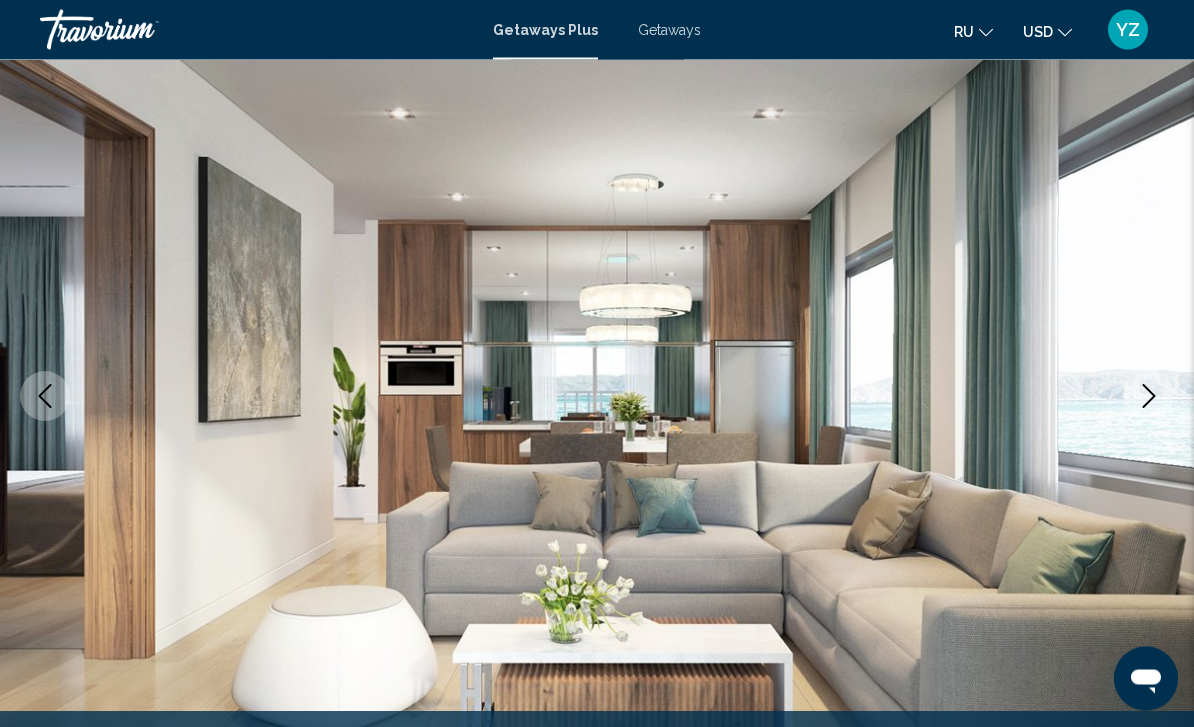 click at bounding box center (597, 397) 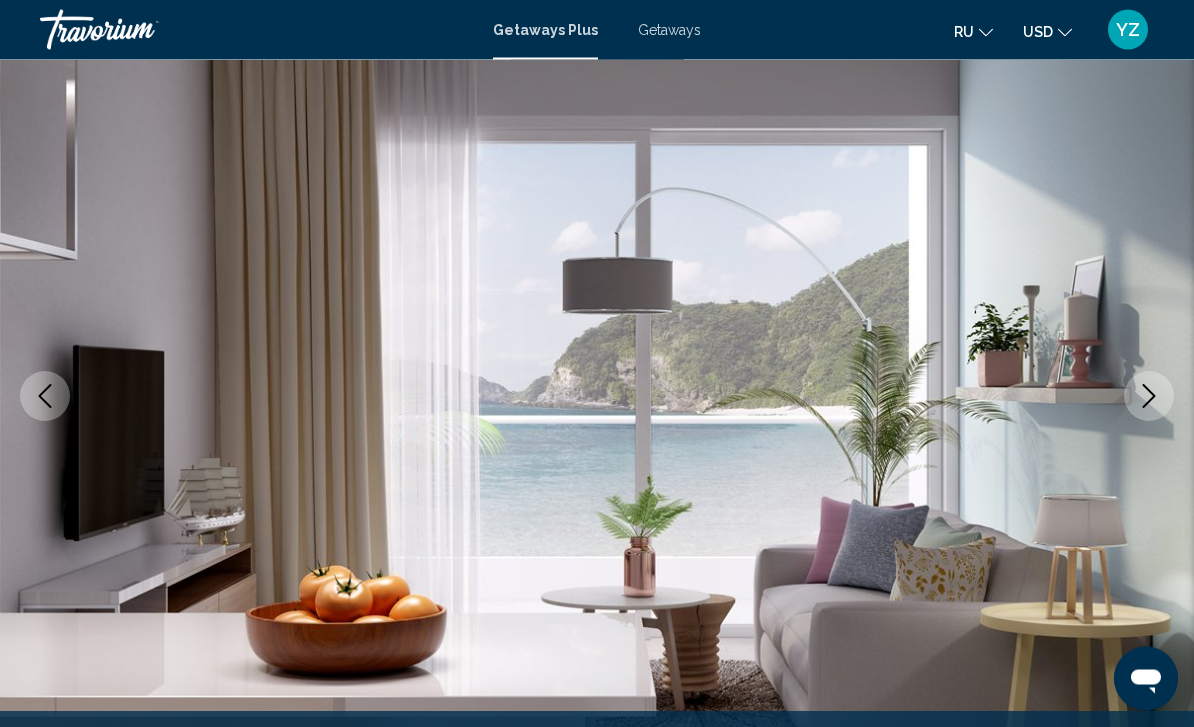 scroll, scrollTop: 139, scrollLeft: 0, axis: vertical 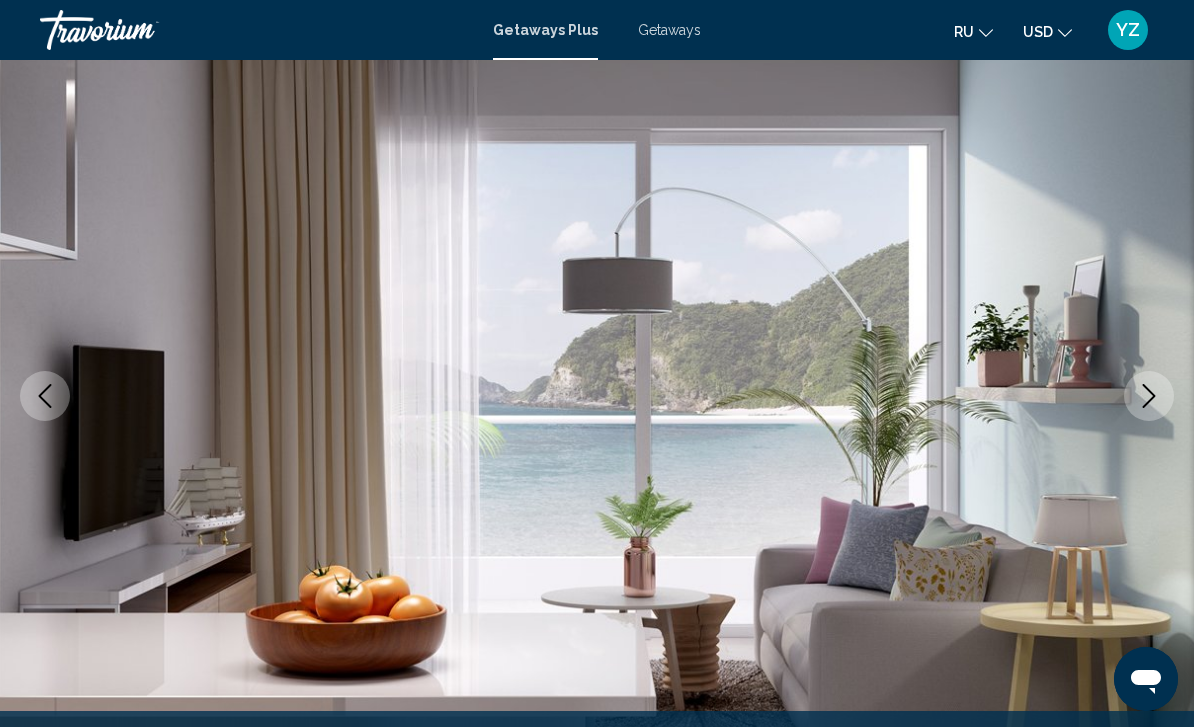 click at bounding box center (597, 396) 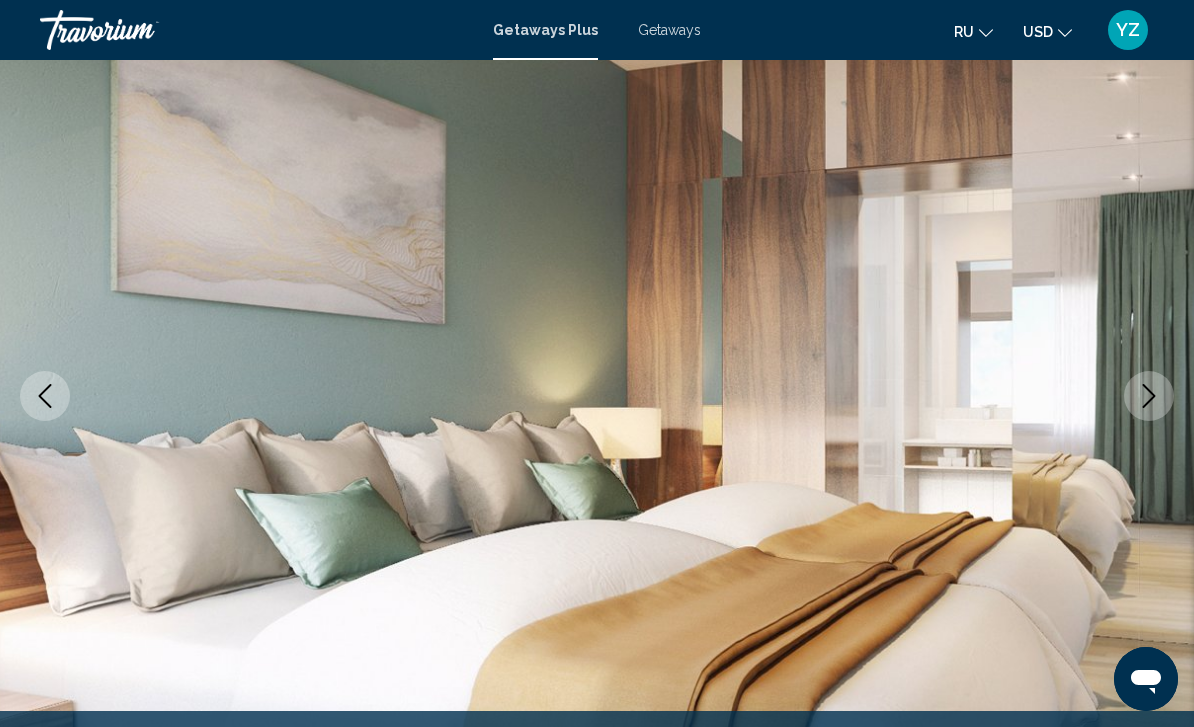 click at bounding box center [1149, 396] 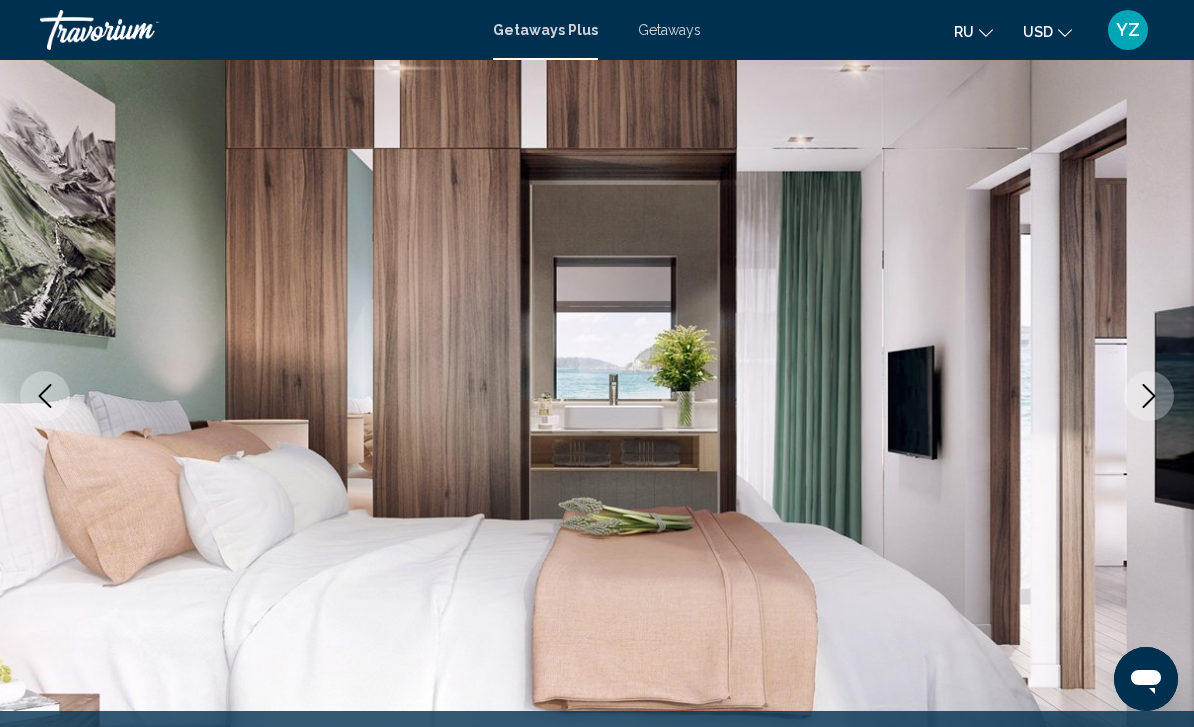 click at bounding box center (597, 396) 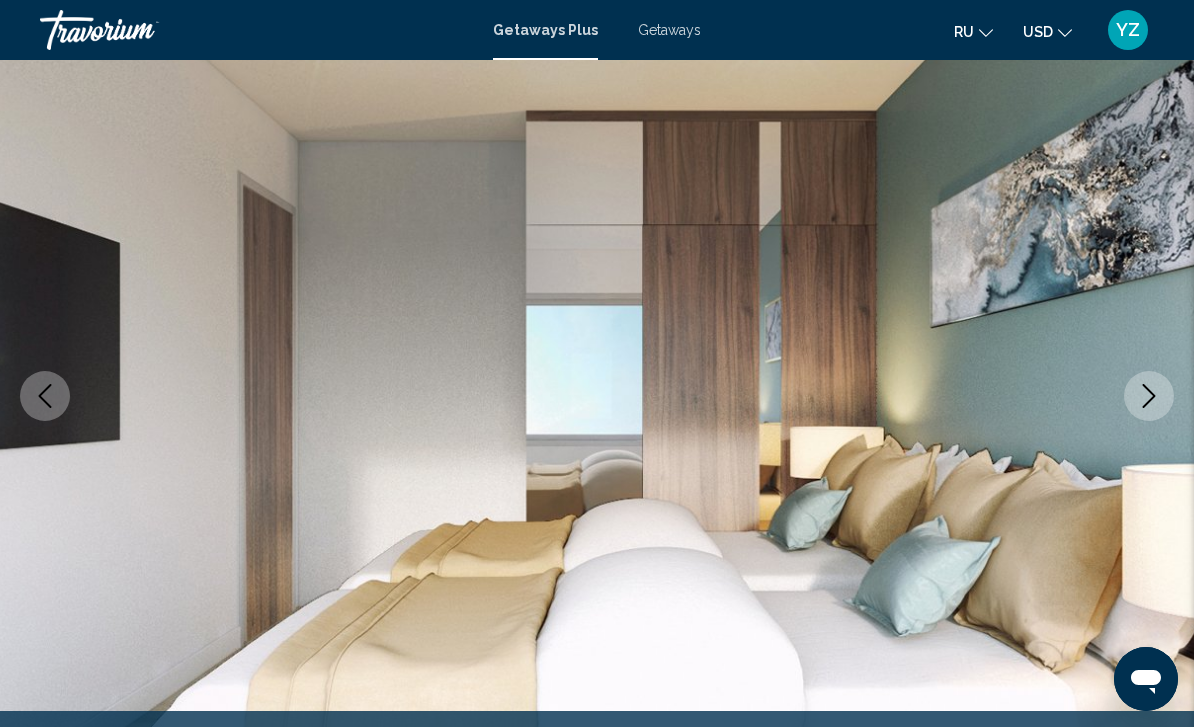 click at bounding box center [1149, 396] 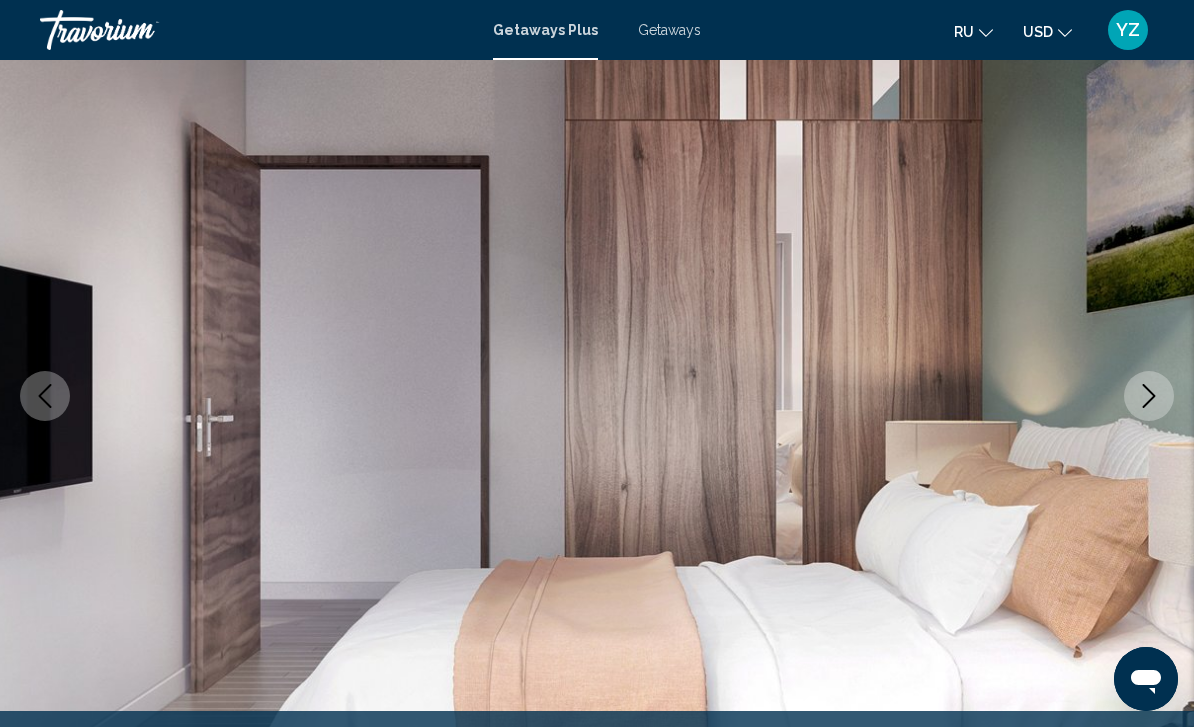 click at bounding box center [1149, 396] 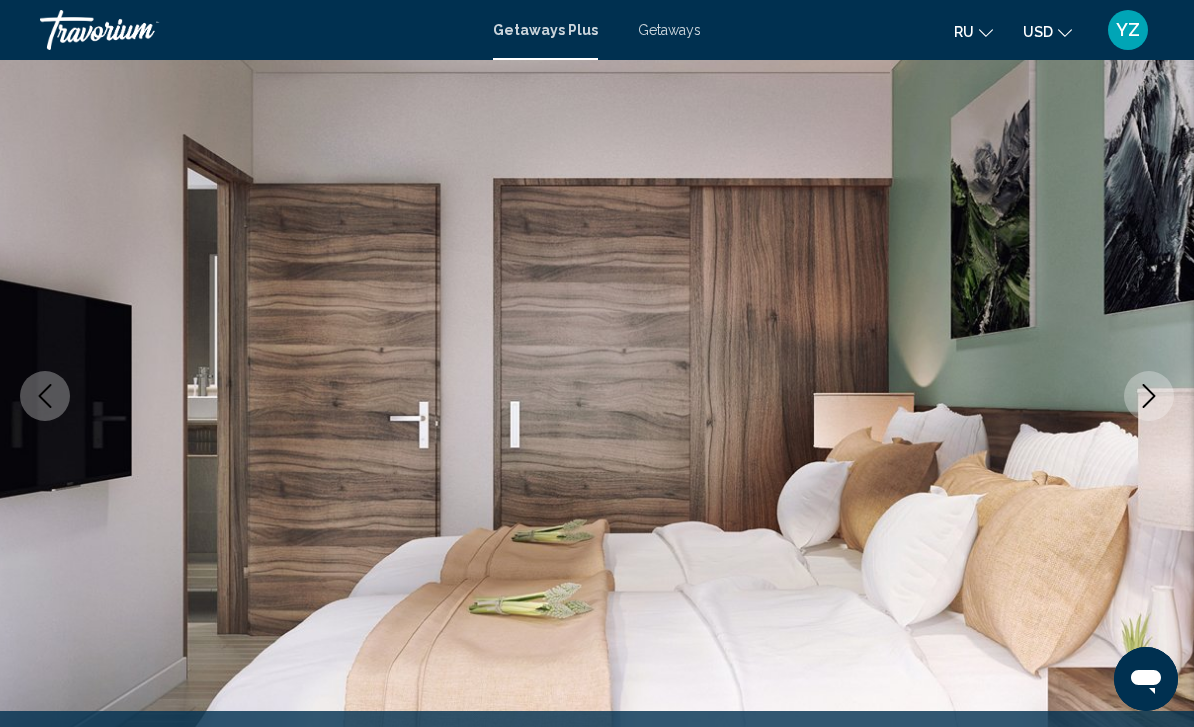 click at bounding box center (1149, 396) 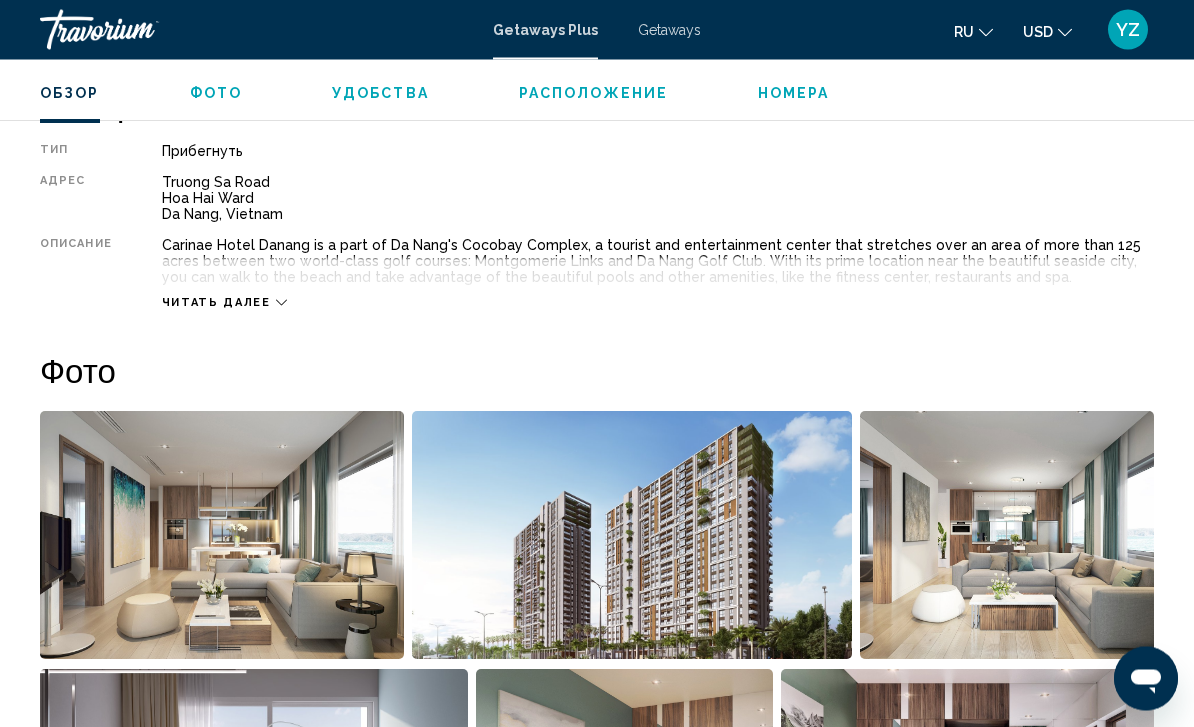 scroll, scrollTop: 1029, scrollLeft: 0, axis: vertical 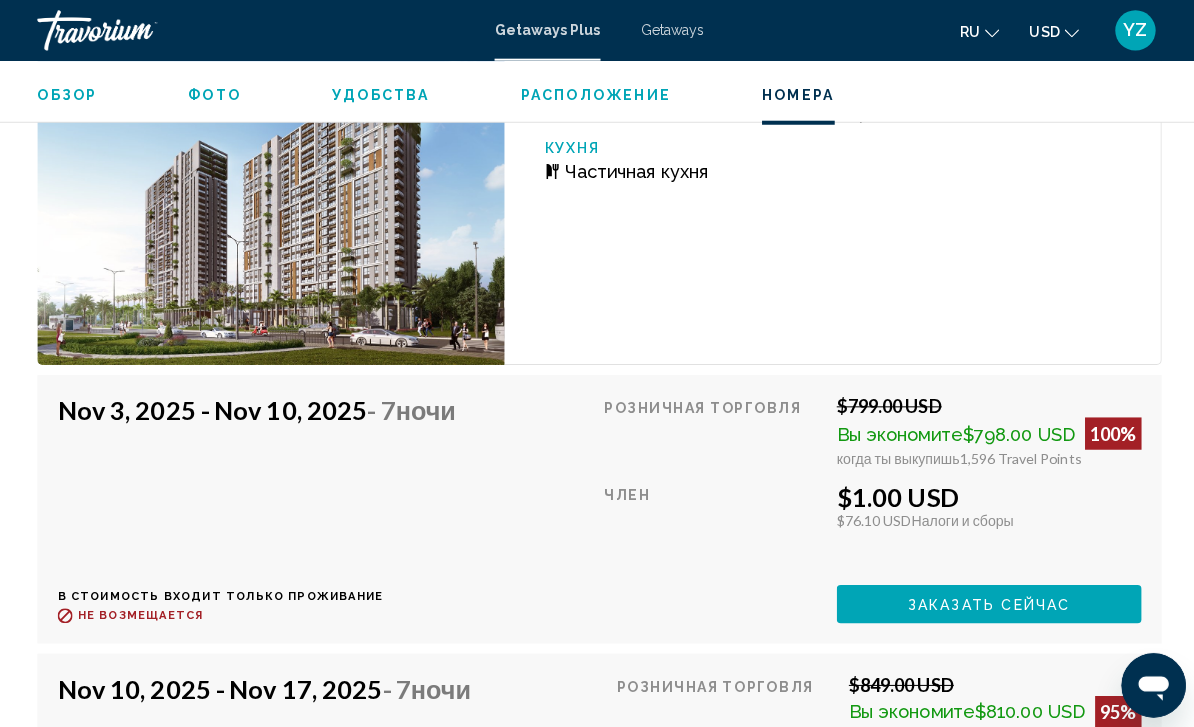 click on "Заказать сейчас" at bounding box center [983, 599] 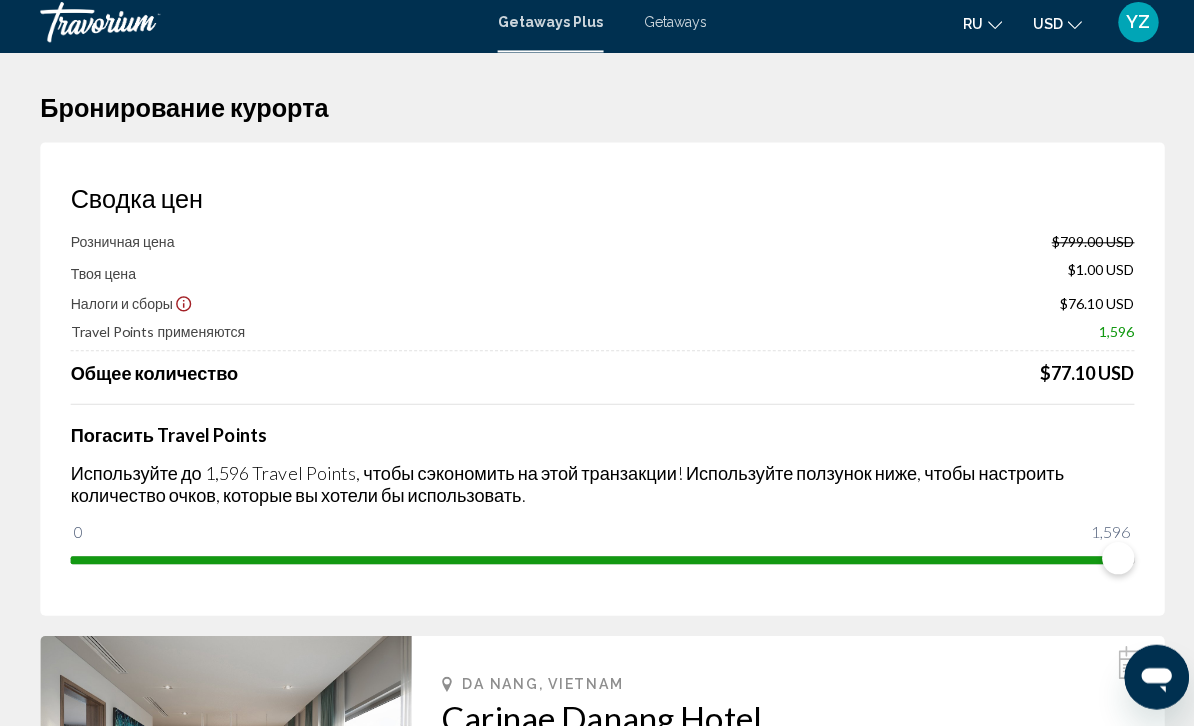 scroll, scrollTop: 0, scrollLeft: 0, axis: both 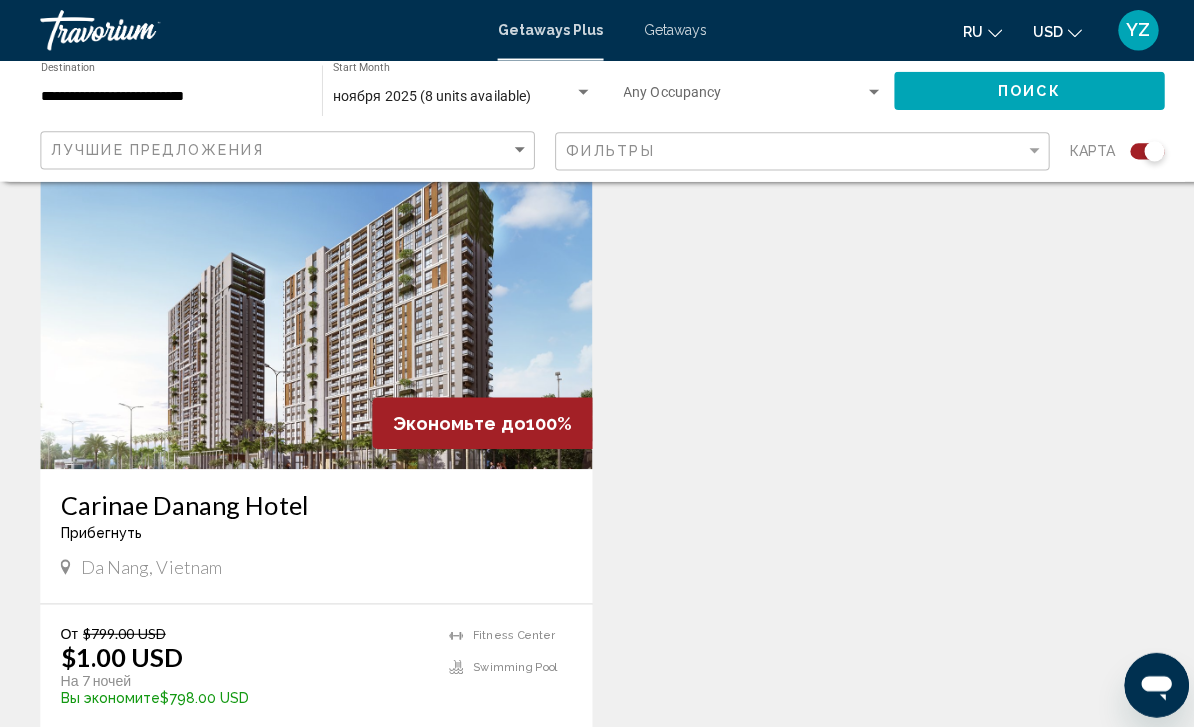 click on "View Resort    ( 8 units )" at bounding box center [313, 747] 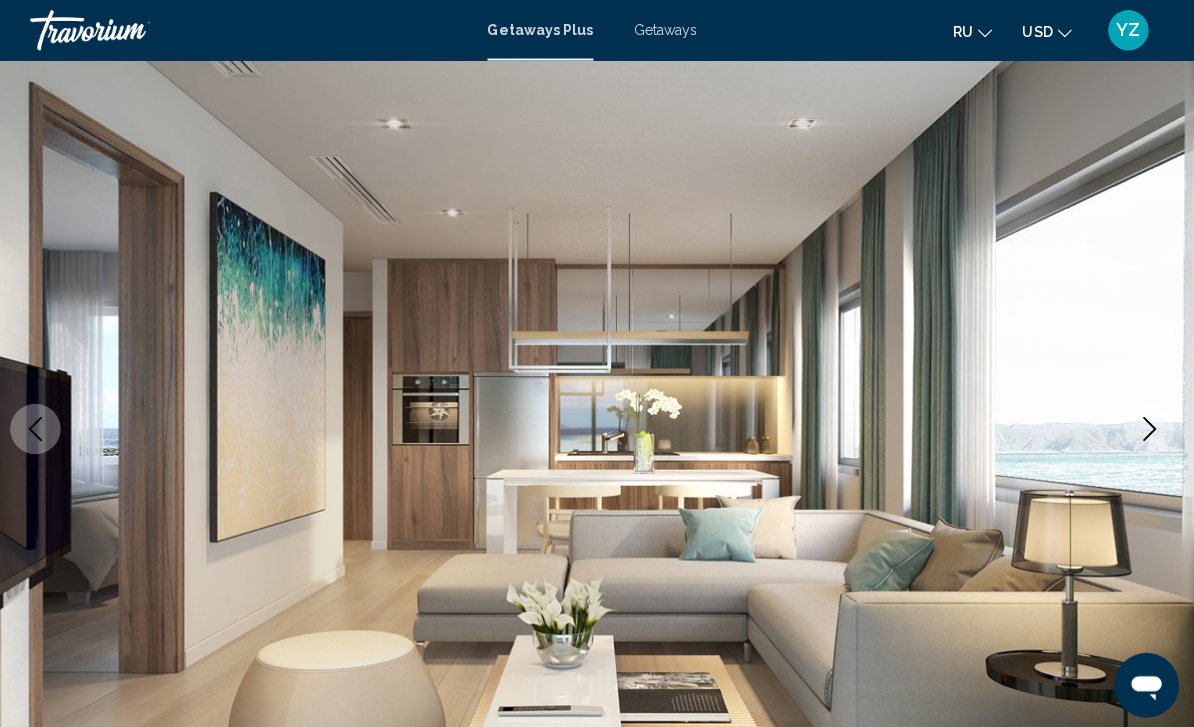 scroll, scrollTop: 113, scrollLeft: 0, axis: vertical 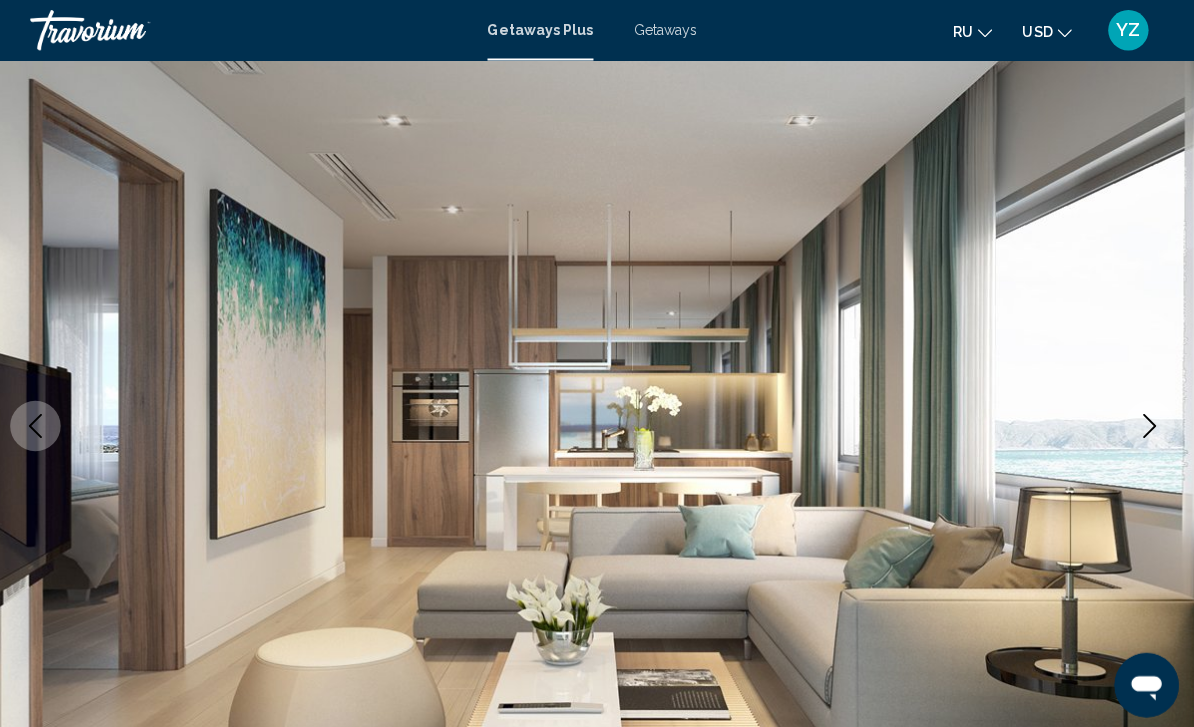 click 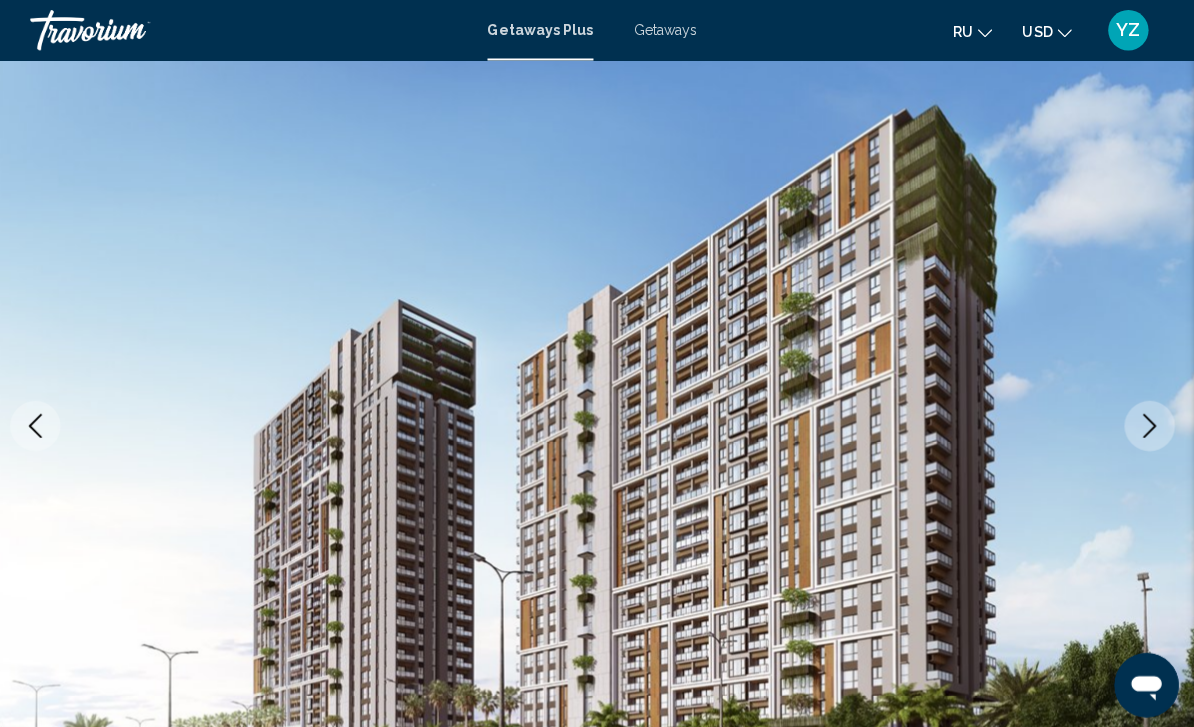 click at bounding box center (1149, 422) 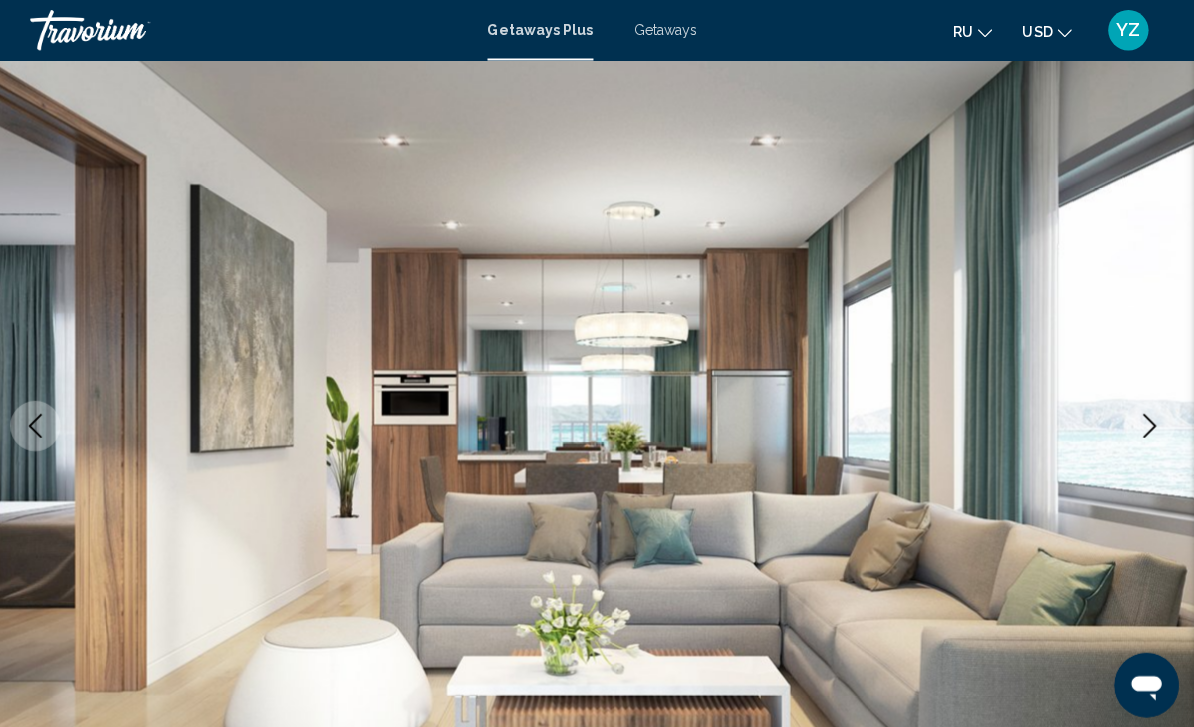 click at bounding box center [1149, 422] 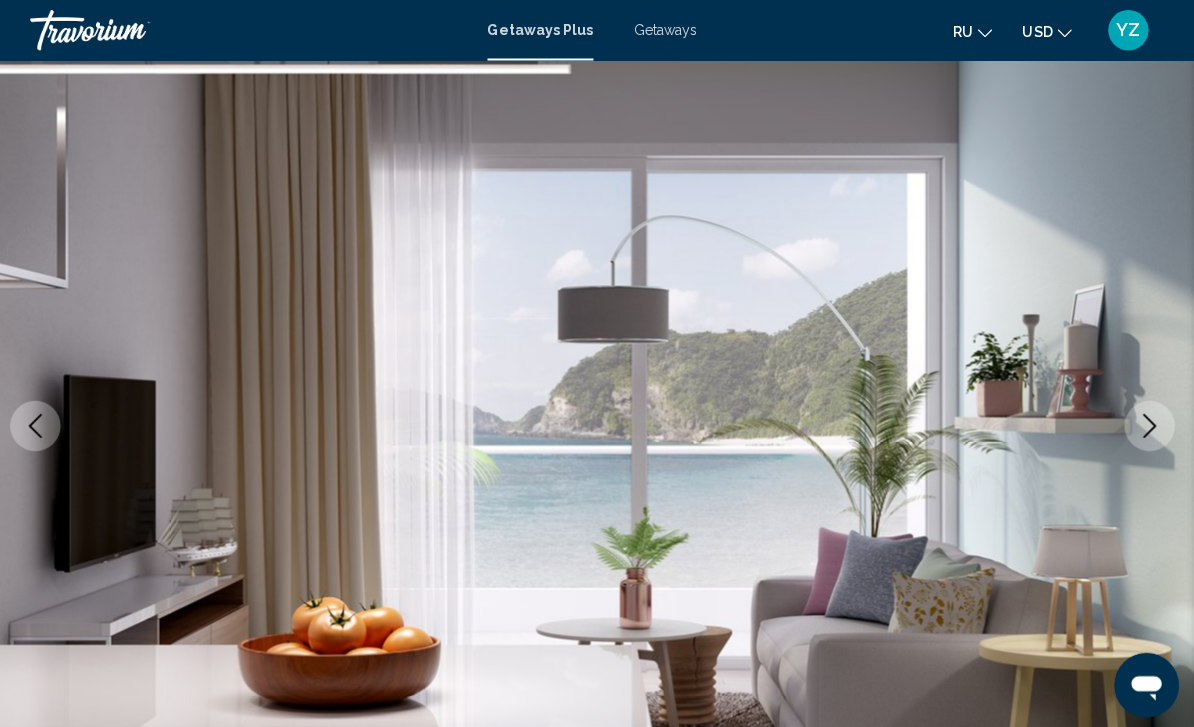 click at bounding box center [1149, 422] 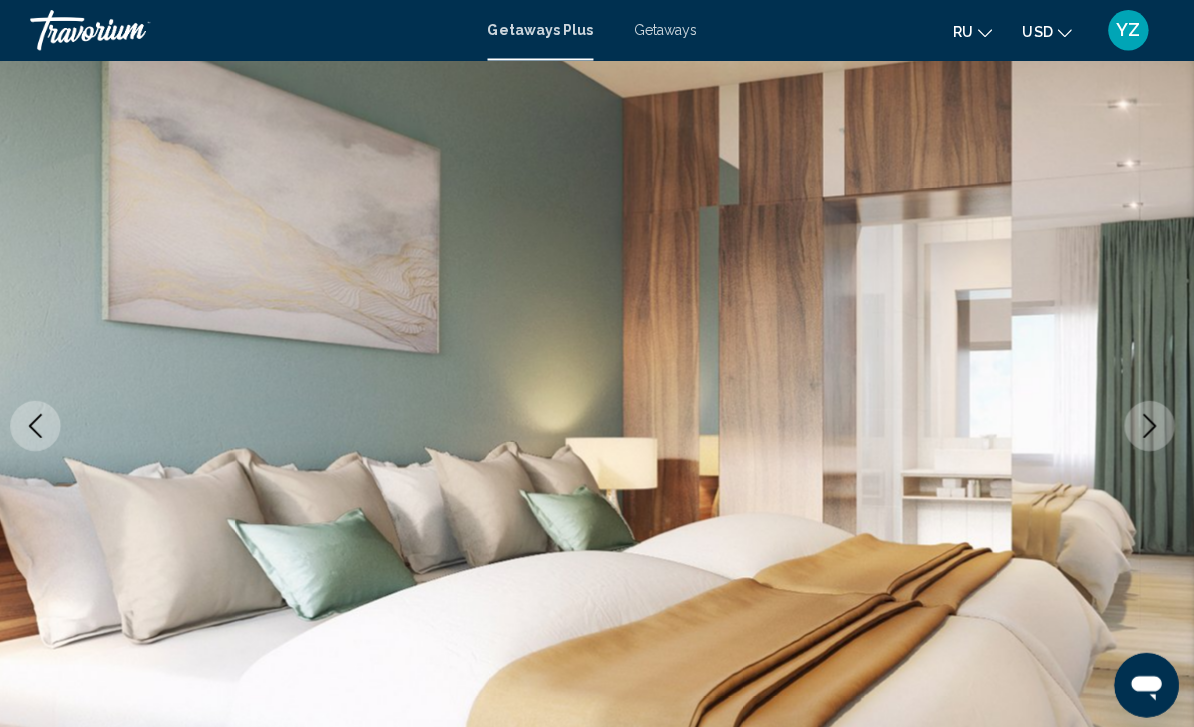 click at bounding box center [1149, 422] 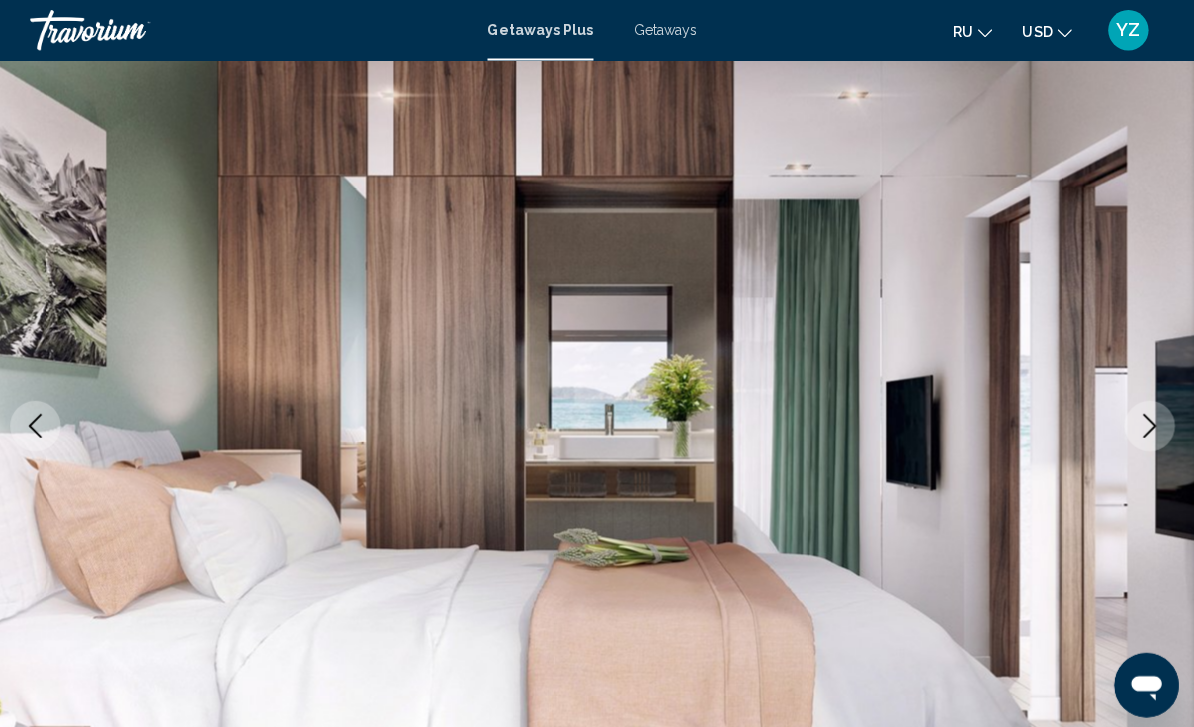 click at bounding box center (597, 422) 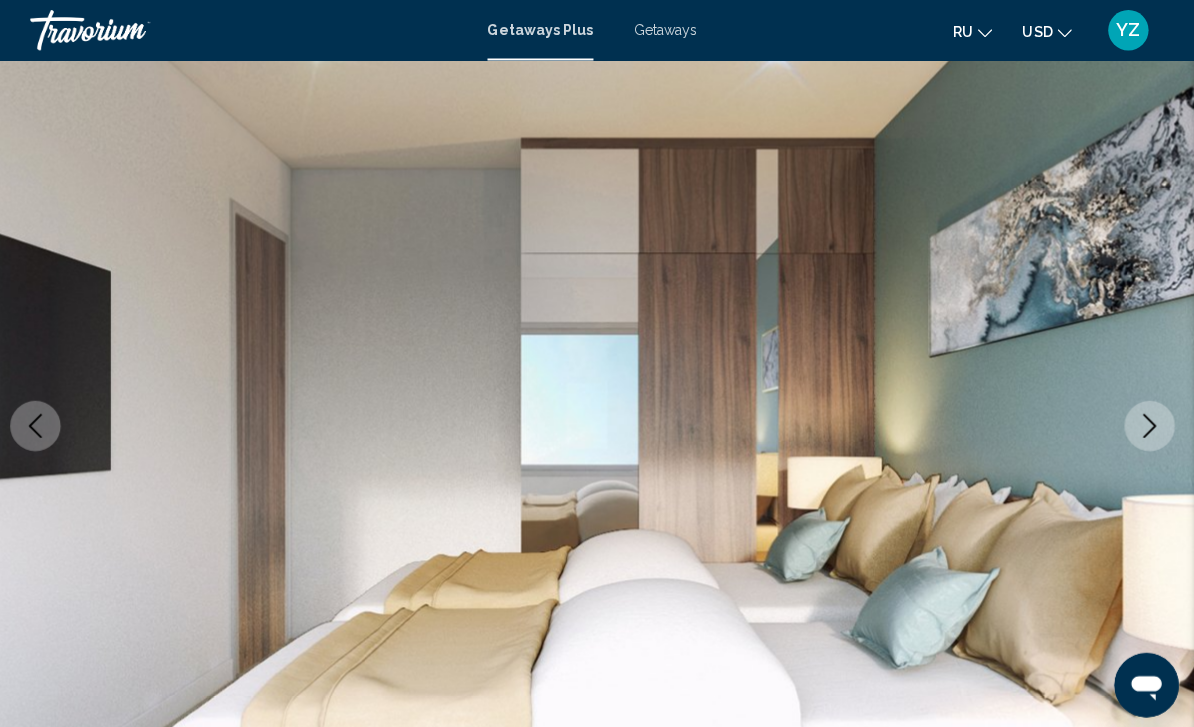 click at bounding box center (1149, 422) 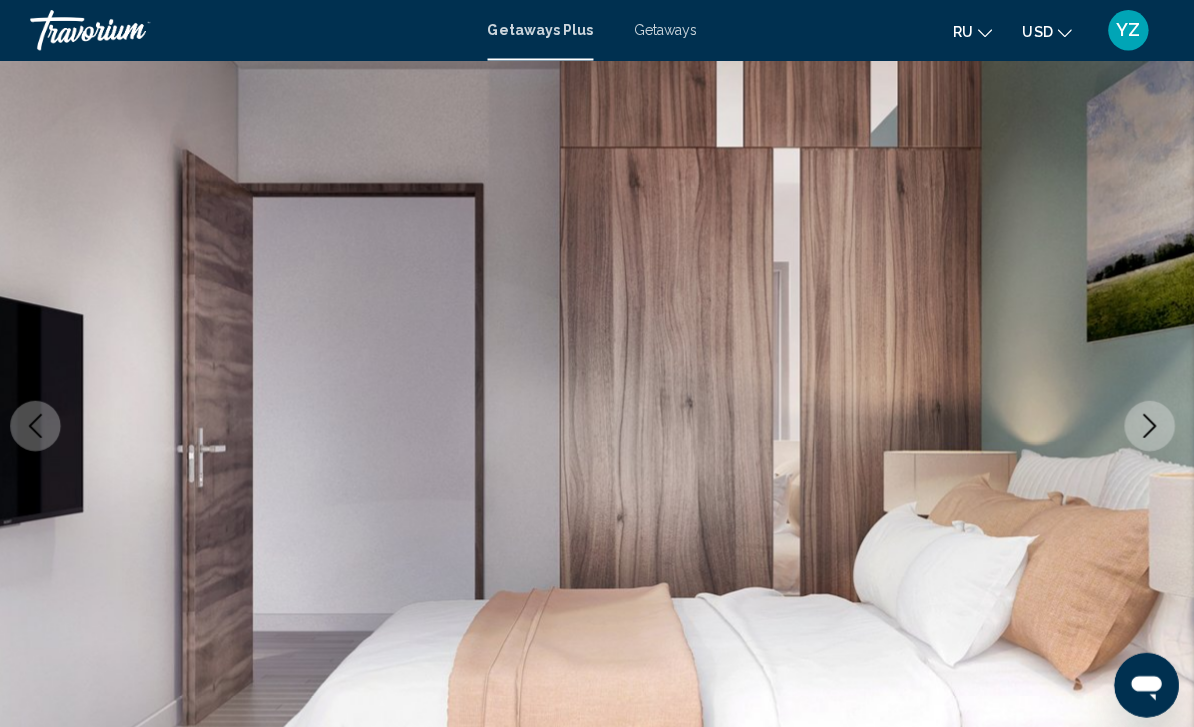 click at bounding box center (1149, 422) 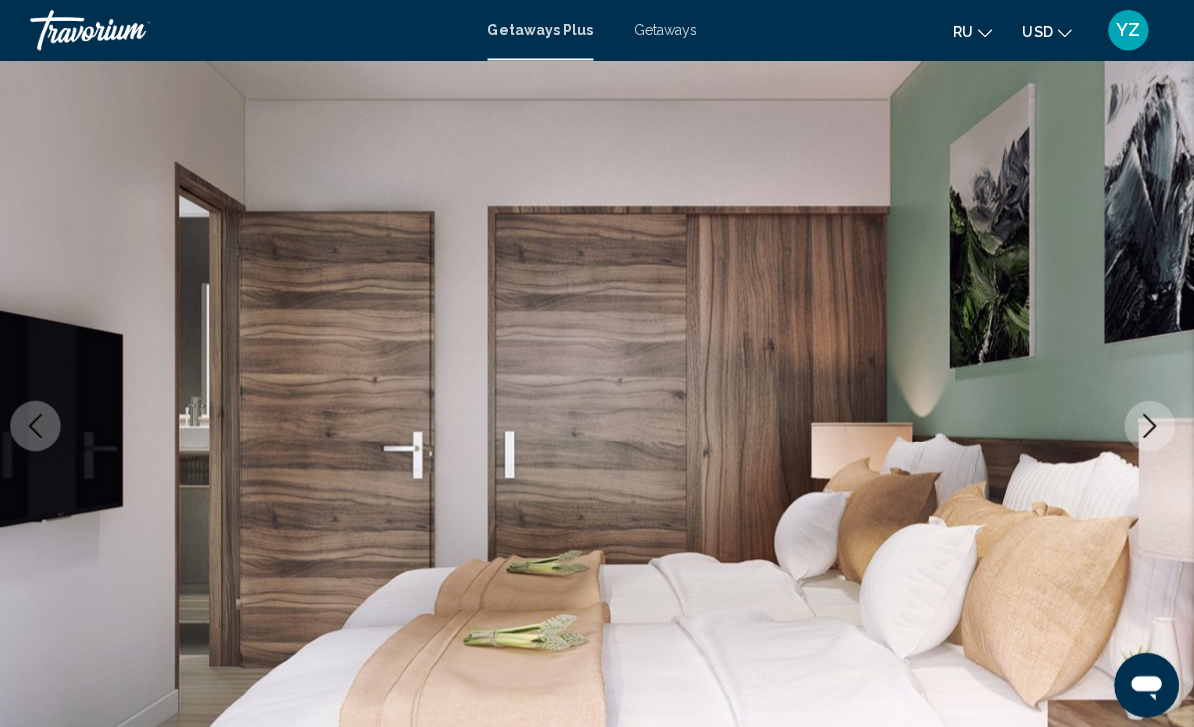 click at bounding box center (1149, 422) 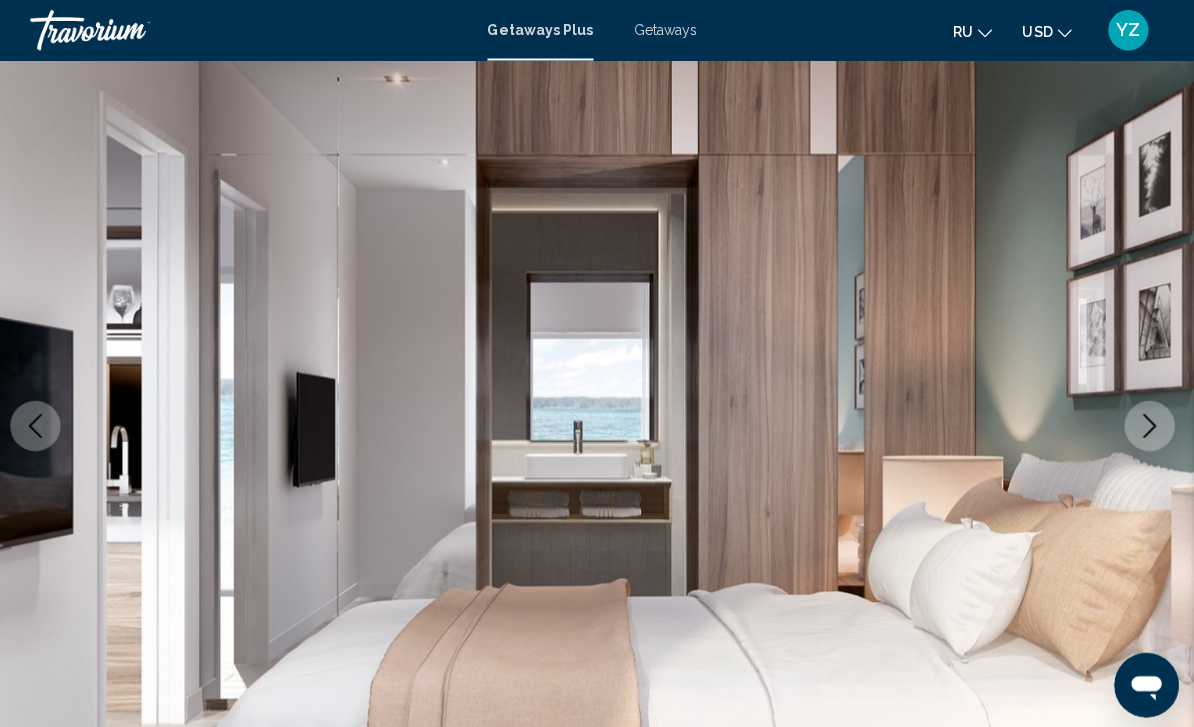click 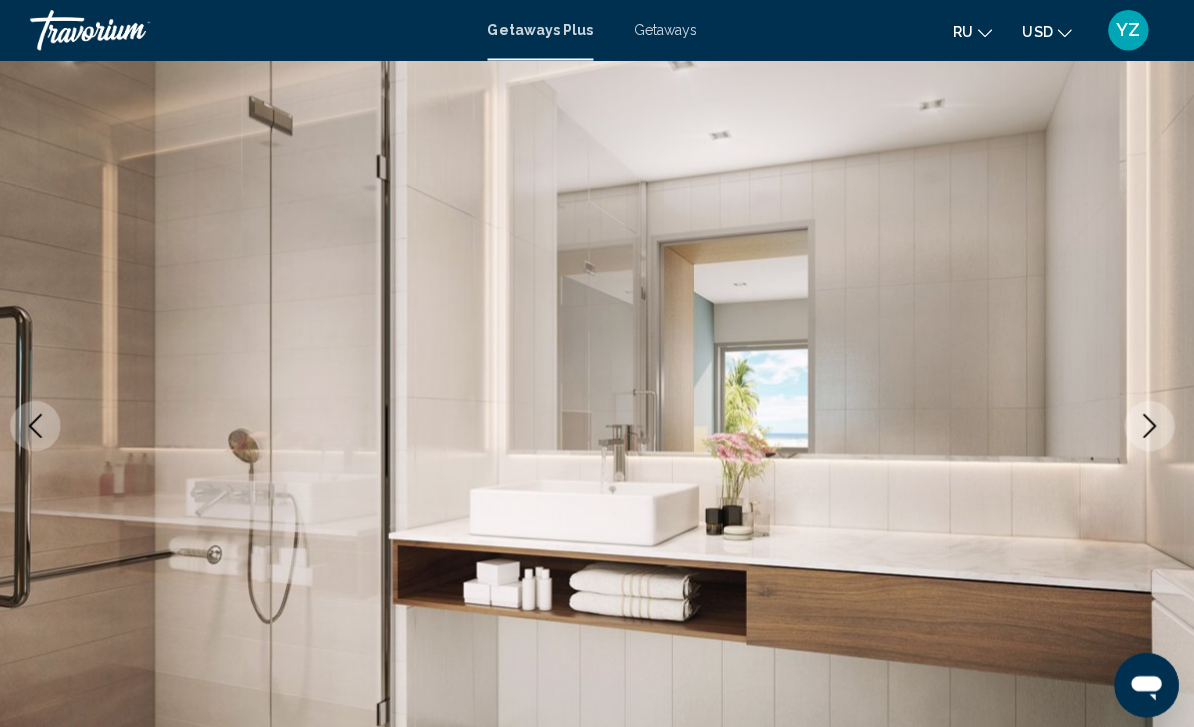 click 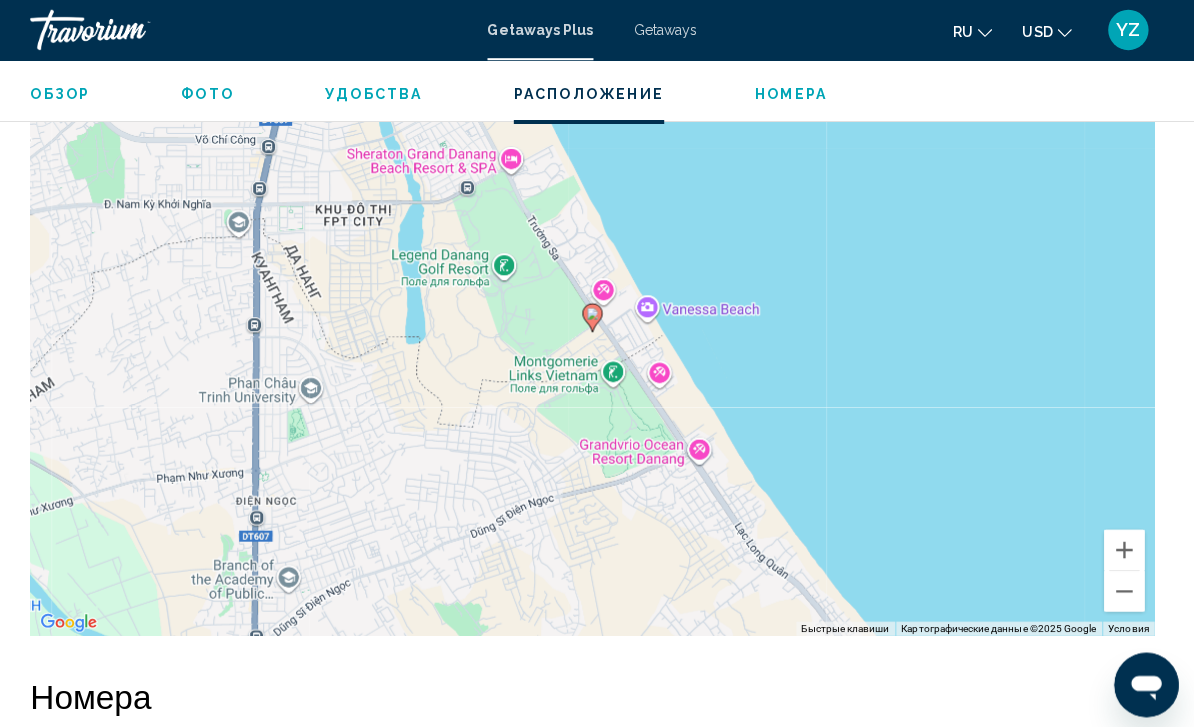 scroll, scrollTop: 2569, scrollLeft: 0, axis: vertical 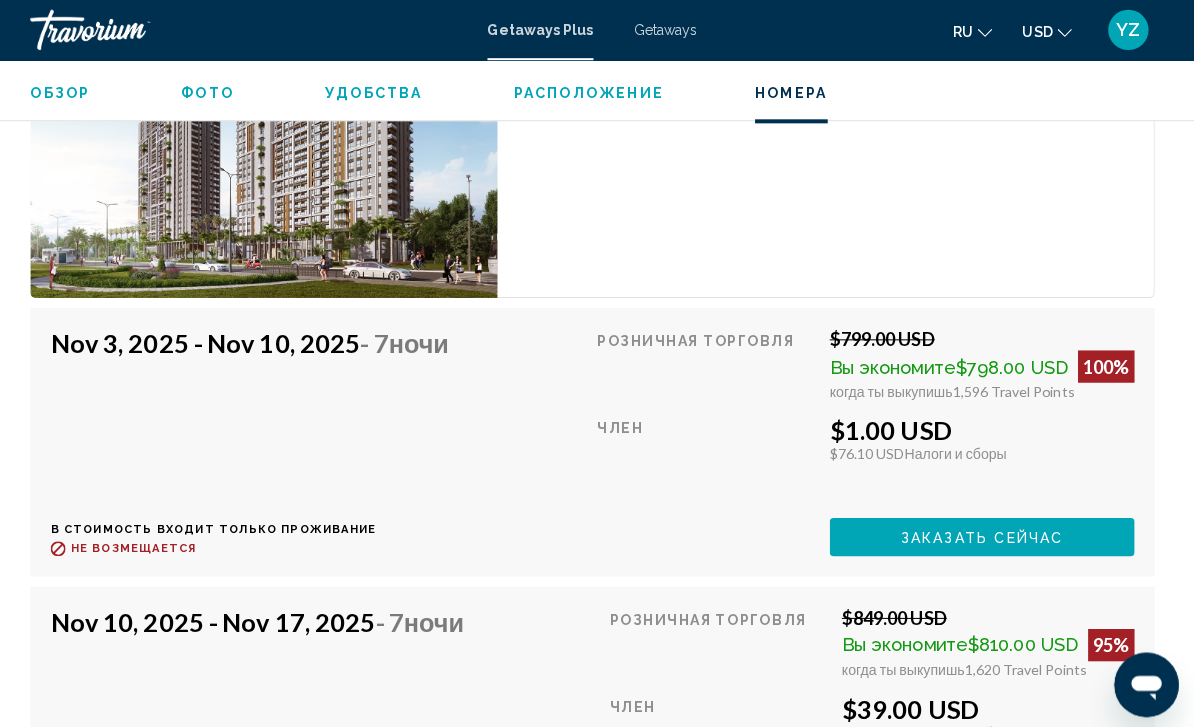 click on "Заказать сейчас" at bounding box center [983, 534] 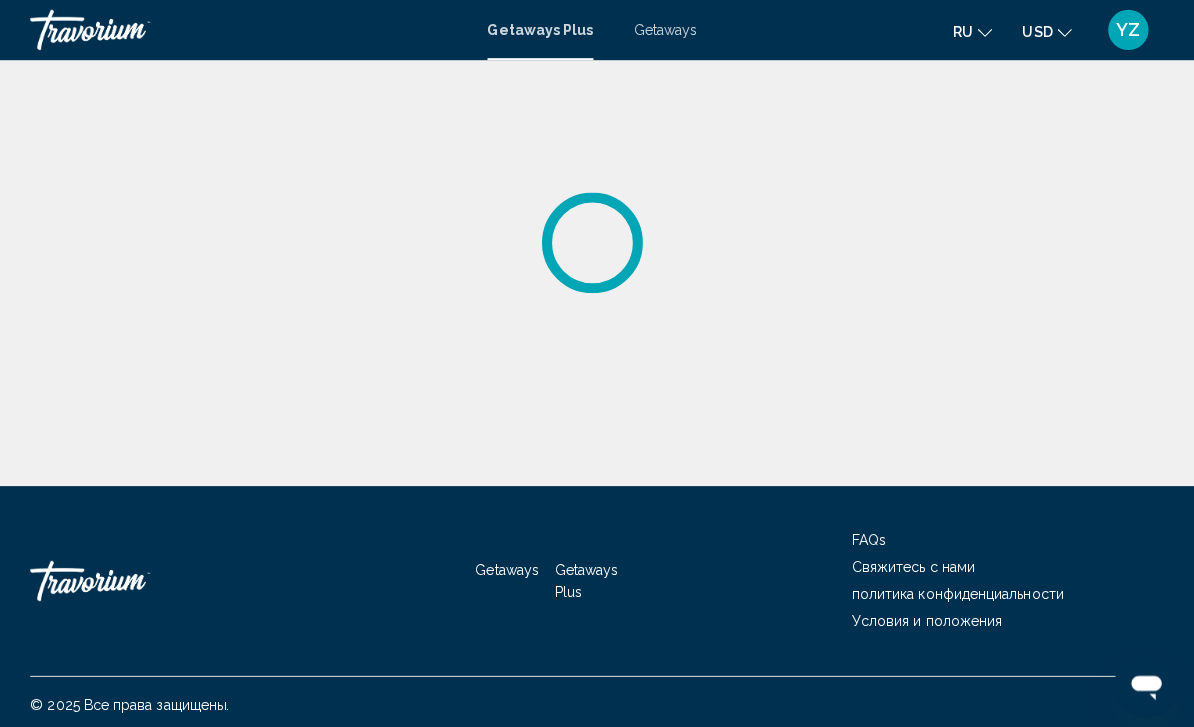scroll, scrollTop: 7, scrollLeft: 0, axis: vertical 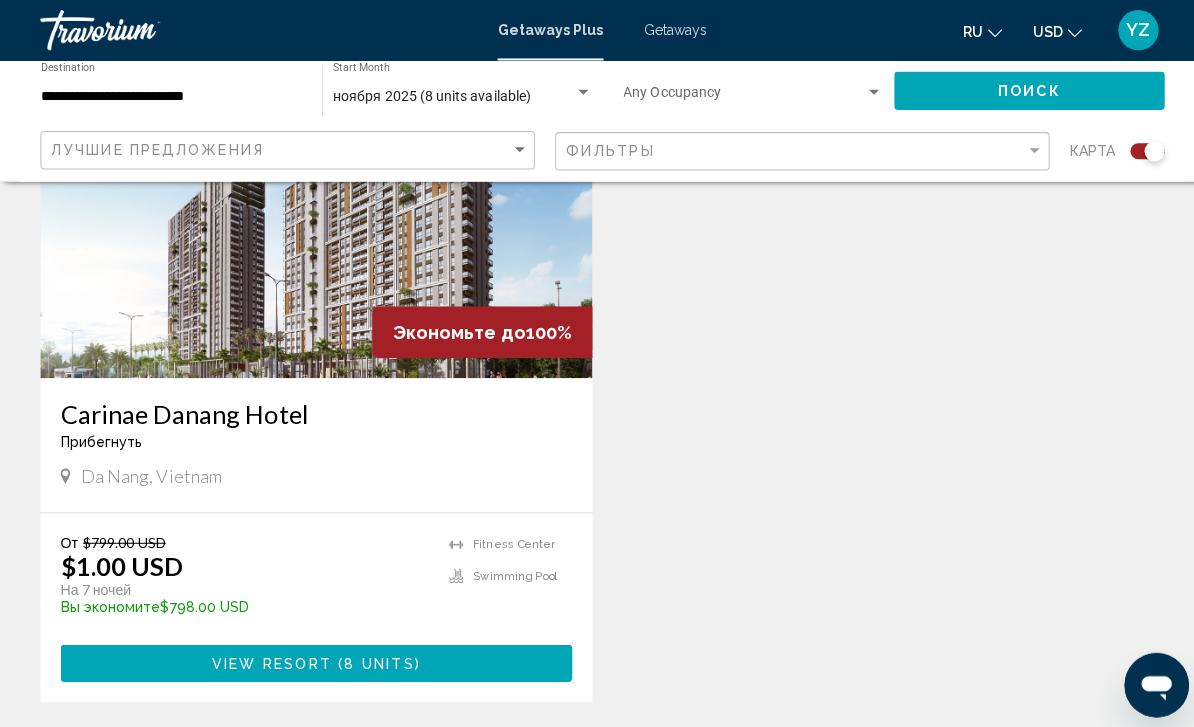 click on "View Resort    ( 8 units )" at bounding box center [313, 657] 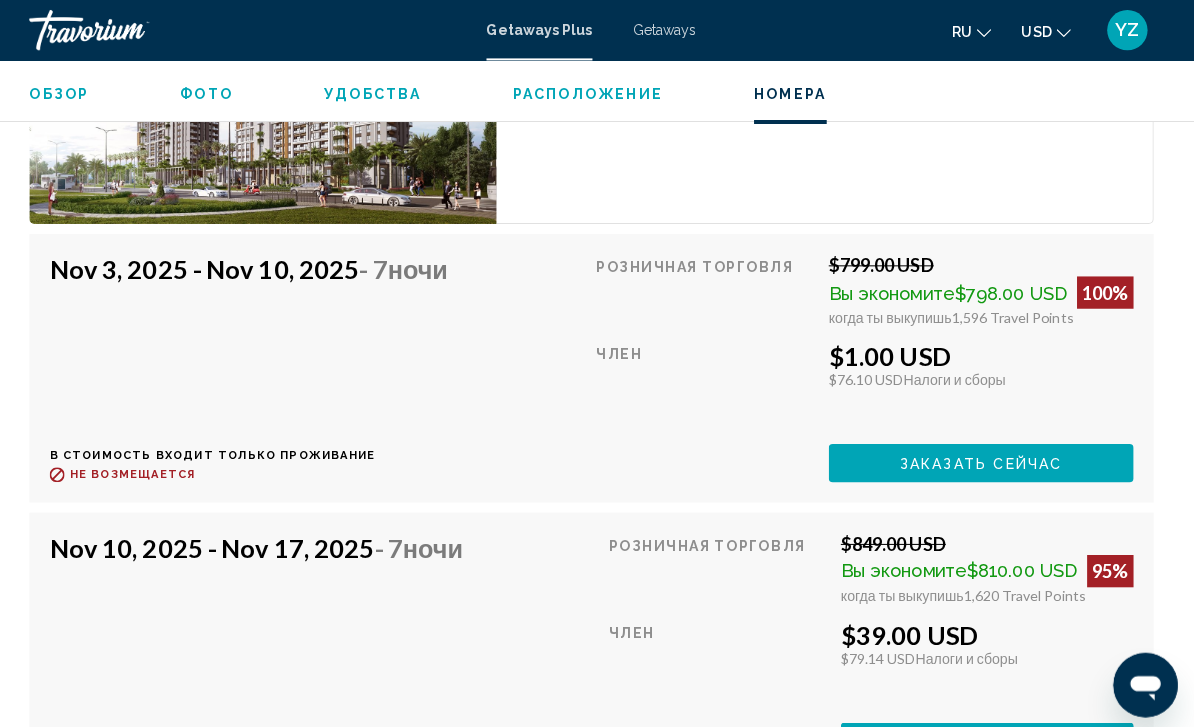 scroll, scrollTop: 3431, scrollLeft: 0, axis: vertical 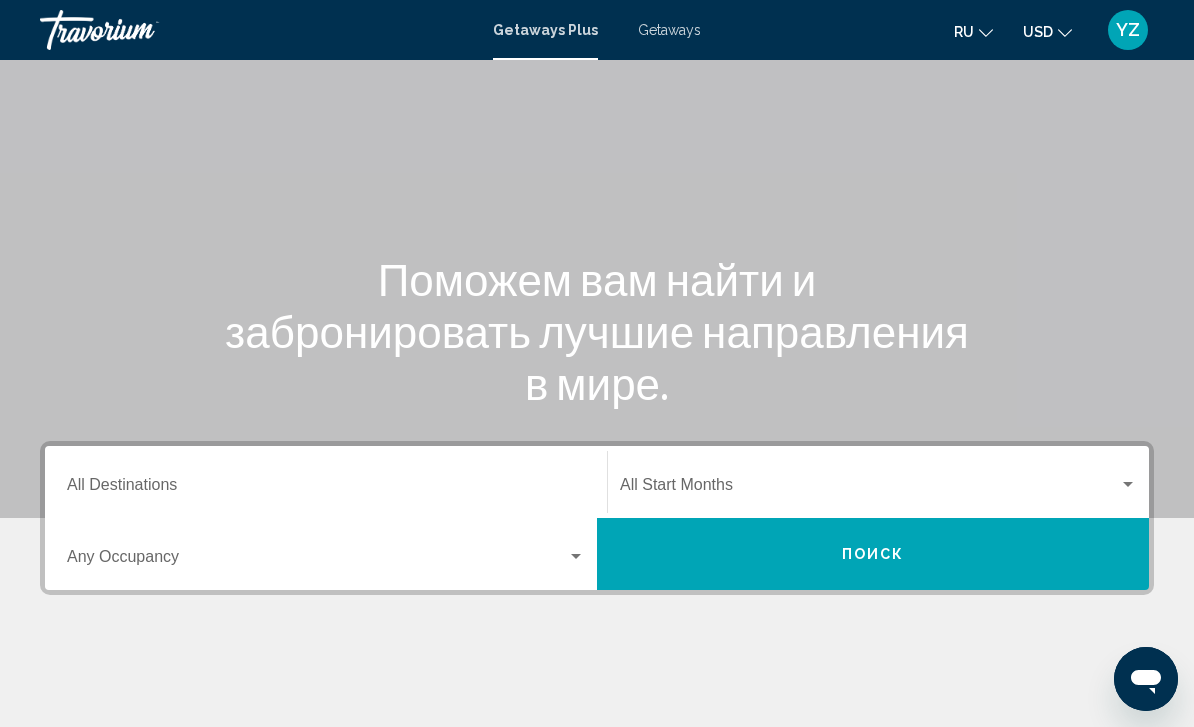 click on "Destination All Destinations" at bounding box center (326, 489) 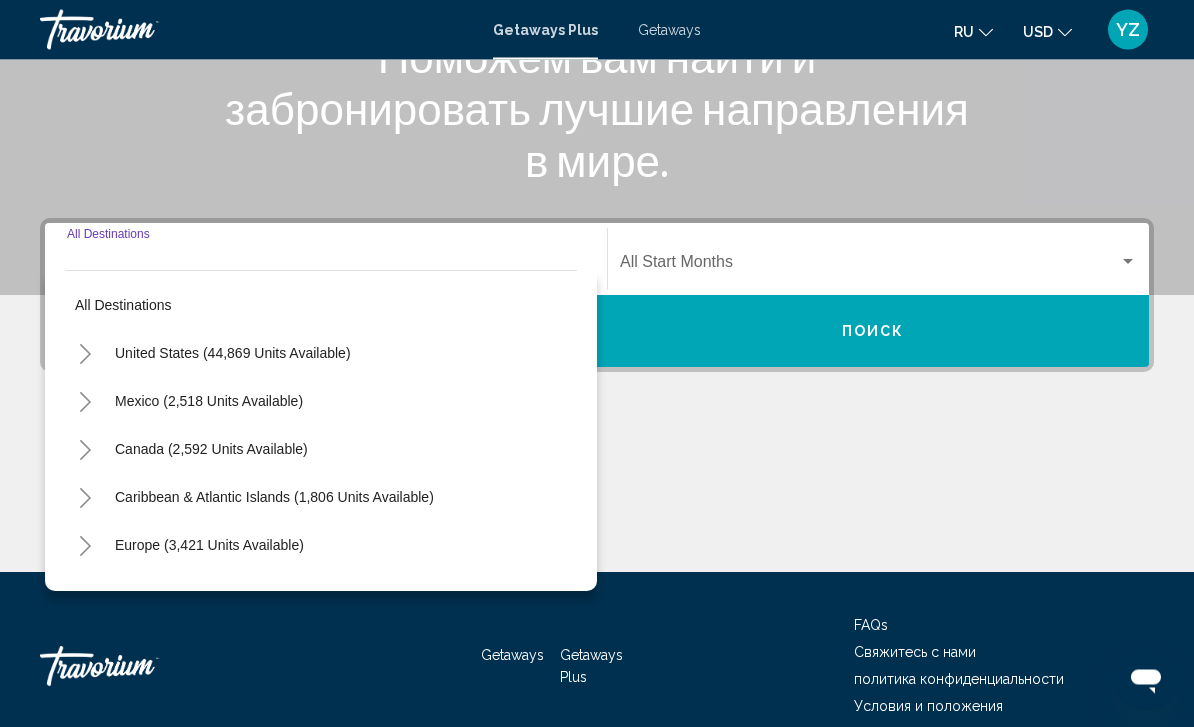 scroll, scrollTop: 328, scrollLeft: 0, axis: vertical 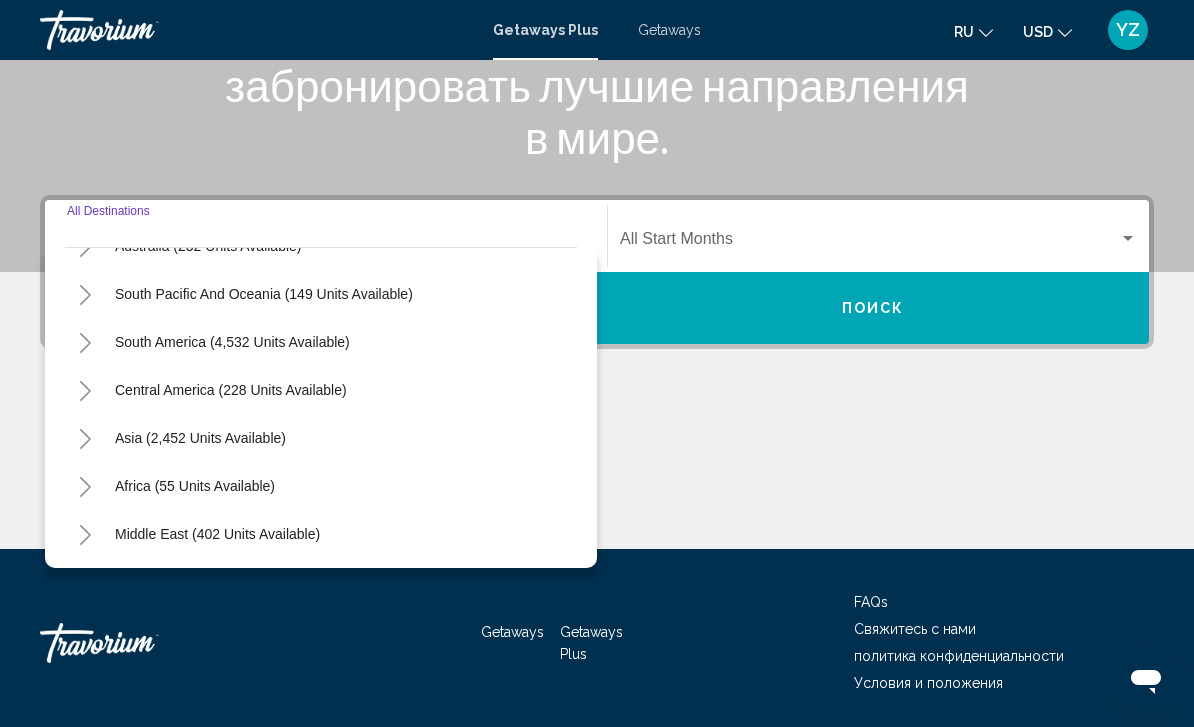 click 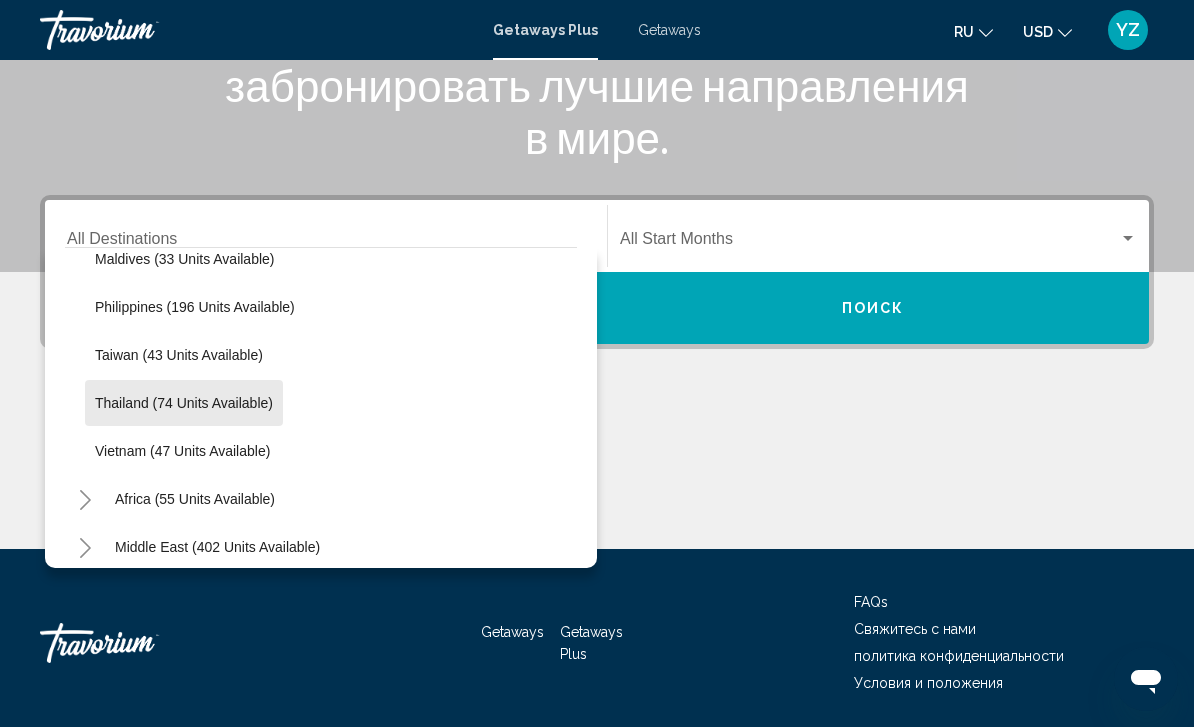 scroll, scrollTop: 792, scrollLeft: 0, axis: vertical 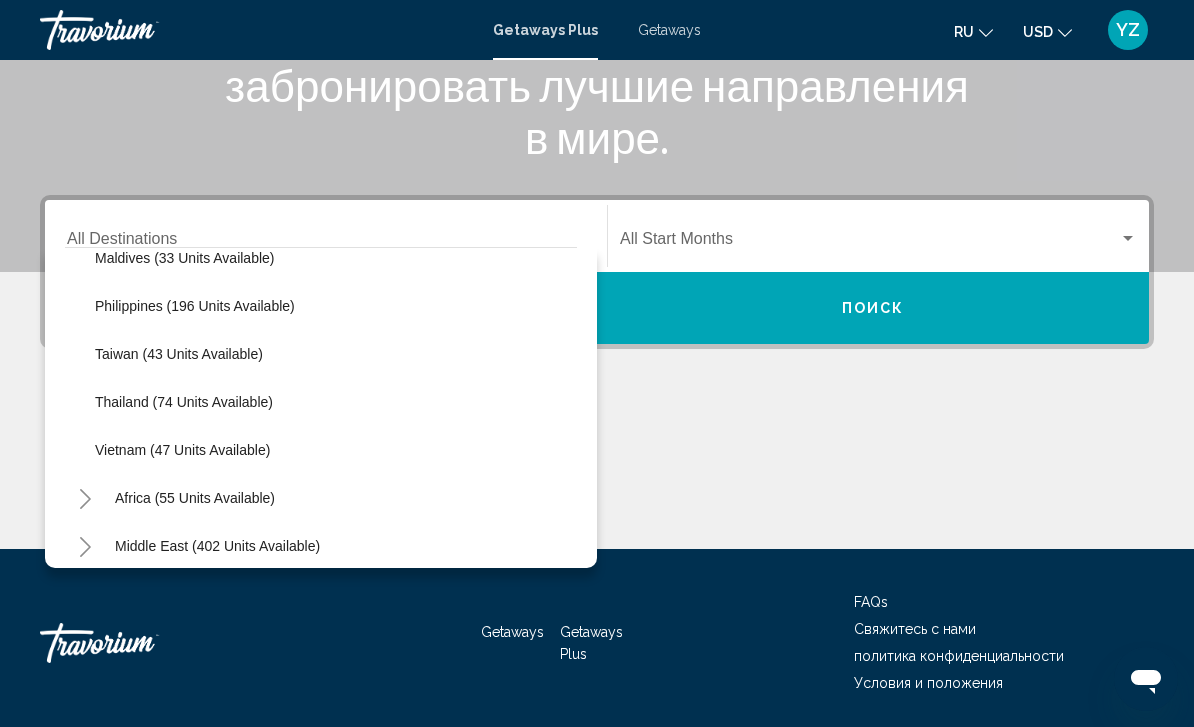 click on "Vietnam (47 units available)" 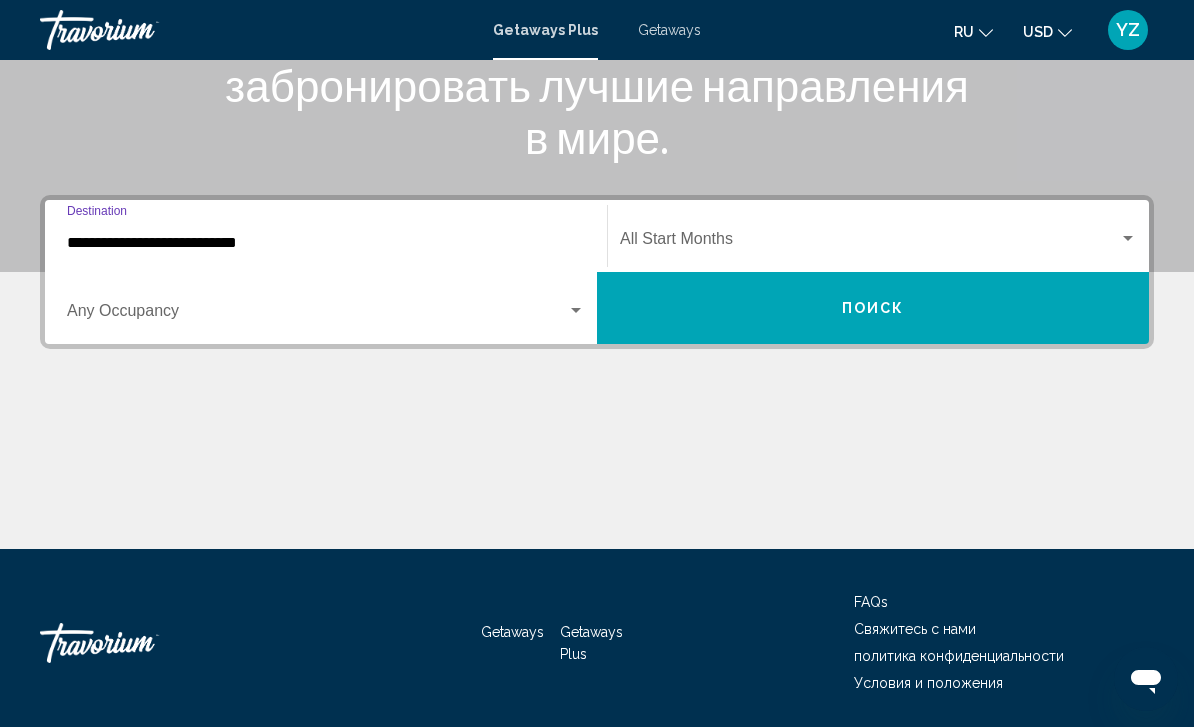 click at bounding box center [869, 243] 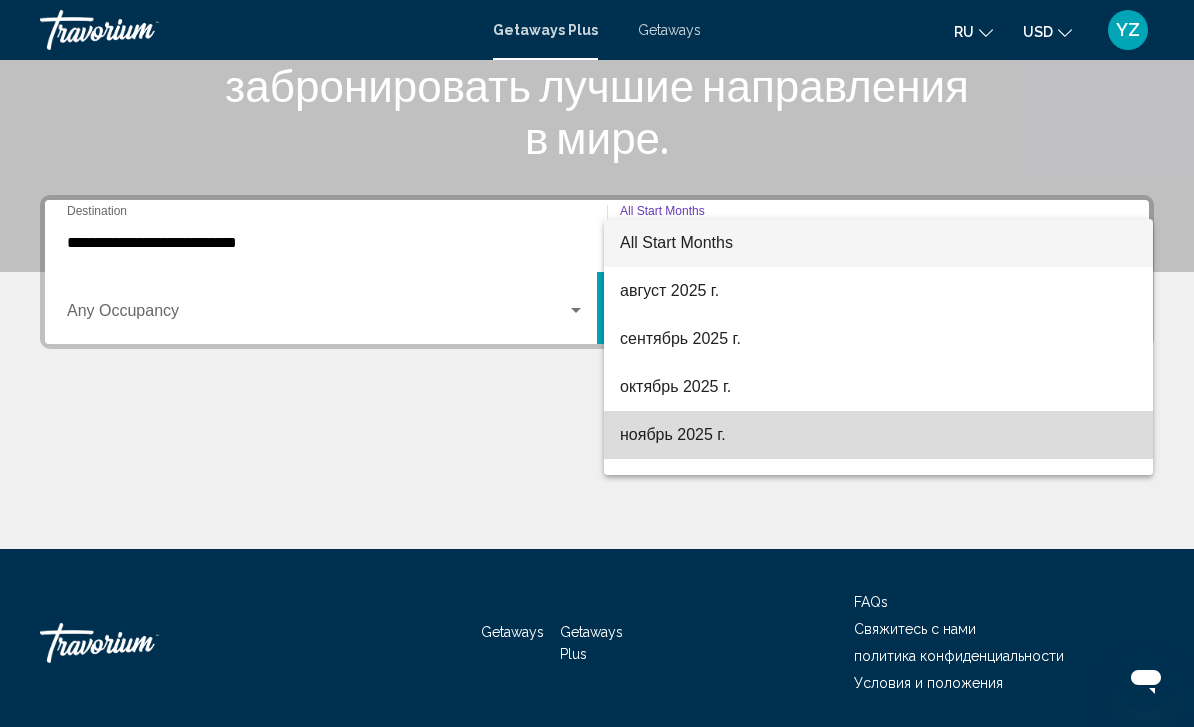 click on "ноябрь 2025 г." at bounding box center (878, 435) 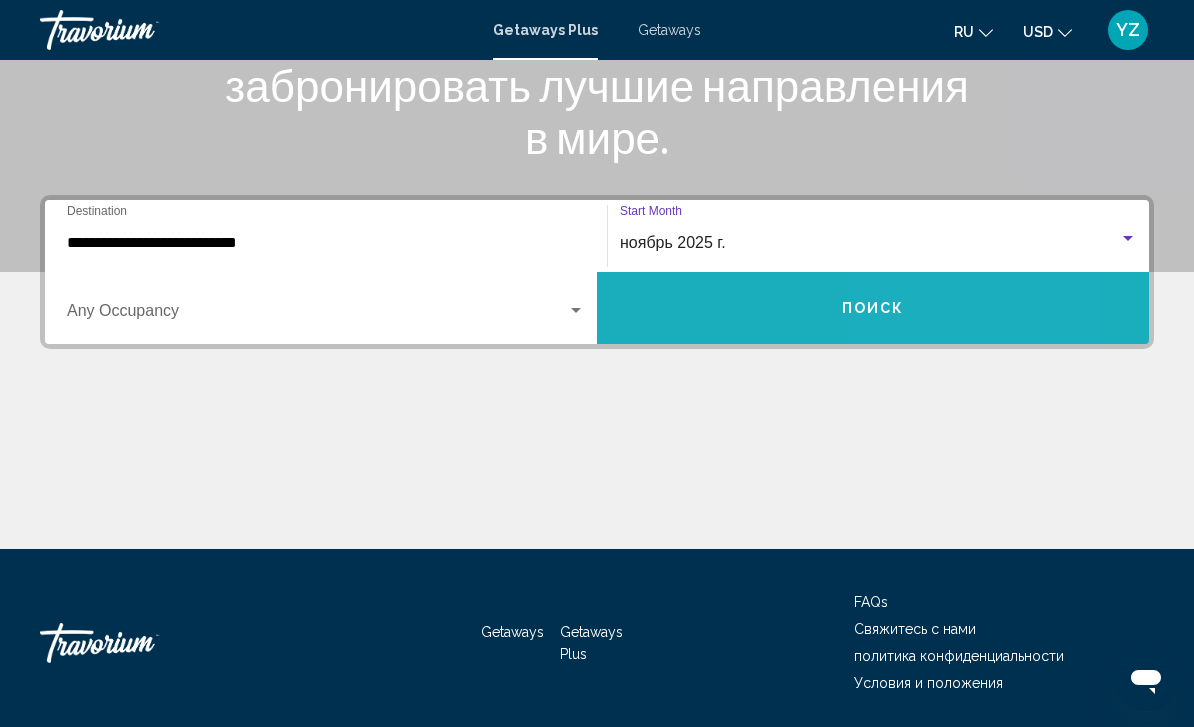 click on "Поиск" at bounding box center (873, 308) 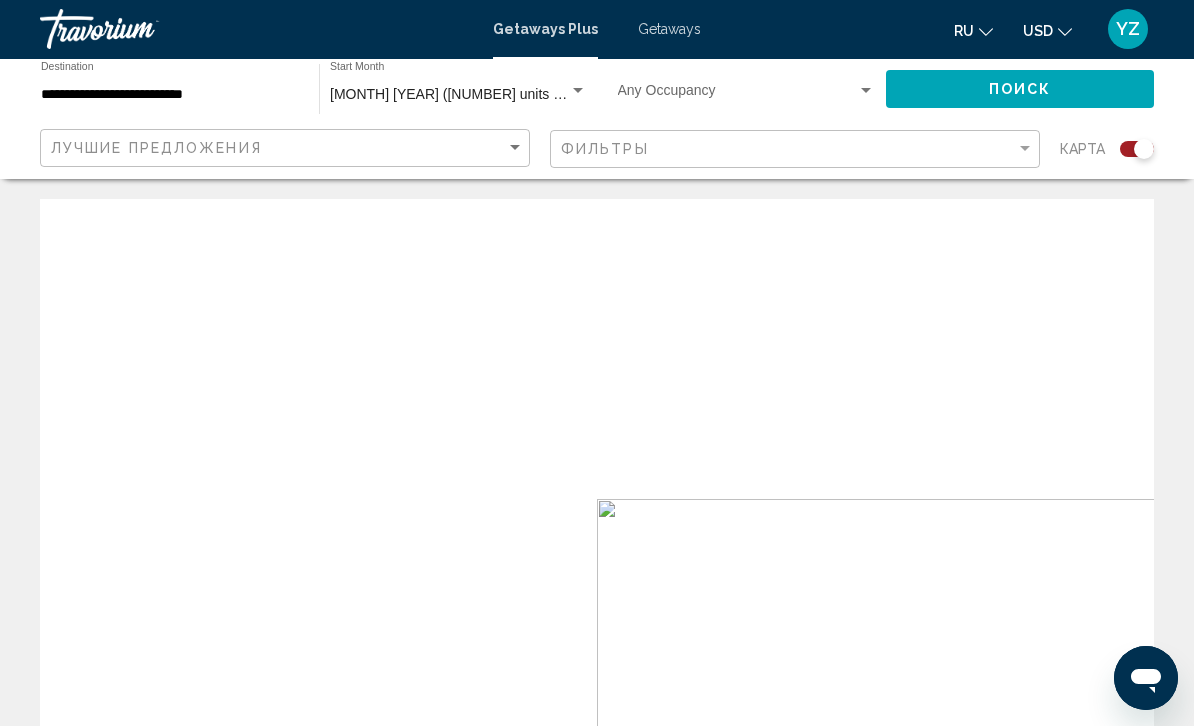scroll, scrollTop: 1, scrollLeft: 0, axis: vertical 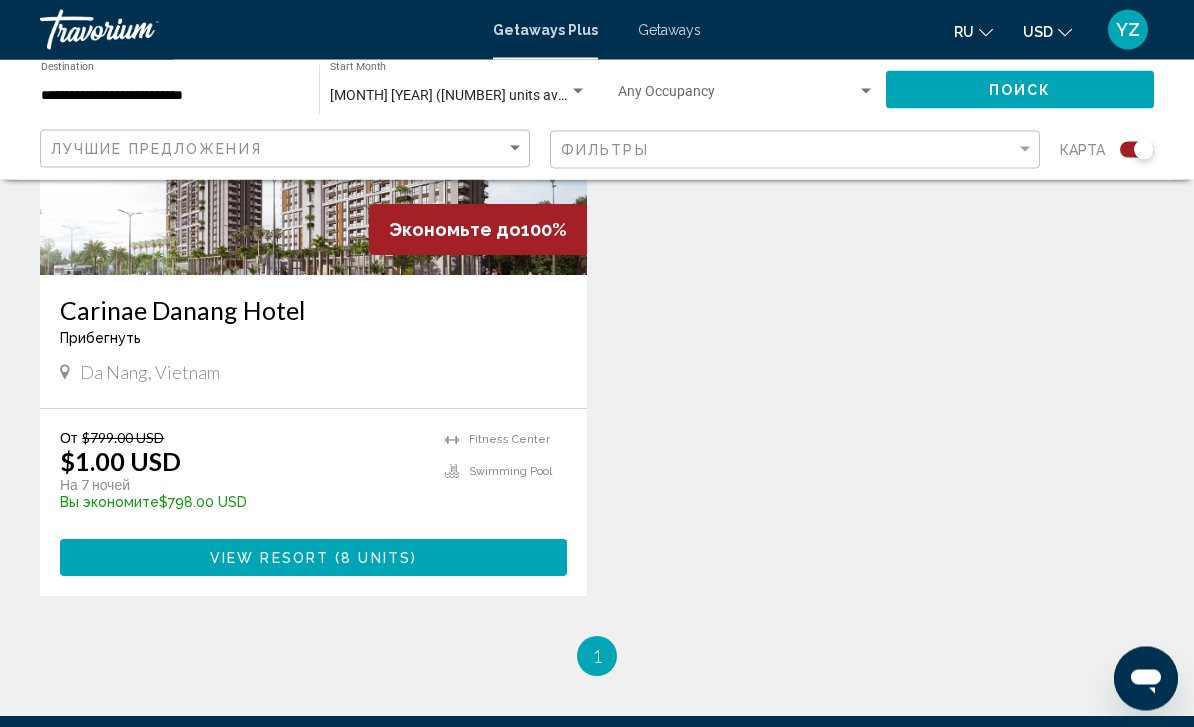 click on "View Resort    ( 8 units )" at bounding box center (313, 558) 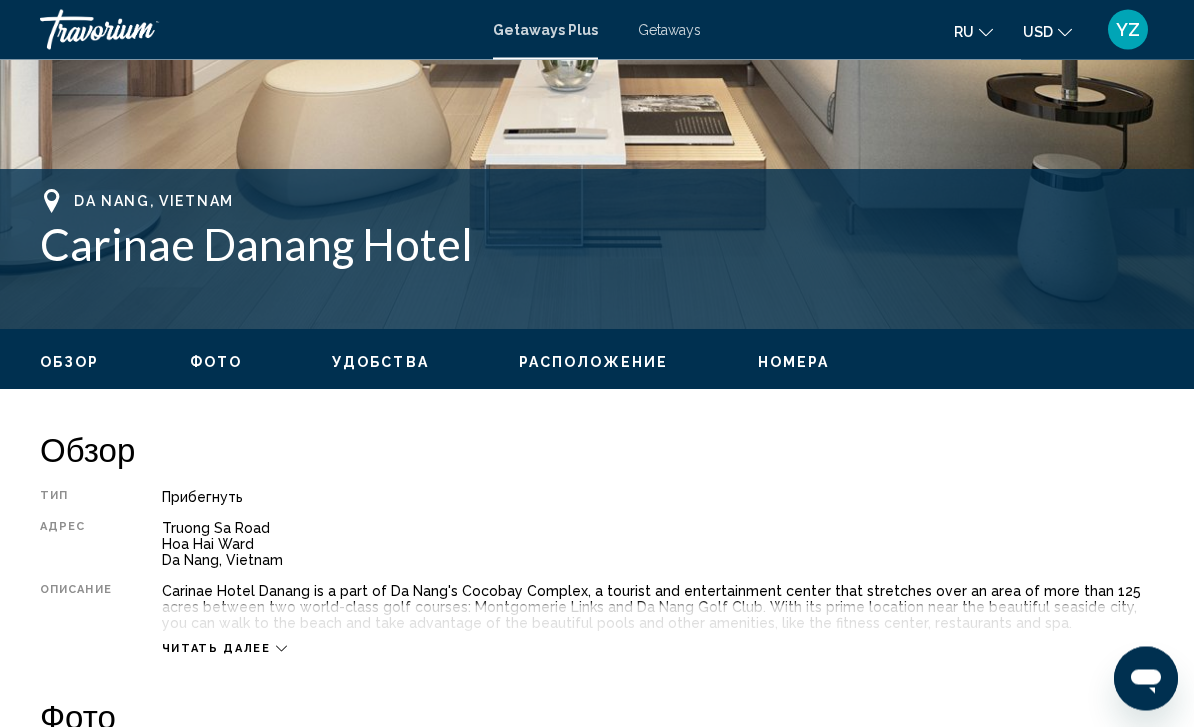 scroll, scrollTop: 725, scrollLeft: 0, axis: vertical 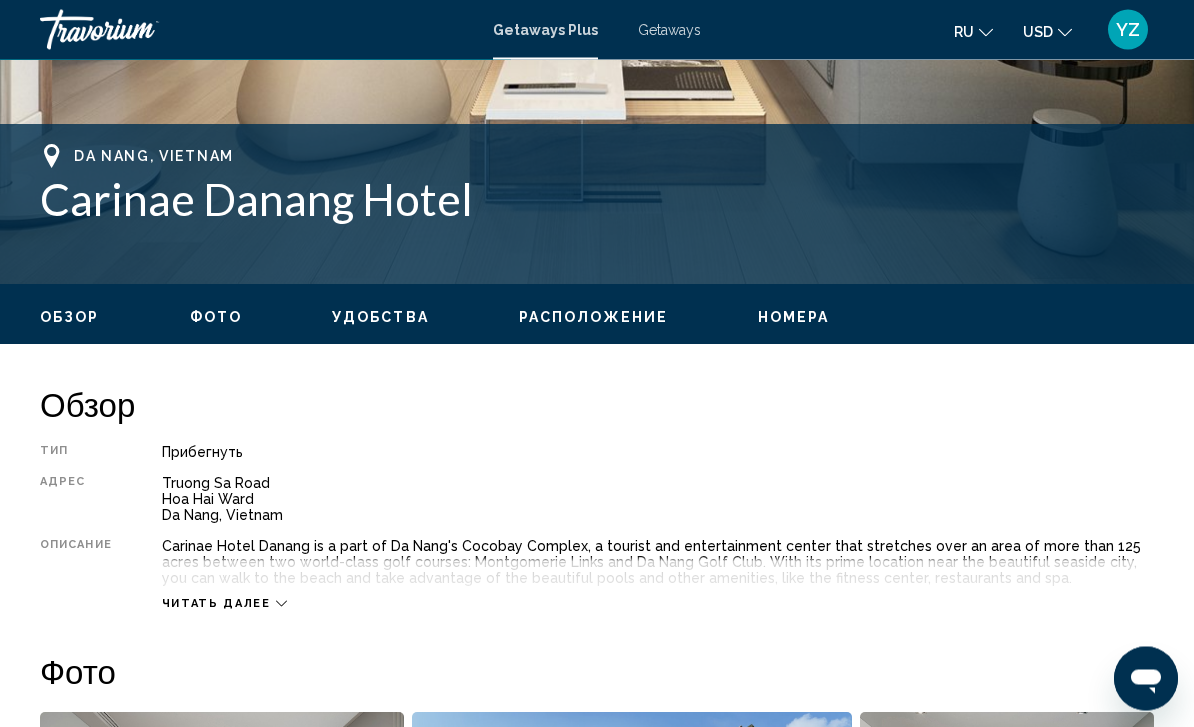 click on "Удобства" at bounding box center (380, 318) 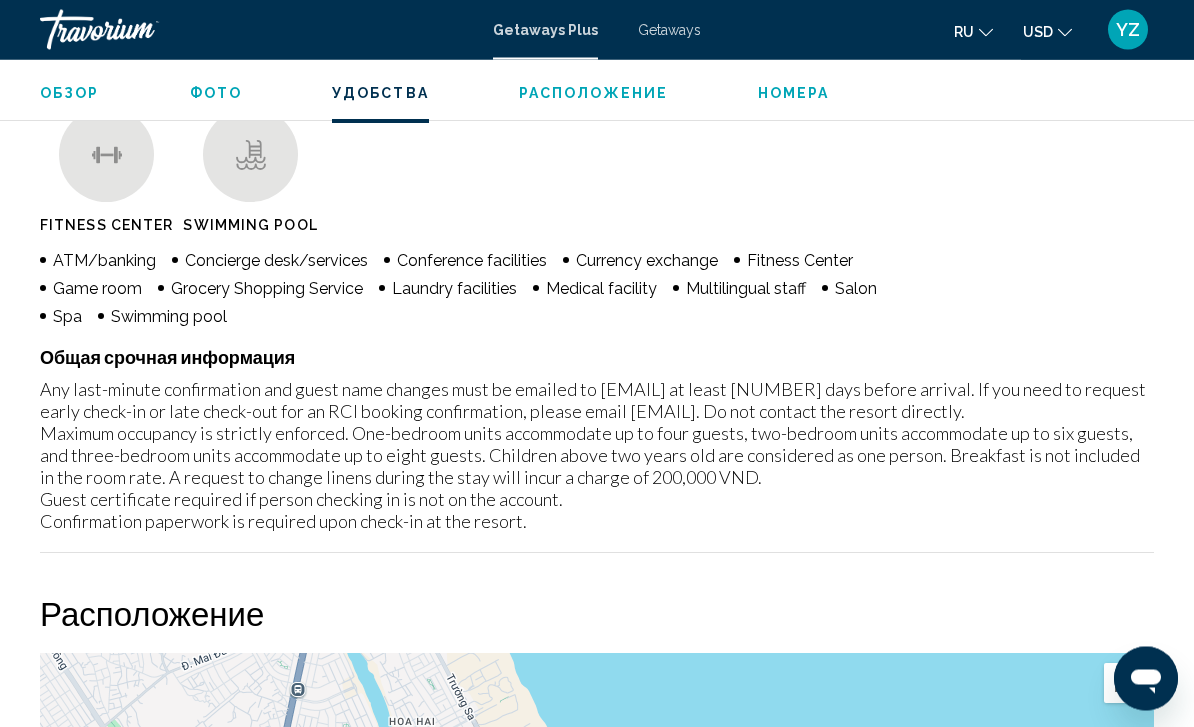 scroll, scrollTop: 2034, scrollLeft: 0, axis: vertical 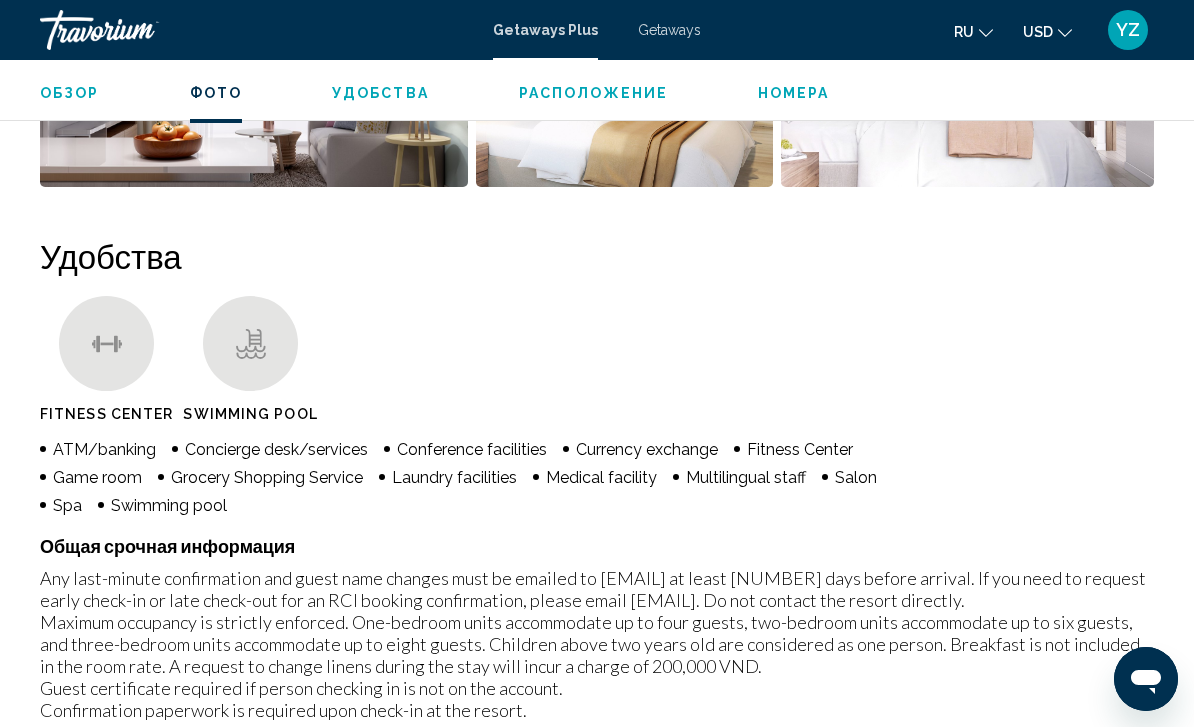 click on "Расположение" at bounding box center [593, 93] 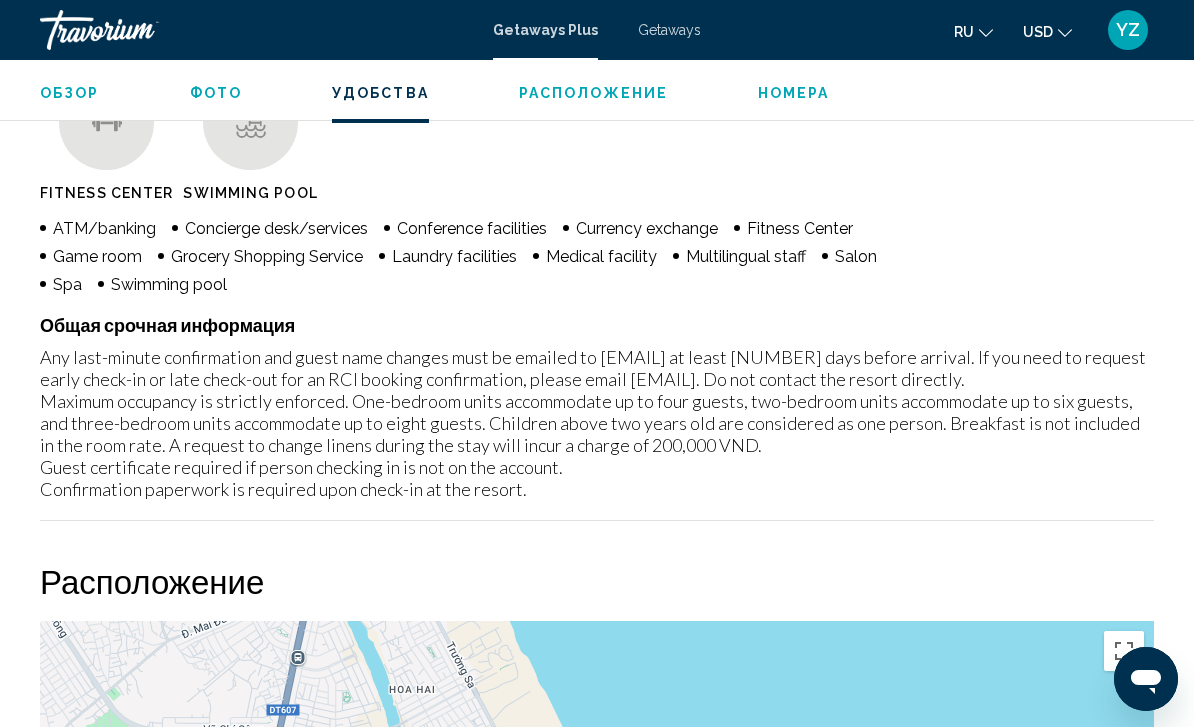 scroll, scrollTop: 2442, scrollLeft: 0, axis: vertical 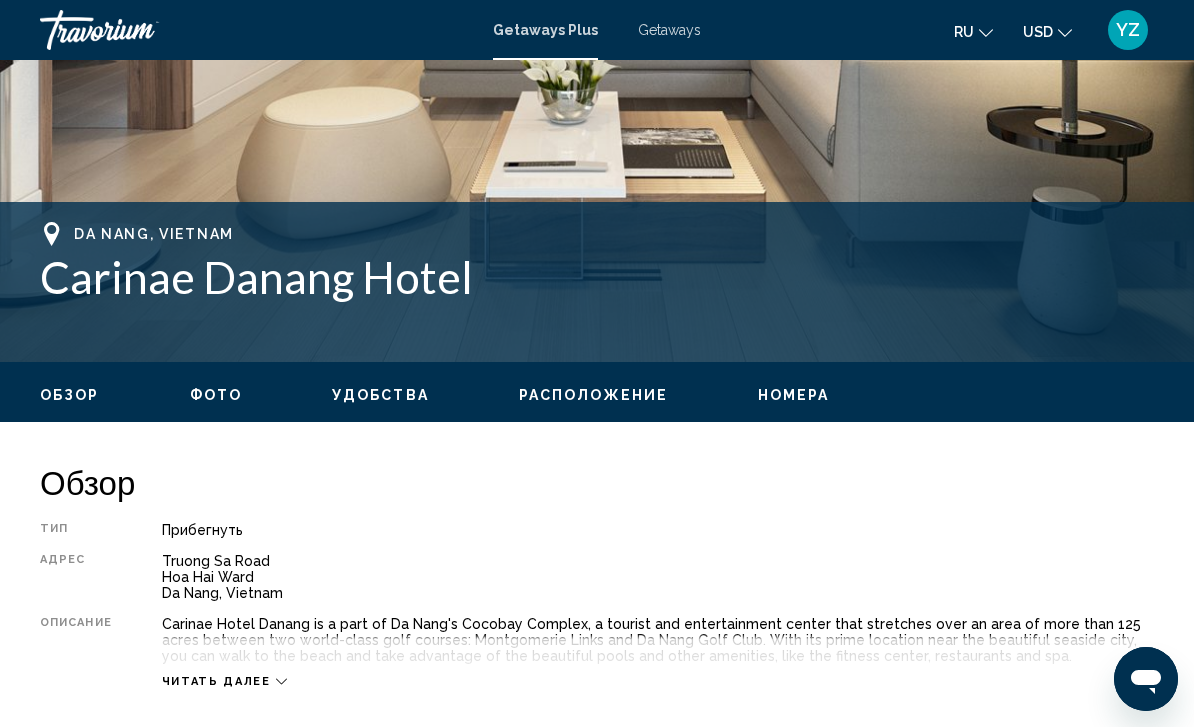 click on "Обзор" at bounding box center [70, 395] 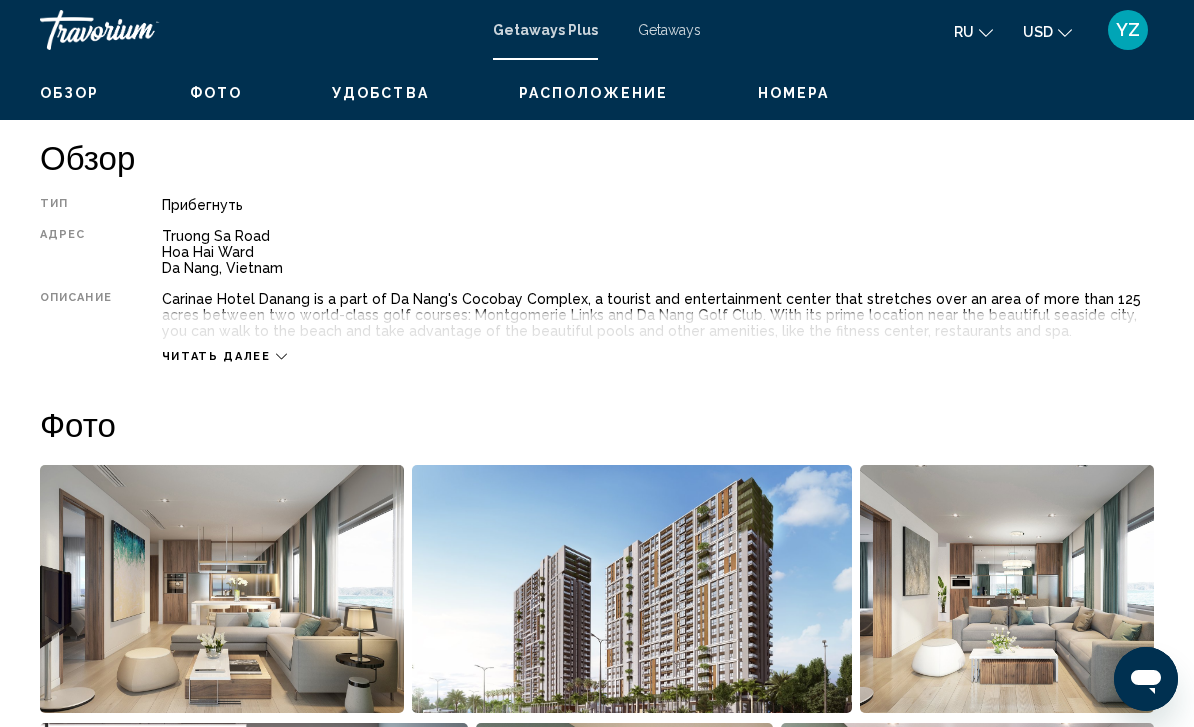 scroll, scrollTop: 990, scrollLeft: 0, axis: vertical 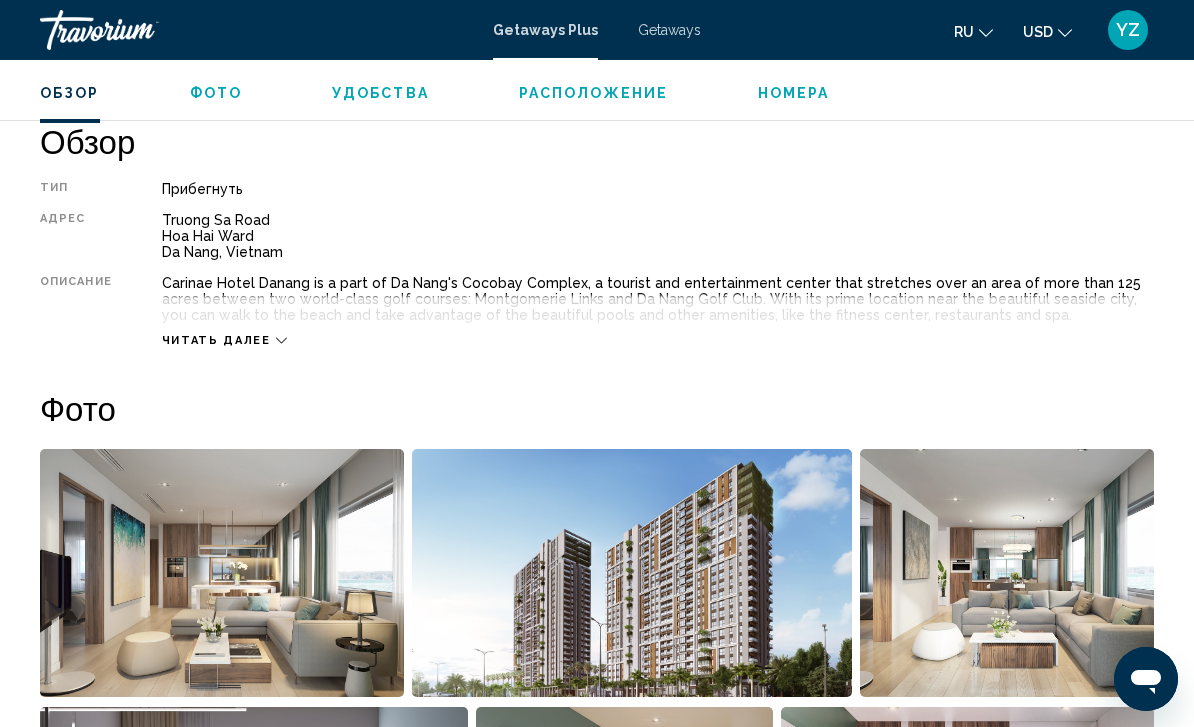 click on "Обзор Тип Прибегнуть Все включено Нет «все включено» Адрес Truong Sa Road Hoa Hai Ward Da Nang, Vietnam Описание Carinae Hotel Danang is a part of Da Nang's Cocobay Complex, a tourist and entertainment center that stretches over an area of more than 125 acres between two world-class golf courses: Montgomerie Links and Da Nang Golf Club. With its prime location near the beautiful seaside city, you can walk to the beach and take advantage of the beautiful pools and other amenities, like the fitness center, restaurants and spa. Читать далее
Фото Удобства
Fitness Center
Swimming Pool ATM/banking Concierge desk/services Conference facilities Currency exchange Fitness Center Game room Grocery Shopping Service Laundry facilities Medical facility Multilingual staff Salon Spa ← → ↑" at bounding box center [597, 1967] 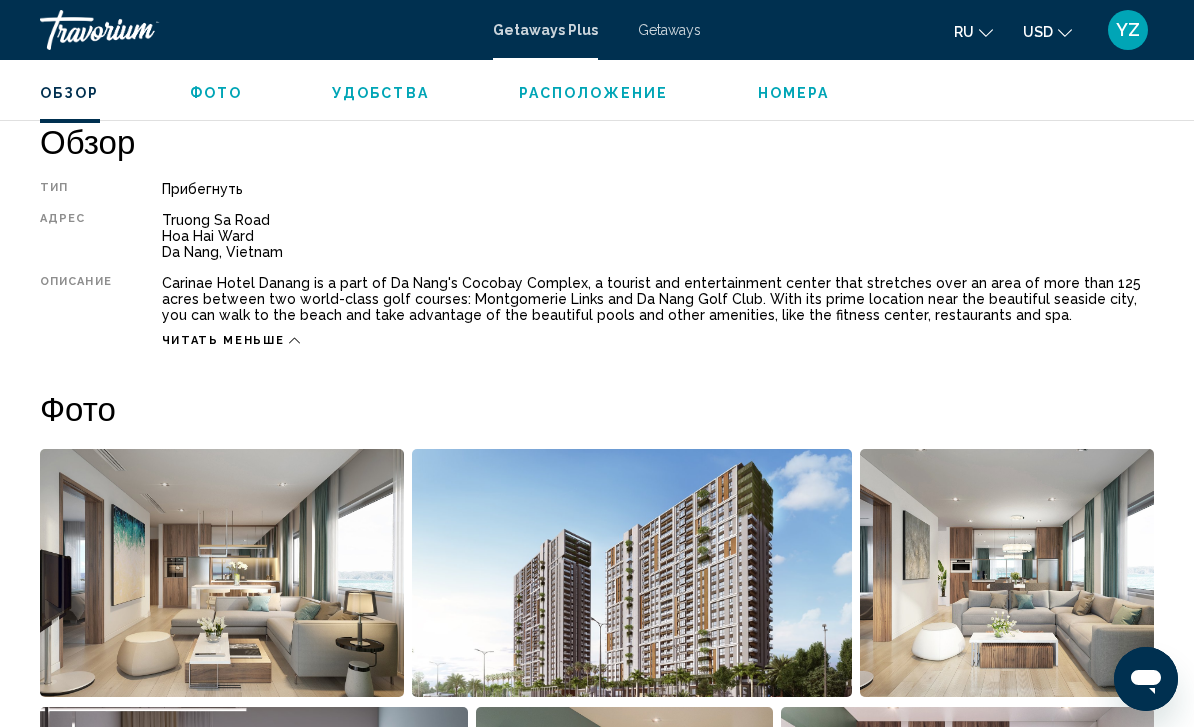 click on "Читать меньше" at bounding box center [223, 340] 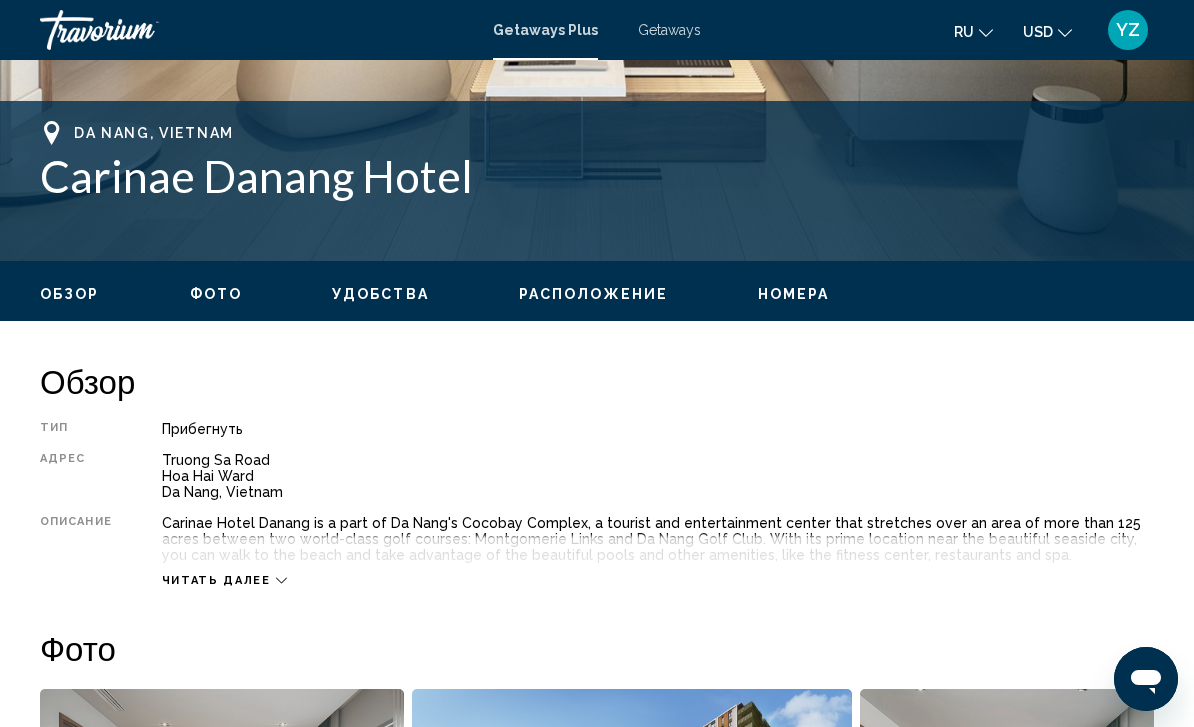 scroll, scrollTop: 748, scrollLeft: 0, axis: vertical 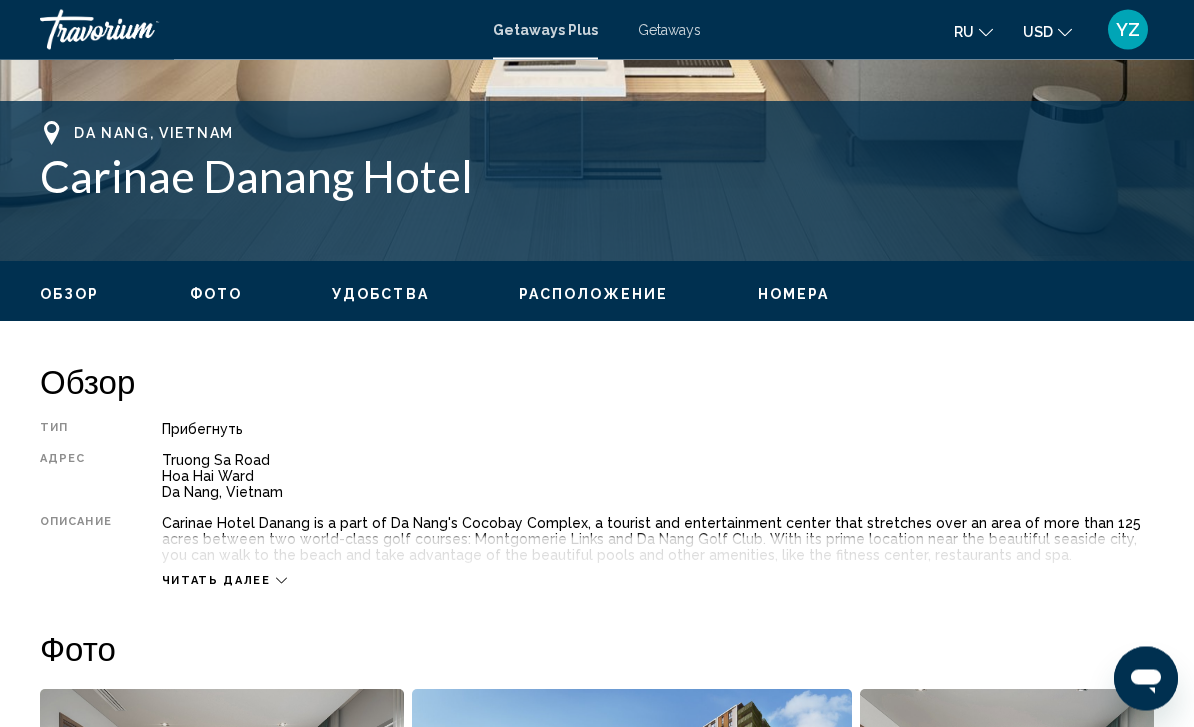 click on "Расположение" at bounding box center [593, 295] 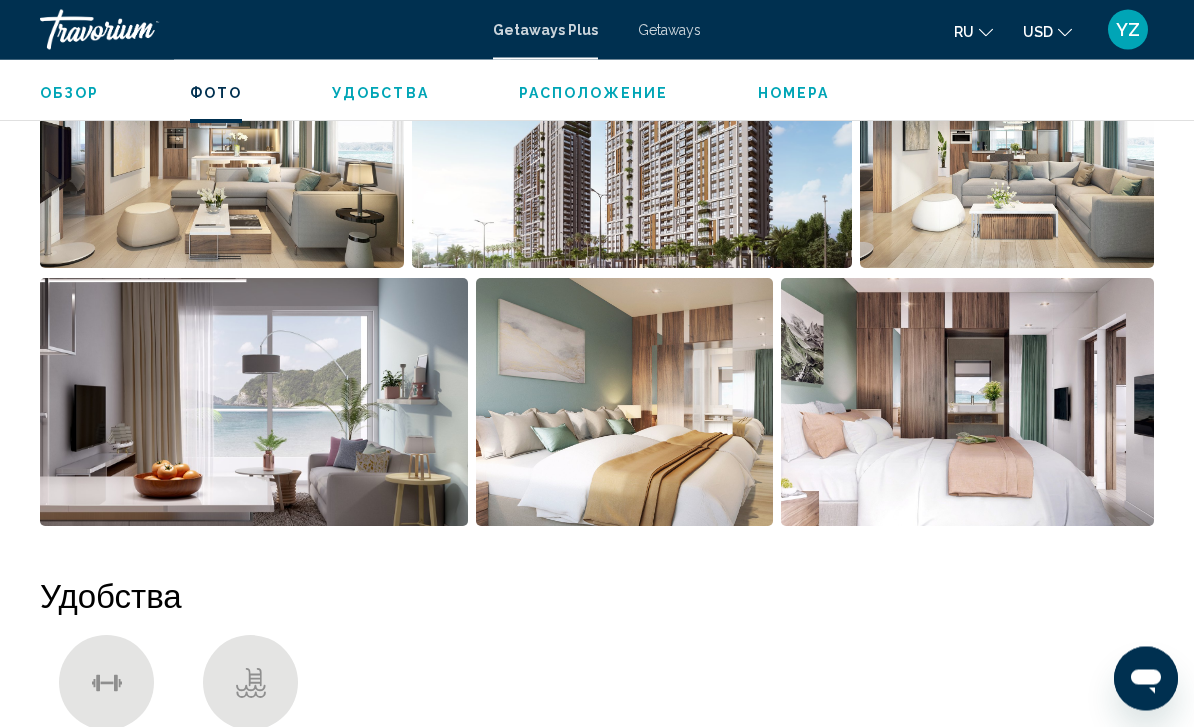 scroll, scrollTop: 2441, scrollLeft: 0, axis: vertical 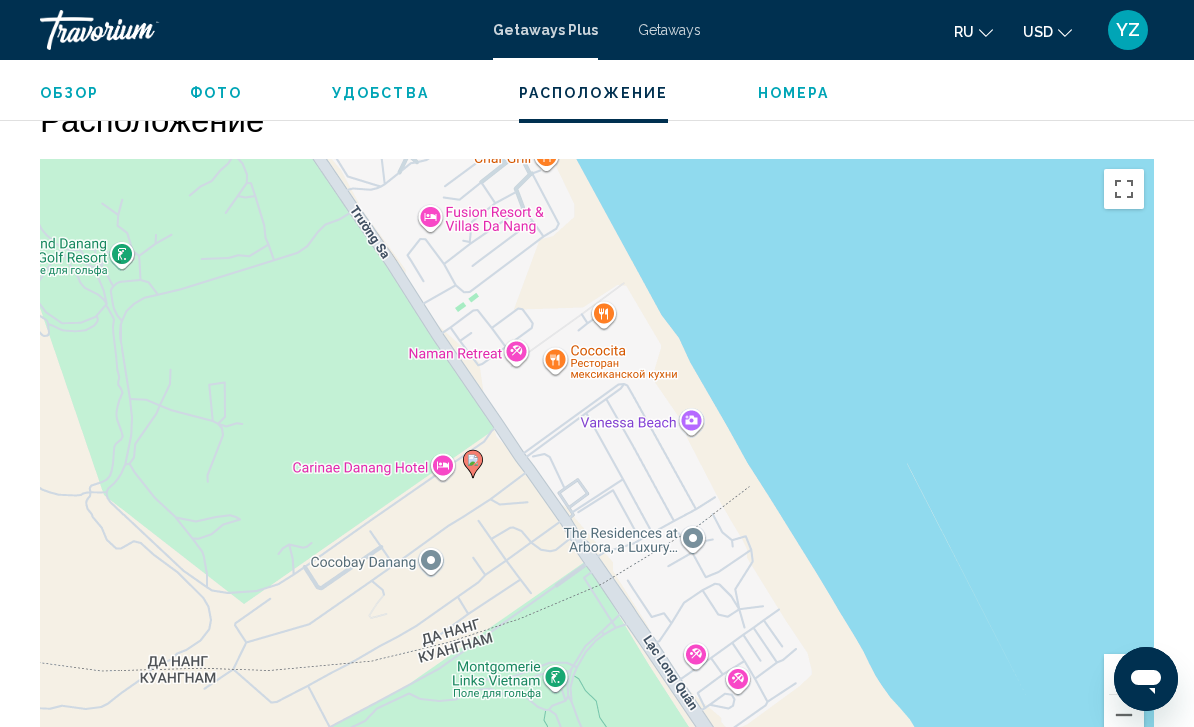 click on "Номера" at bounding box center (794, 93) 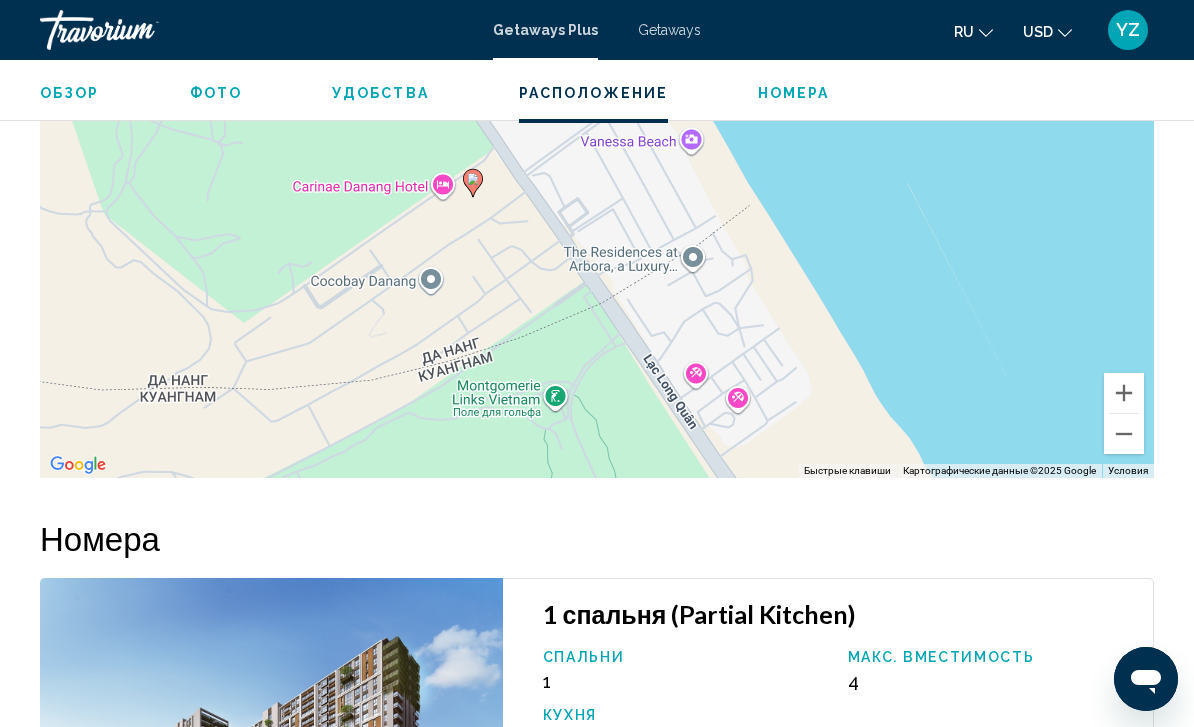 scroll, scrollTop: 3142, scrollLeft: 0, axis: vertical 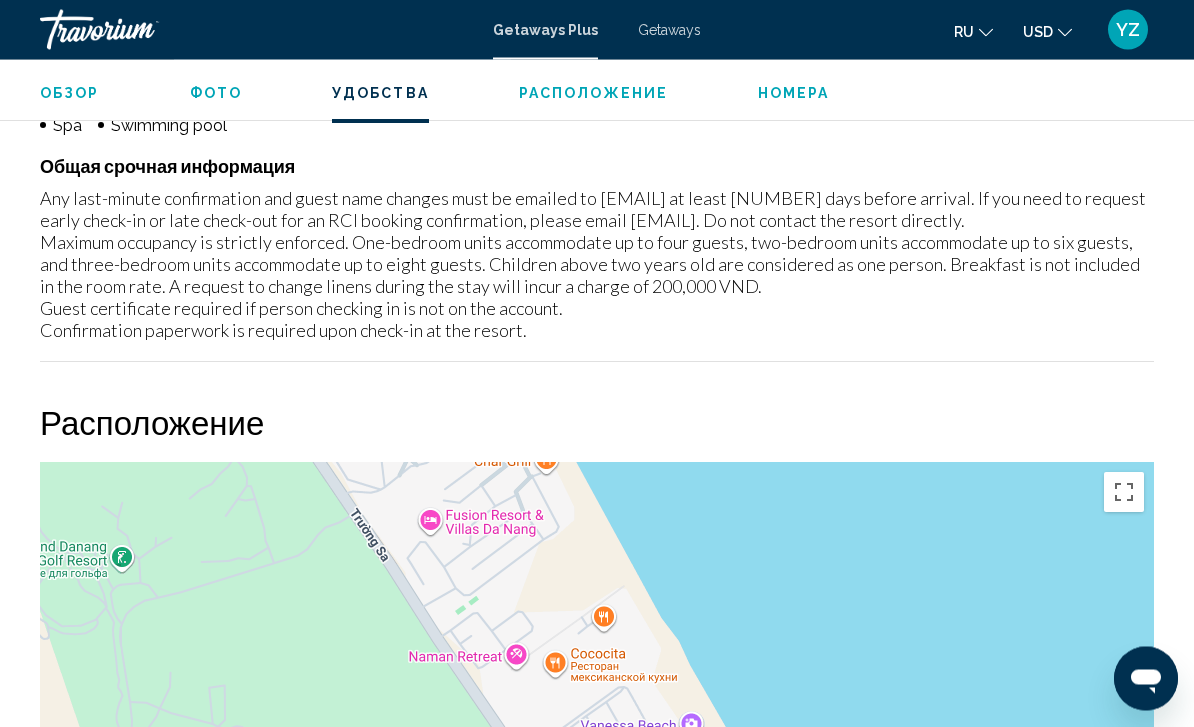 click on "Фото" at bounding box center (216, 93) 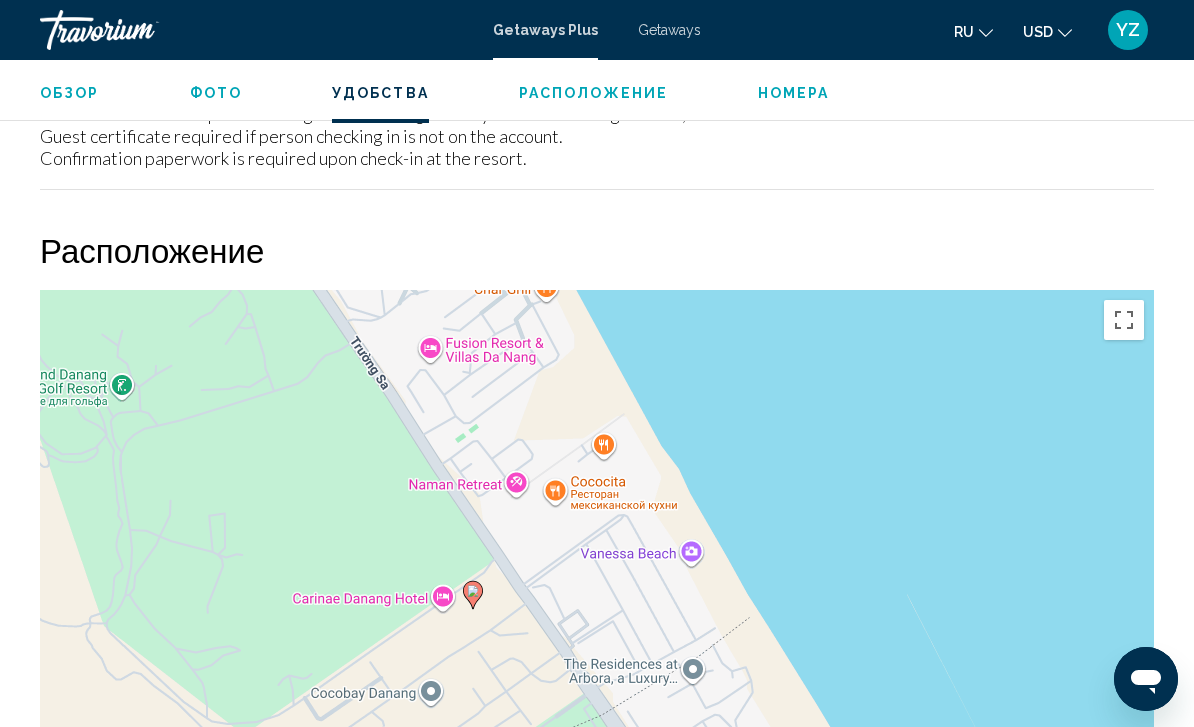 scroll, scrollTop: 2345, scrollLeft: 0, axis: vertical 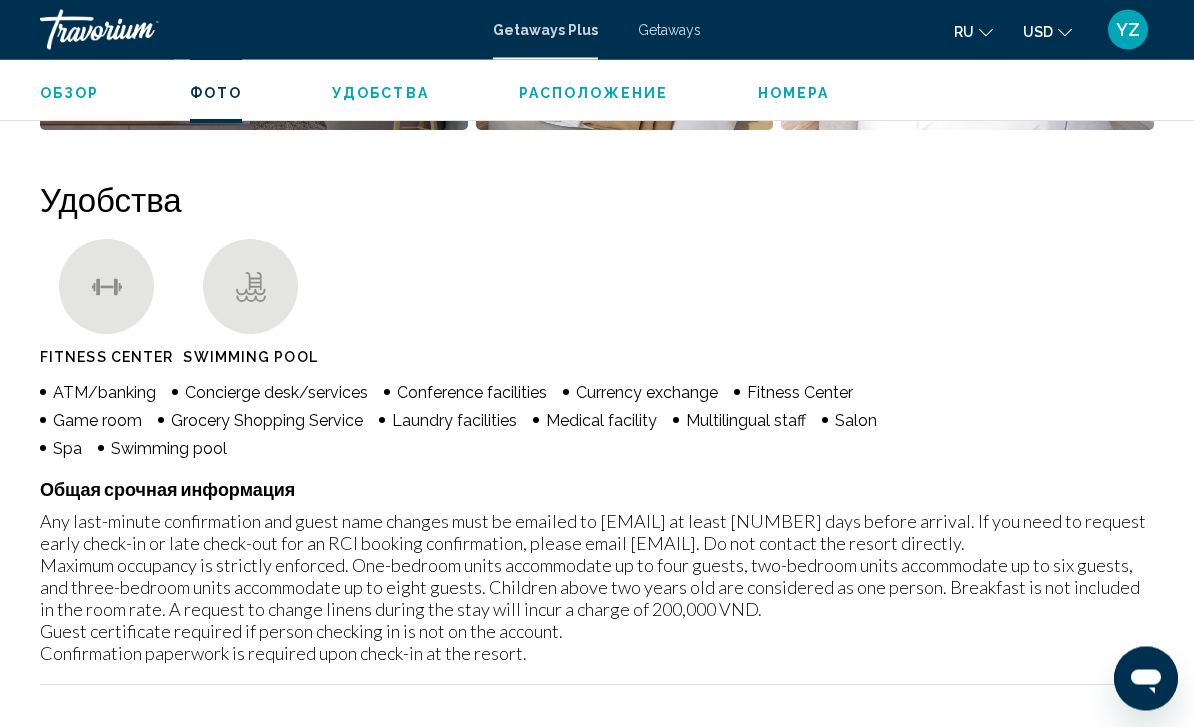 click on "Фото" at bounding box center [216, 93] 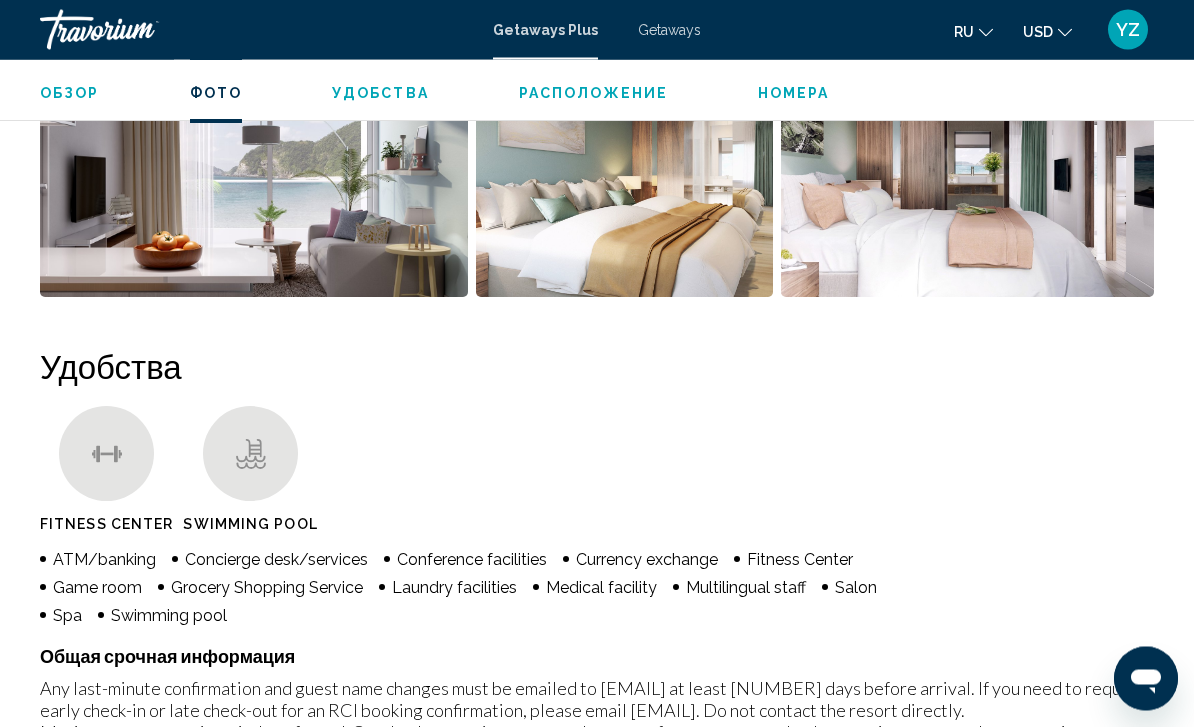scroll, scrollTop: 1258, scrollLeft: 0, axis: vertical 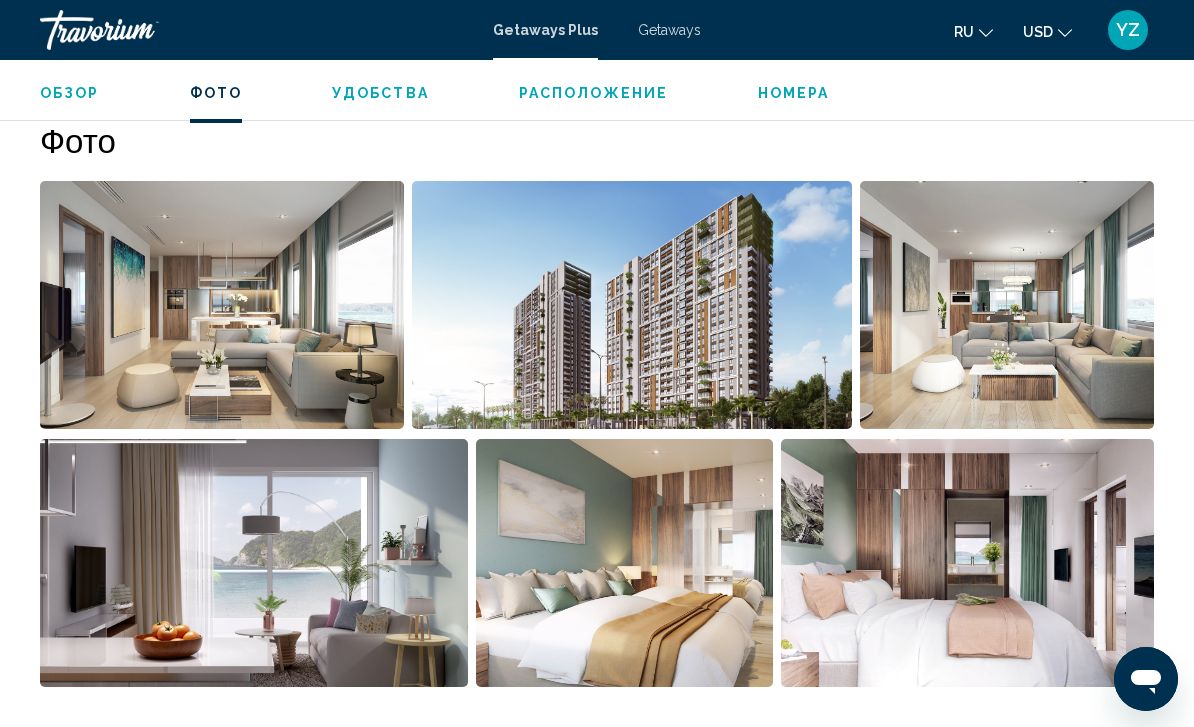 click on "Удобства" at bounding box center (380, 93) 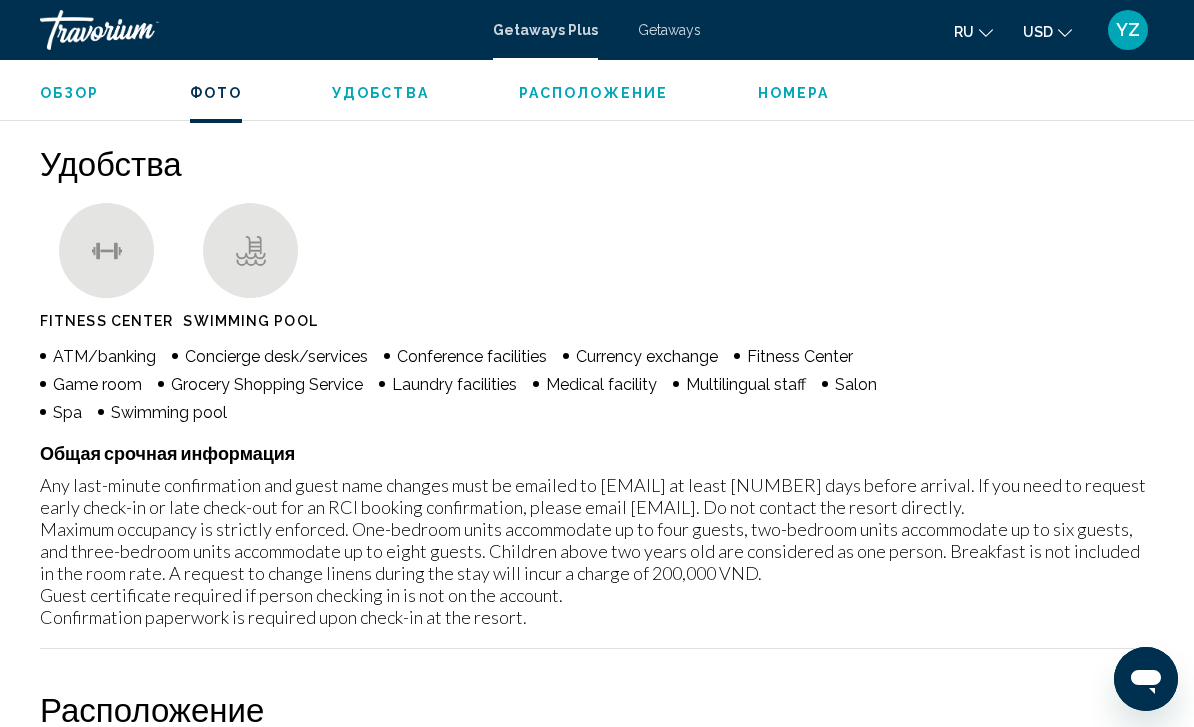 scroll, scrollTop: 1874, scrollLeft: 0, axis: vertical 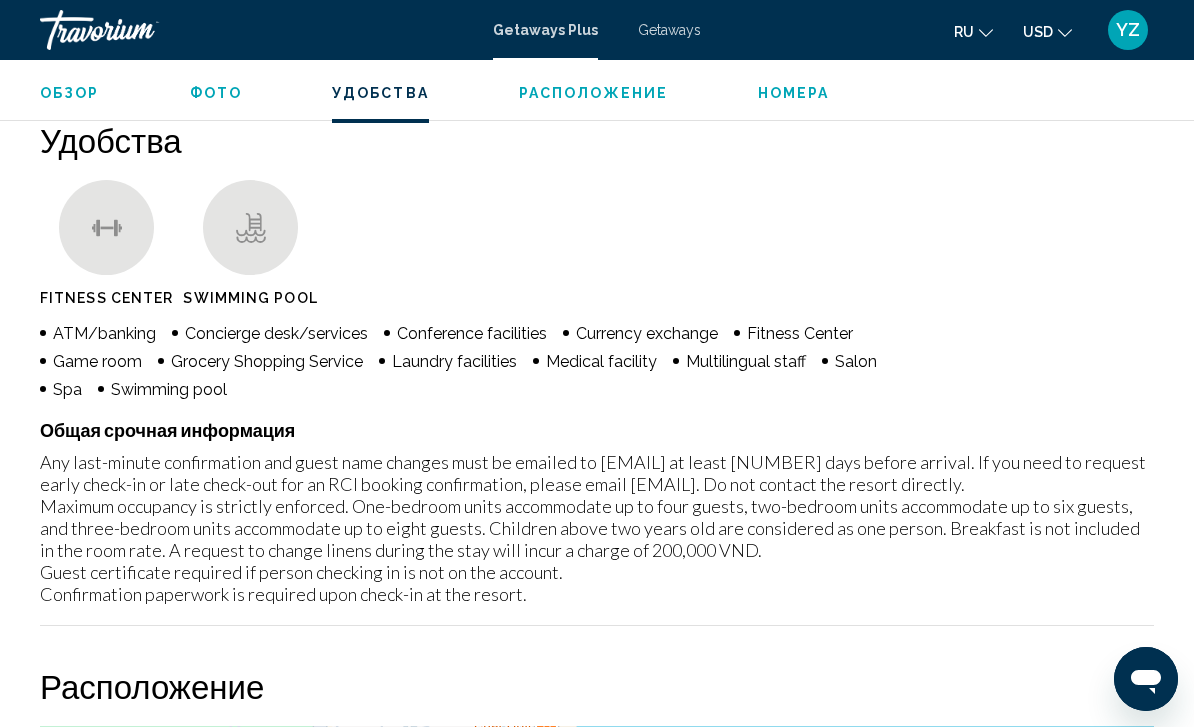 click on "Номера" at bounding box center (794, 93) 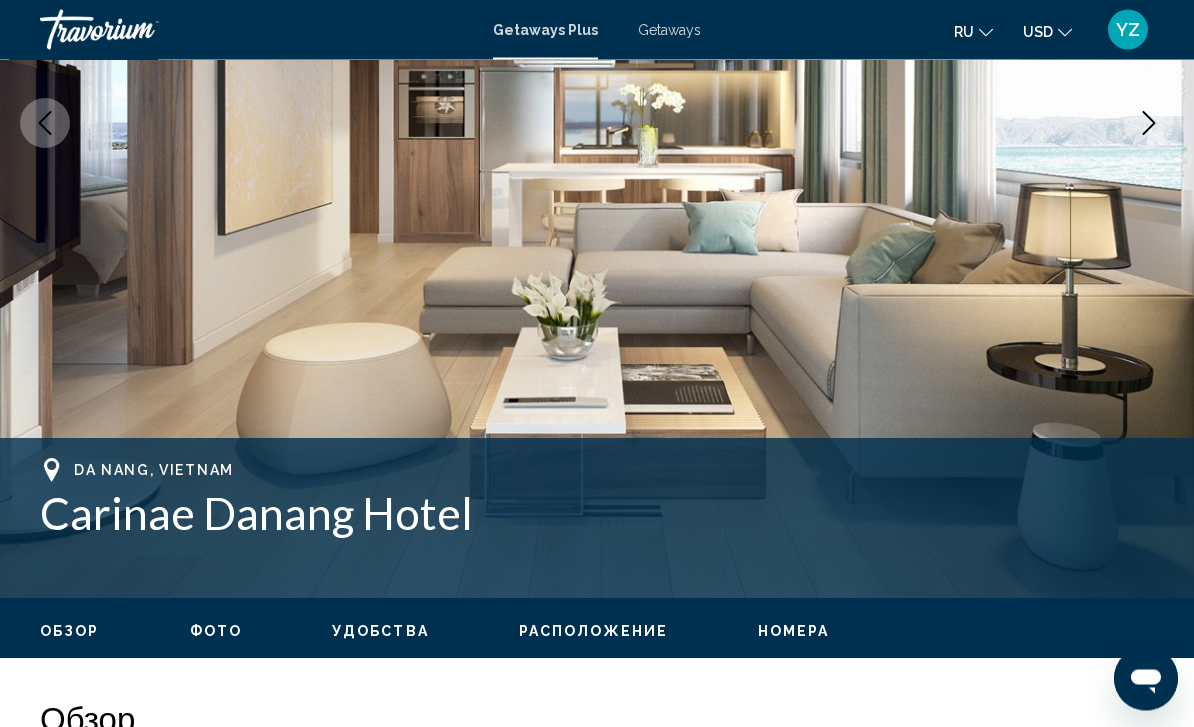 scroll, scrollTop: 437, scrollLeft: 0, axis: vertical 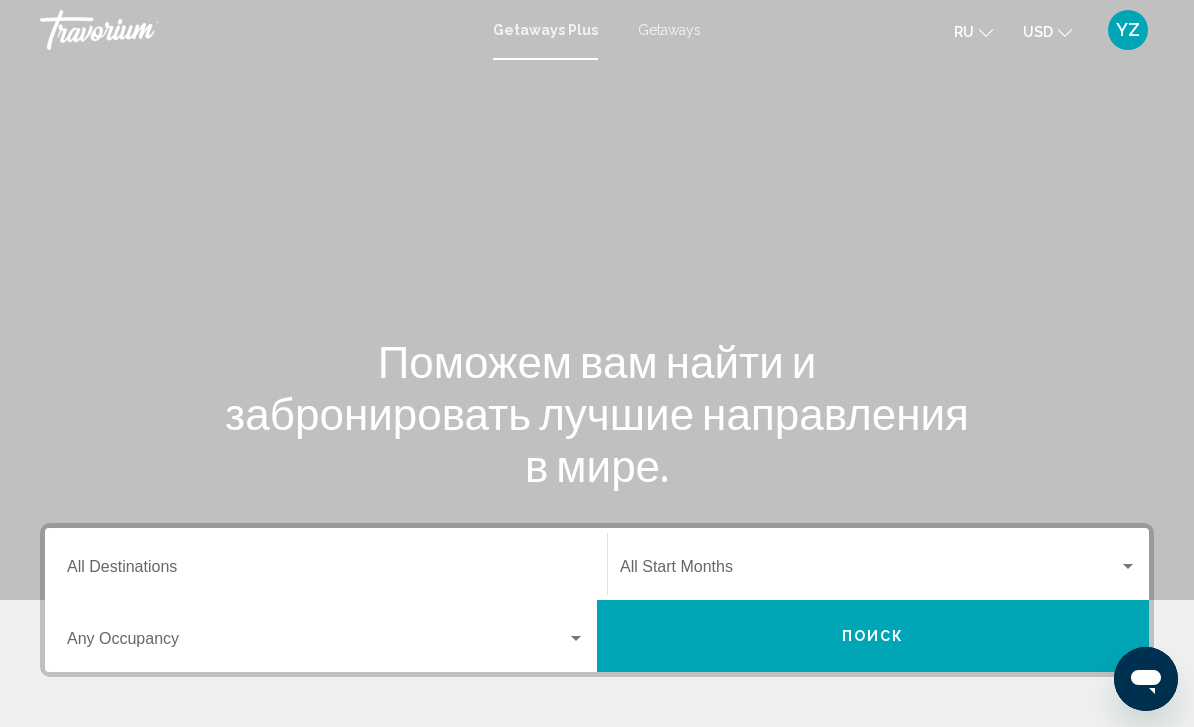 click on "Destination All Destinations" at bounding box center (326, 571) 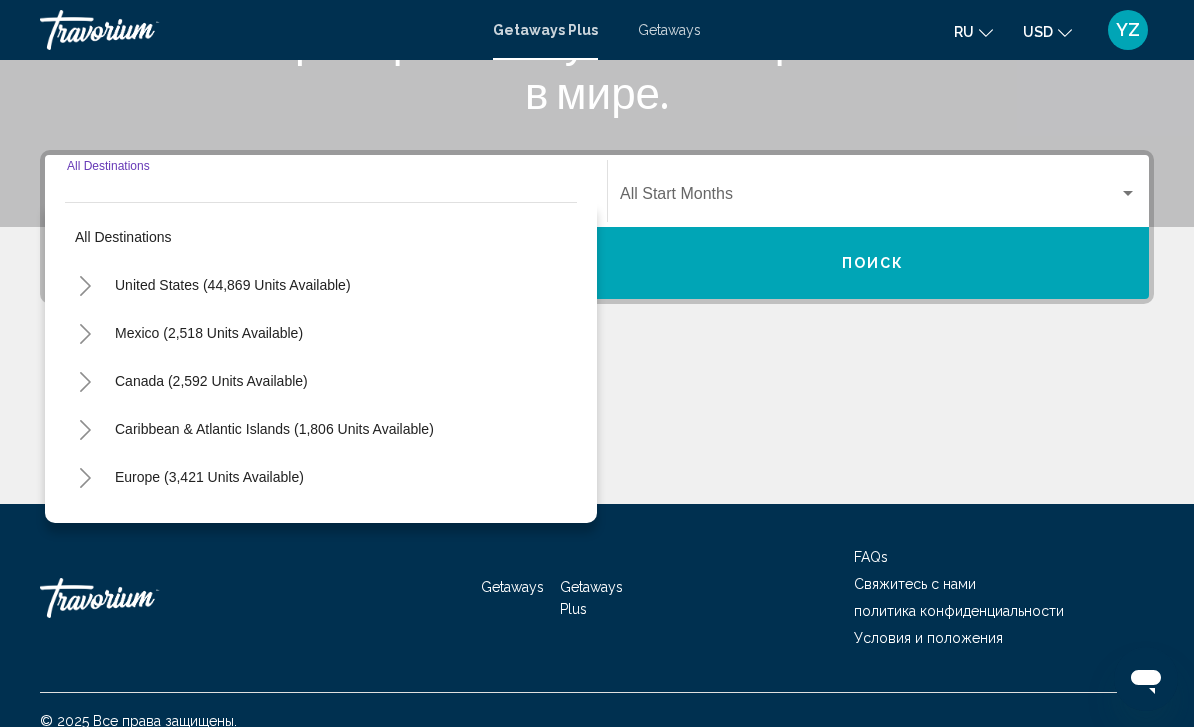 scroll, scrollTop: 395, scrollLeft: 0, axis: vertical 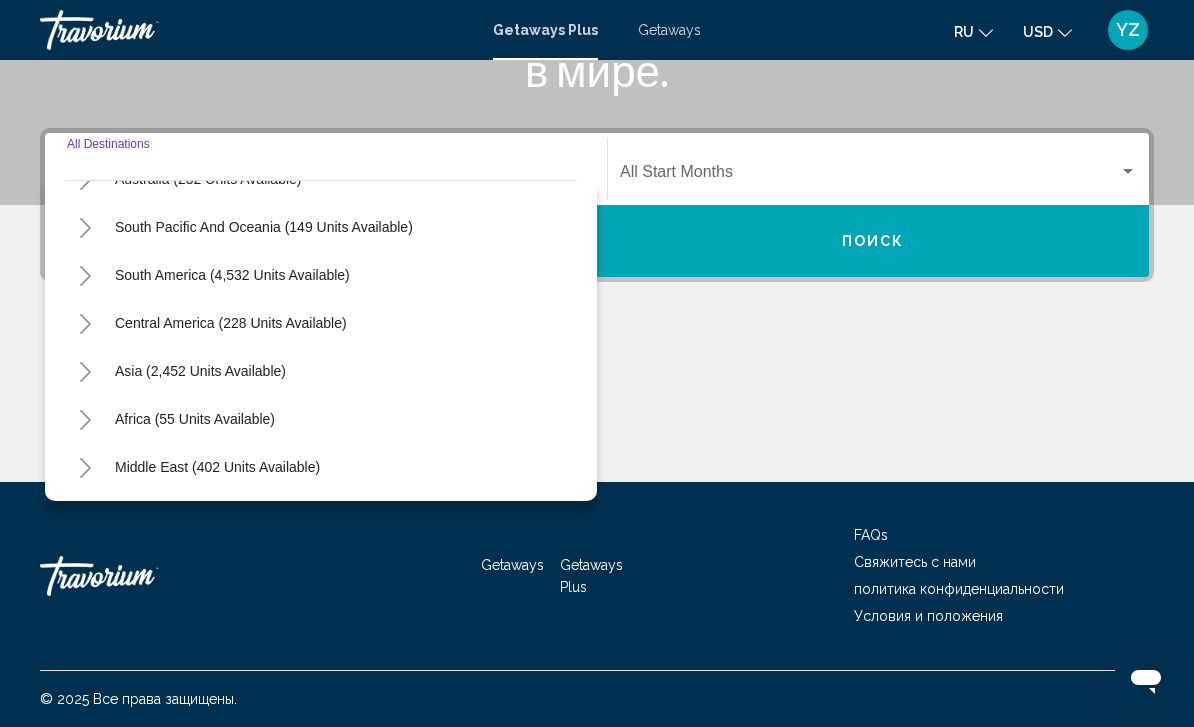 click 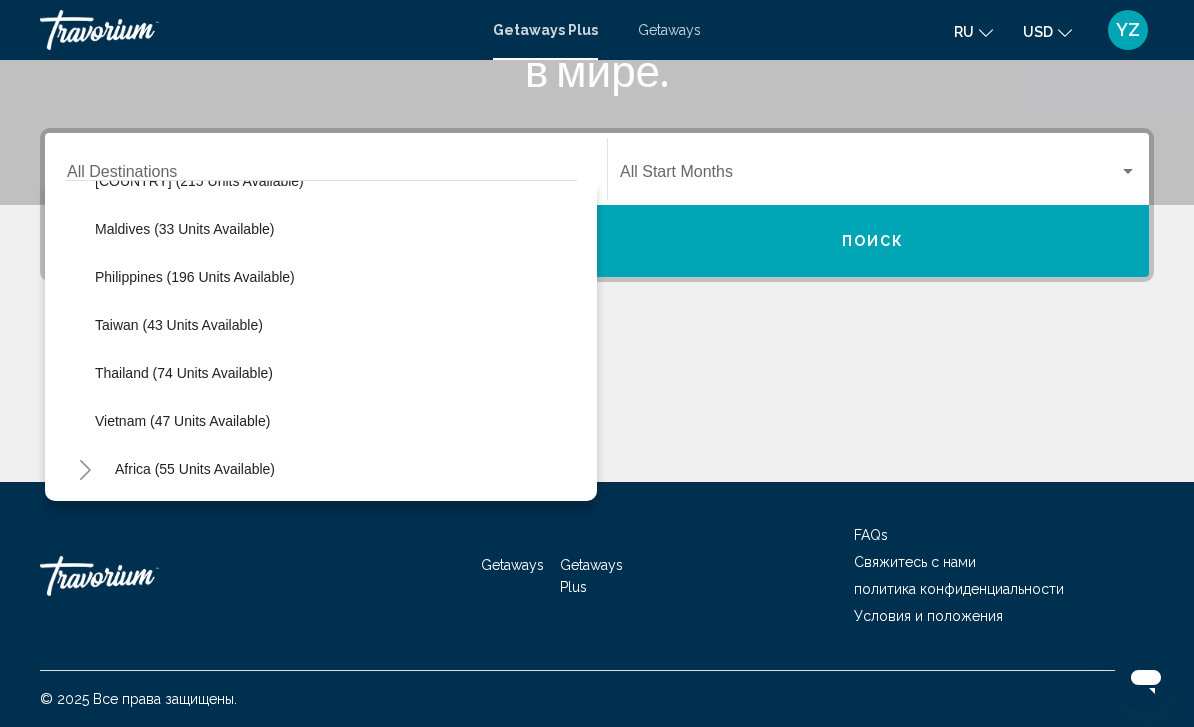 scroll, scrollTop: 747, scrollLeft: 0, axis: vertical 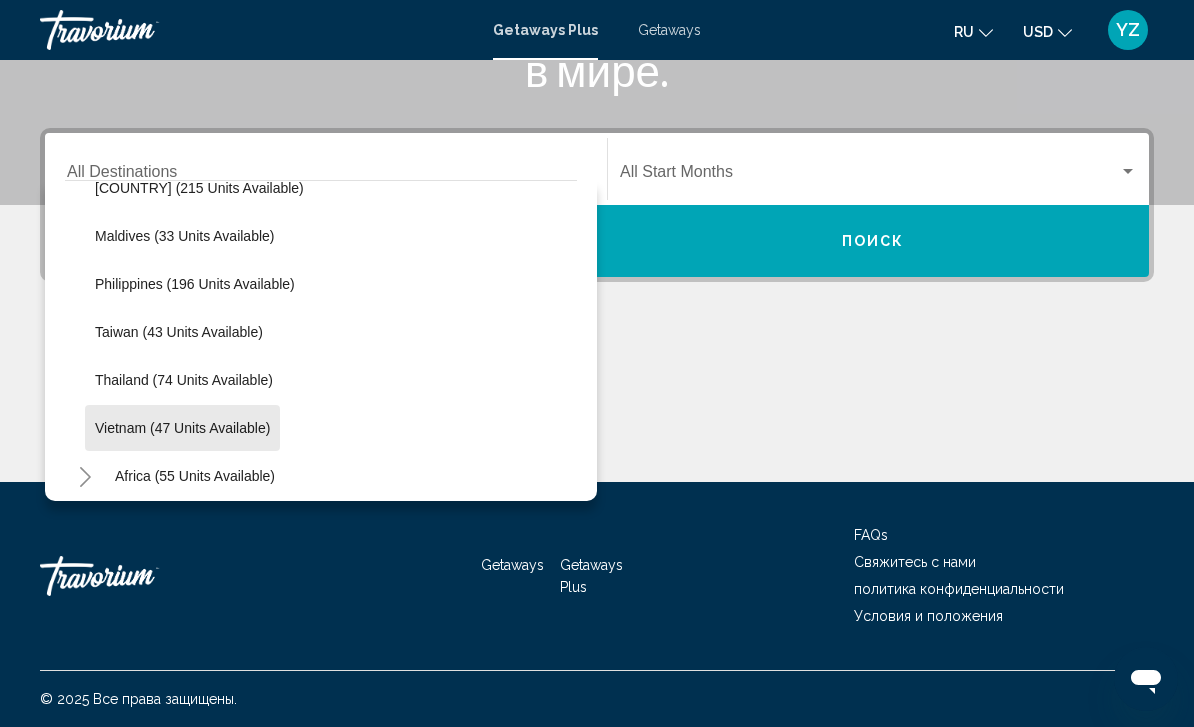 click on "Vietnam (47 units available)" 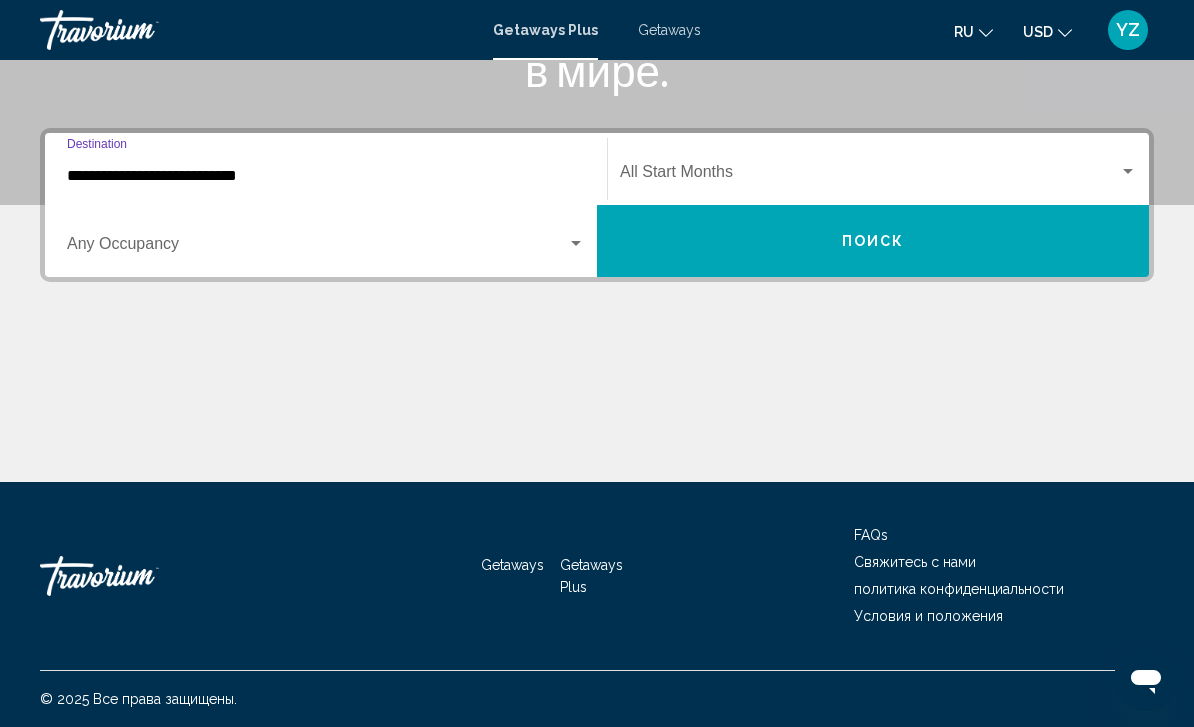 click at bounding box center [869, 176] 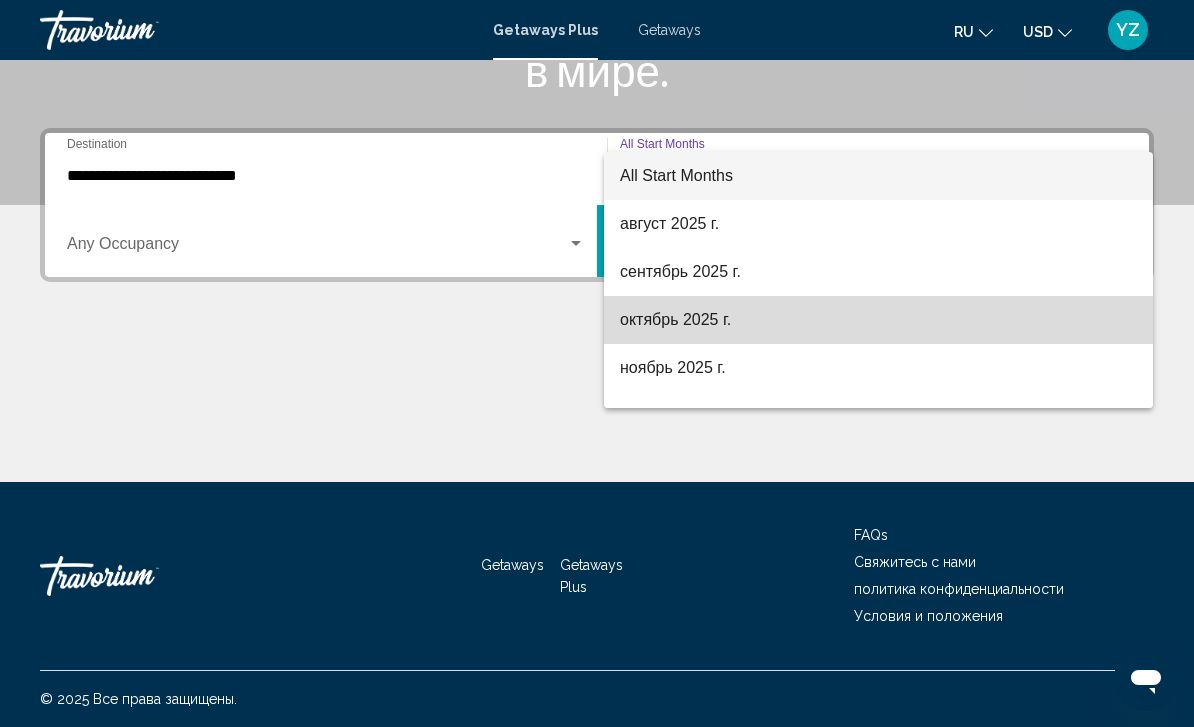 click on "октябрь 2025 г." at bounding box center [878, 320] 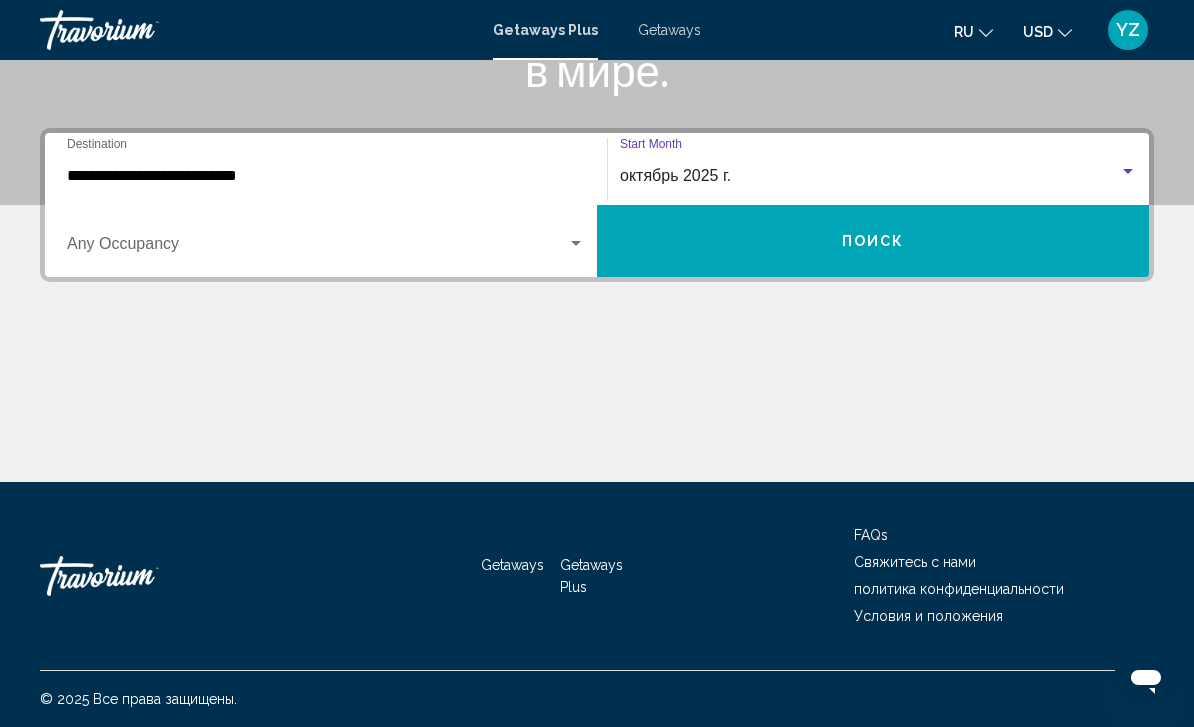 click on "Поиск" at bounding box center (873, 241) 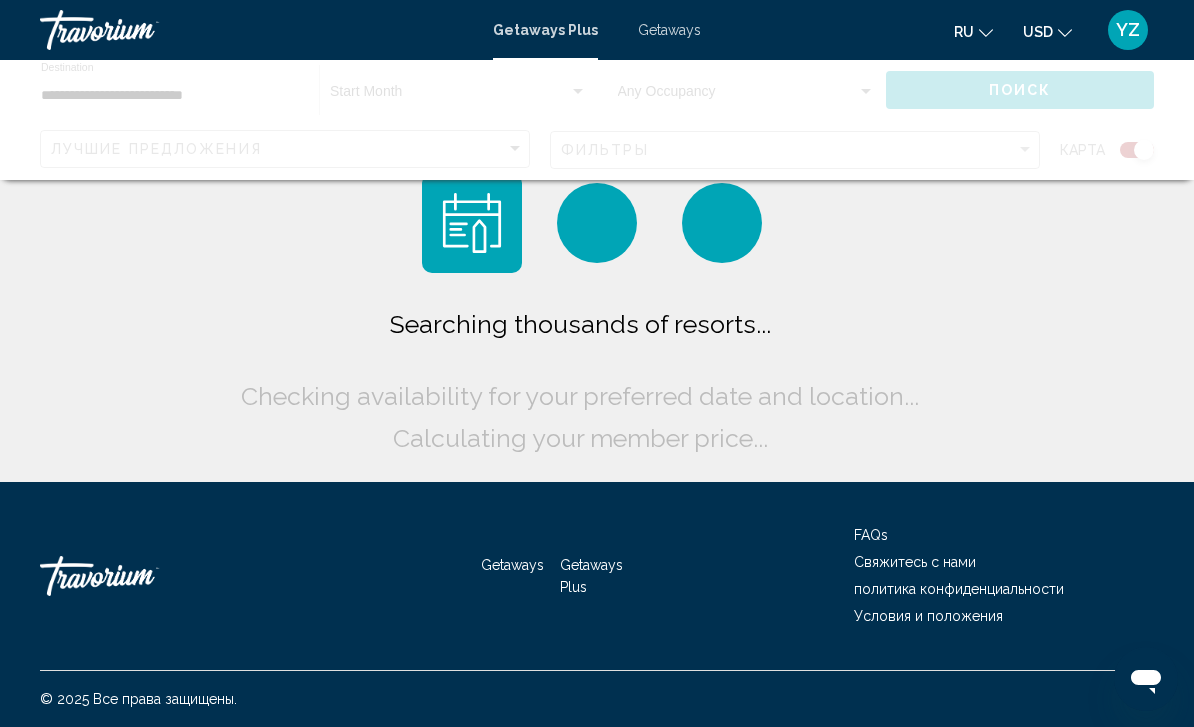 scroll, scrollTop: 67, scrollLeft: 0, axis: vertical 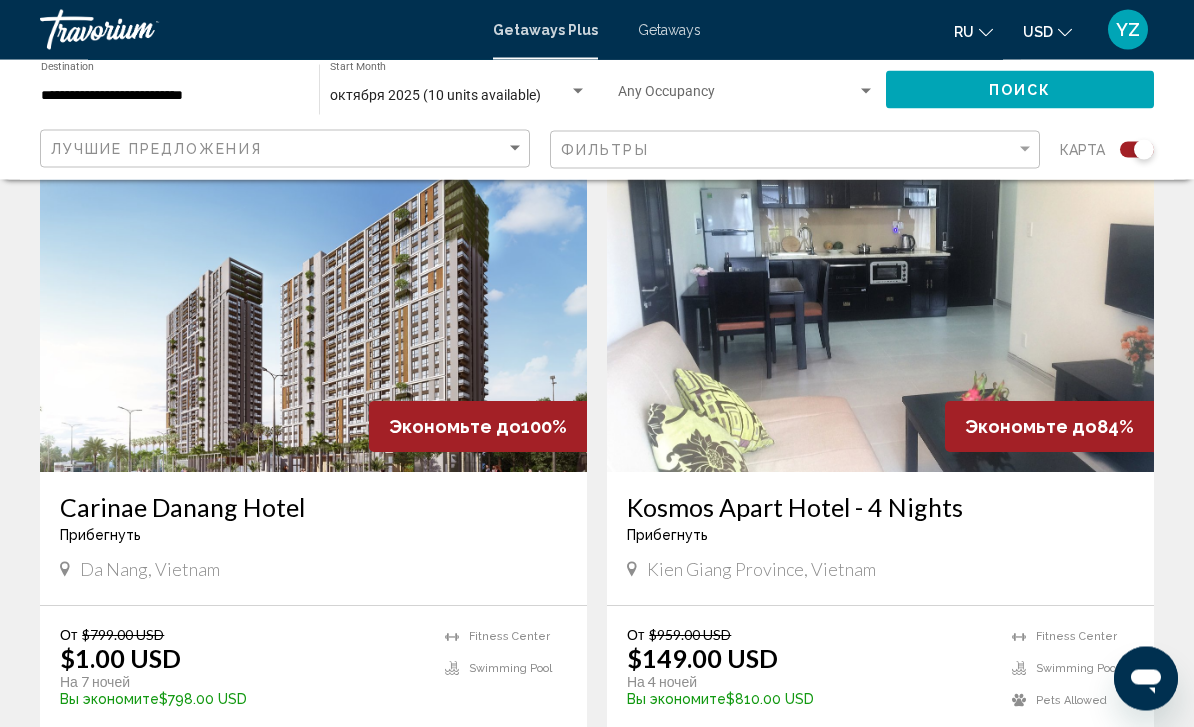 click at bounding box center [313, 313] 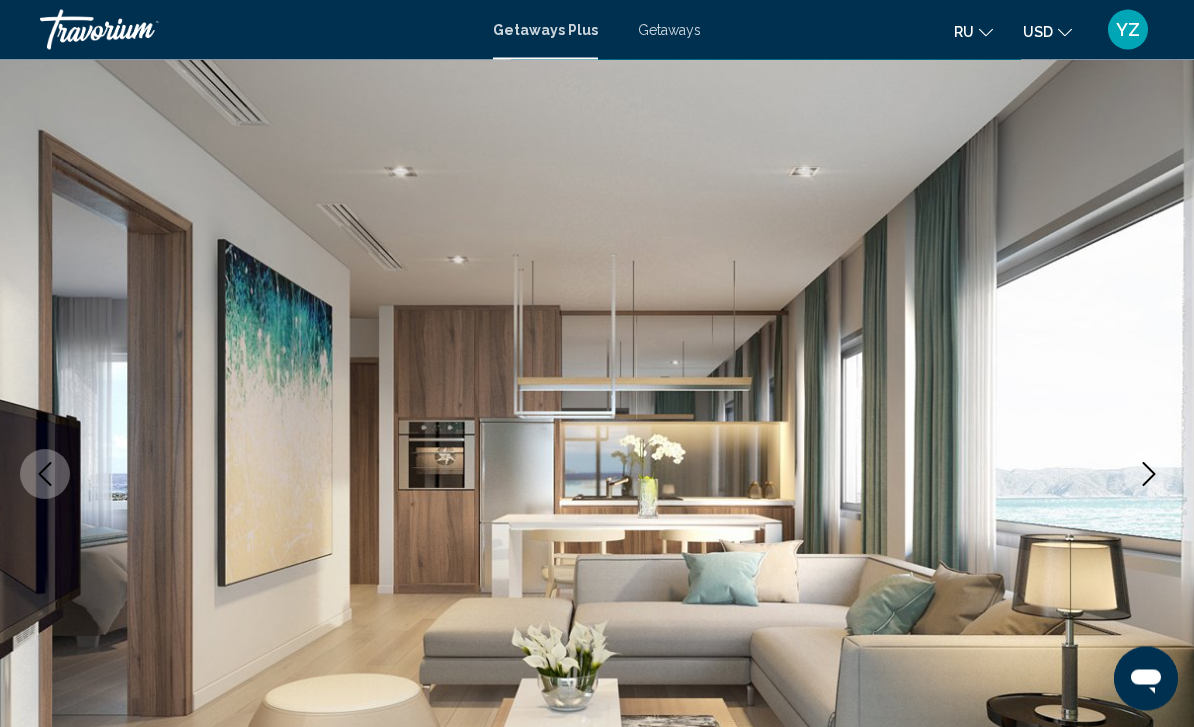 scroll, scrollTop: 0, scrollLeft: 0, axis: both 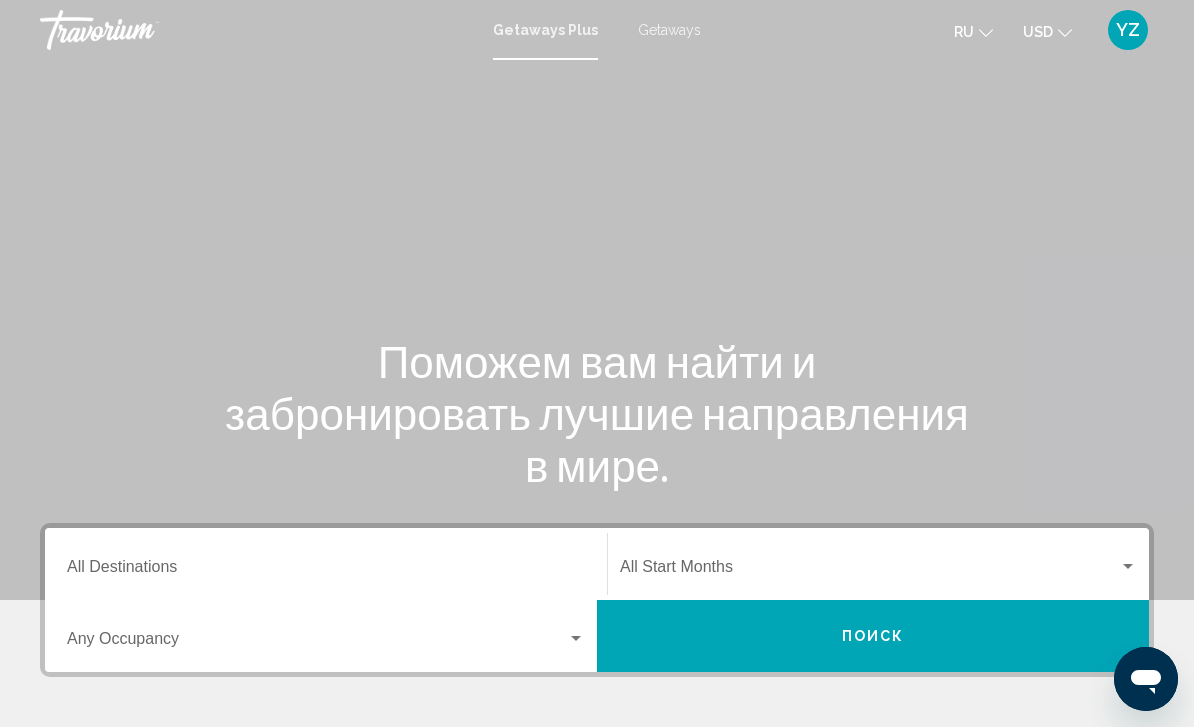 click on "Destination All Destinations" at bounding box center [326, 571] 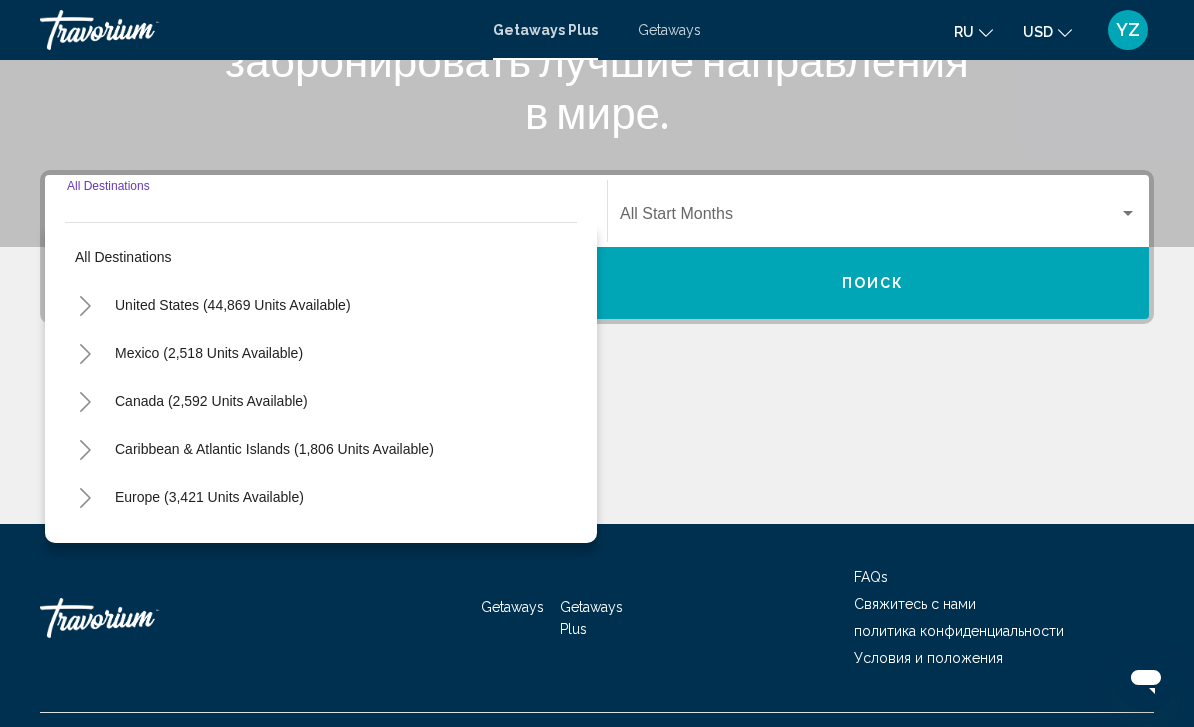 scroll, scrollTop: 395, scrollLeft: 0, axis: vertical 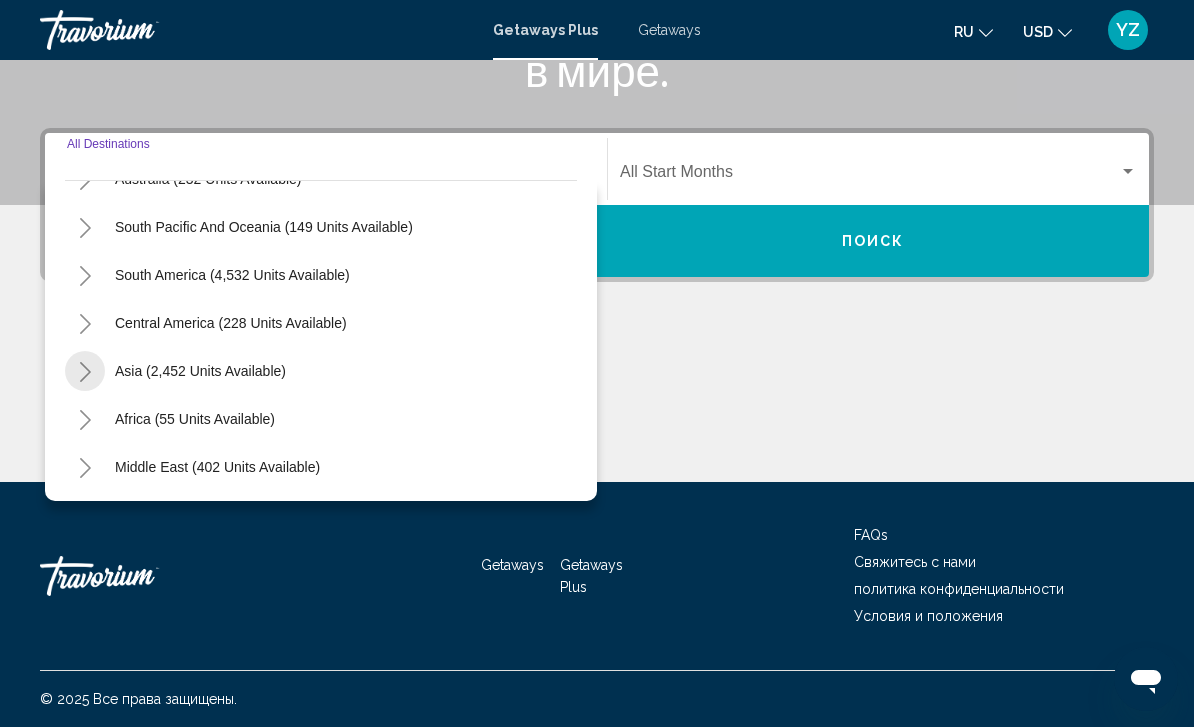 click 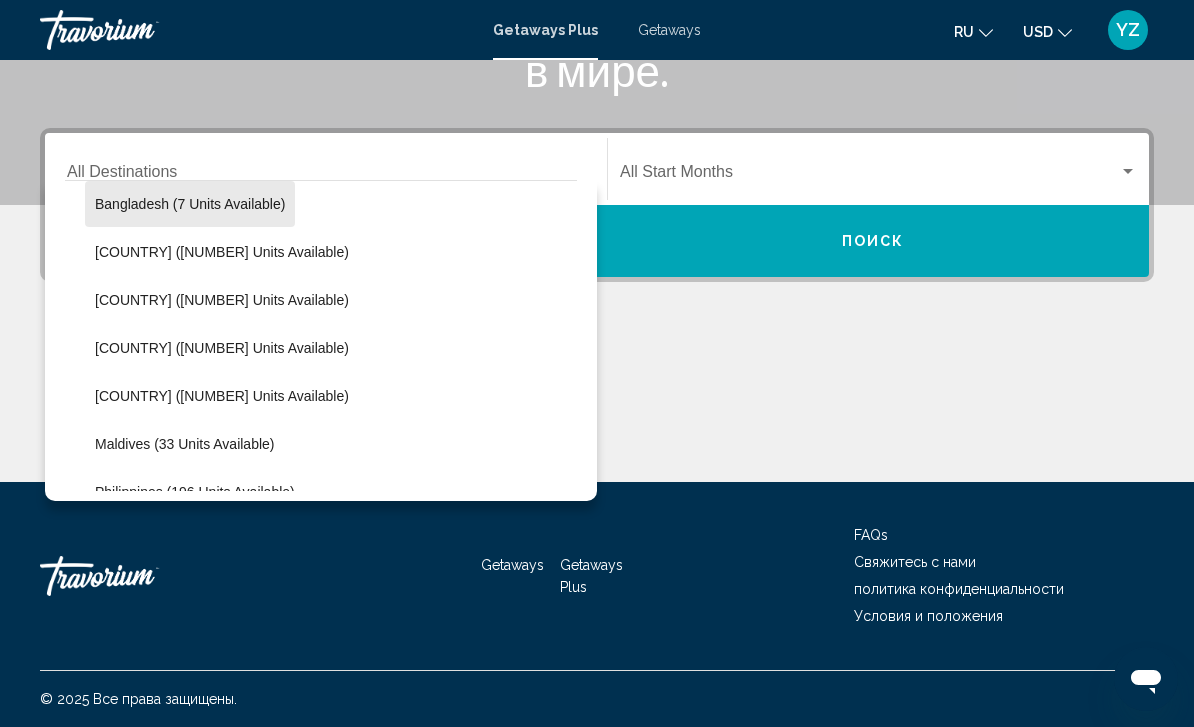 scroll, scrollTop: 547, scrollLeft: 0, axis: vertical 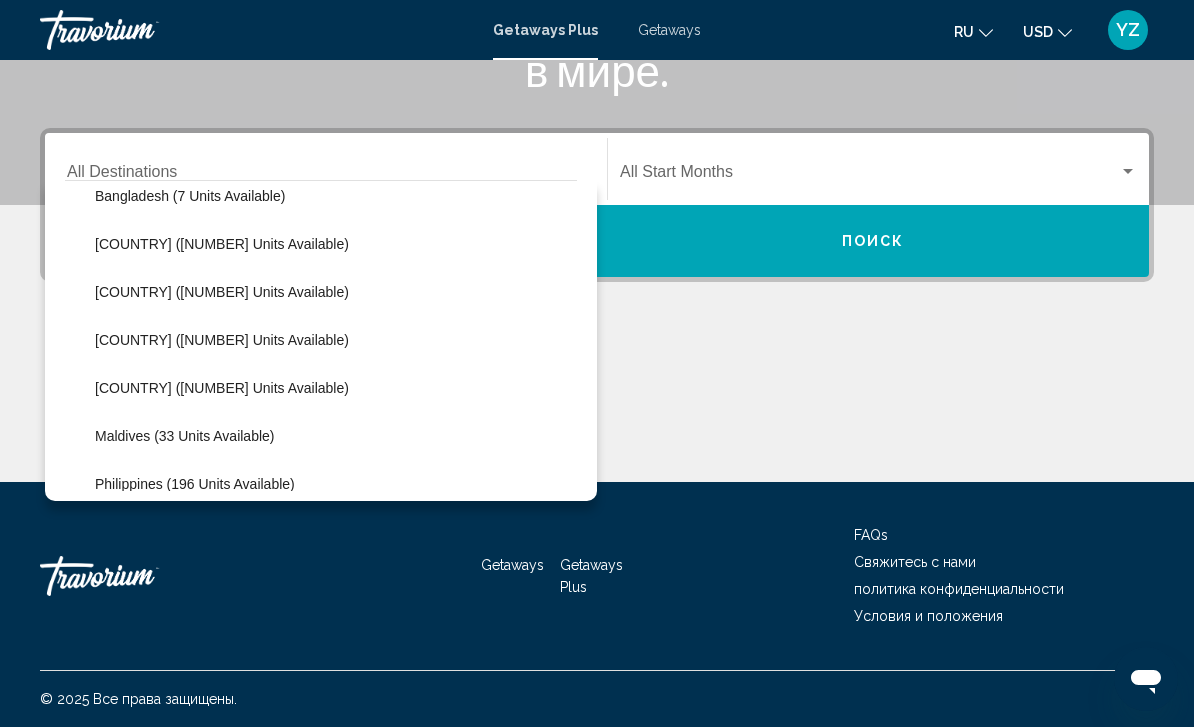 click on "[COUNTRY] ([NUMBER] units available)" 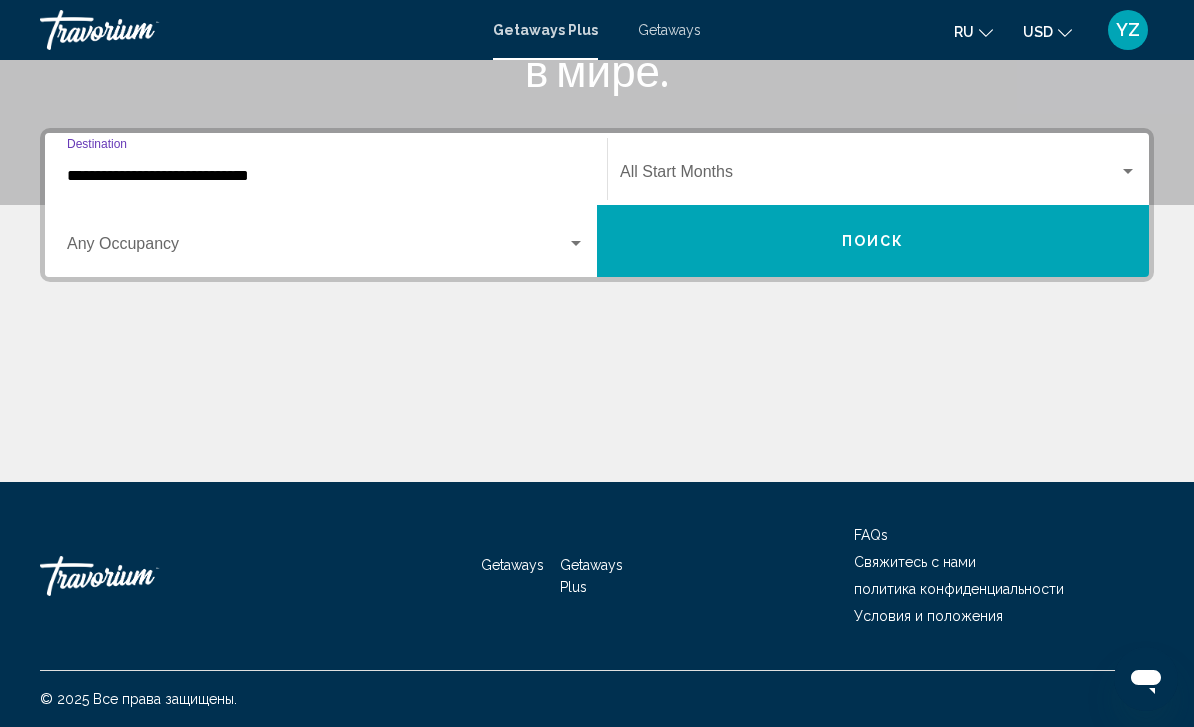 click at bounding box center [869, 176] 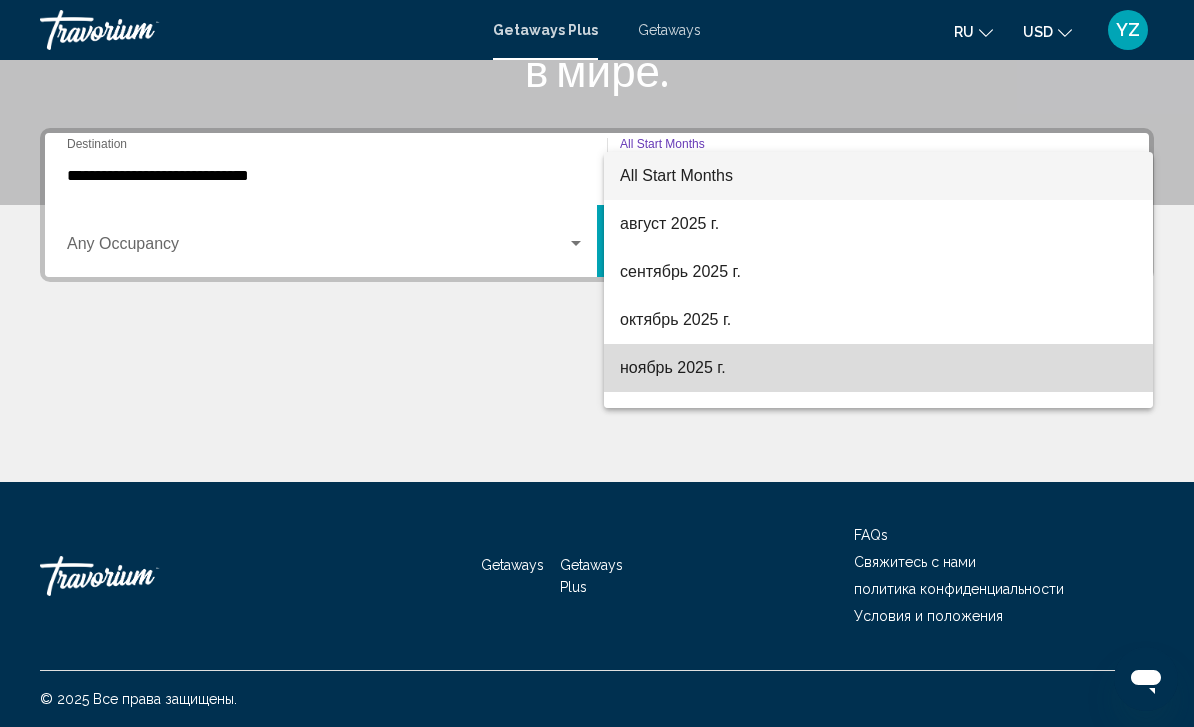 click on "ноябрь 2025 г." at bounding box center [878, 368] 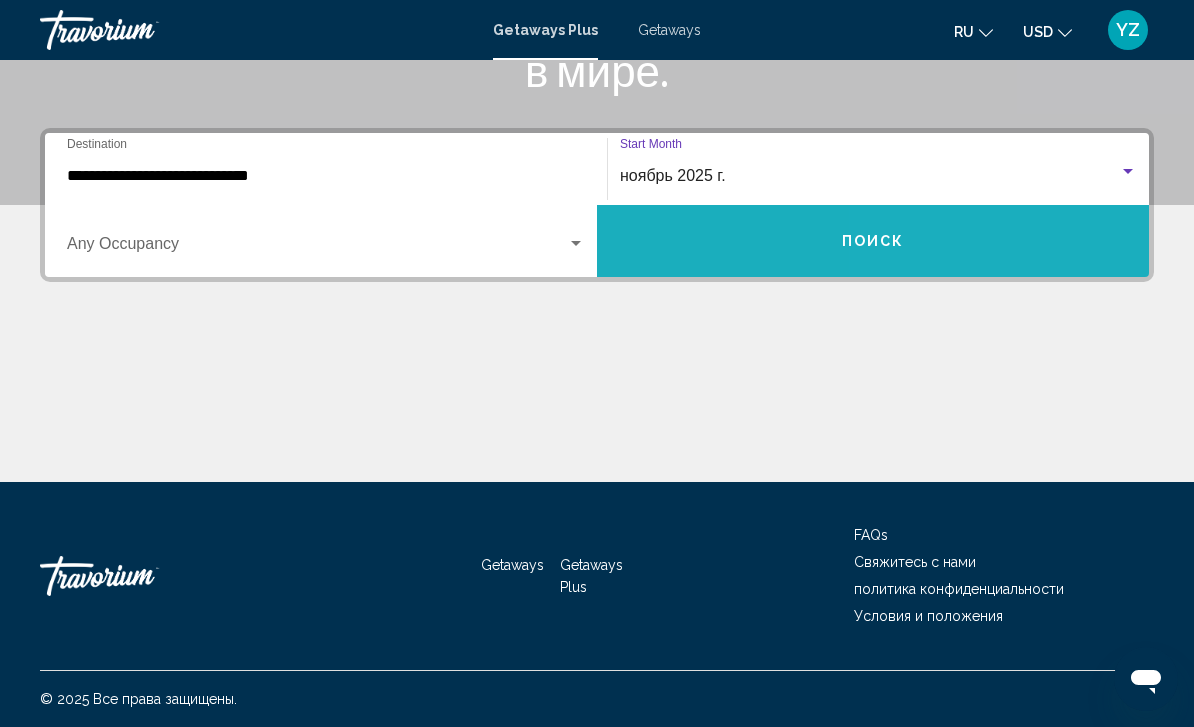 click on "Поиск" at bounding box center (873, 241) 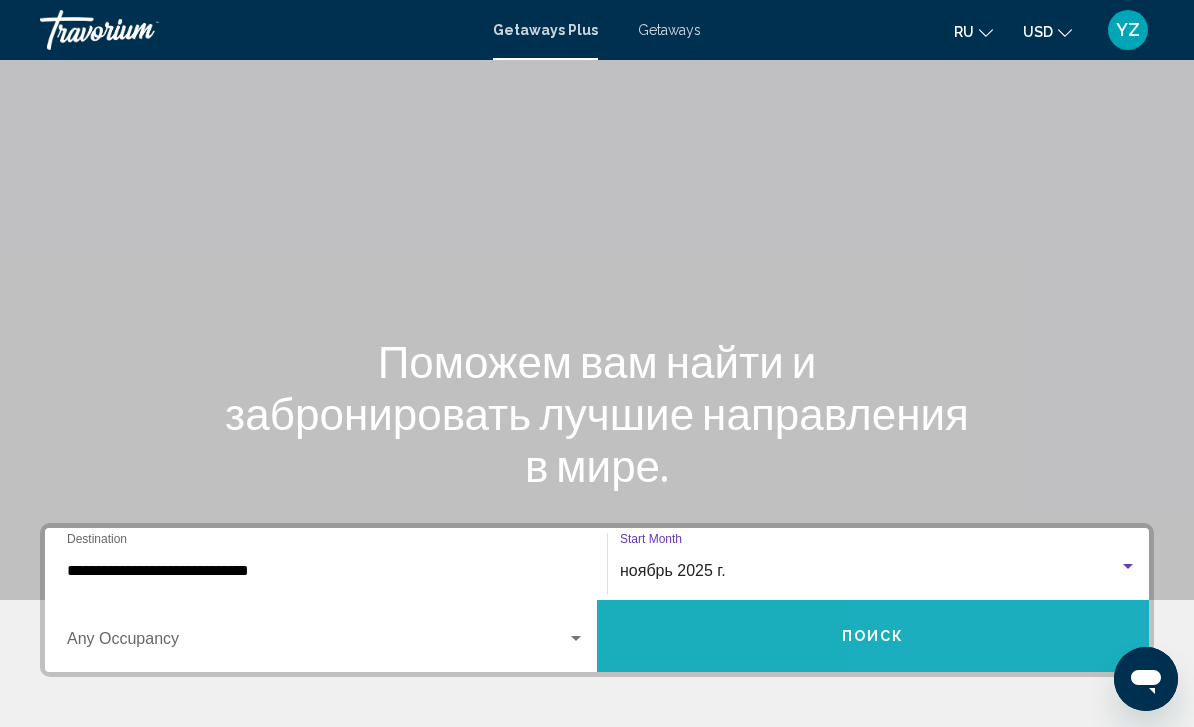 scroll, scrollTop: 67, scrollLeft: 0, axis: vertical 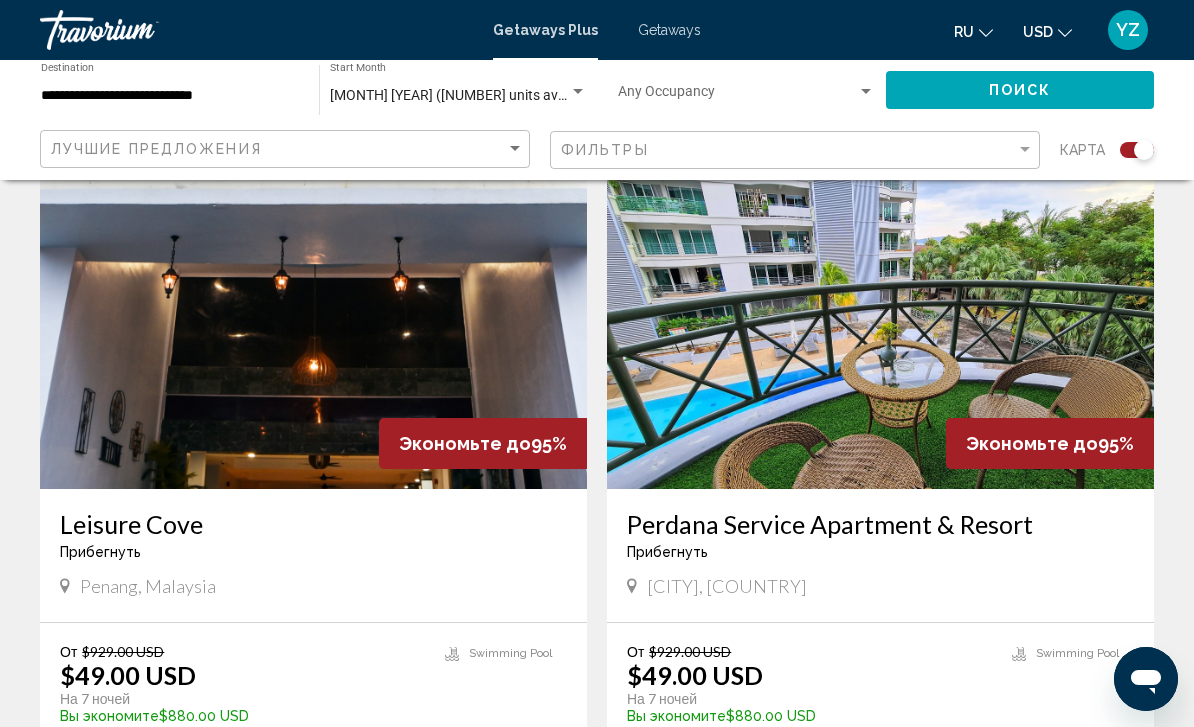 click at bounding box center [880, 329] 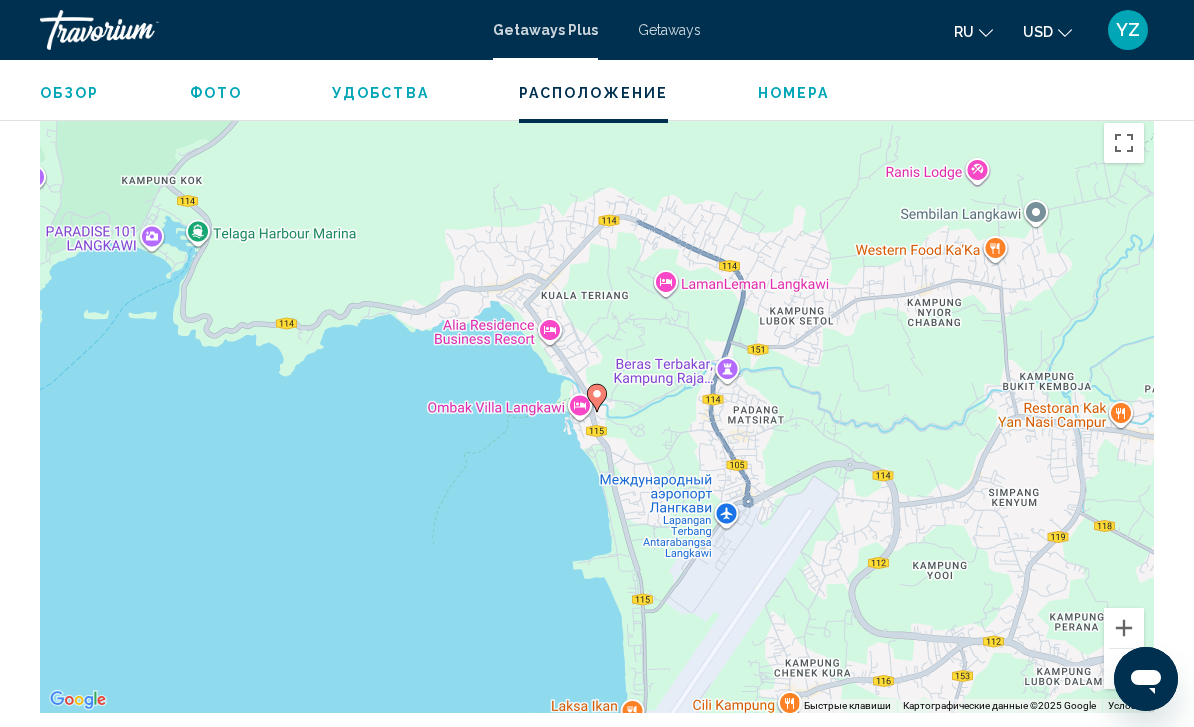 scroll, scrollTop: 2919, scrollLeft: 0, axis: vertical 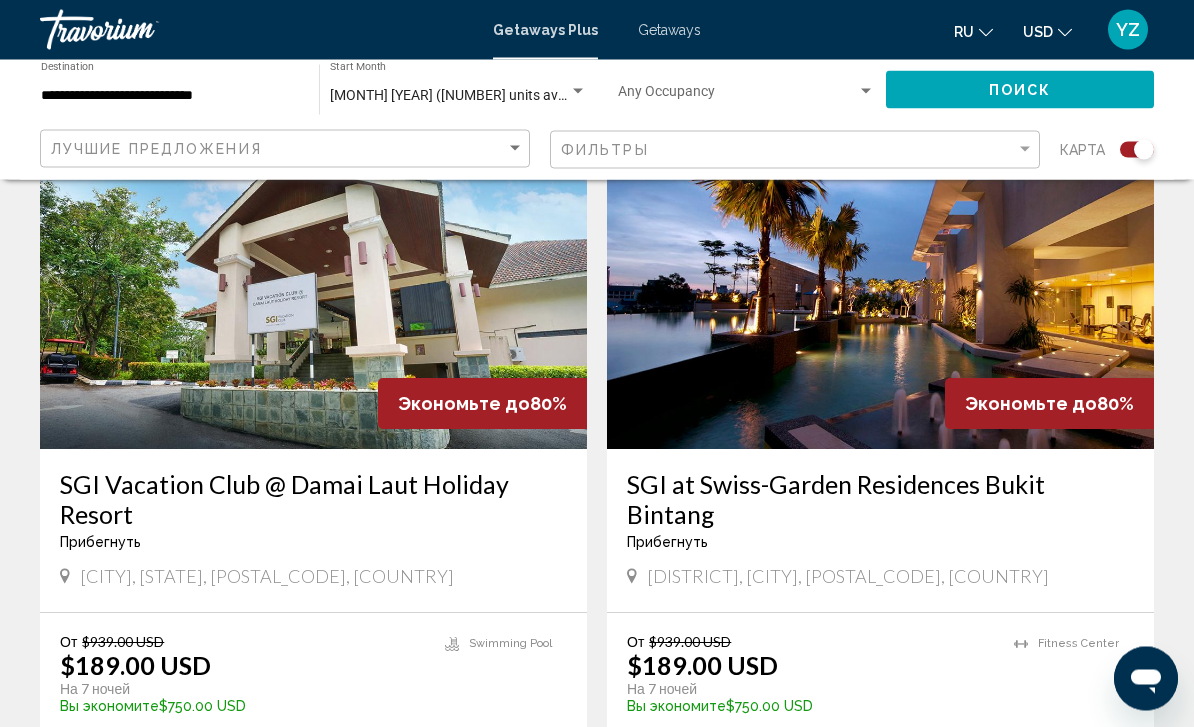 click at bounding box center [880, 290] 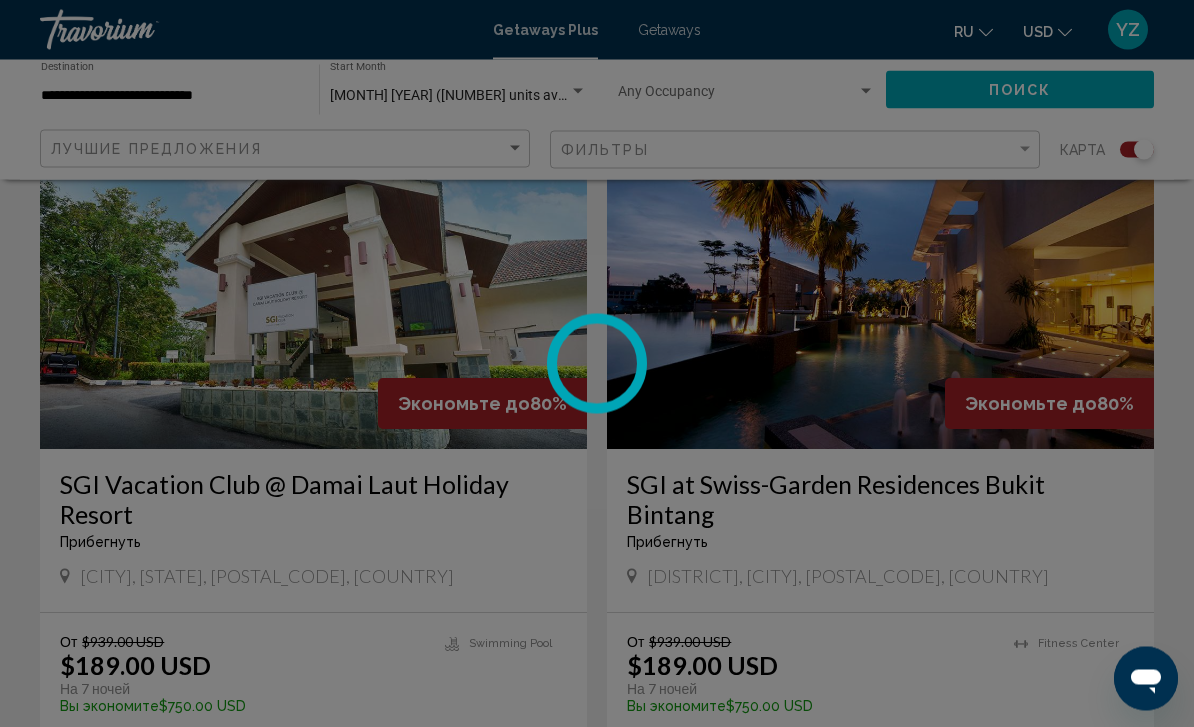 scroll, scrollTop: 2124, scrollLeft: 0, axis: vertical 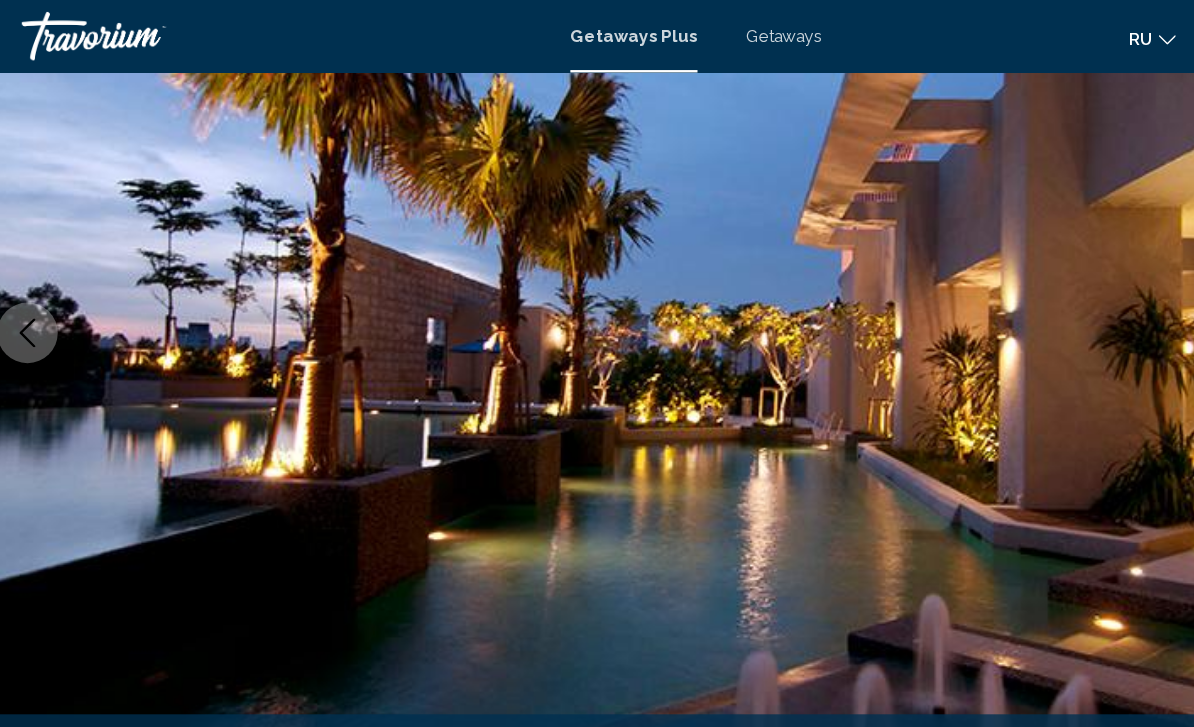 click at bounding box center (597, 275) 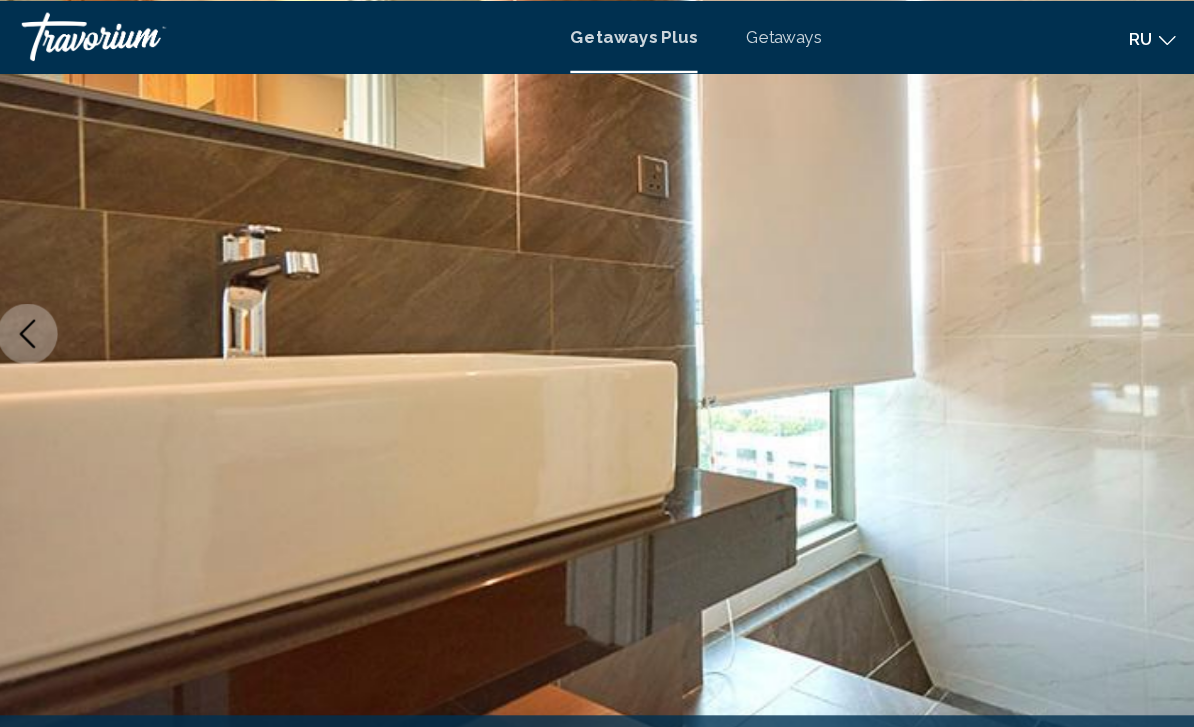 click 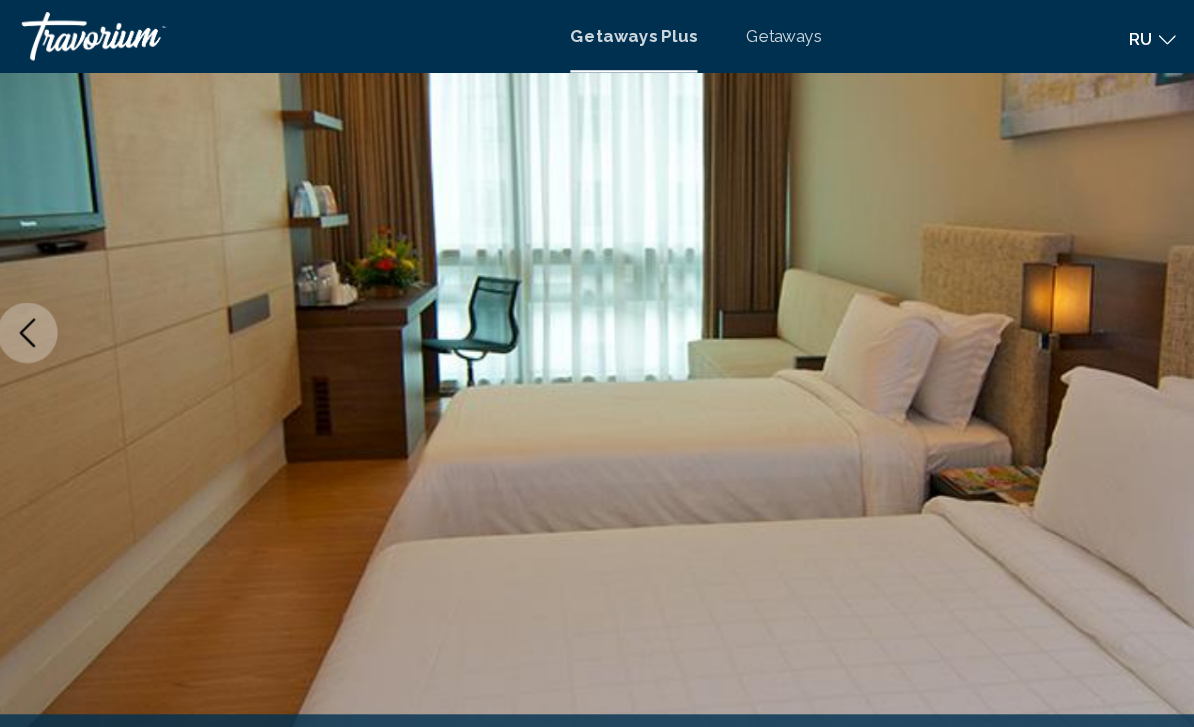 click 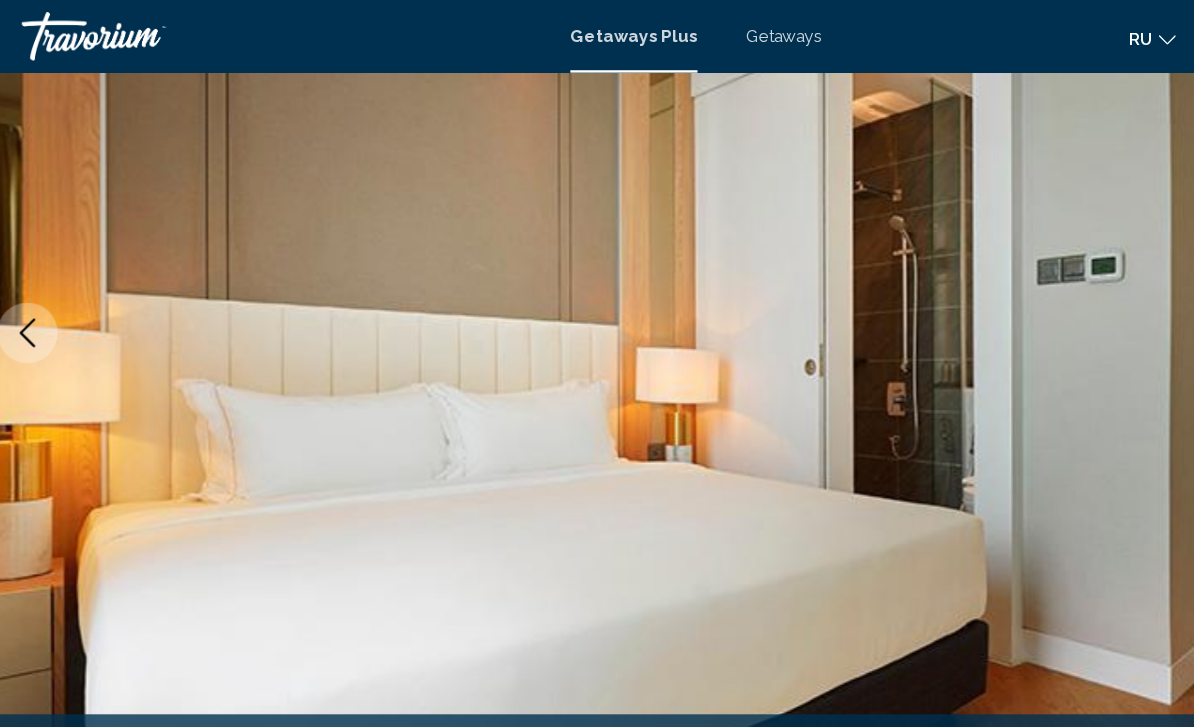 click at bounding box center [45, 275] 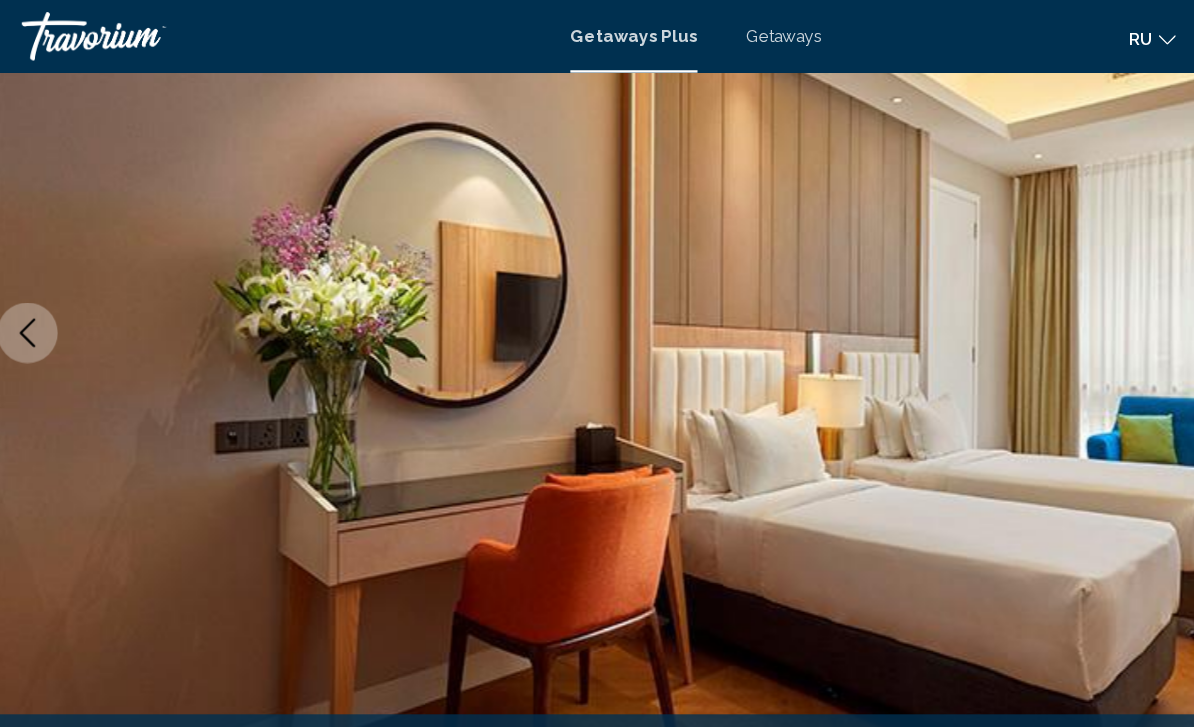 click at bounding box center [45, 275] 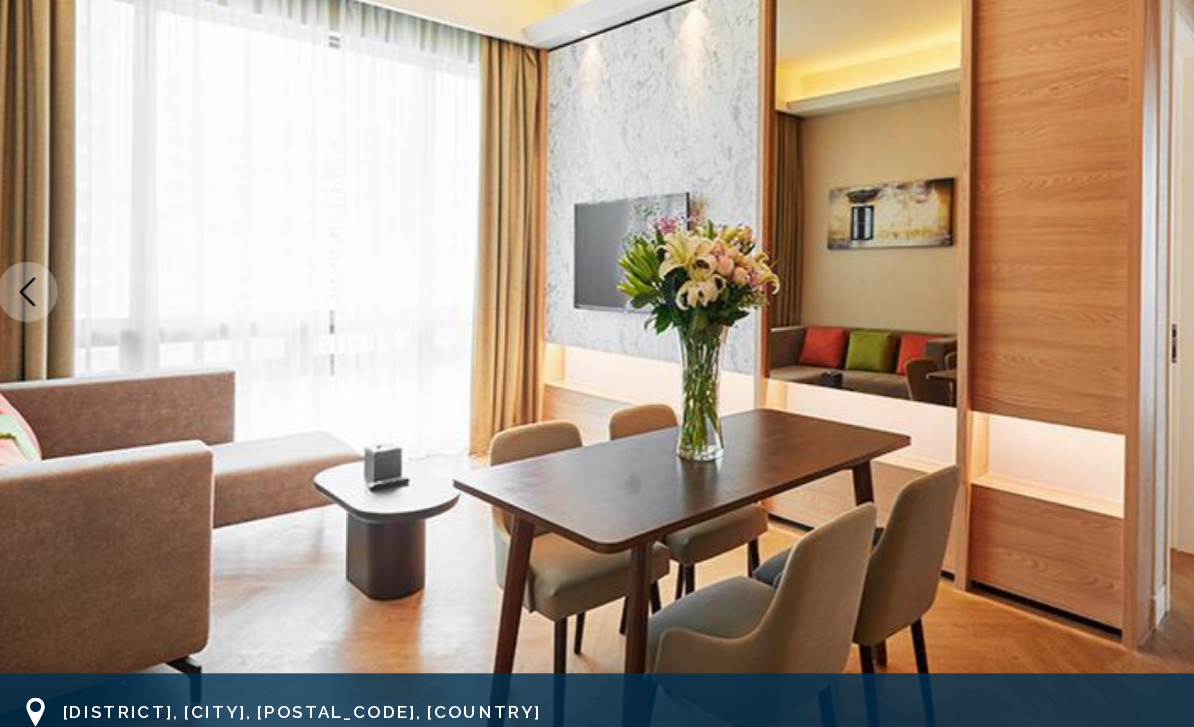 click 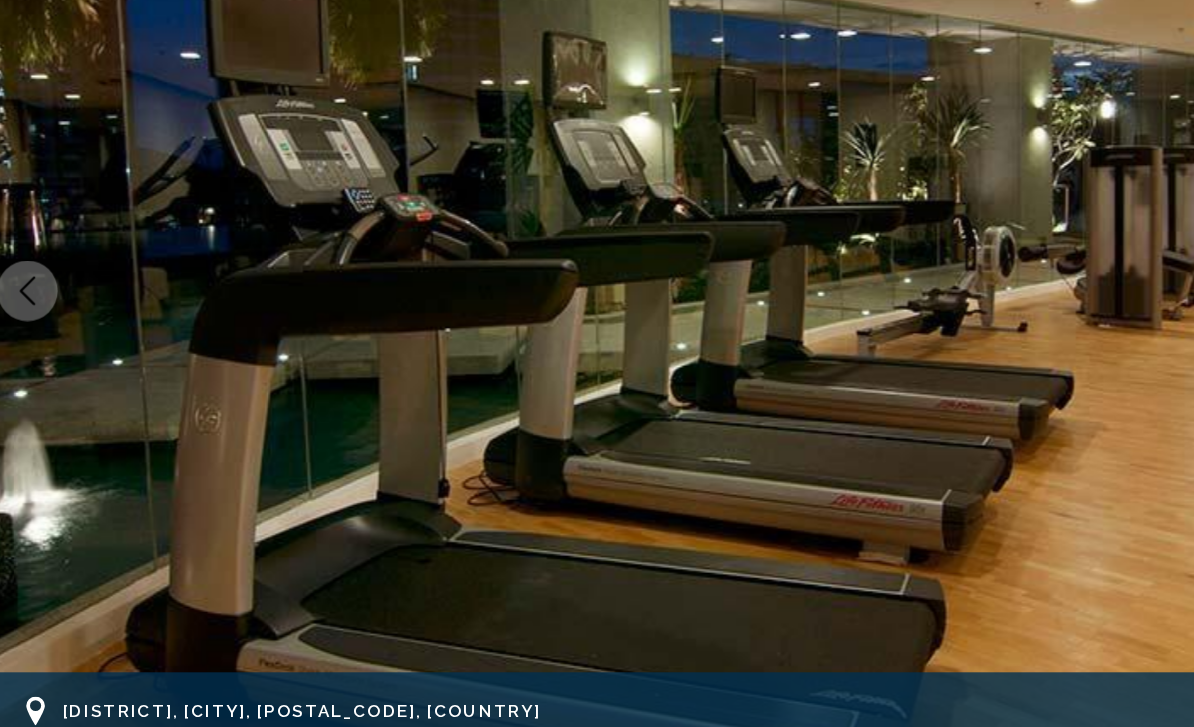 click 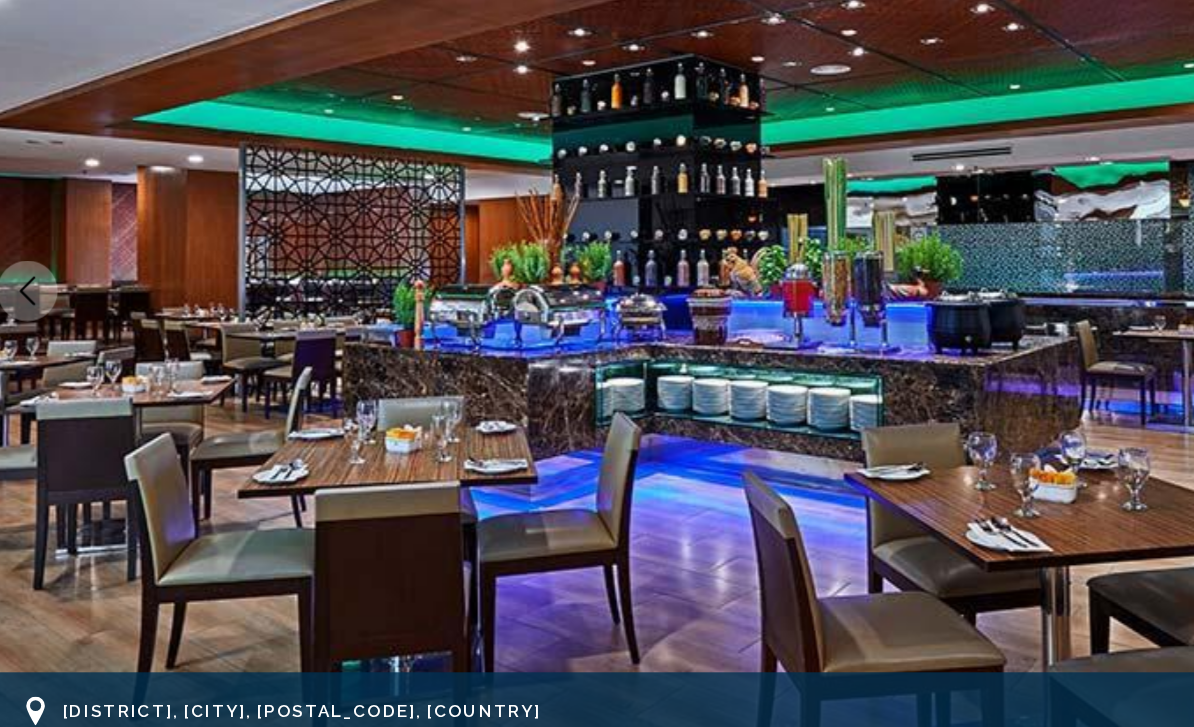 click at bounding box center (45, 312) 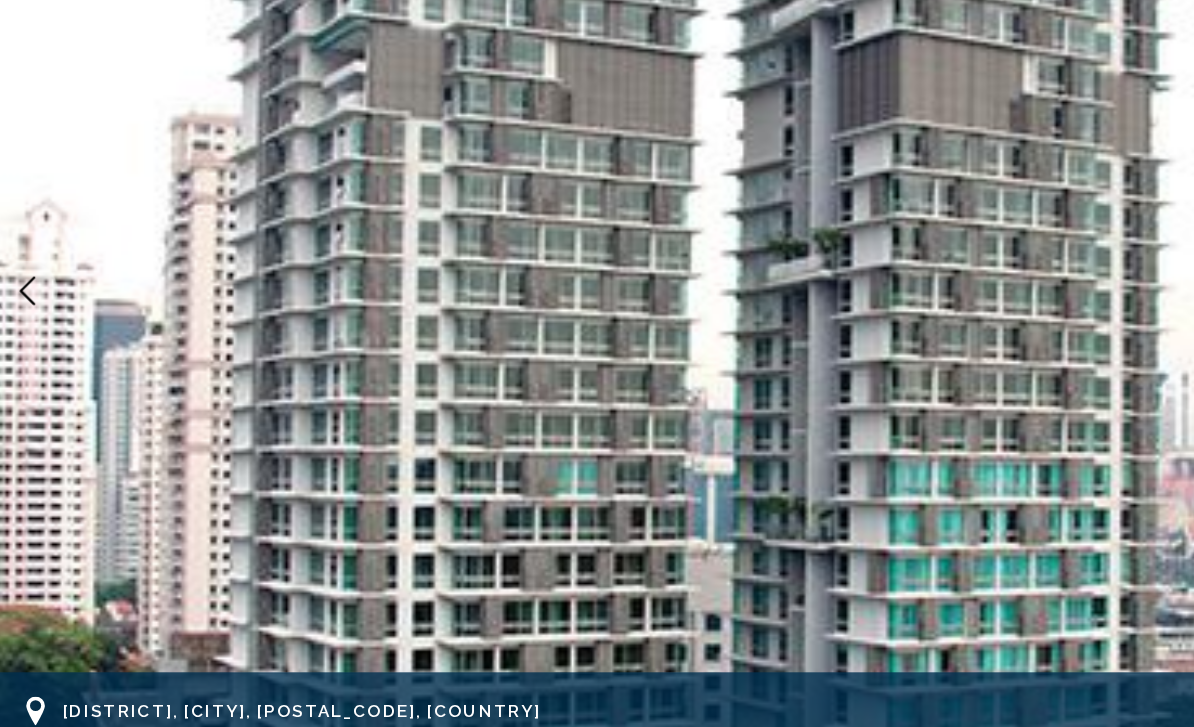 click at bounding box center [45, 312] 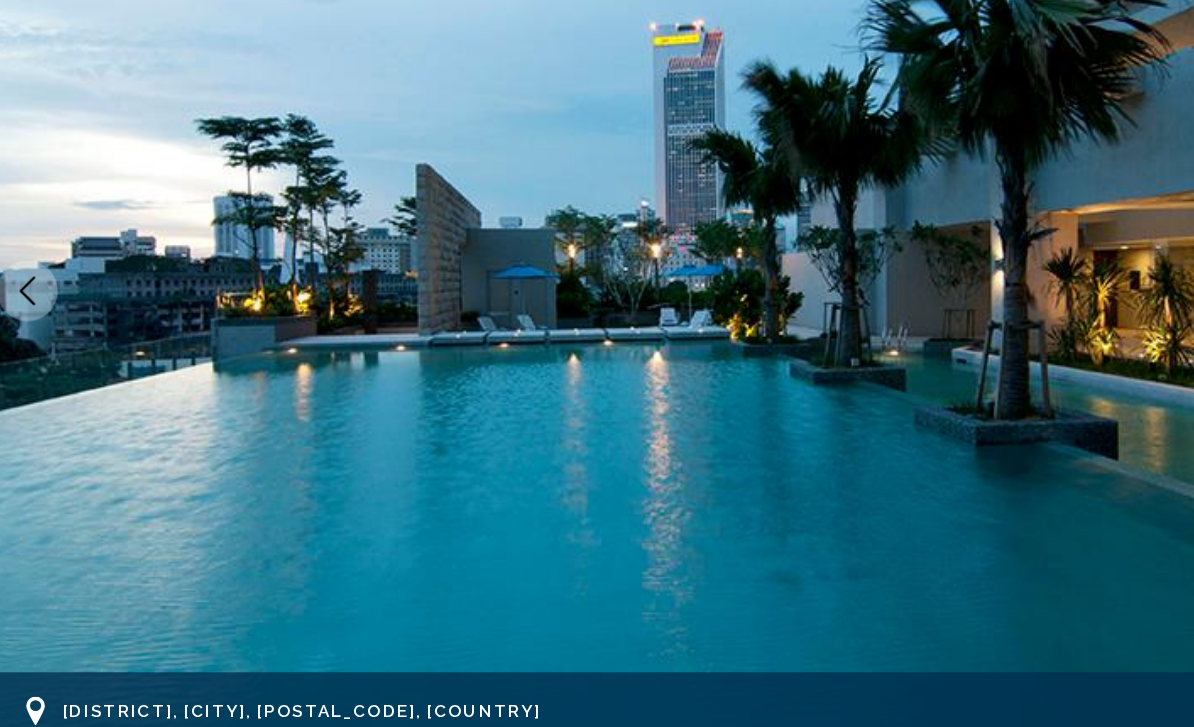 click at bounding box center (45, 312) 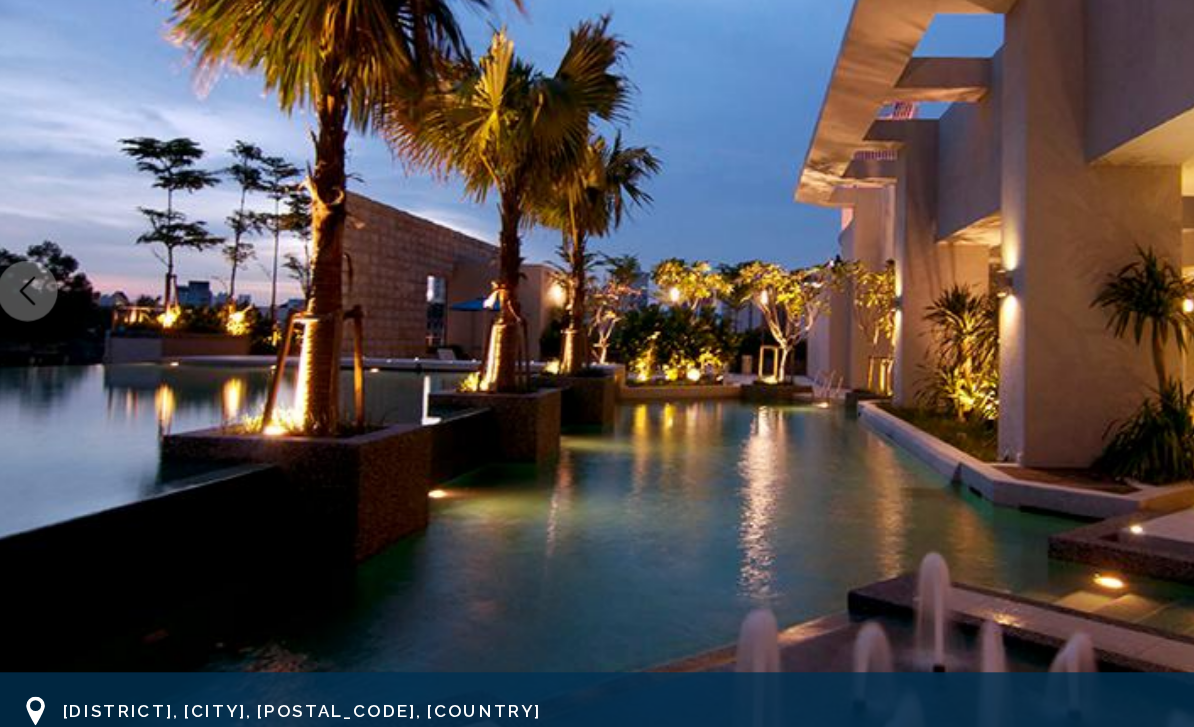 click at bounding box center (45, 312) 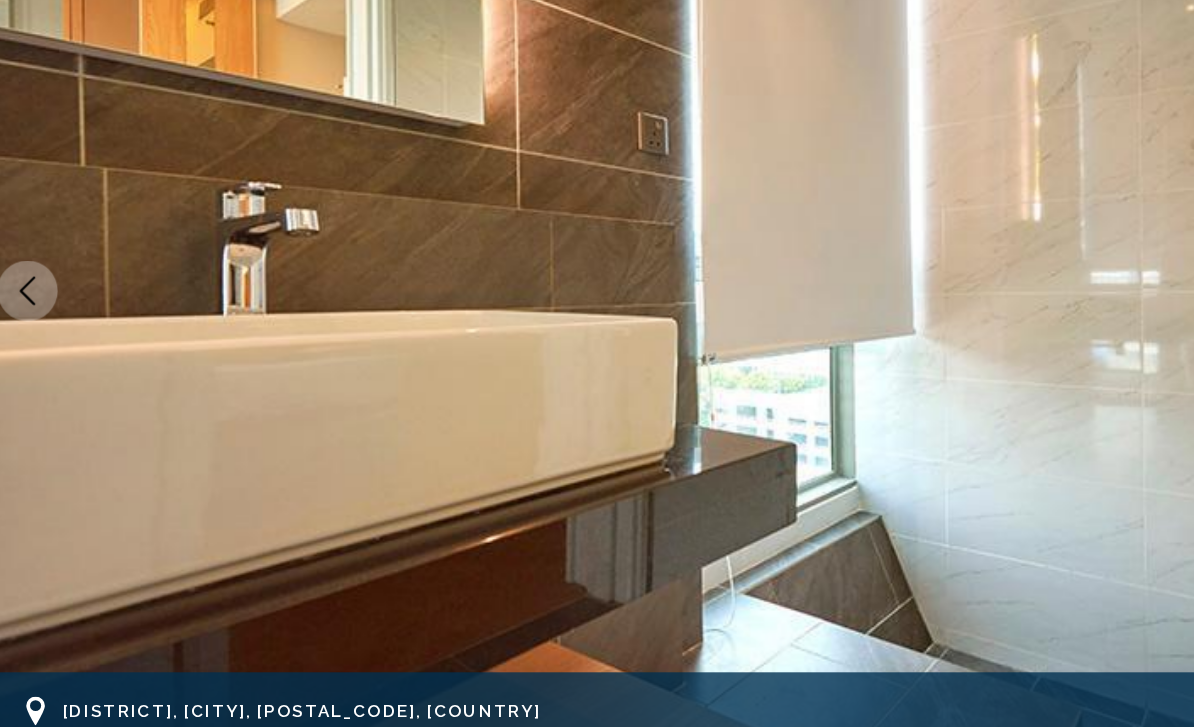 click at bounding box center (45, 312) 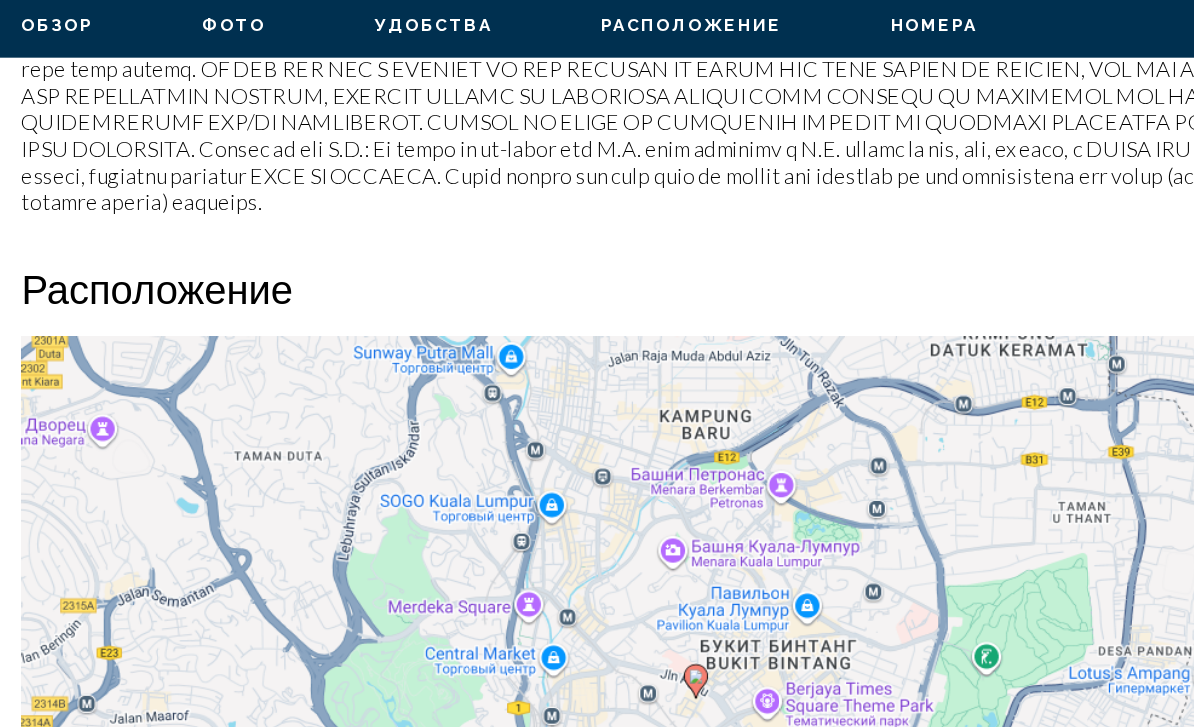 scroll, scrollTop: 2591, scrollLeft: 0, axis: vertical 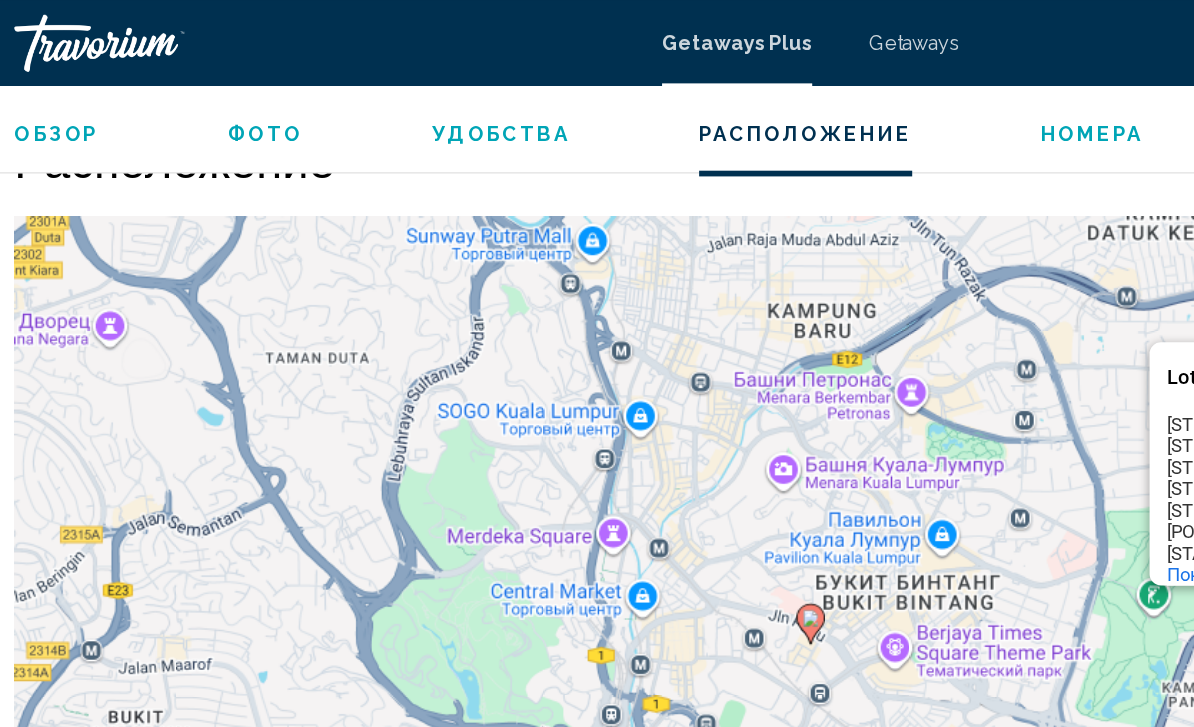 click on "Удобства" at bounding box center (380, 93) 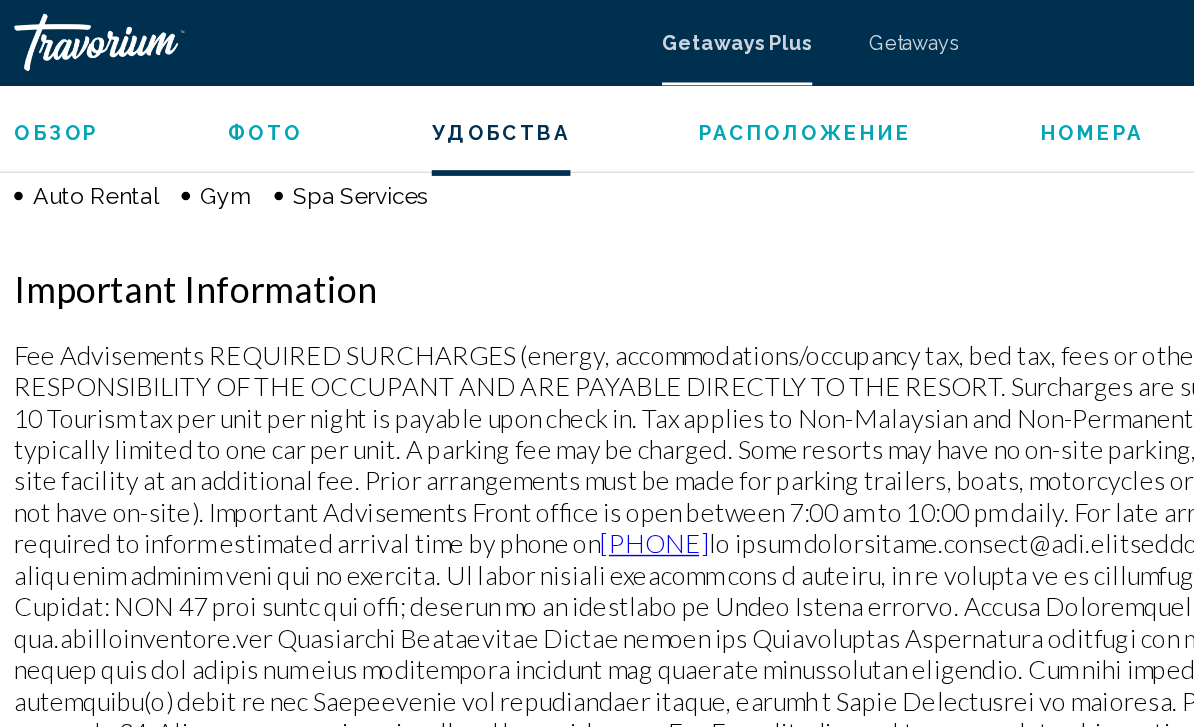 scroll, scrollTop: 1858, scrollLeft: 0, axis: vertical 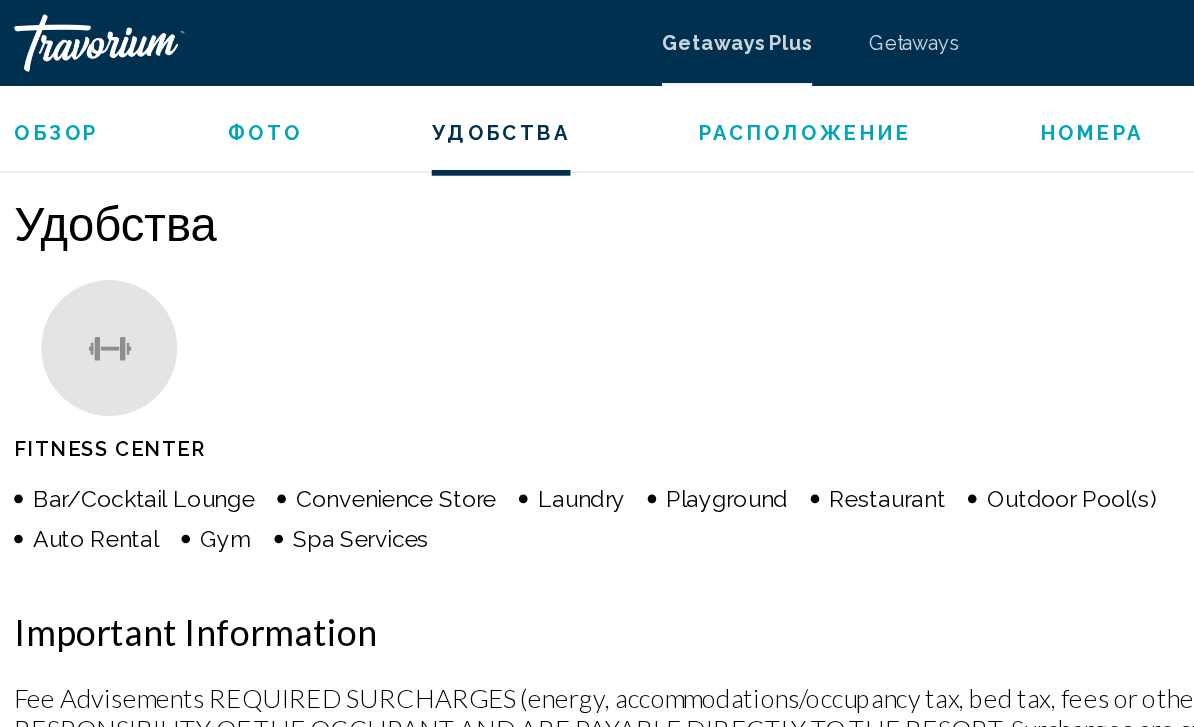 click on "Номера" at bounding box center (794, 93) 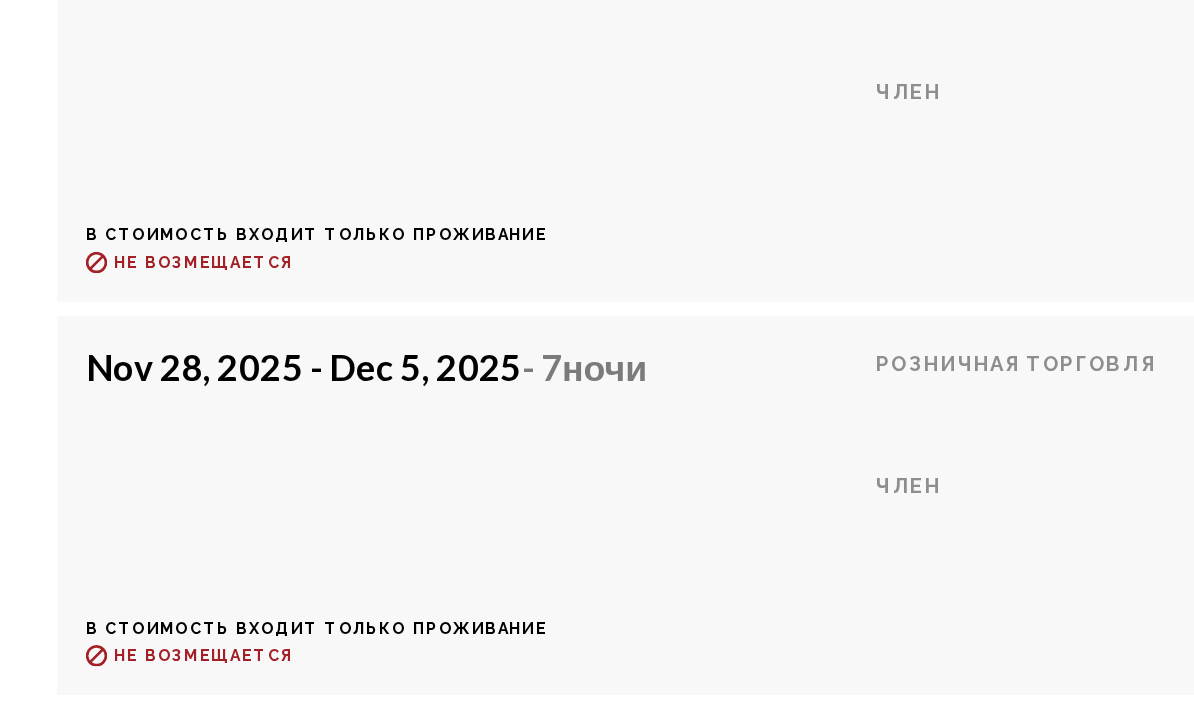 scroll, scrollTop: 4114, scrollLeft: 0, axis: vertical 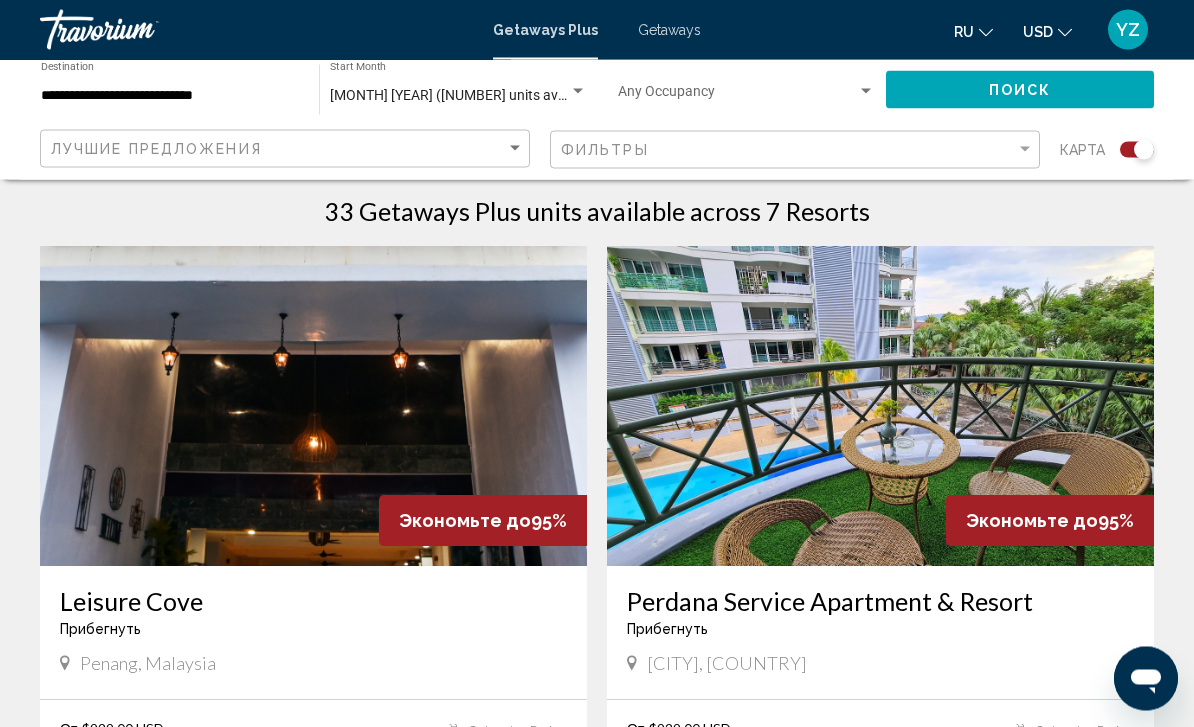 click at bounding box center [880, 407] 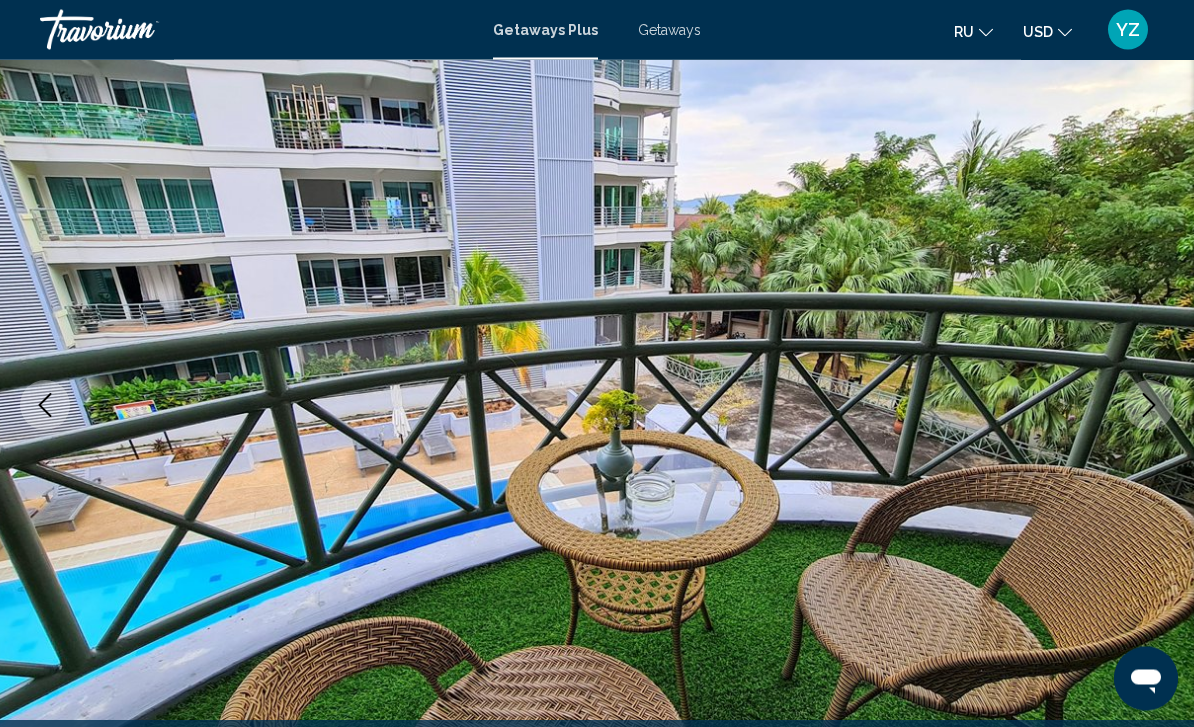 scroll, scrollTop: 136, scrollLeft: 0, axis: vertical 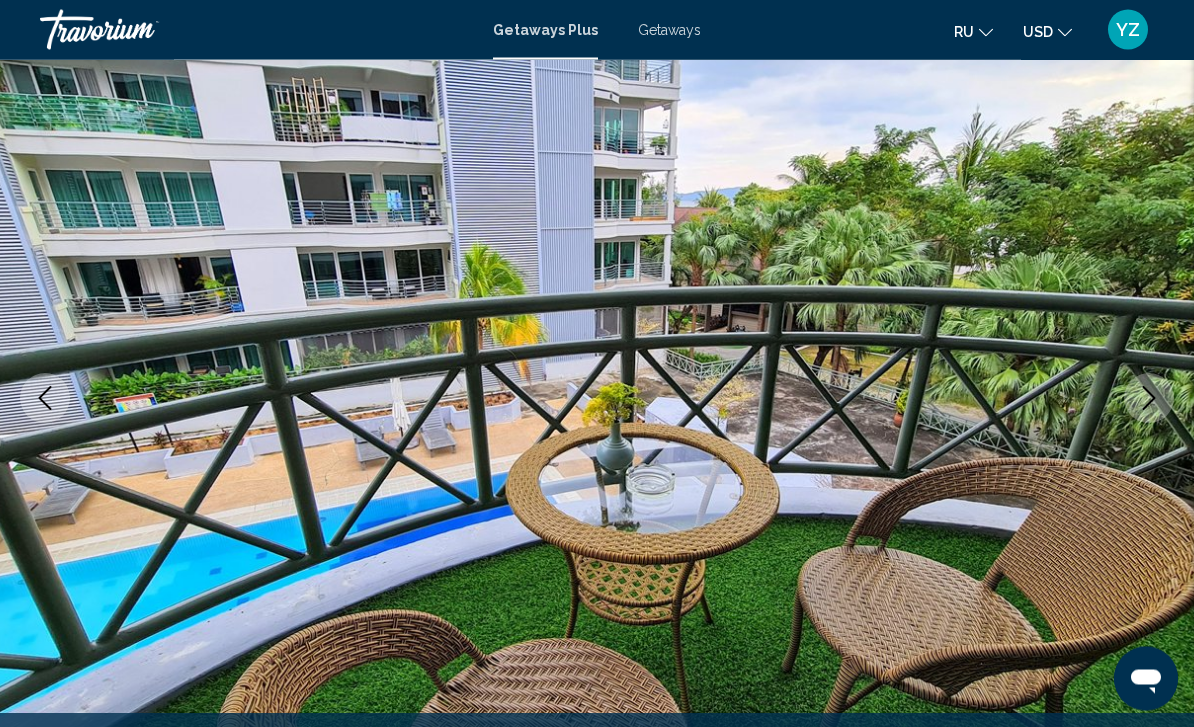 click 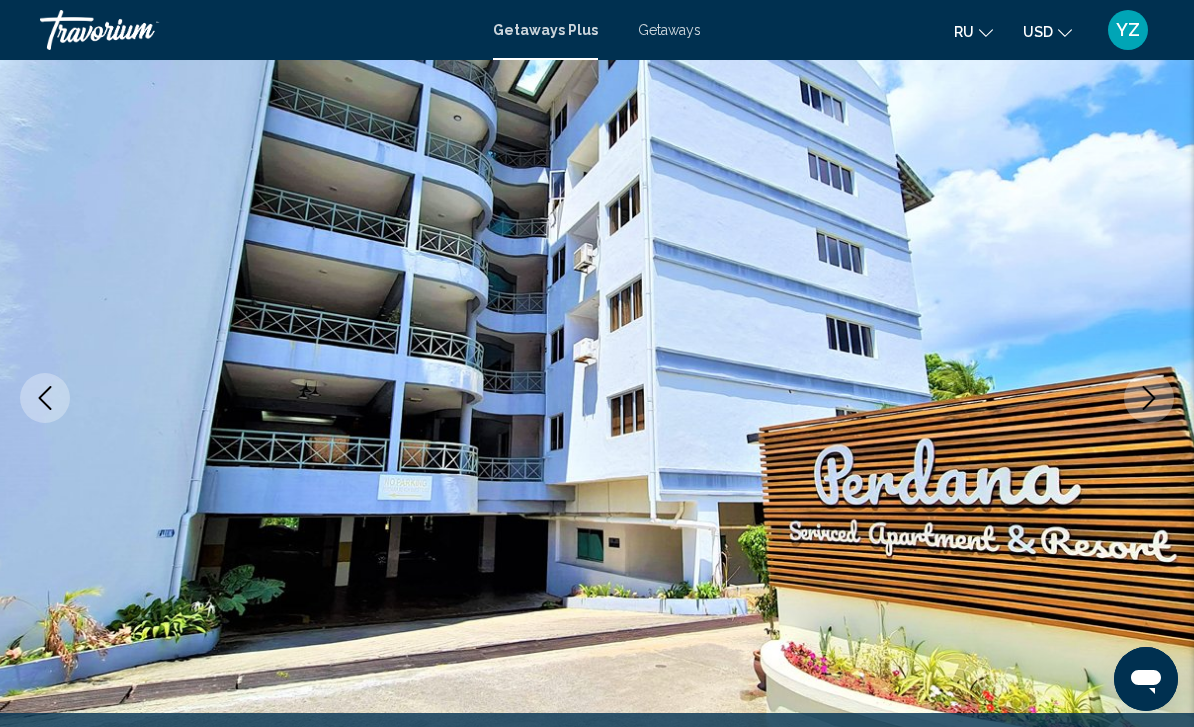 click at bounding box center [597, 398] 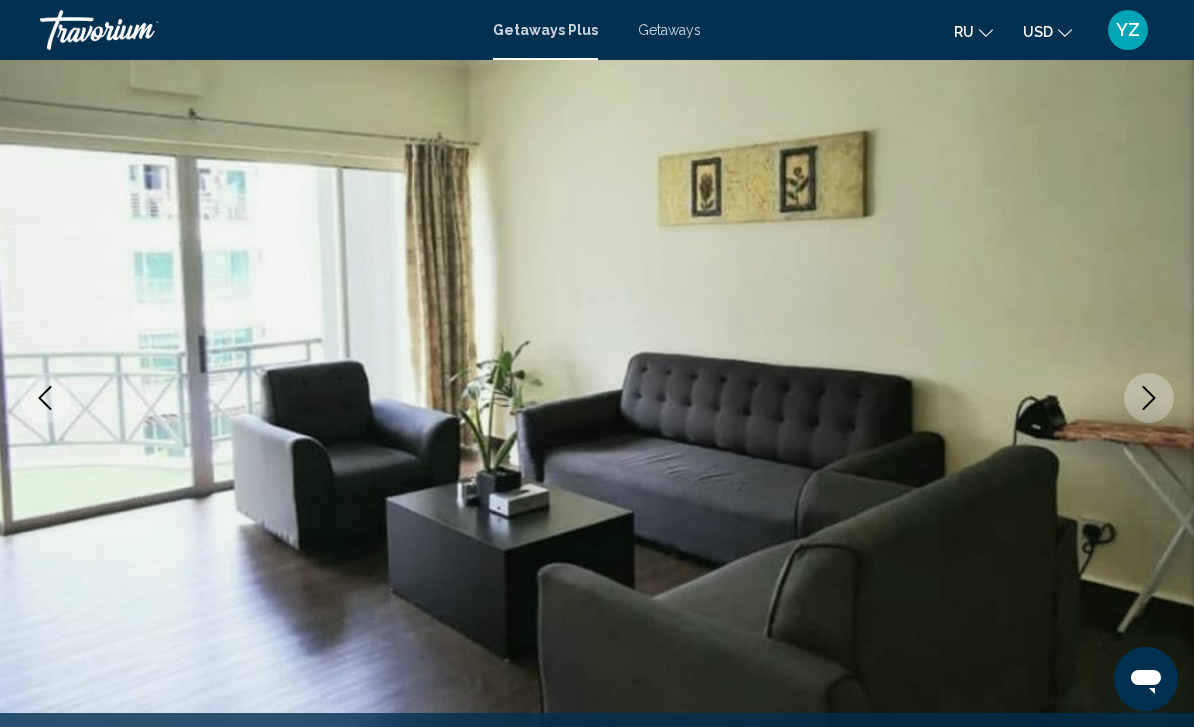 click at bounding box center [597, 398] 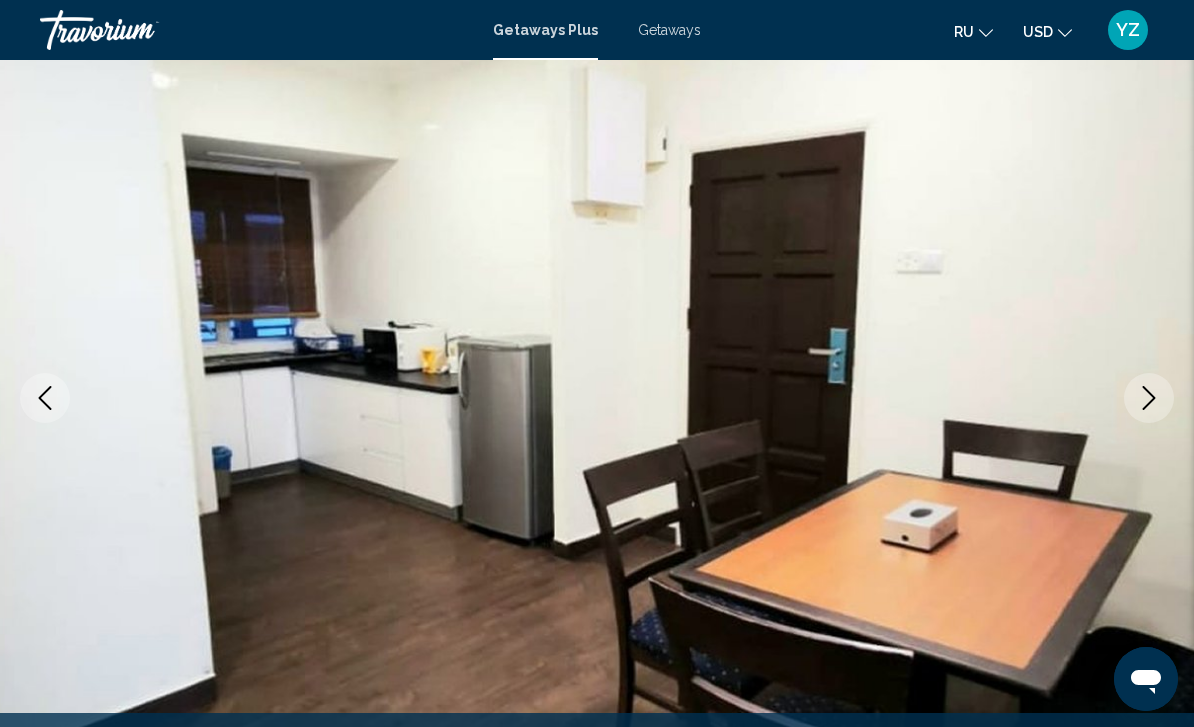 click at bounding box center [597, 398] 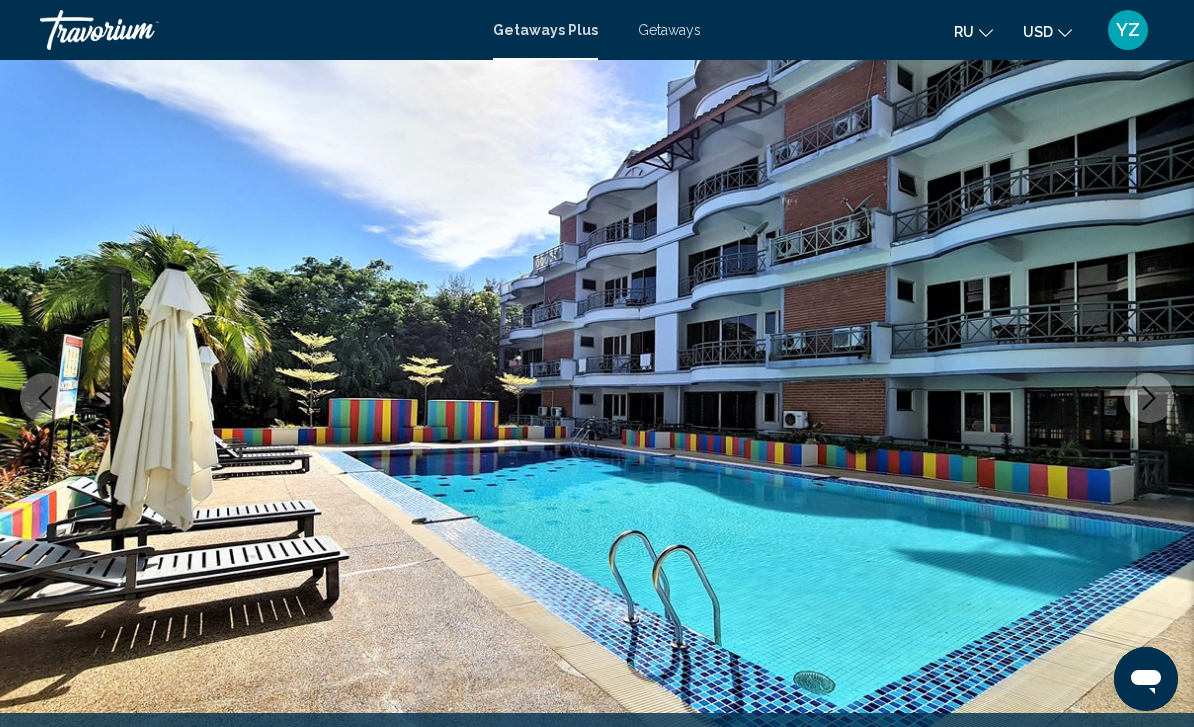 click at bounding box center [597, 398] 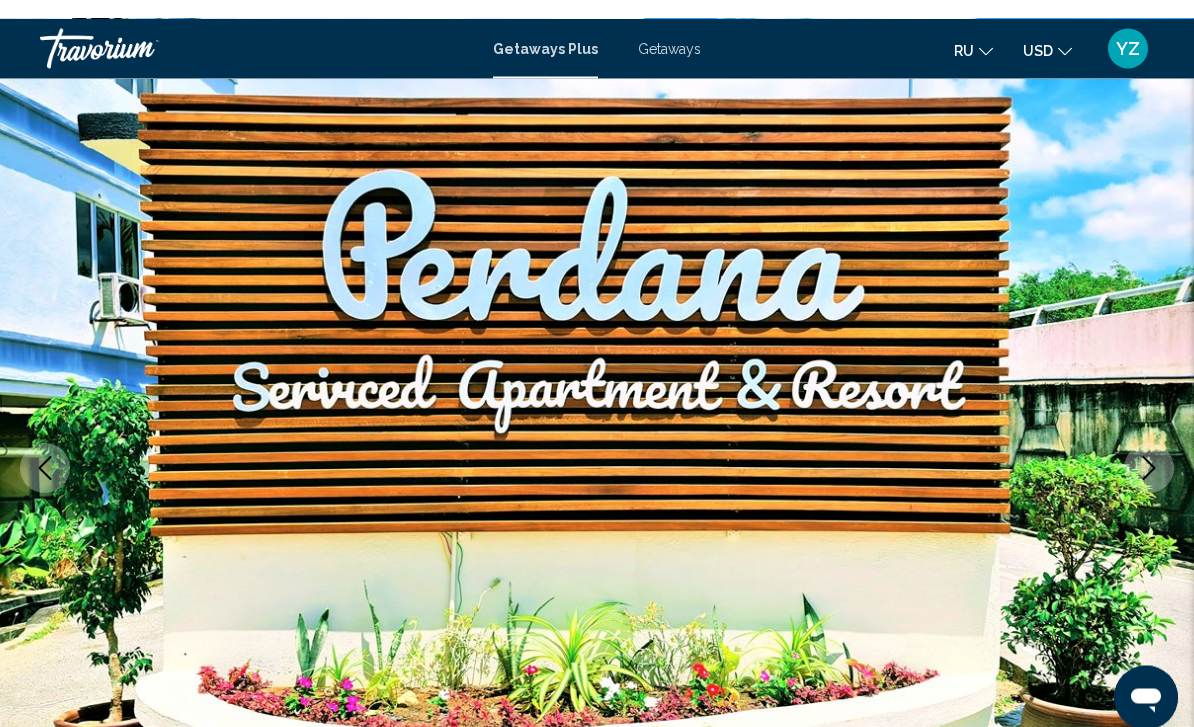 scroll, scrollTop: 0, scrollLeft: 0, axis: both 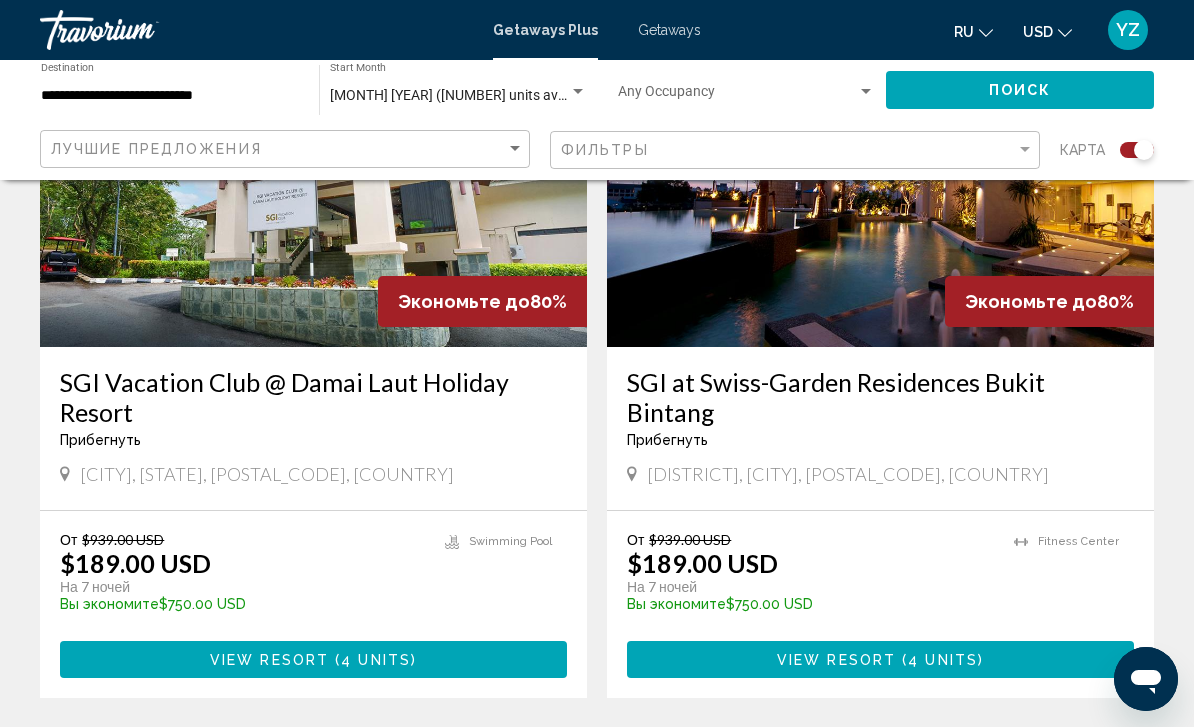 click on "ноября 2025 (33 units available)" at bounding box center (466, 95) 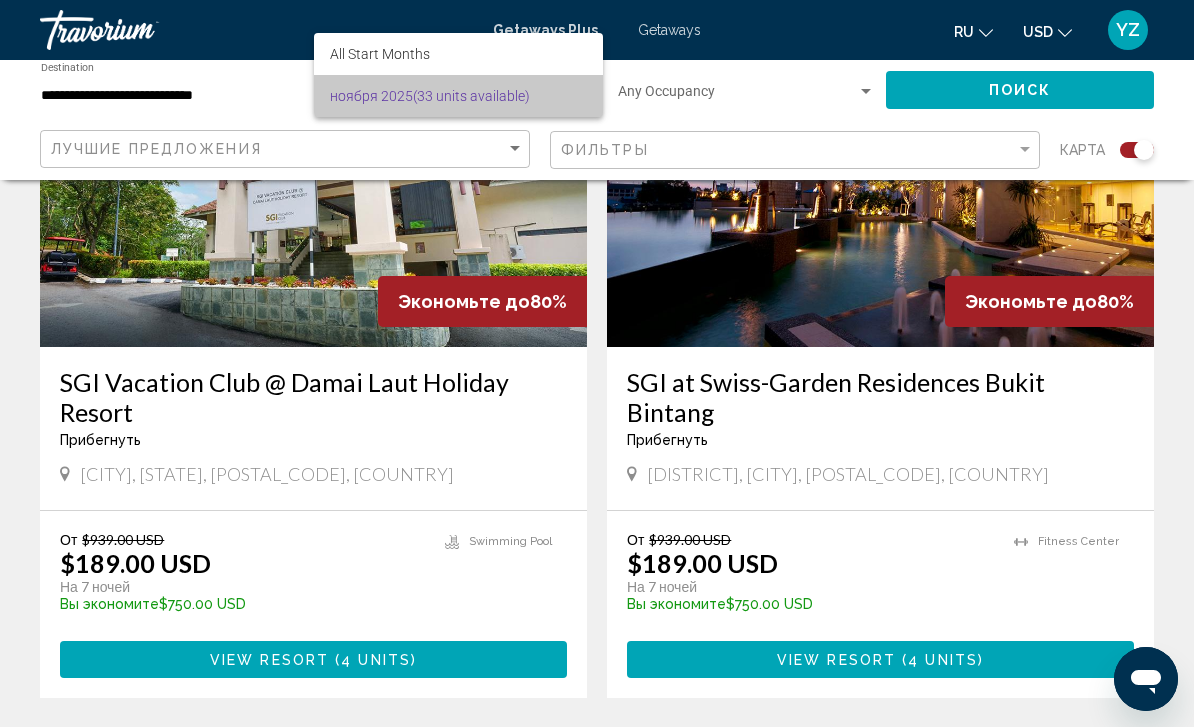 click on "ноября 2025  (33 units available)" at bounding box center [458, 96] 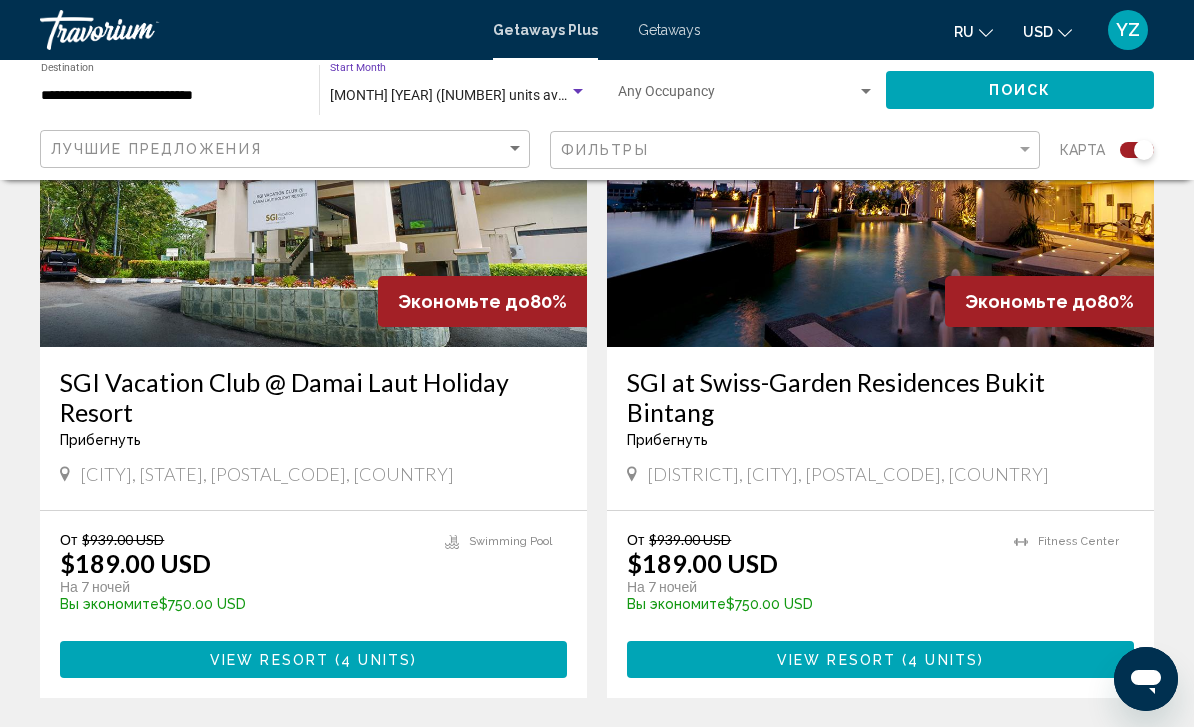 click at bounding box center [578, 91] 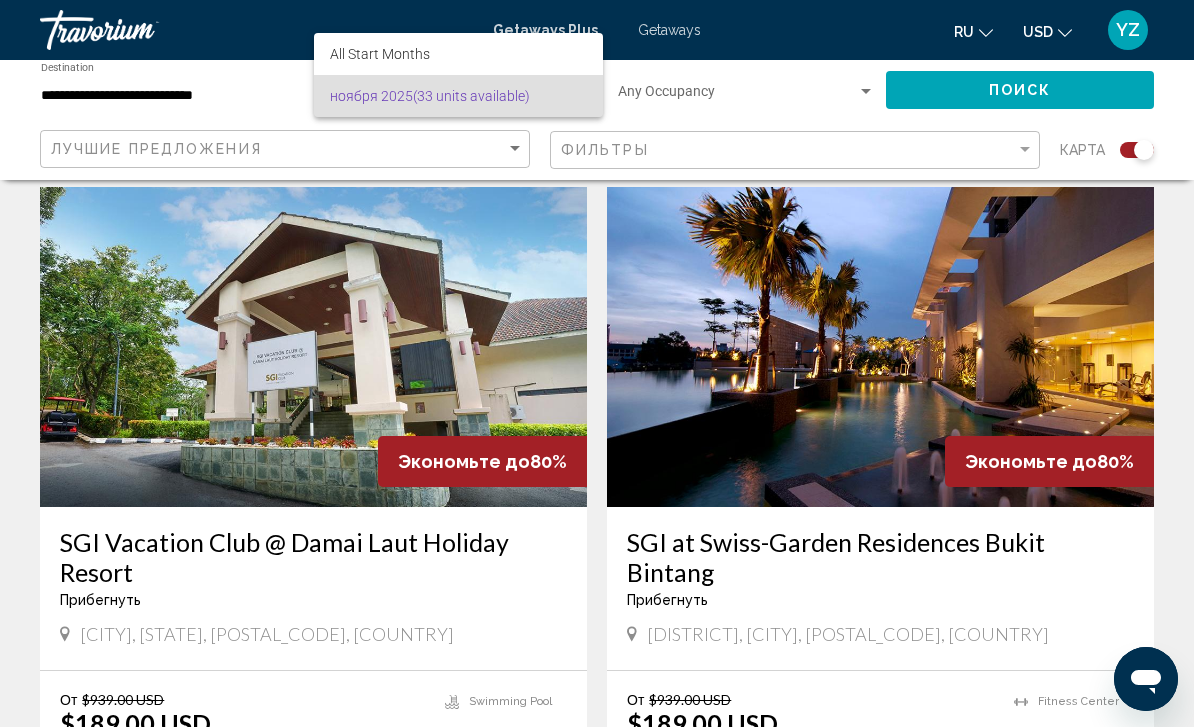 scroll, scrollTop: 2062, scrollLeft: 0, axis: vertical 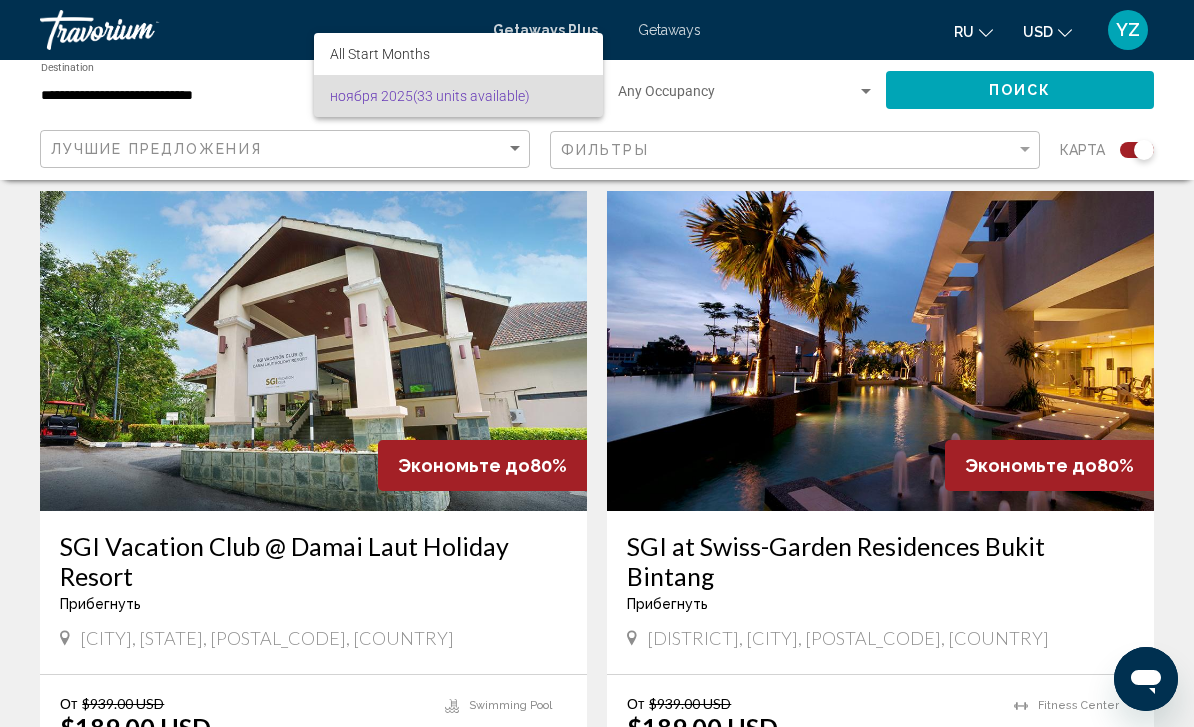 click at bounding box center [597, 363] 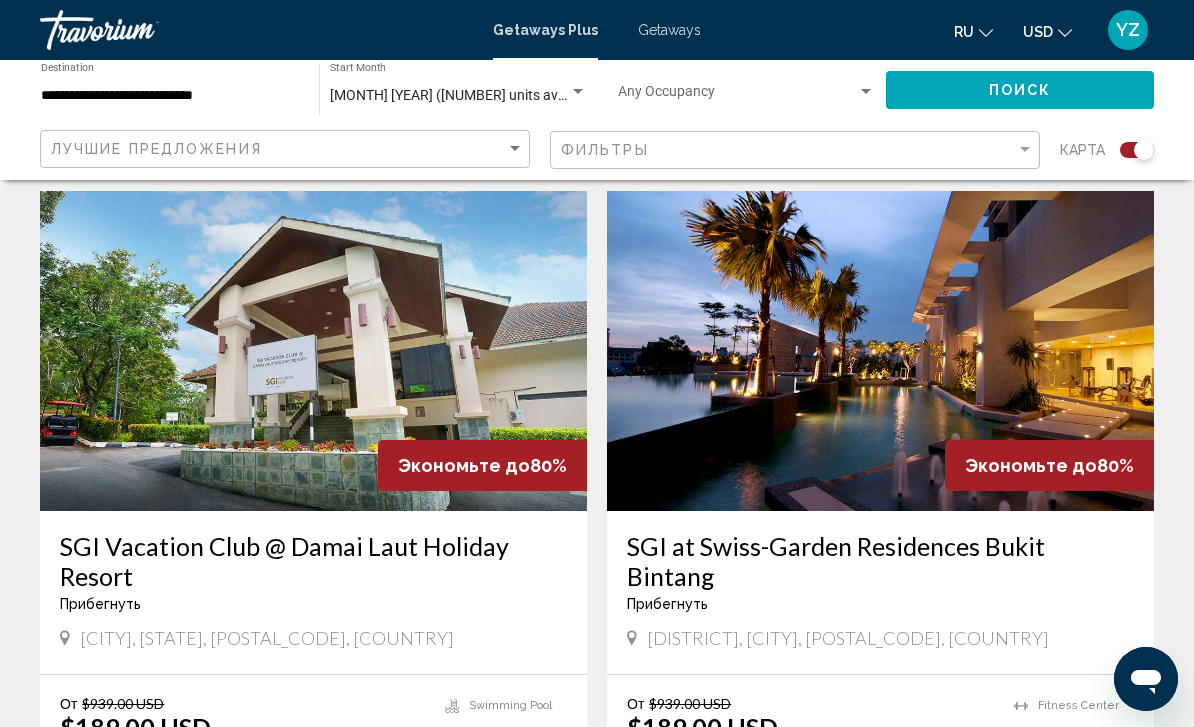 click at bounding box center [866, 92] 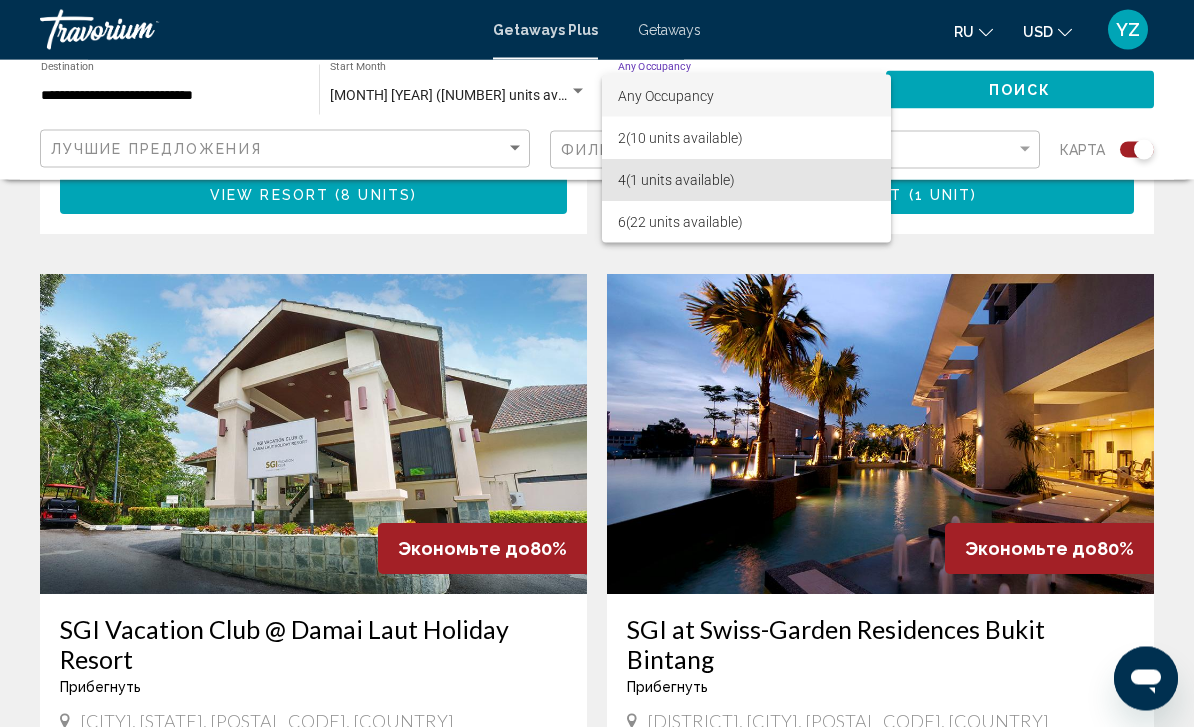 scroll, scrollTop: 1974, scrollLeft: 0, axis: vertical 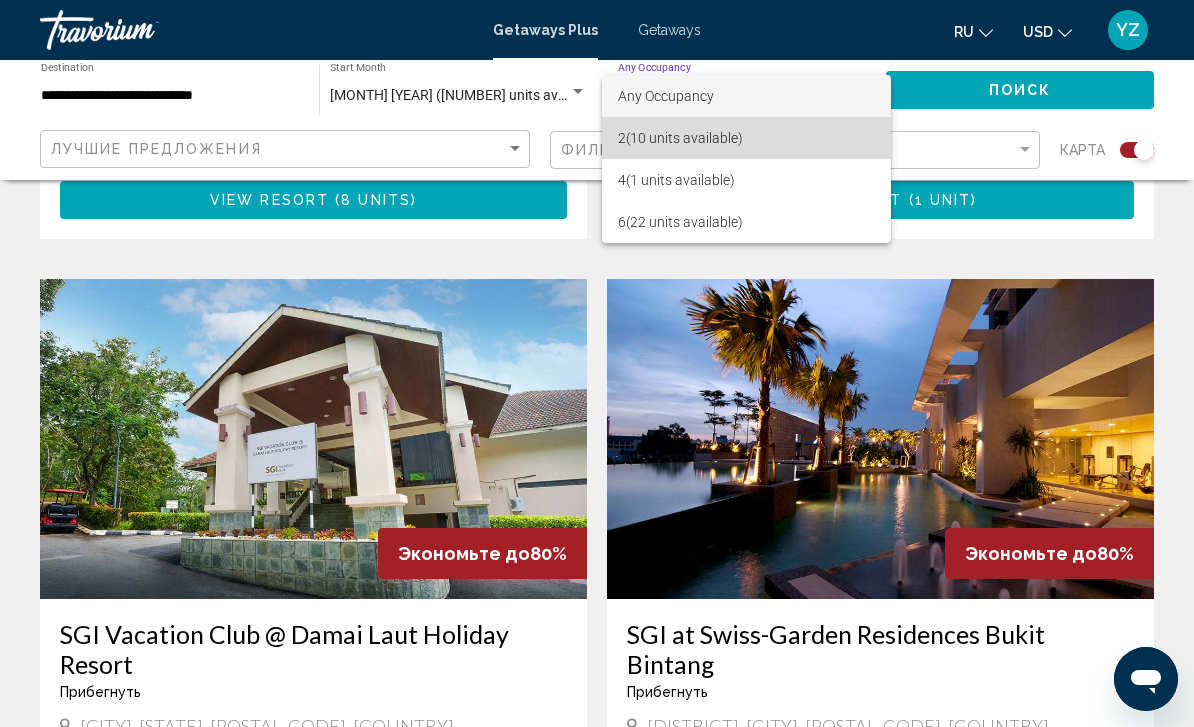 click on "2  (10 units available)" at bounding box center (747, 138) 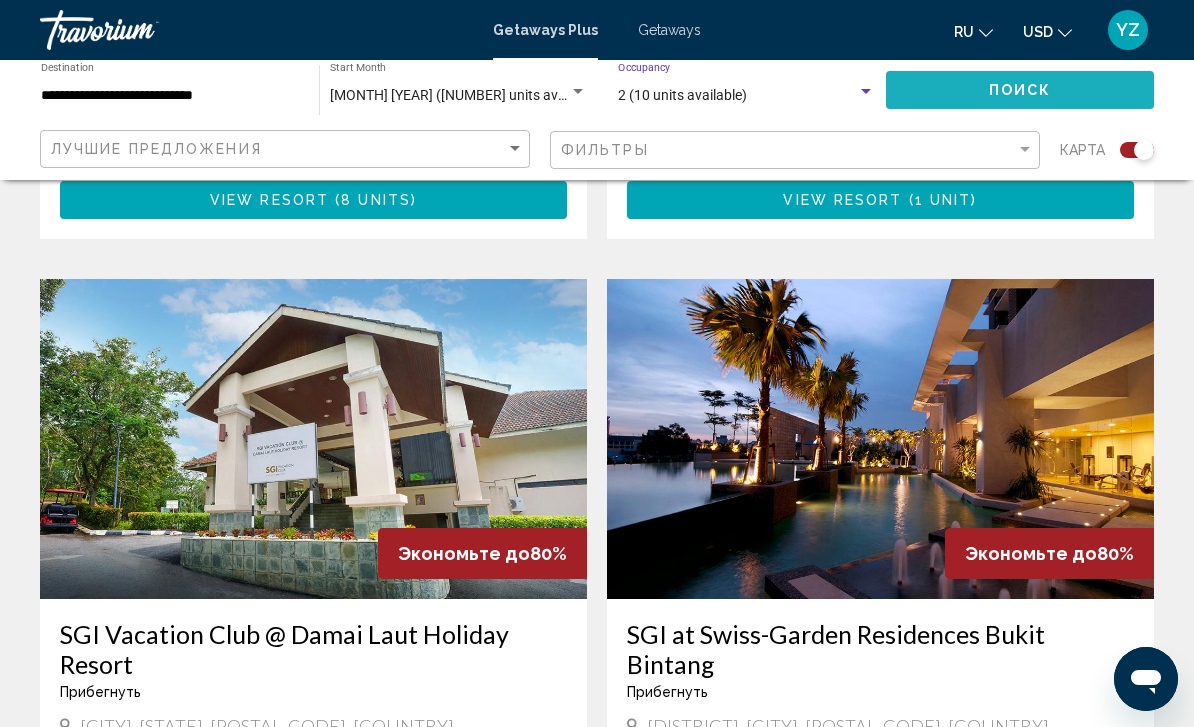 click on "Поиск" 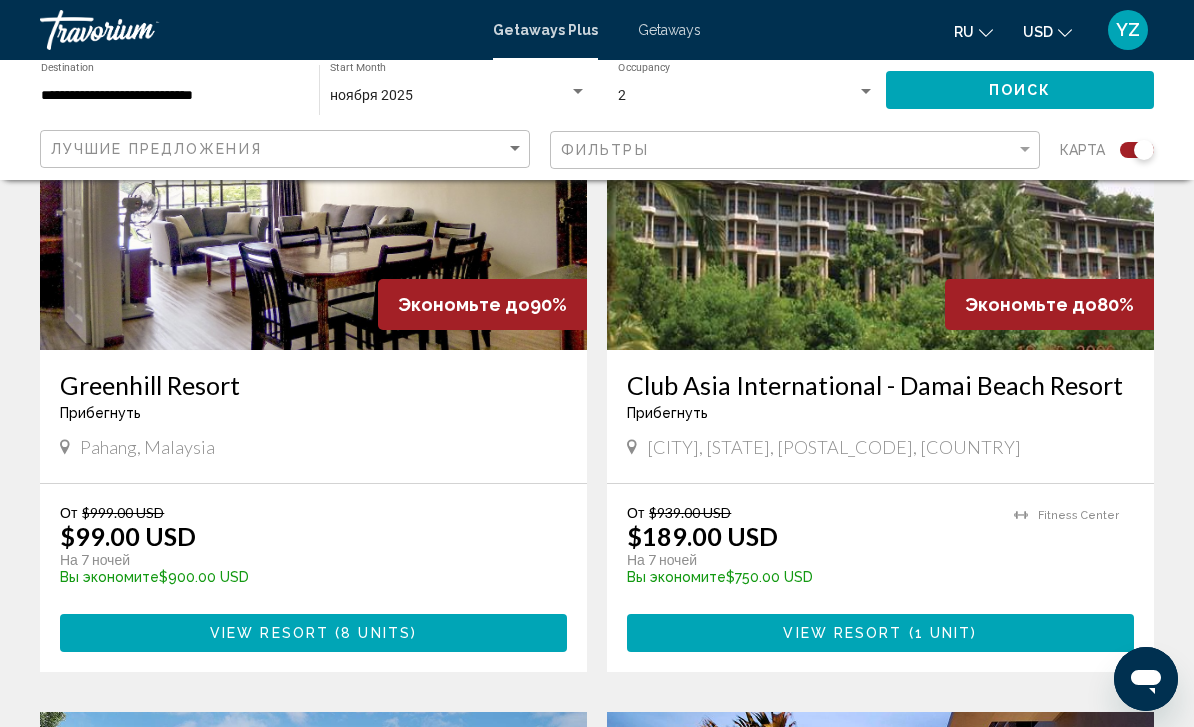scroll, scrollTop: 1540, scrollLeft: 0, axis: vertical 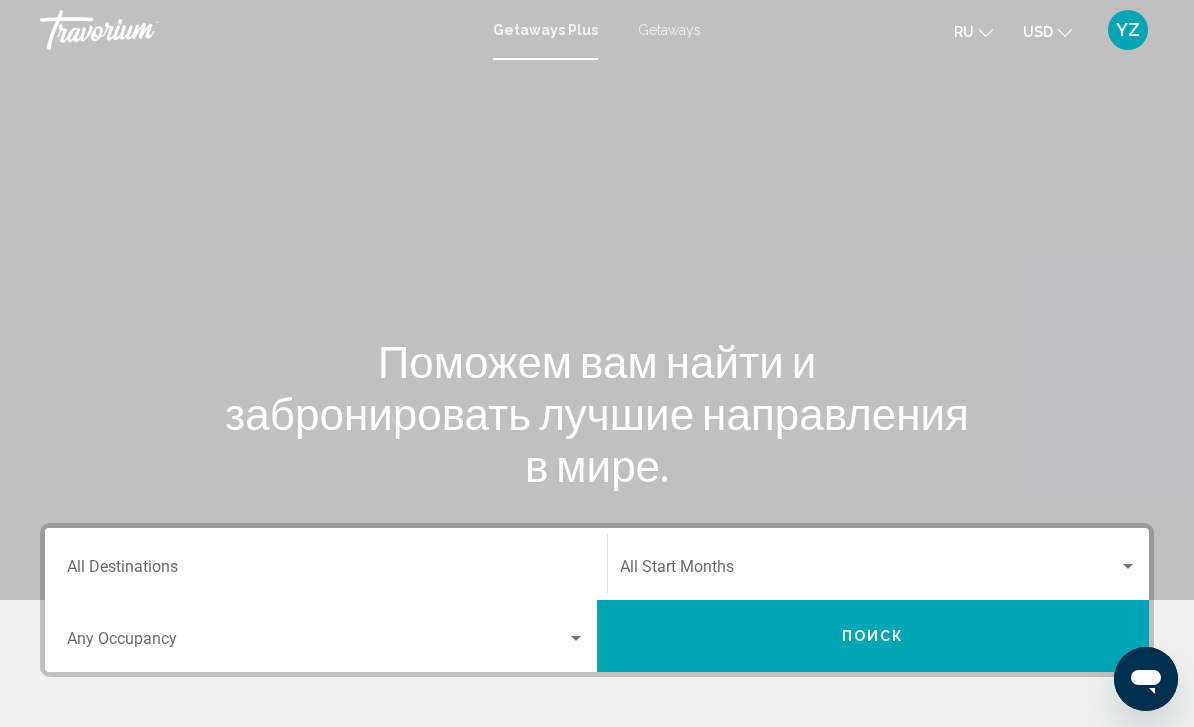 click on "Destination All Destinations" at bounding box center (326, 571) 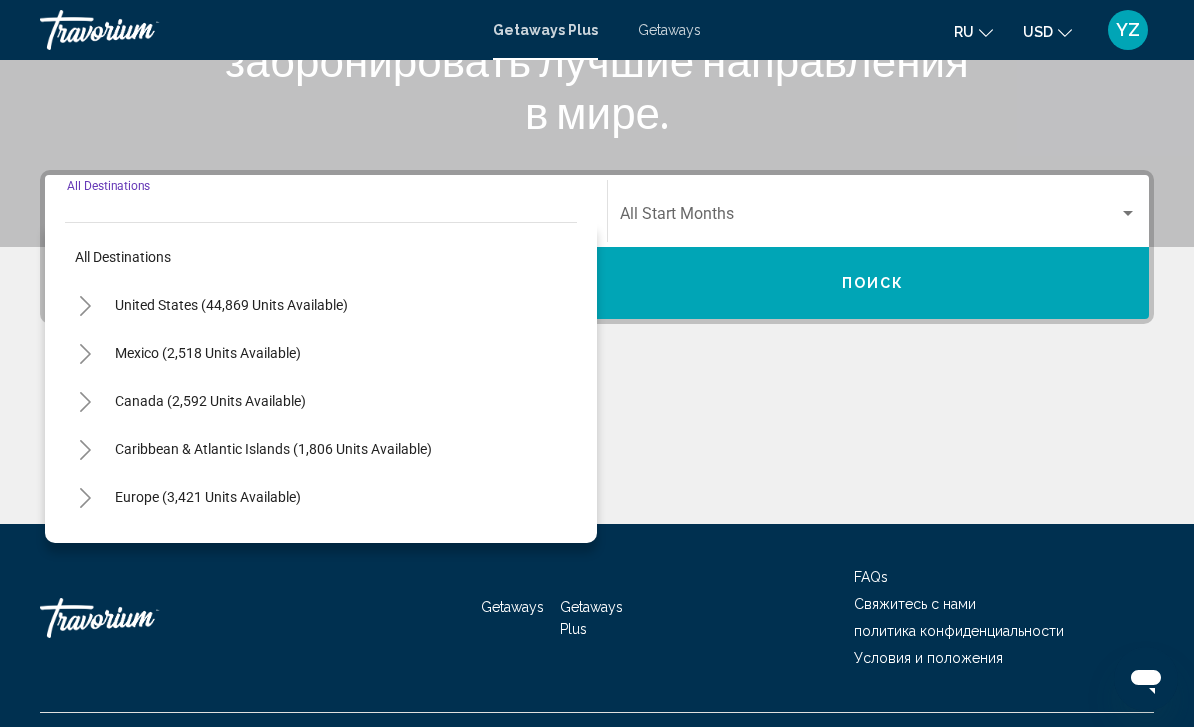 scroll, scrollTop: 395, scrollLeft: 0, axis: vertical 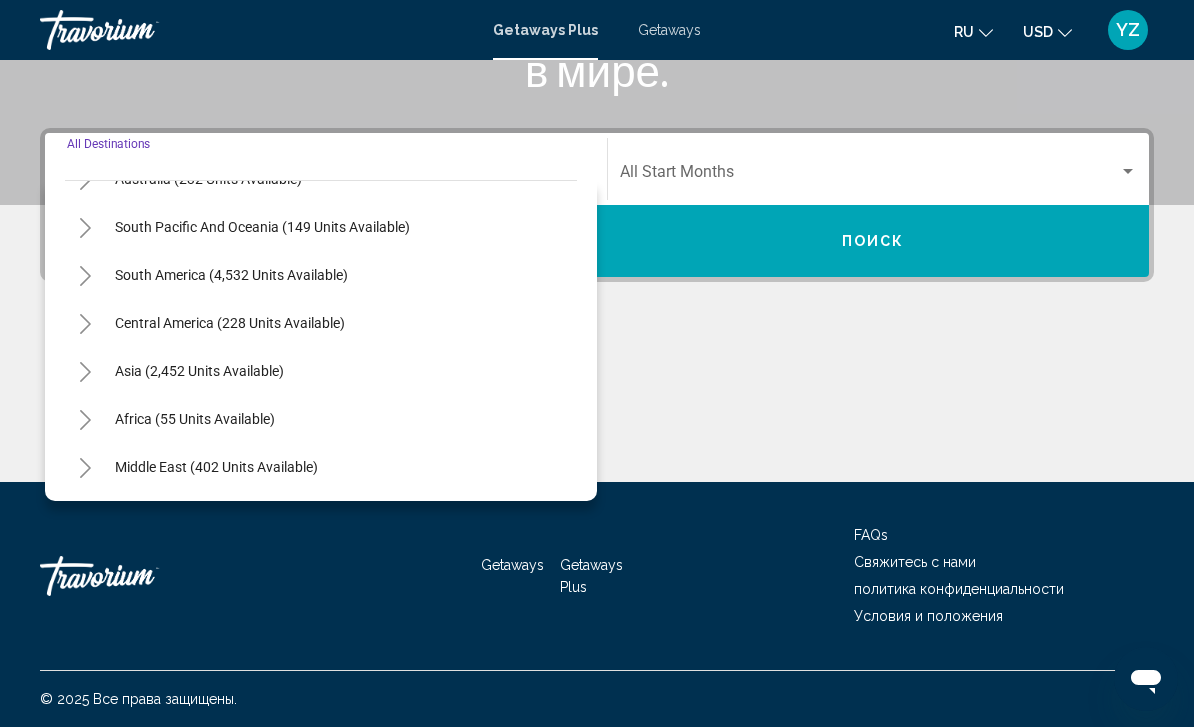 click 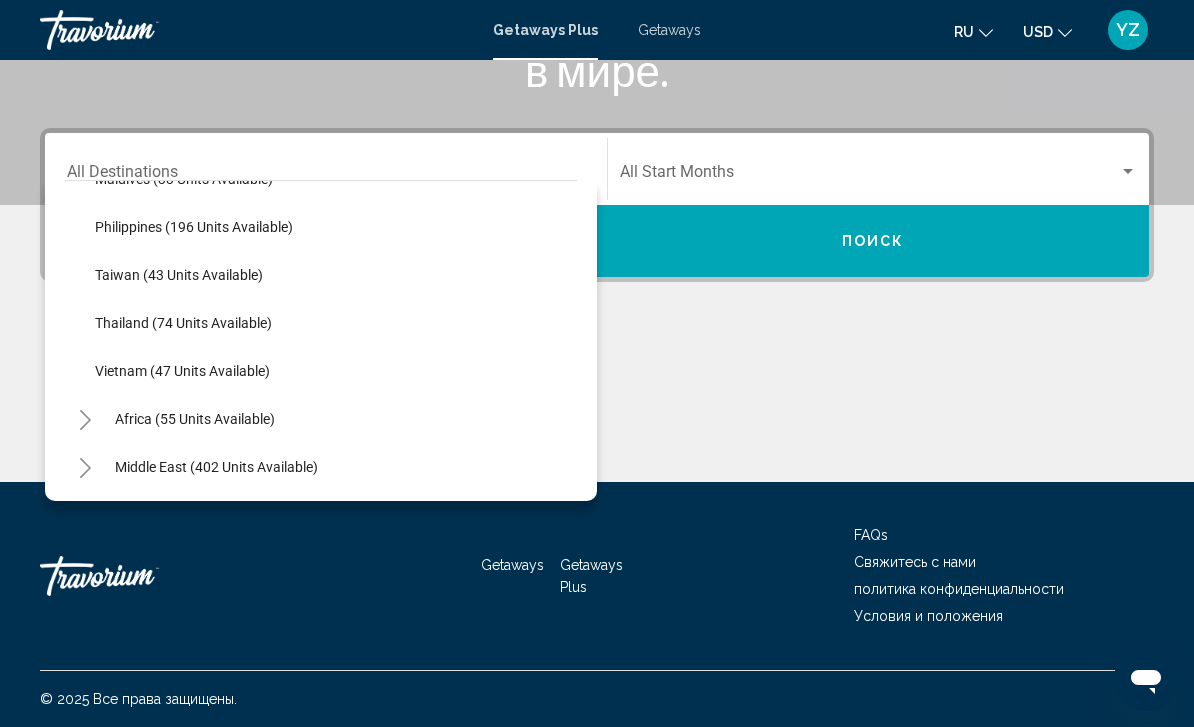 scroll, scrollTop: 804, scrollLeft: 0, axis: vertical 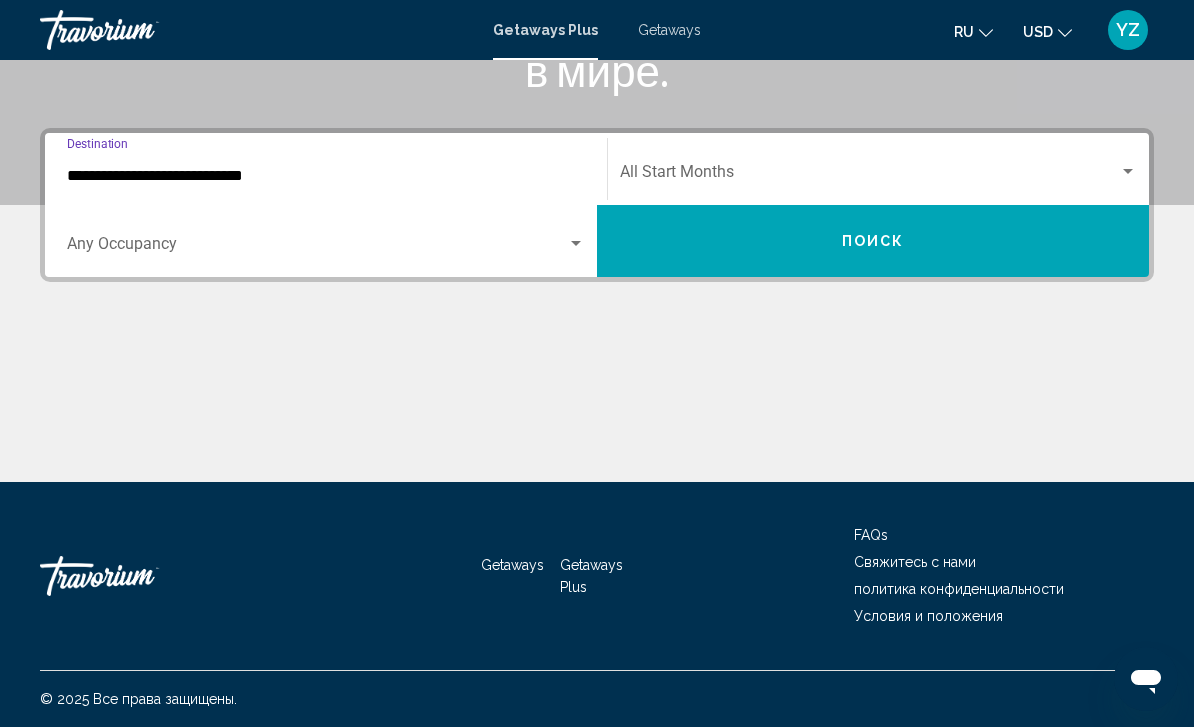 click on "Start Month All Start Months" 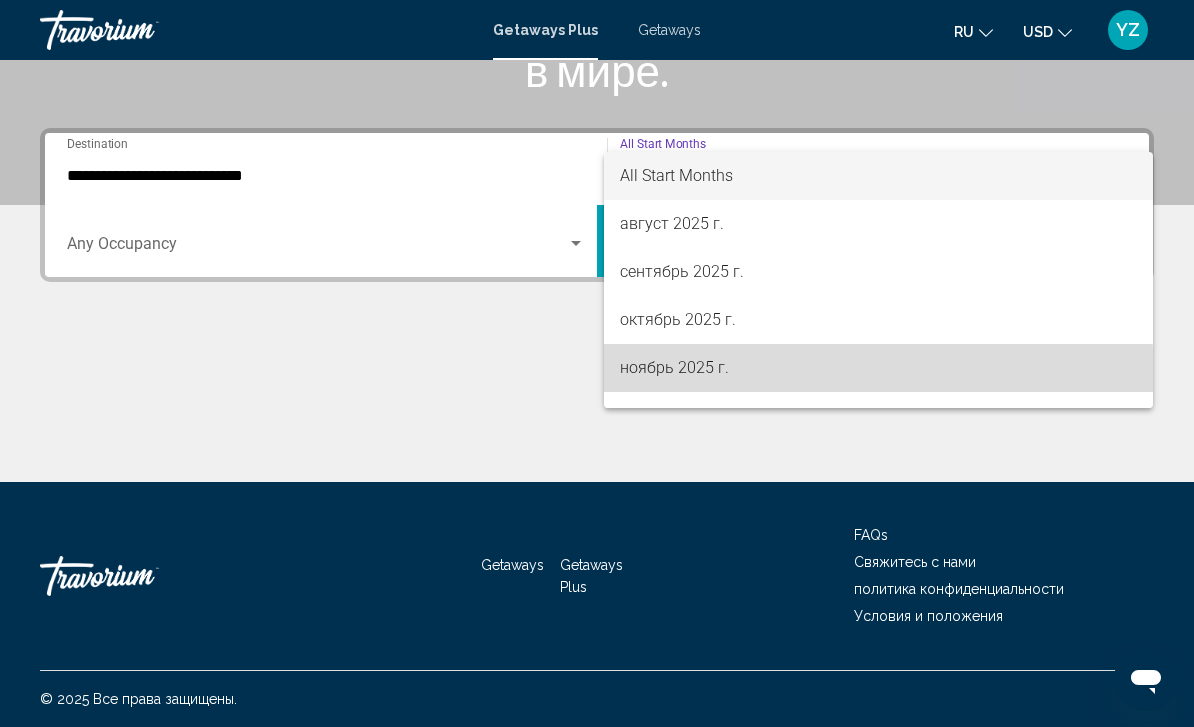 click on "ноябрь 2025 г." at bounding box center [878, 368] 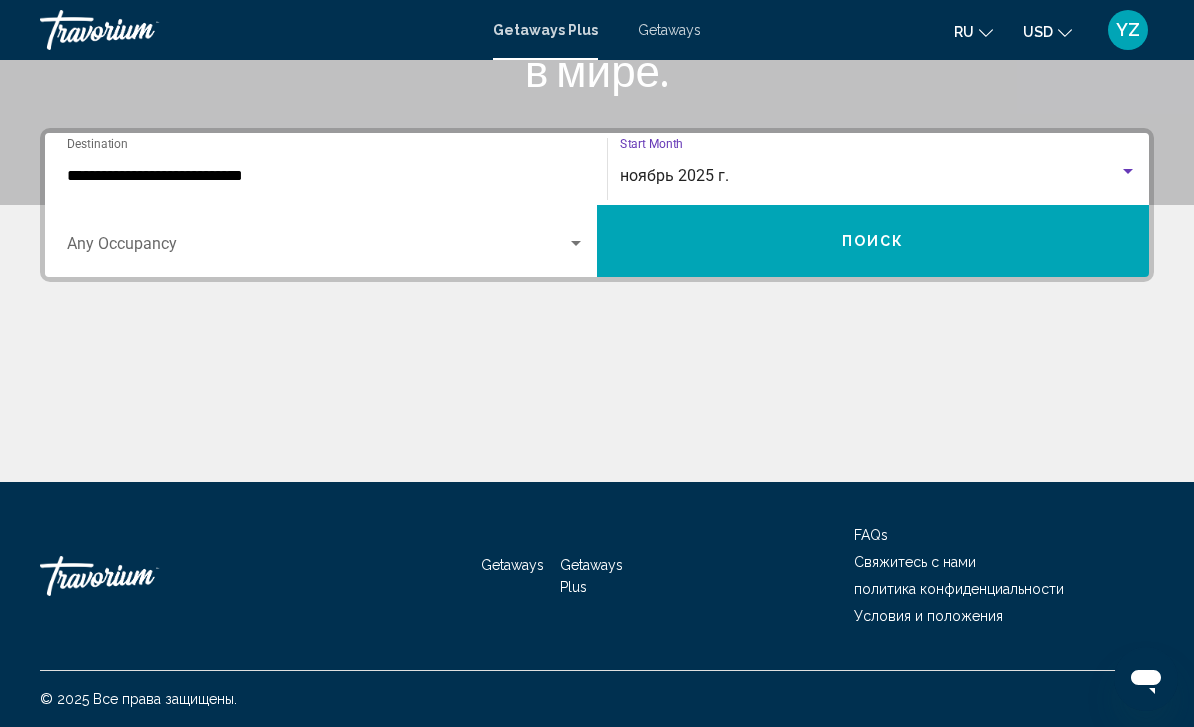click on "Поиск" at bounding box center (873, 241) 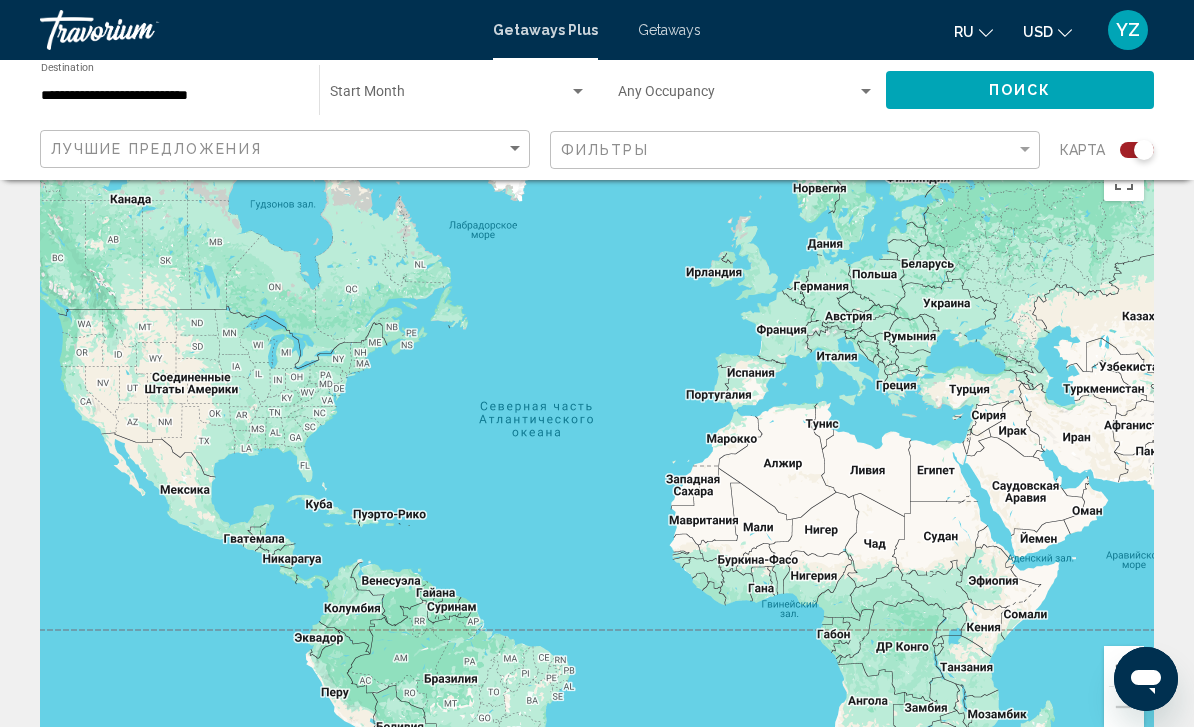 scroll, scrollTop: 47, scrollLeft: 0, axis: vertical 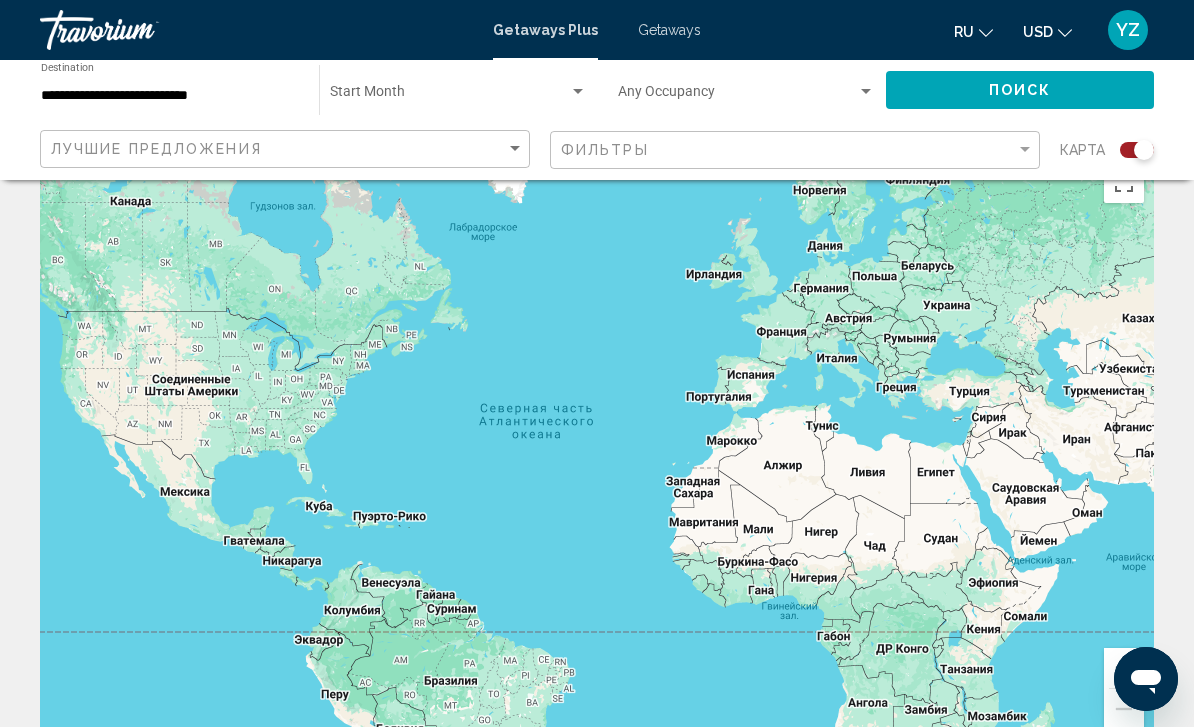 click at bounding box center [449, 96] 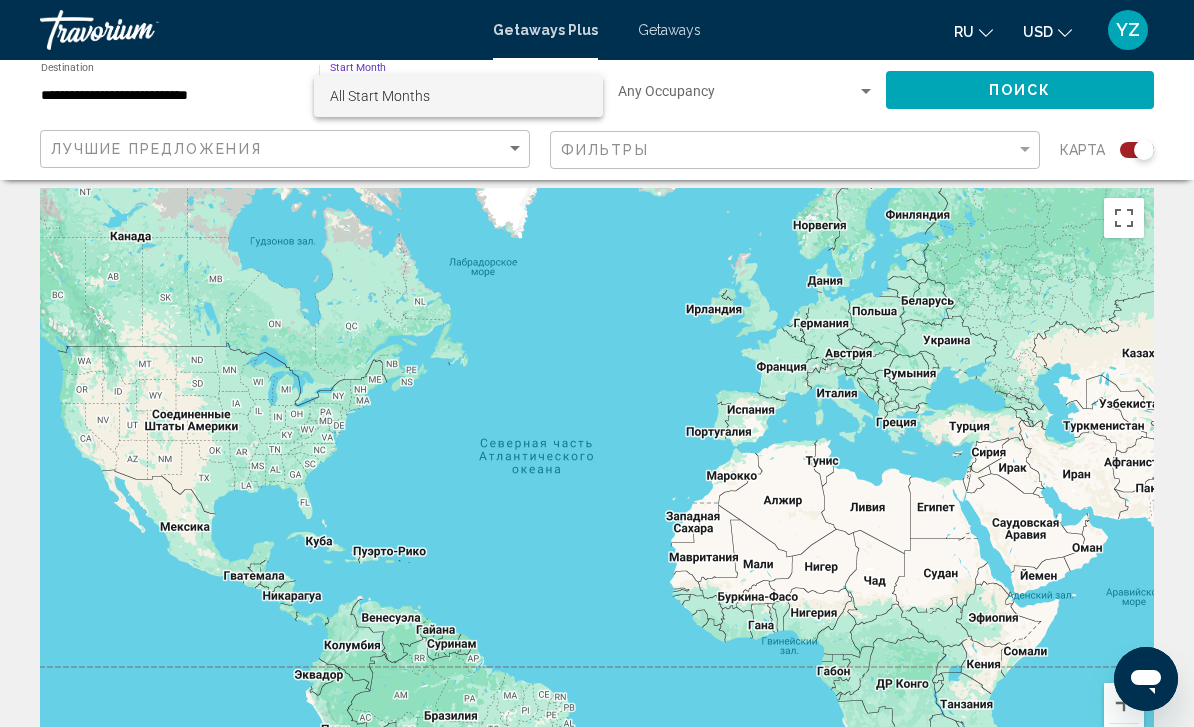 scroll, scrollTop: 0, scrollLeft: 0, axis: both 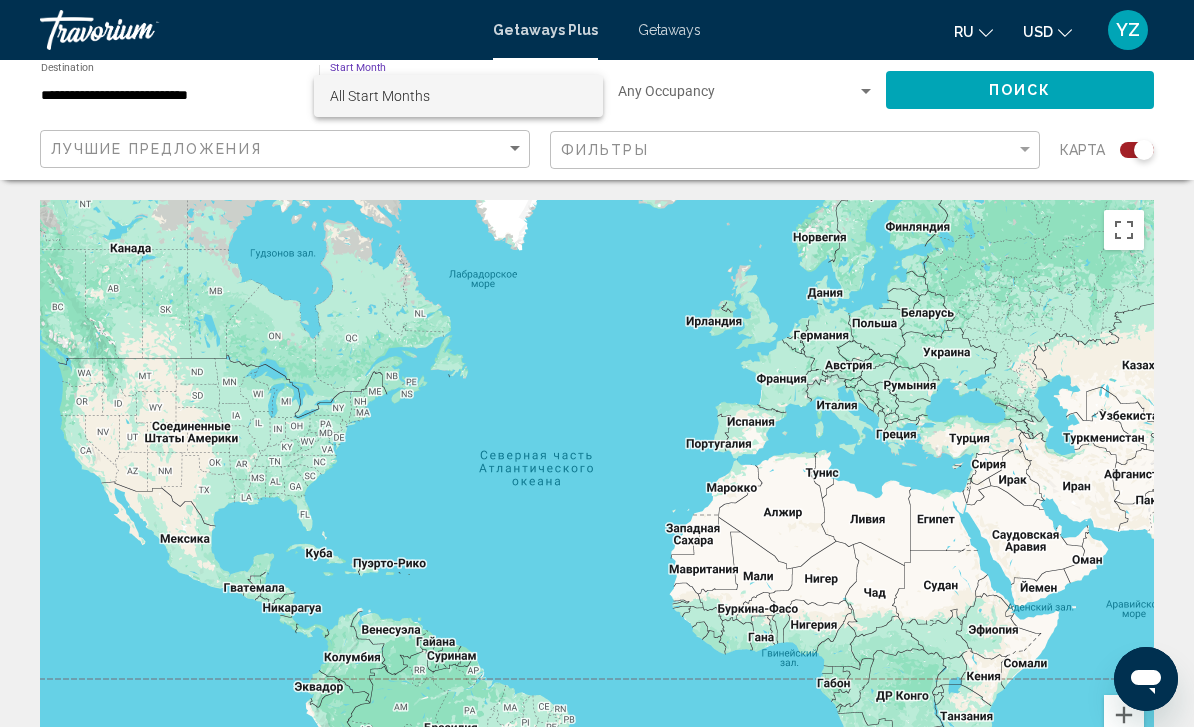 click at bounding box center (597, 363) 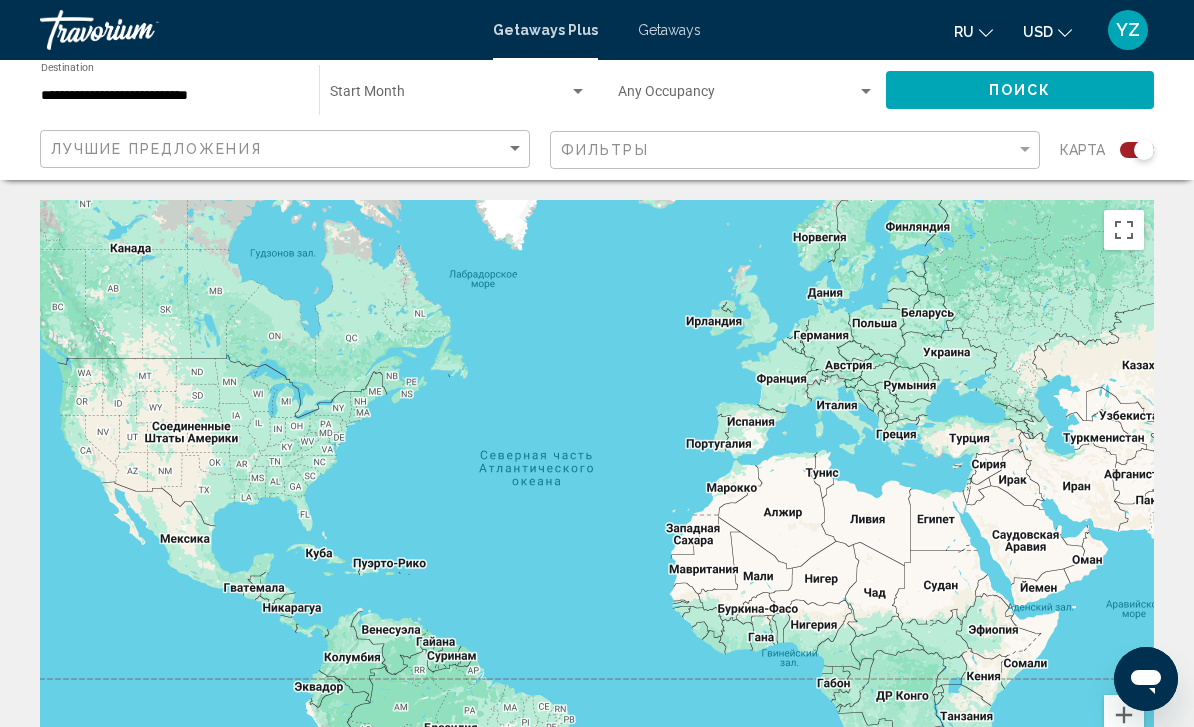 click on "**********" at bounding box center [170, 96] 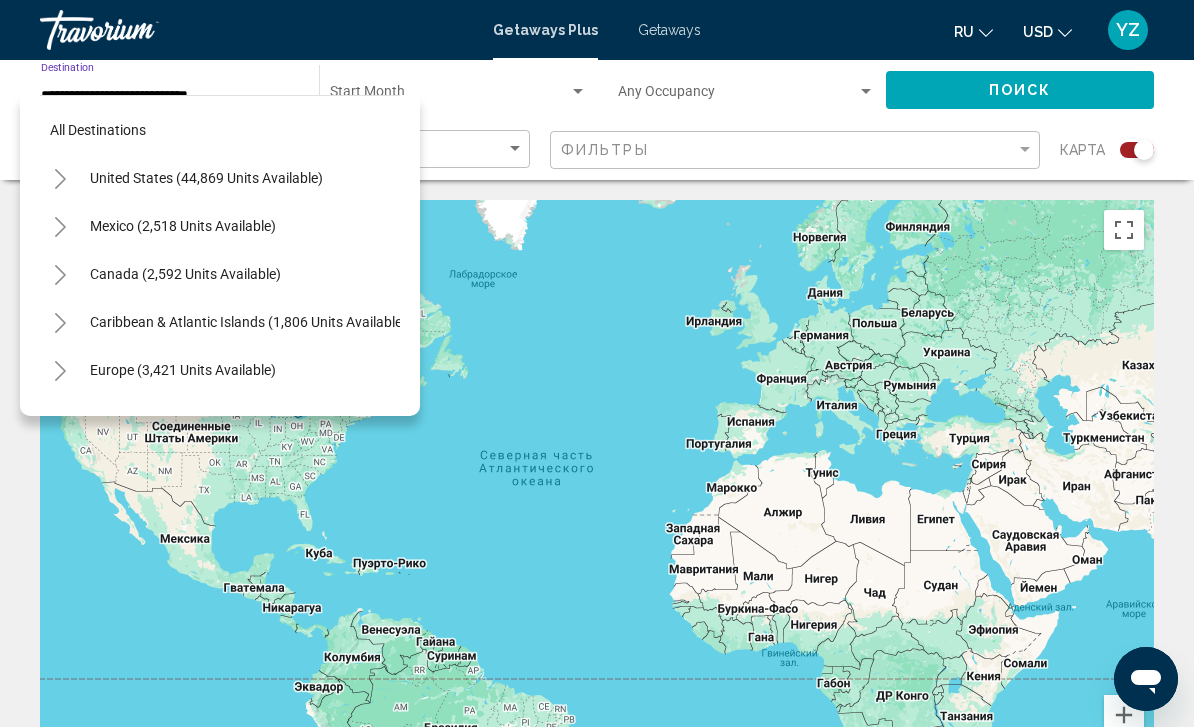 scroll, scrollTop: 791, scrollLeft: 0, axis: vertical 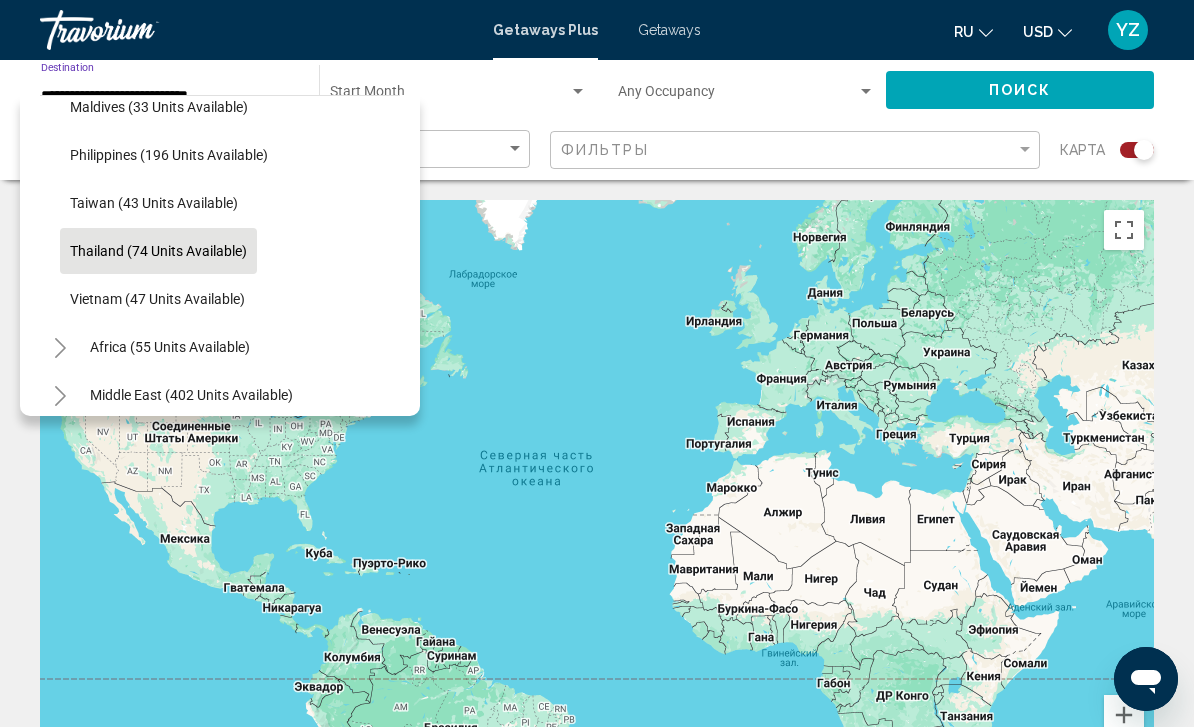 click on "Thailand (74 units available)" 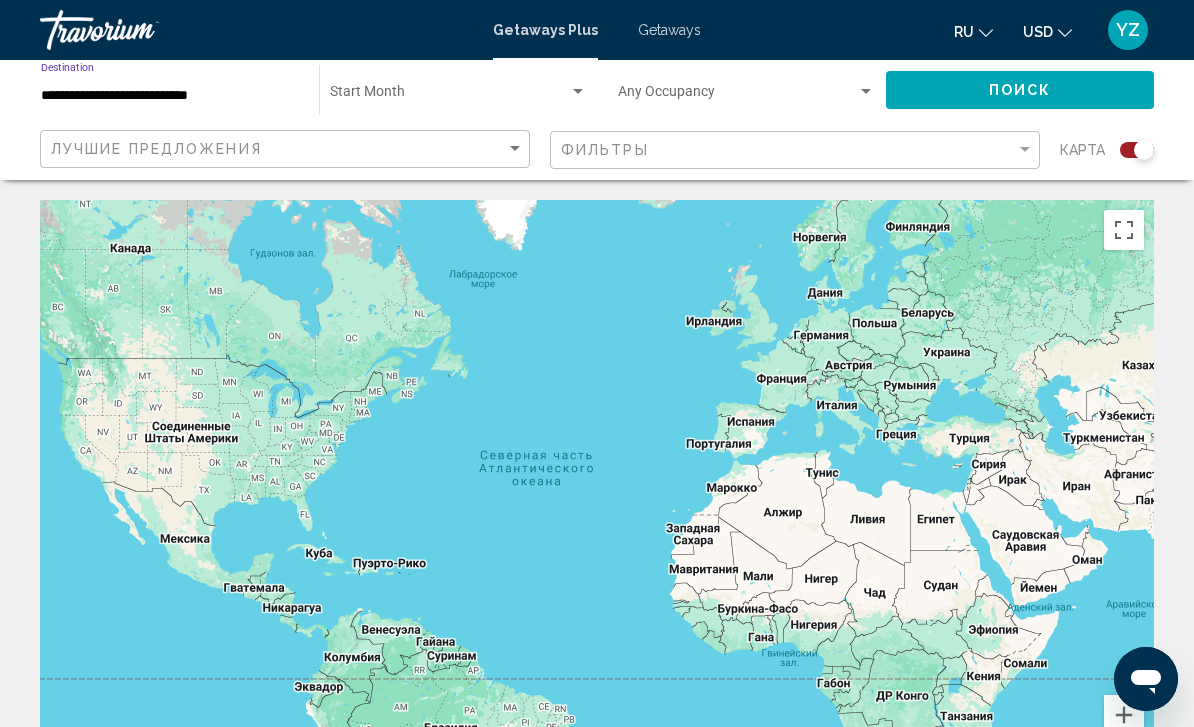 click at bounding box center [578, 92] 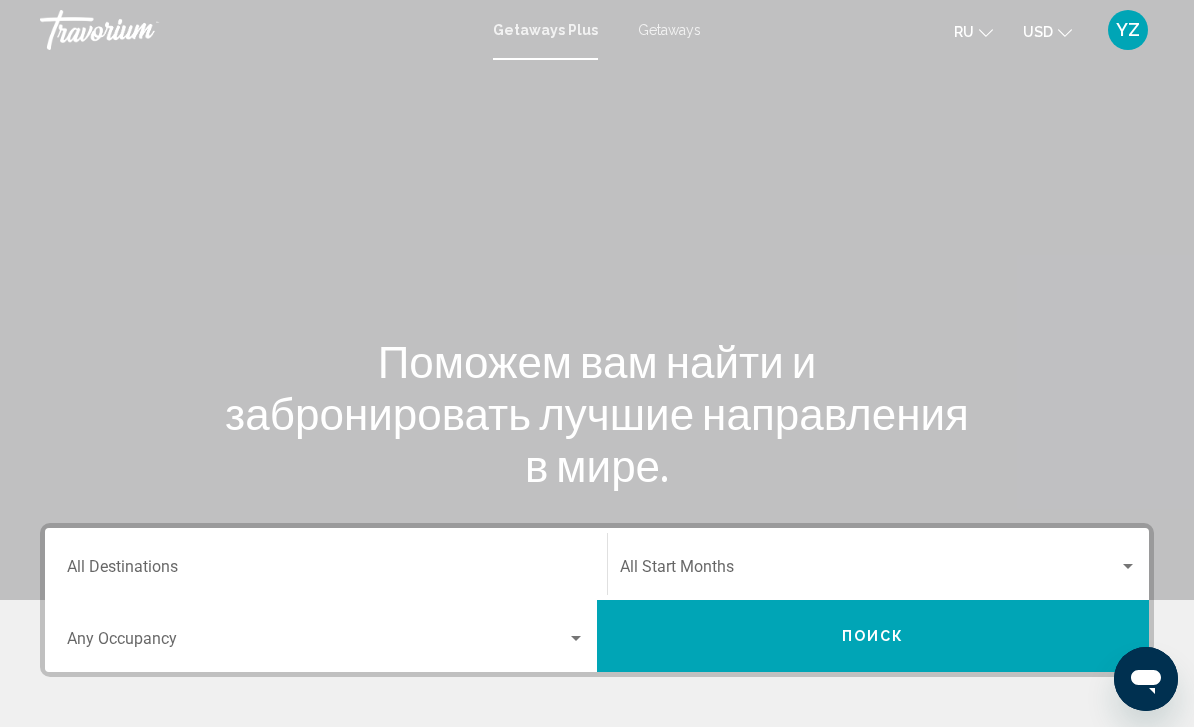 click on "Destination All Destinations" at bounding box center (326, 571) 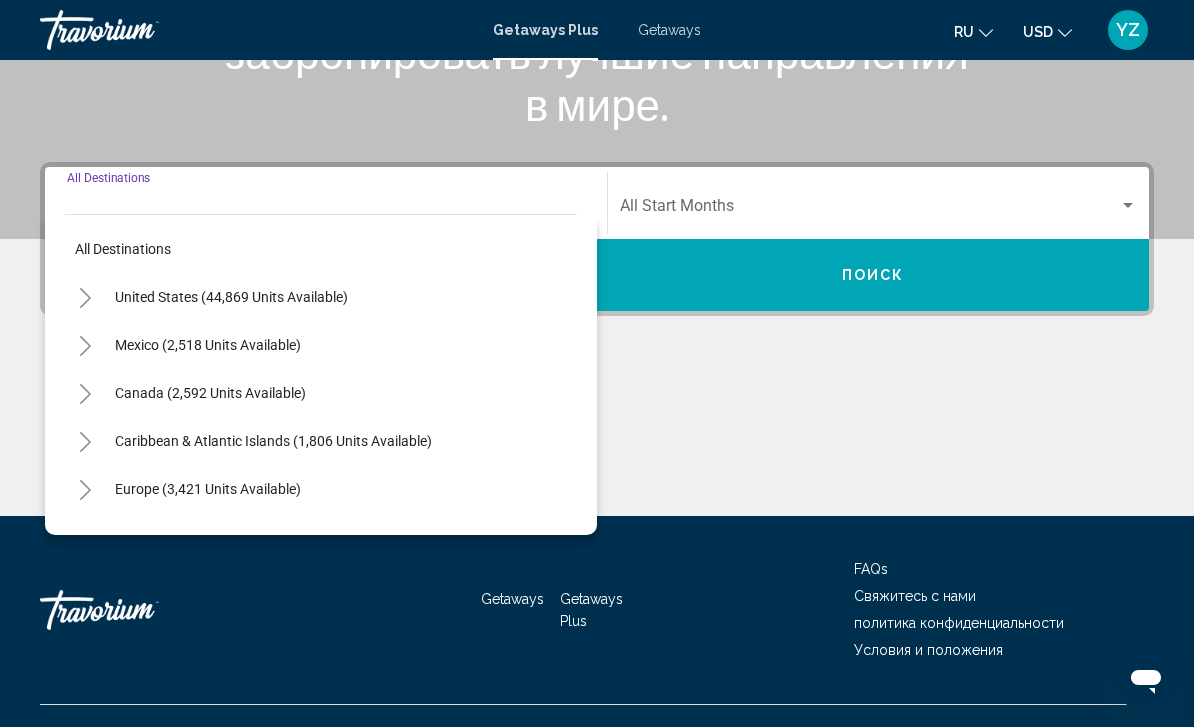 scroll, scrollTop: 395, scrollLeft: 0, axis: vertical 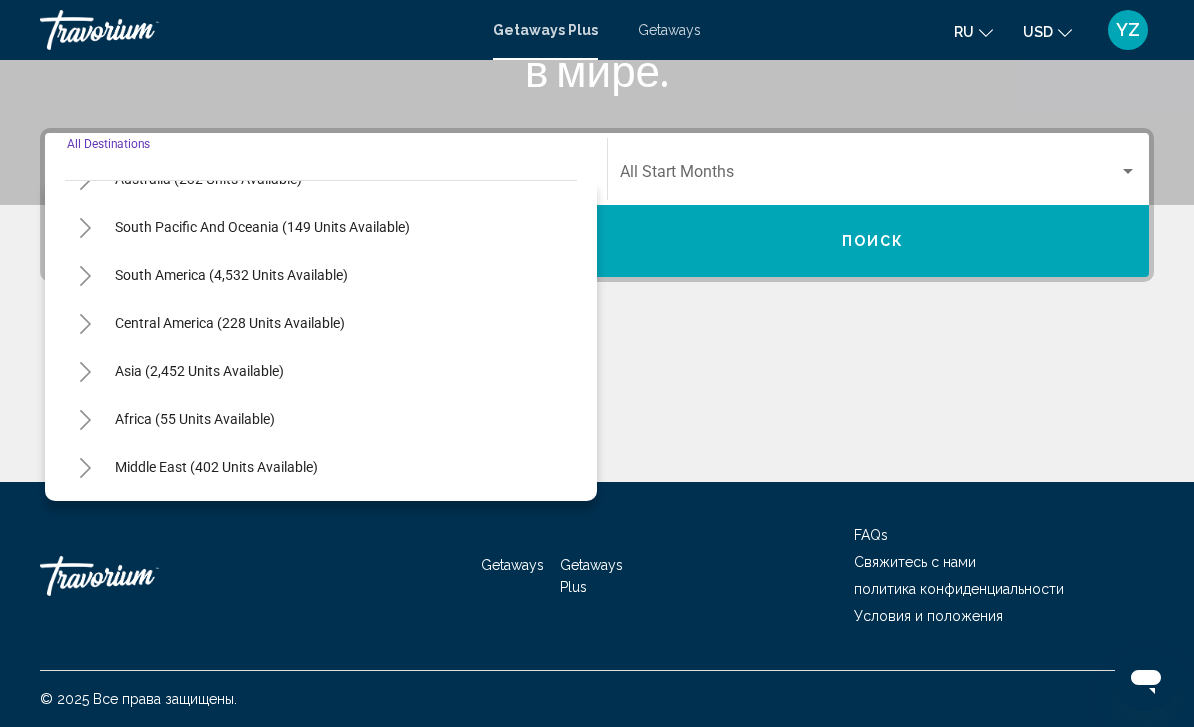 click 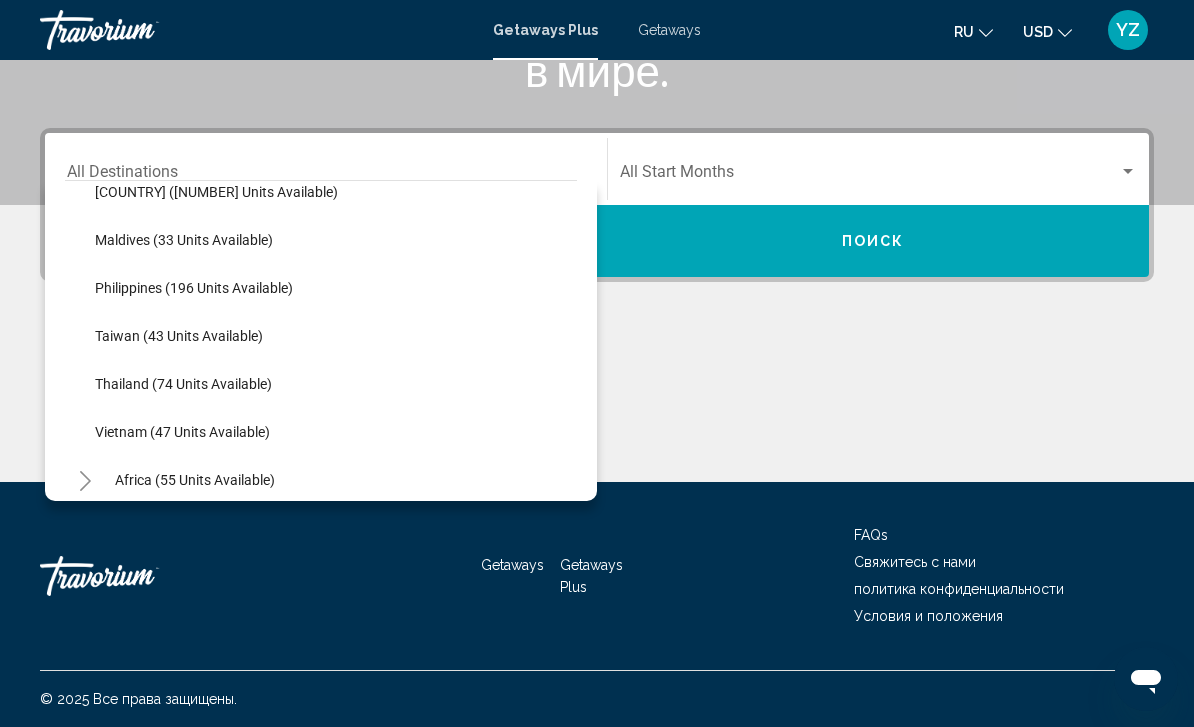 scroll, scrollTop: 745, scrollLeft: 0, axis: vertical 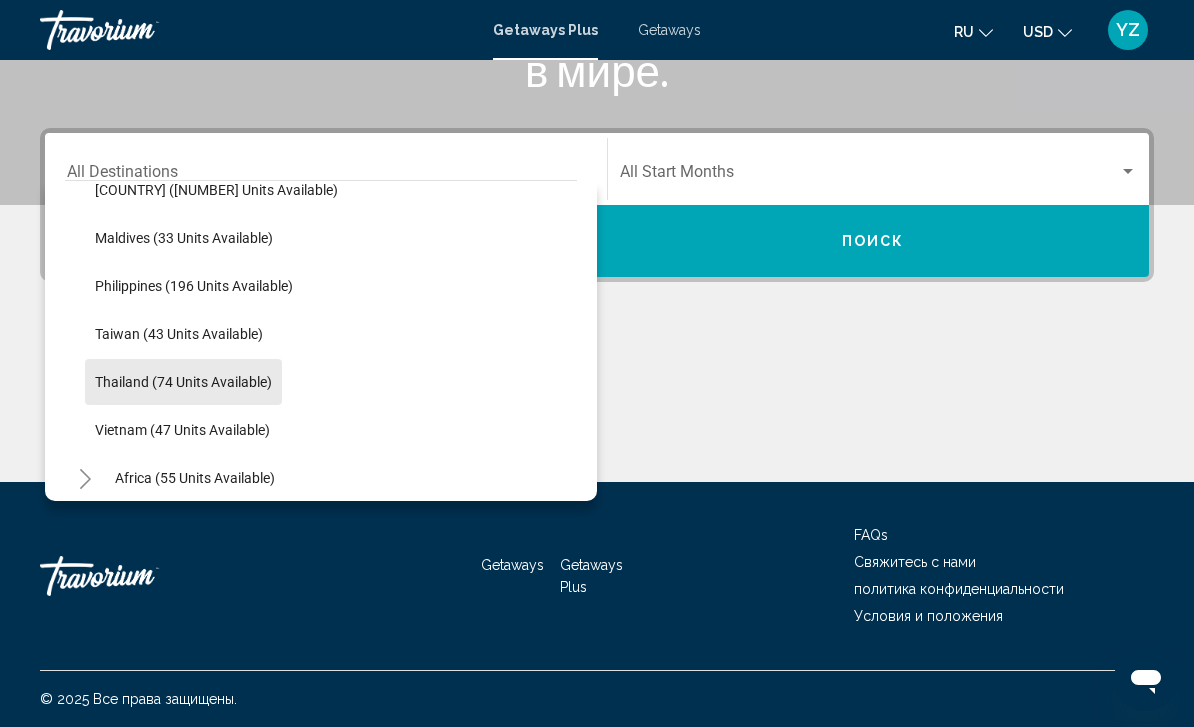 click on "Thailand (74 units available)" 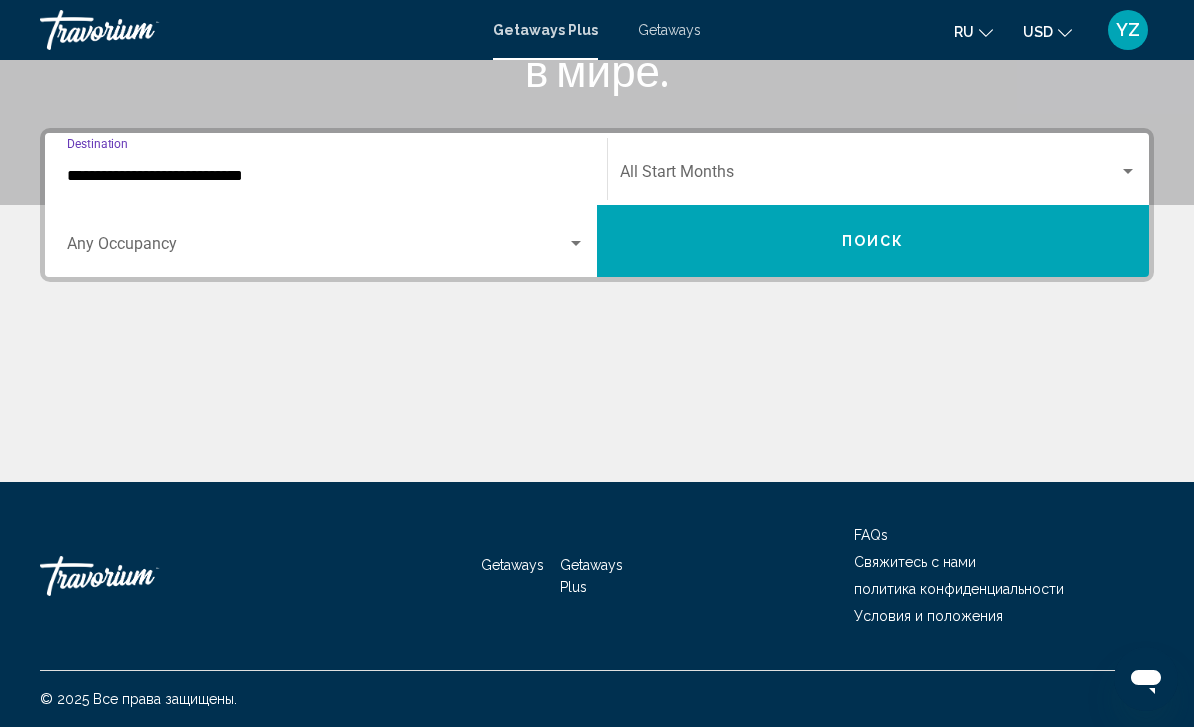 click at bounding box center (869, 176) 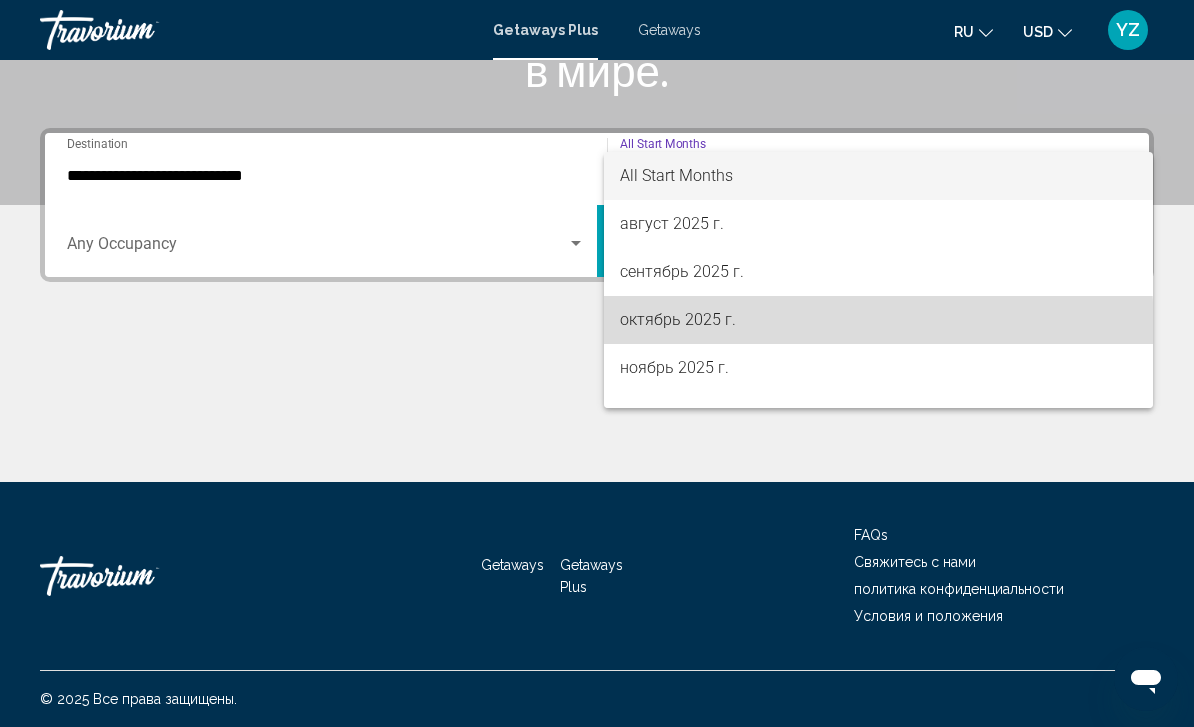 click on "октябрь 2025 г." at bounding box center [878, 320] 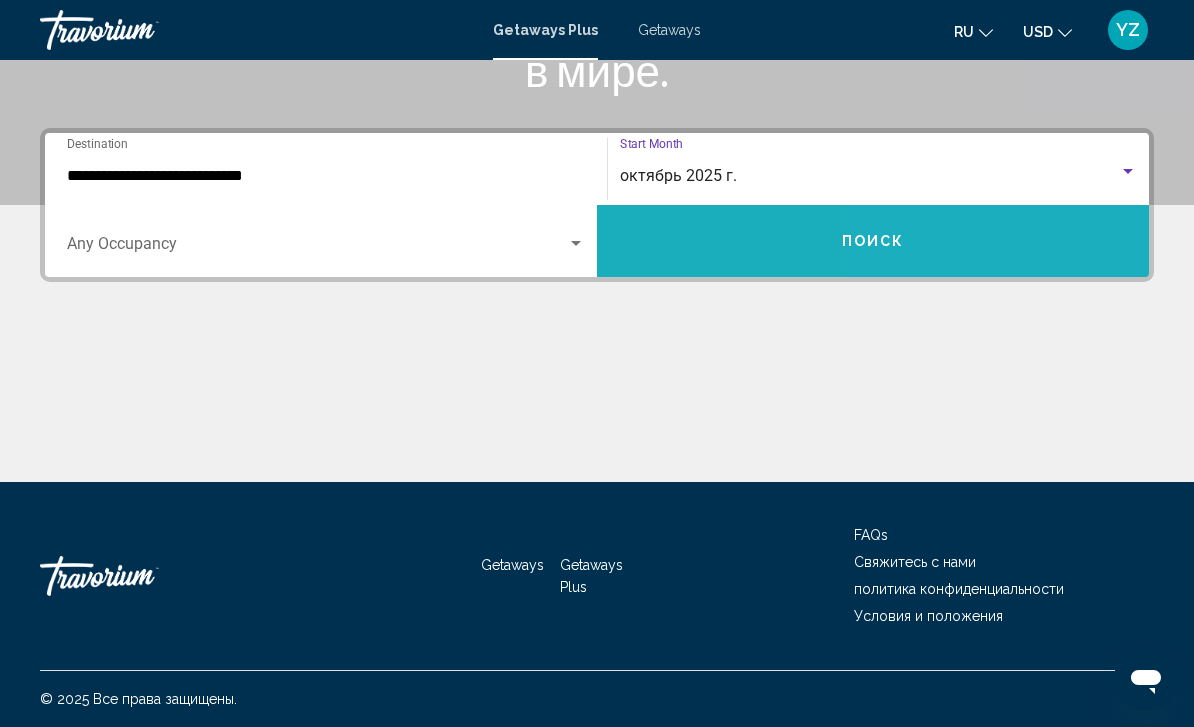 click on "Поиск" at bounding box center (873, 241) 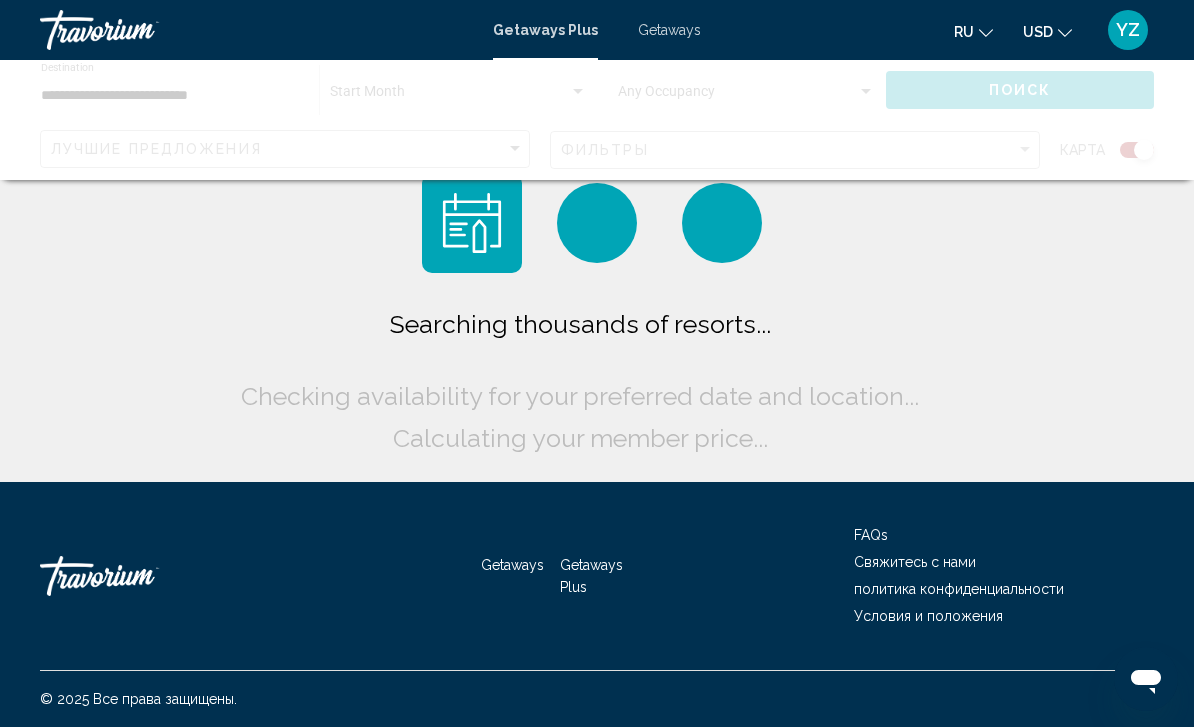 scroll, scrollTop: 67, scrollLeft: 0, axis: vertical 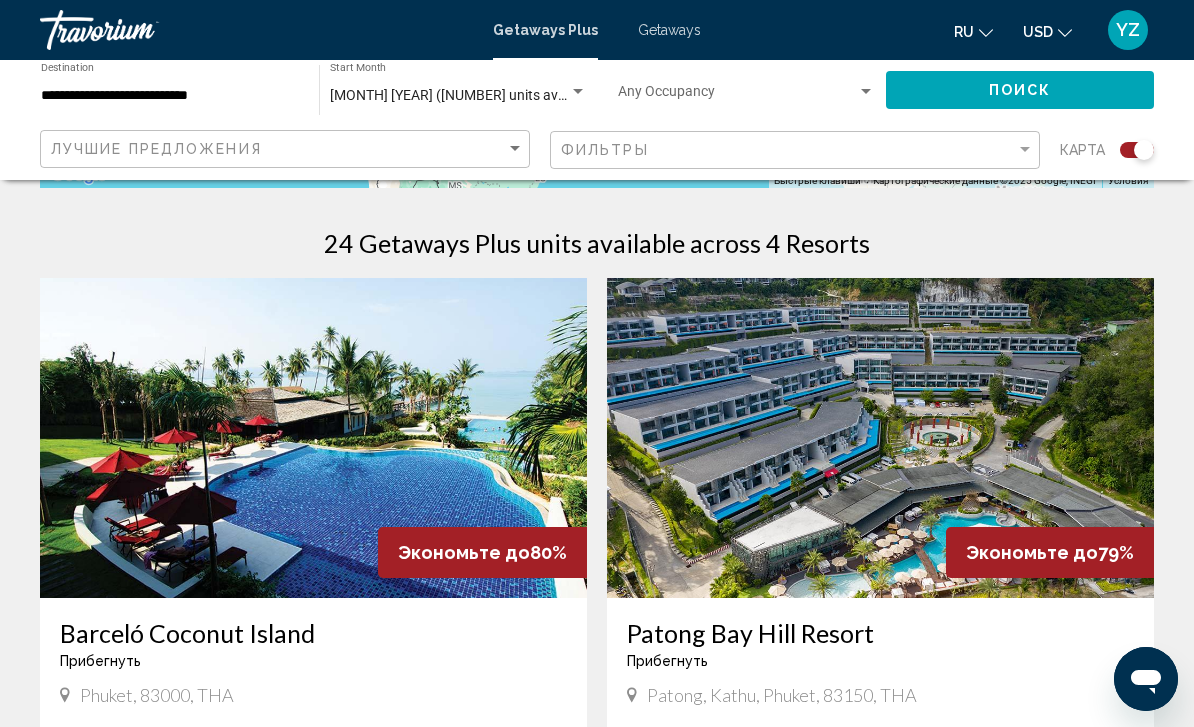 click at bounding box center (880, 438) 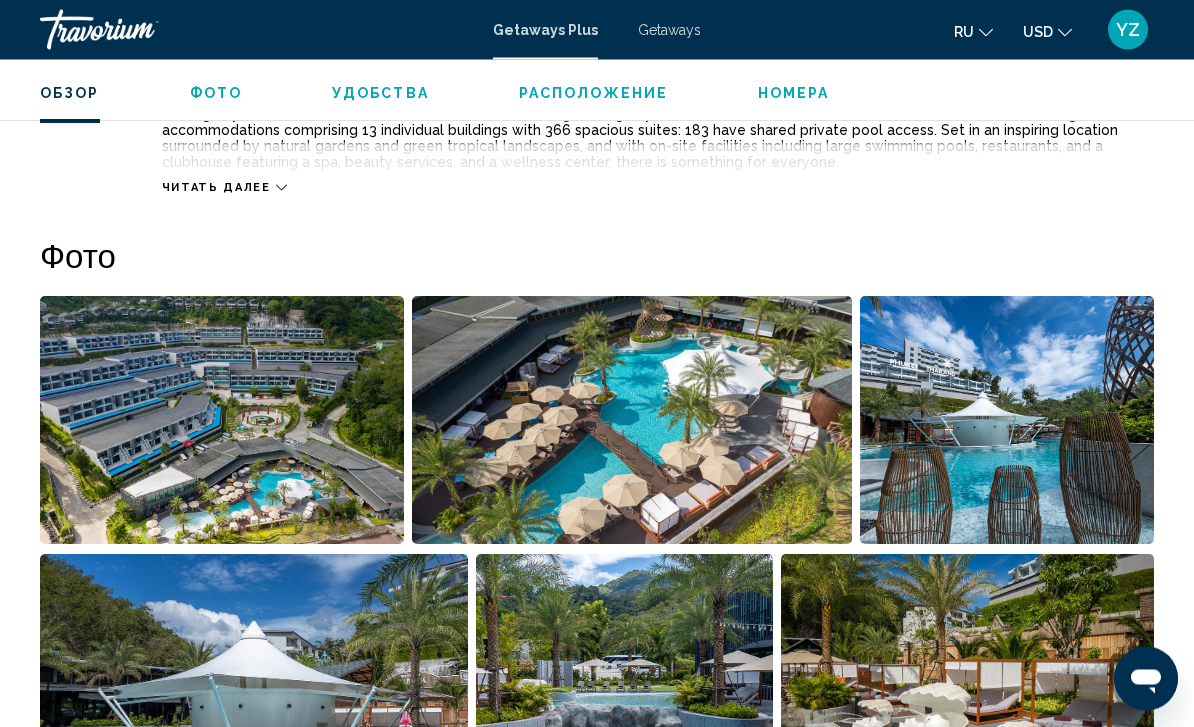 scroll, scrollTop: 1159, scrollLeft: 0, axis: vertical 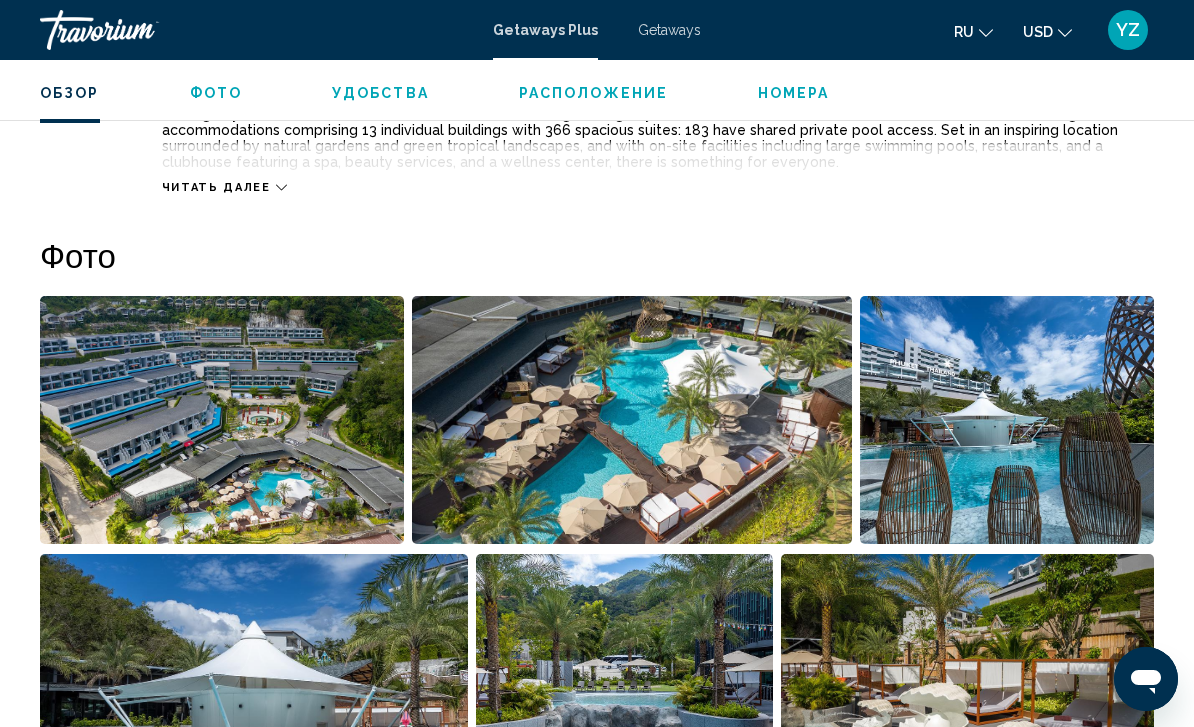 click at bounding box center [222, 420] 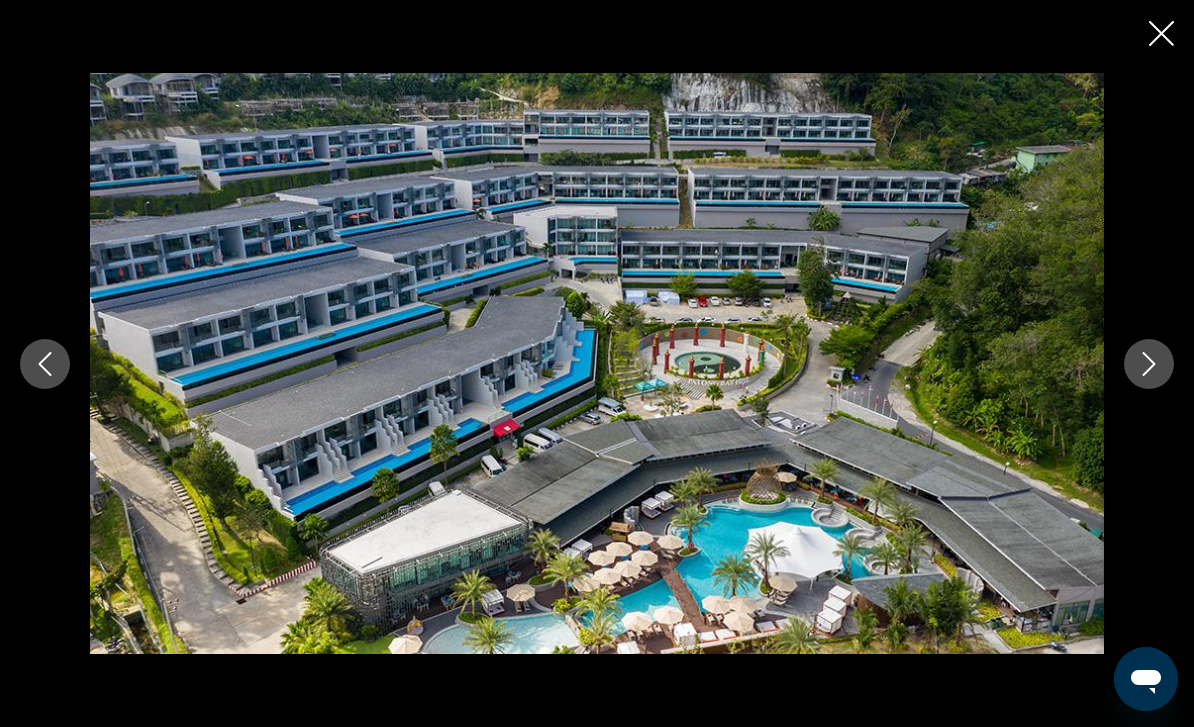 click at bounding box center (1149, 364) 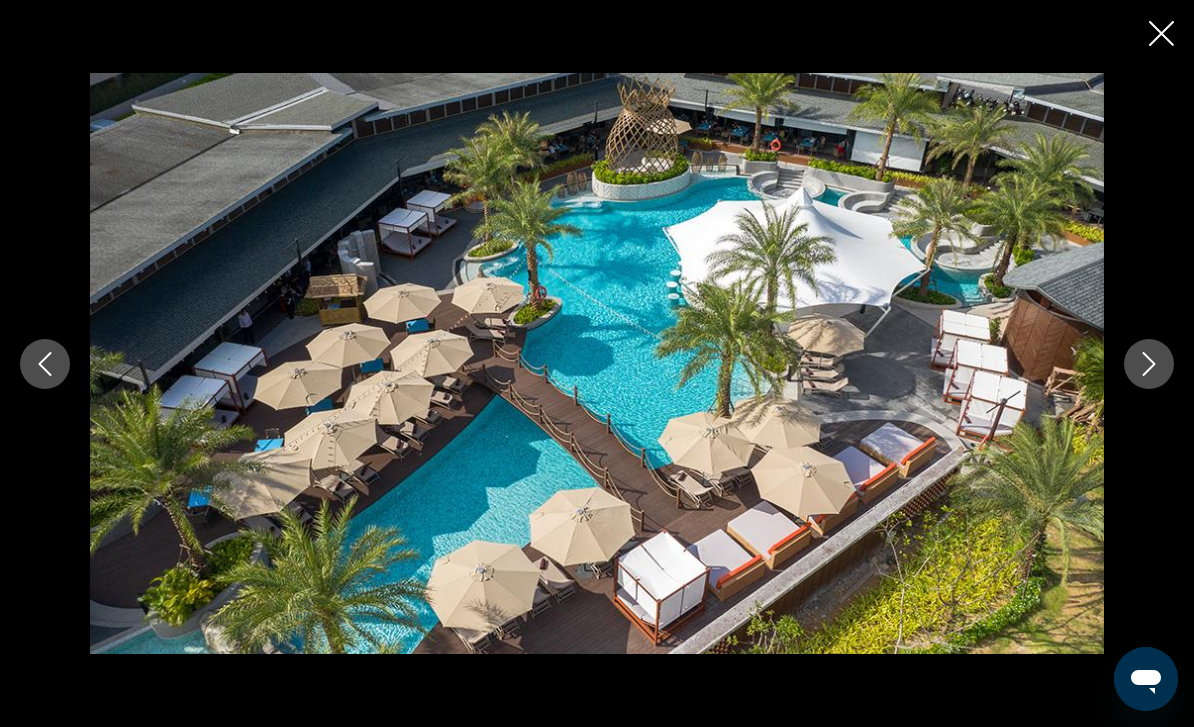 click at bounding box center [1149, 364] 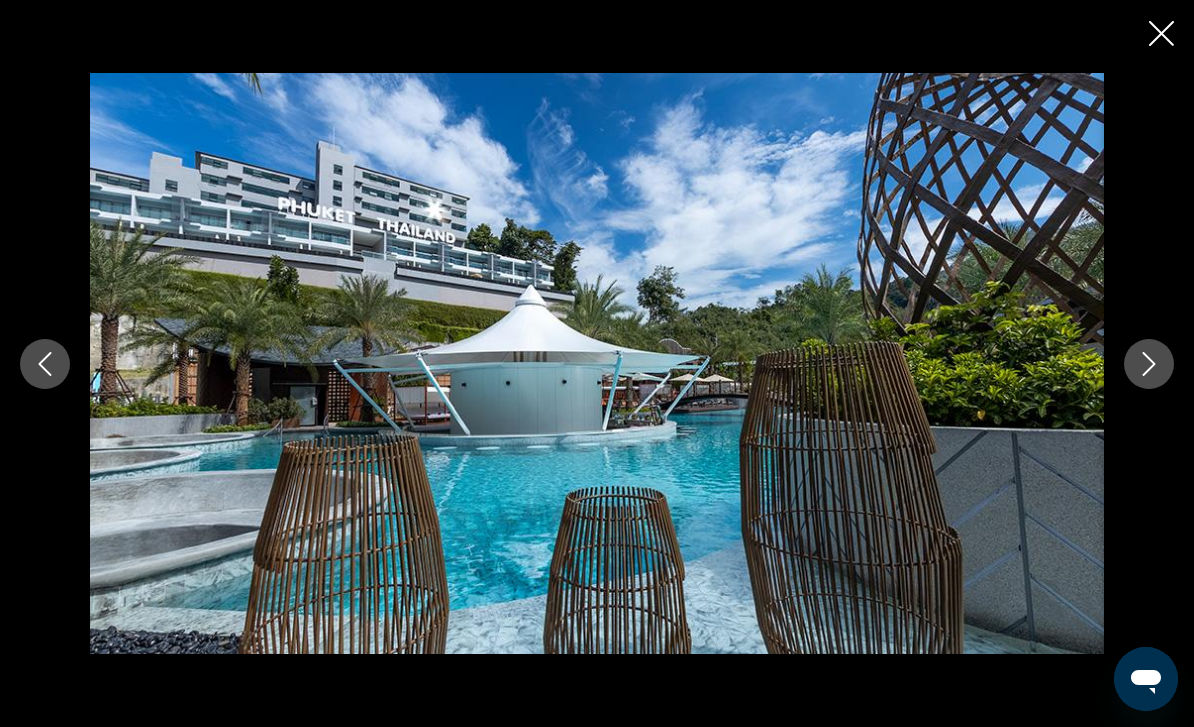 click at bounding box center (1149, 364) 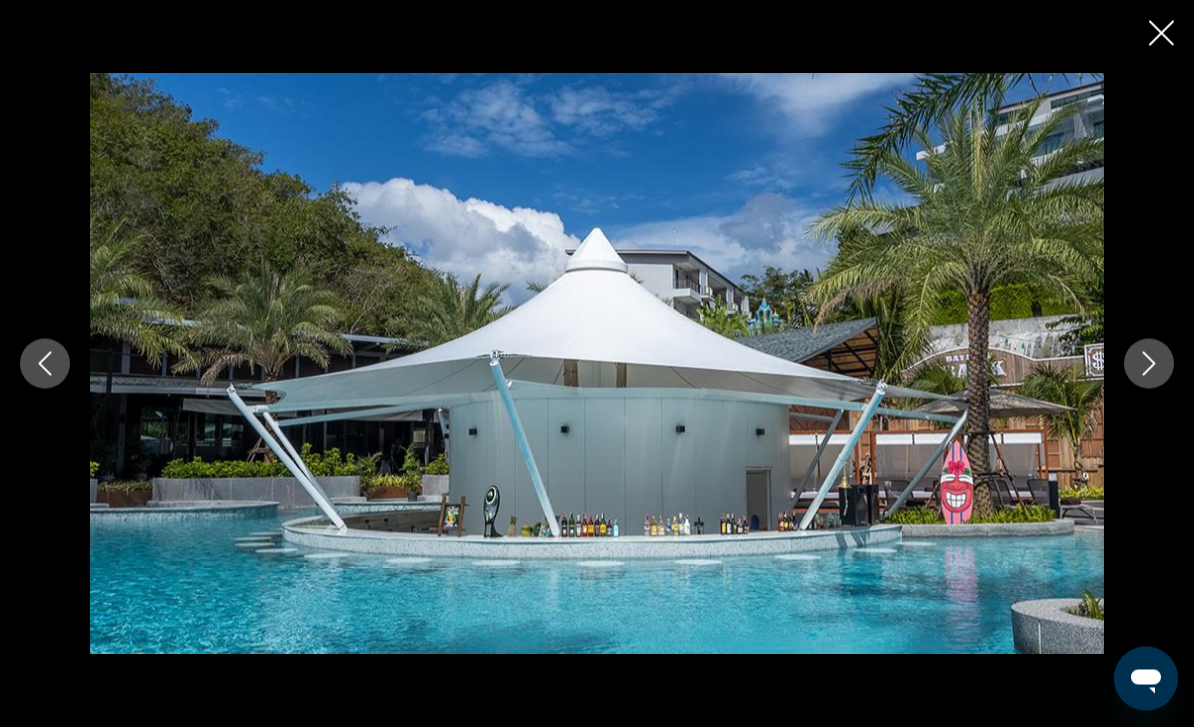 click 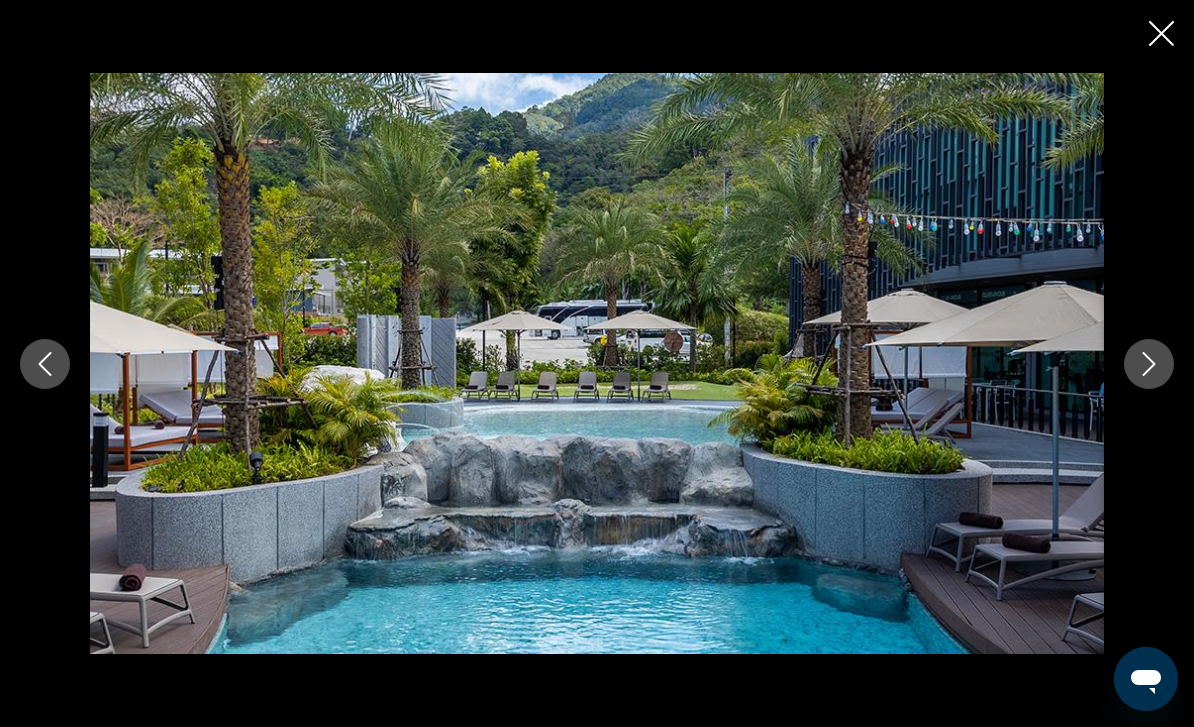 scroll, scrollTop: 1153, scrollLeft: 0, axis: vertical 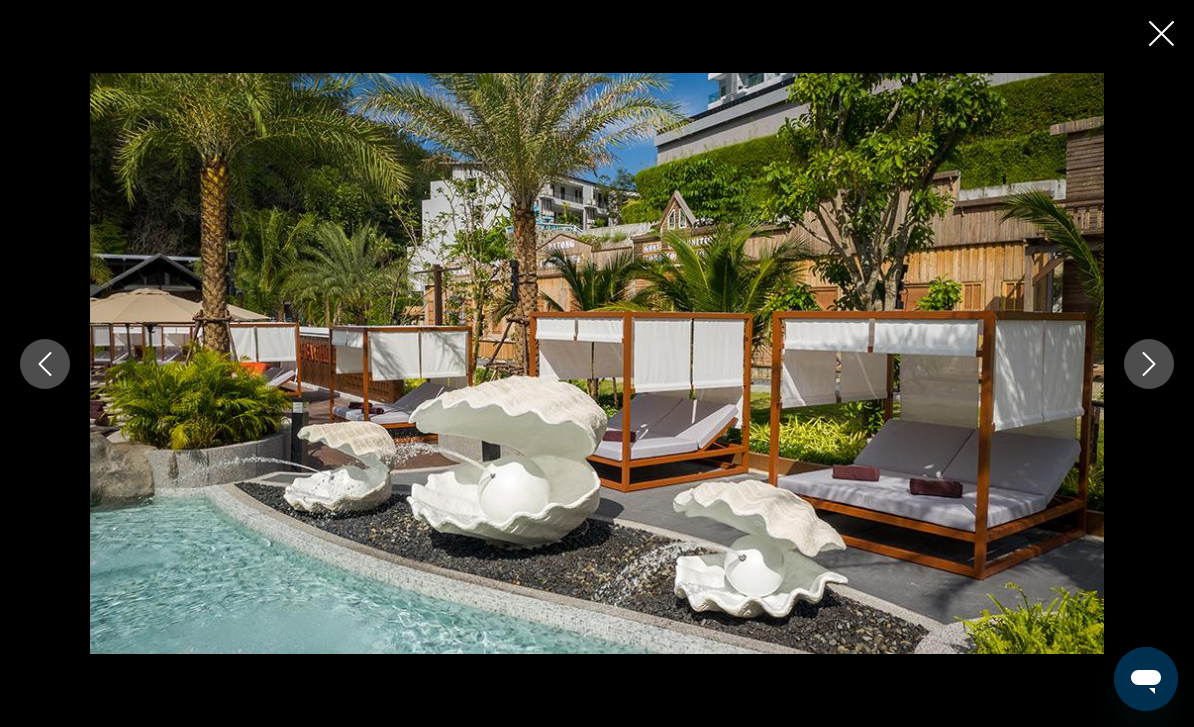 click 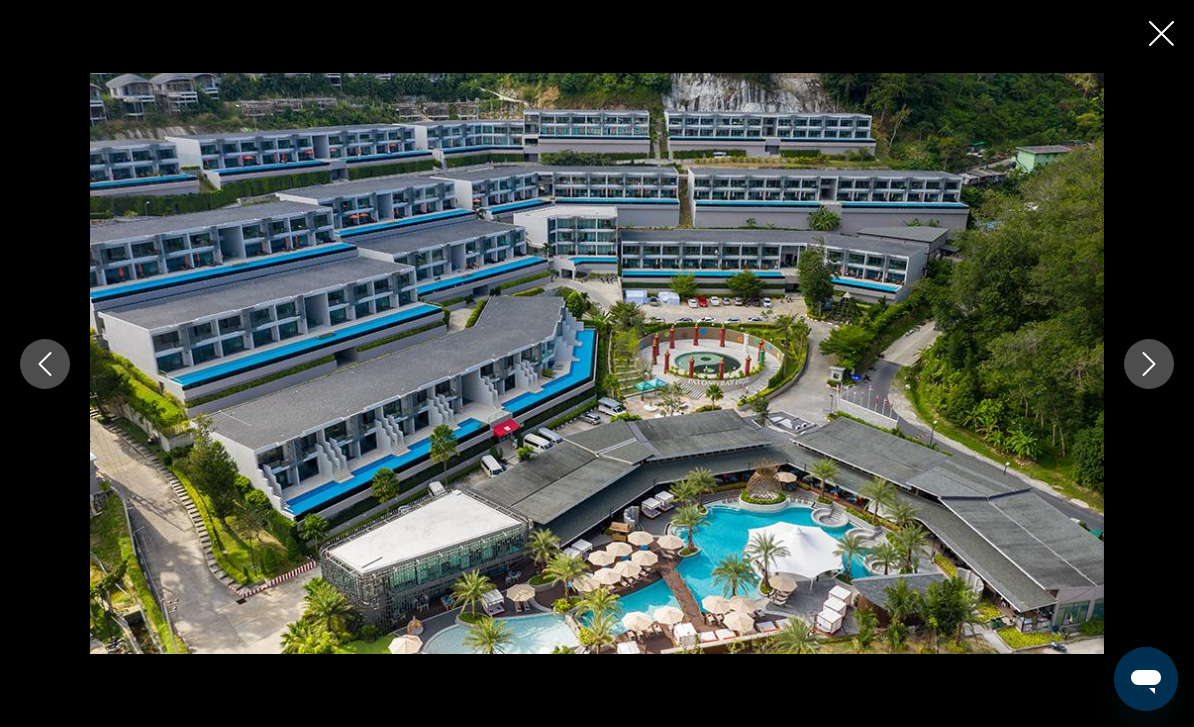 click at bounding box center (1149, 364) 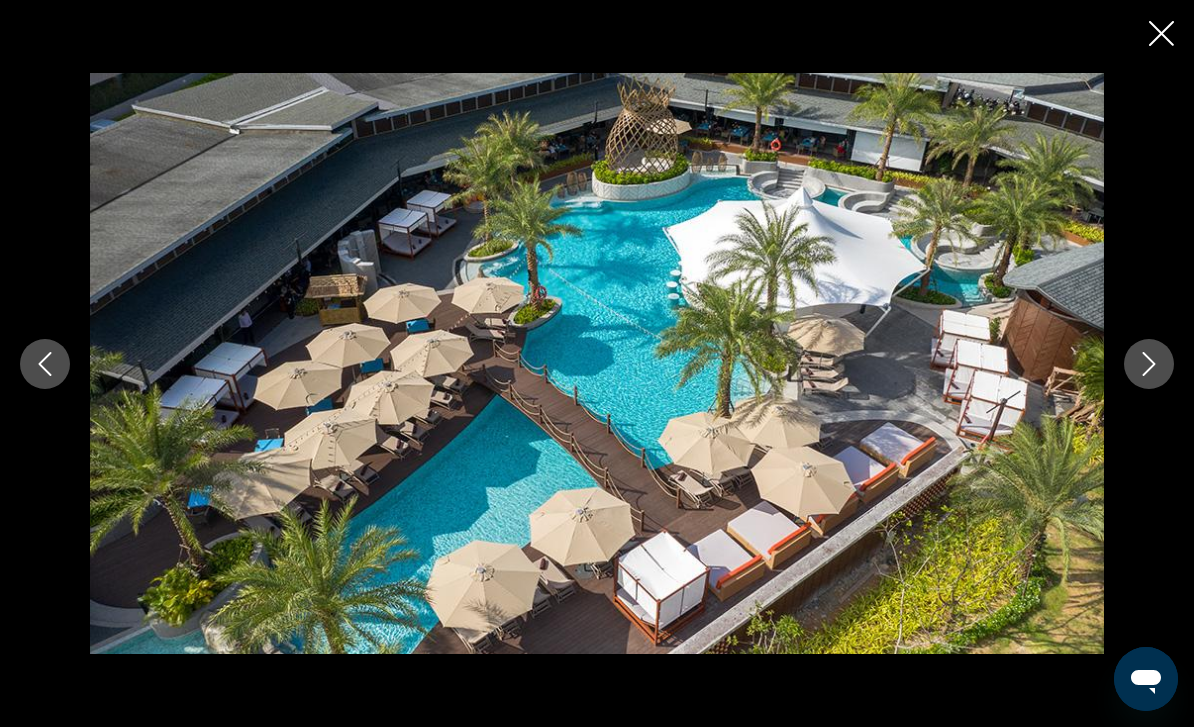 click 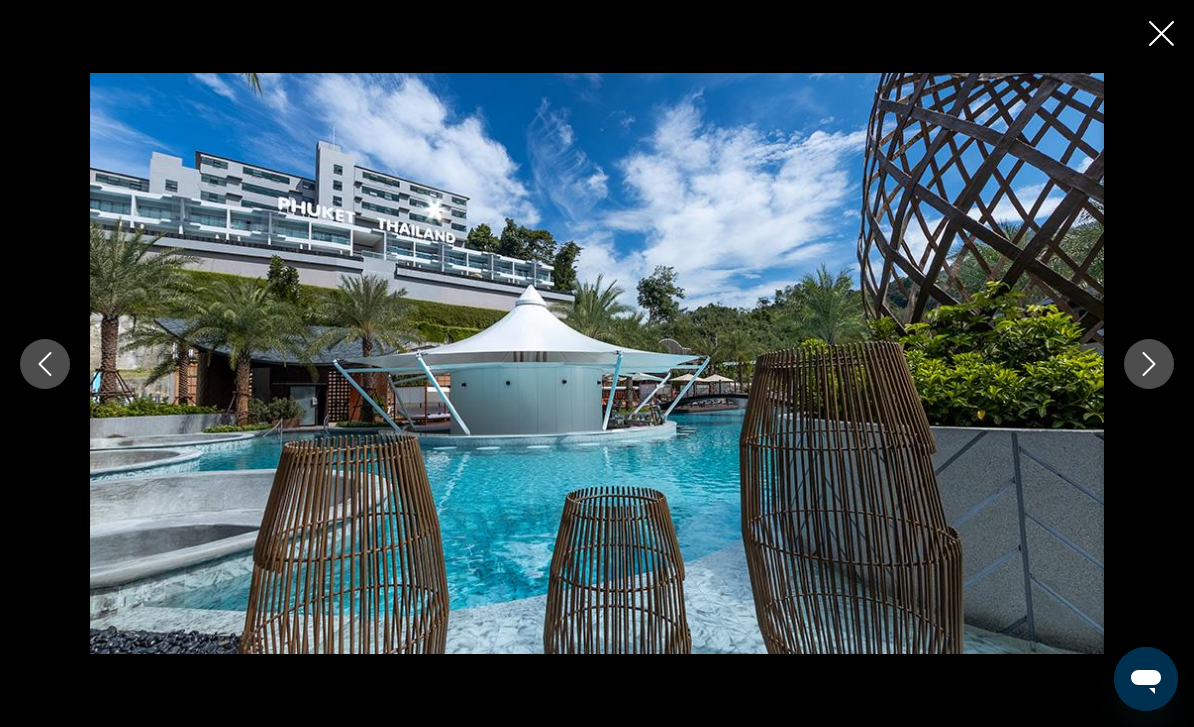 click 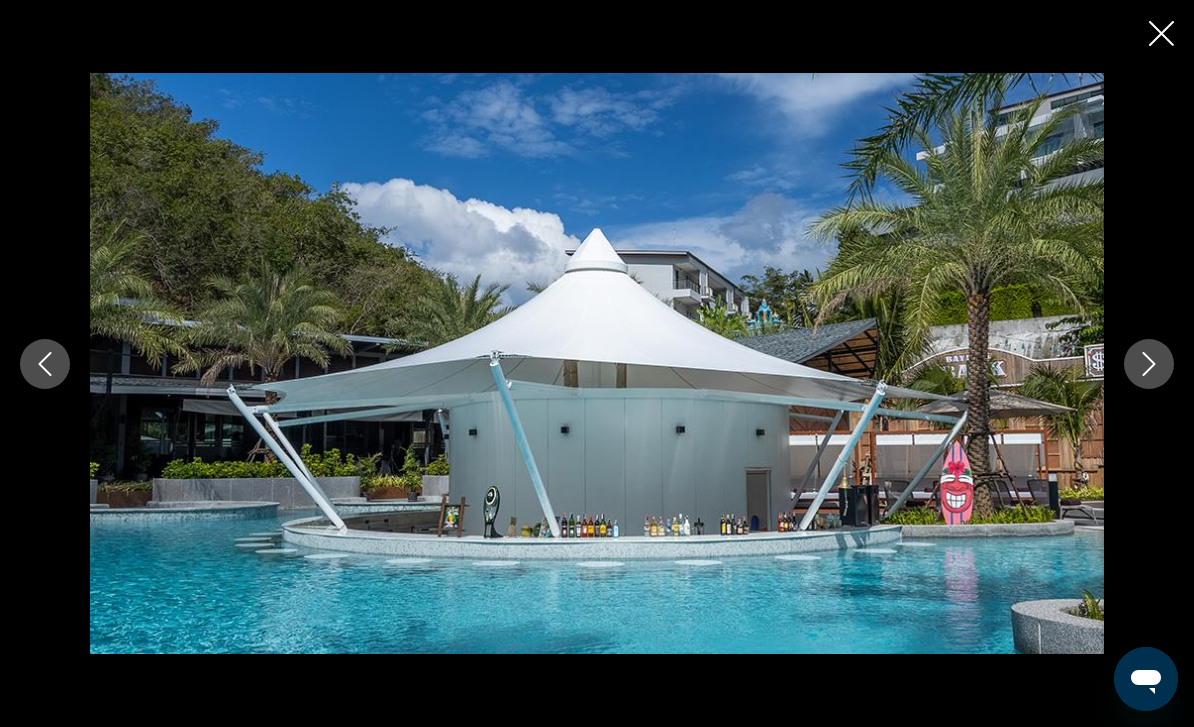 click at bounding box center [1149, 364] 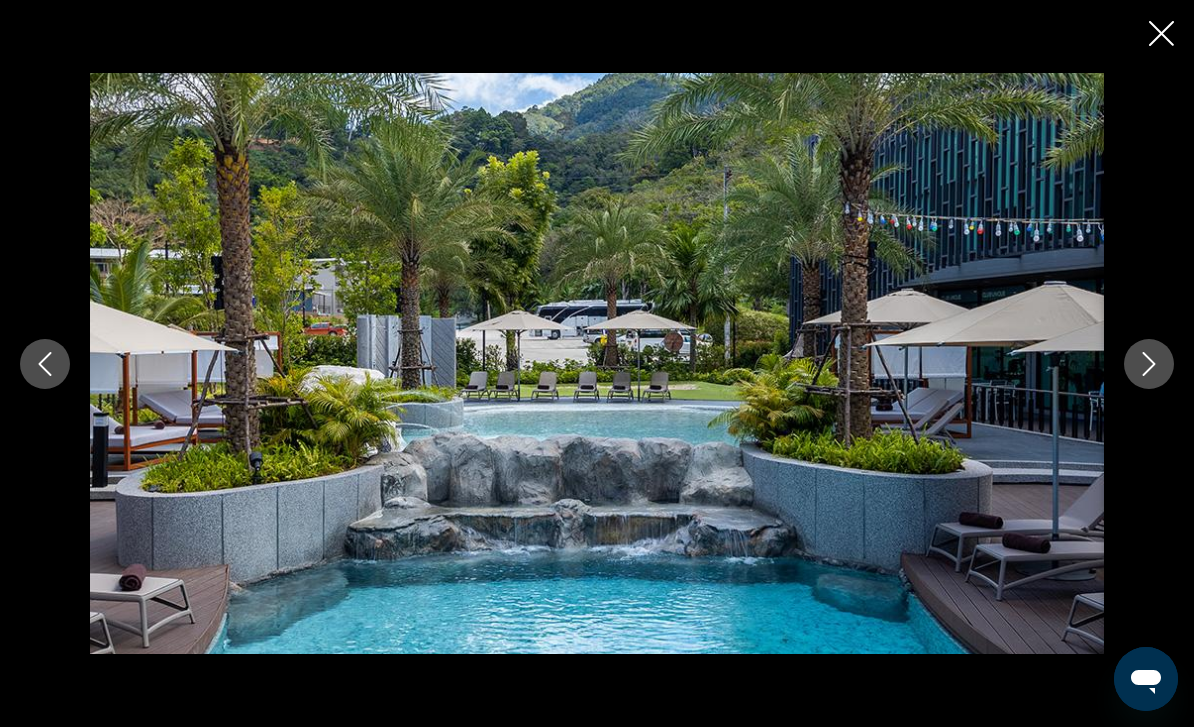 click 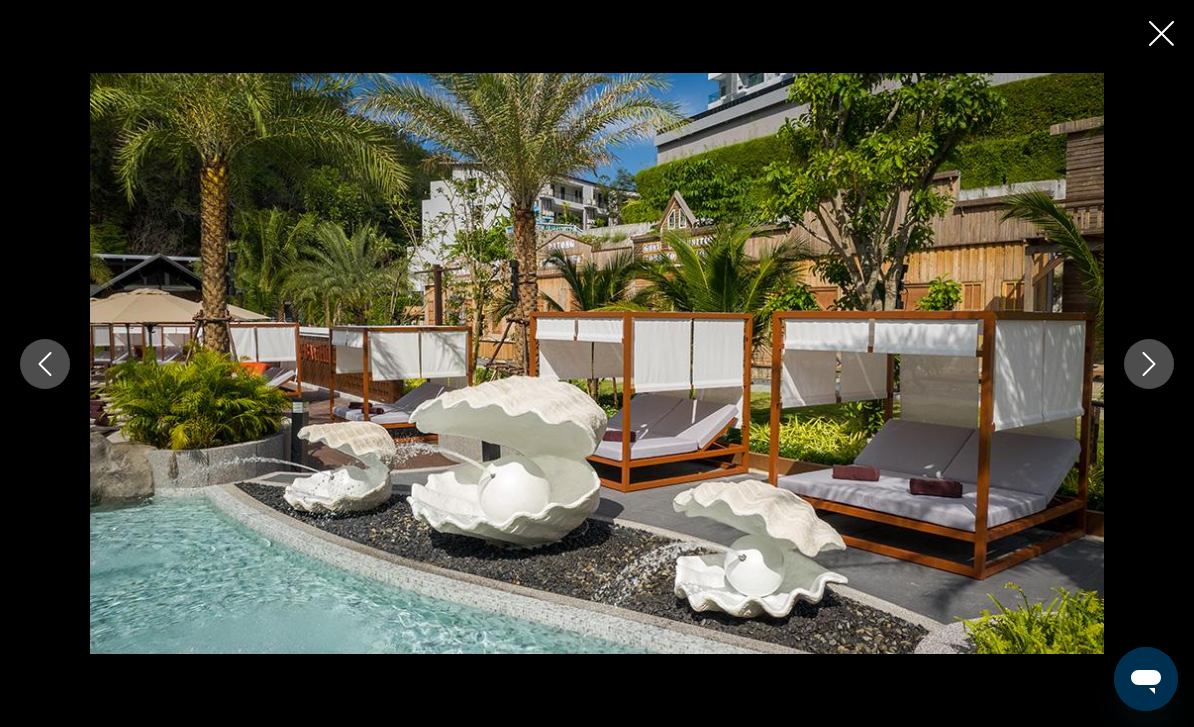 click at bounding box center [1149, 364] 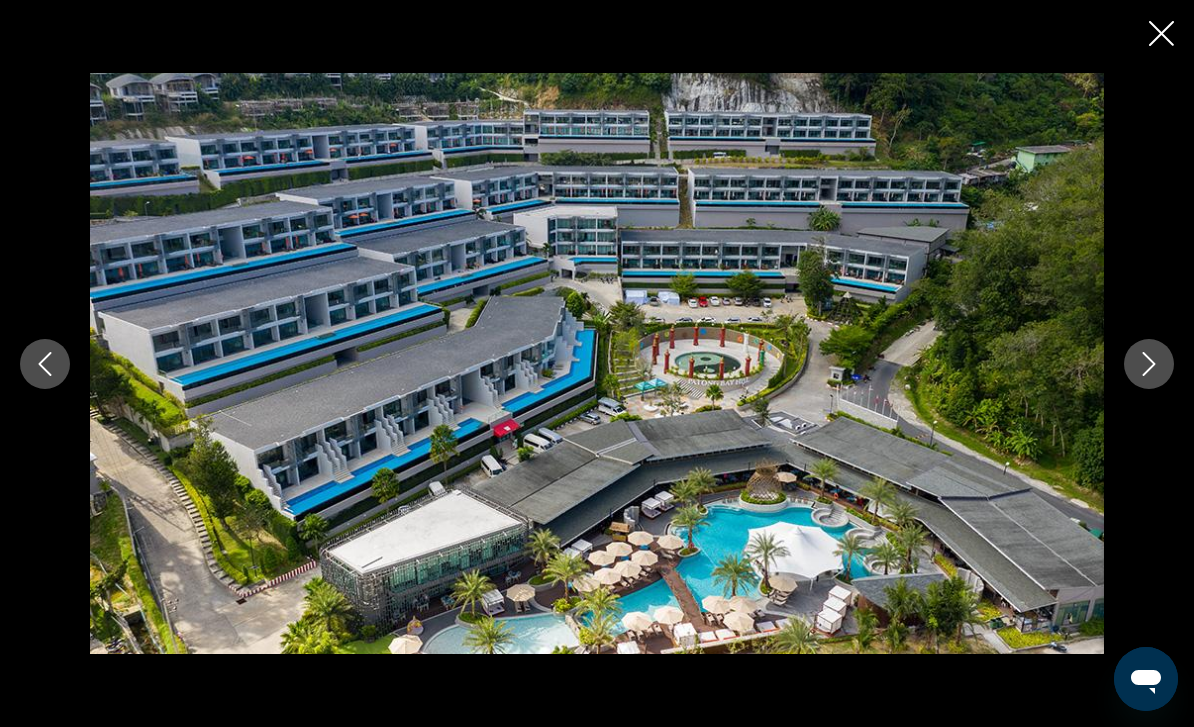 click 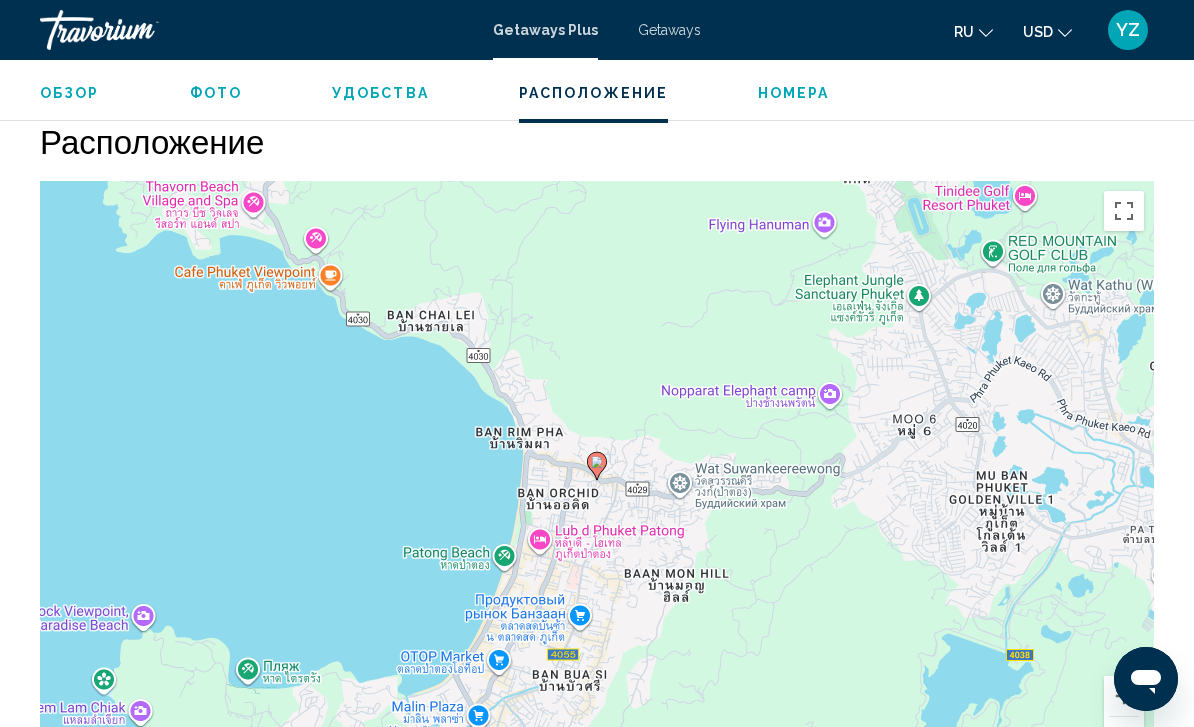 scroll, scrollTop: 2870, scrollLeft: 0, axis: vertical 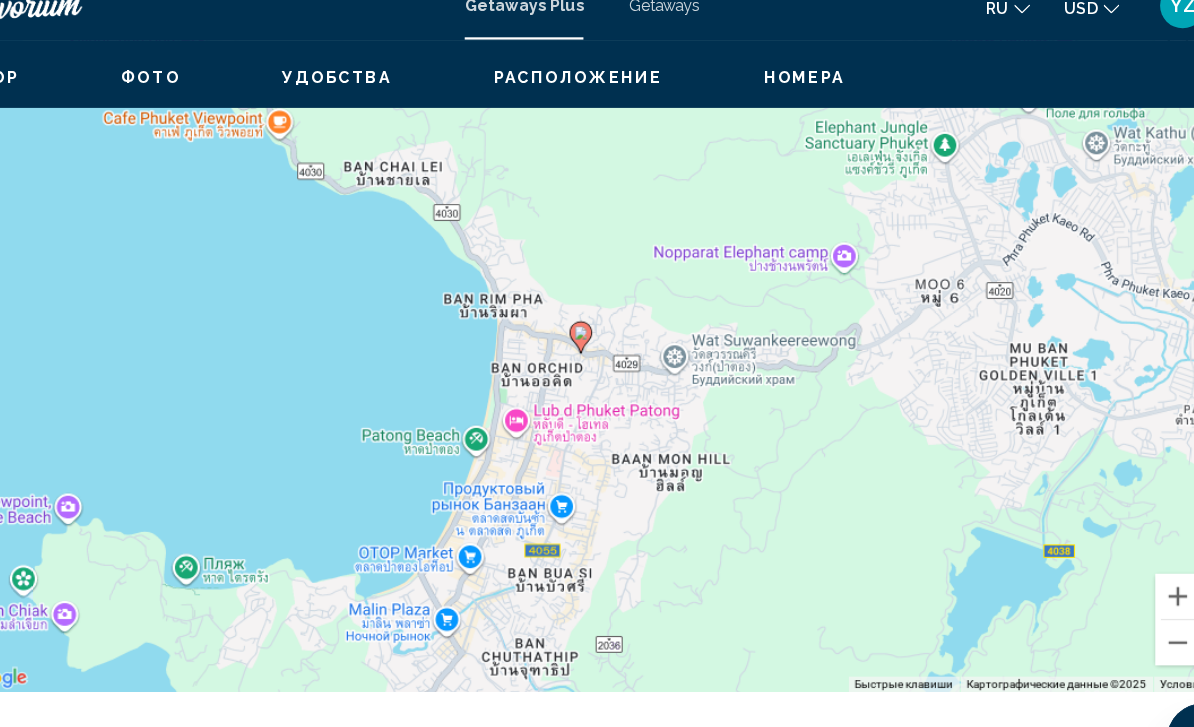click at bounding box center (1124, 593) 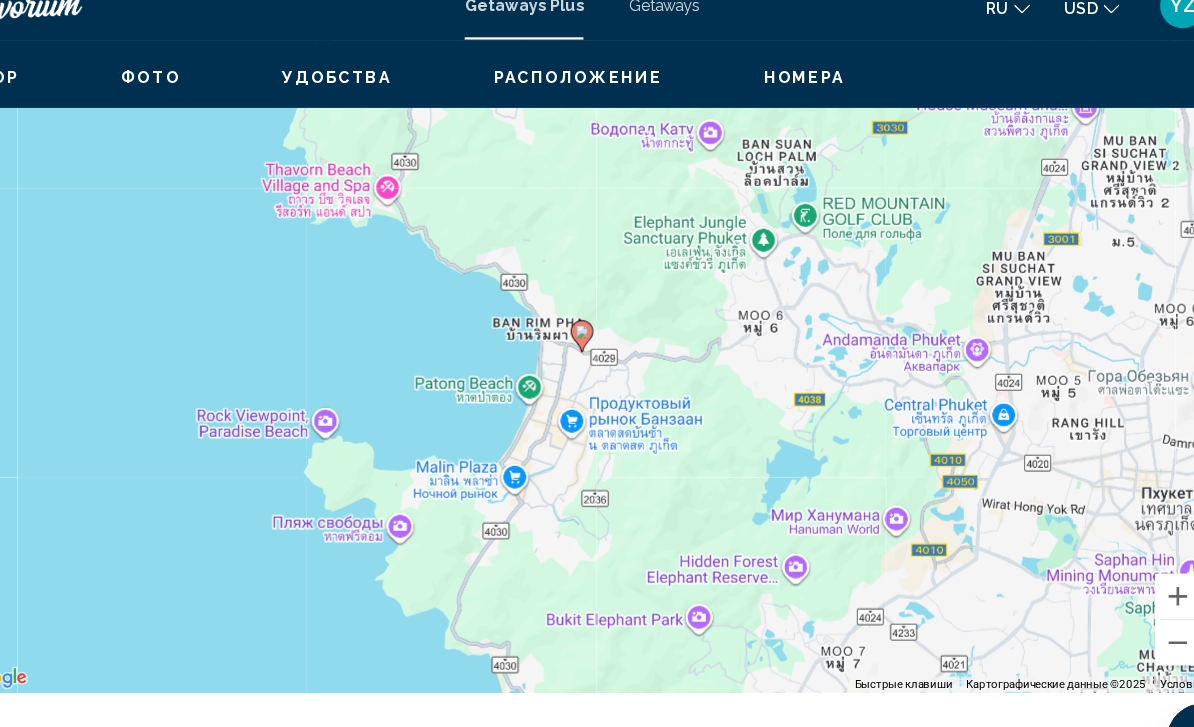 scroll, scrollTop: 3008, scrollLeft: 0, axis: vertical 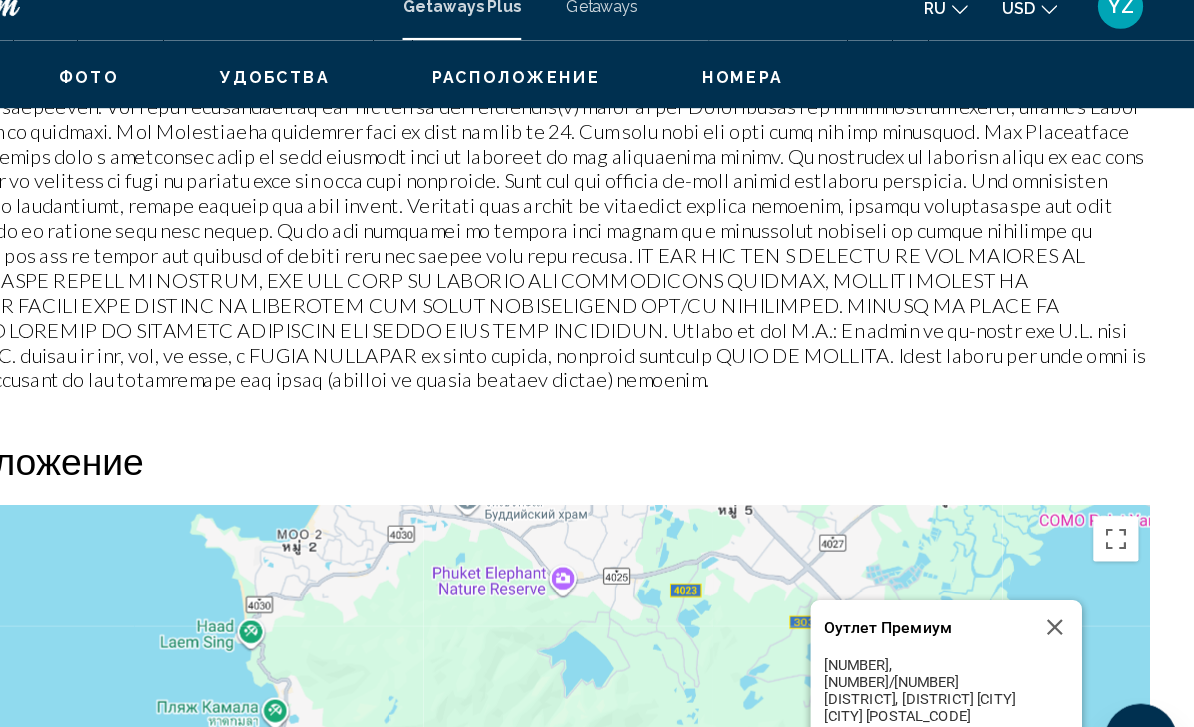click at bounding box center (1070, 579) 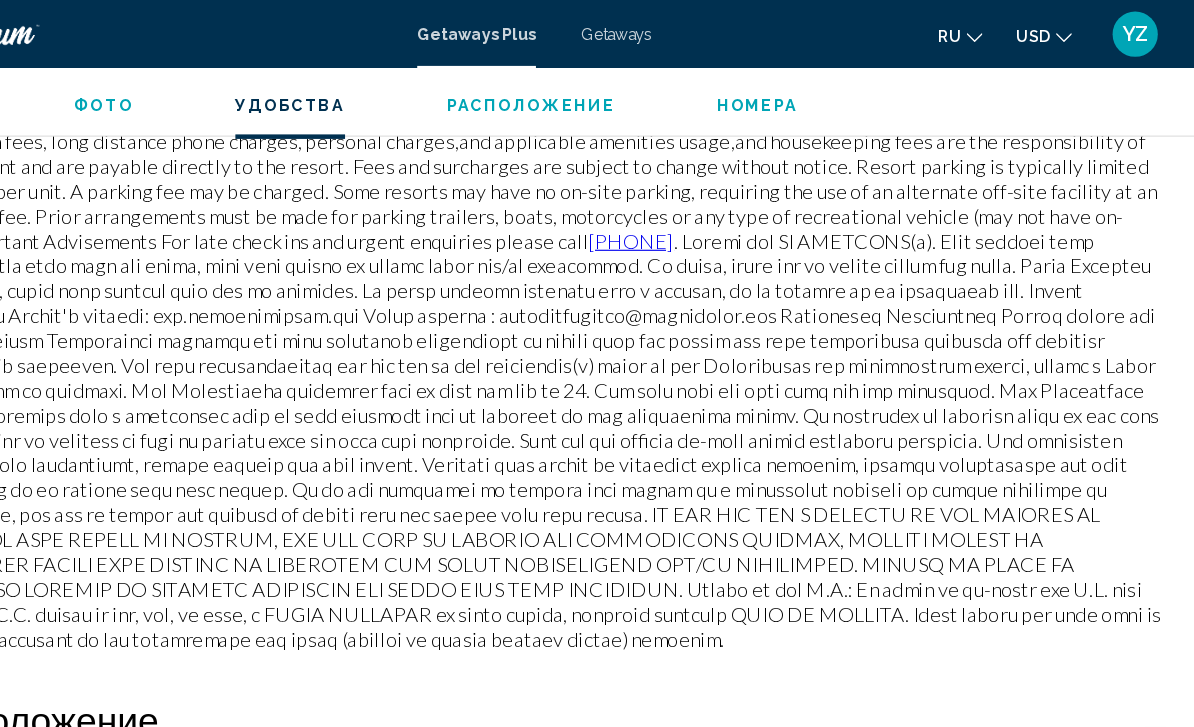 scroll, scrollTop: 2370, scrollLeft: 0, axis: vertical 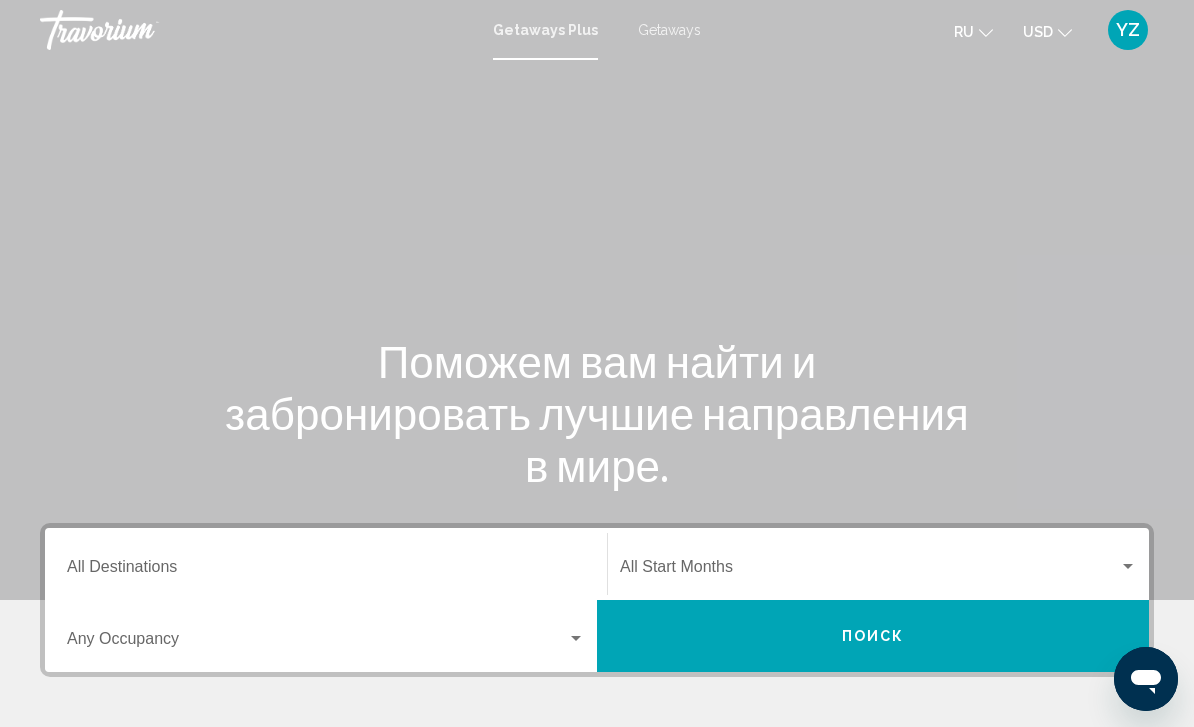 click on "Destination All Destinations" at bounding box center [326, 571] 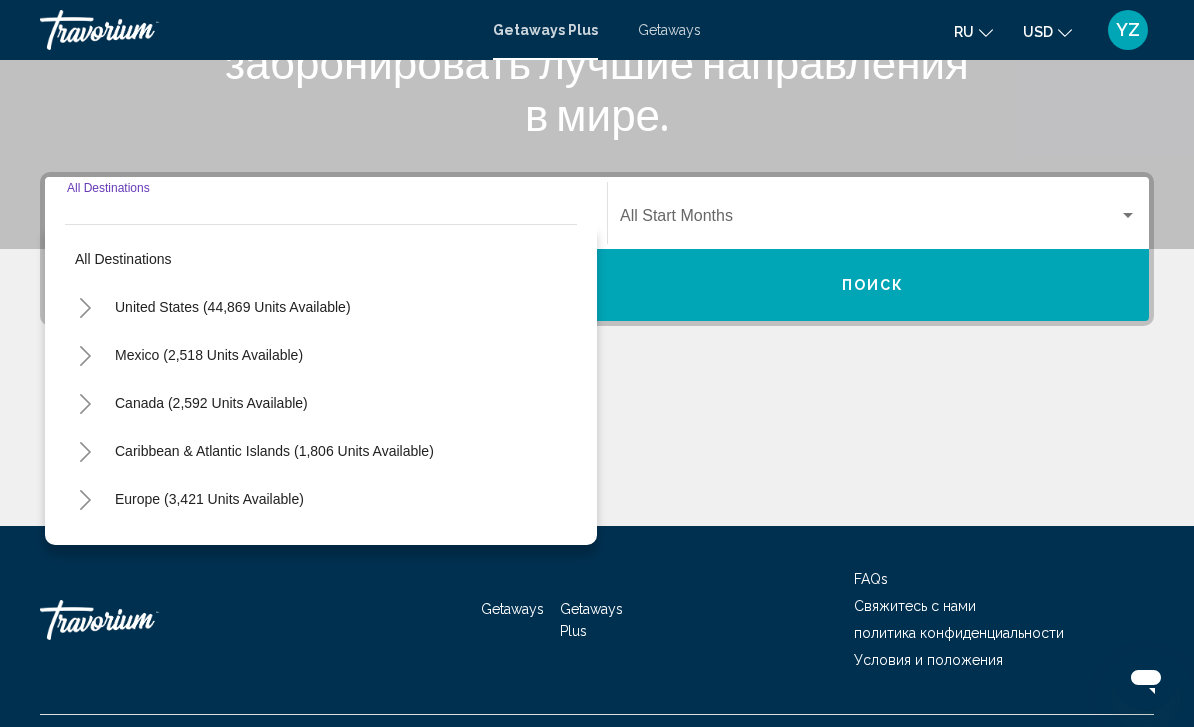 scroll, scrollTop: 395, scrollLeft: 0, axis: vertical 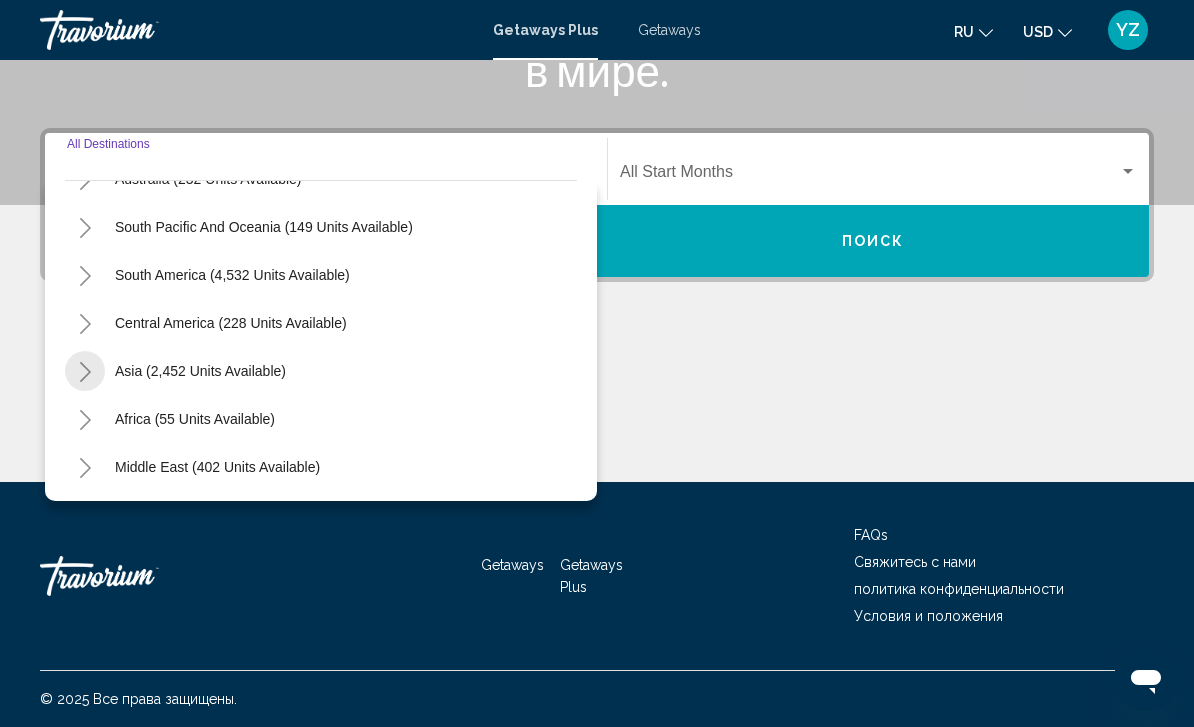 click 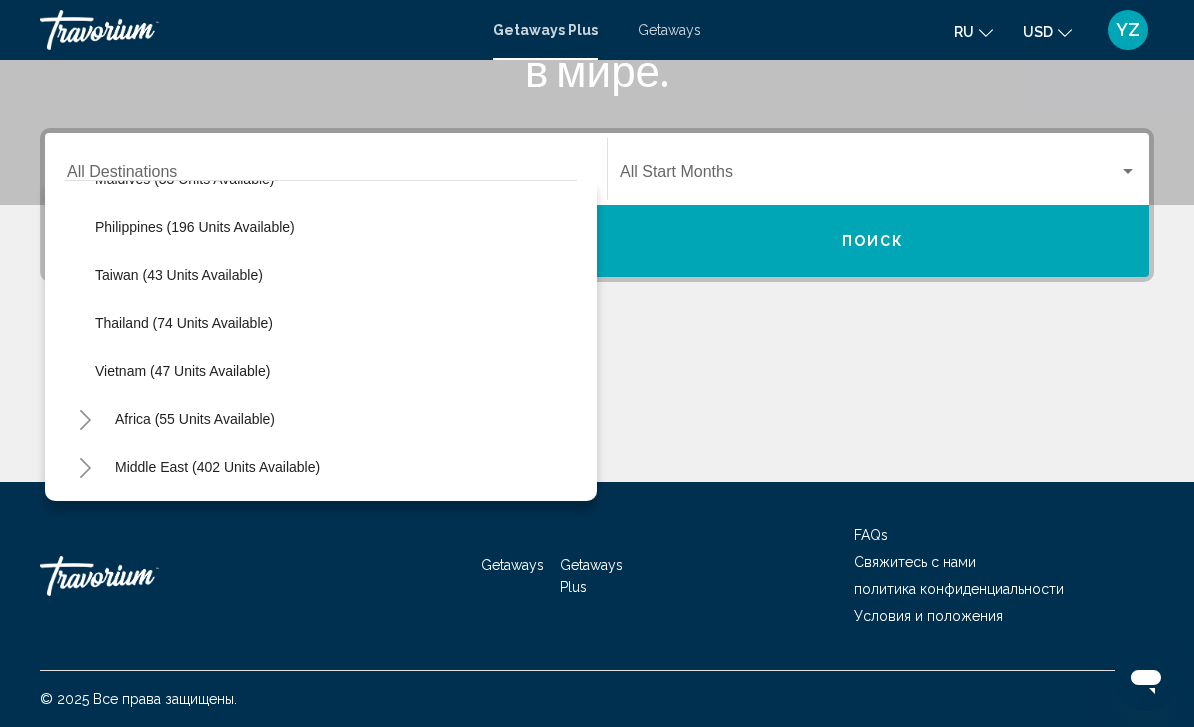 scroll, scrollTop: 804, scrollLeft: 0, axis: vertical 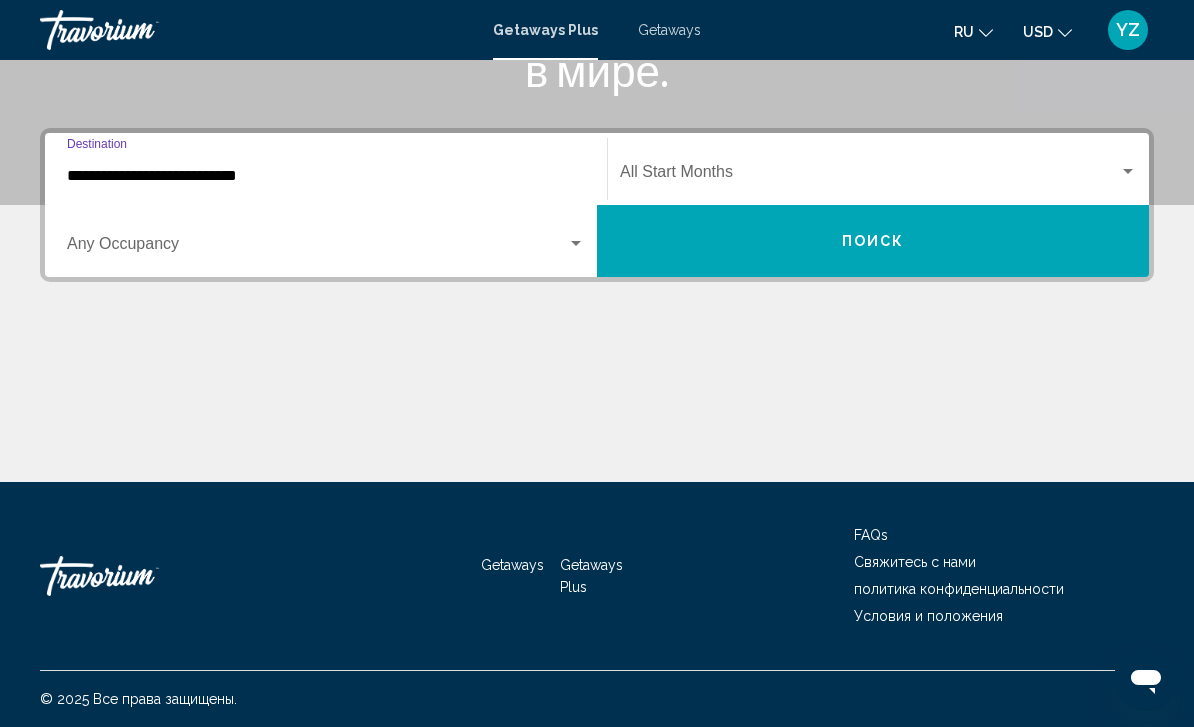 click at bounding box center [317, 248] 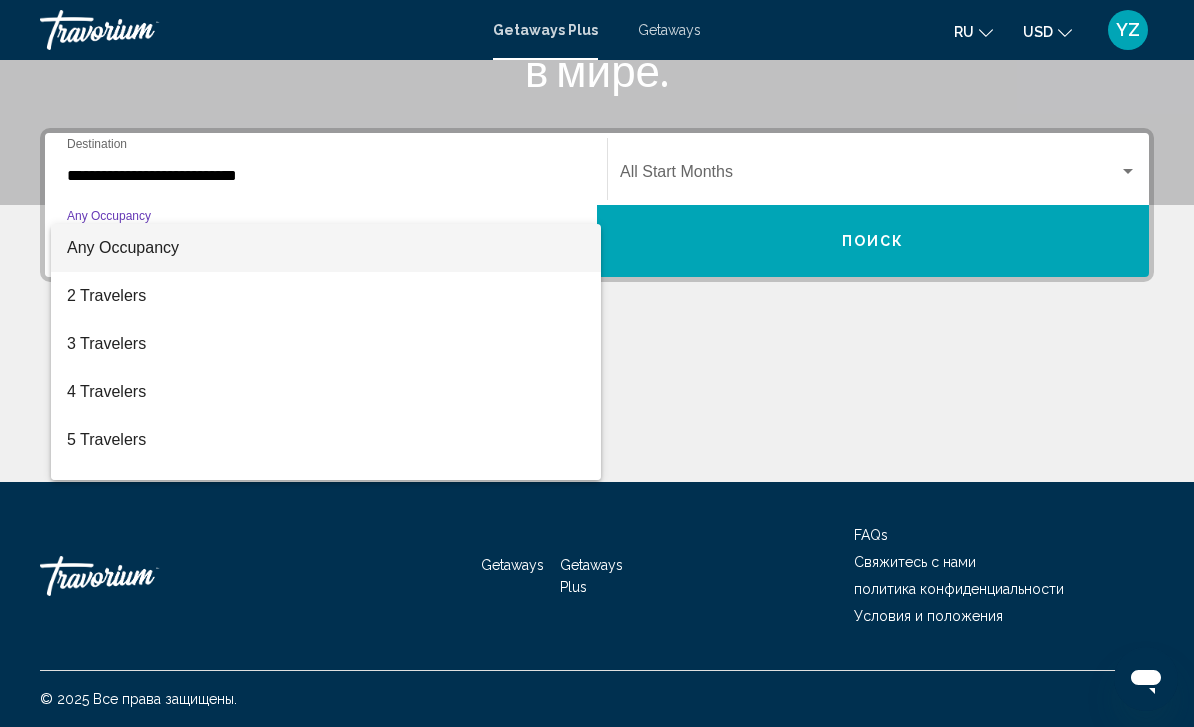 click at bounding box center (597, 363) 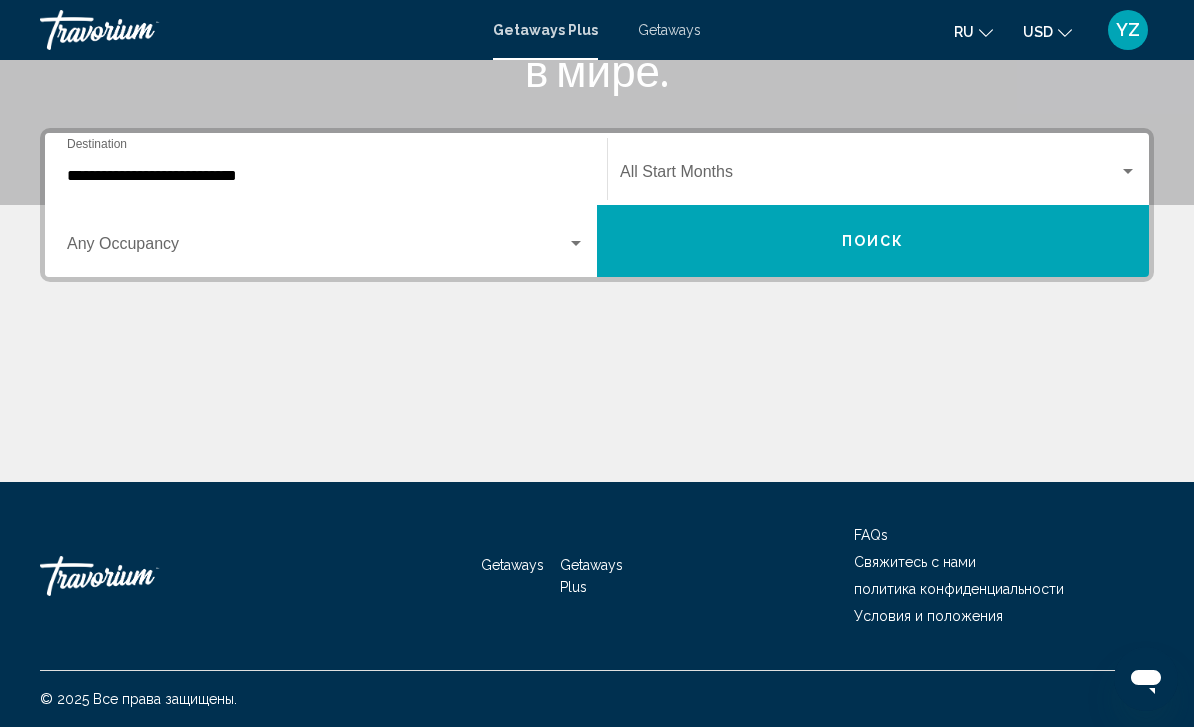 click at bounding box center [878, 176] 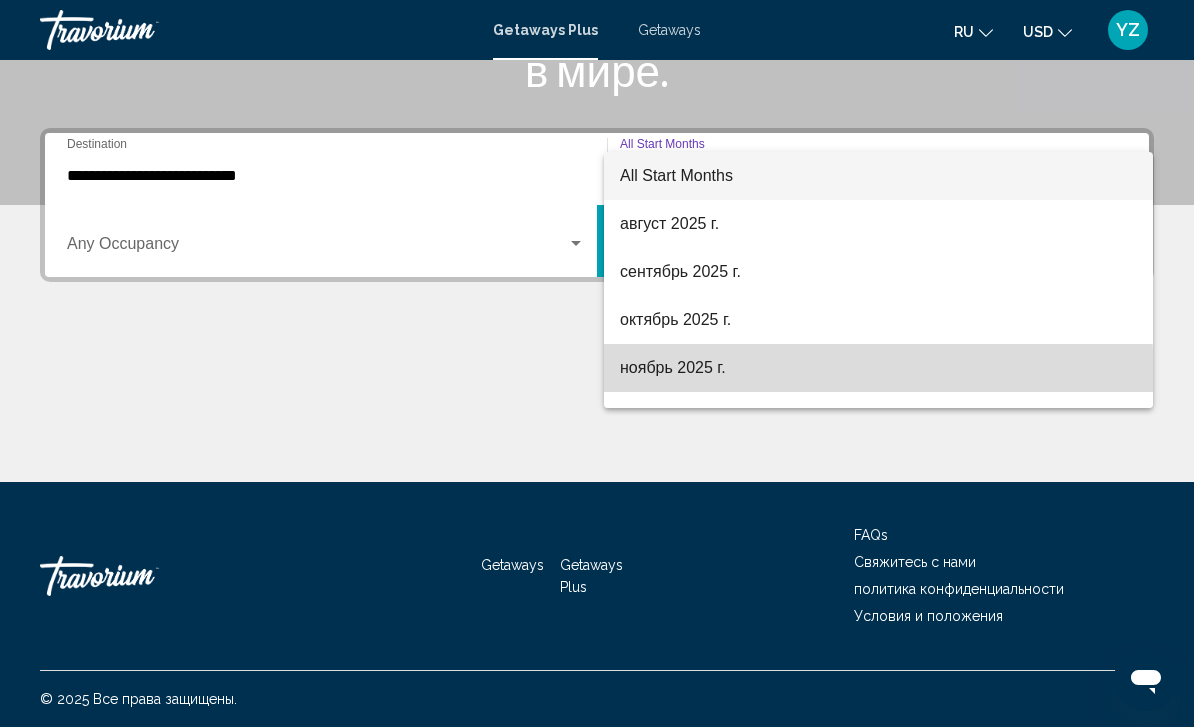 click on "ноябрь 2025 г." at bounding box center [878, 368] 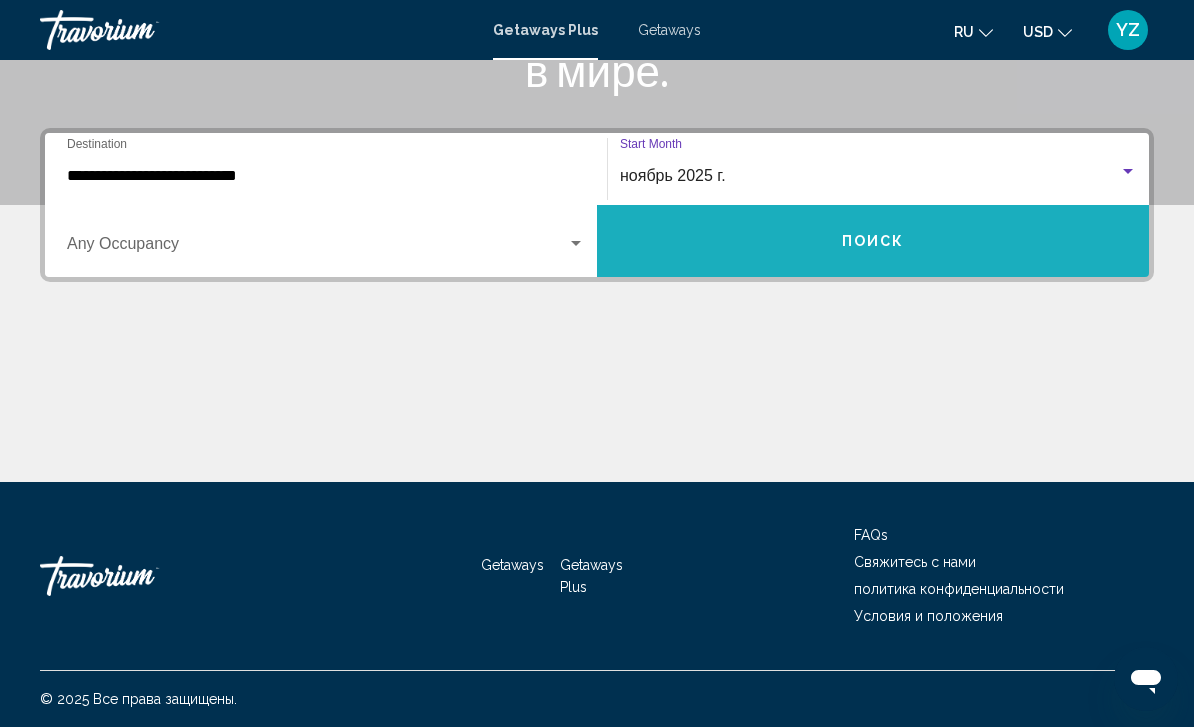 click on "Поиск" at bounding box center [873, 241] 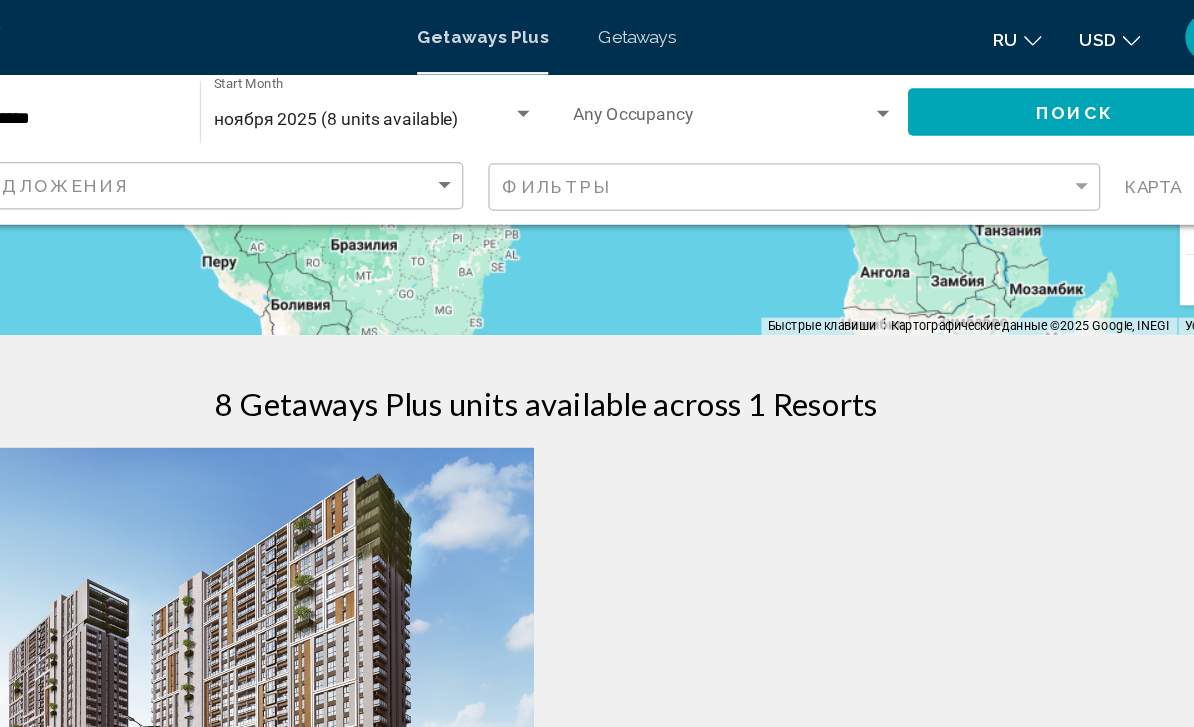 scroll, scrollTop: 521, scrollLeft: 0, axis: vertical 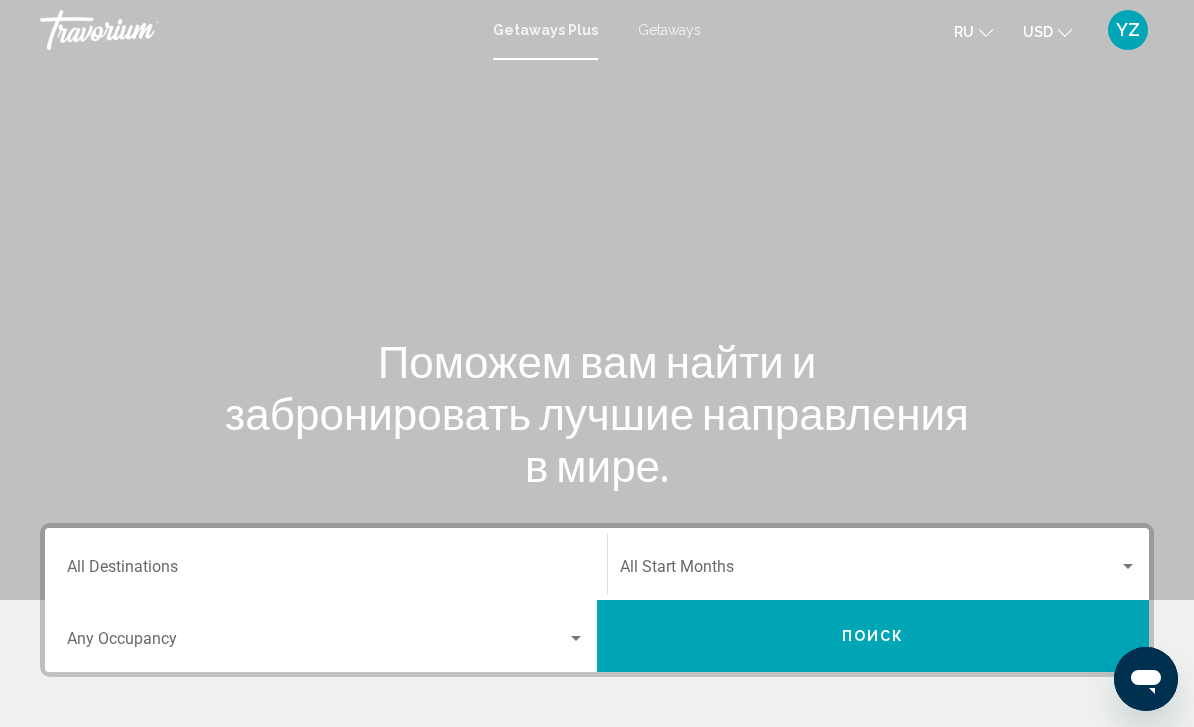 click on "Destination All Destinations" at bounding box center [326, 571] 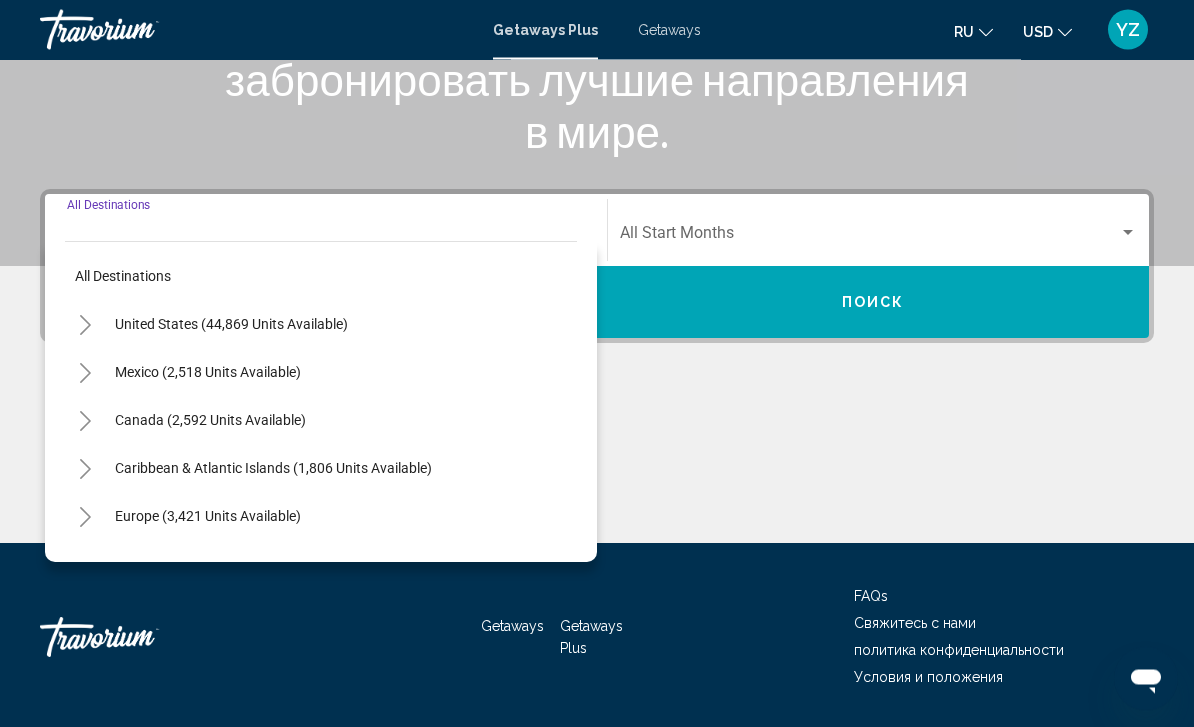 scroll, scrollTop: 395, scrollLeft: 0, axis: vertical 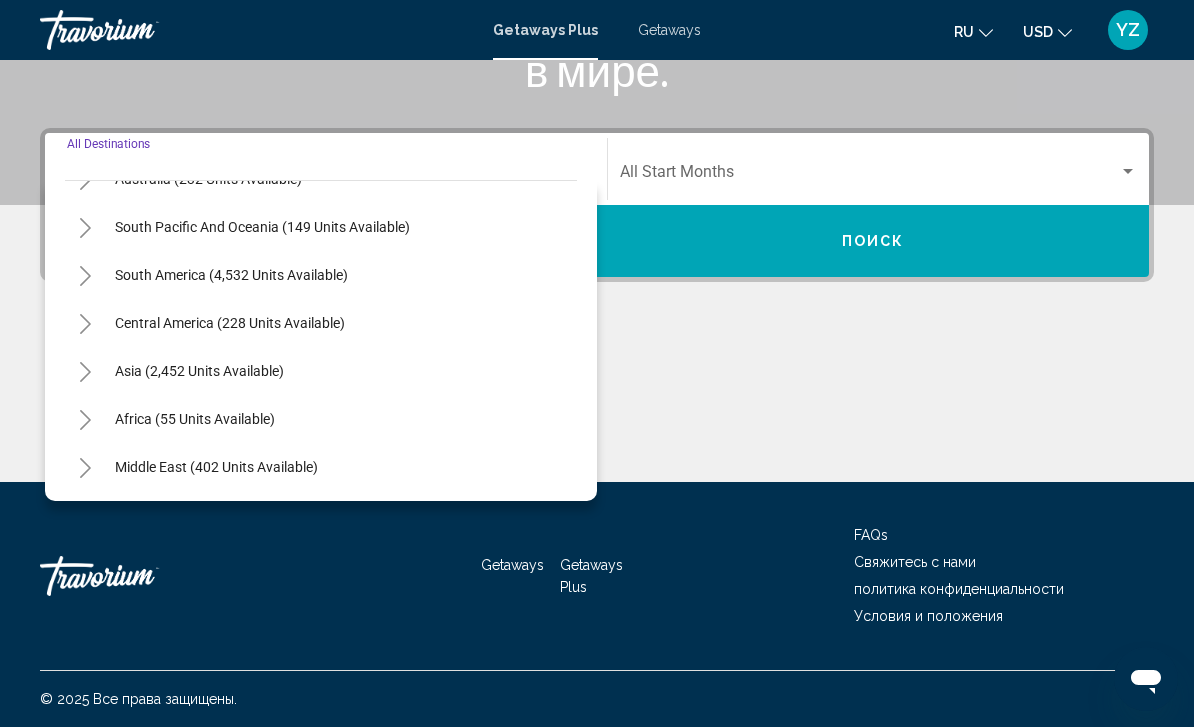 click 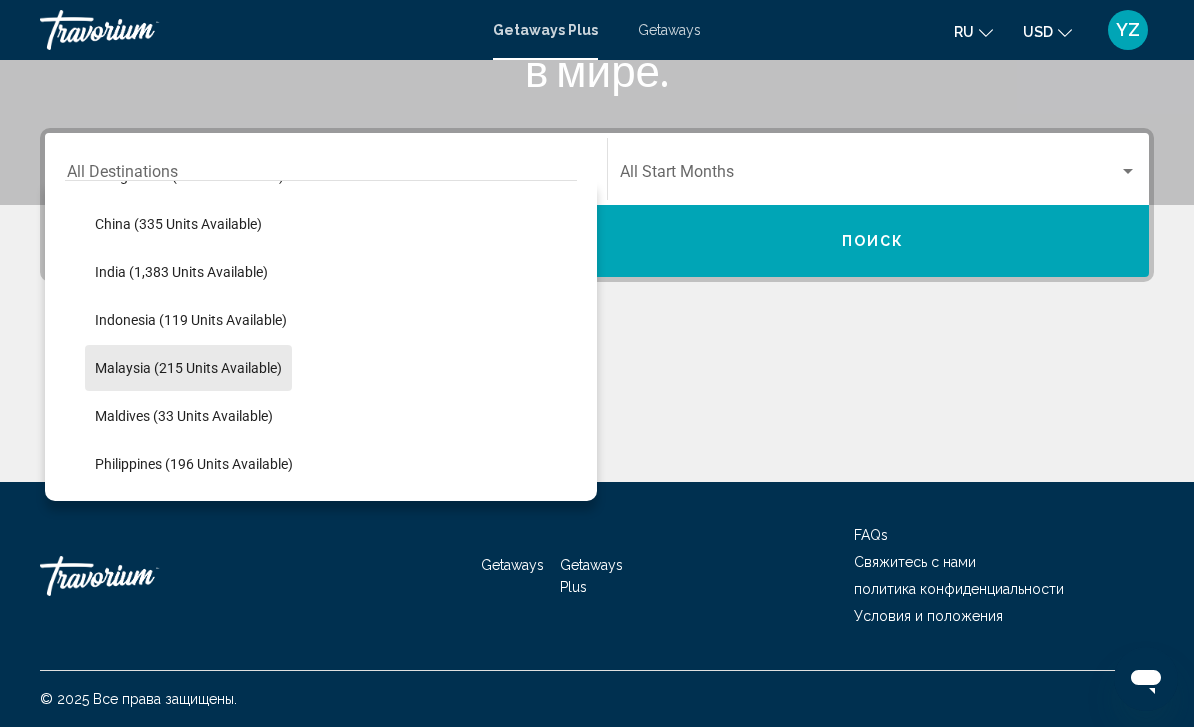 scroll, scrollTop: 566, scrollLeft: 0, axis: vertical 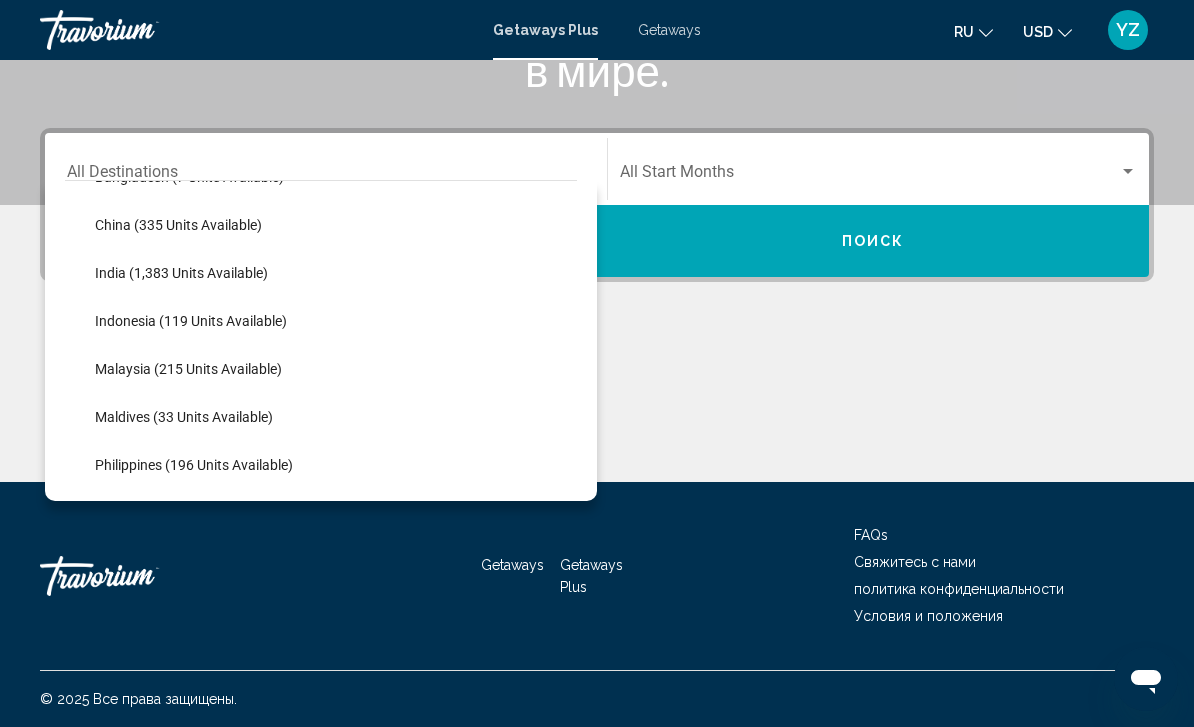 click on "Indonesia (119 units available)" 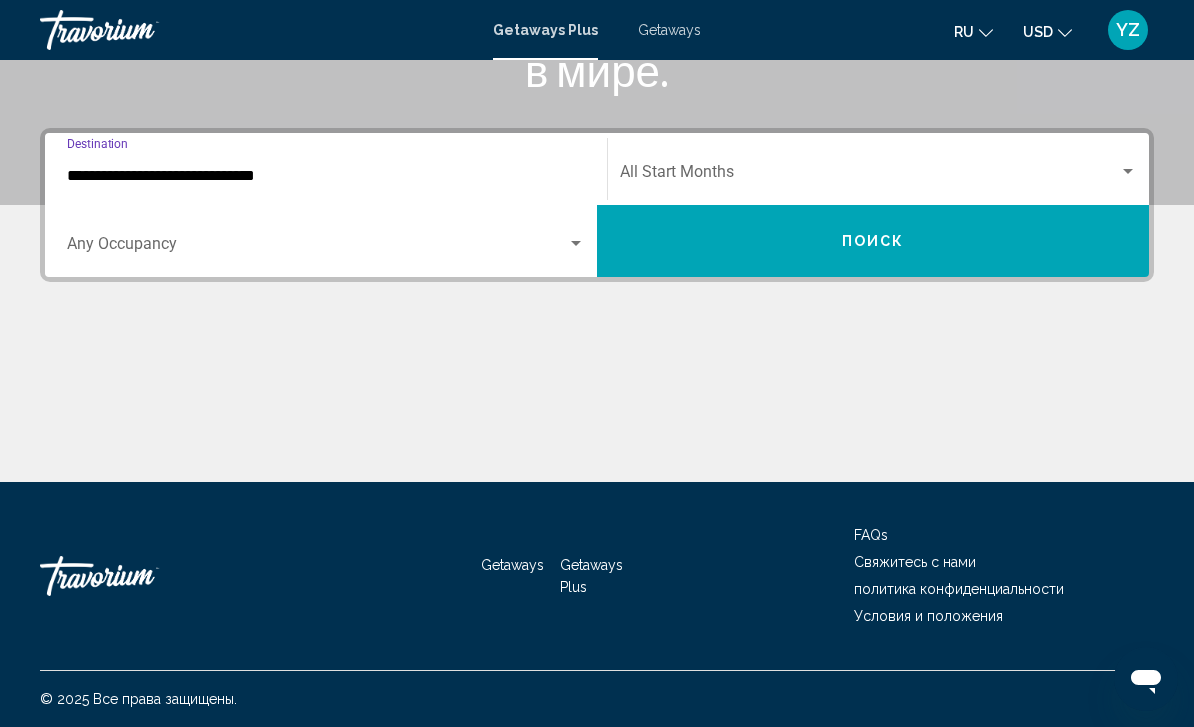 click at bounding box center [869, 176] 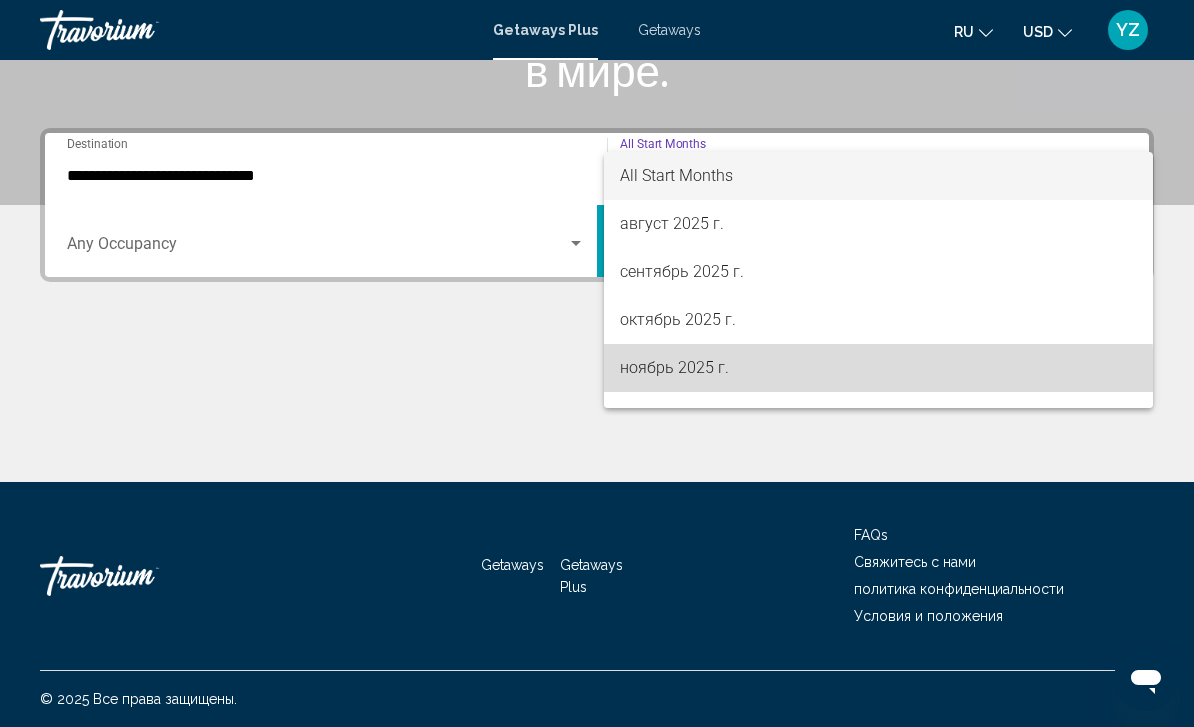 click on "ноябрь 2025 г." at bounding box center [878, 368] 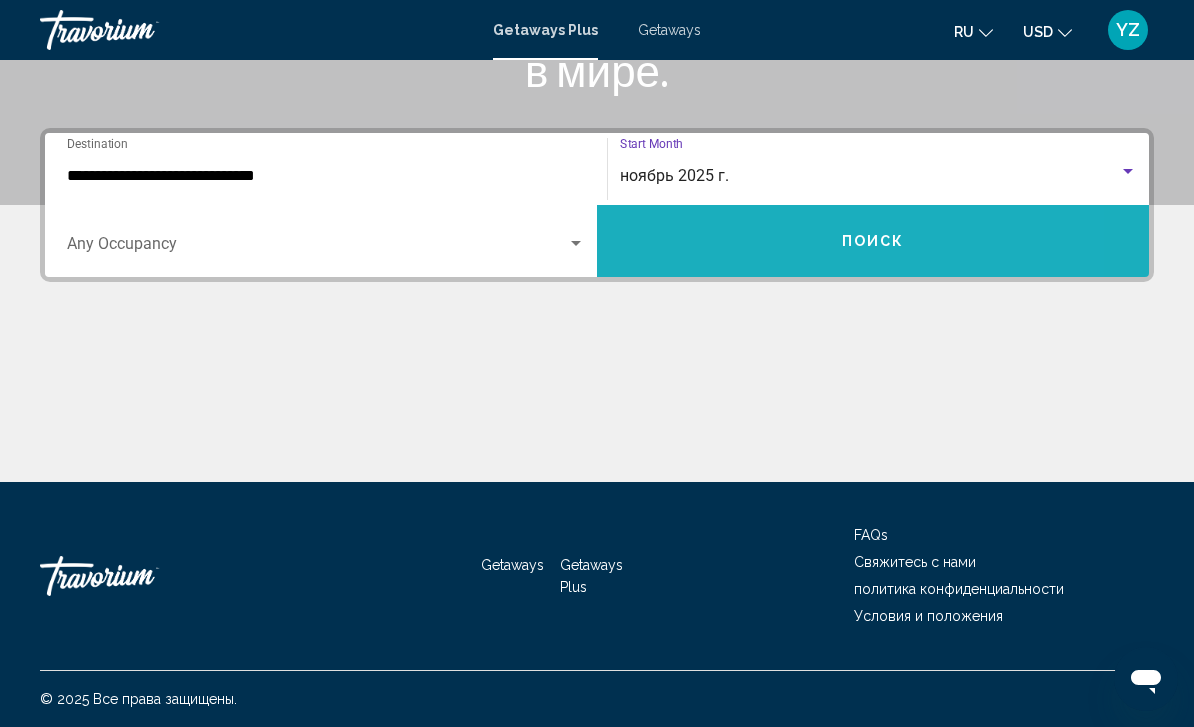 click on "Поиск" at bounding box center [873, 241] 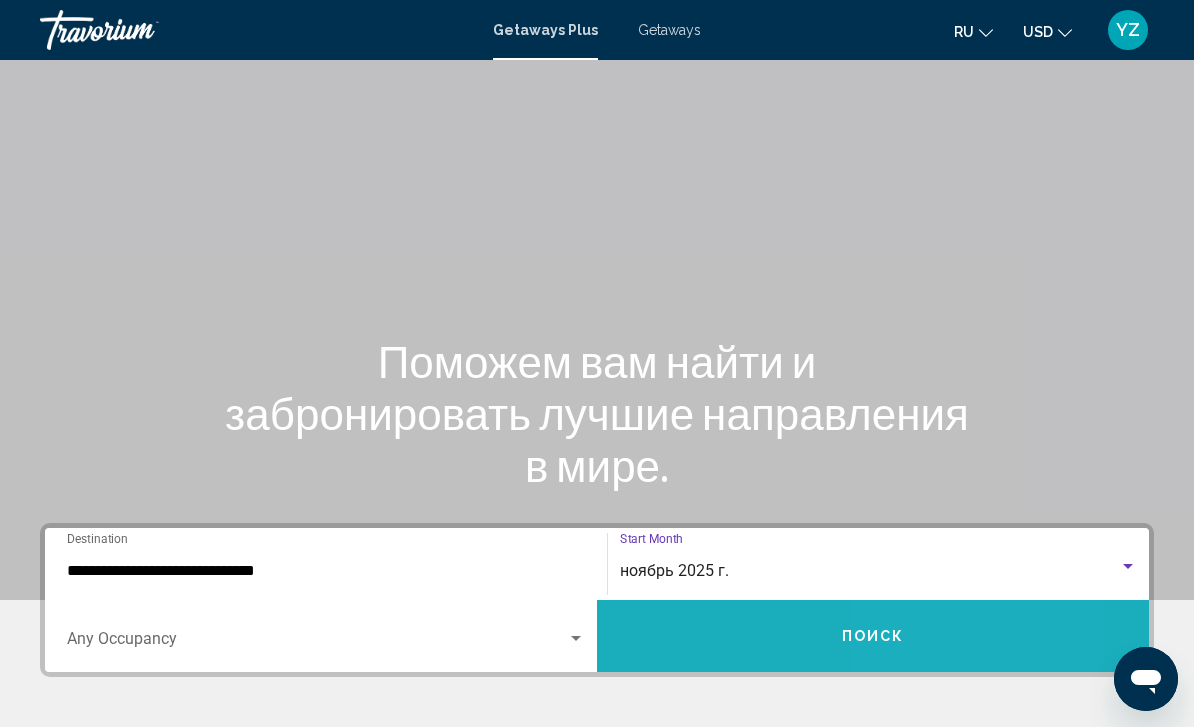 scroll, scrollTop: 67, scrollLeft: 0, axis: vertical 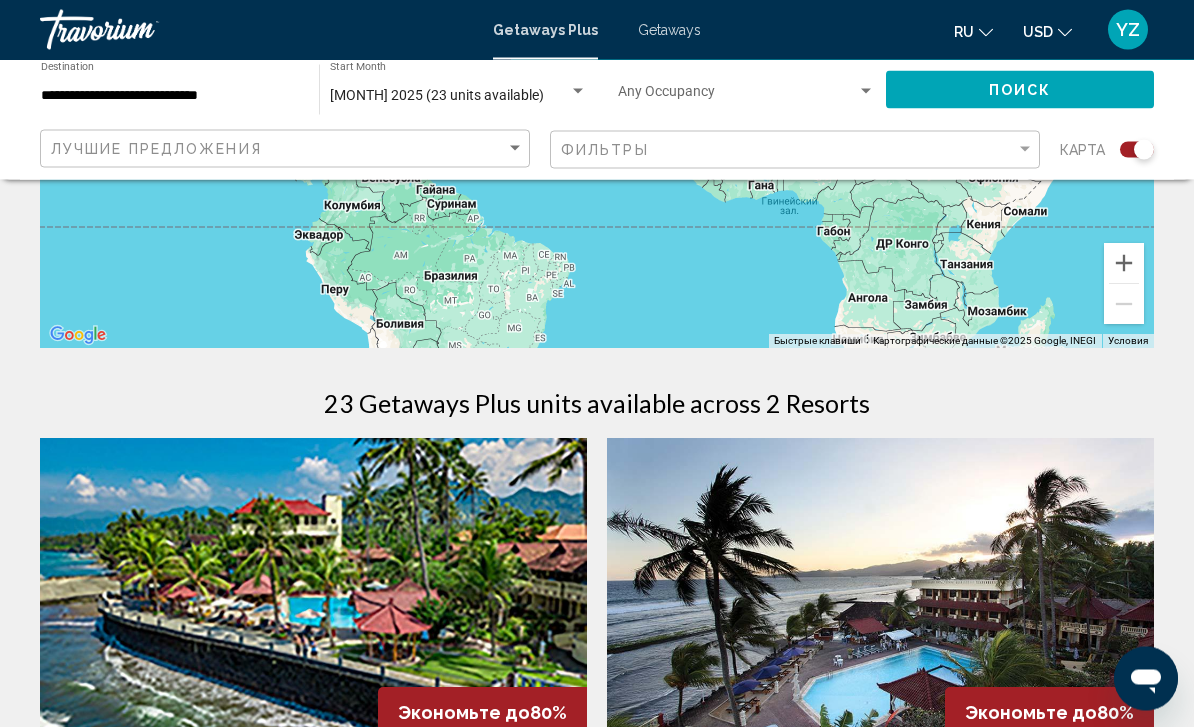 click on "Getaways Plus" at bounding box center (545, 30) 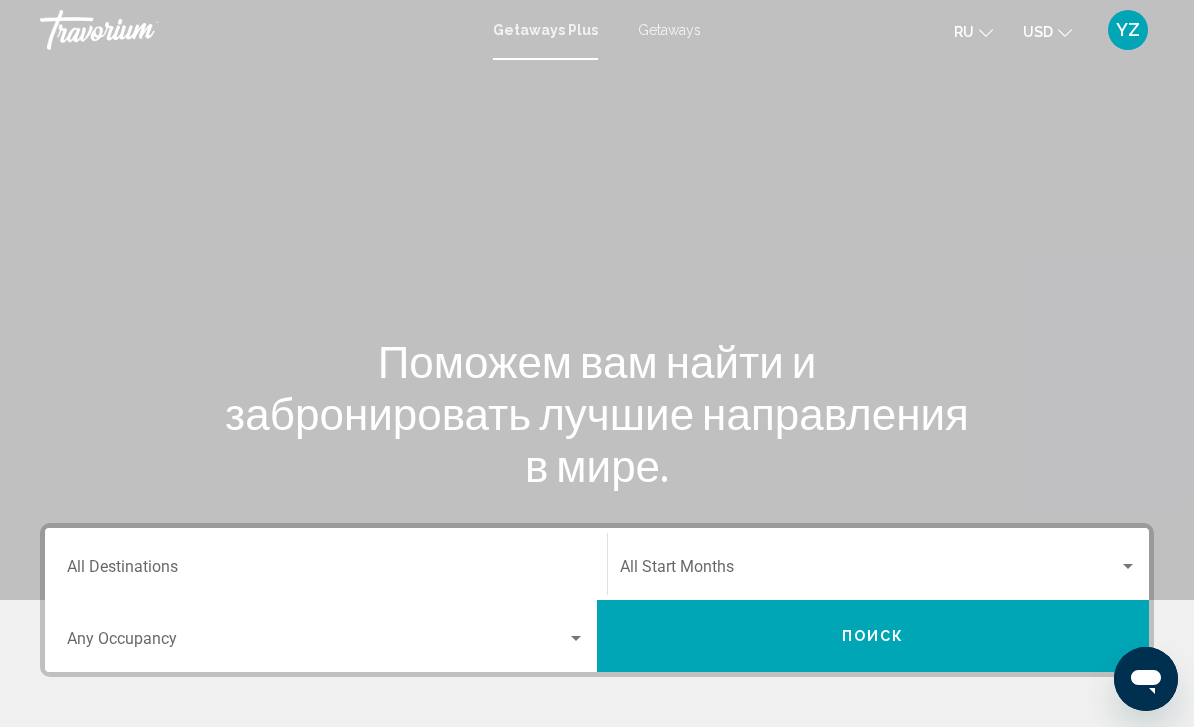 click on "Destination All Destinations" at bounding box center [326, 571] 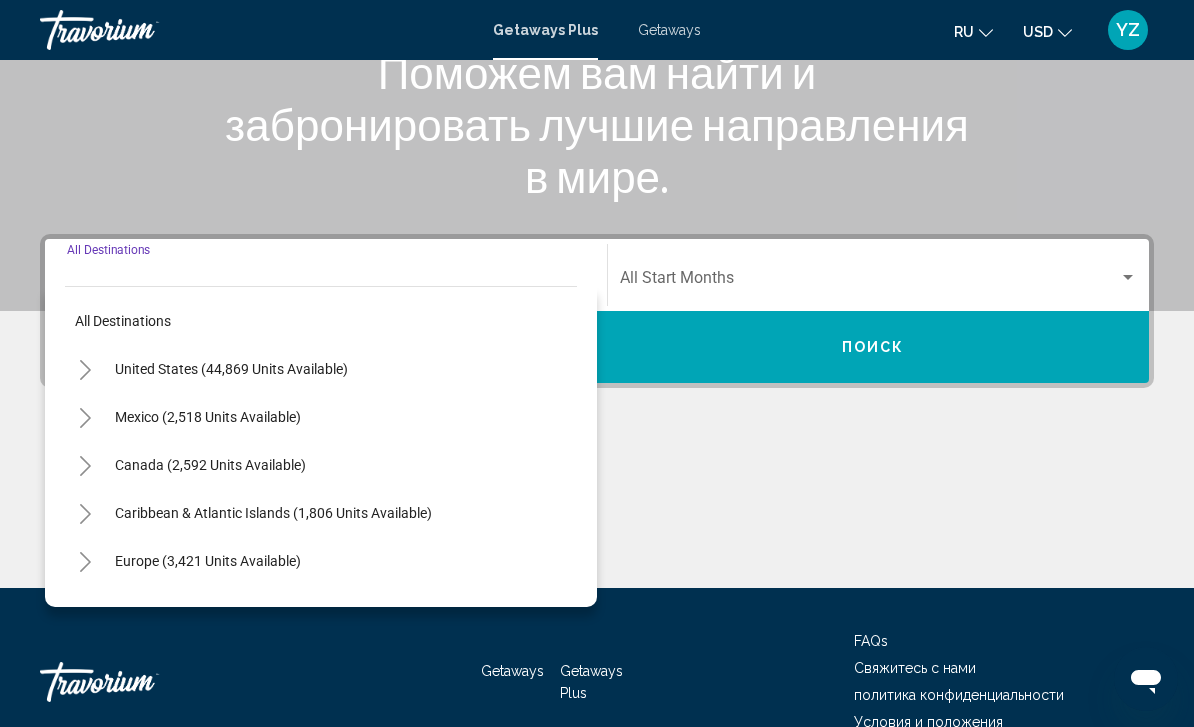 scroll, scrollTop: 395, scrollLeft: 0, axis: vertical 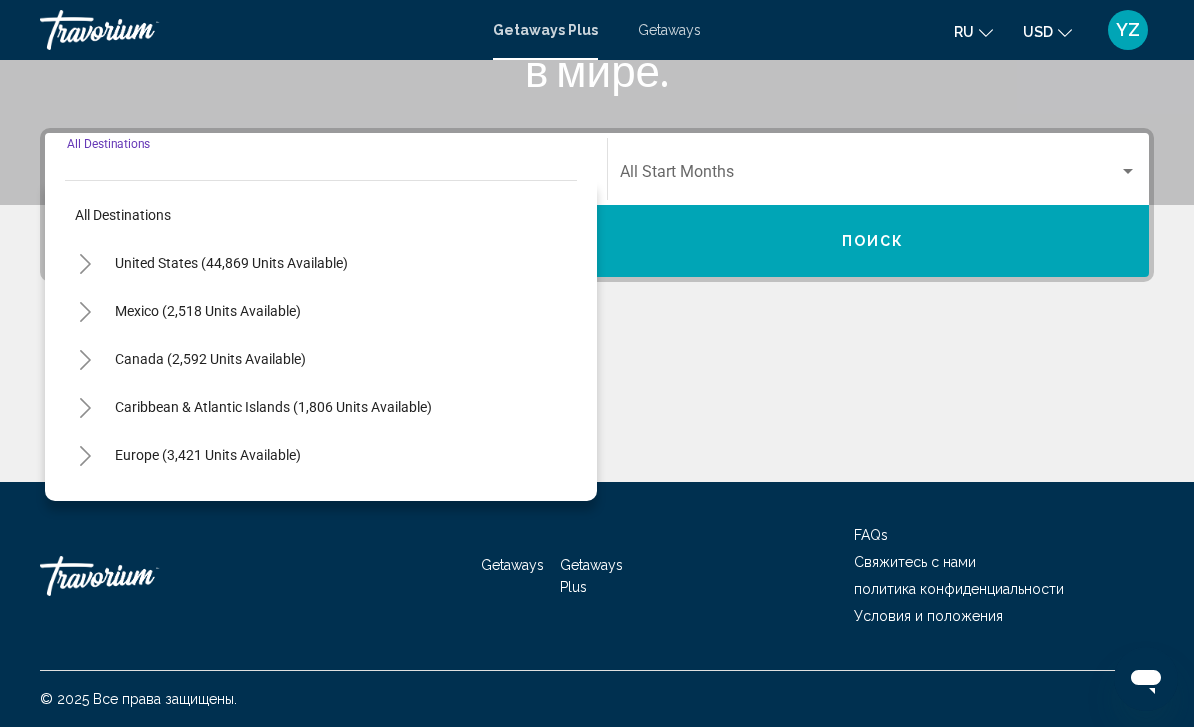 click on "Getaways Plus" at bounding box center [545, 30] 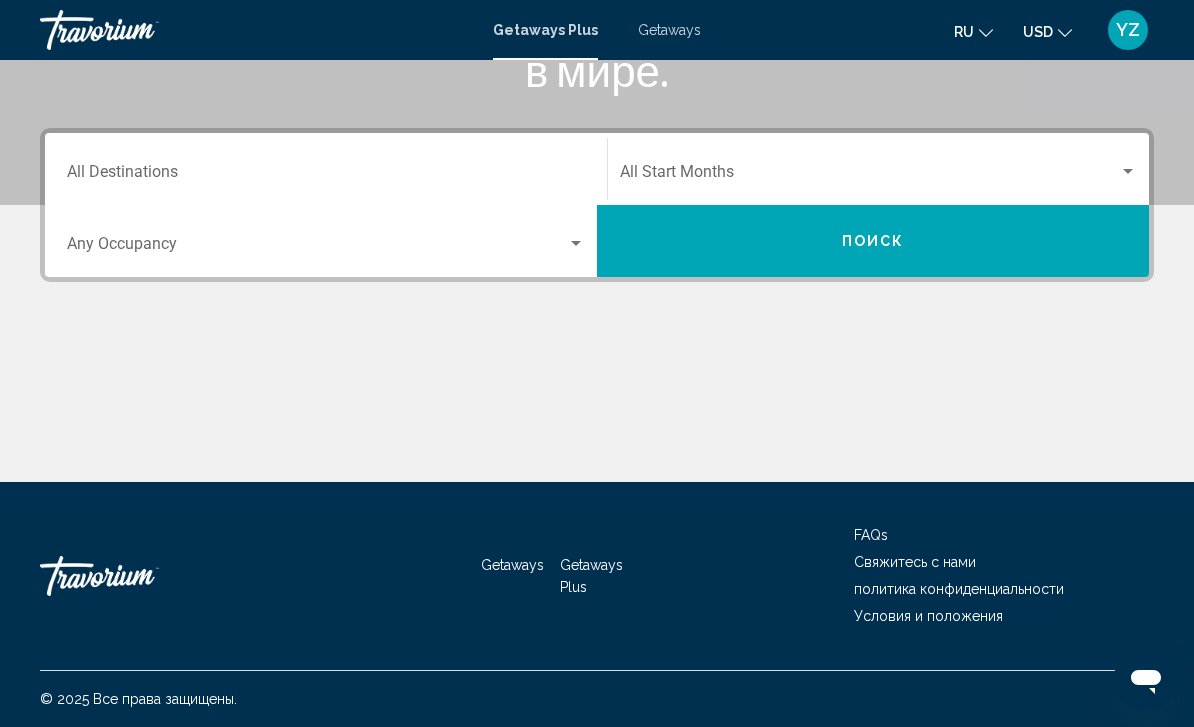 click on "Destination All Destinations" at bounding box center [326, 169] 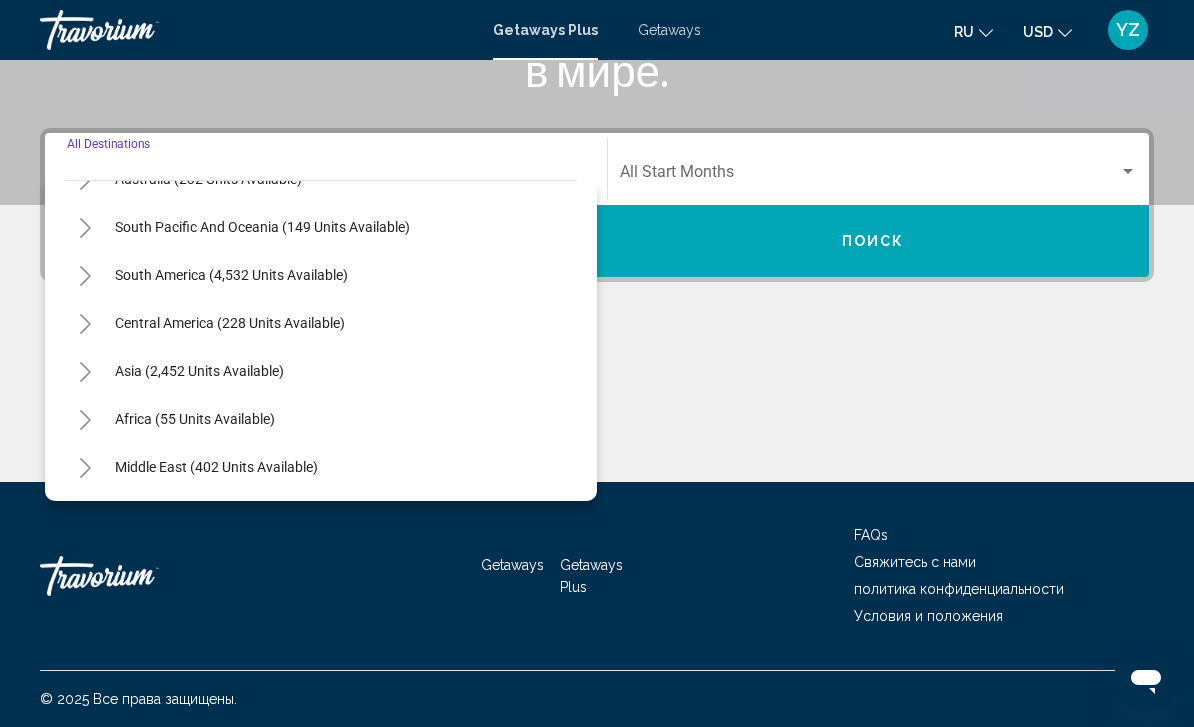 scroll, scrollTop: 324, scrollLeft: 0, axis: vertical 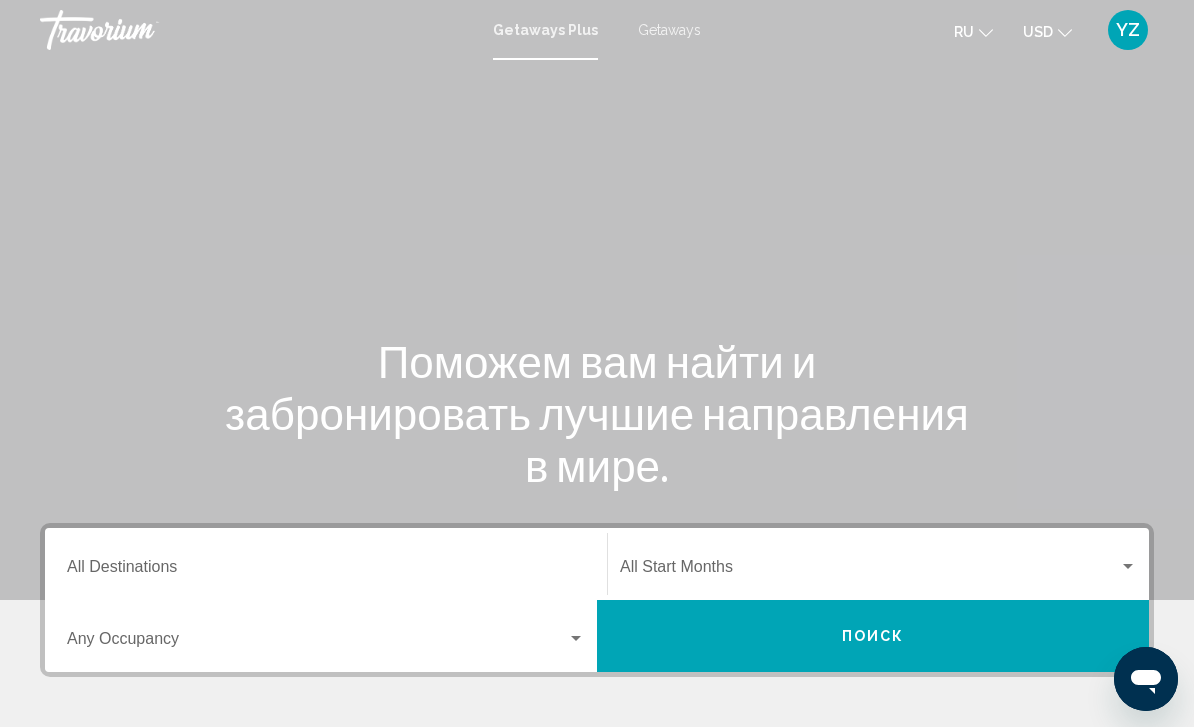 click on "Getaways" at bounding box center [669, 30] 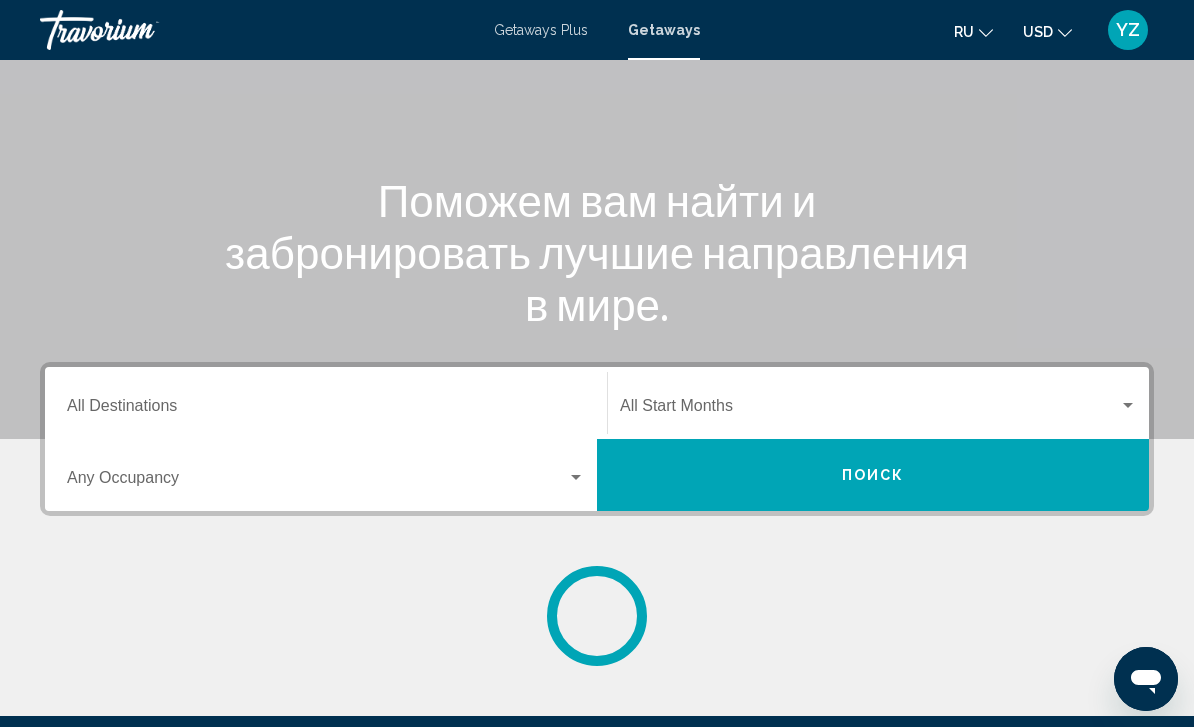 scroll, scrollTop: 160, scrollLeft: 0, axis: vertical 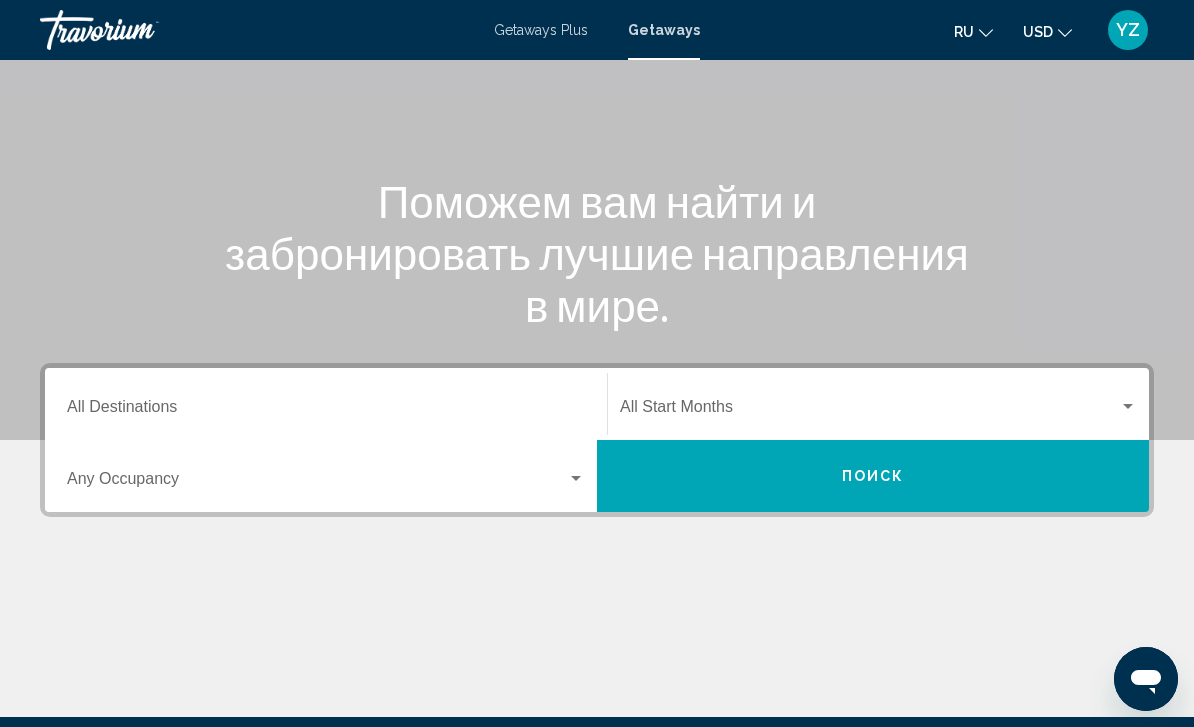 click on "Destination All Destinations" at bounding box center (326, 404) 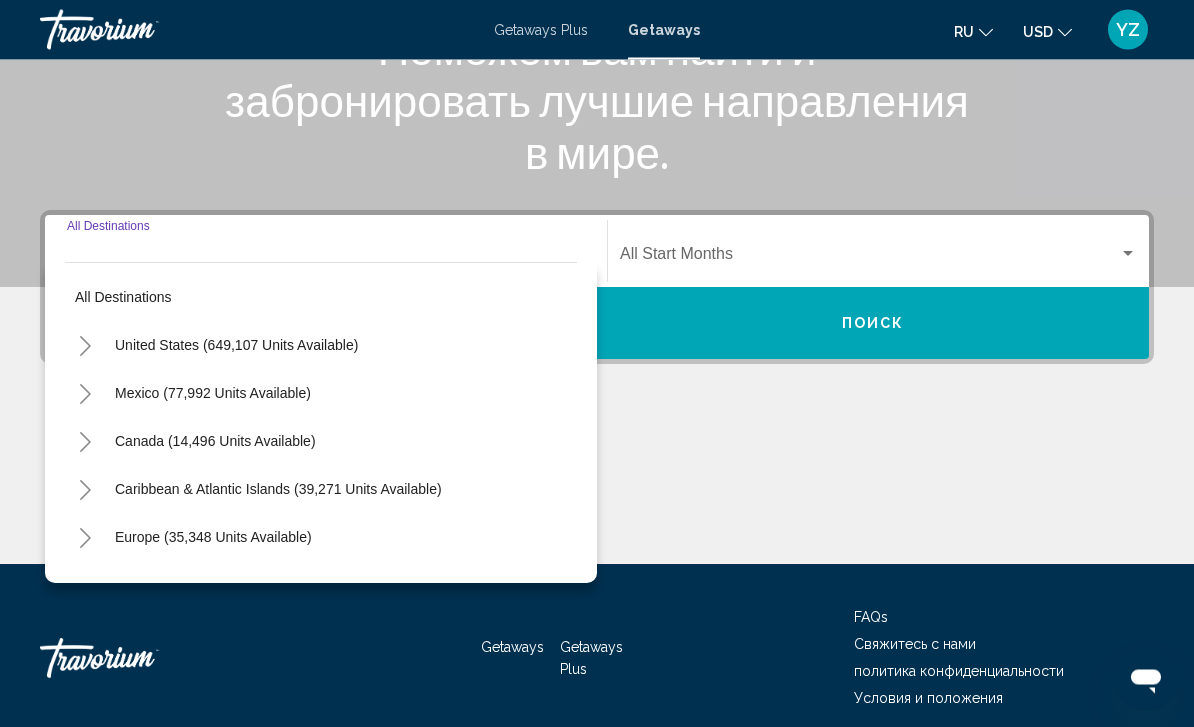scroll, scrollTop: 328, scrollLeft: 0, axis: vertical 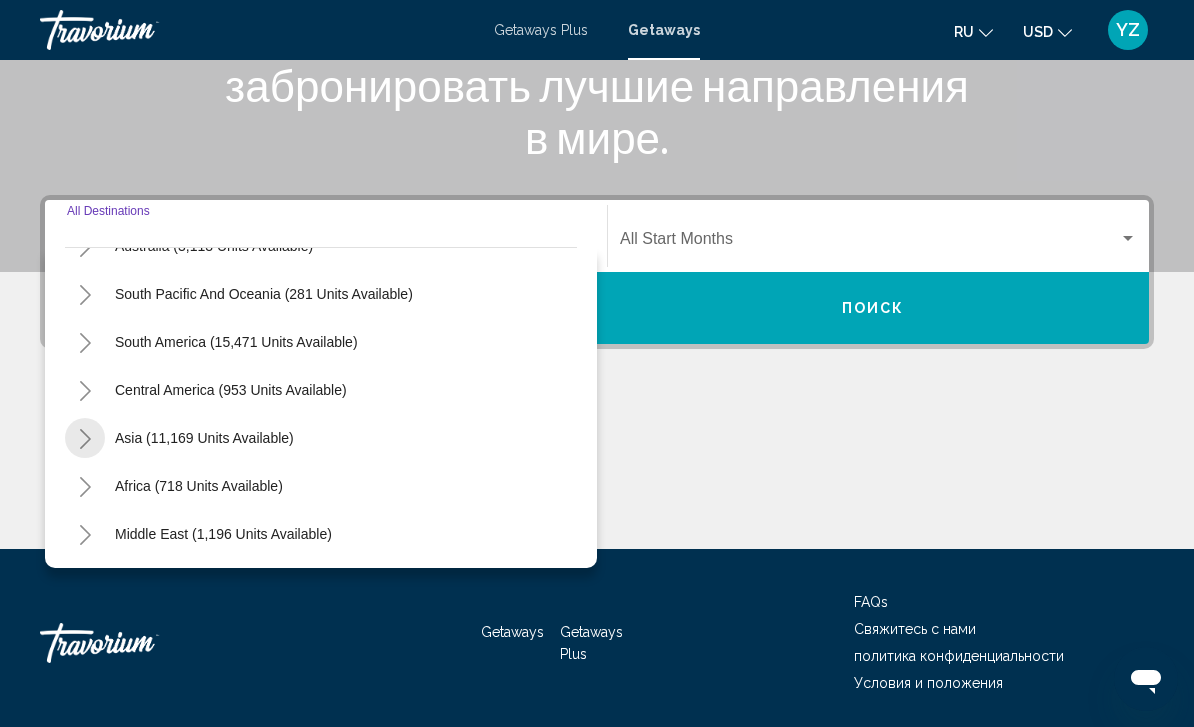 click 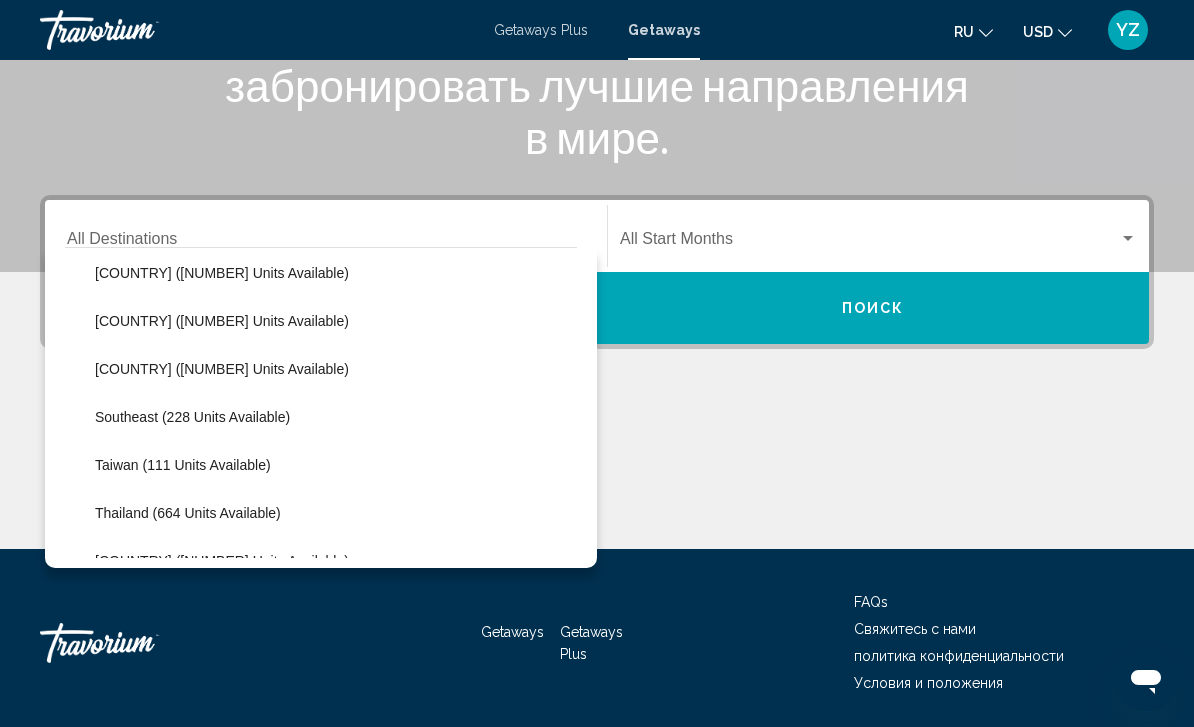 scroll, scrollTop: 858, scrollLeft: 0, axis: vertical 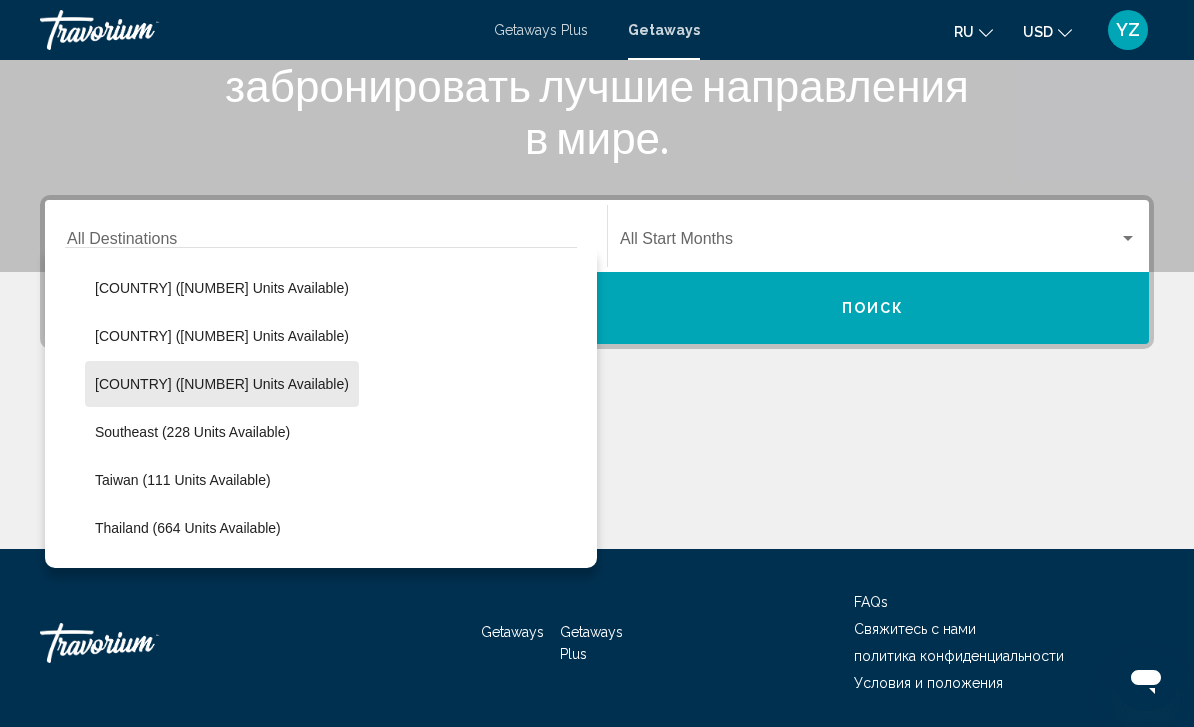 click on "[COUNTRY] ([NUMBER] units available)" 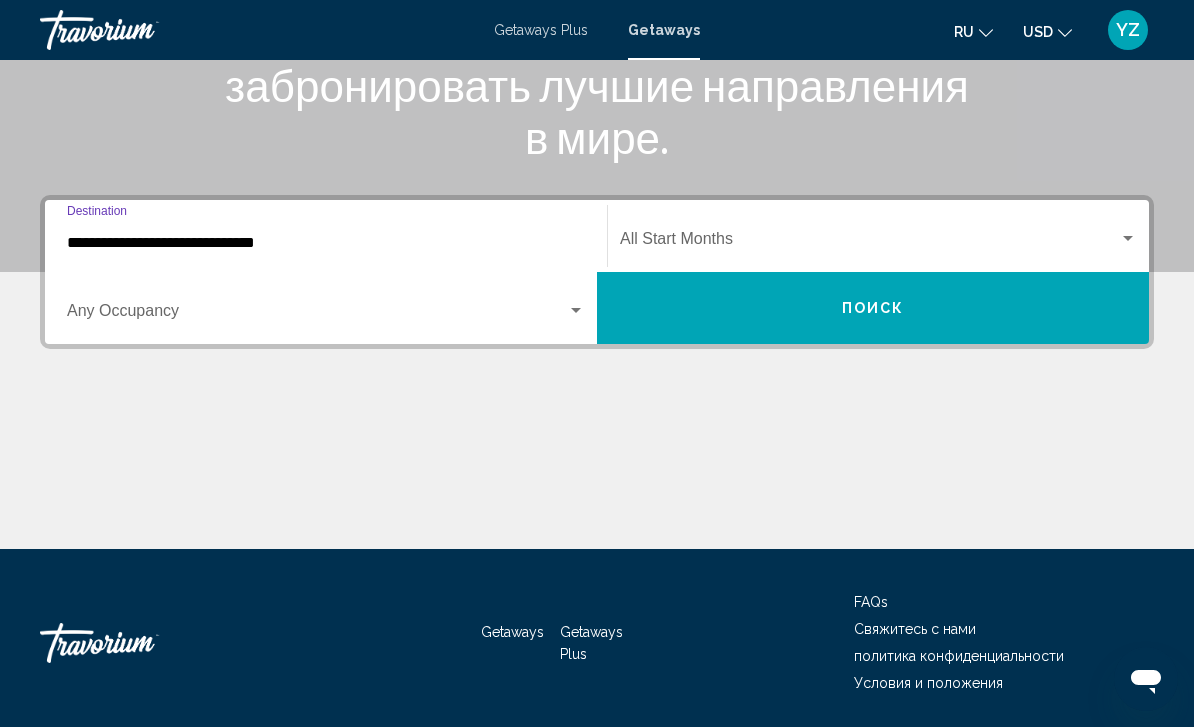 click at bounding box center (869, 243) 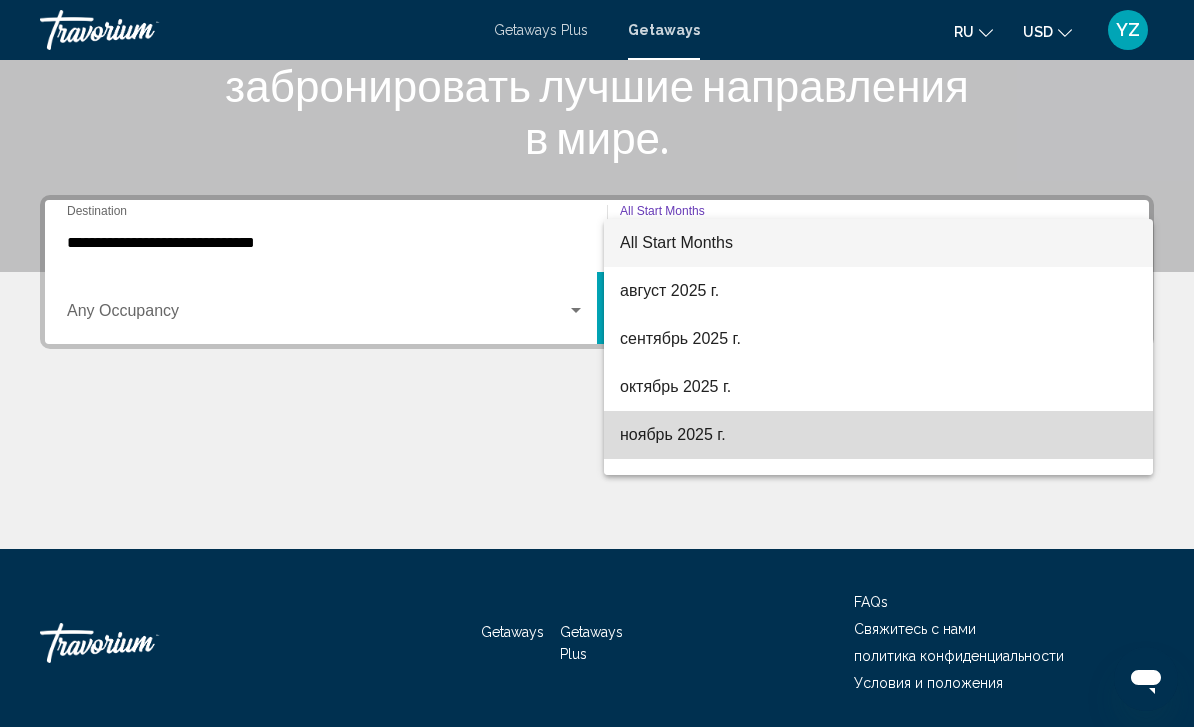 click on "ноябрь 2025 г." at bounding box center [878, 435] 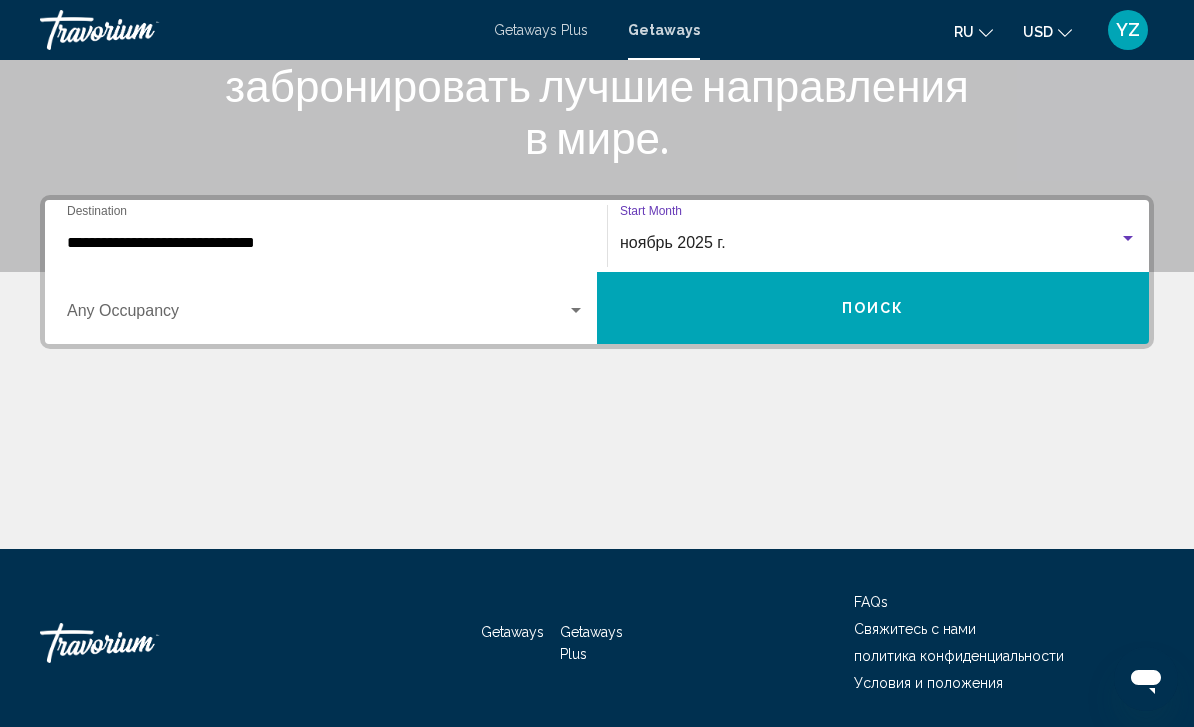 click on "Поиск" at bounding box center (873, 308) 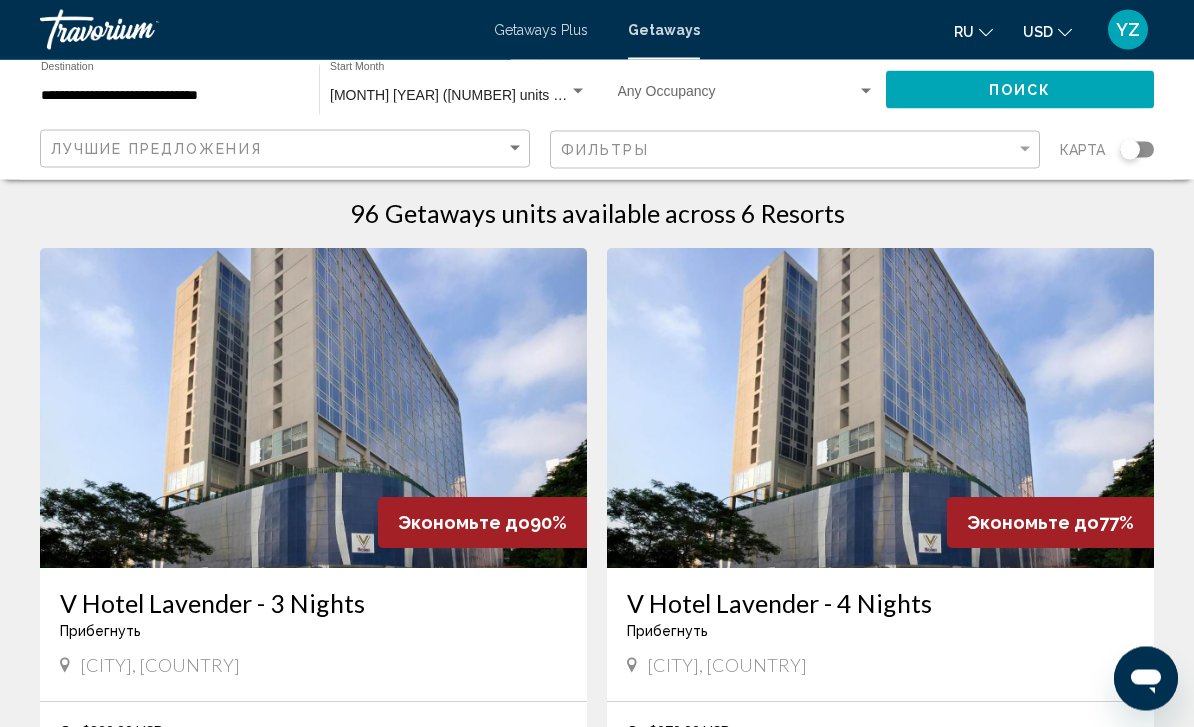 scroll, scrollTop: 0, scrollLeft: 0, axis: both 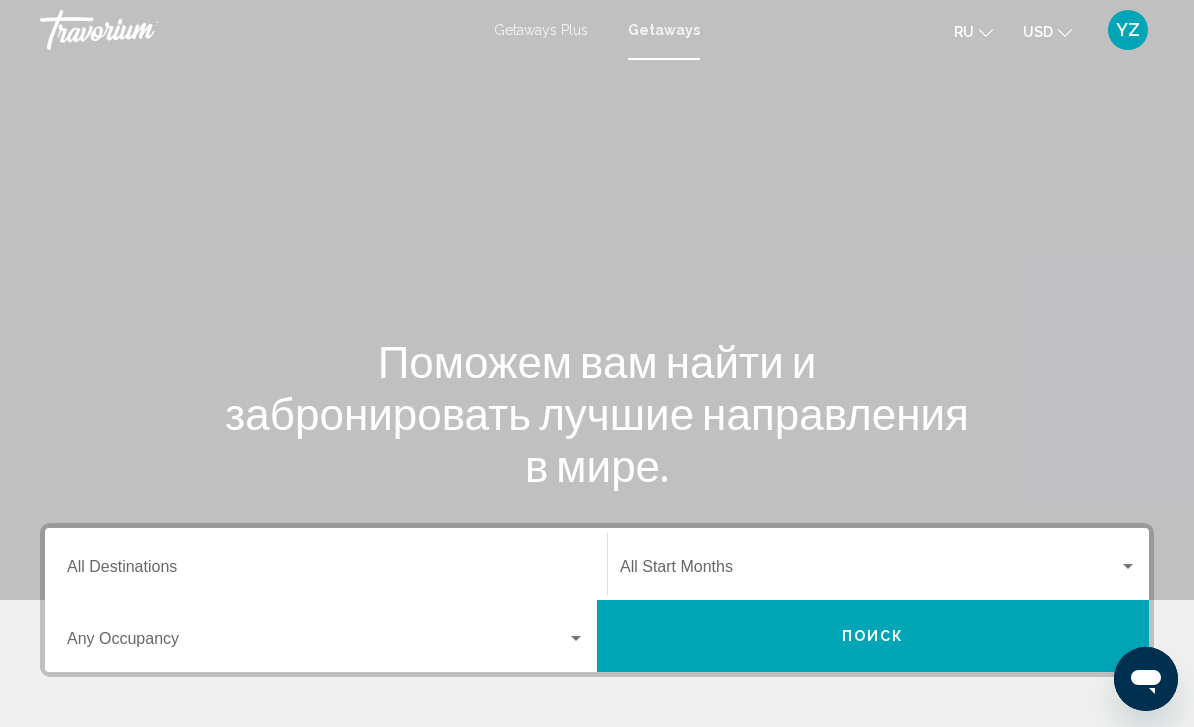 click on "Destination All Destinations" at bounding box center (326, 571) 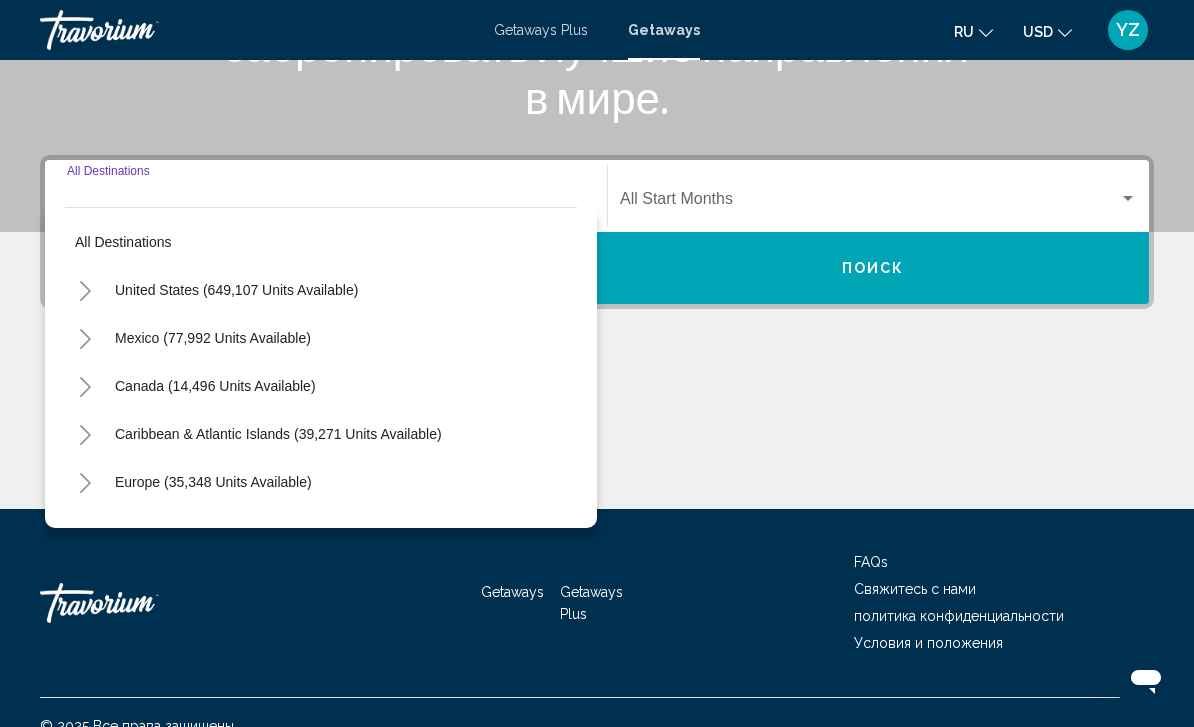 scroll, scrollTop: 395, scrollLeft: 0, axis: vertical 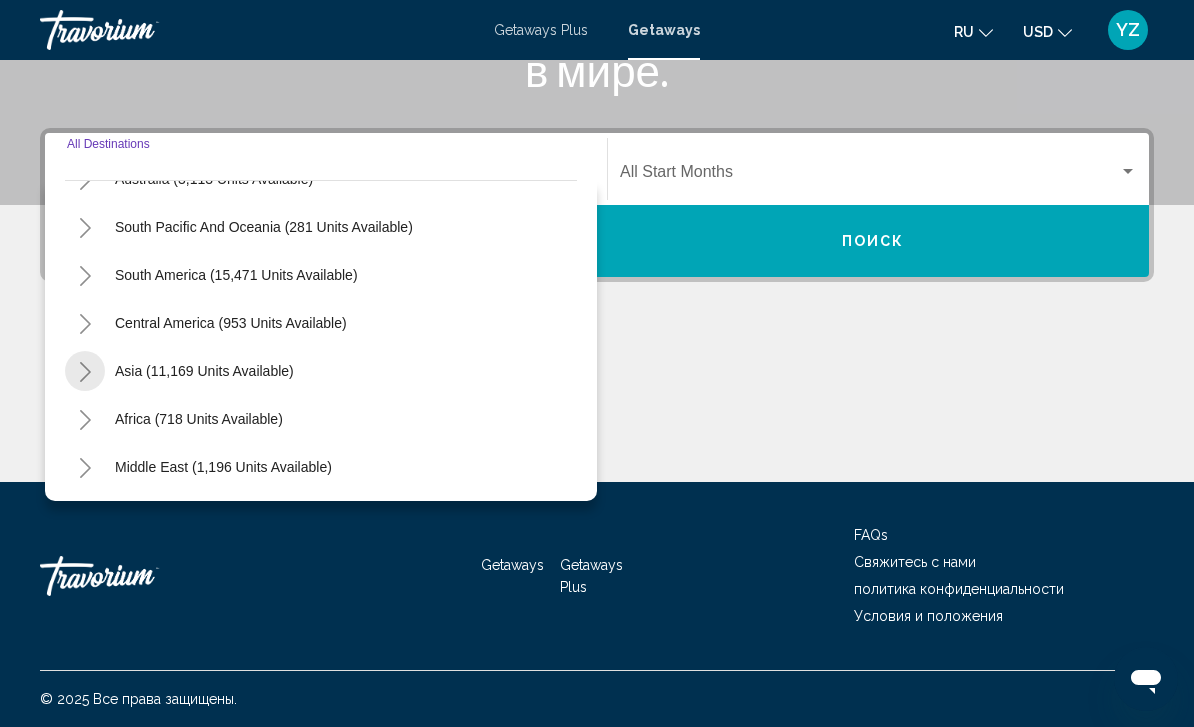 click 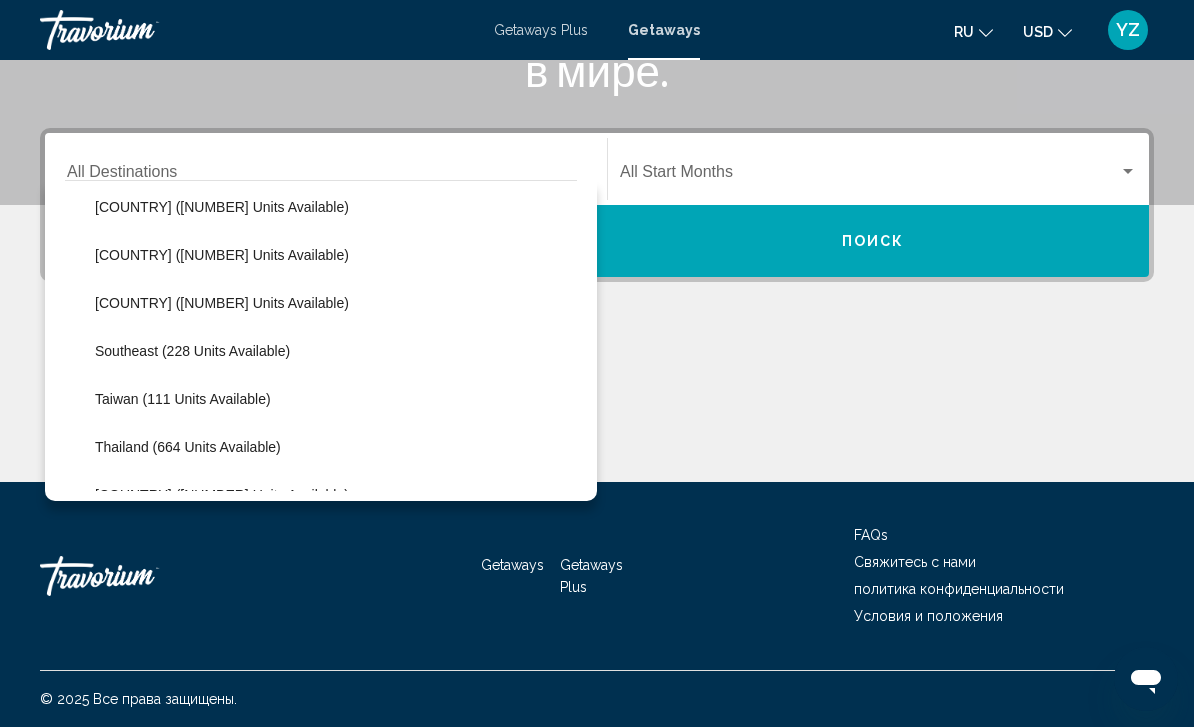 scroll, scrollTop: 871, scrollLeft: 0, axis: vertical 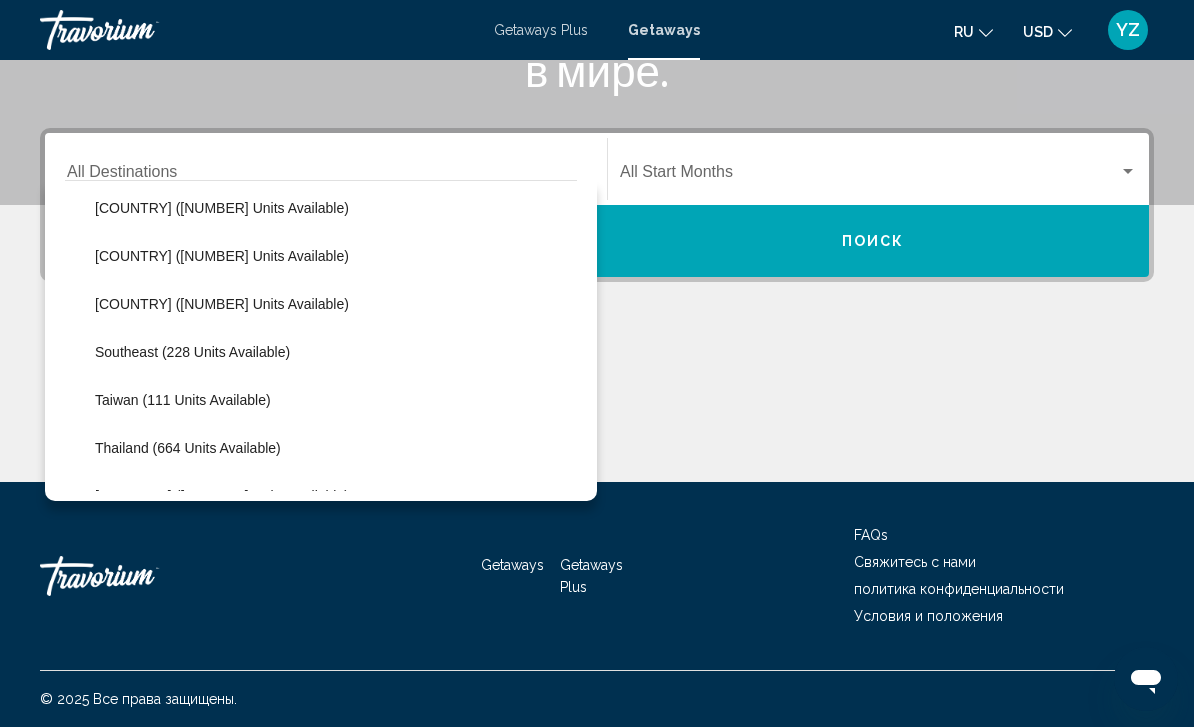 click at bounding box center (1128, 172) 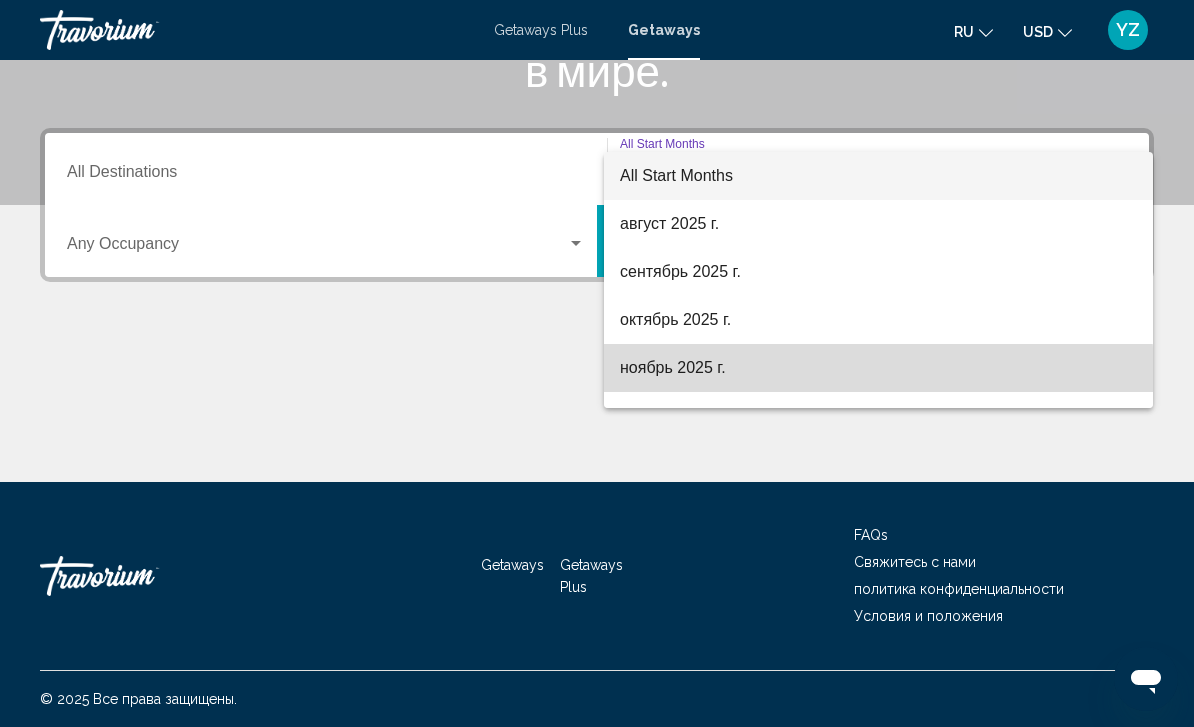 click on "ноябрь 2025 г." at bounding box center [878, 368] 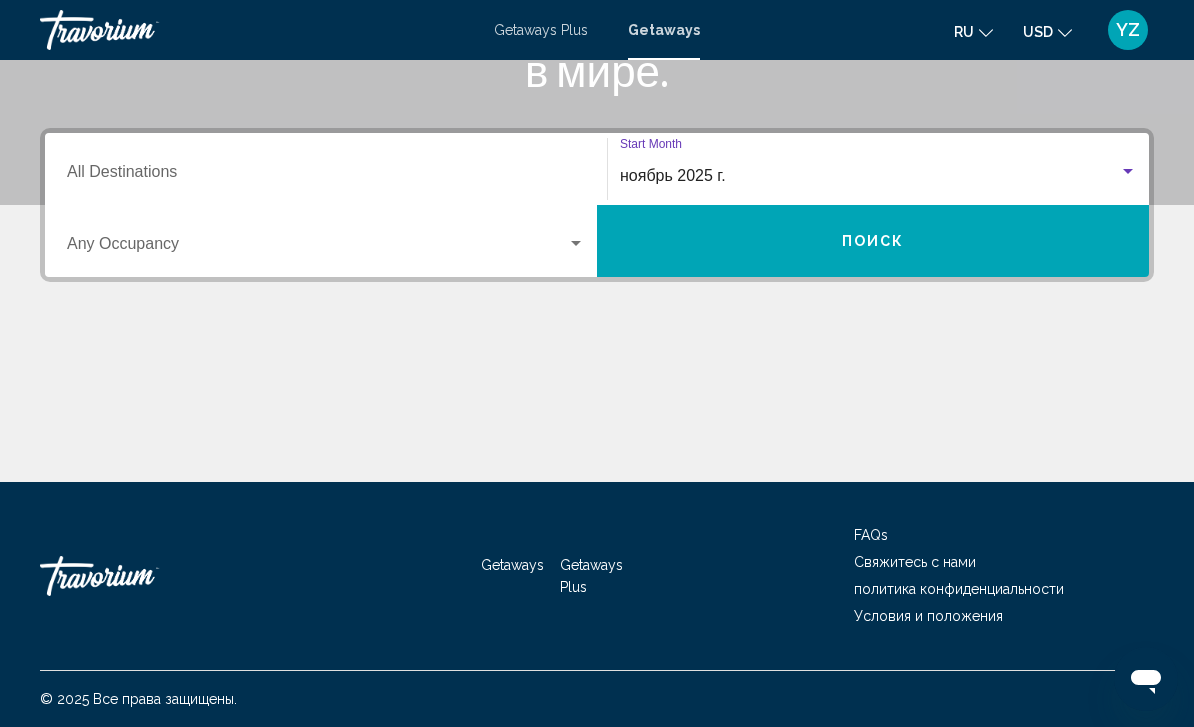 click on "Поиск" at bounding box center (873, 241) 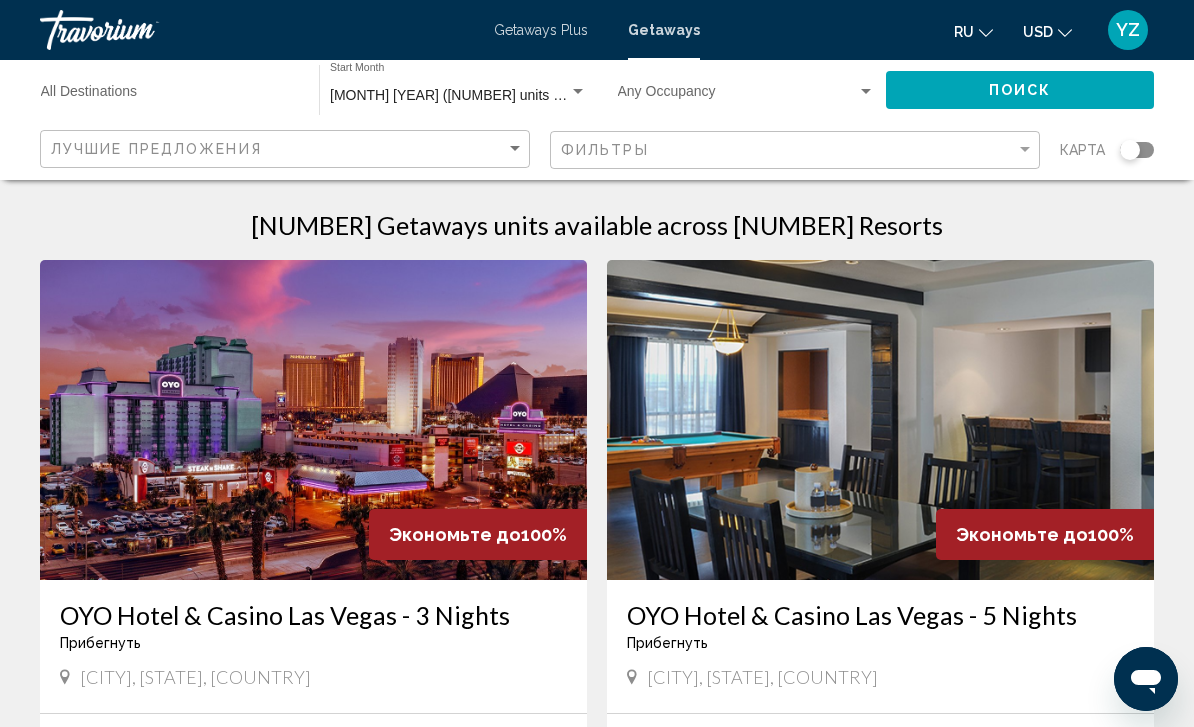 scroll, scrollTop: 0, scrollLeft: 0, axis: both 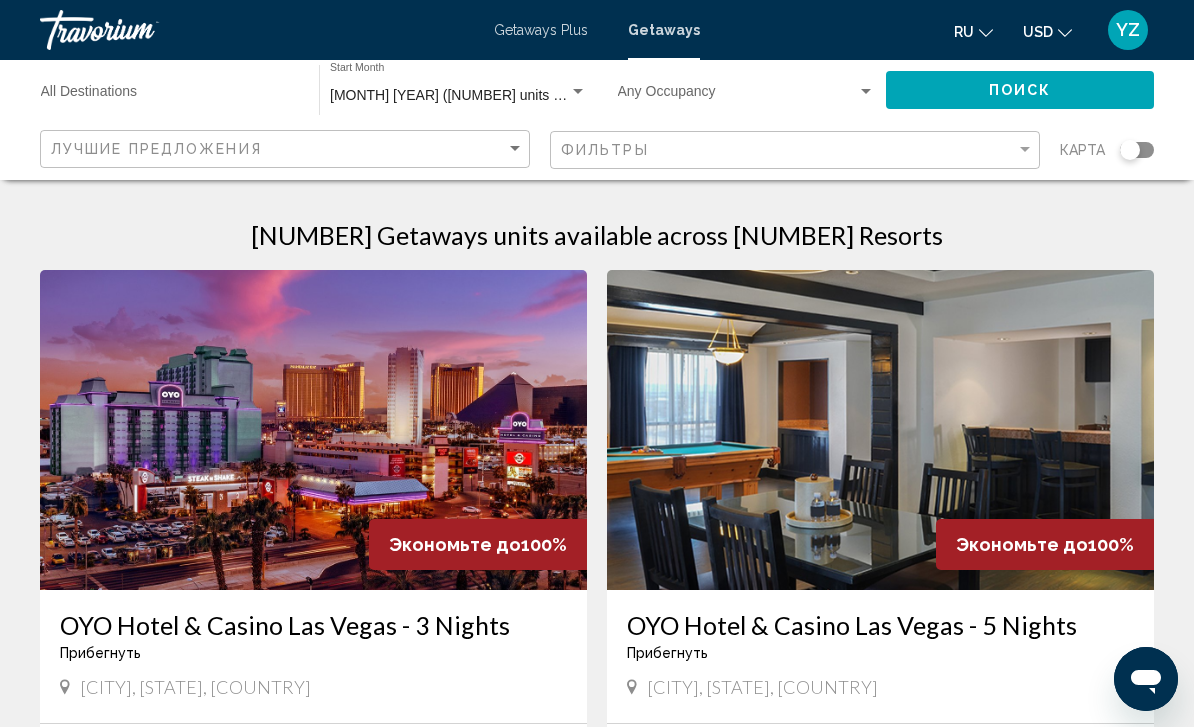 click on "Destination All Destinations" at bounding box center (170, 96) 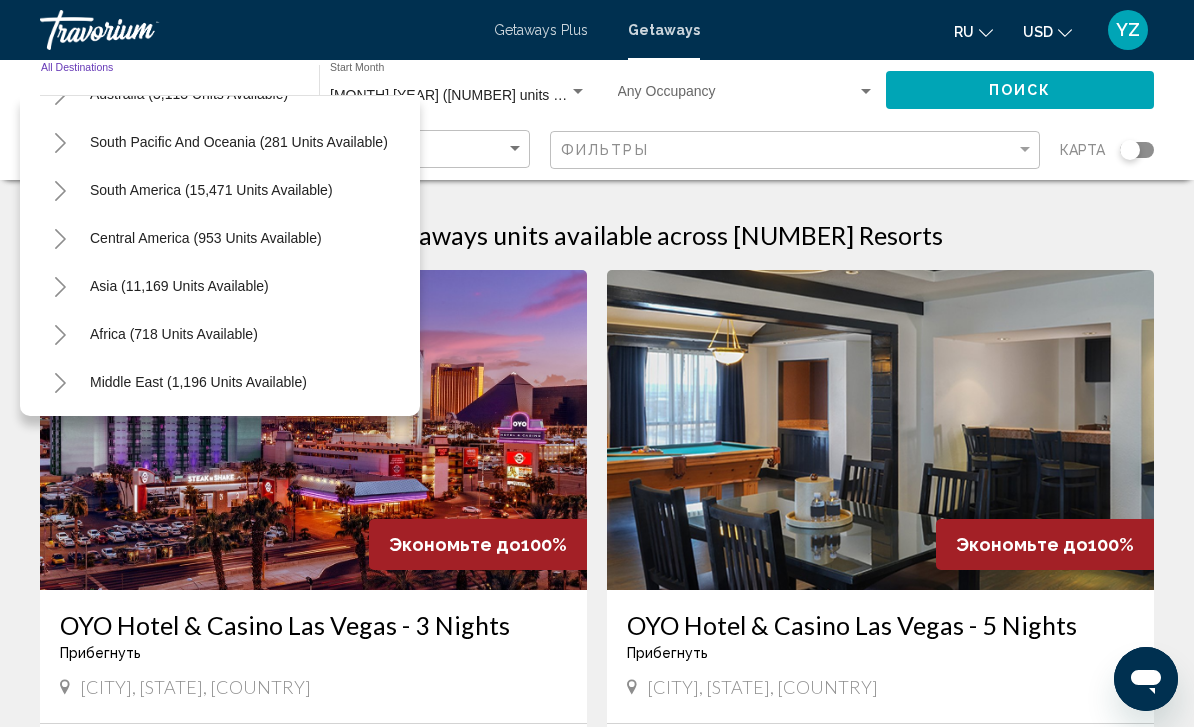 scroll, scrollTop: 324, scrollLeft: 0, axis: vertical 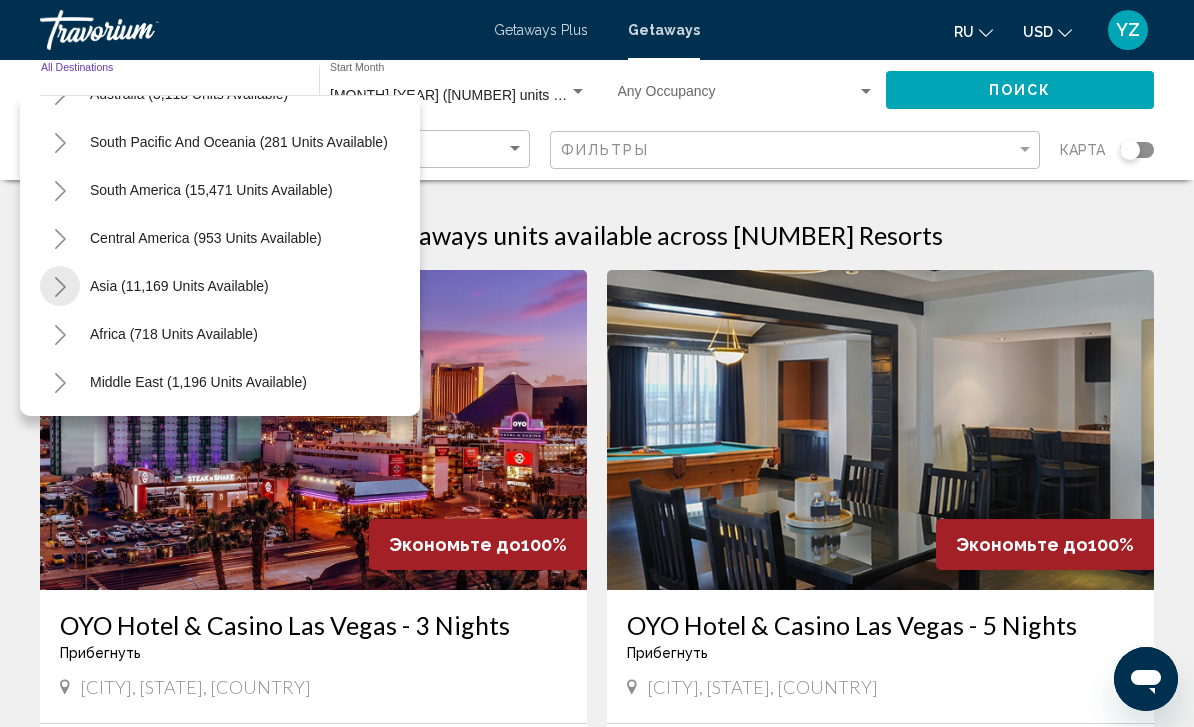 click 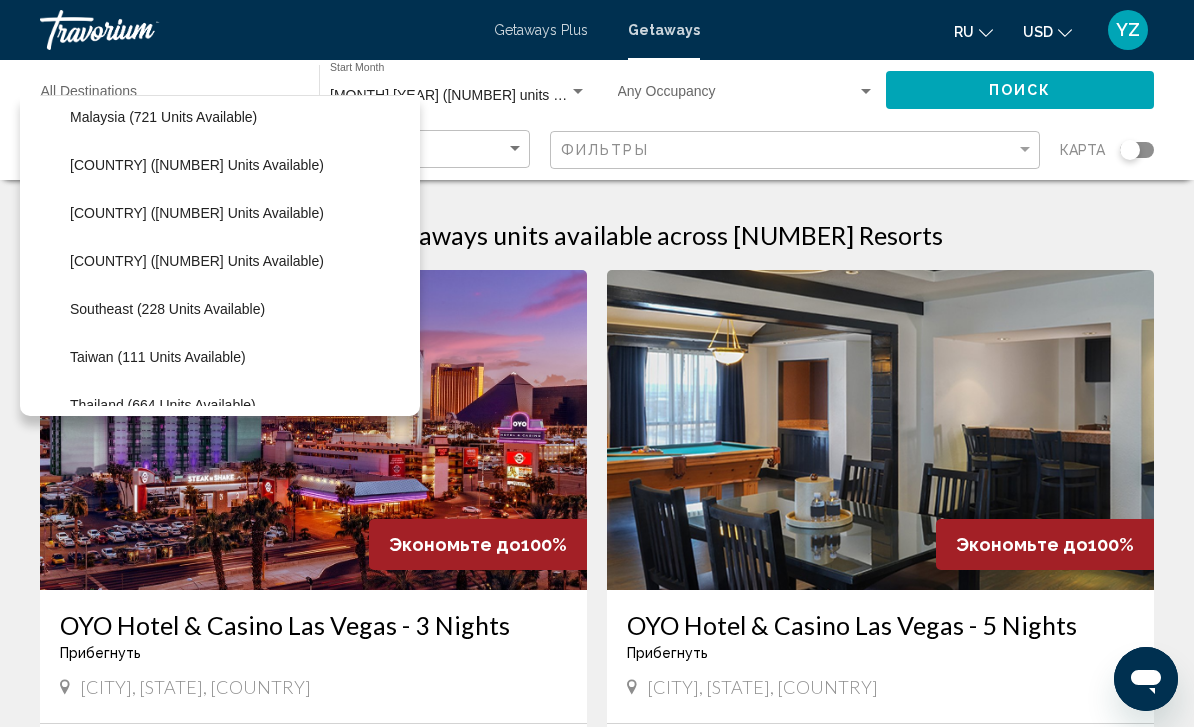 scroll, scrollTop: 830, scrollLeft: 0, axis: vertical 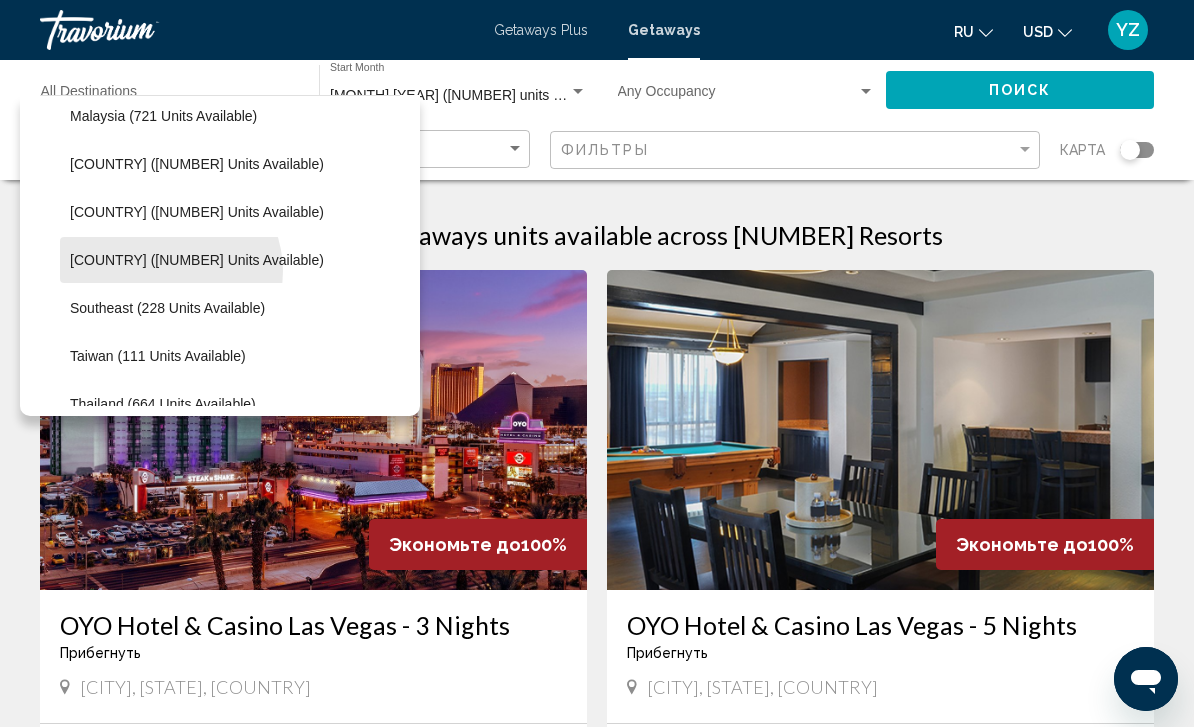 click on "Singapore (784 units available)" 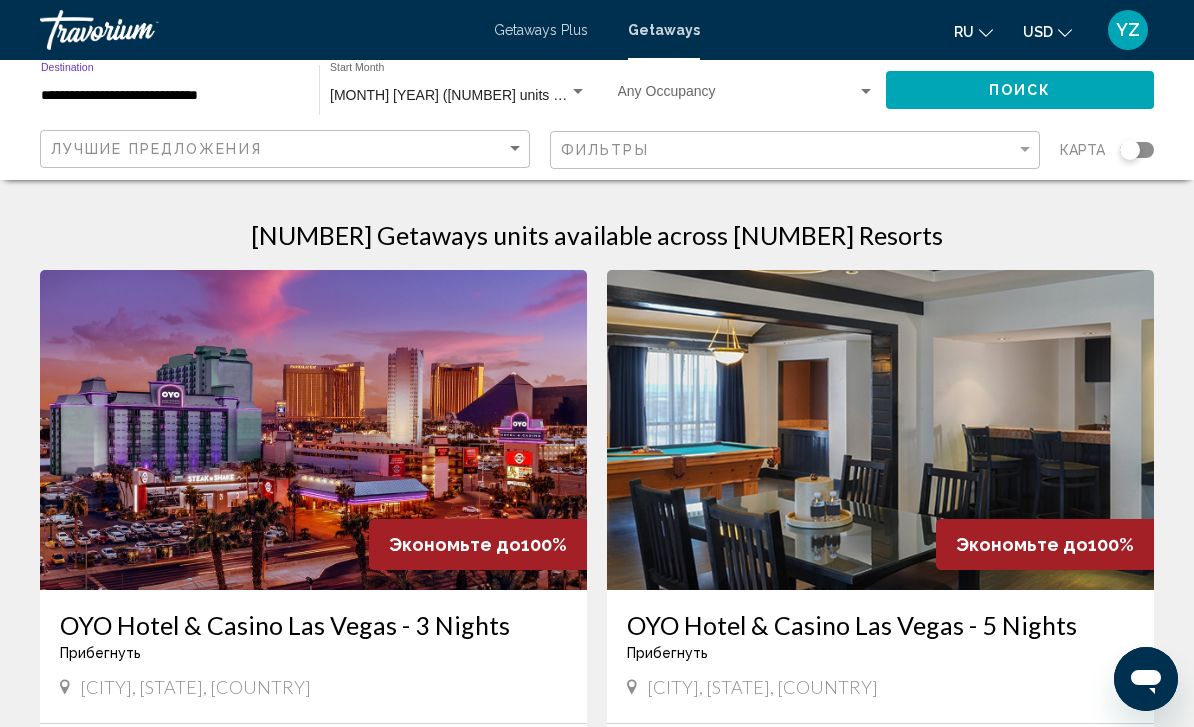 click on "Поиск" 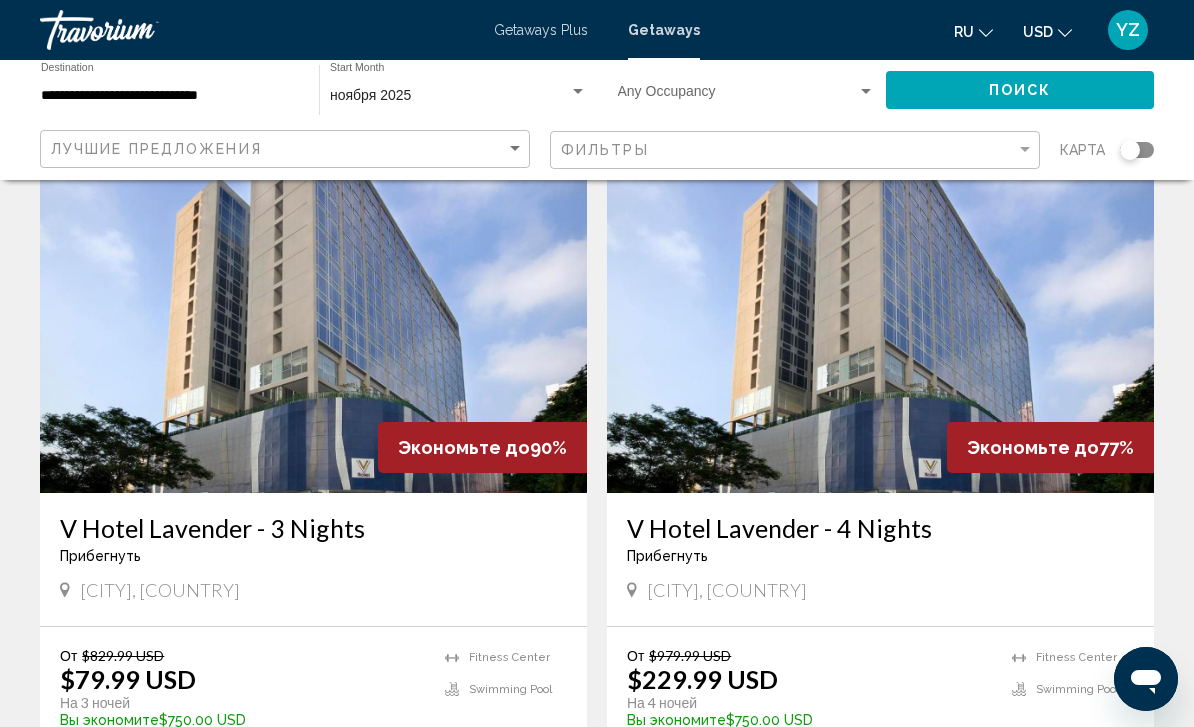 scroll, scrollTop: 98, scrollLeft: 0, axis: vertical 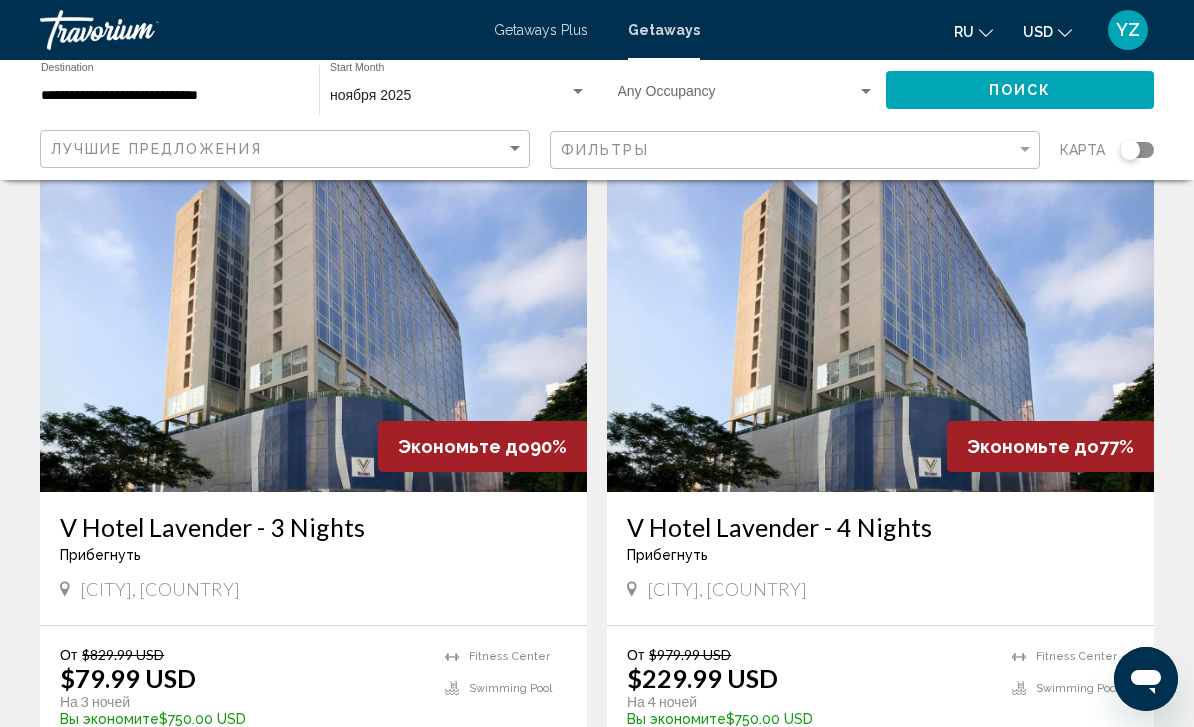 click at bounding box center (313, 332) 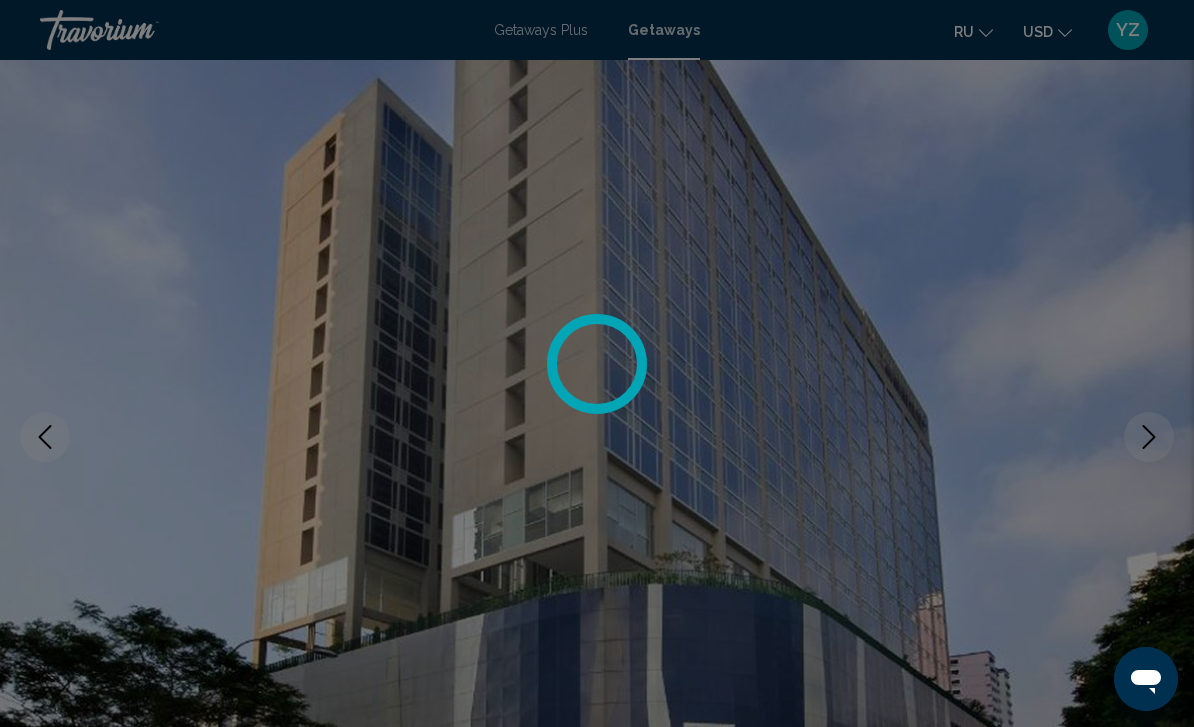scroll, scrollTop: 0, scrollLeft: 0, axis: both 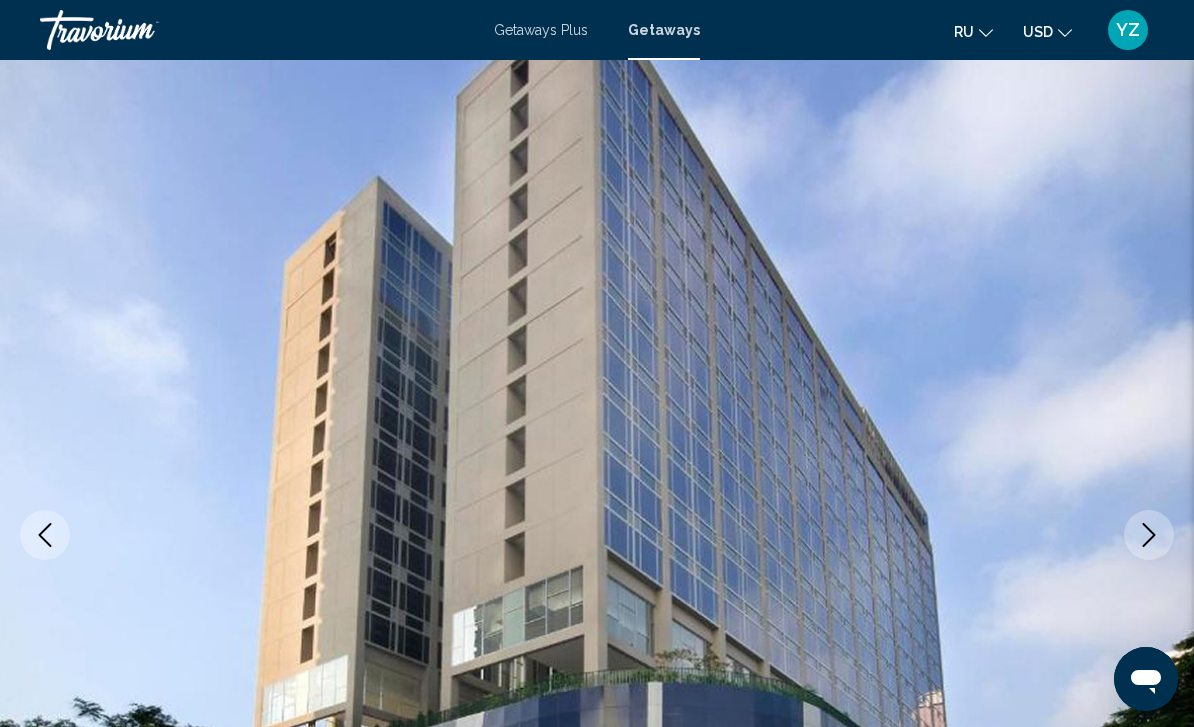 click 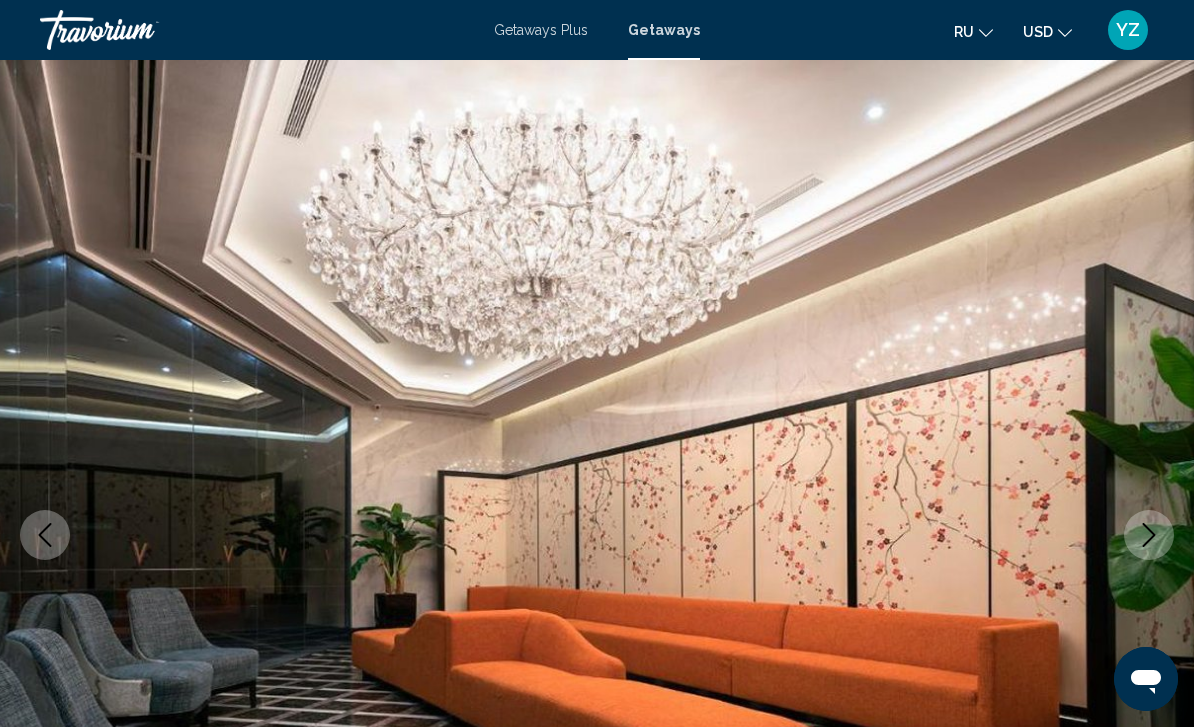 click at bounding box center (1149, 535) 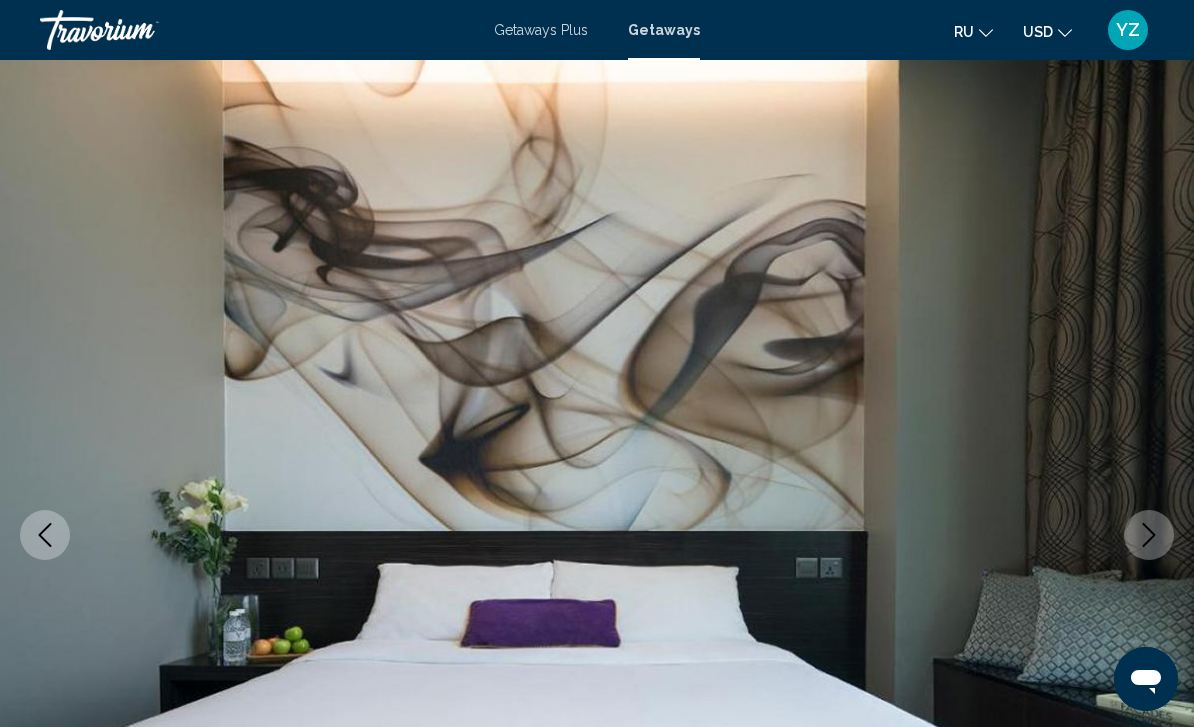 click 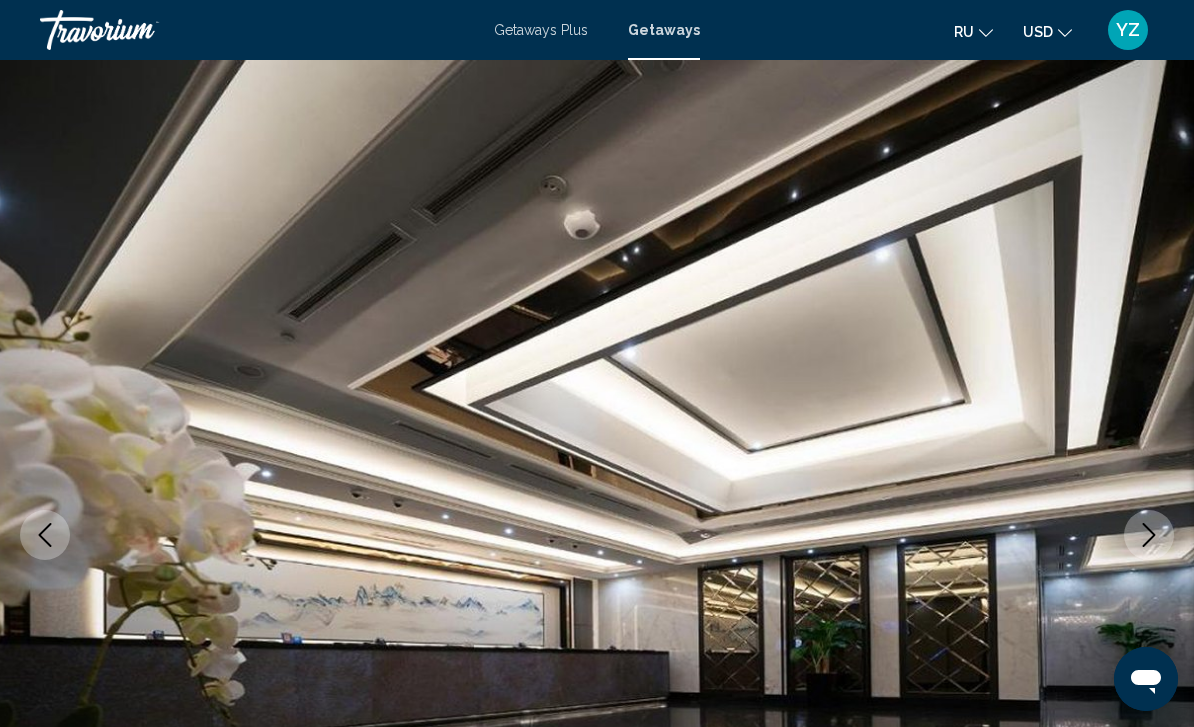 click at bounding box center [1149, 535] 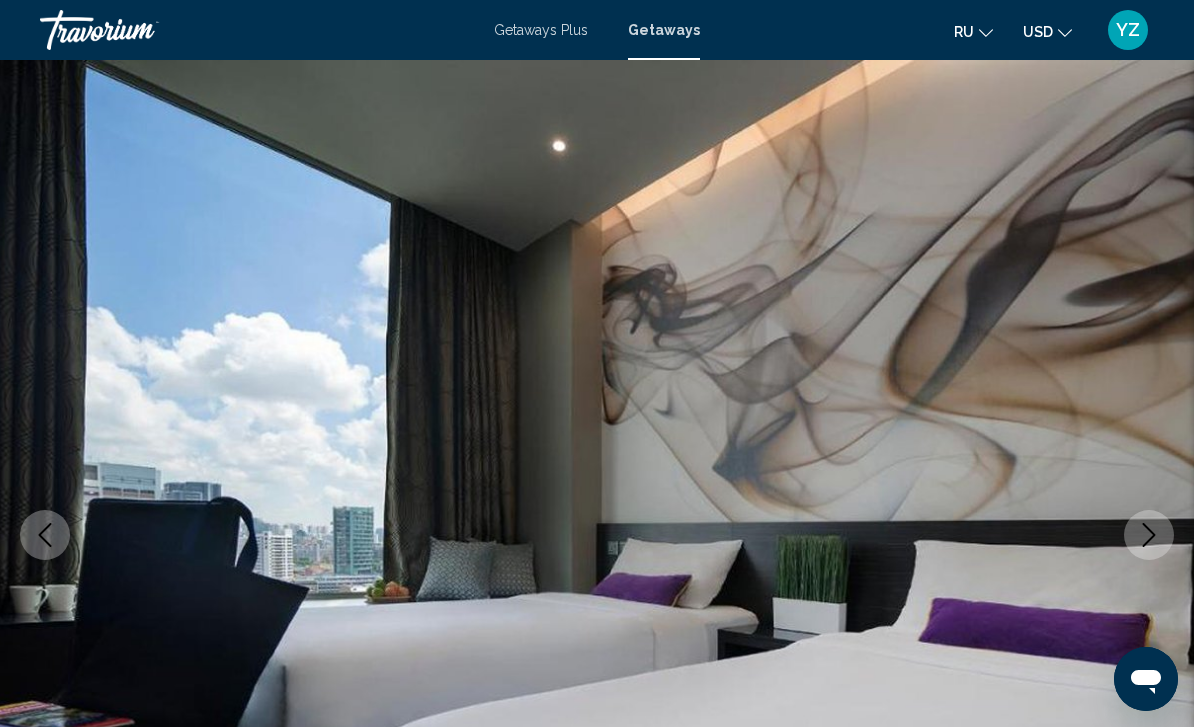 click at bounding box center [1149, 535] 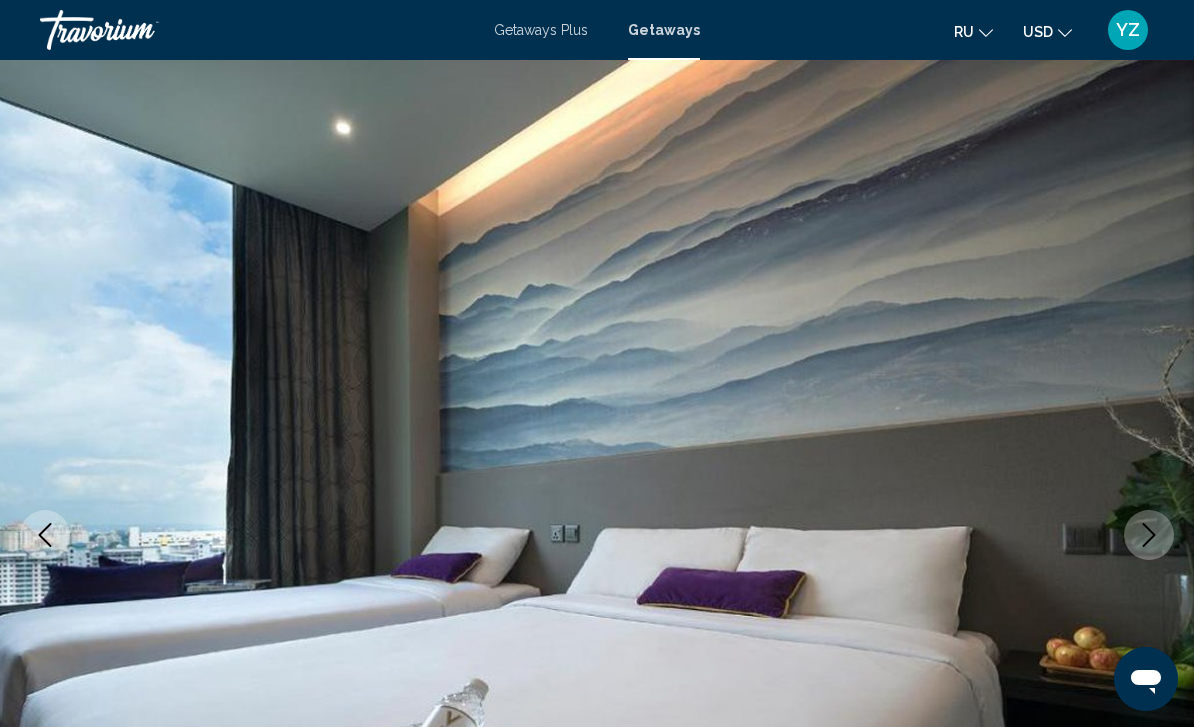 click 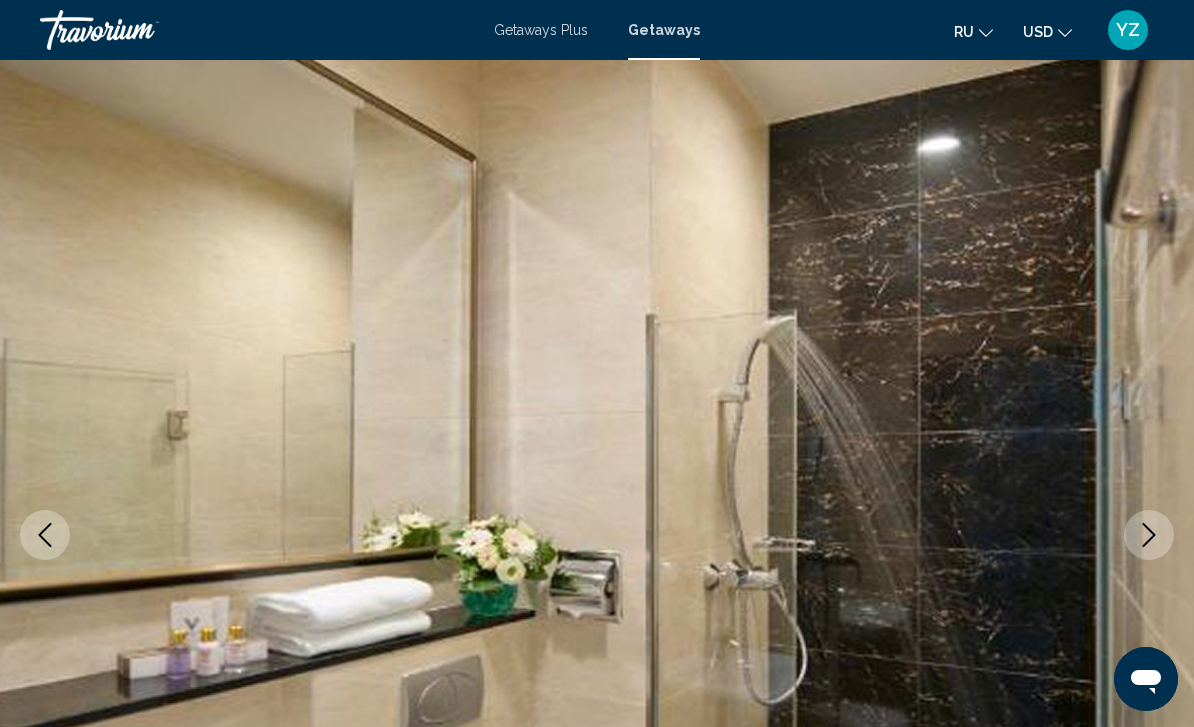 click 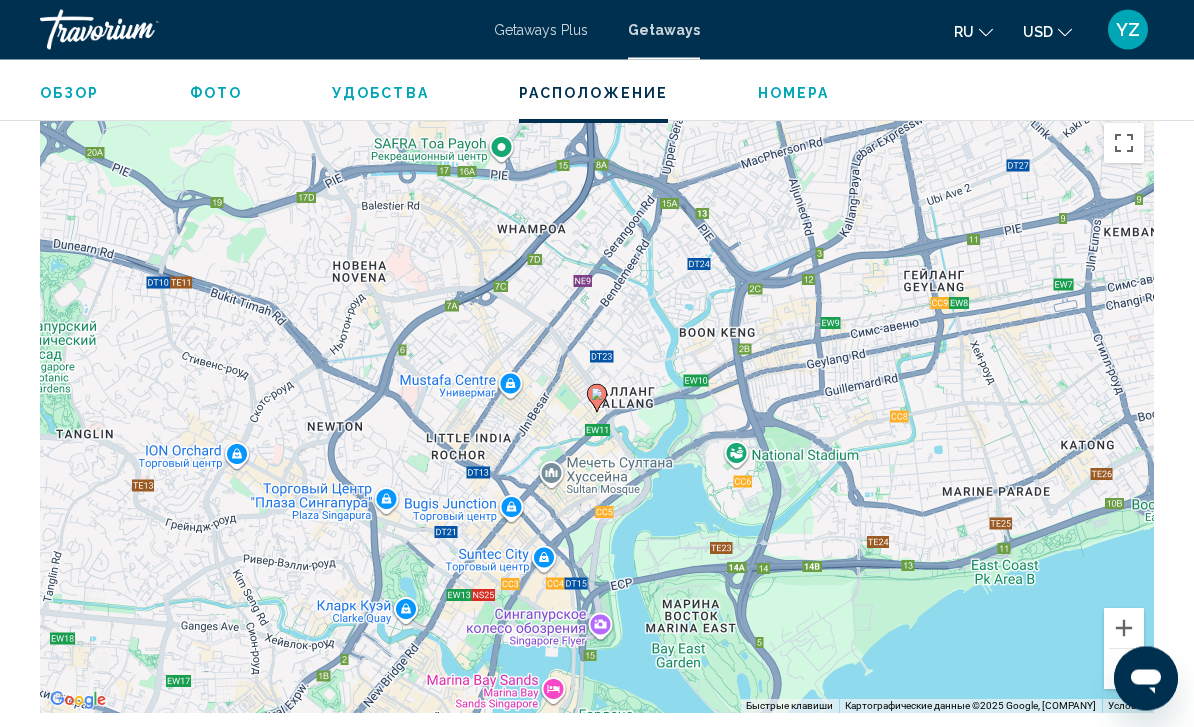 scroll, scrollTop: 2557, scrollLeft: 0, axis: vertical 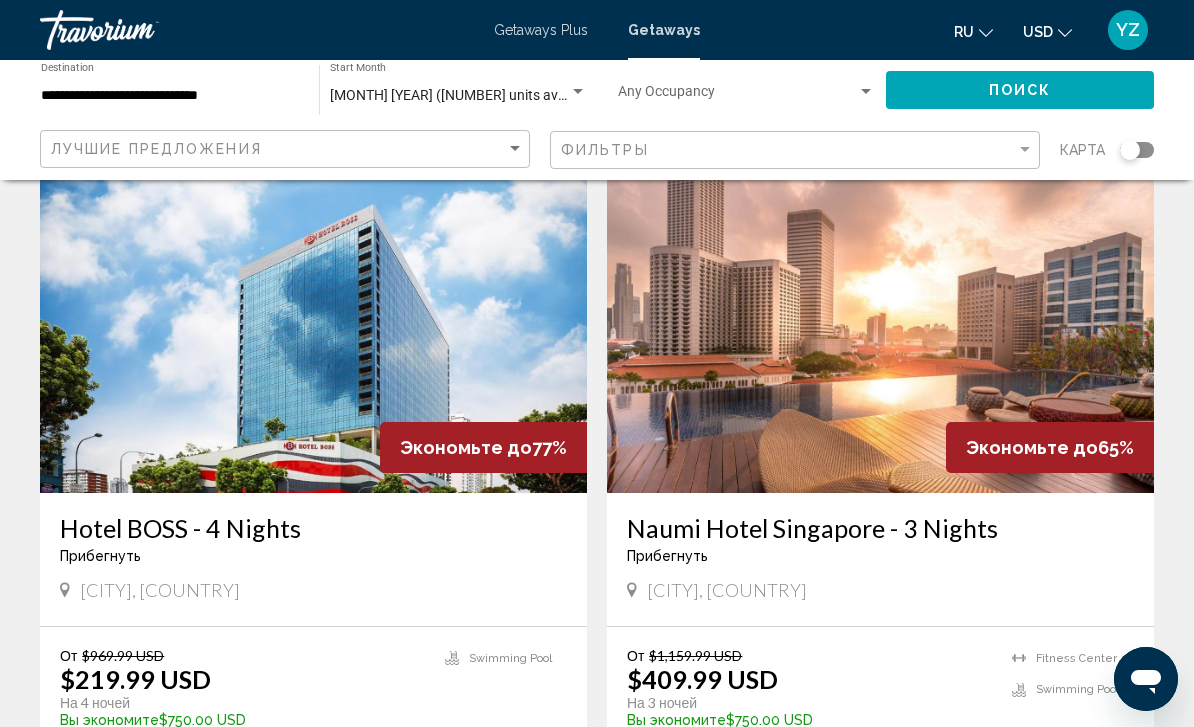 click at bounding box center (880, 333) 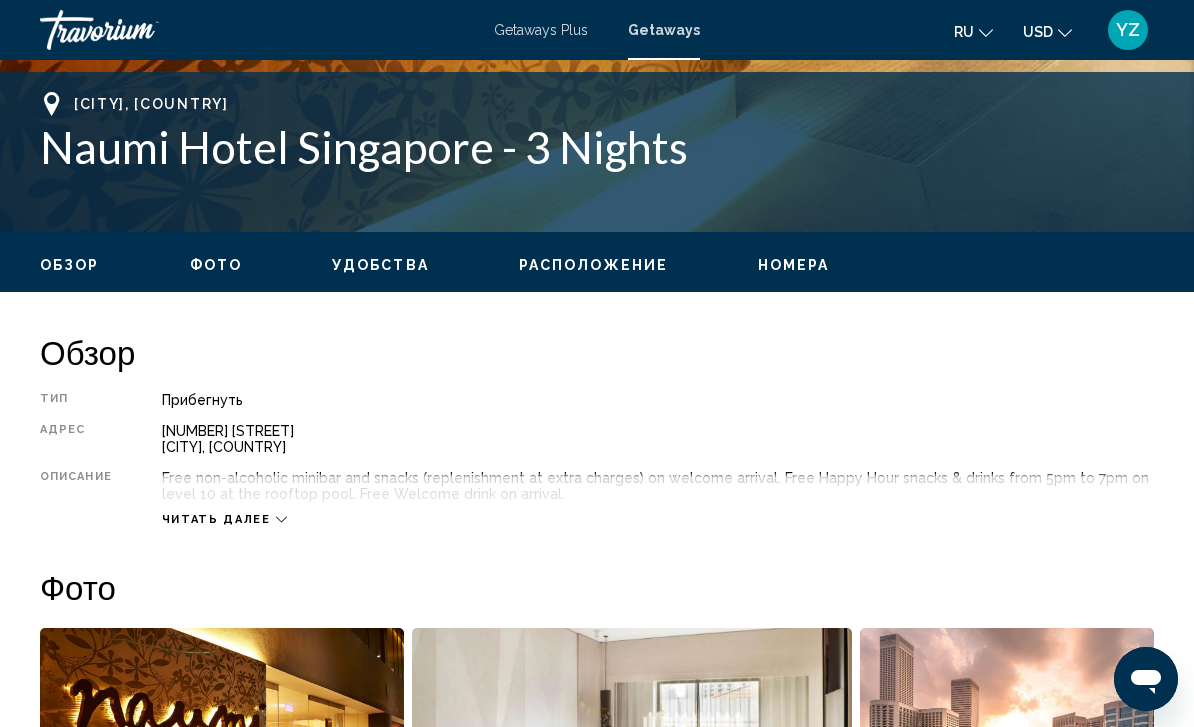 scroll, scrollTop: 0, scrollLeft: 0, axis: both 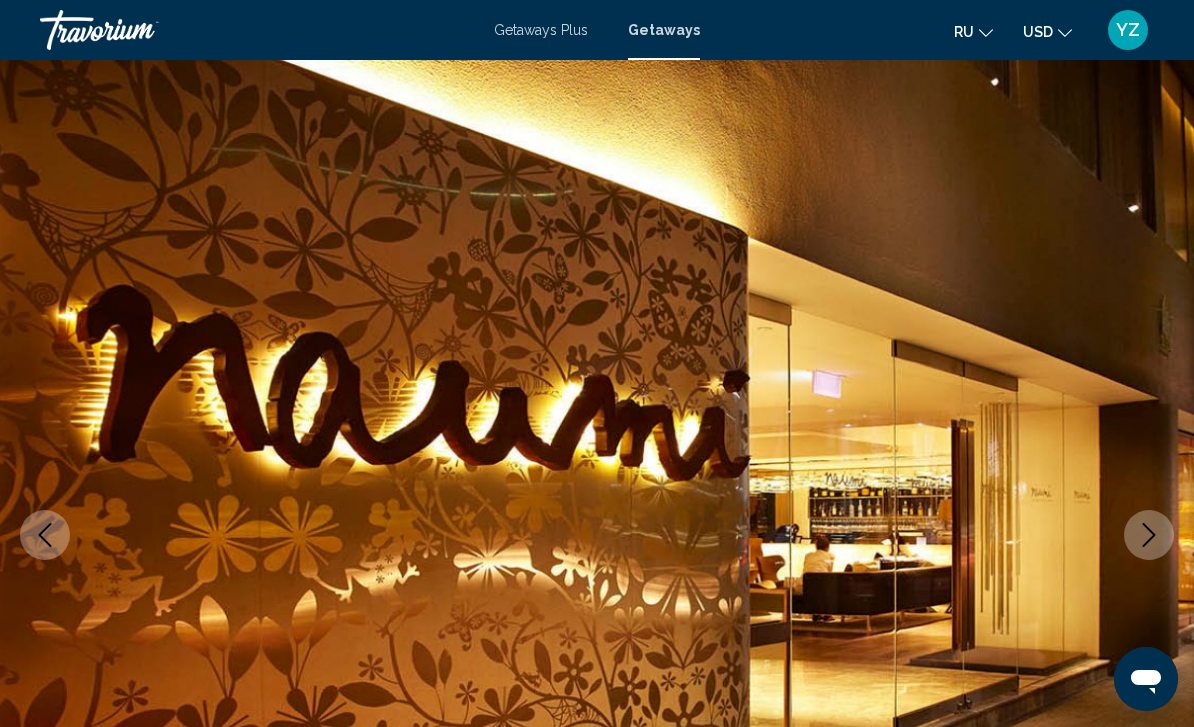 click 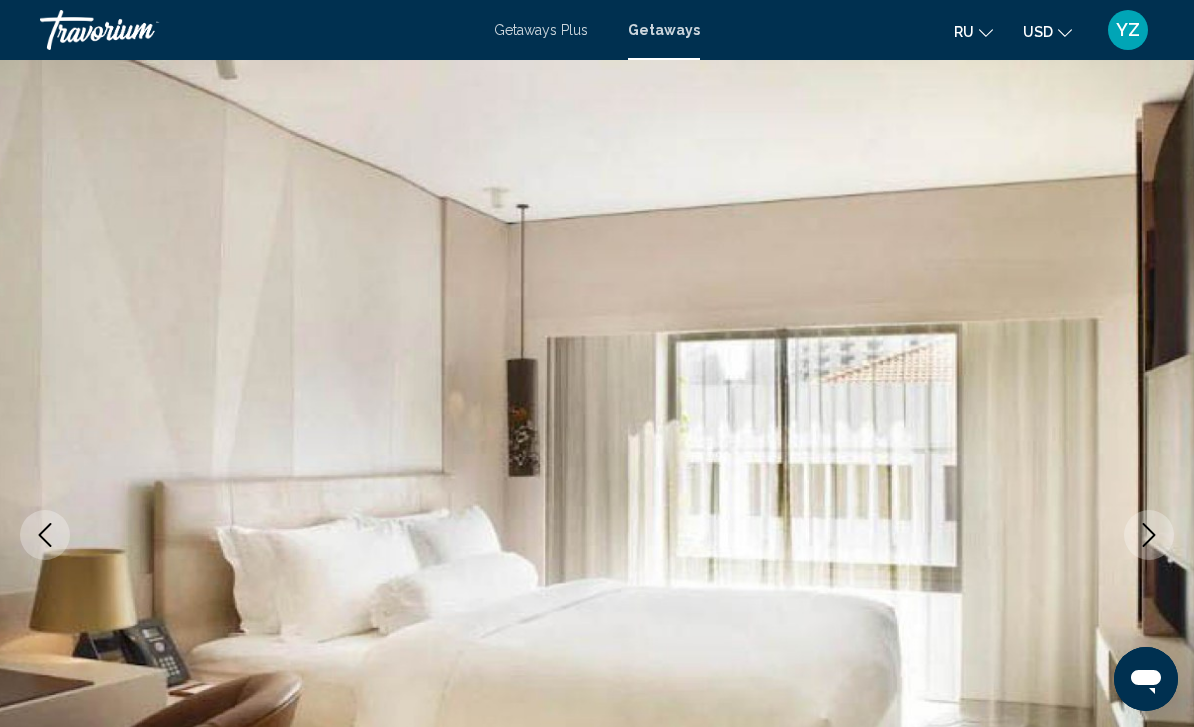 click at bounding box center (1149, 535) 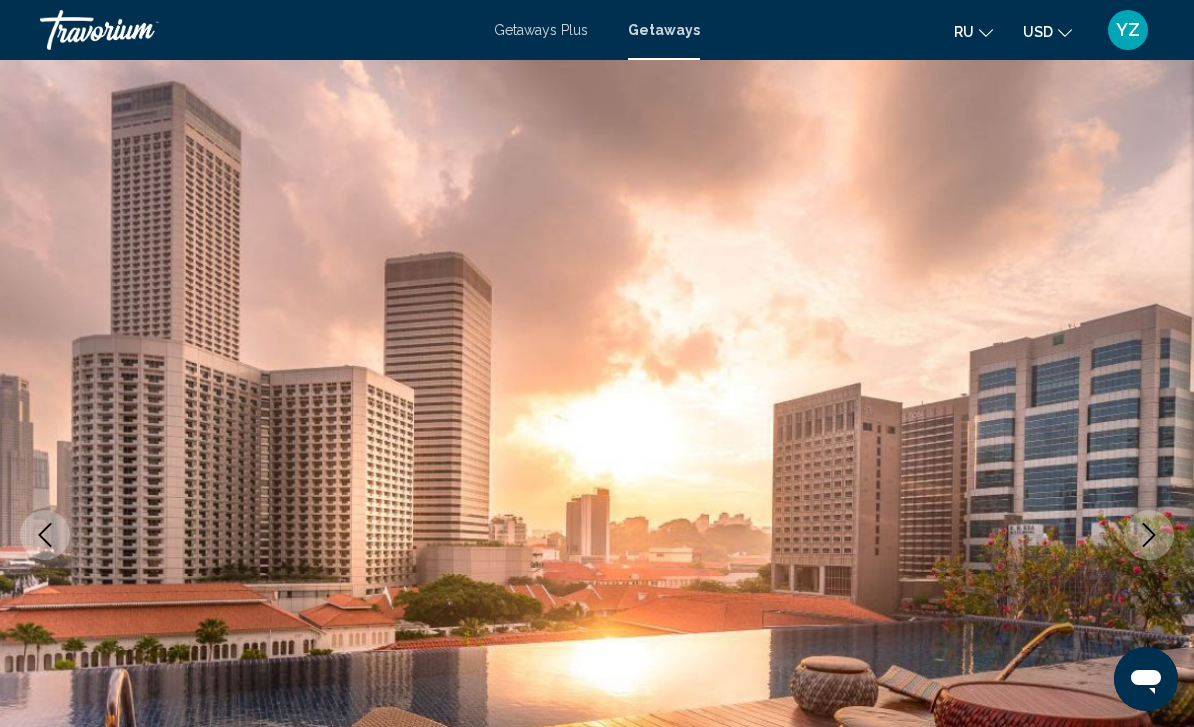 click 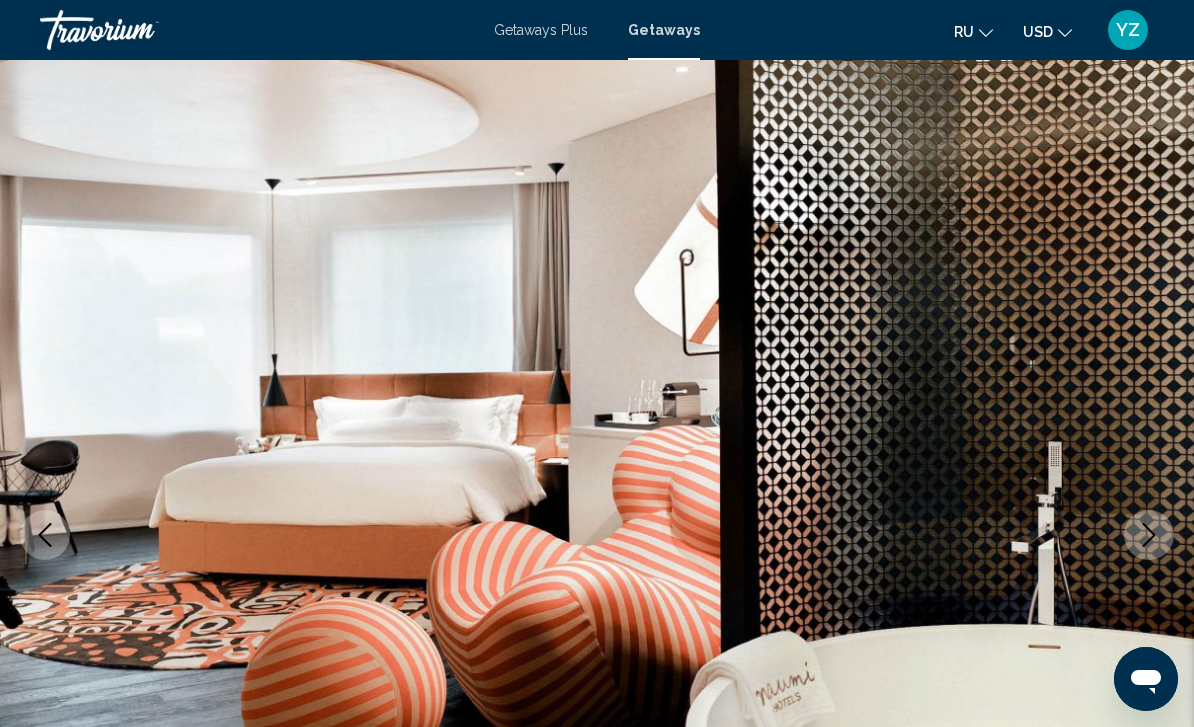 click at bounding box center [1149, 535] 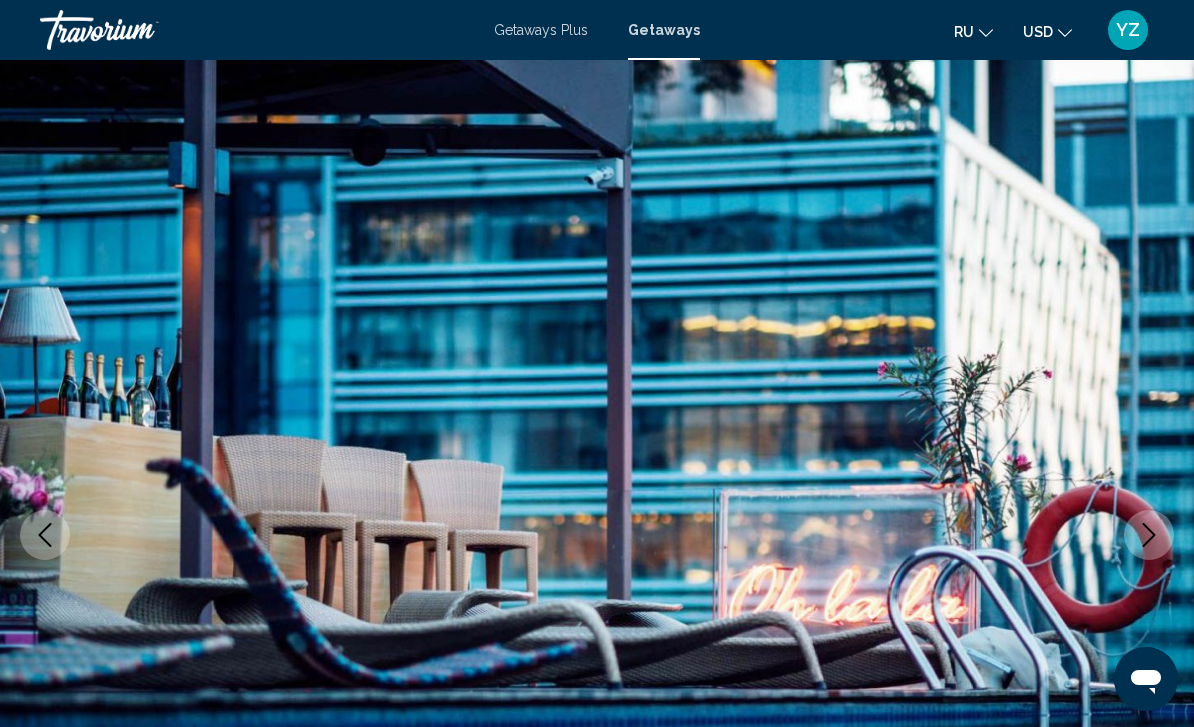 click at bounding box center (1149, 535) 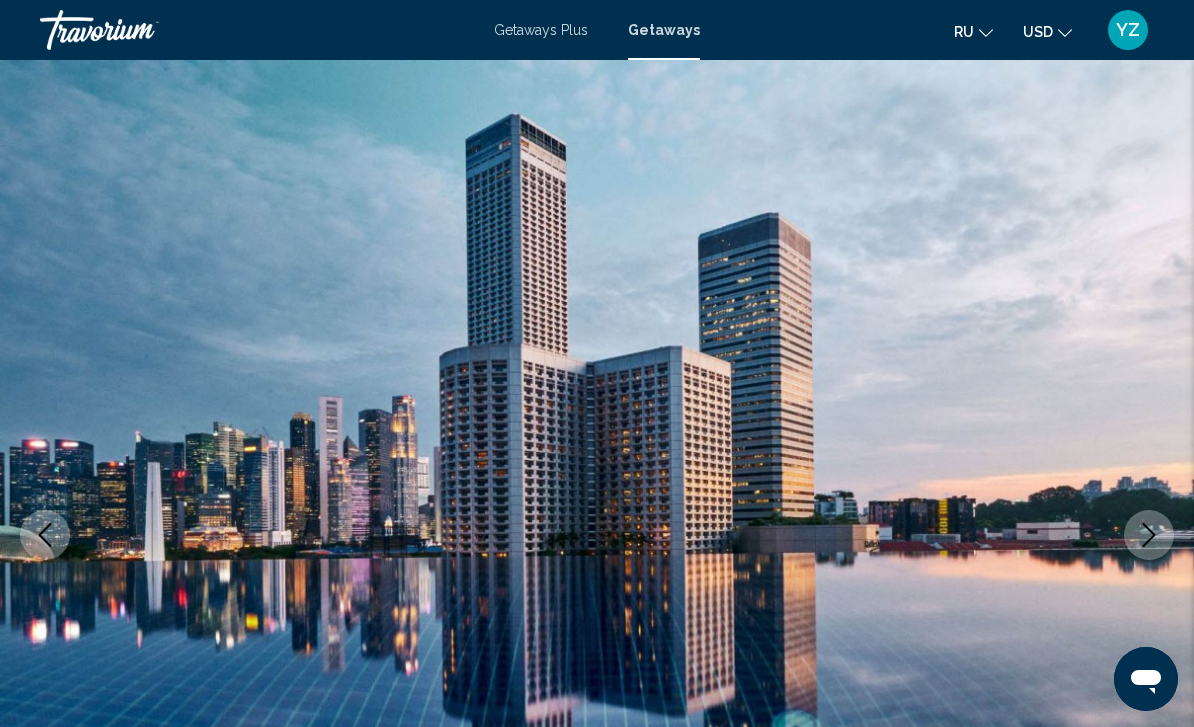 click at bounding box center [1149, 535] 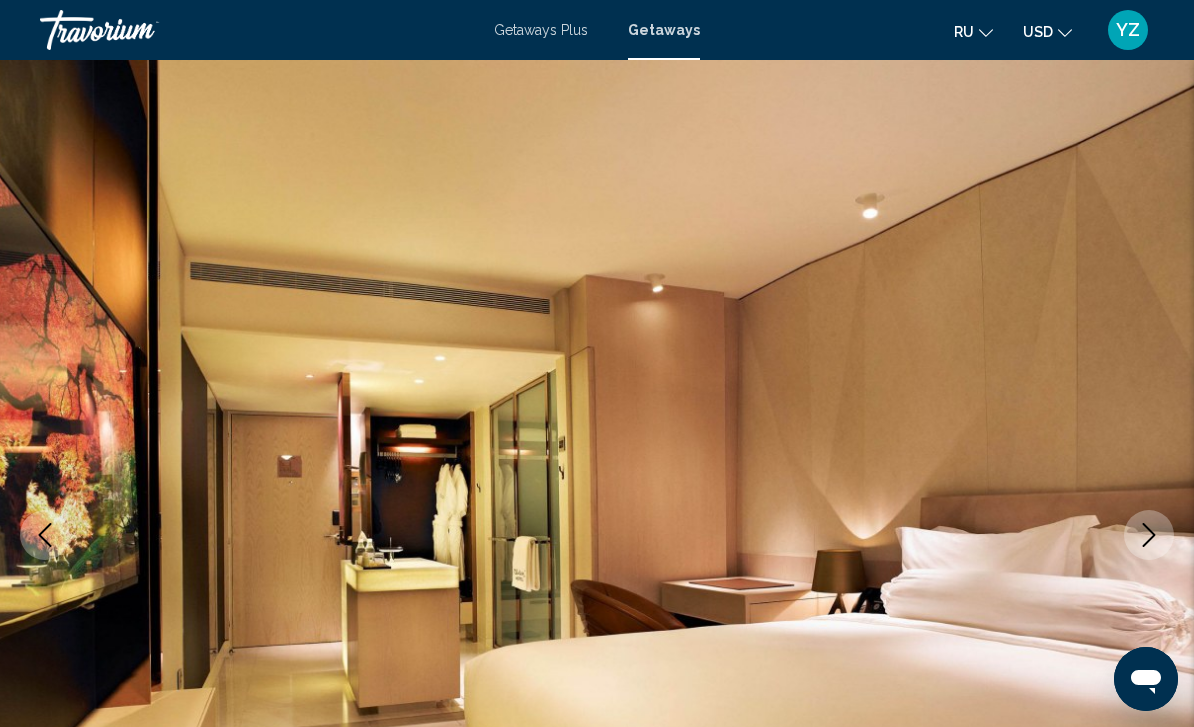 click at bounding box center [1149, 535] 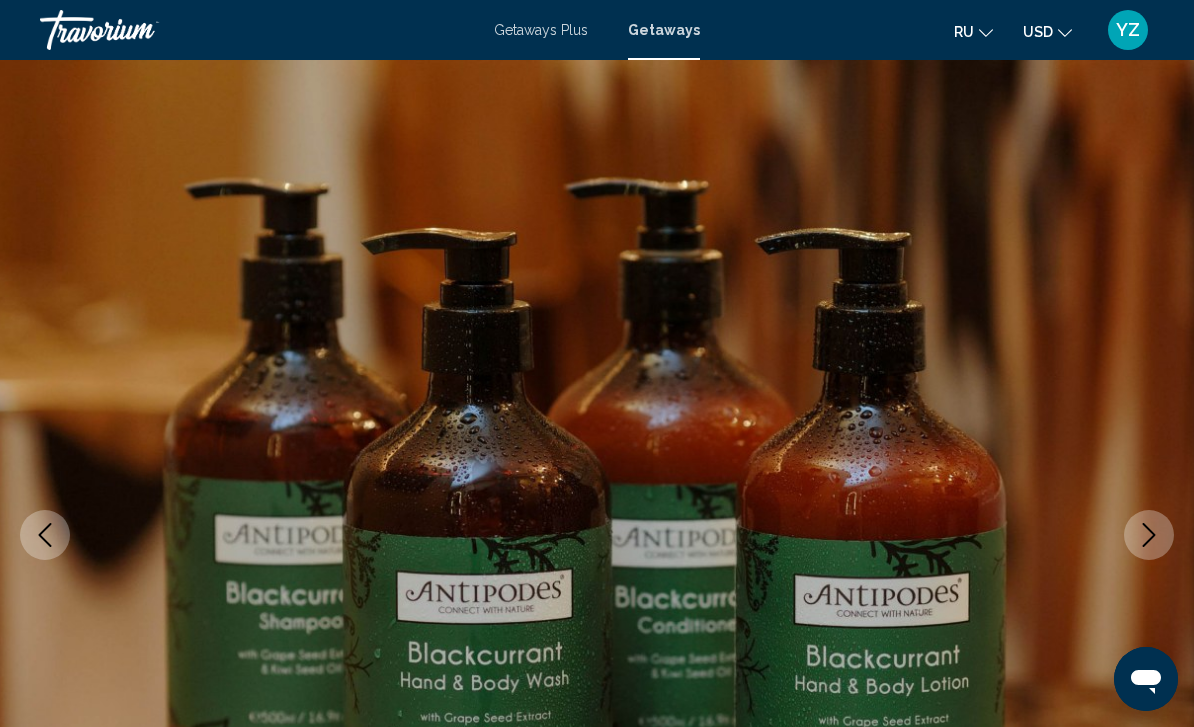 click at bounding box center [597, 535] 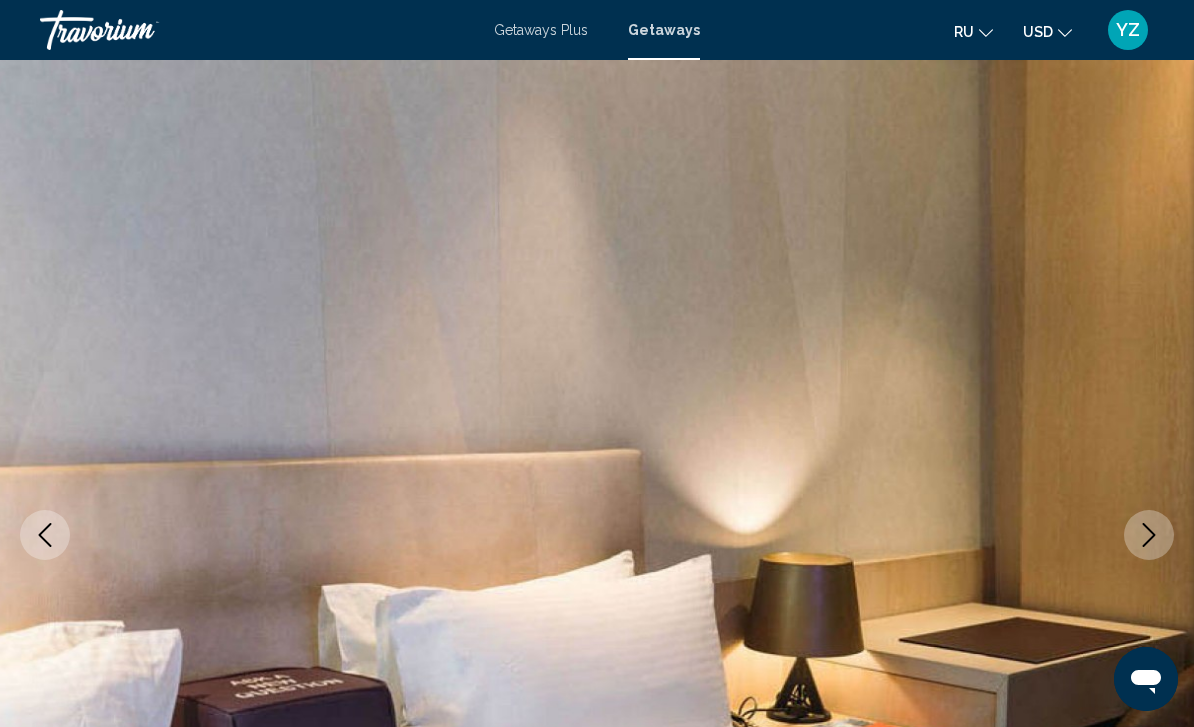 click 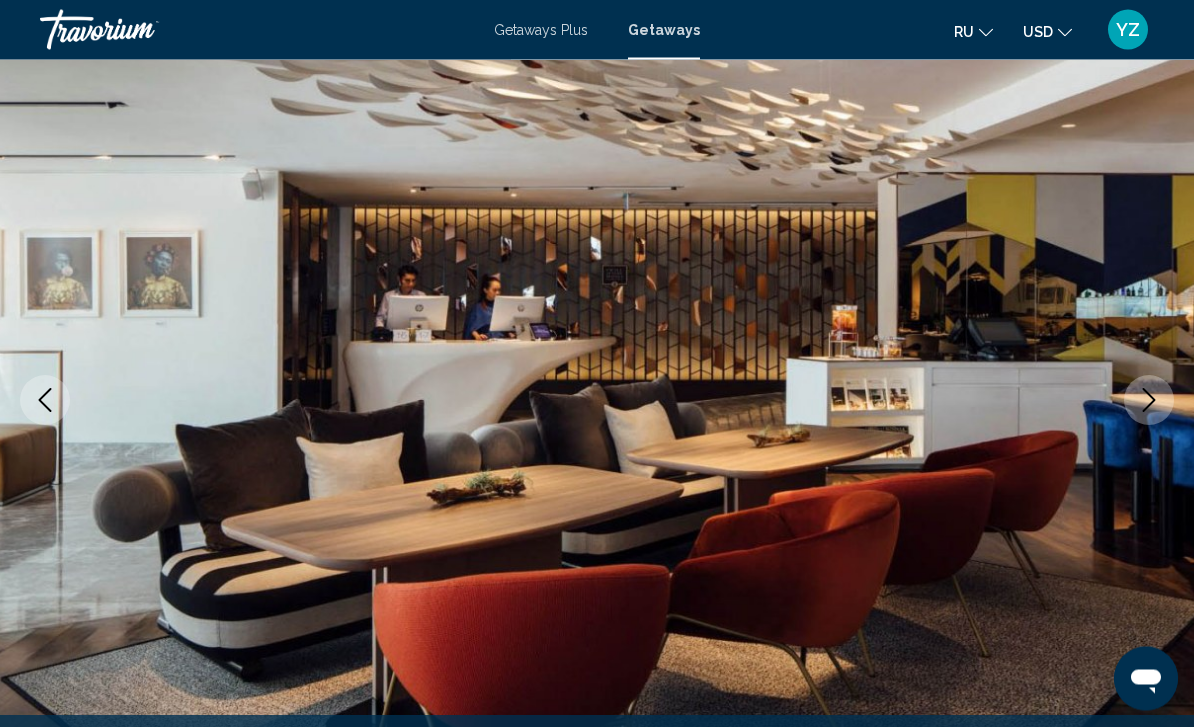 click at bounding box center [1149, 401] 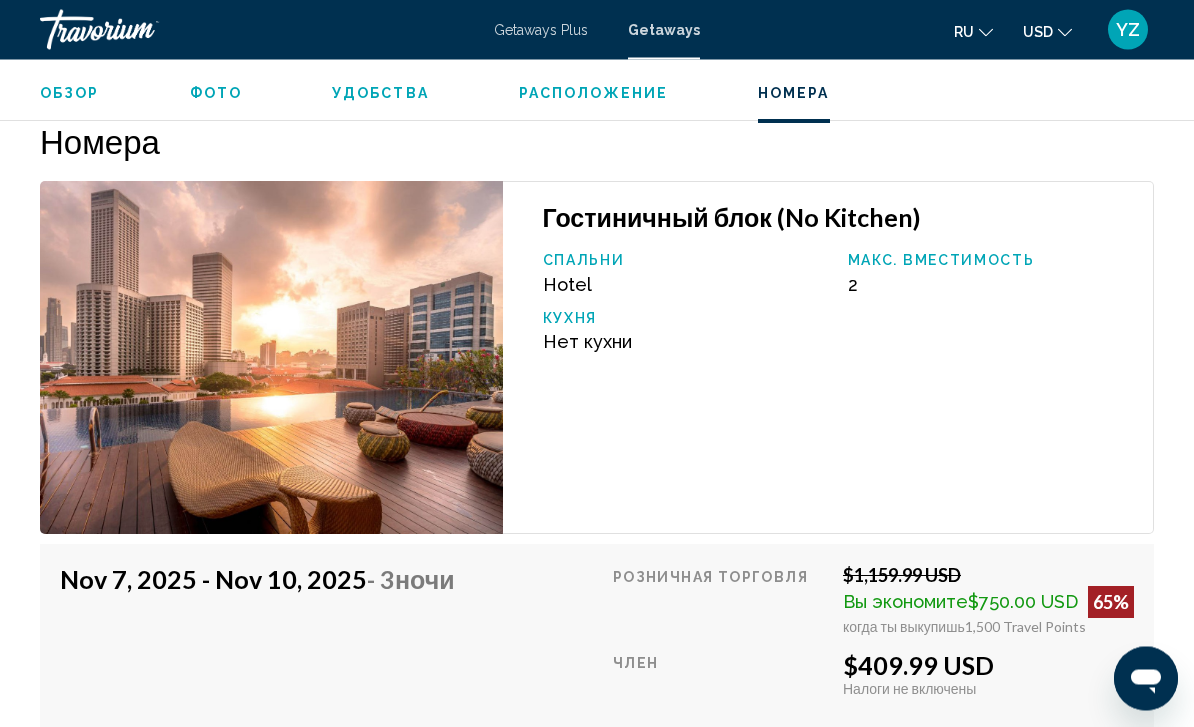 scroll, scrollTop: 3479, scrollLeft: 0, axis: vertical 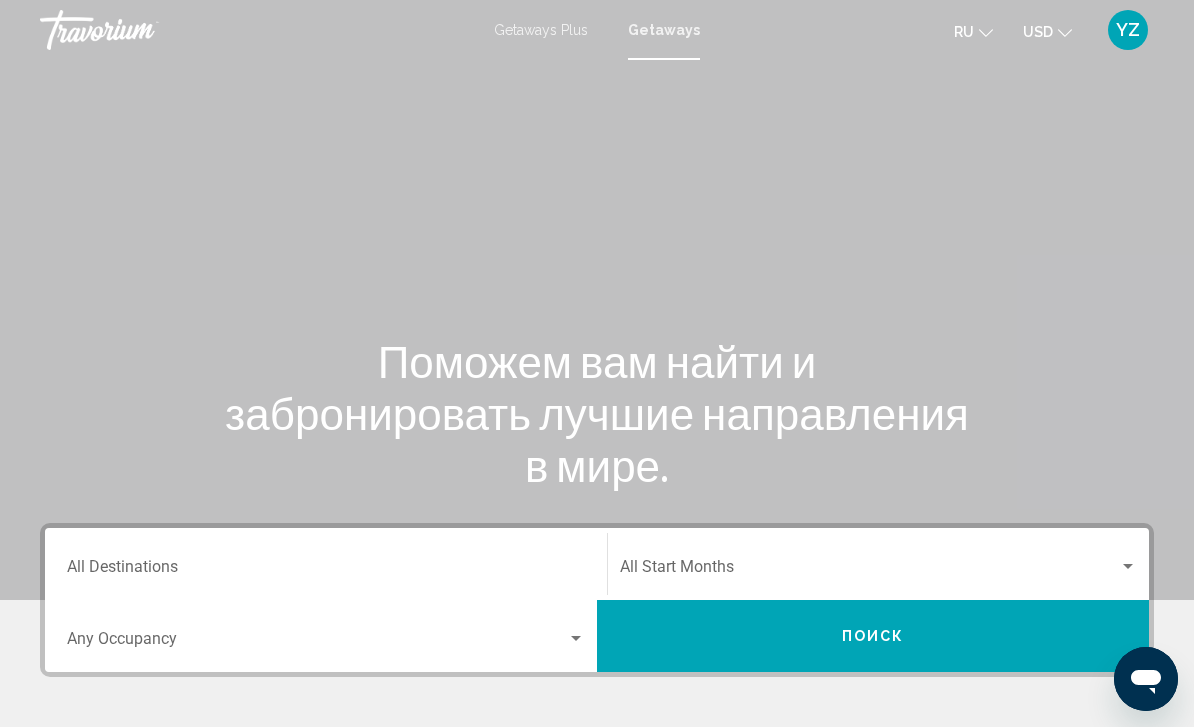click on "Destination All Destinations" at bounding box center (326, 571) 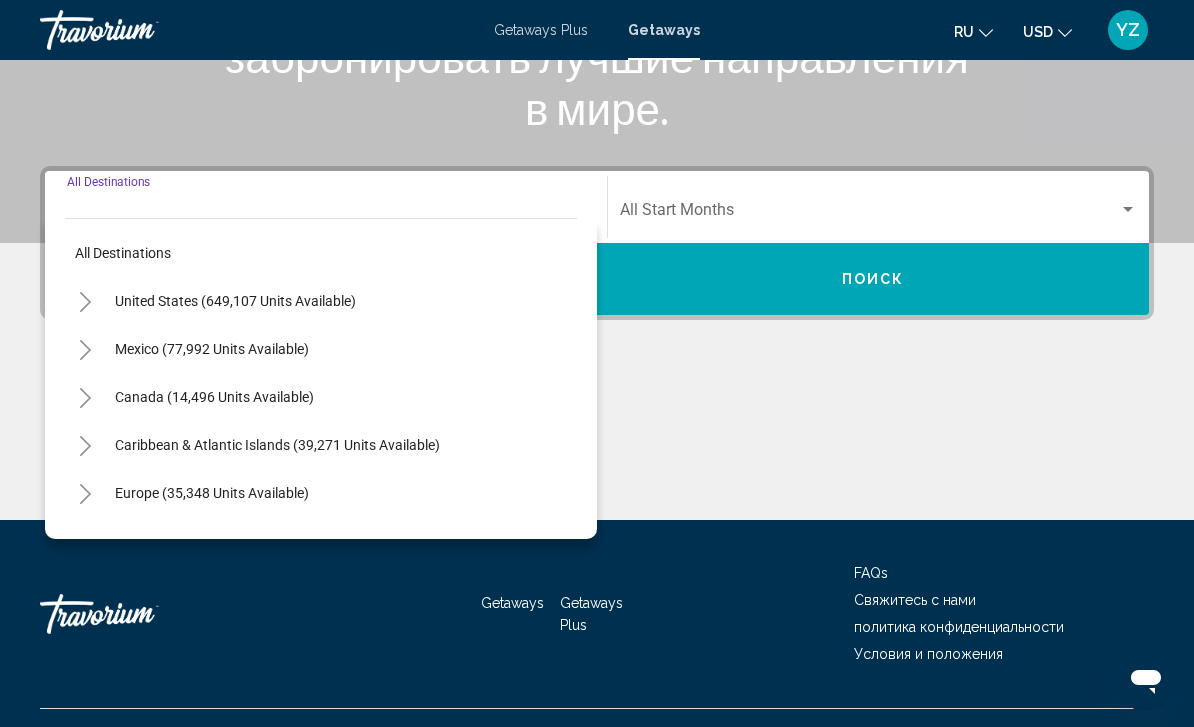 scroll, scrollTop: 395, scrollLeft: 0, axis: vertical 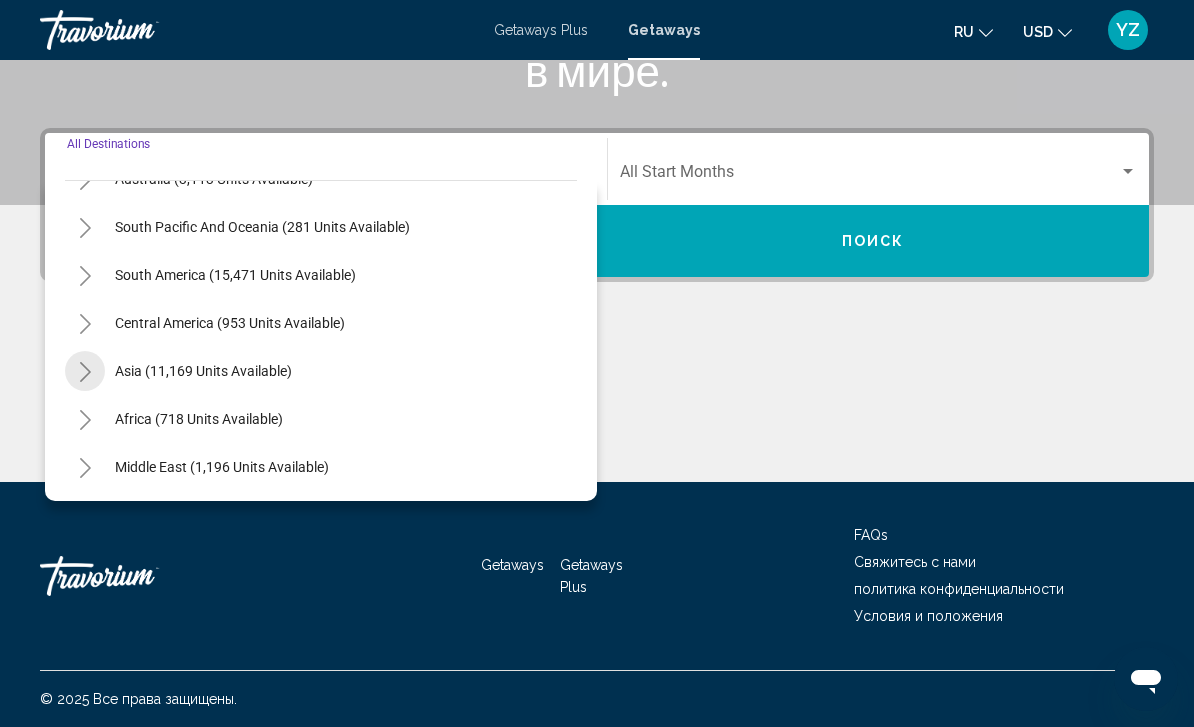 click 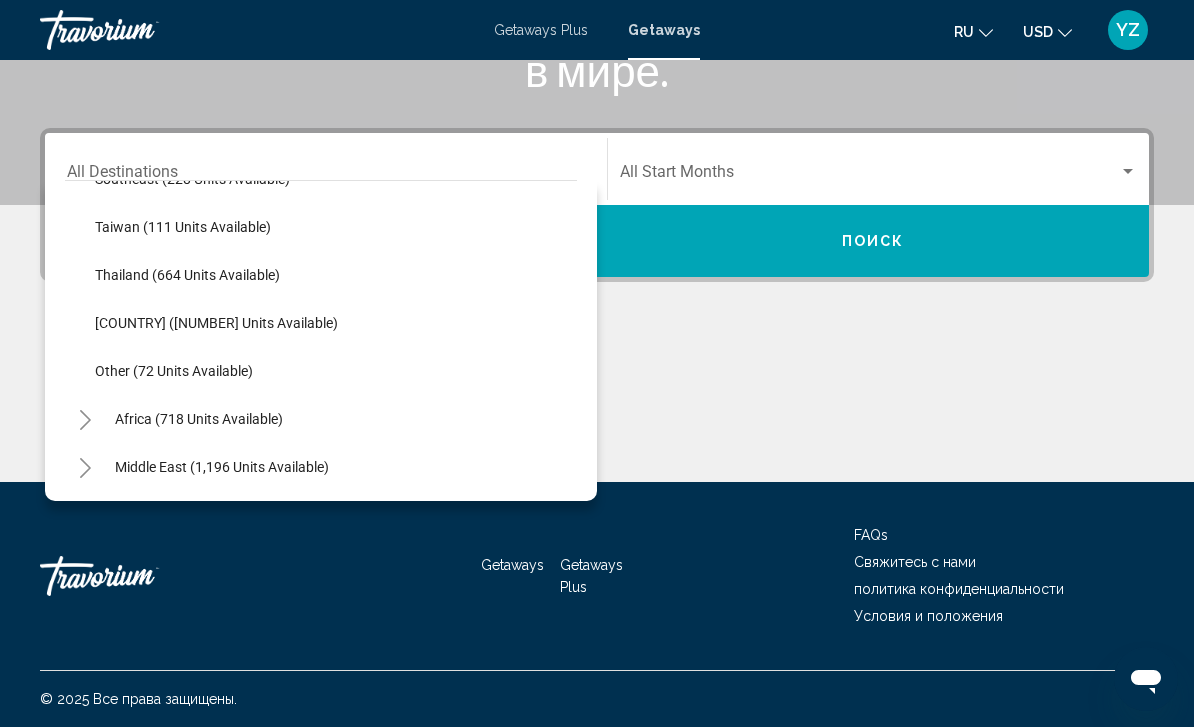 scroll, scrollTop: 1044, scrollLeft: 0, axis: vertical 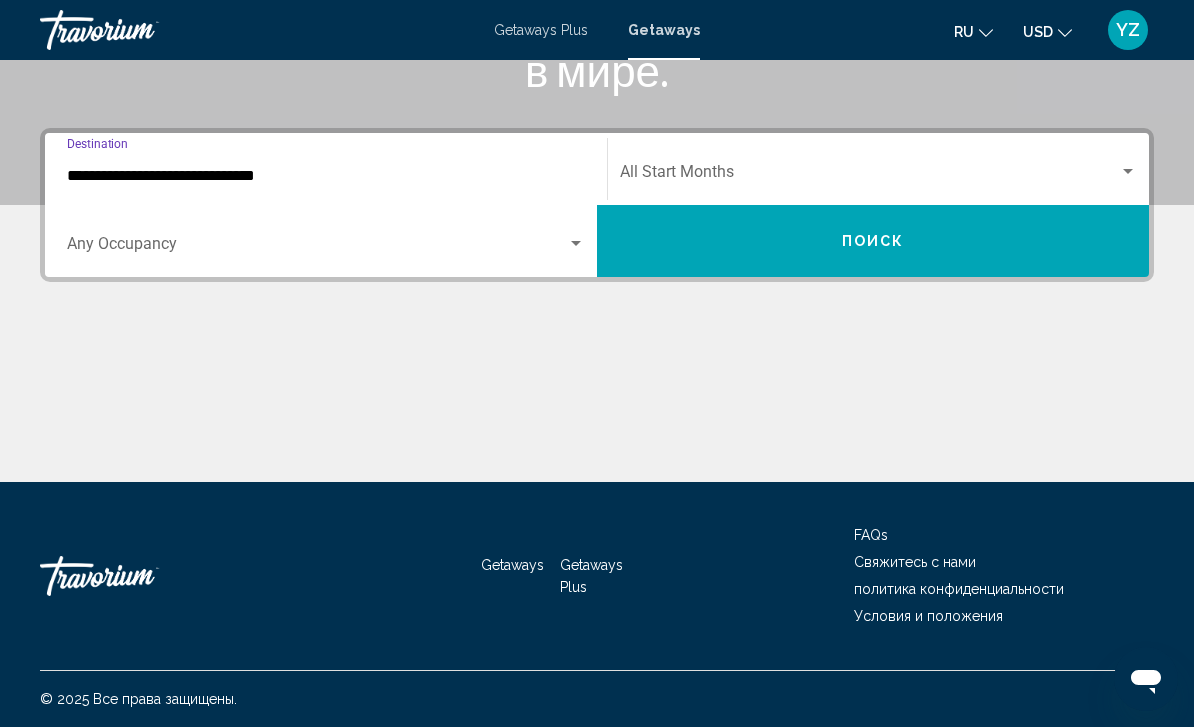 click at bounding box center [869, 176] 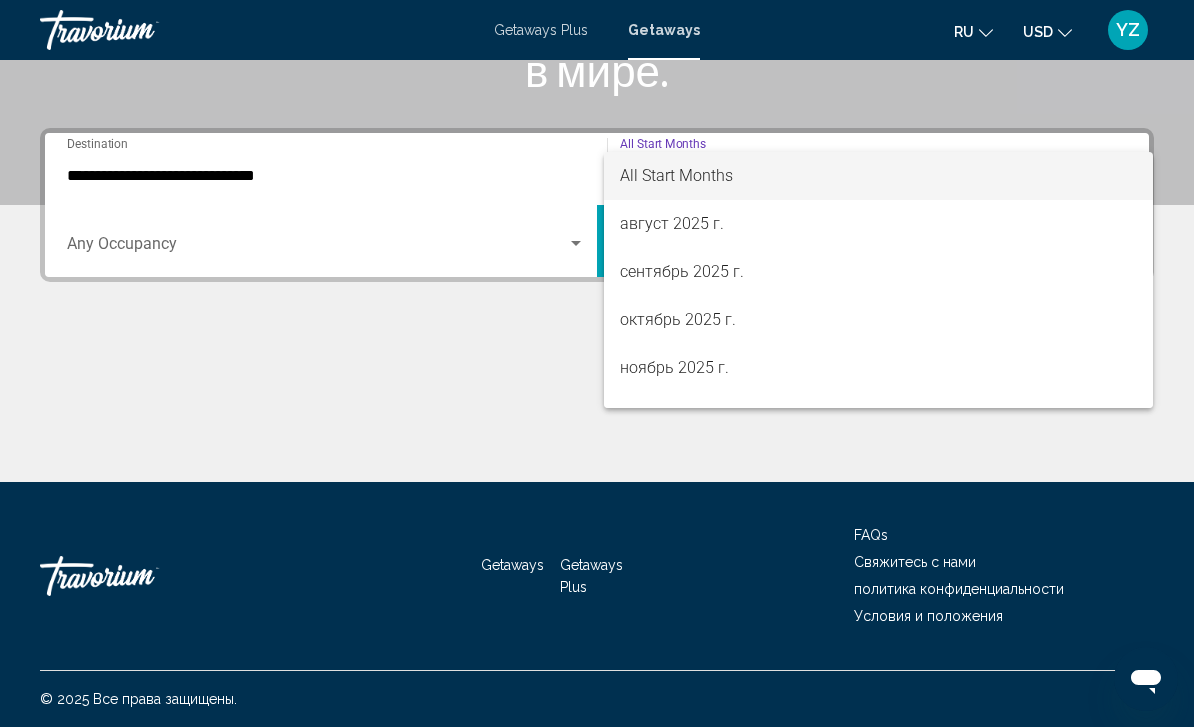 click on "ноябрь 2025 г." at bounding box center [878, 368] 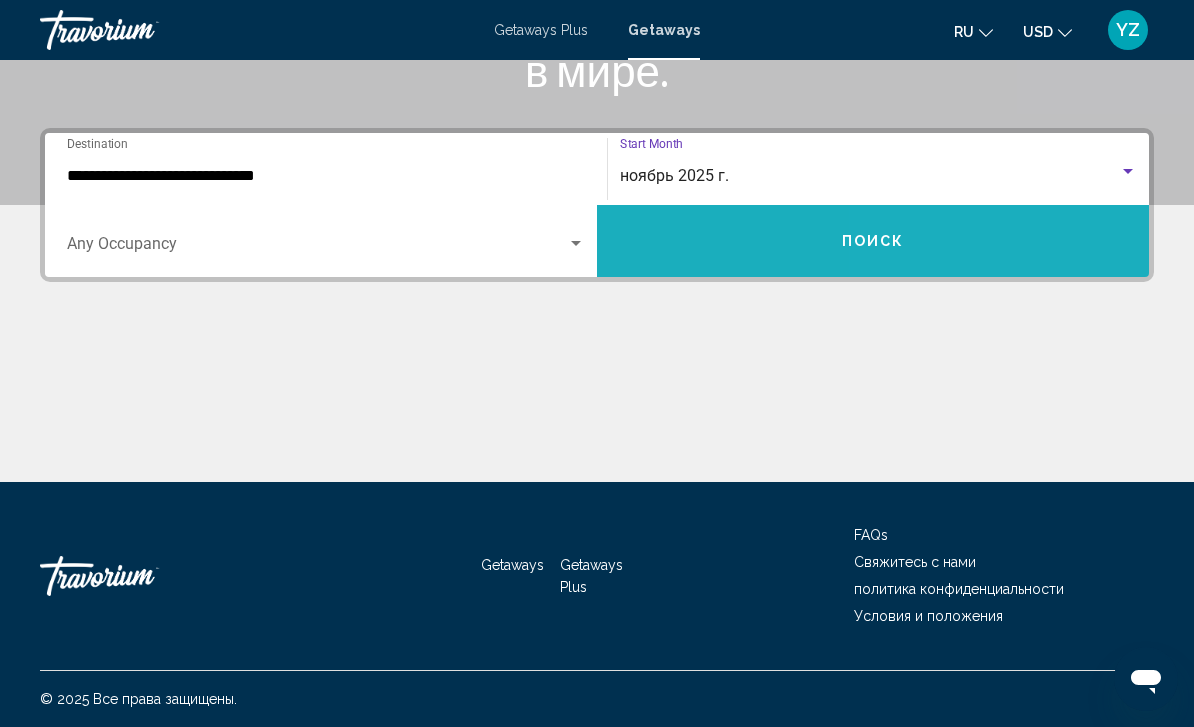 click on "Поиск" at bounding box center (873, 241) 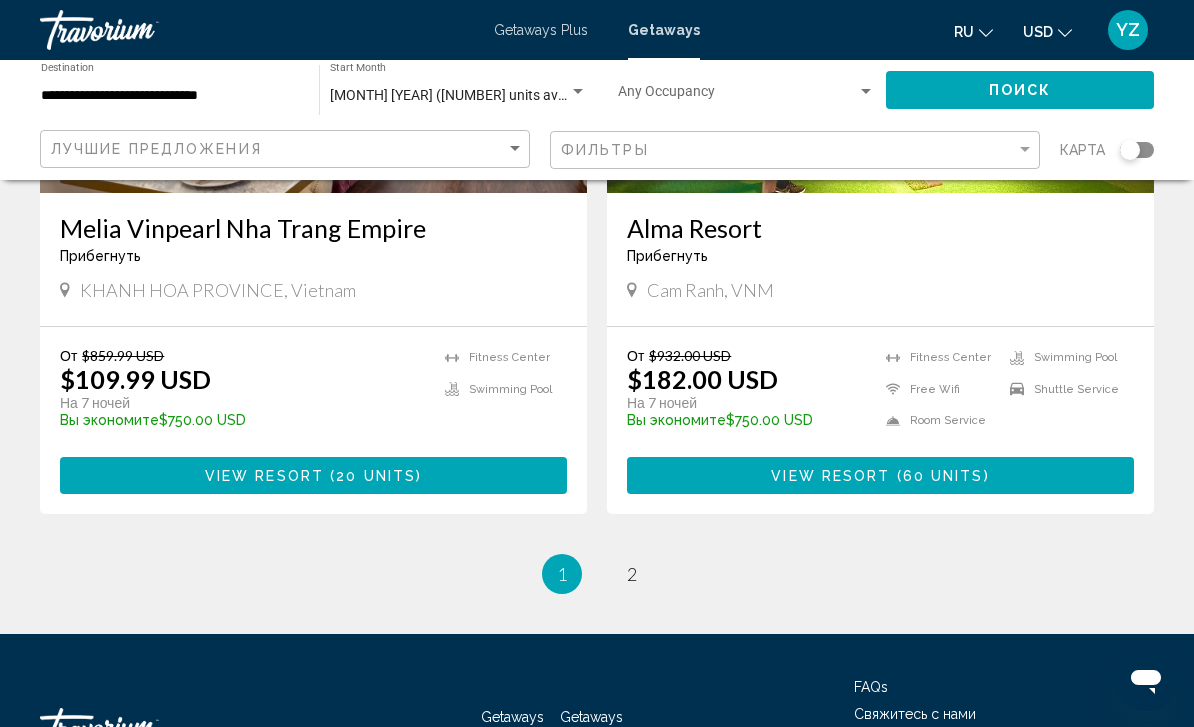 scroll, scrollTop: 3803, scrollLeft: 0, axis: vertical 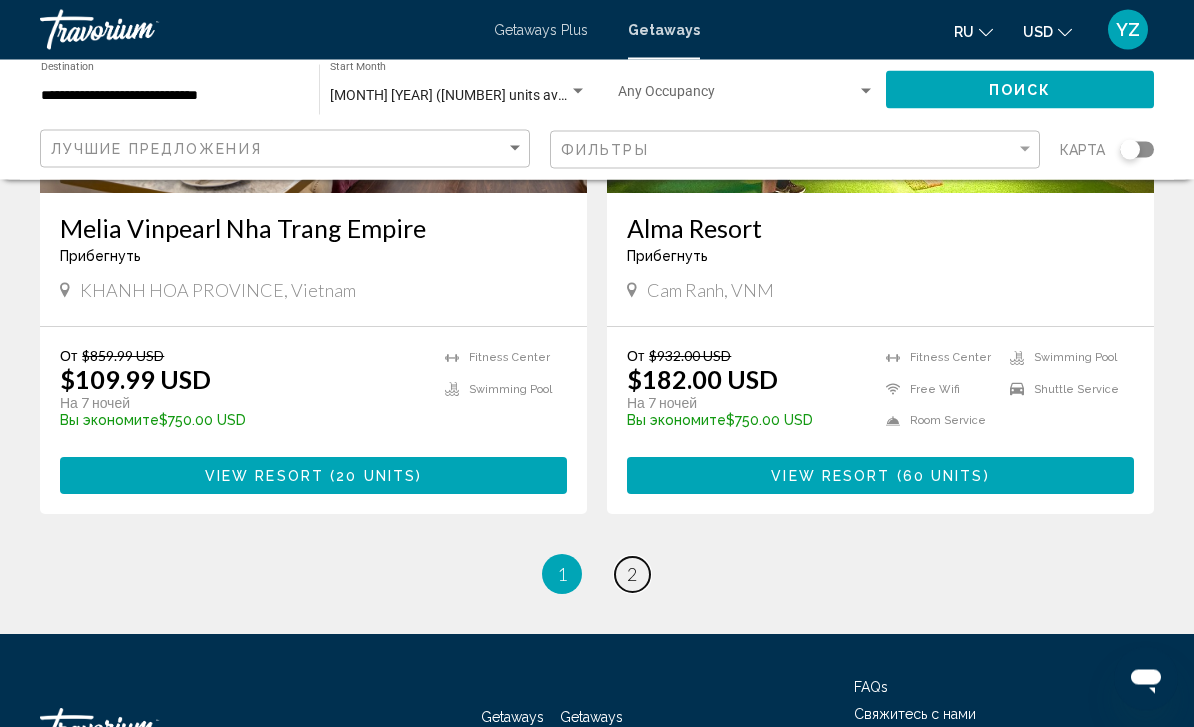 click on "page  2" at bounding box center (632, 575) 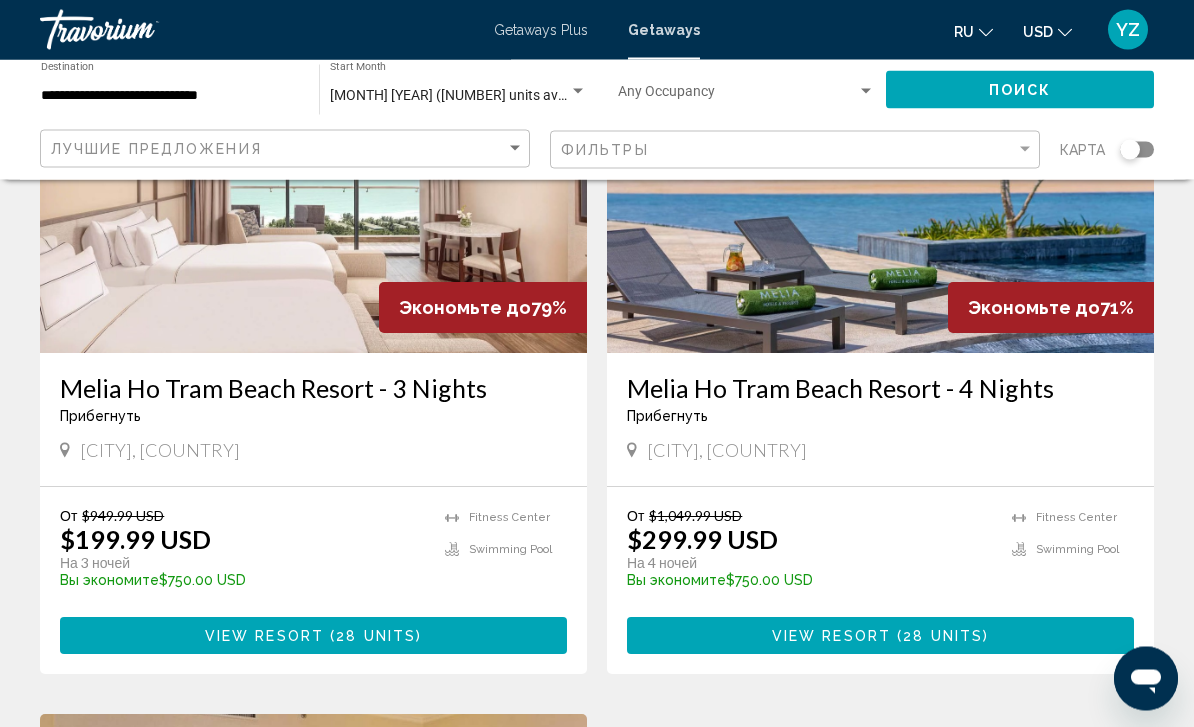 scroll, scrollTop: 224, scrollLeft: 0, axis: vertical 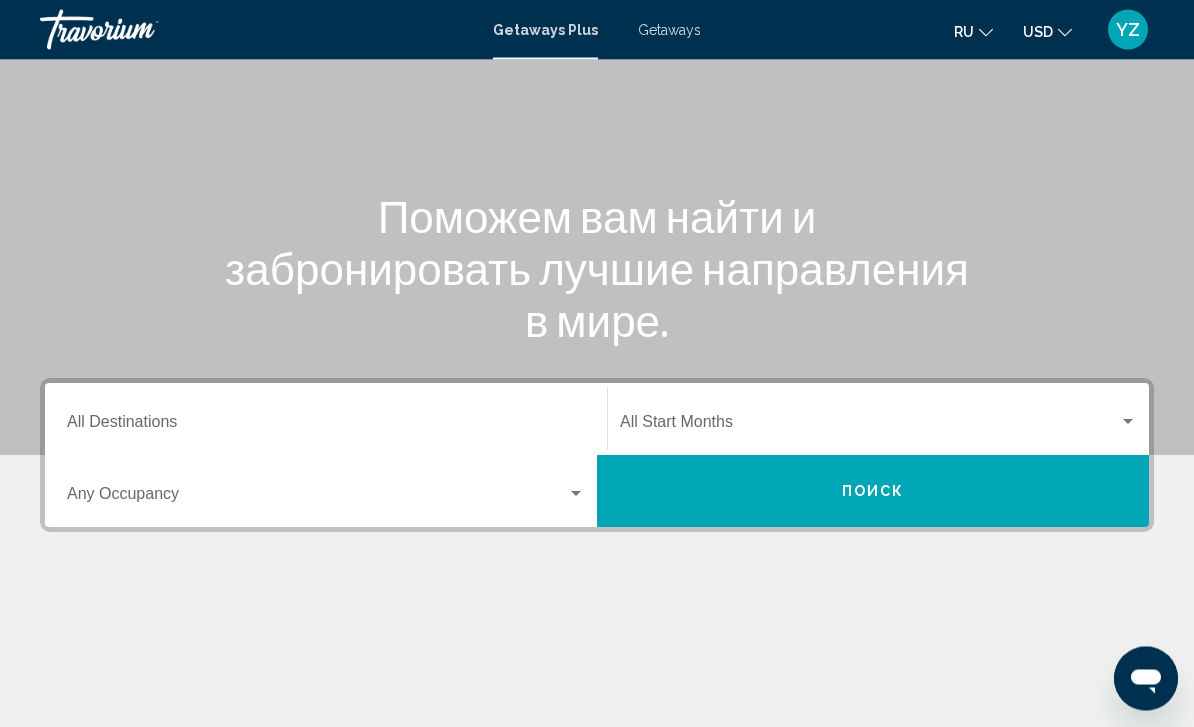 click on "Destination All Destinations" at bounding box center [326, 427] 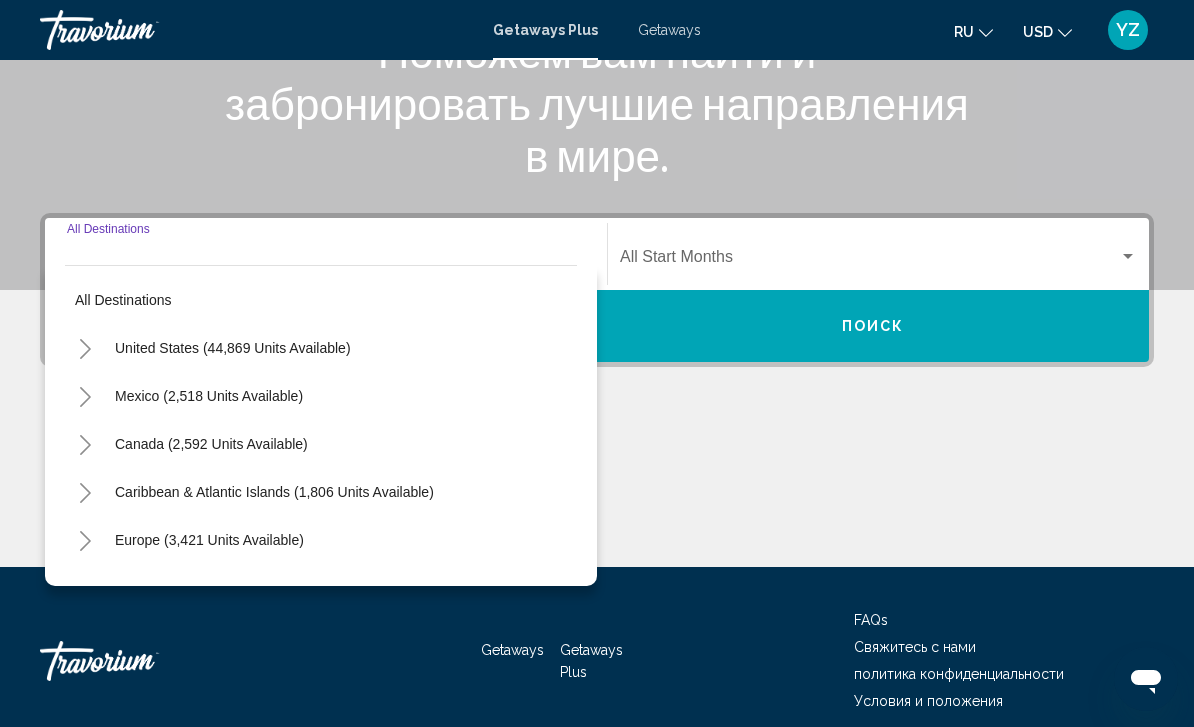 scroll, scrollTop: 328, scrollLeft: 0, axis: vertical 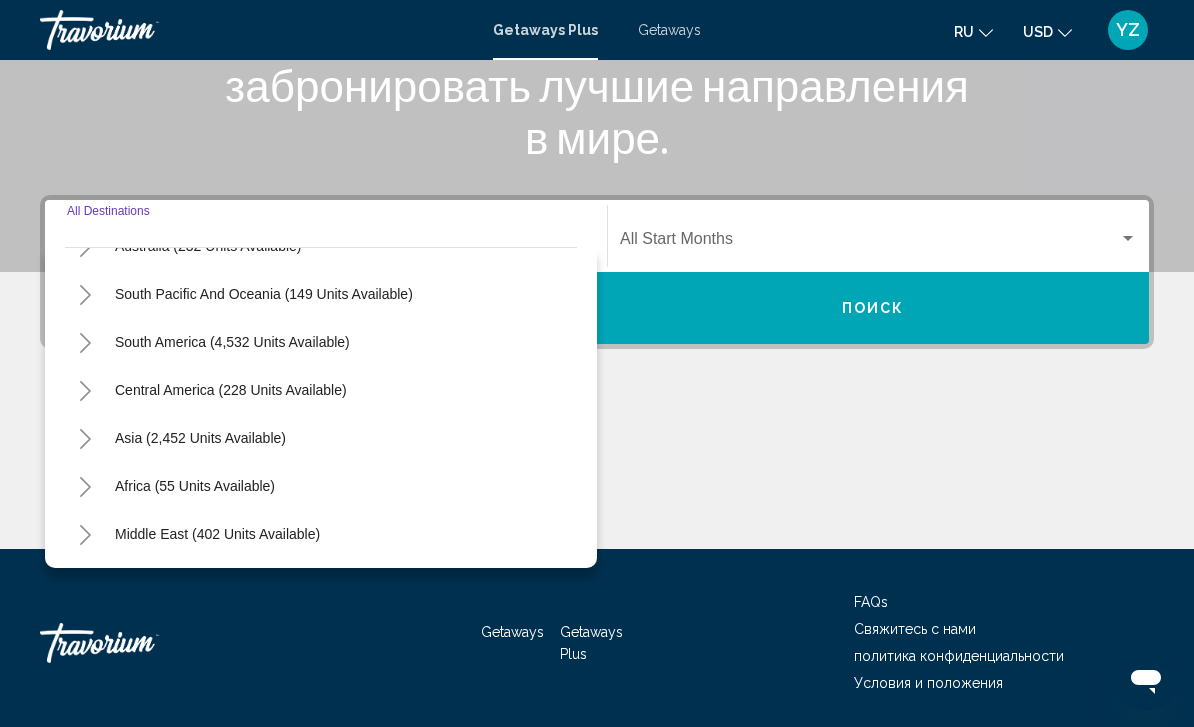 click 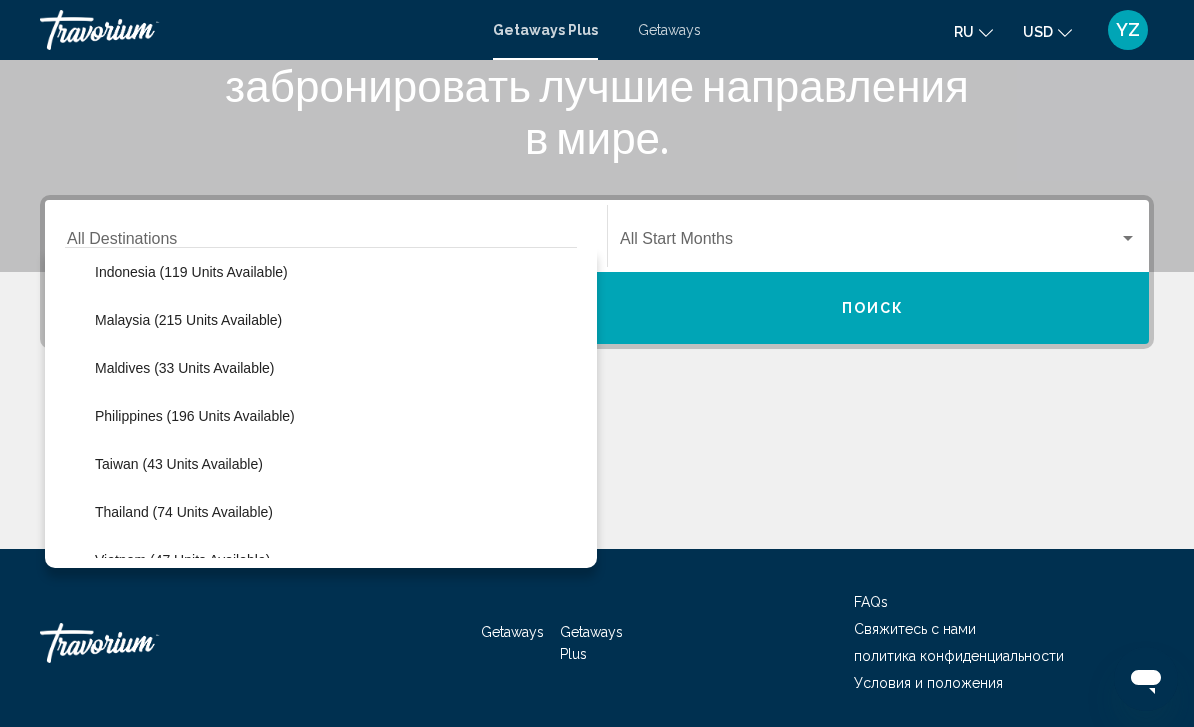 scroll, scrollTop: 681, scrollLeft: 0, axis: vertical 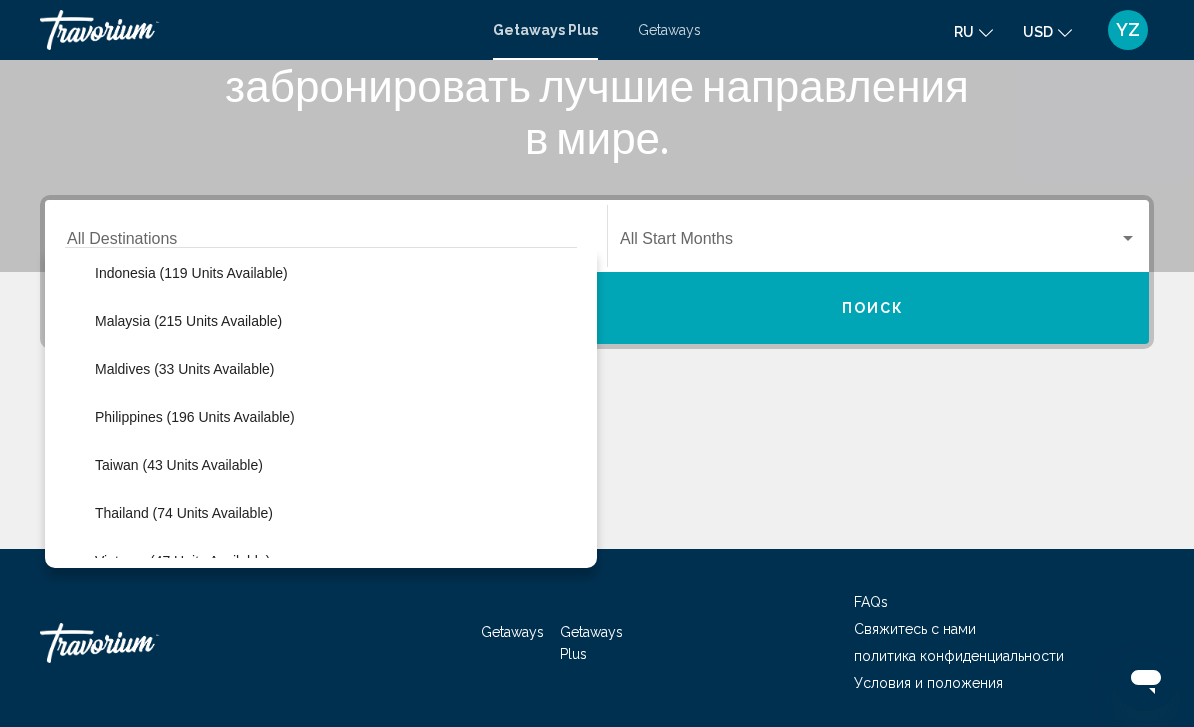 click on "Maldives (33 units available)" 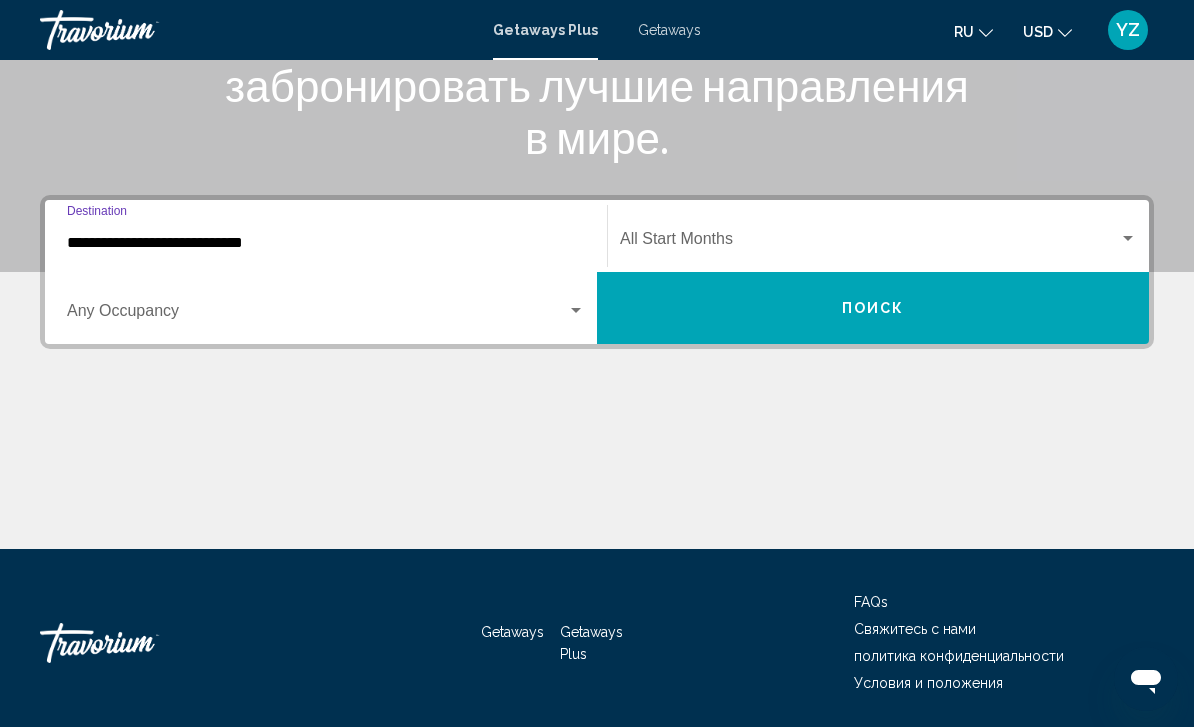 click at bounding box center (869, 243) 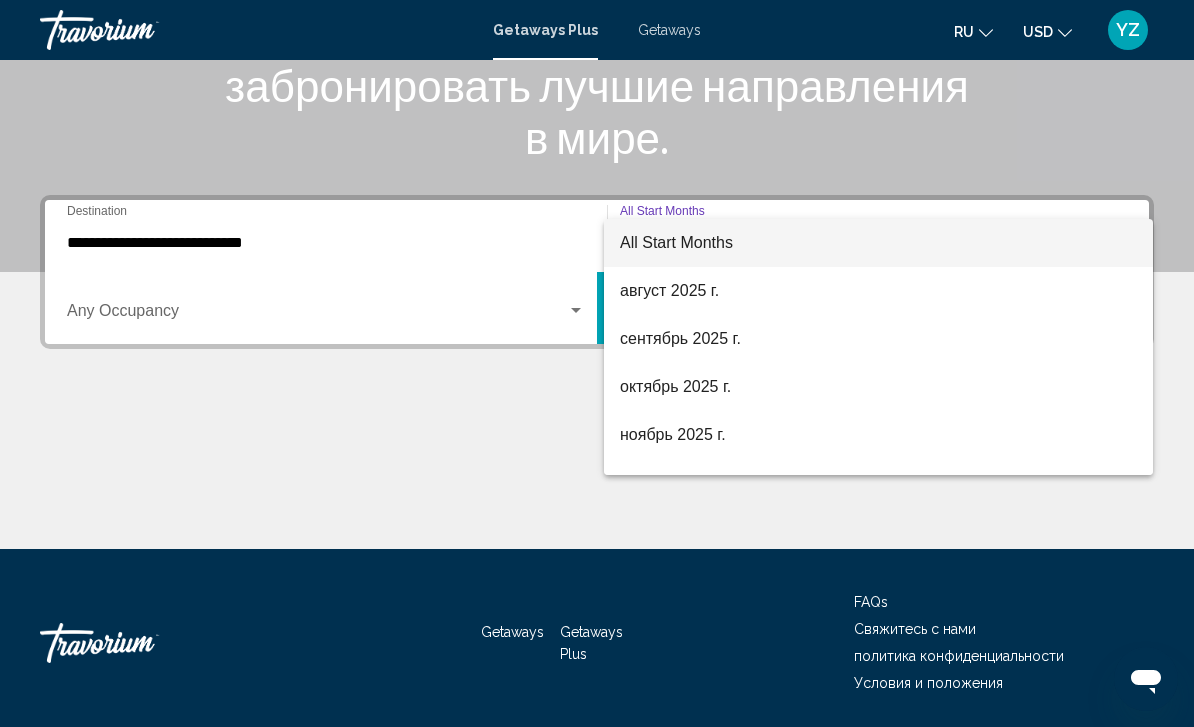 click at bounding box center [597, 363] 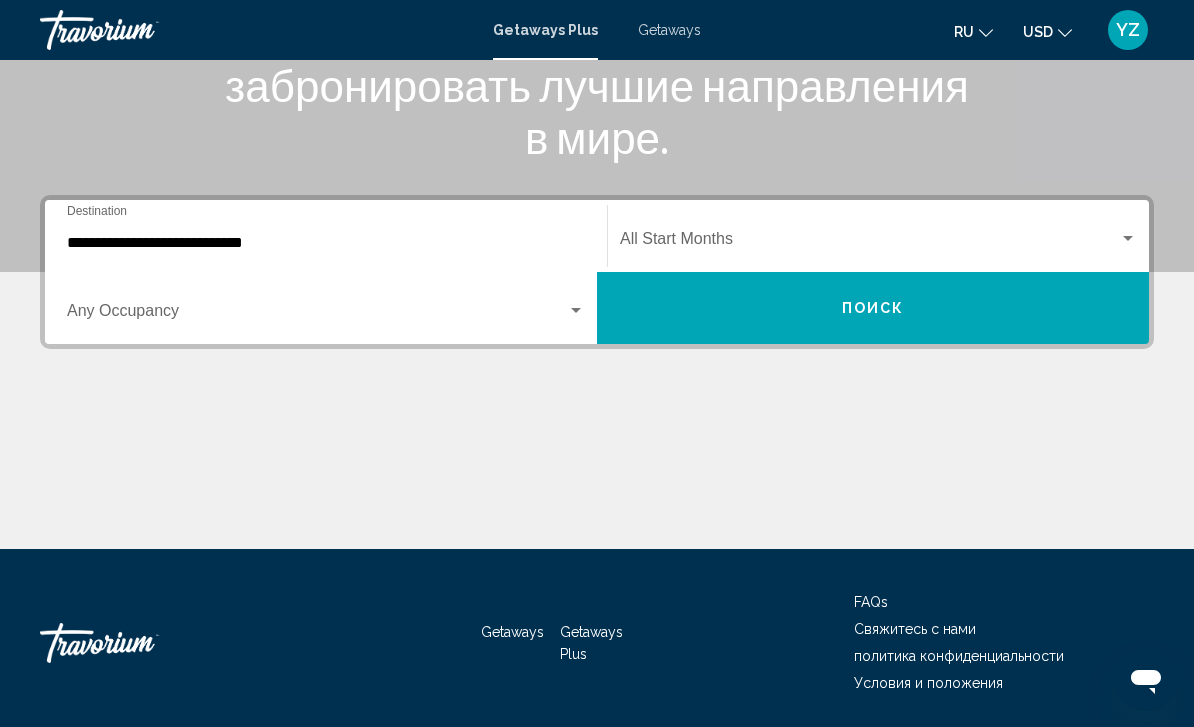 click on "**********" at bounding box center (326, 243) 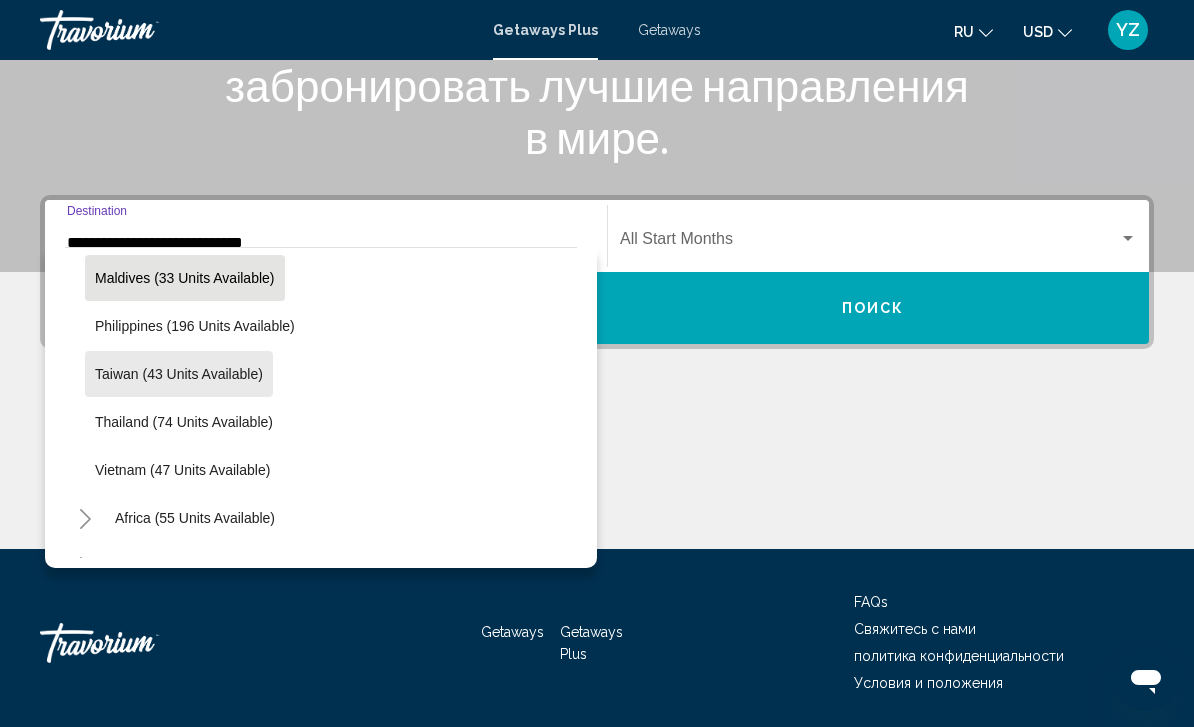 scroll, scrollTop: 773, scrollLeft: 0, axis: vertical 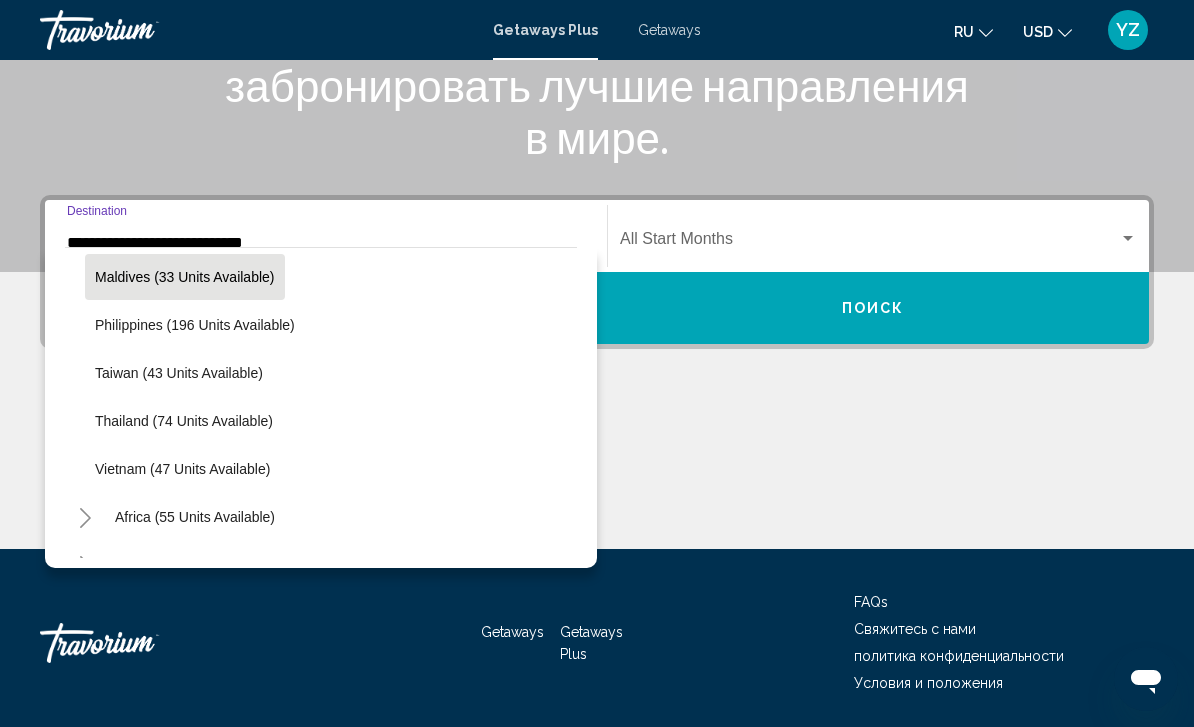 click on "Thailand (74 units available)" 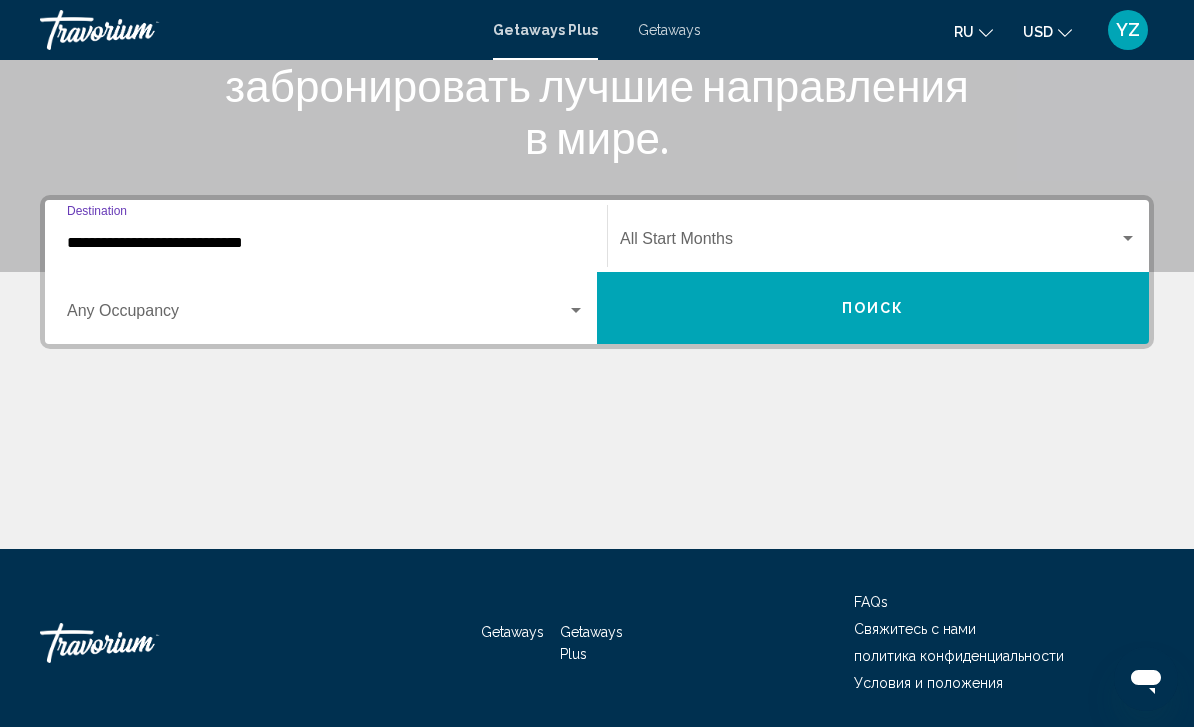 click at bounding box center (869, 243) 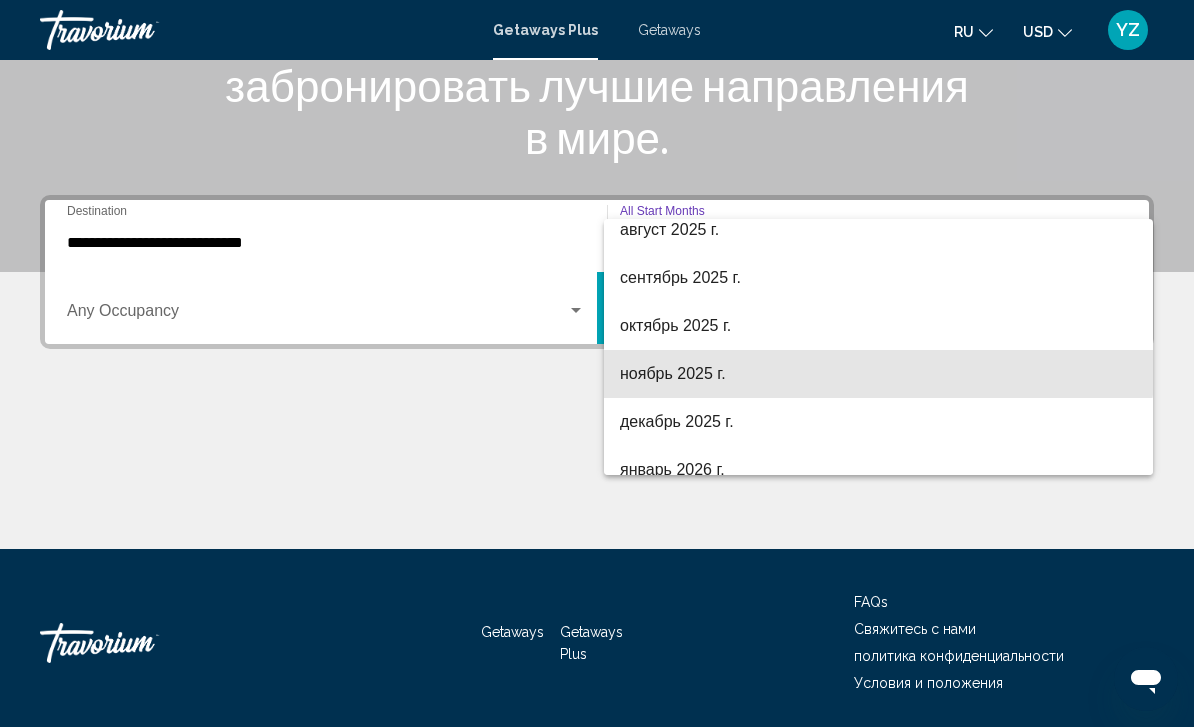 scroll, scrollTop: 64, scrollLeft: 0, axis: vertical 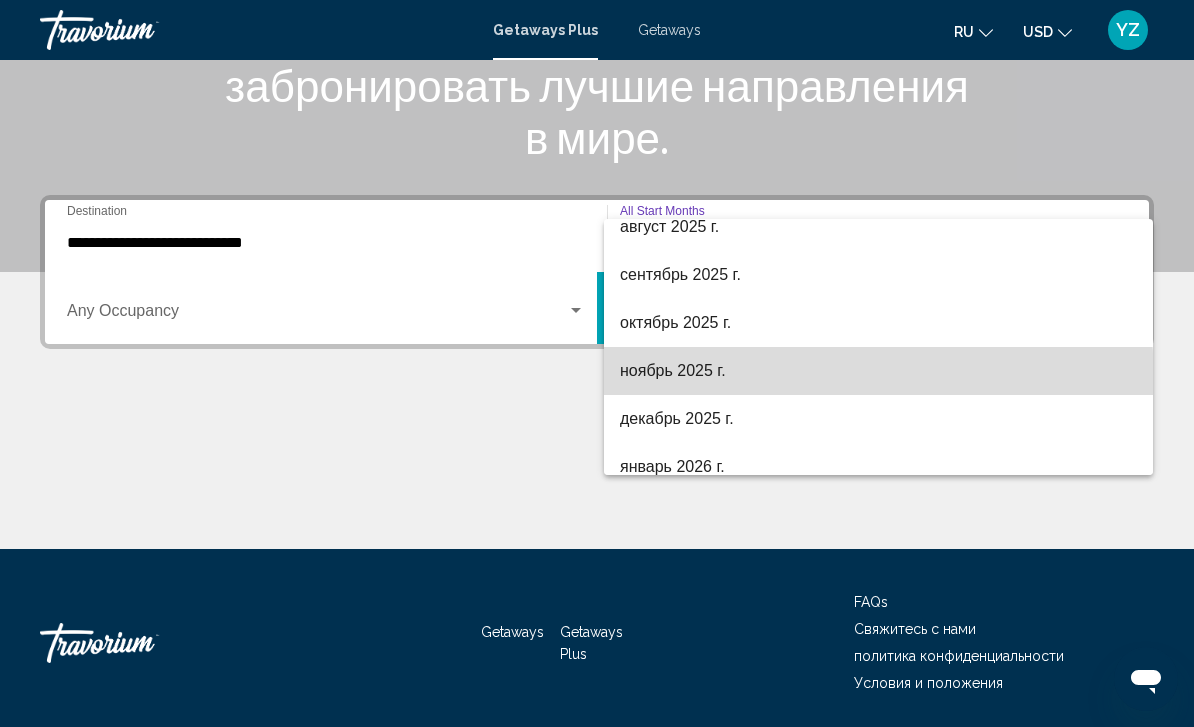 click on "ноябрь 2025 г." at bounding box center (878, 371) 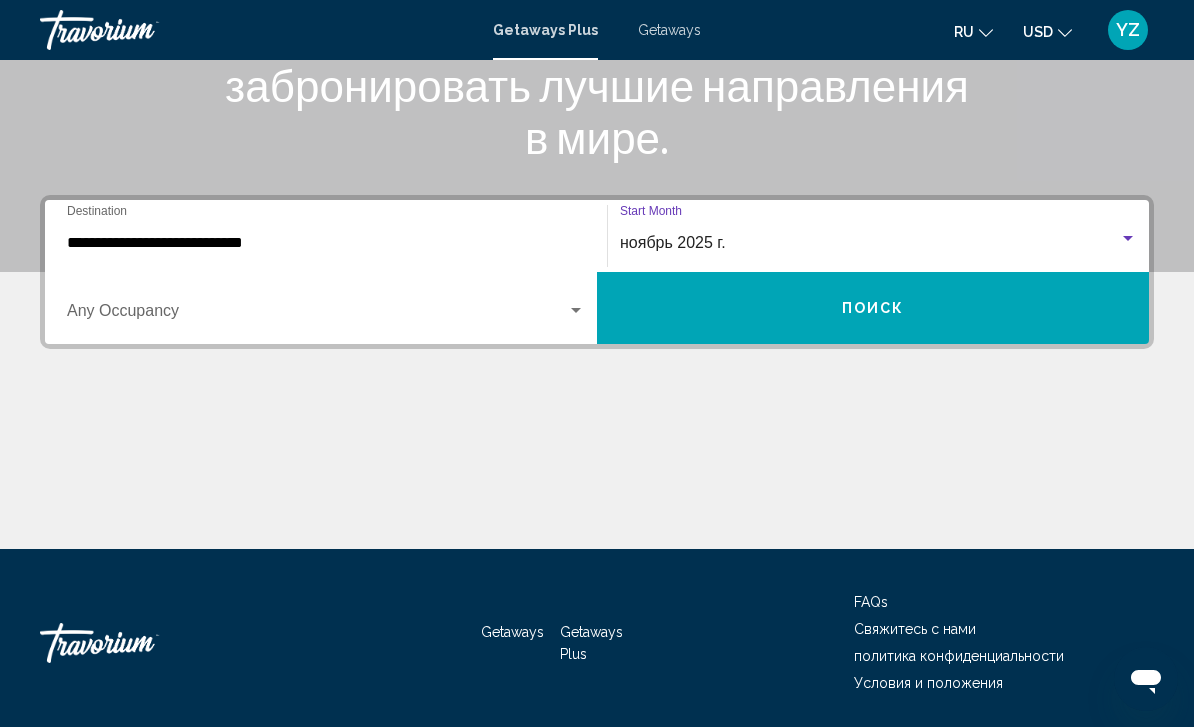 click on "Поиск" at bounding box center (873, 308) 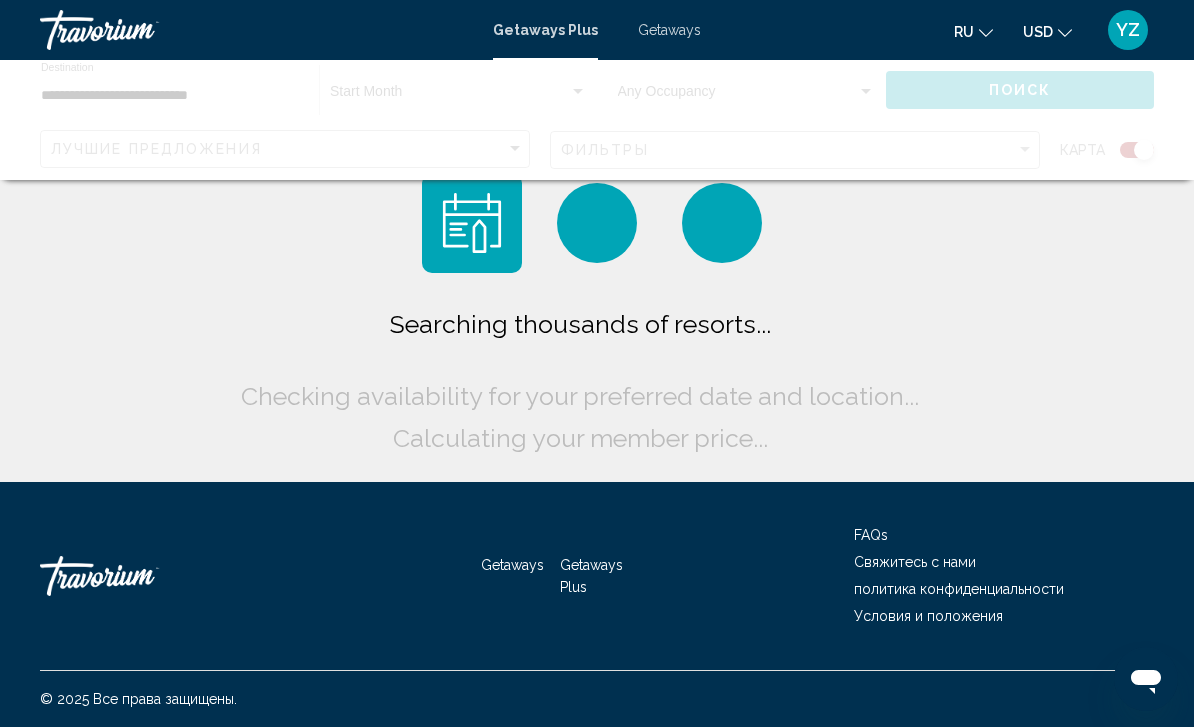 scroll, scrollTop: 0, scrollLeft: 0, axis: both 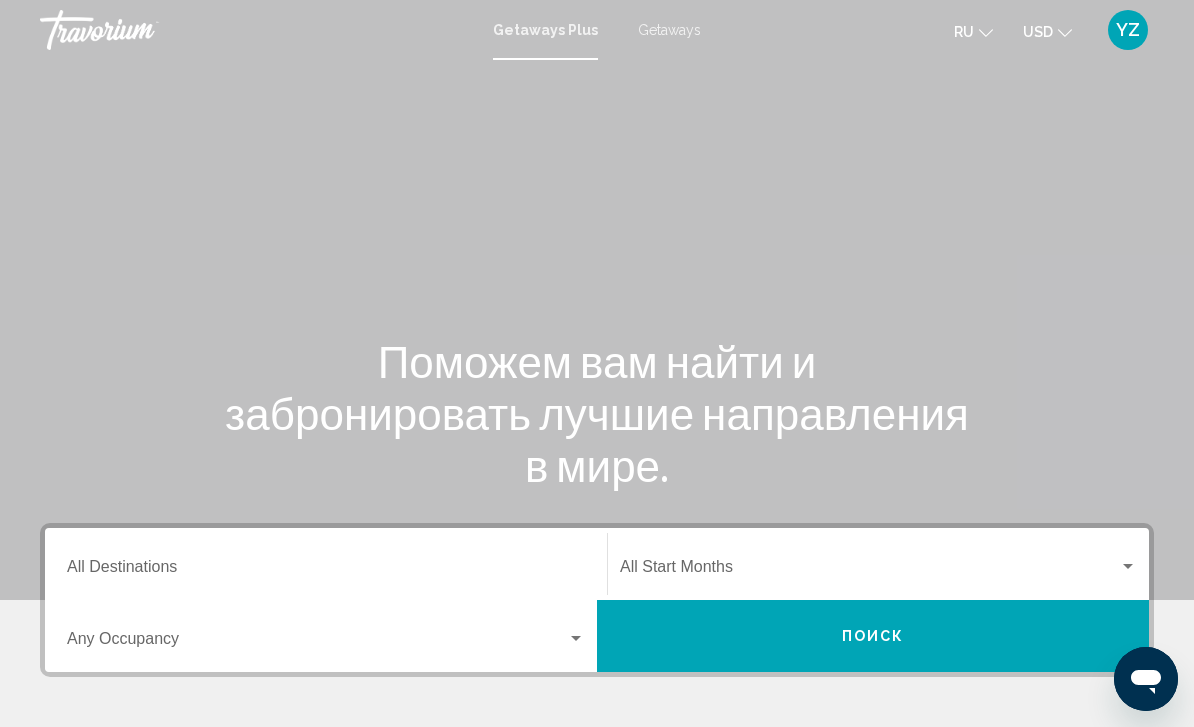 click on "Destination All Destinations" at bounding box center [326, 571] 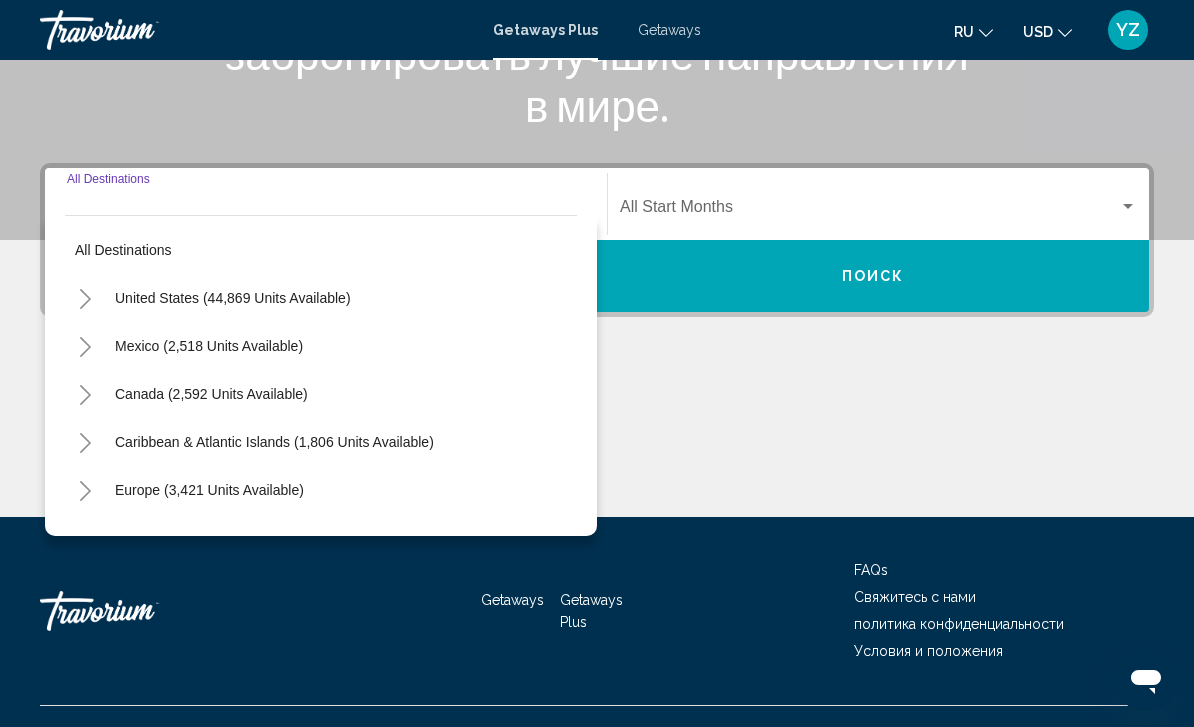 scroll, scrollTop: 395, scrollLeft: 0, axis: vertical 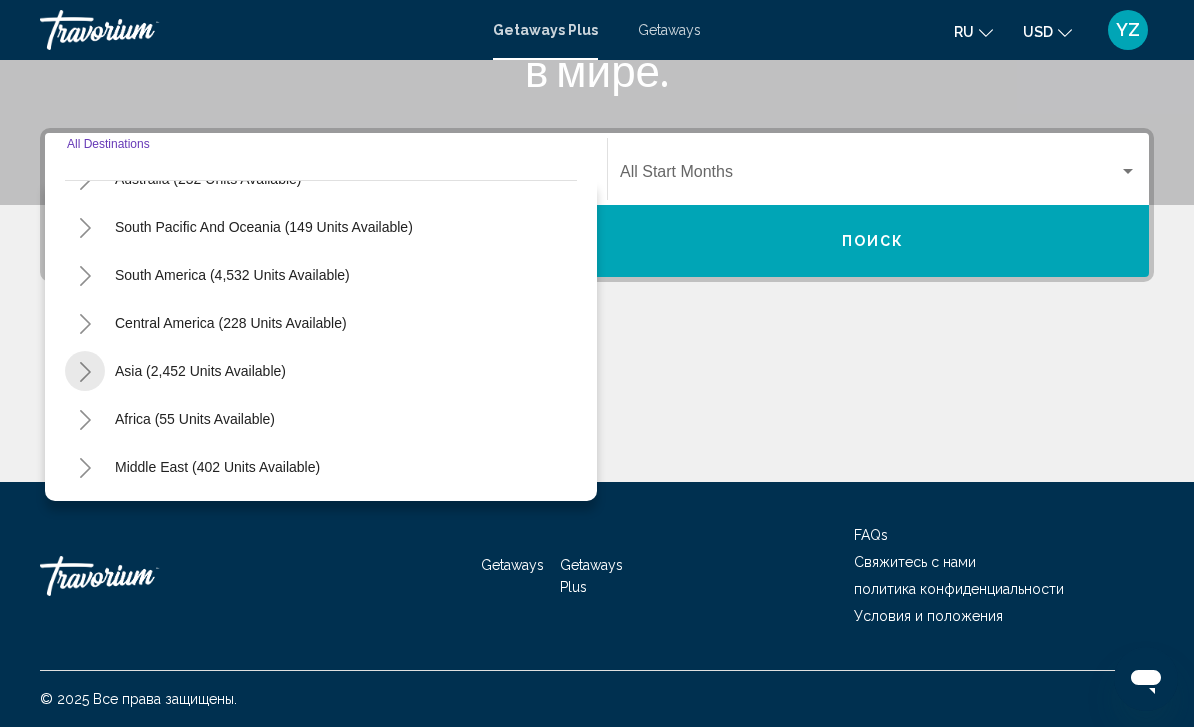 click 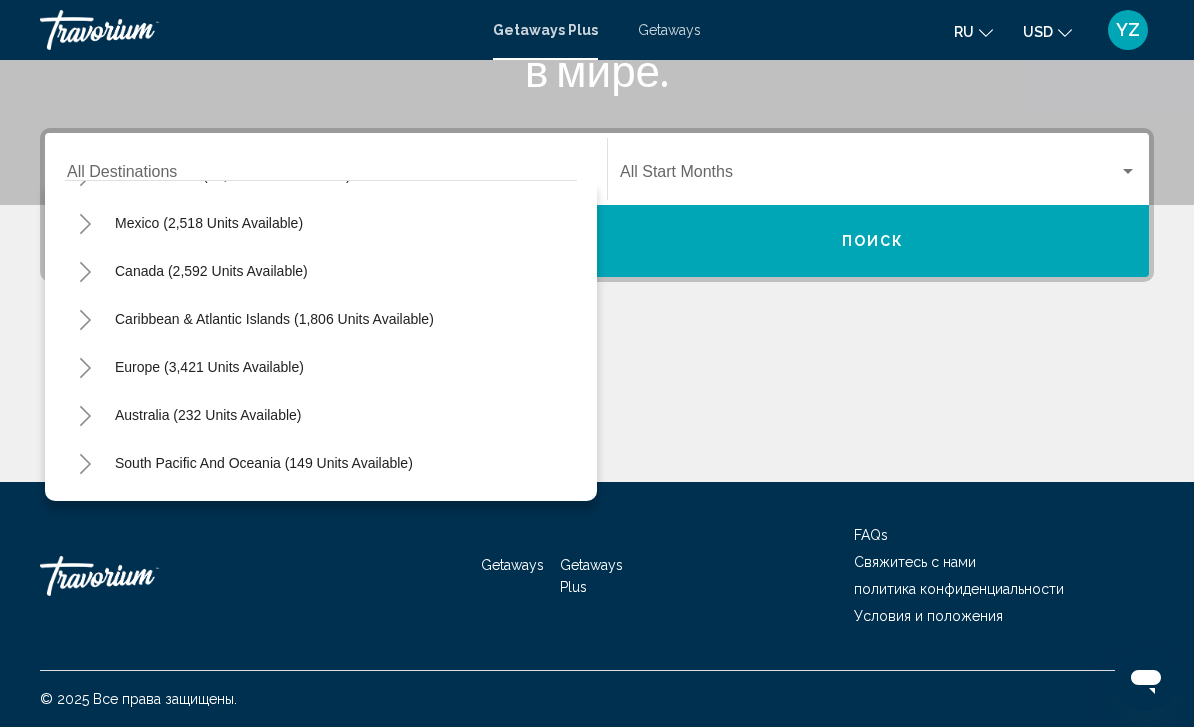 scroll, scrollTop: 75, scrollLeft: 0, axis: vertical 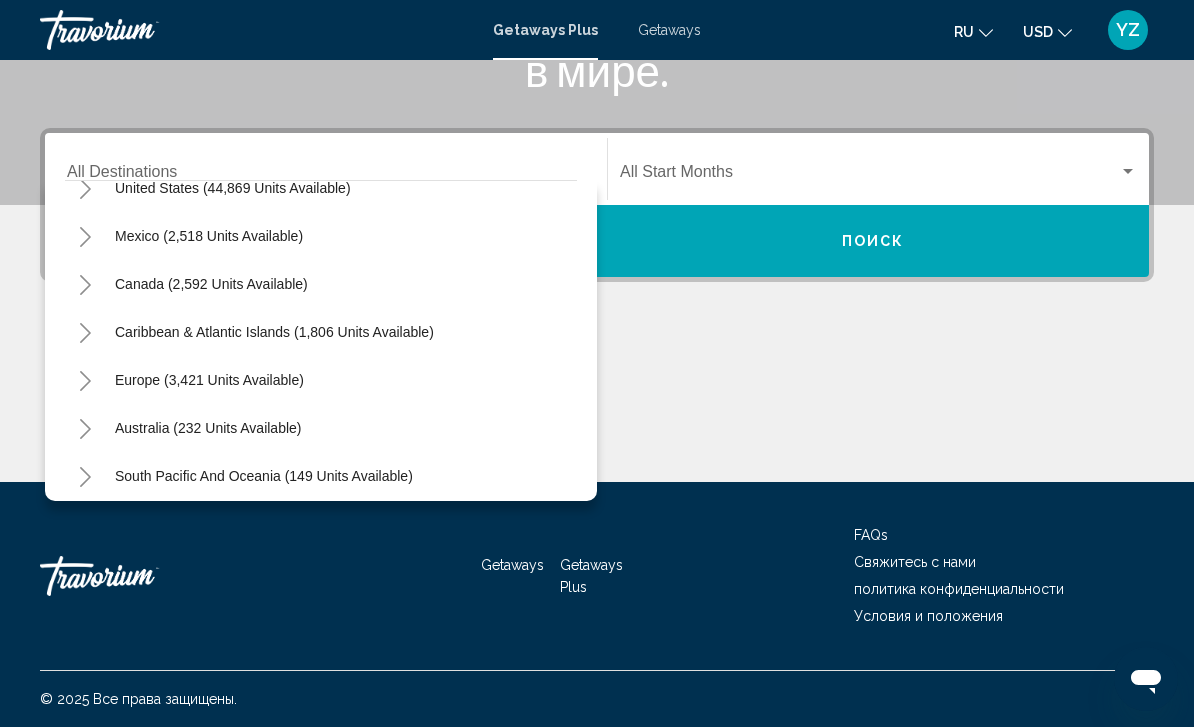click on "Getaways" at bounding box center [669, 30] 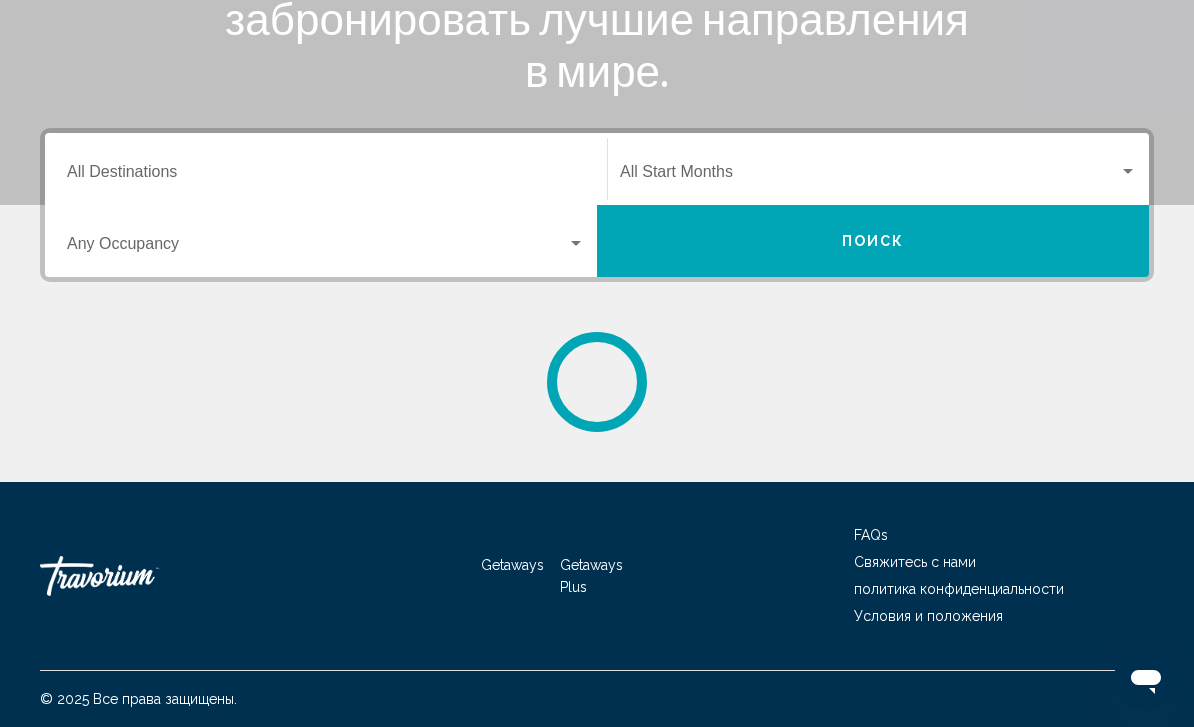 scroll, scrollTop: 0, scrollLeft: 0, axis: both 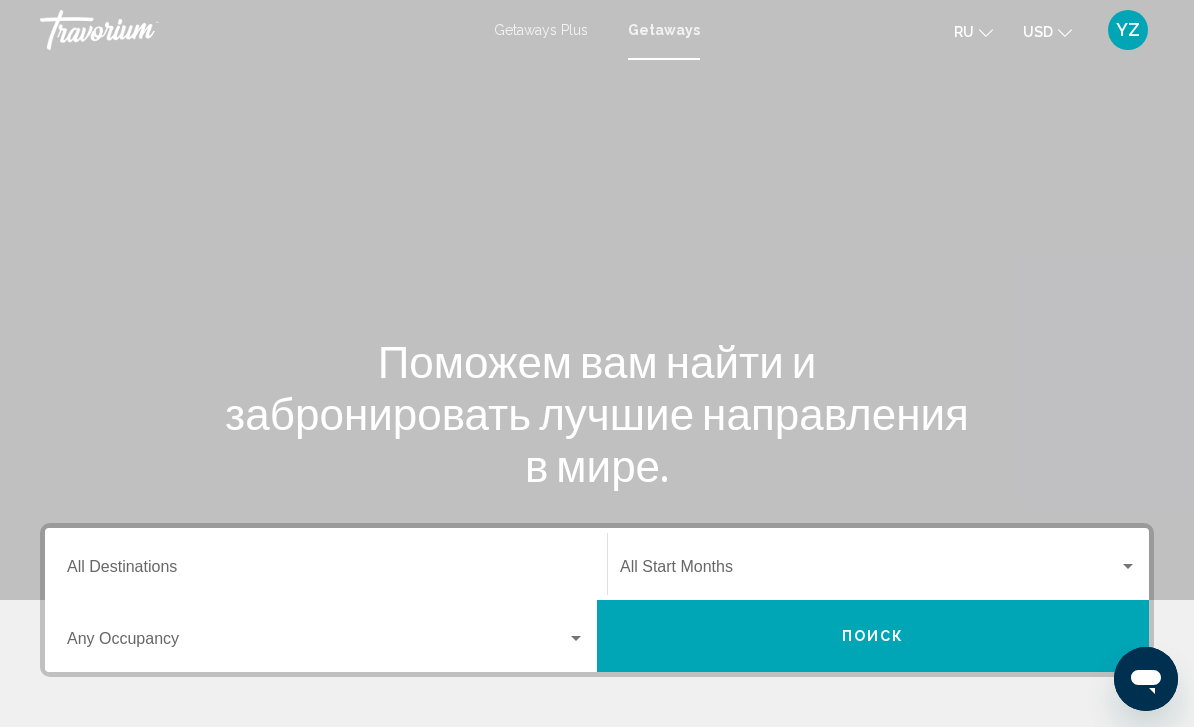 click on "Destination All Destinations" at bounding box center (326, 571) 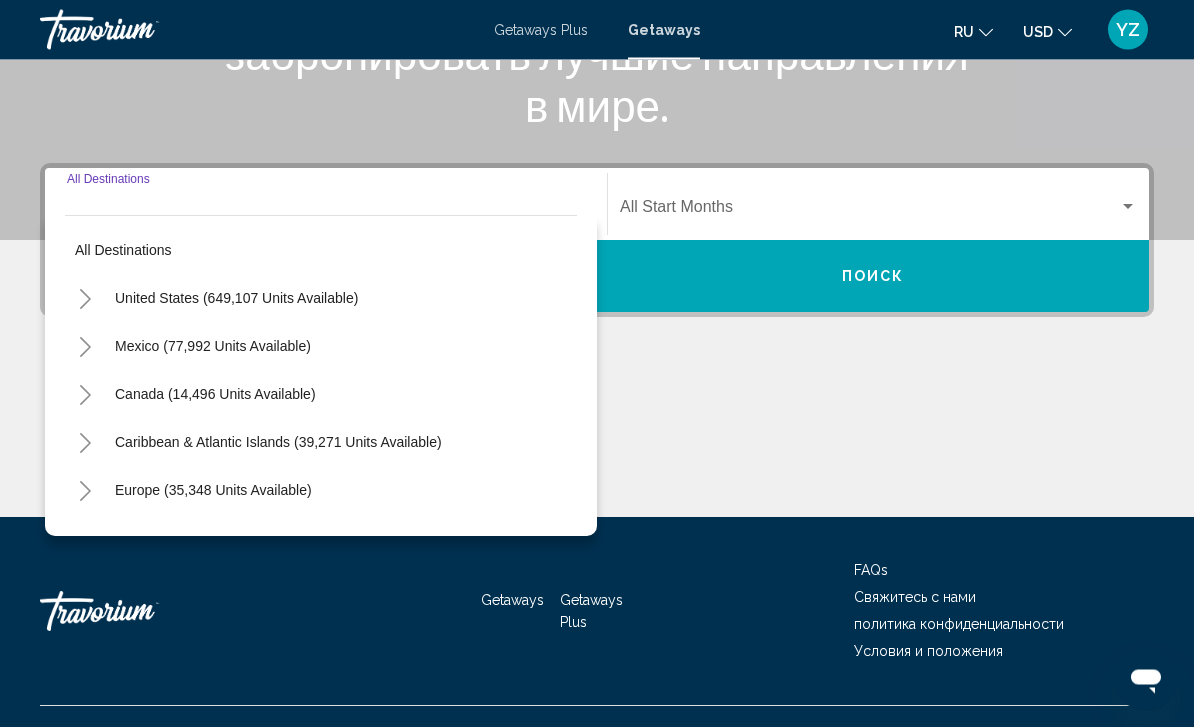 scroll, scrollTop: 395, scrollLeft: 0, axis: vertical 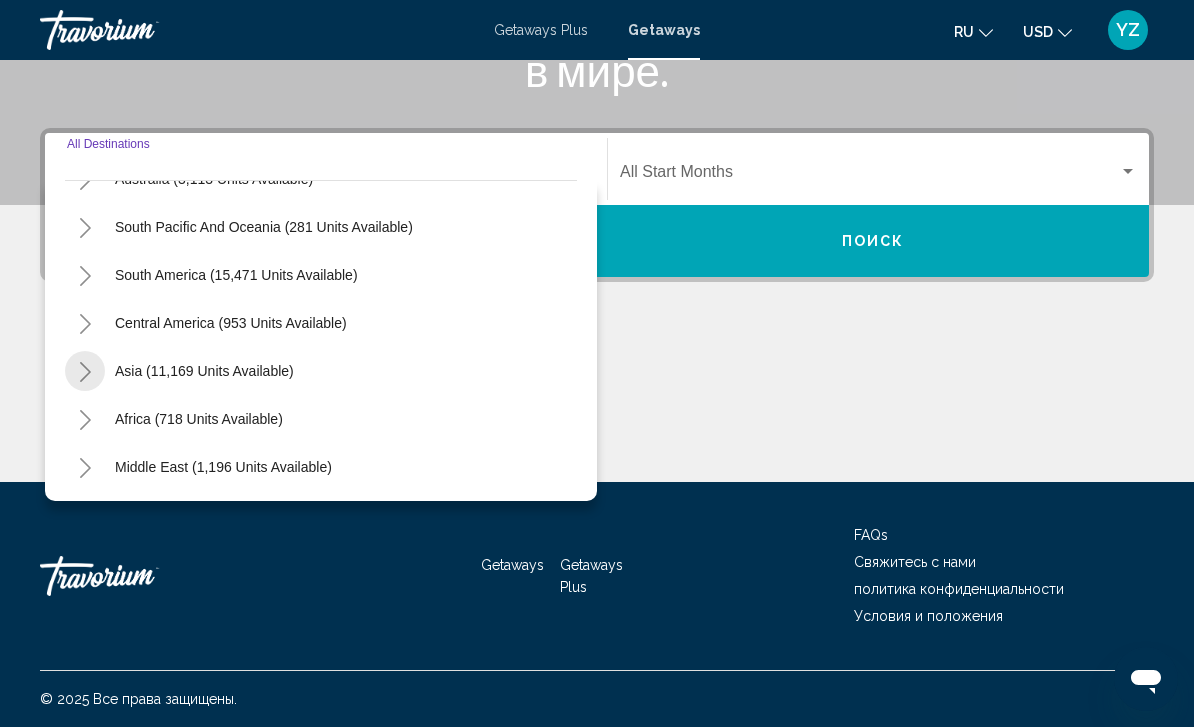 click 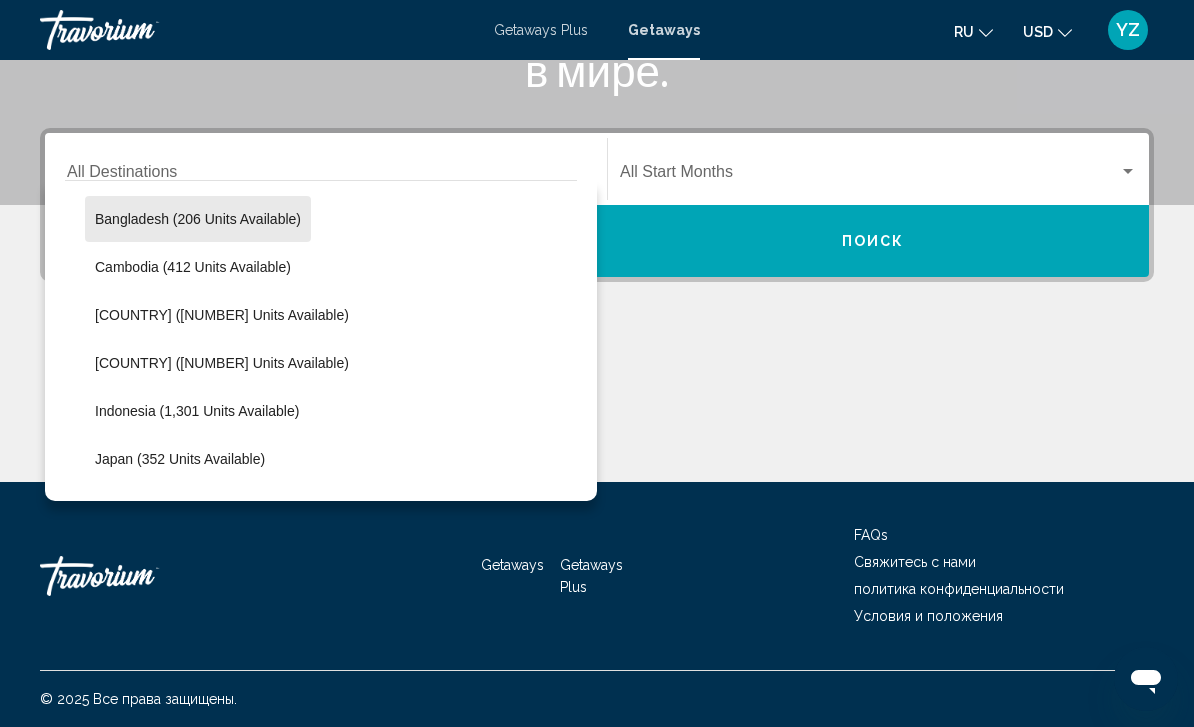 scroll, scrollTop: 525, scrollLeft: 0, axis: vertical 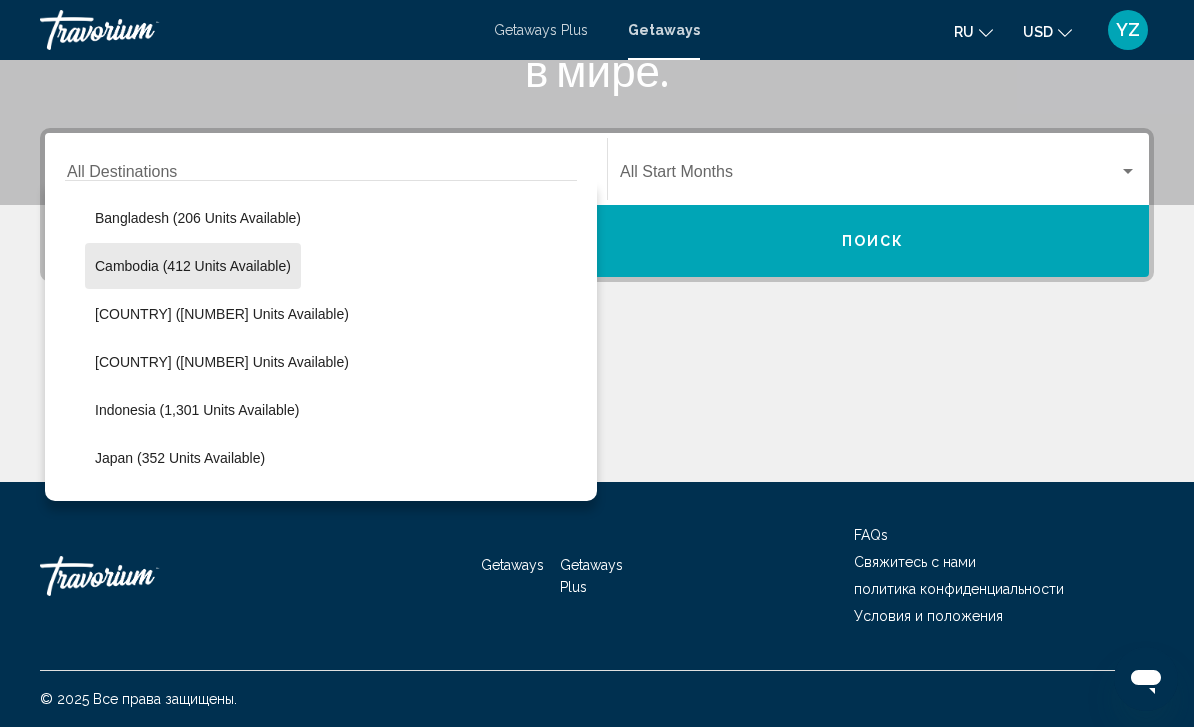 click on "Cambodia (412 units available)" 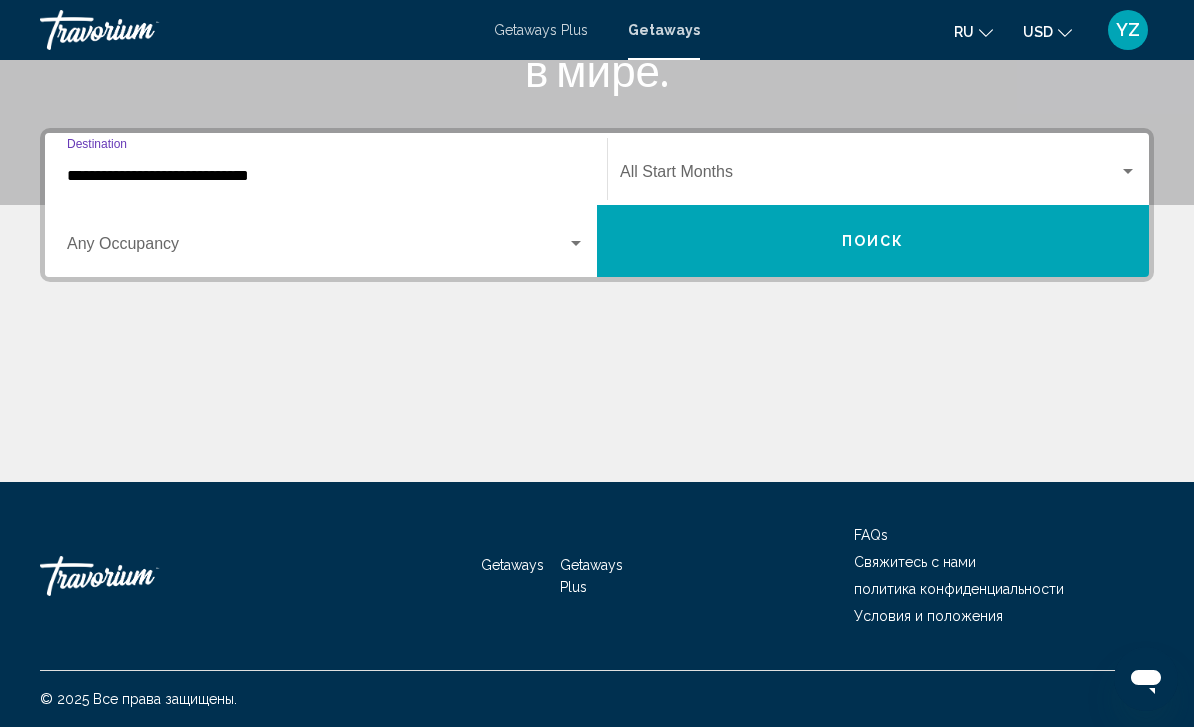 click on "**********" at bounding box center (326, 176) 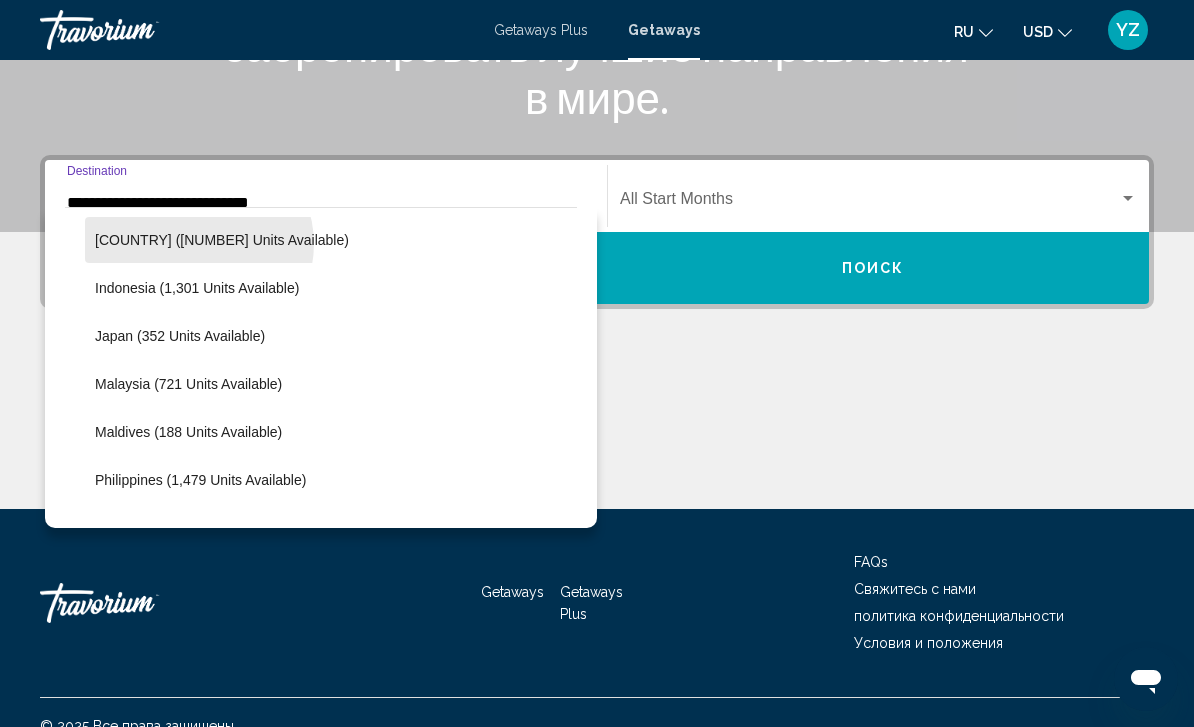 scroll, scrollTop: 675, scrollLeft: 0, axis: vertical 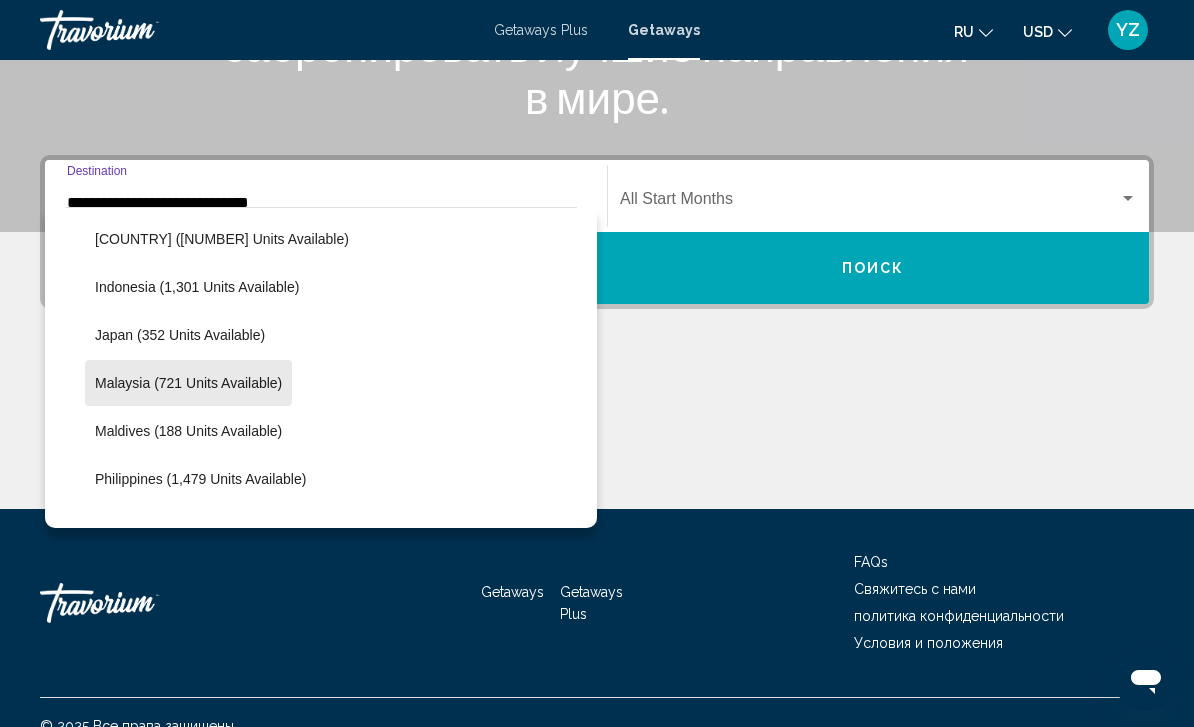 click on "Malaysia (721 units available)" 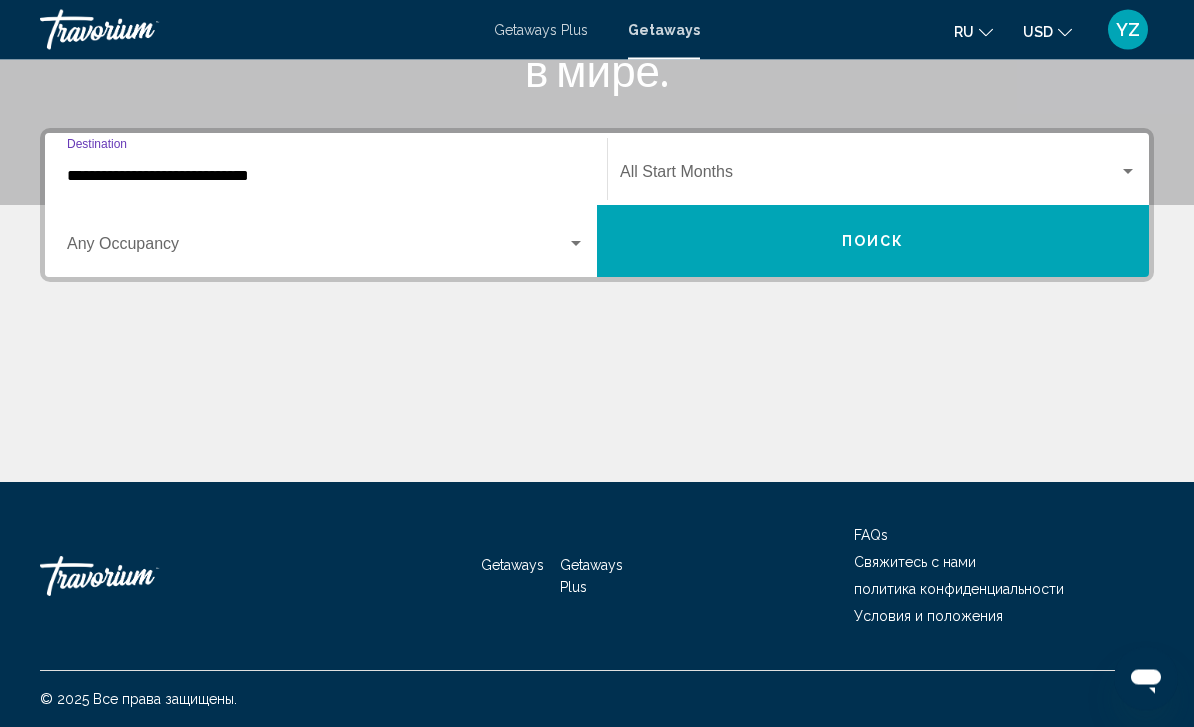 scroll, scrollTop: 395, scrollLeft: 0, axis: vertical 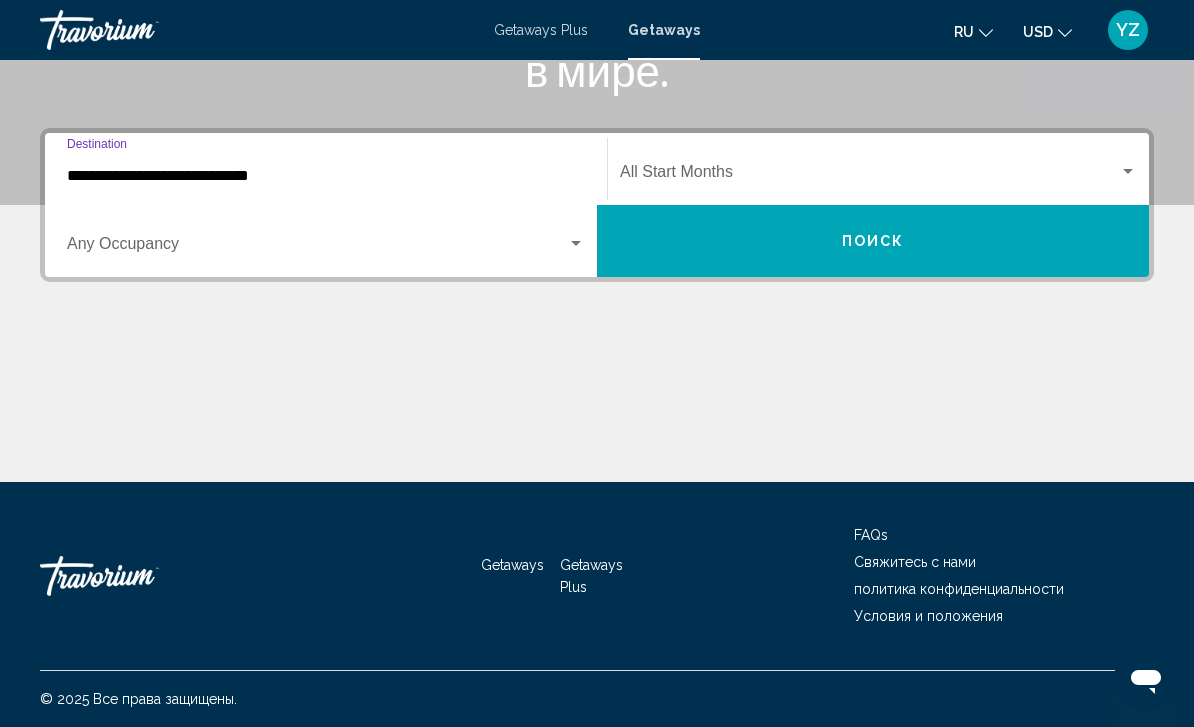click at bounding box center (869, 176) 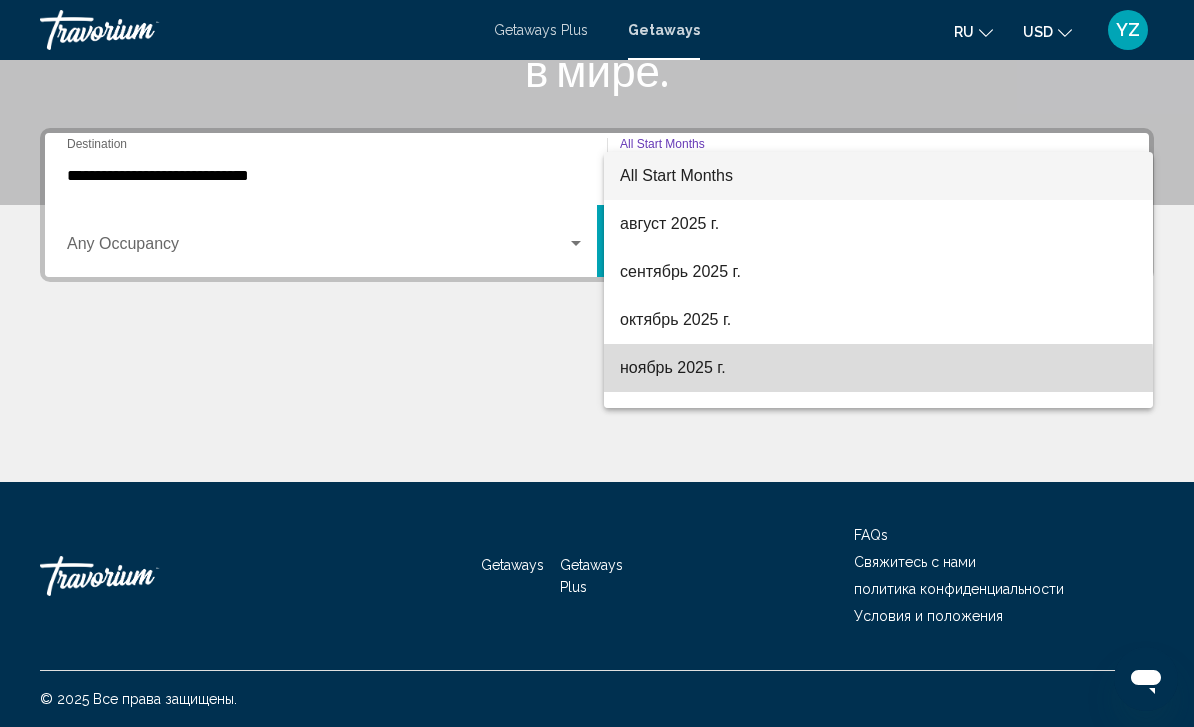 click on "ноябрь 2025 г." at bounding box center [878, 368] 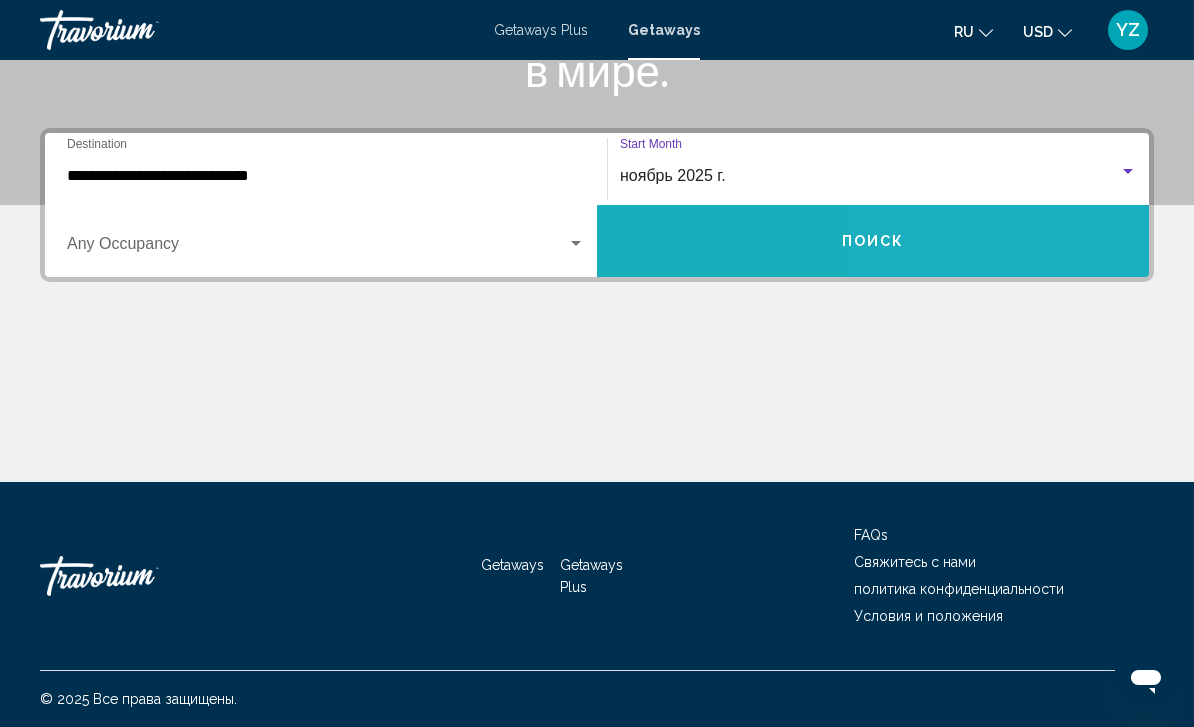 click on "Поиск" at bounding box center [873, 241] 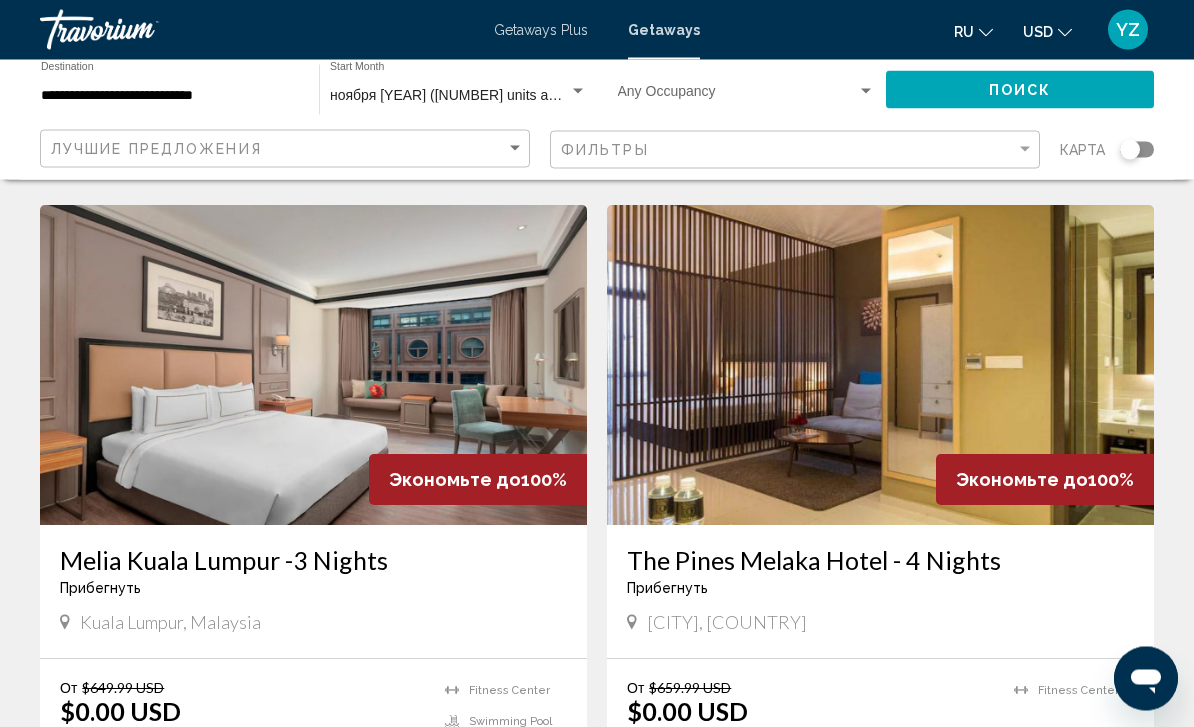 scroll, scrollTop: 746, scrollLeft: 0, axis: vertical 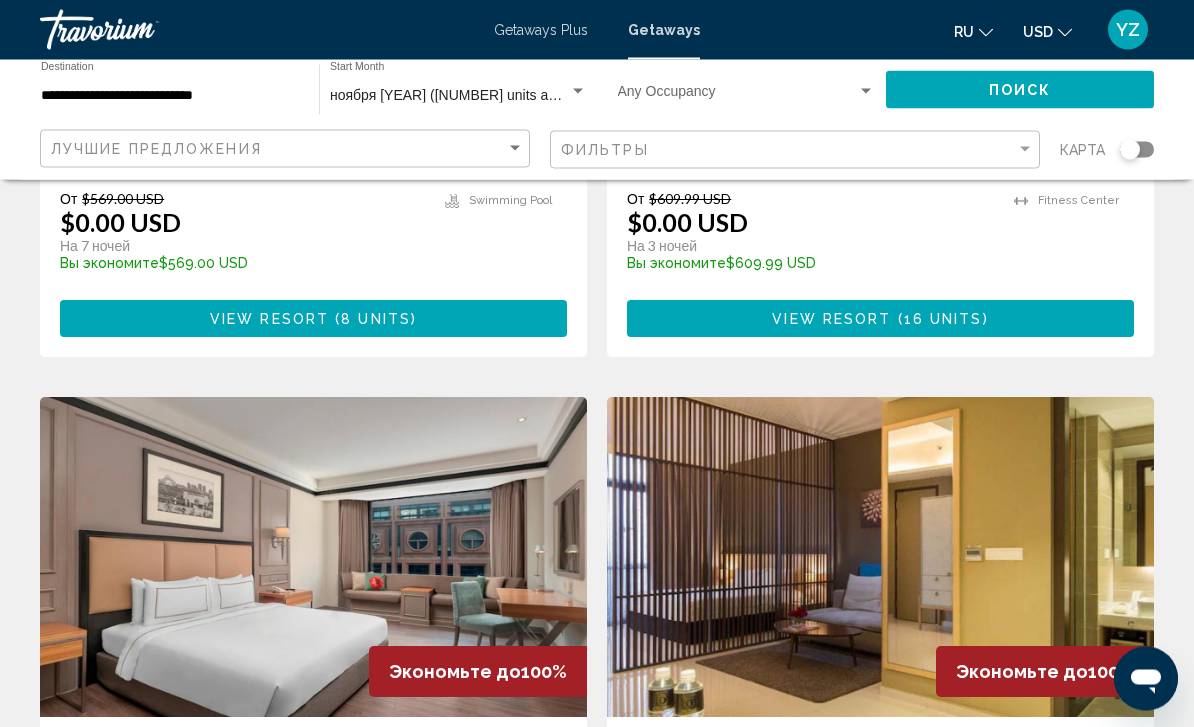 click at bounding box center [313, 558] 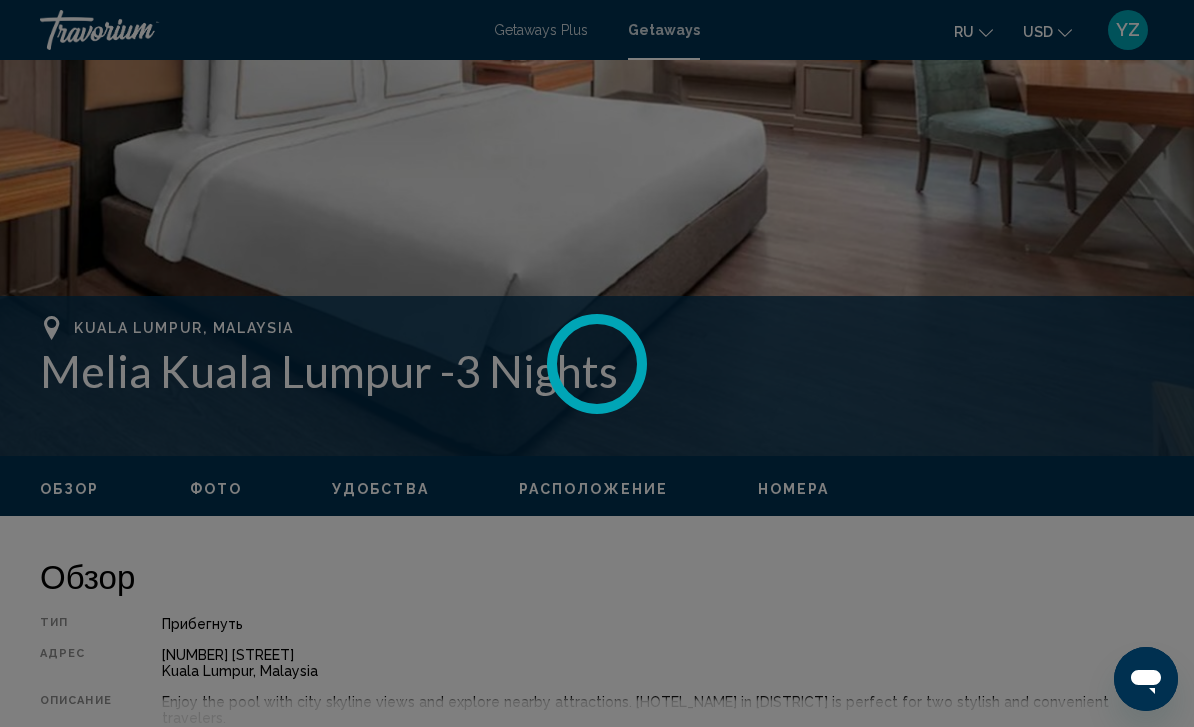 scroll, scrollTop: 0, scrollLeft: 0, axis: both 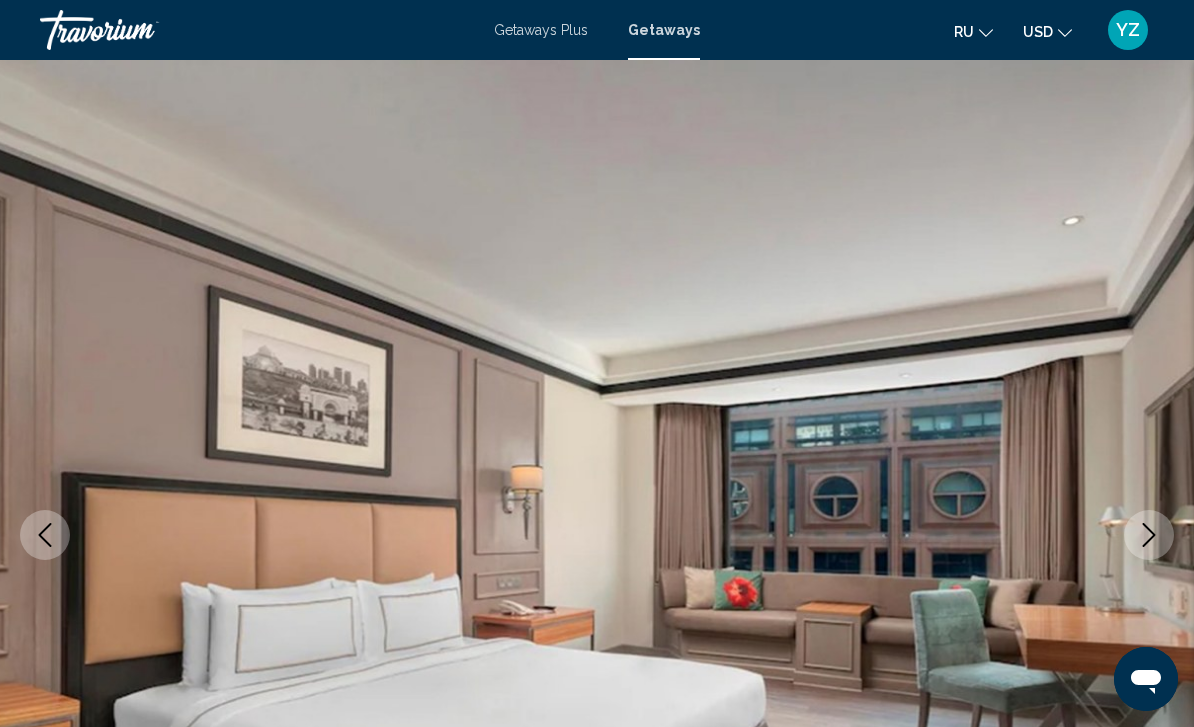 click at bounding box center [597, 535] 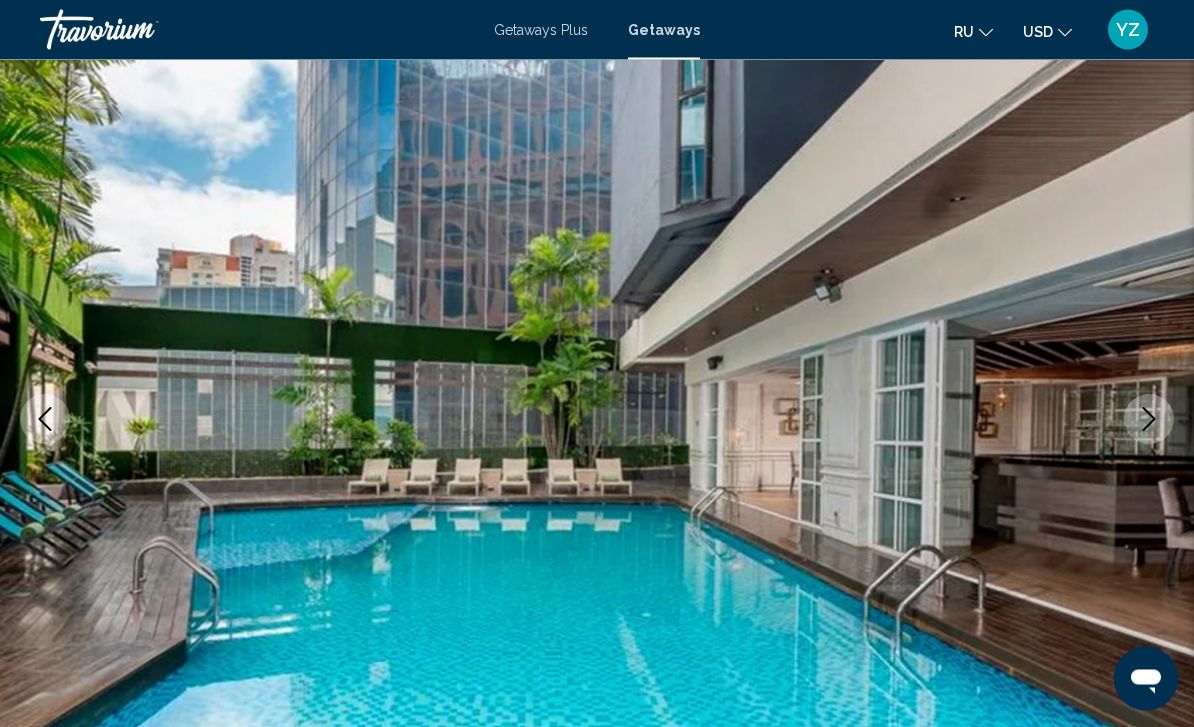 scroll, scrollTop: 116, scrollLeft: 0, axis: vertical 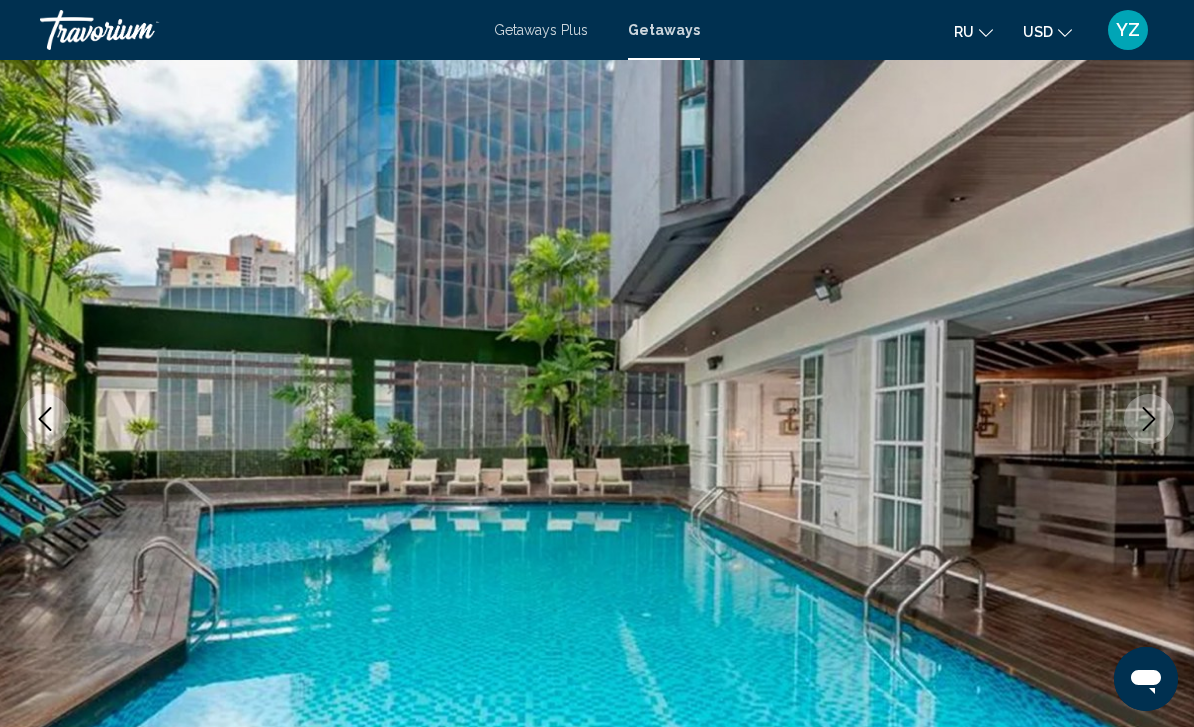 click at bounding box center (597, 419) 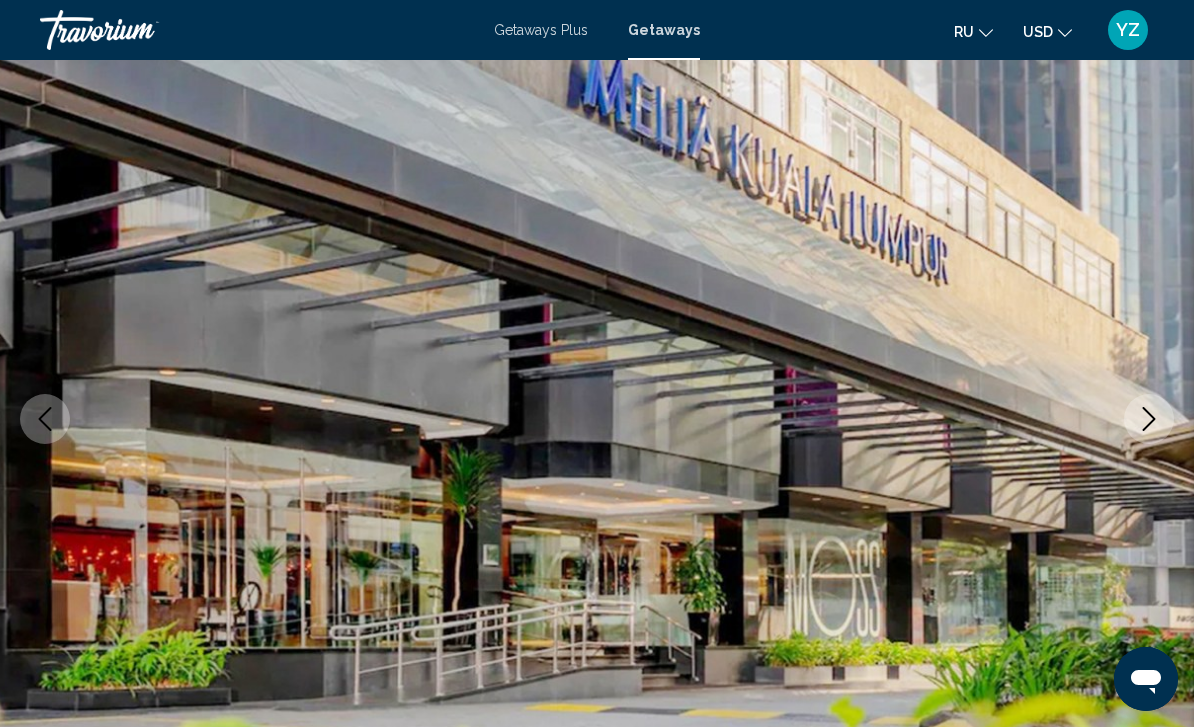 click 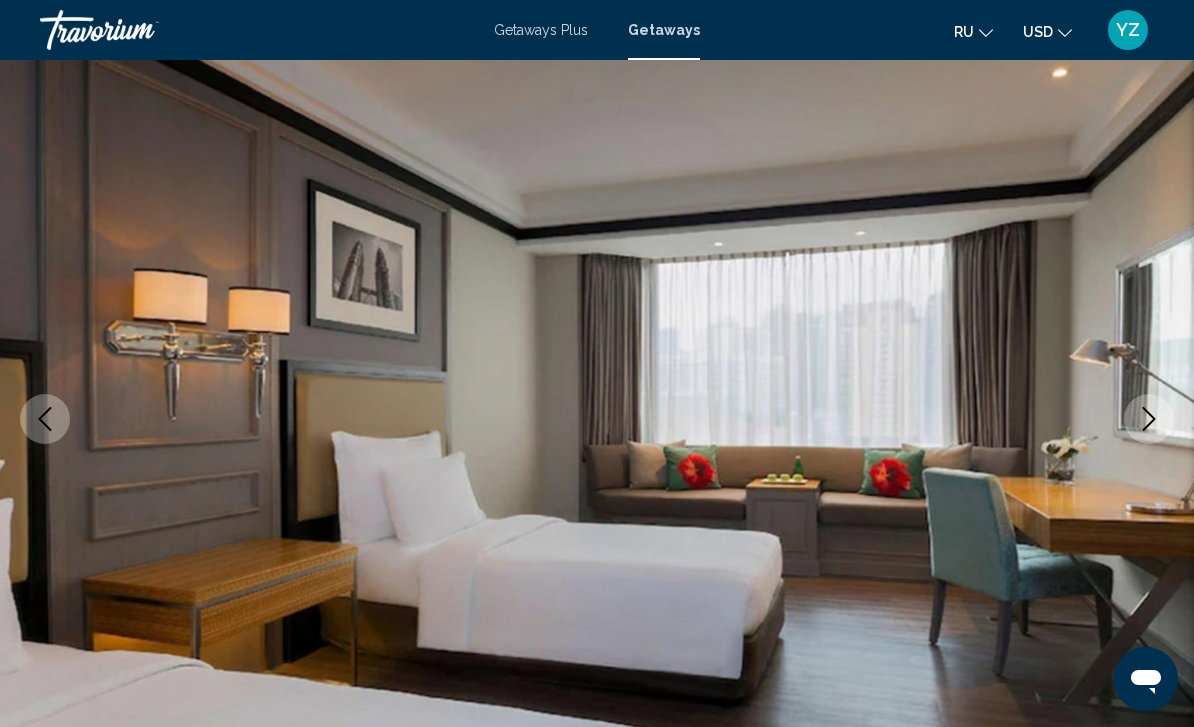 click 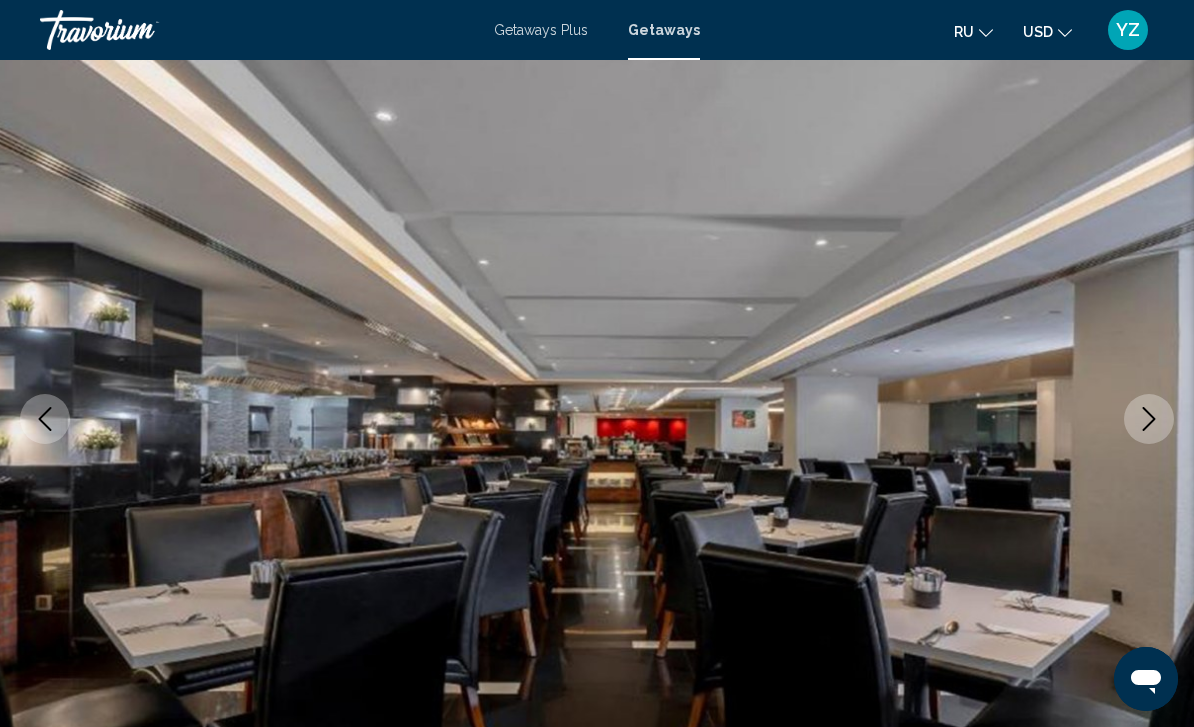 click at bounding box center (1149, 419) 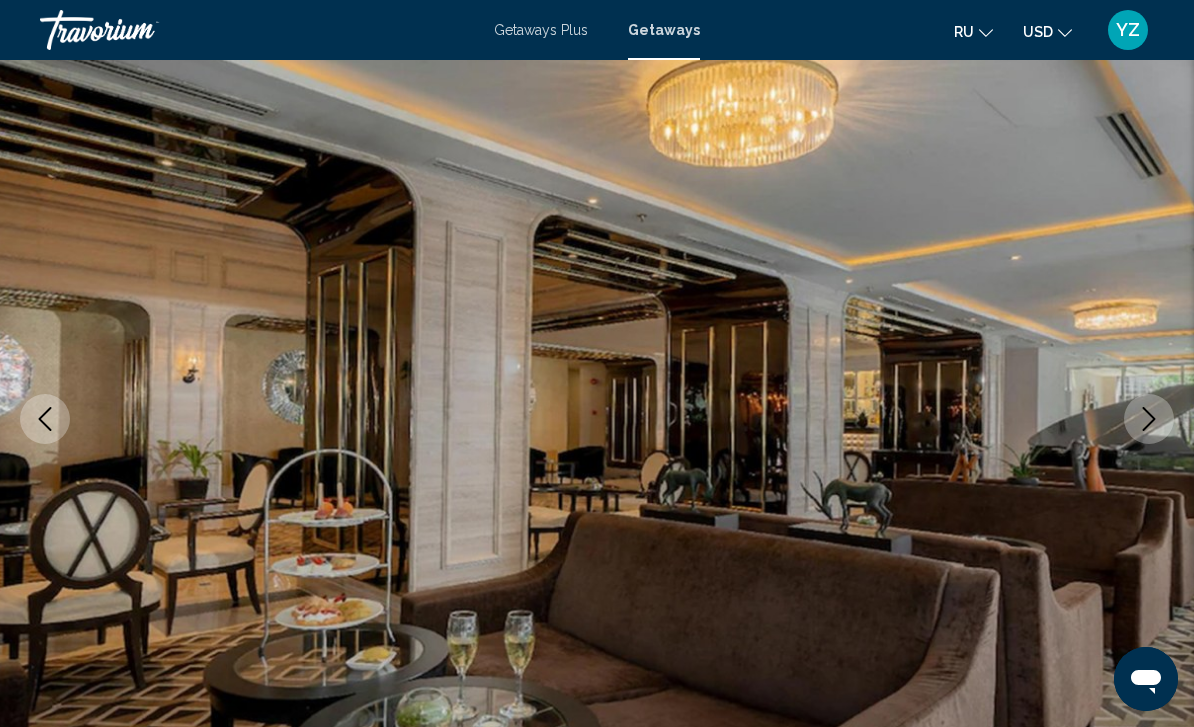 click at bounding box center [1149, 419] 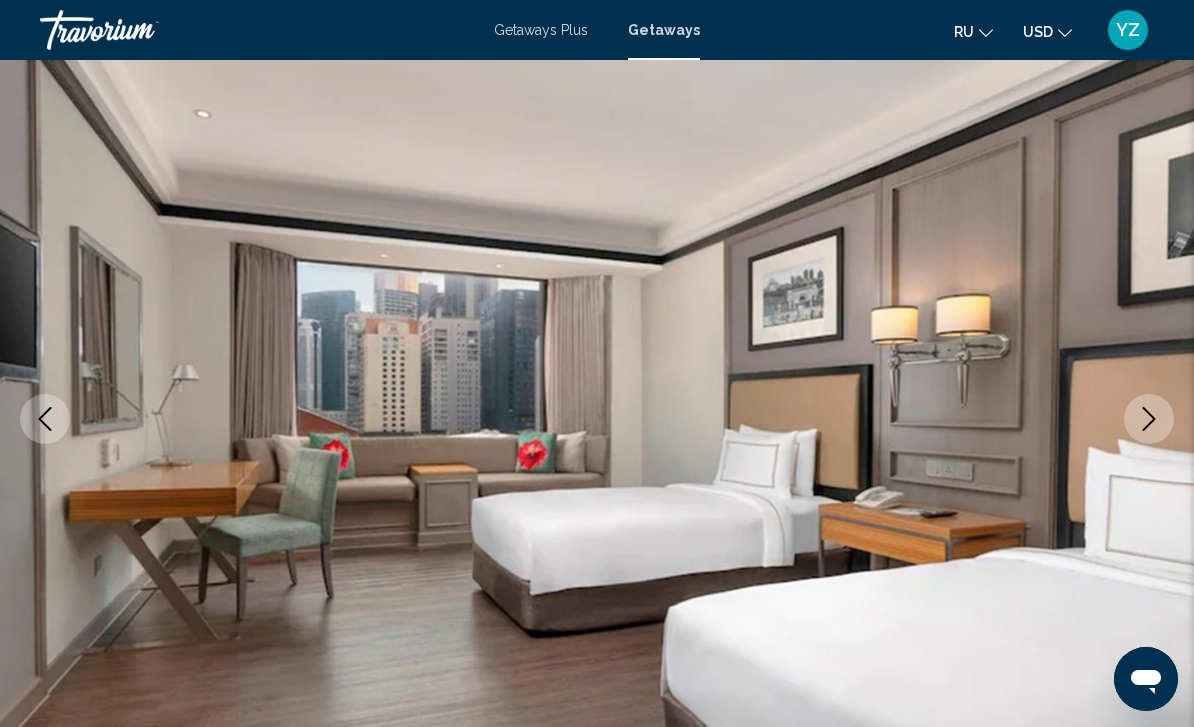 click at bounding box center (1149, 419) 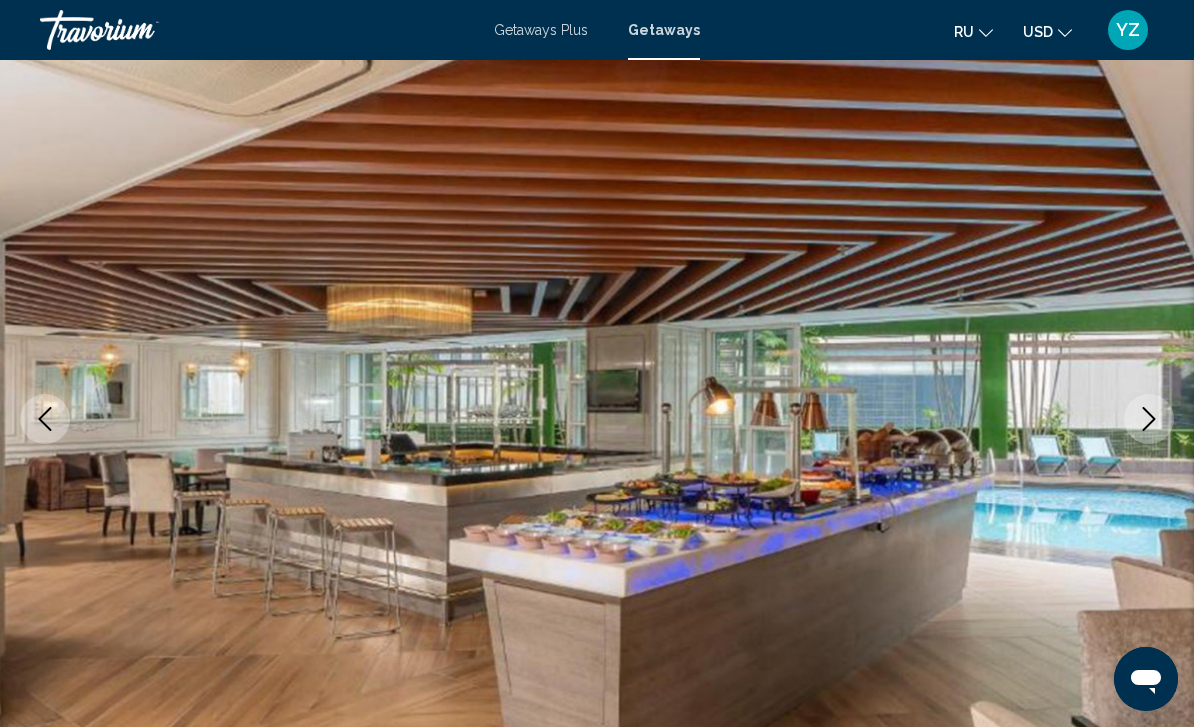 click at bounding box center [1149, 419] 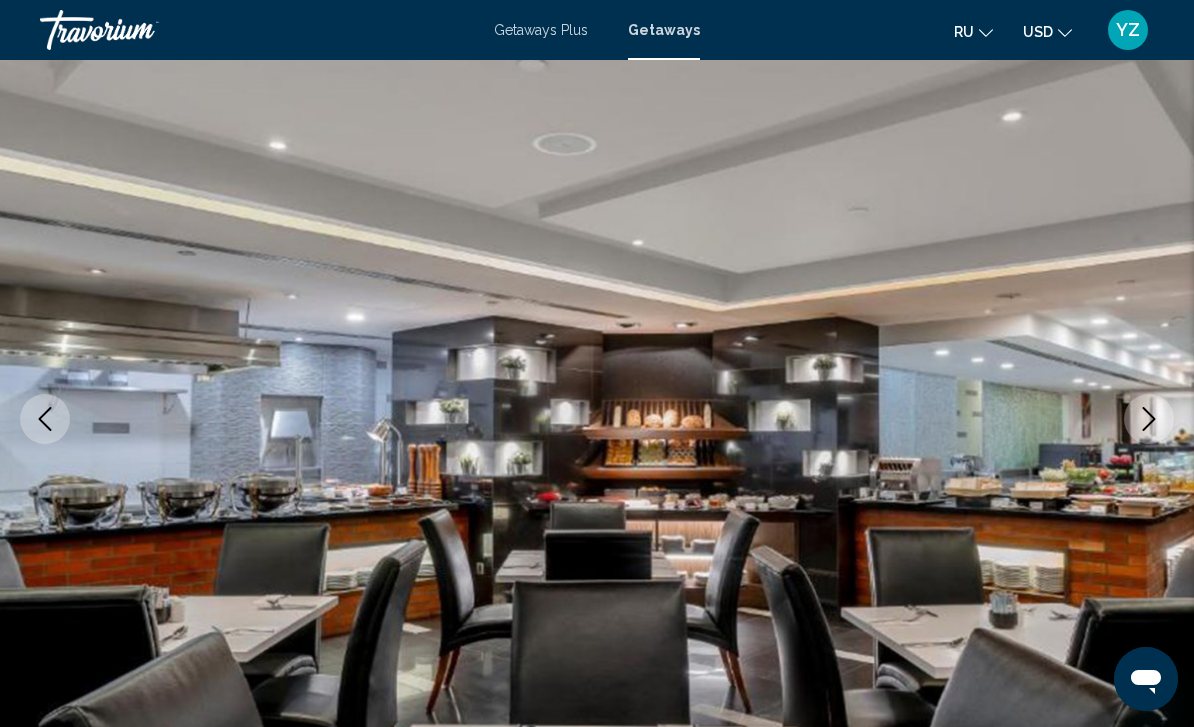 click at bounding box center [1149, 419] 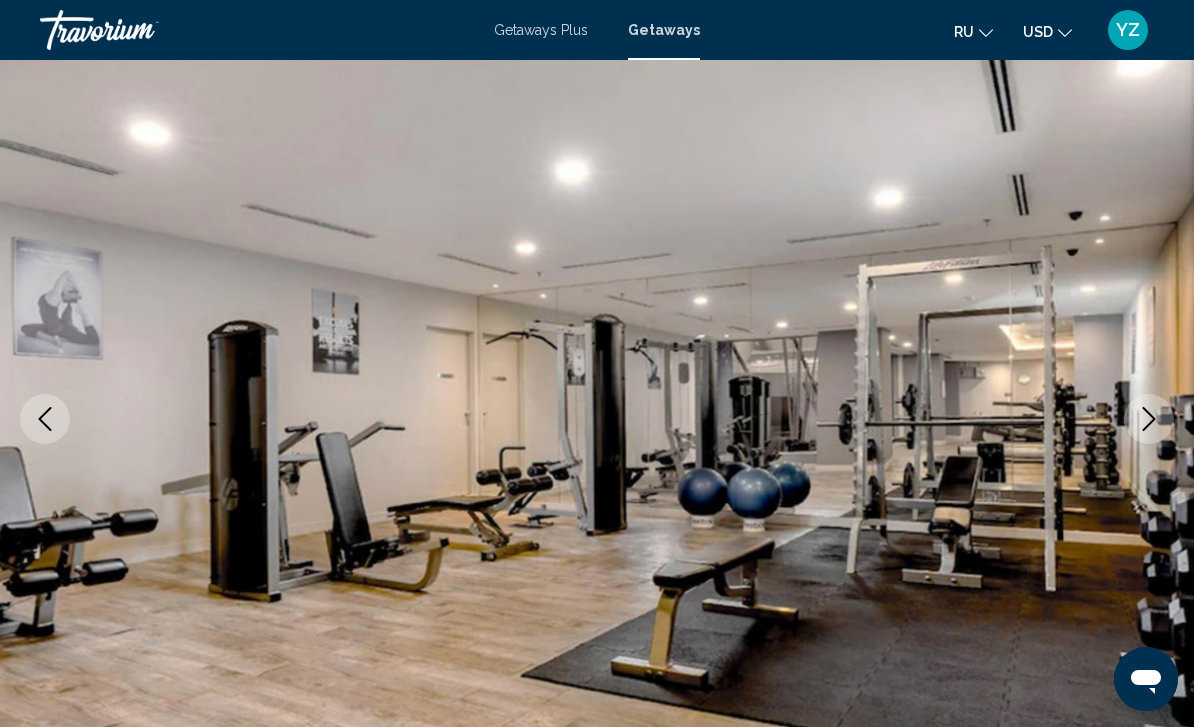 click at bounding box center (1149, 419) 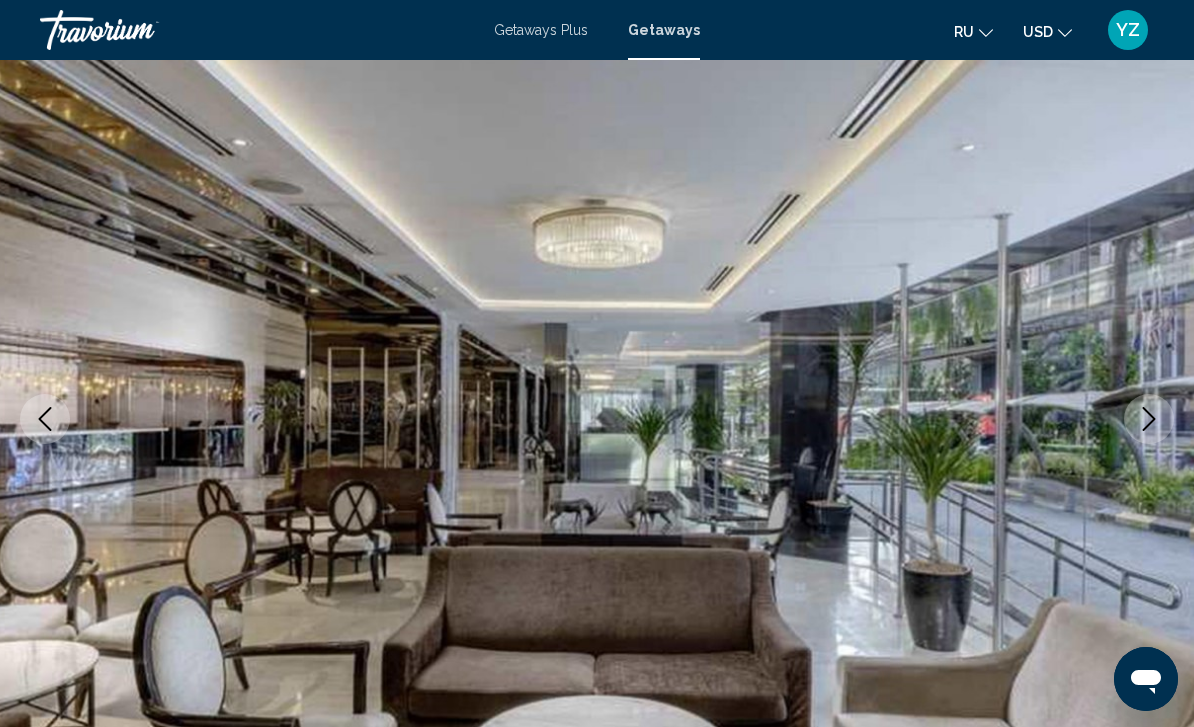 click at bounding box center [1149, 419] 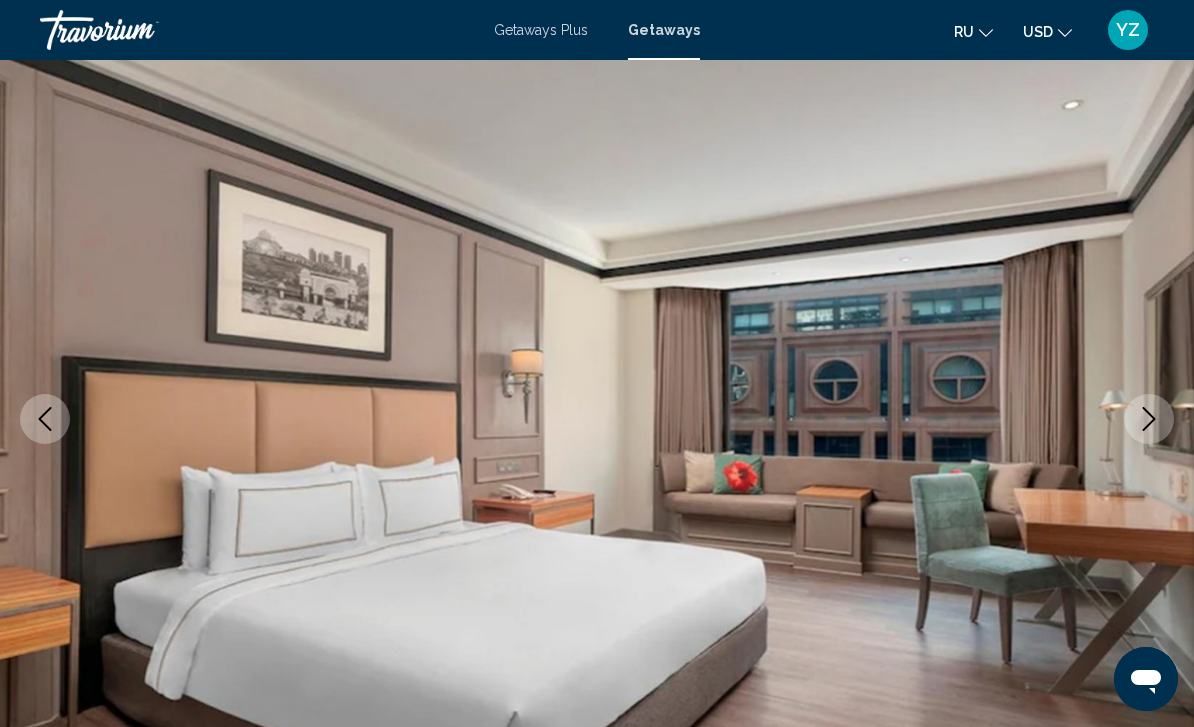 click at bounding box center (597, 419) 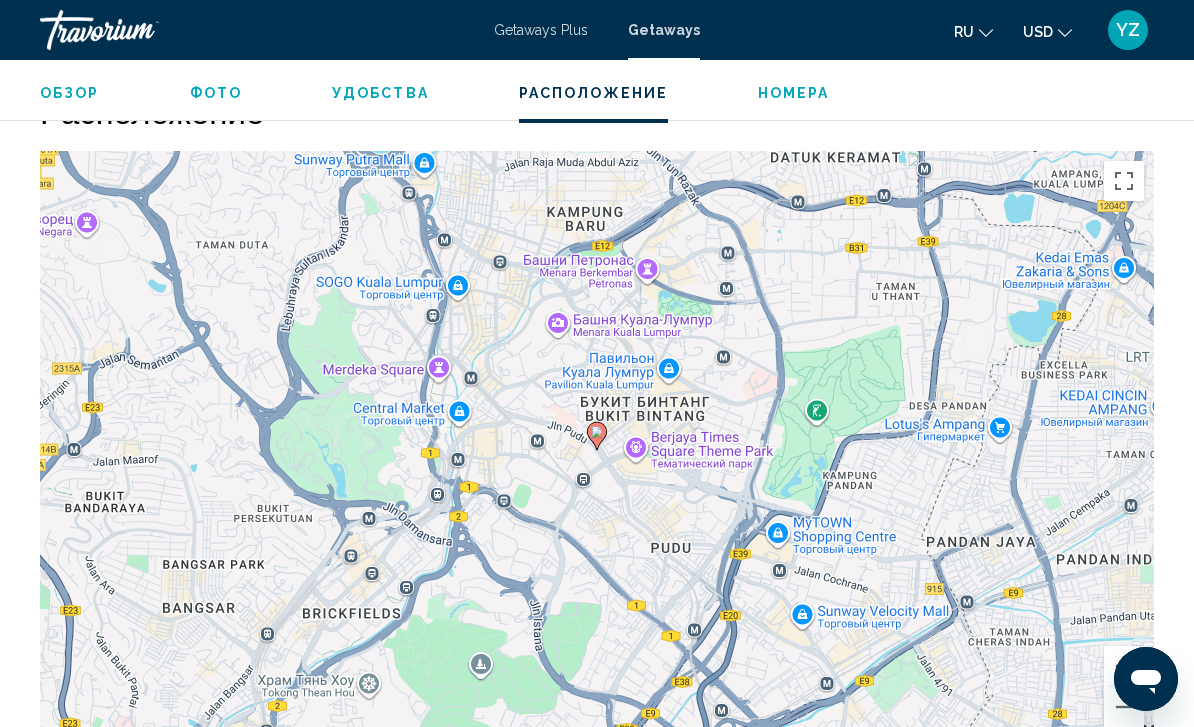 scroll, scrollTop: 2650, scrollLeft: 0, axis: vertical 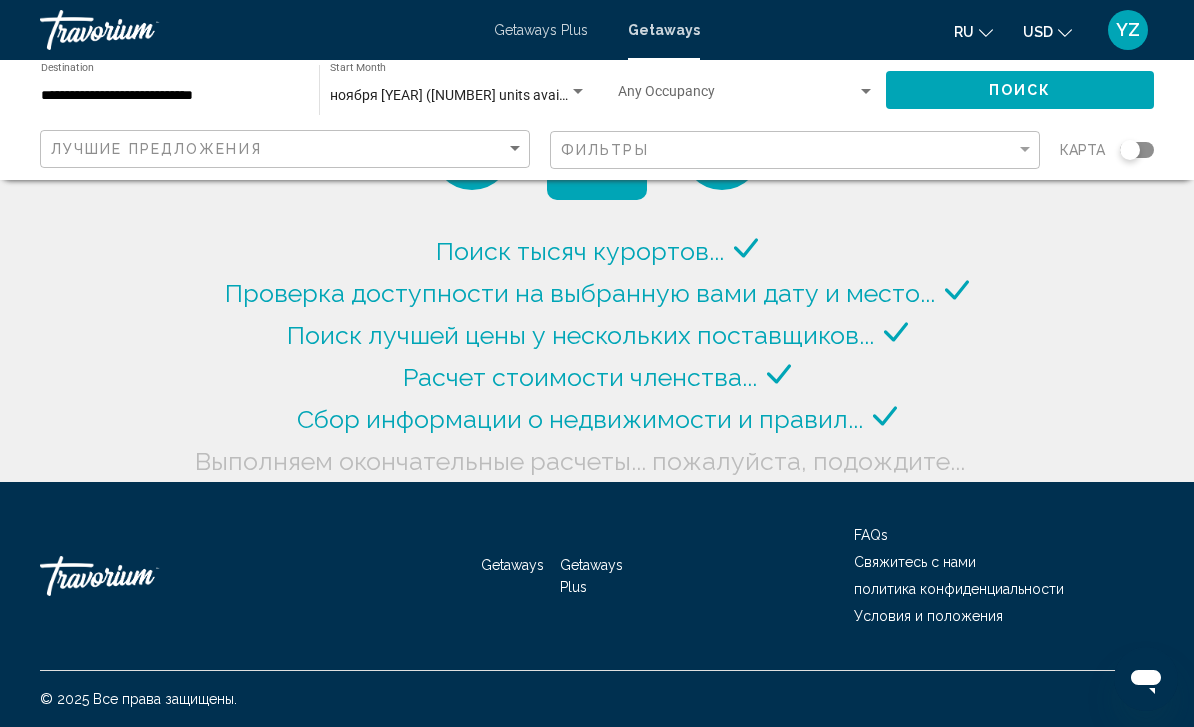 click on "Поиск" 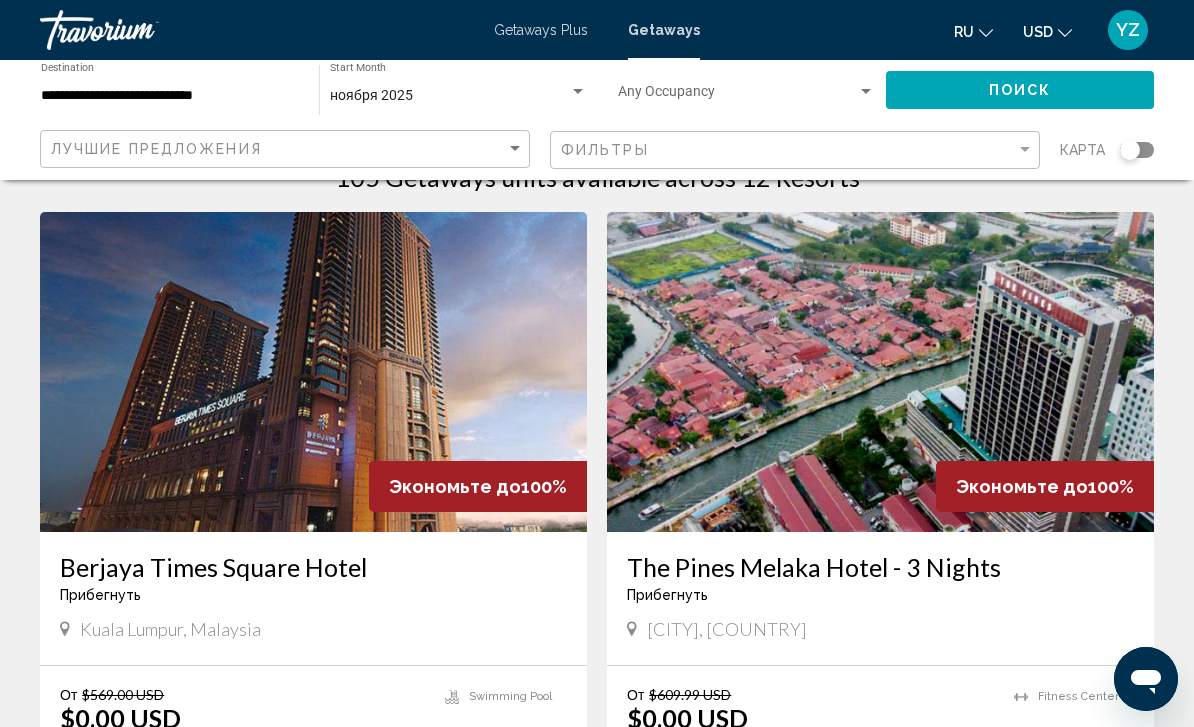 scroll, scrollTop: 55, scrollLeft: 0, axis: vertical 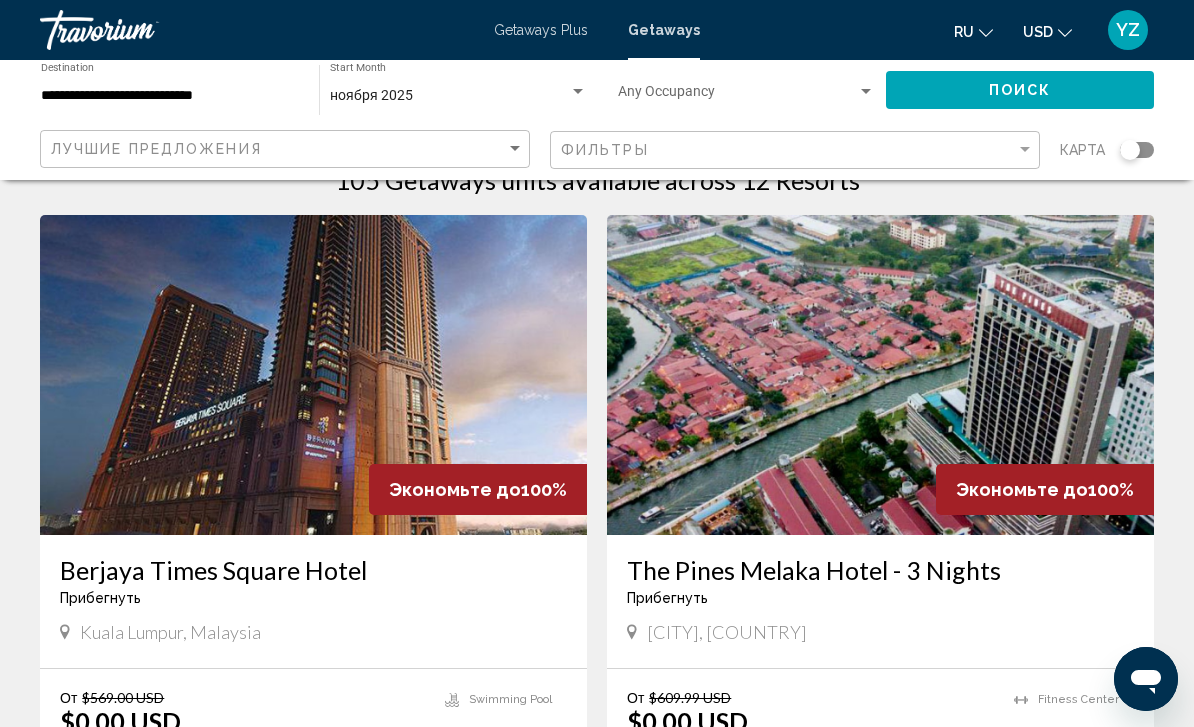 click at bounding box center (313, 375) 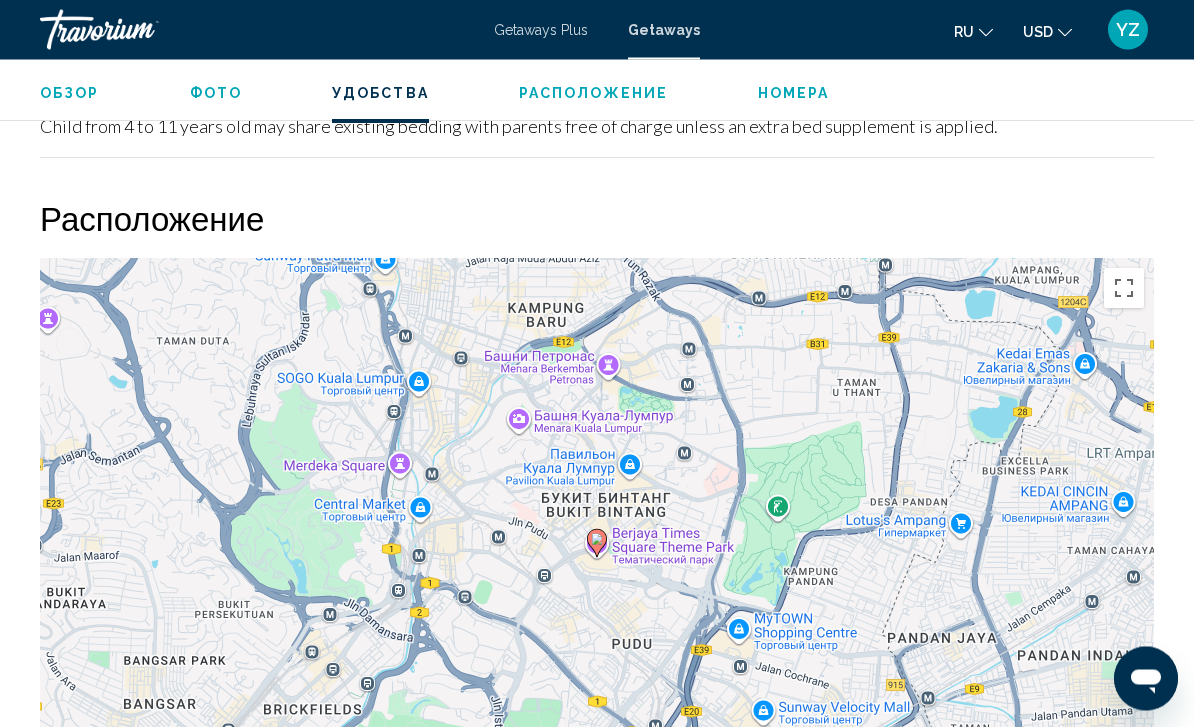 scroll, scrollTop: 2724, scrollLeft: 0, axis: vertical 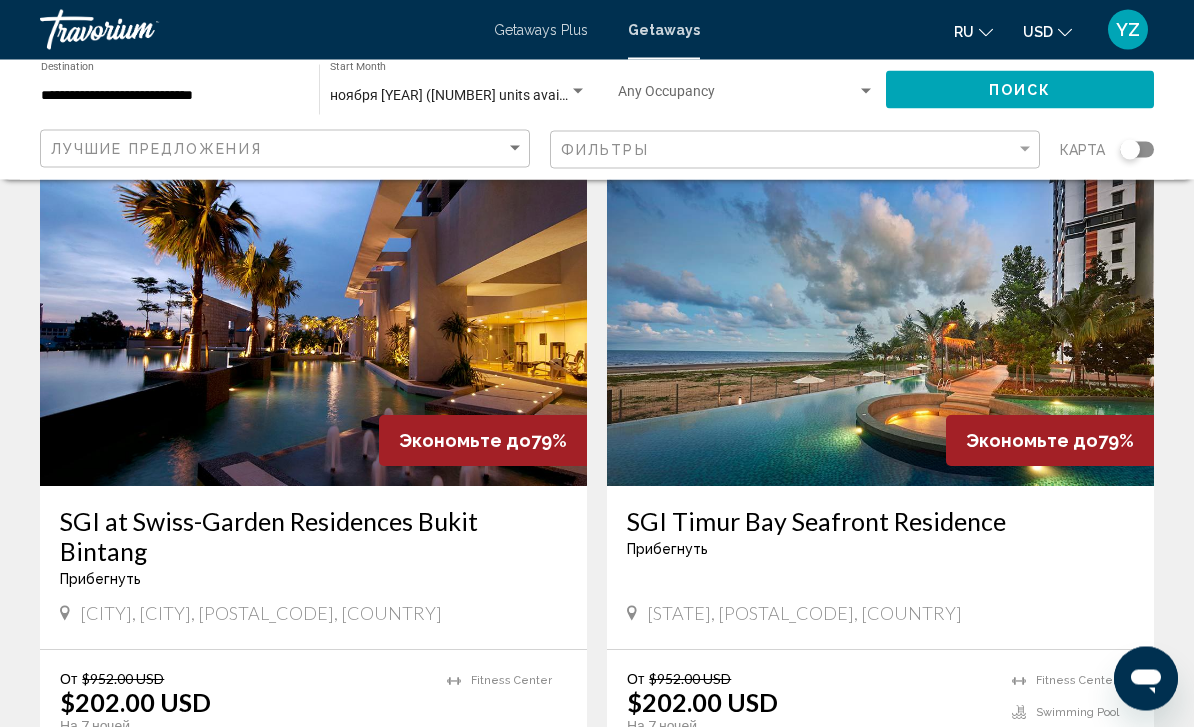 click at bounding box center (313, 327) 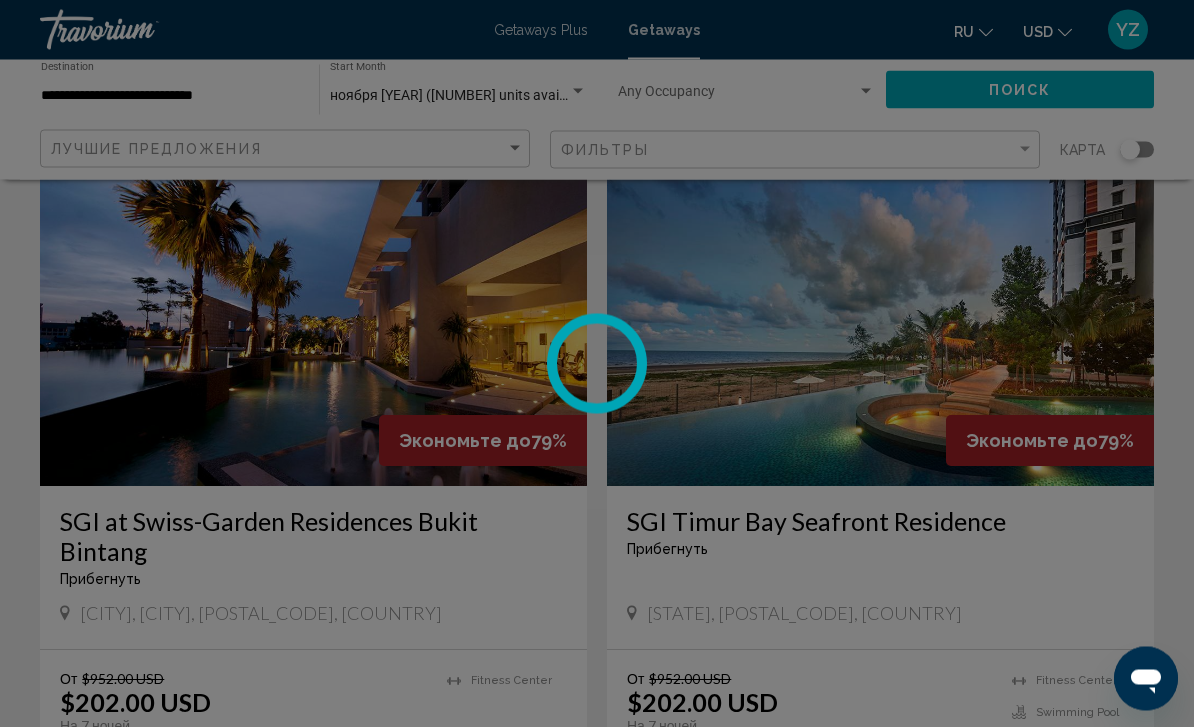 scroll, scrollTop: 3541, scrollLeft: 0, axis: vertical 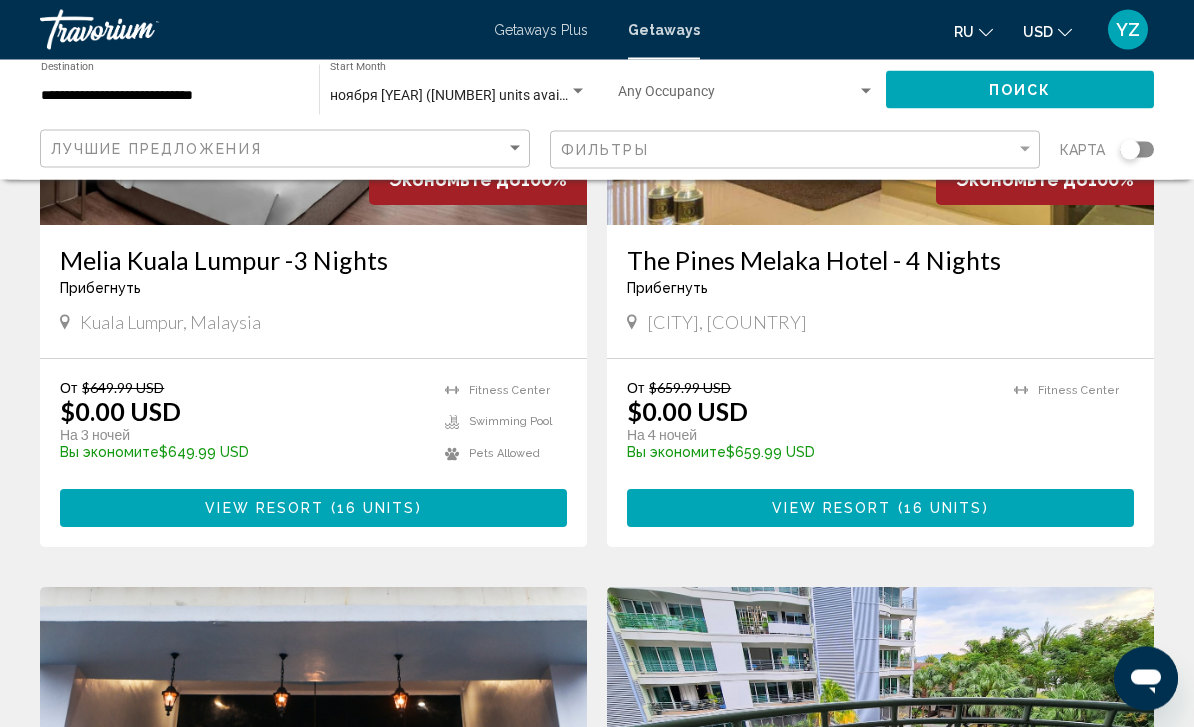 click on "**********" at bounding box center [170, 96] 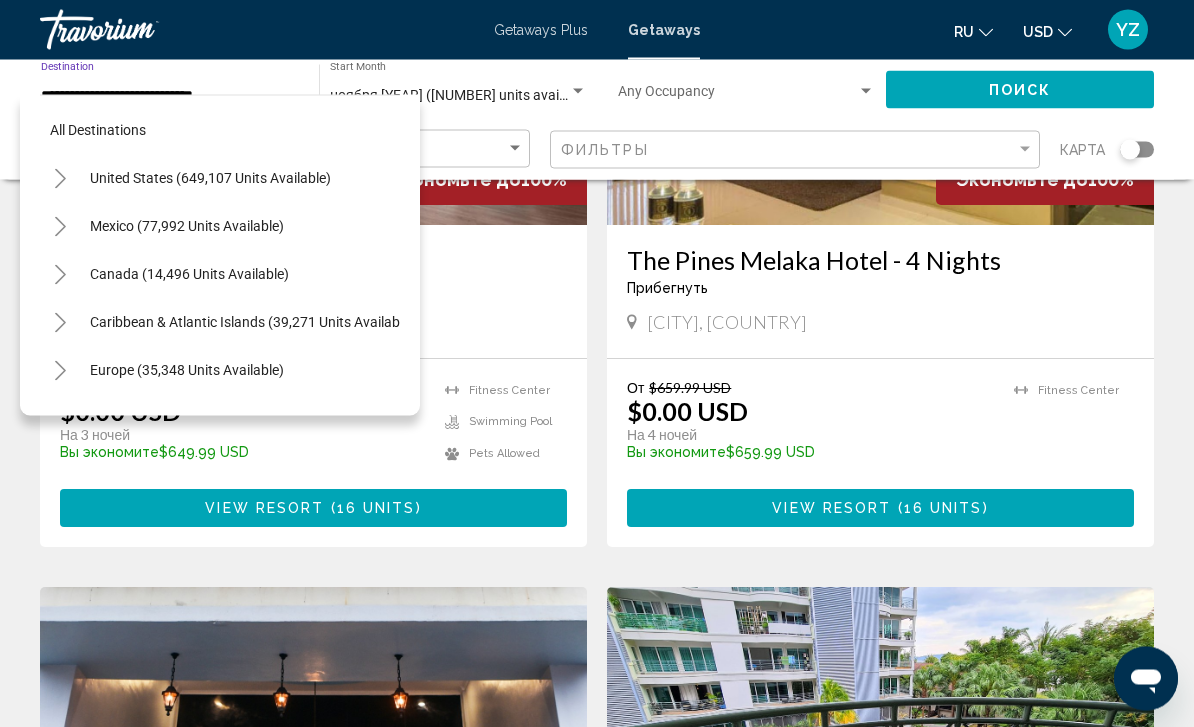 scroll, scrollTop: 1046, scrollLeft: 0, axis: vertical 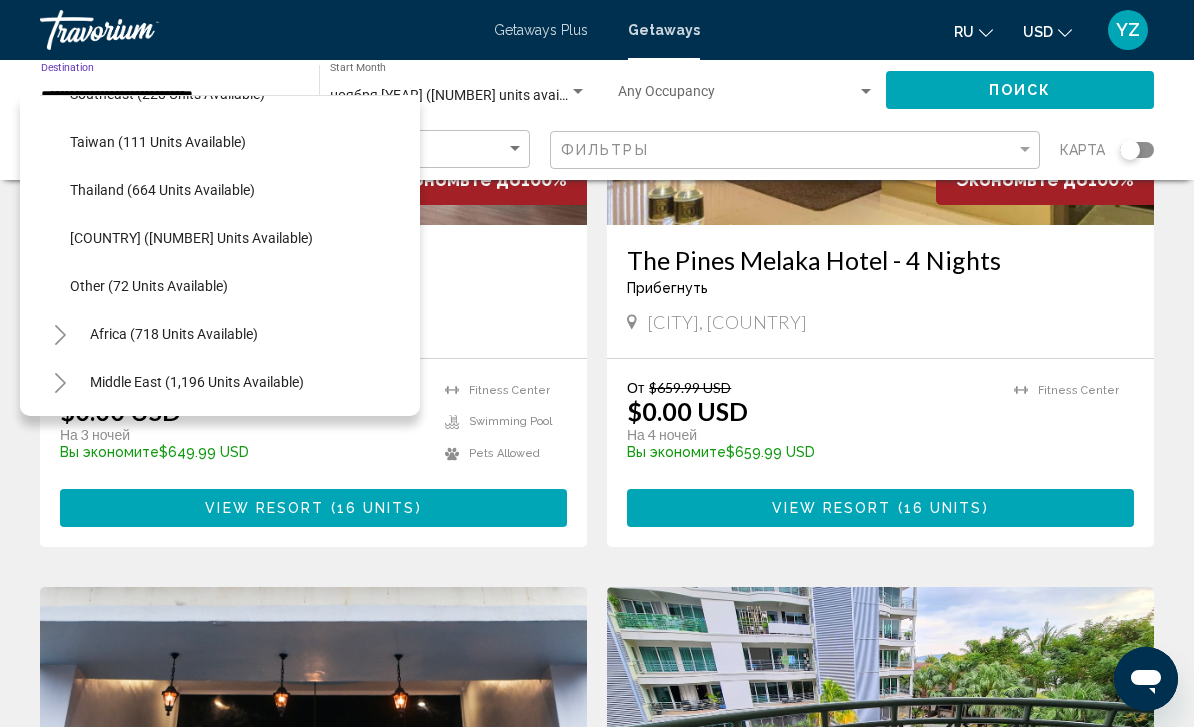 click on "Other (72 units available)" 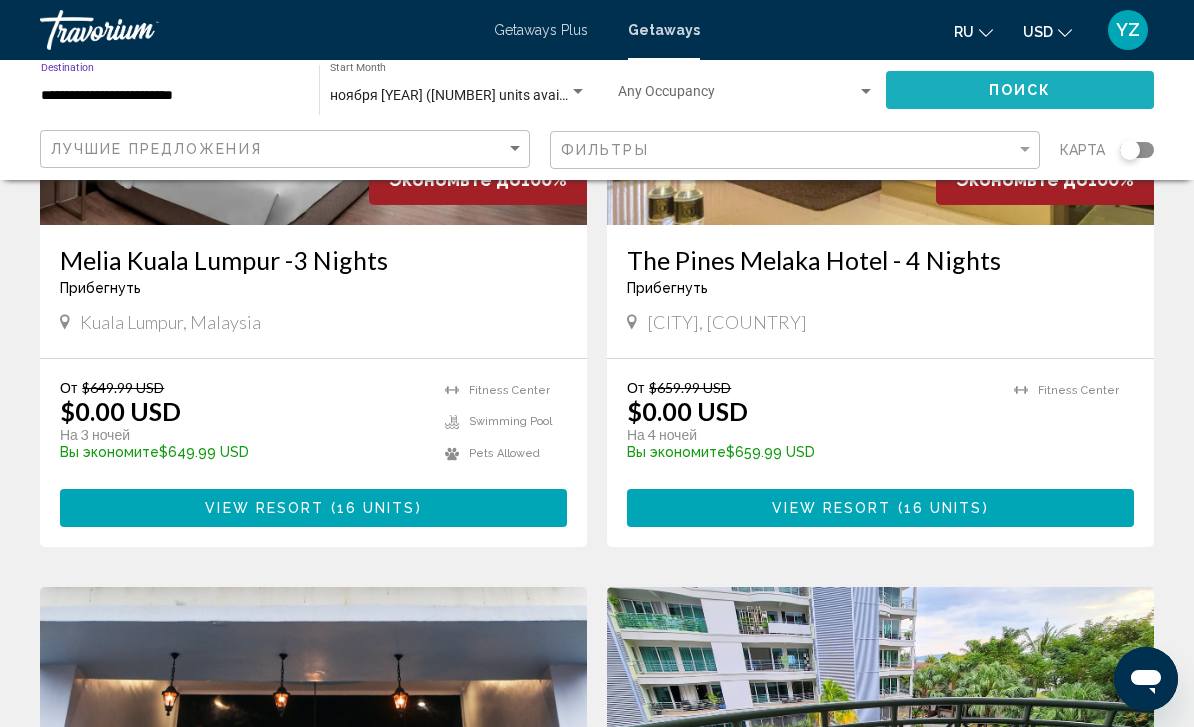 click on "Поиск" 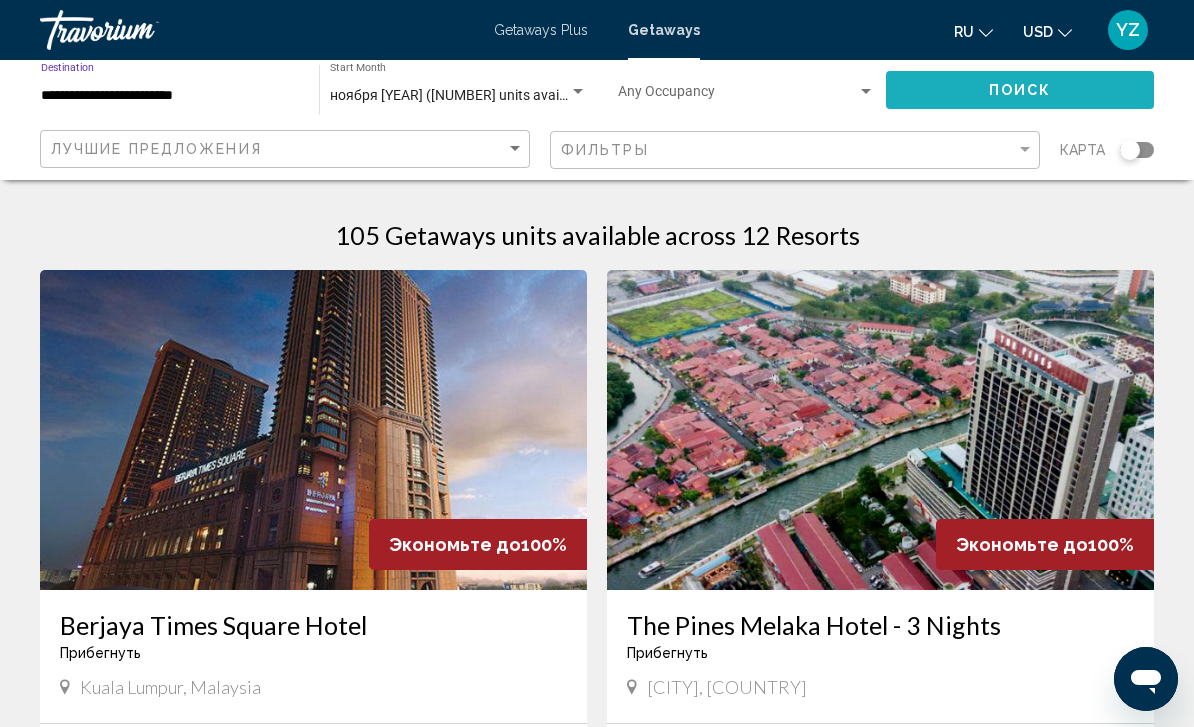 scroll, scrollTop: 67, scrollLeft: 0, axis: vertical 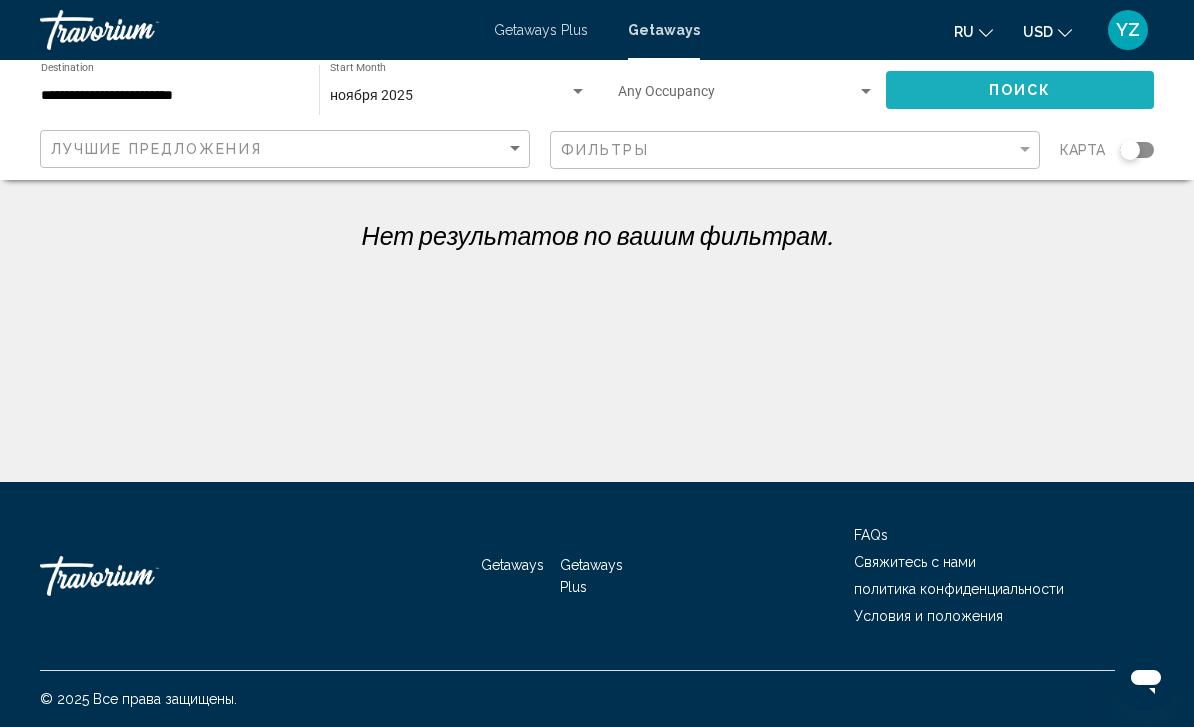 click on "Поиск" 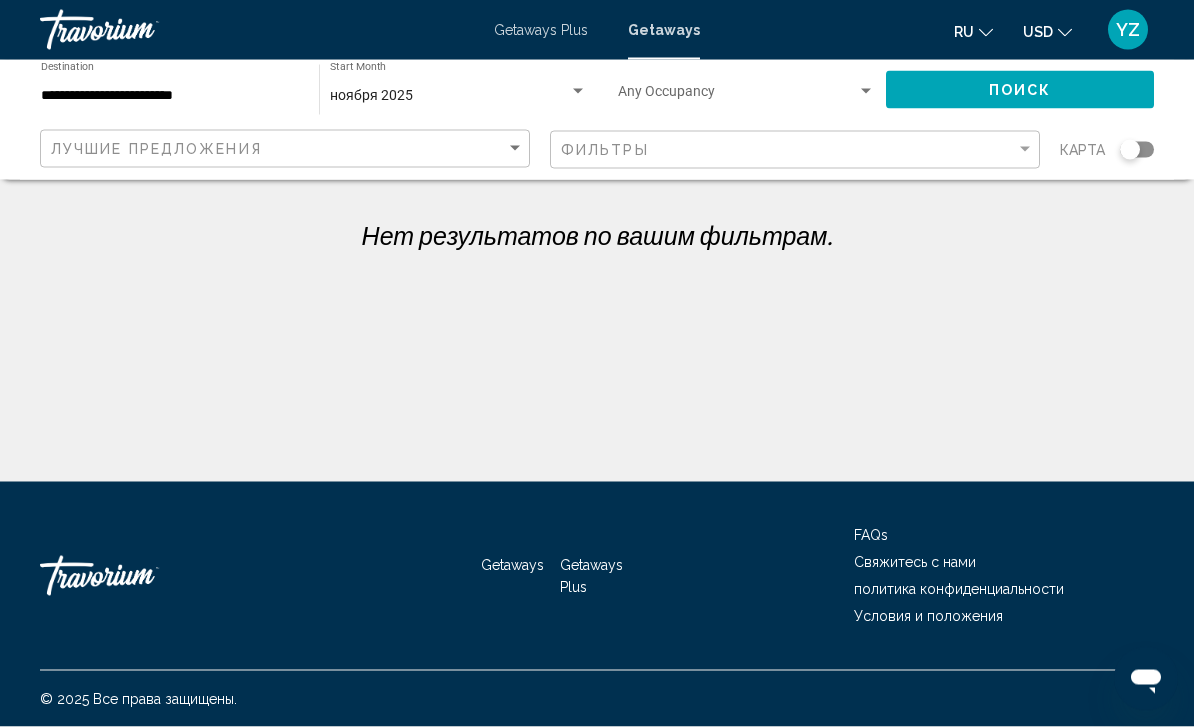 scroll, scrollTop: 0, scrollLeft: 0, axis: both 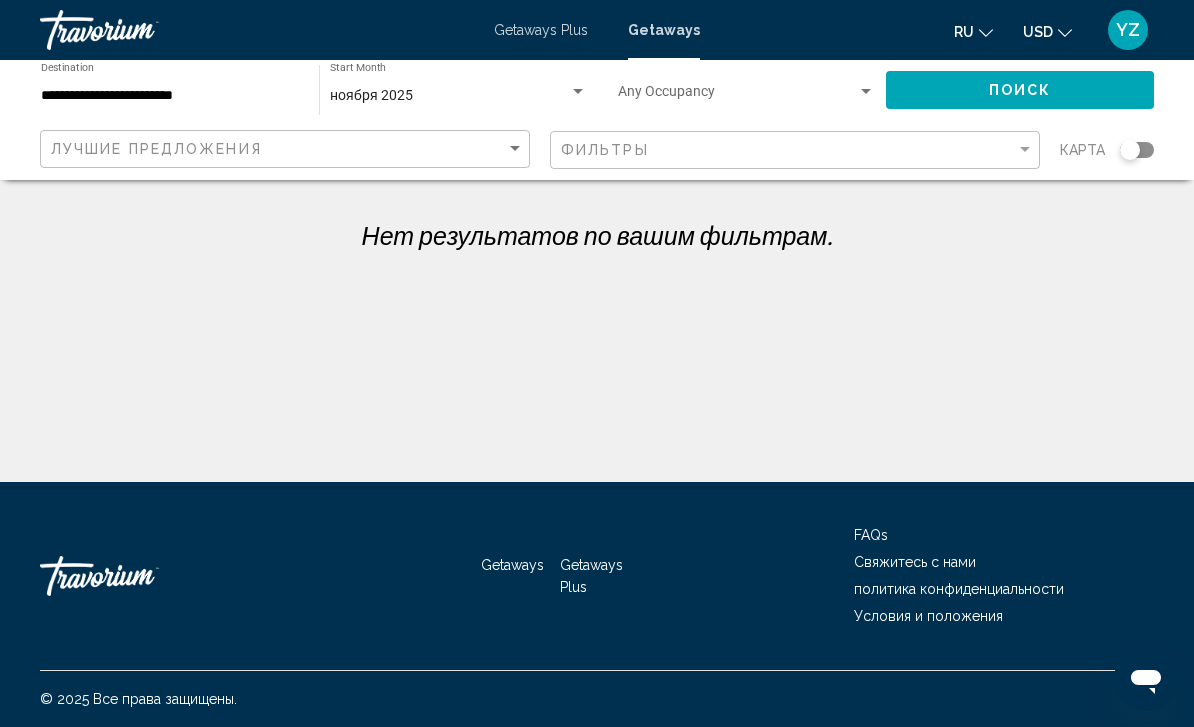 click on "**********" at bounding box center (170, 96) 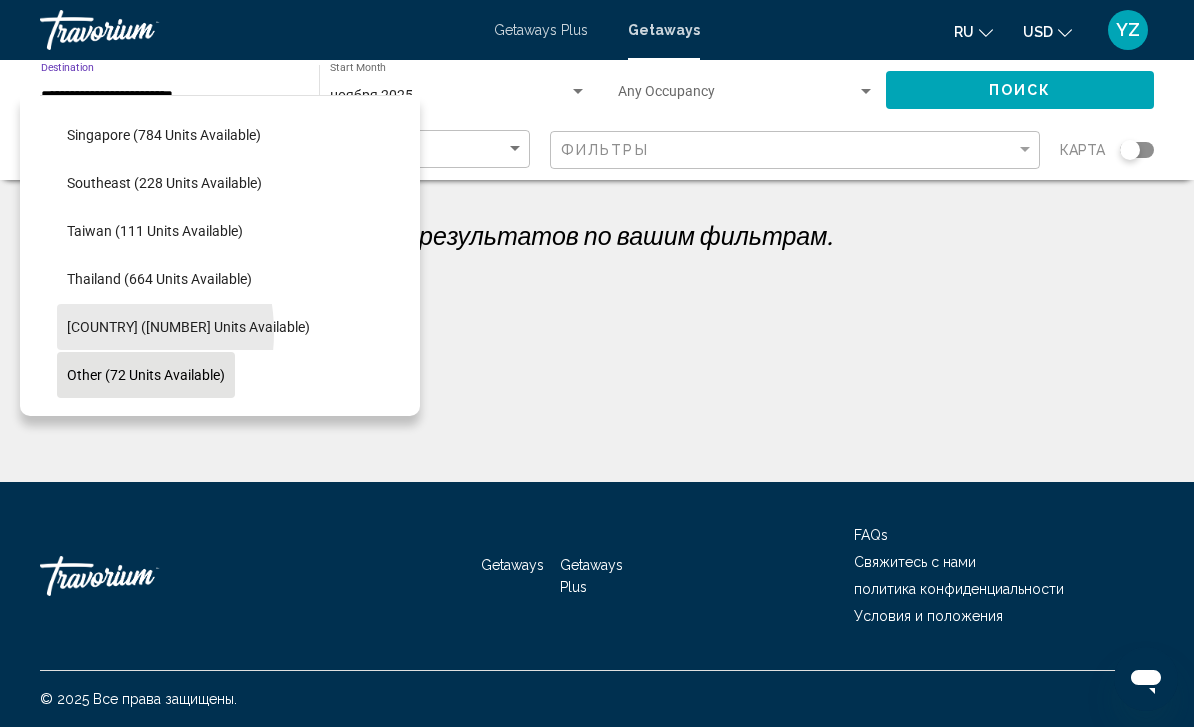 scroll, scrollTop: 911, scrollLeft: 8, axis: both 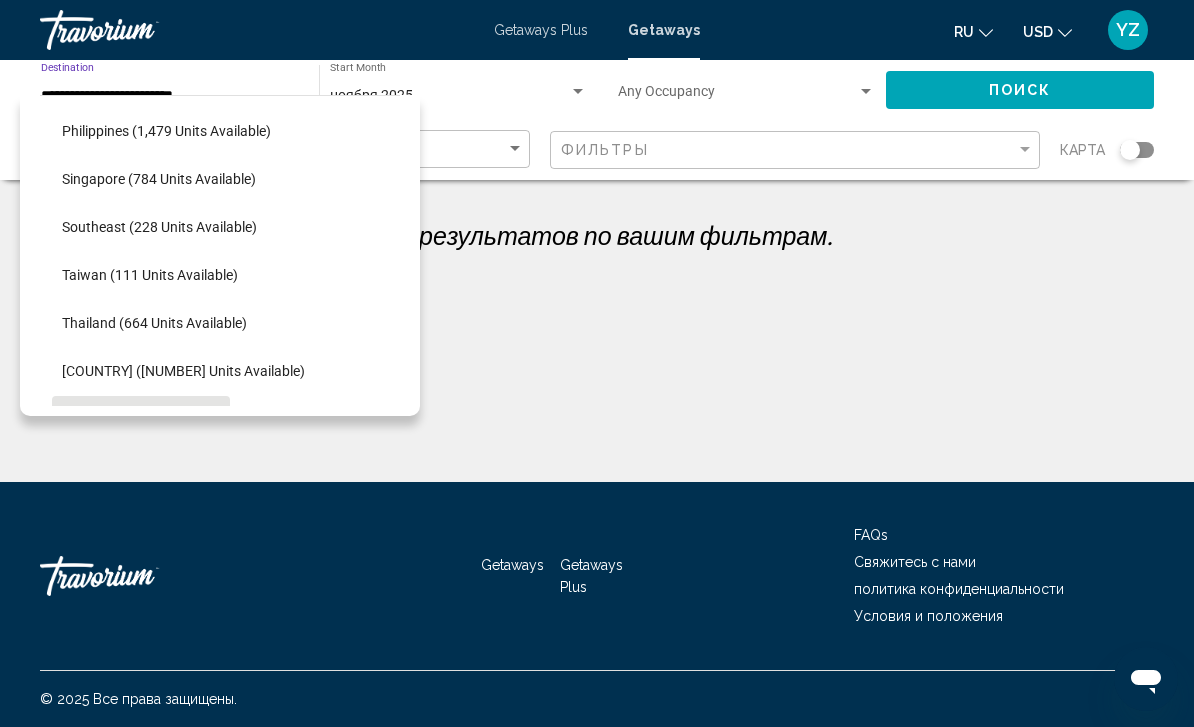 click on "Singapore (784 units available)" 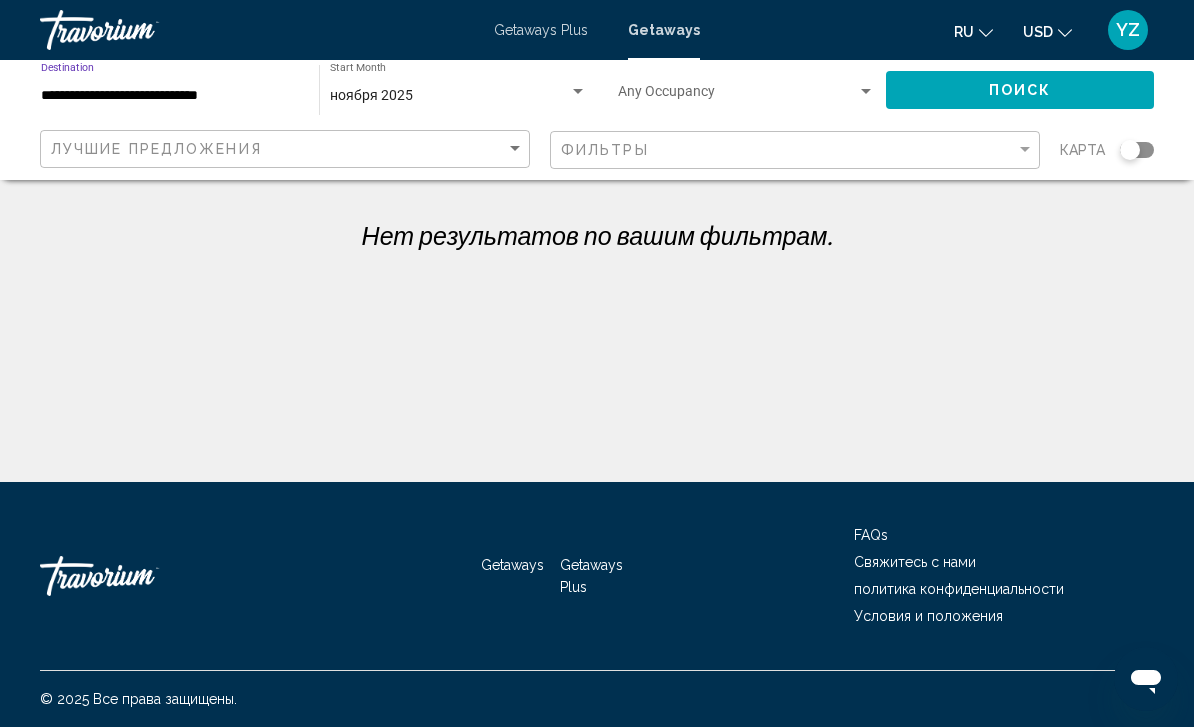 click on "Поиск" 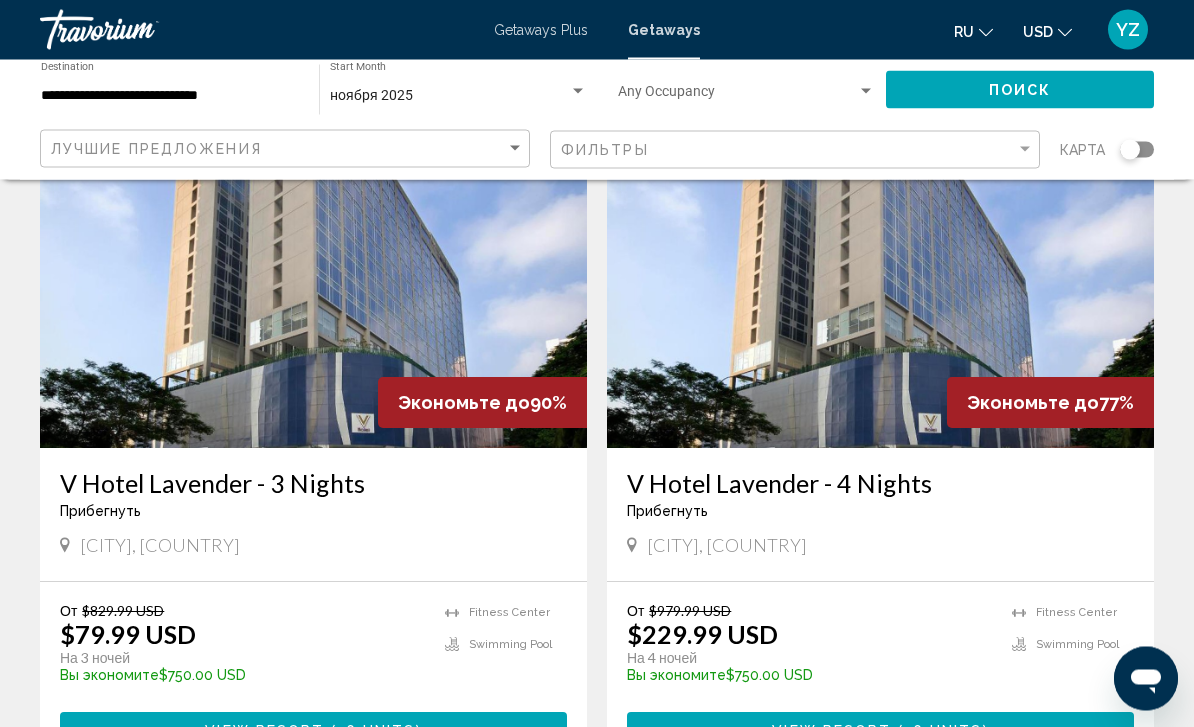 scroll, scrollTop: 127, scrollLeft: 0, axis: vertical 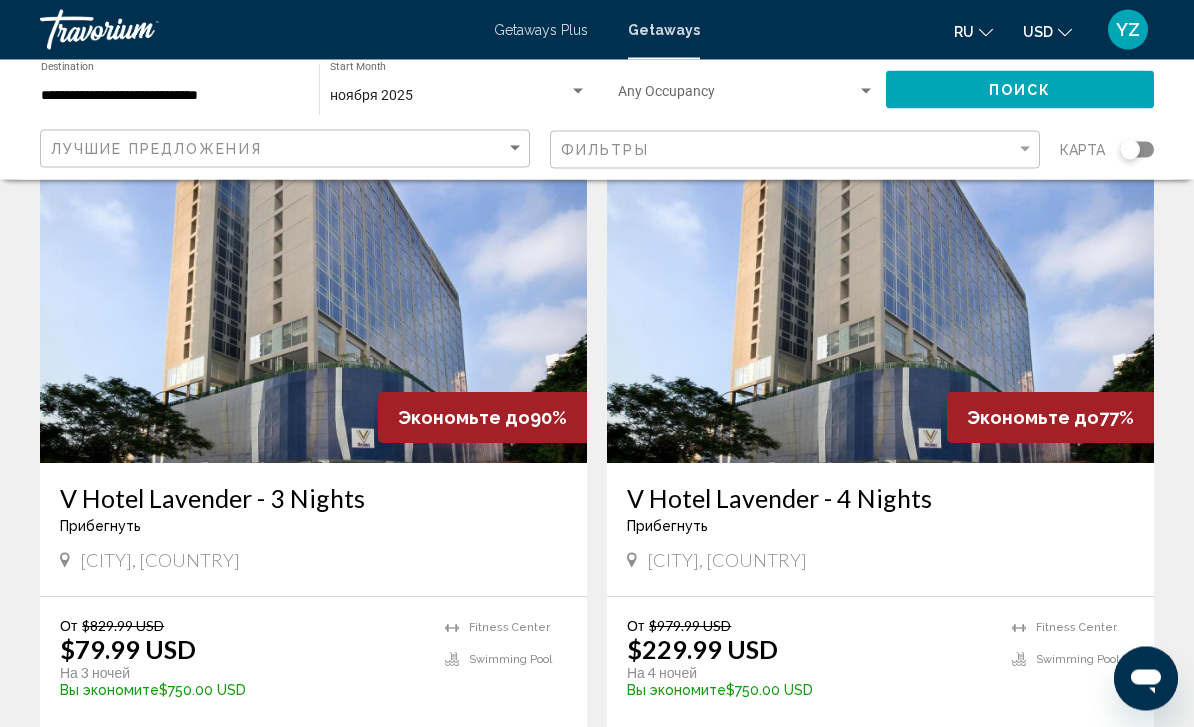 click at bounding box center [313, 304] 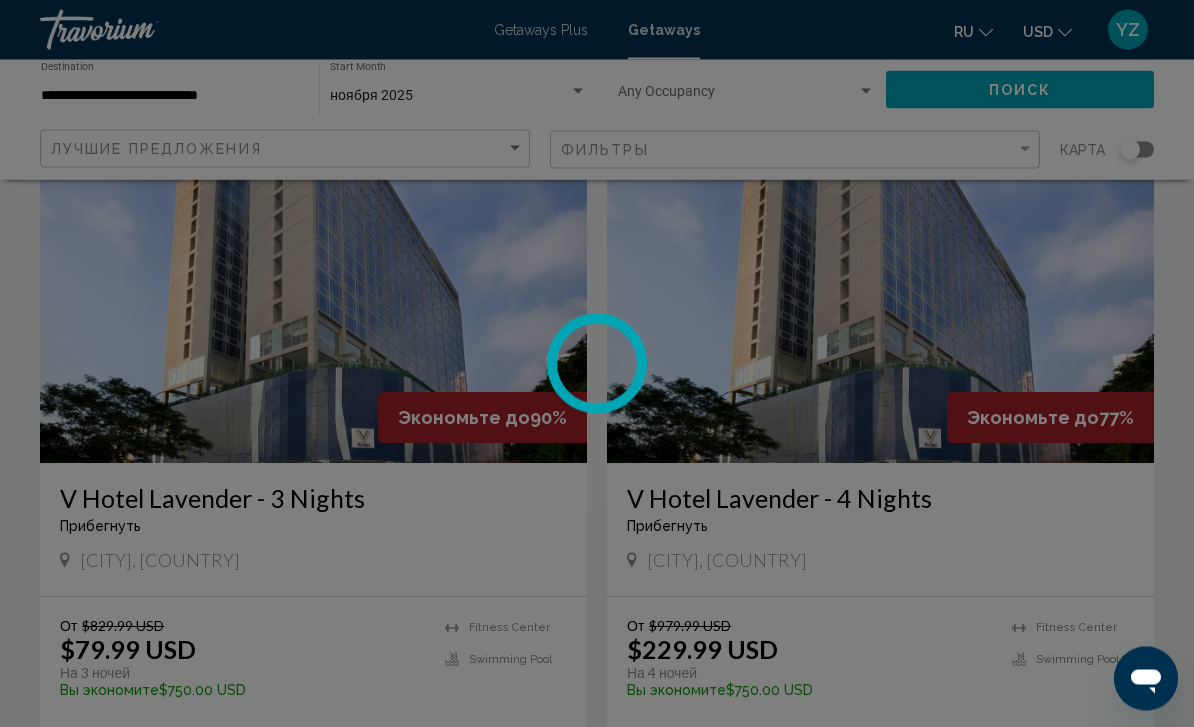 scroll, scrollTop: 127, scrollLeft: 0, axis: vertical 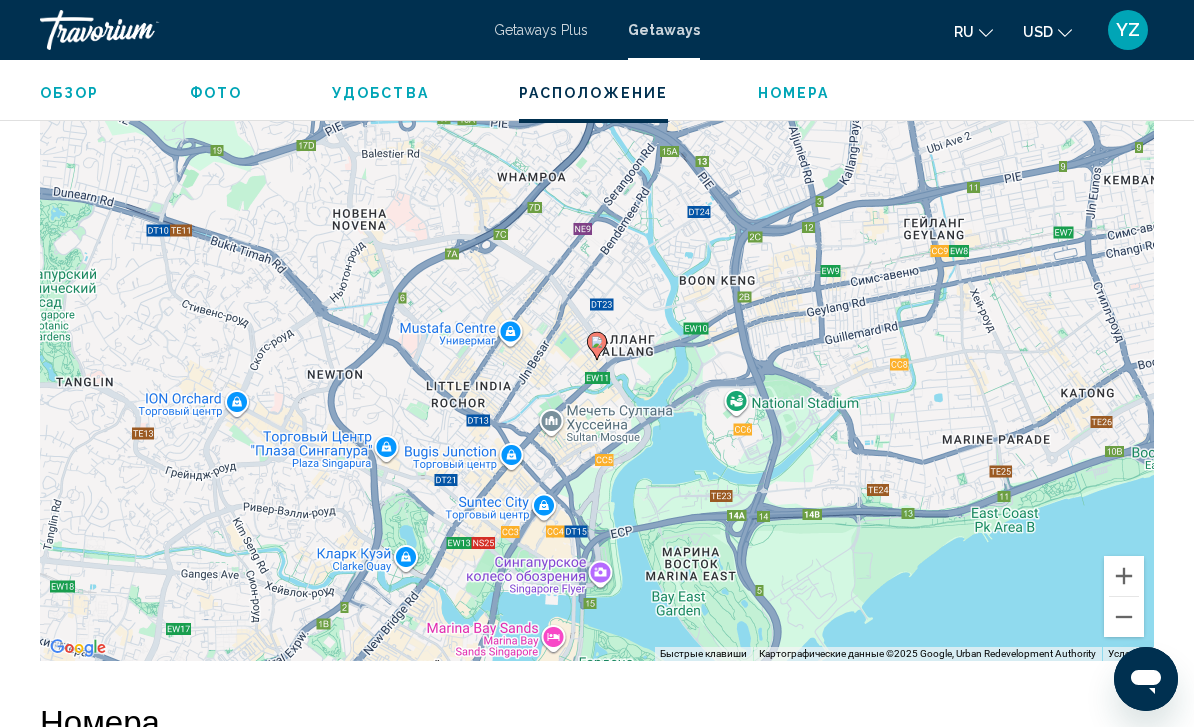 click at bounding box center [1124, 617] 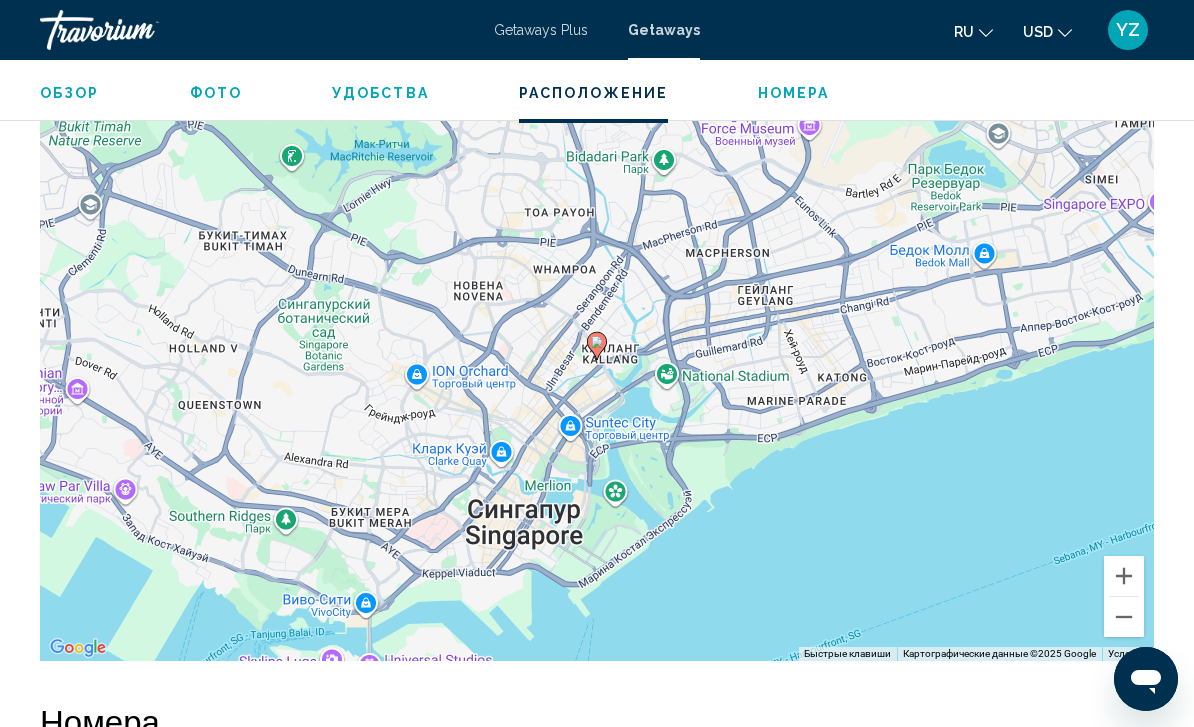 click at bounding box center [1124, 576] 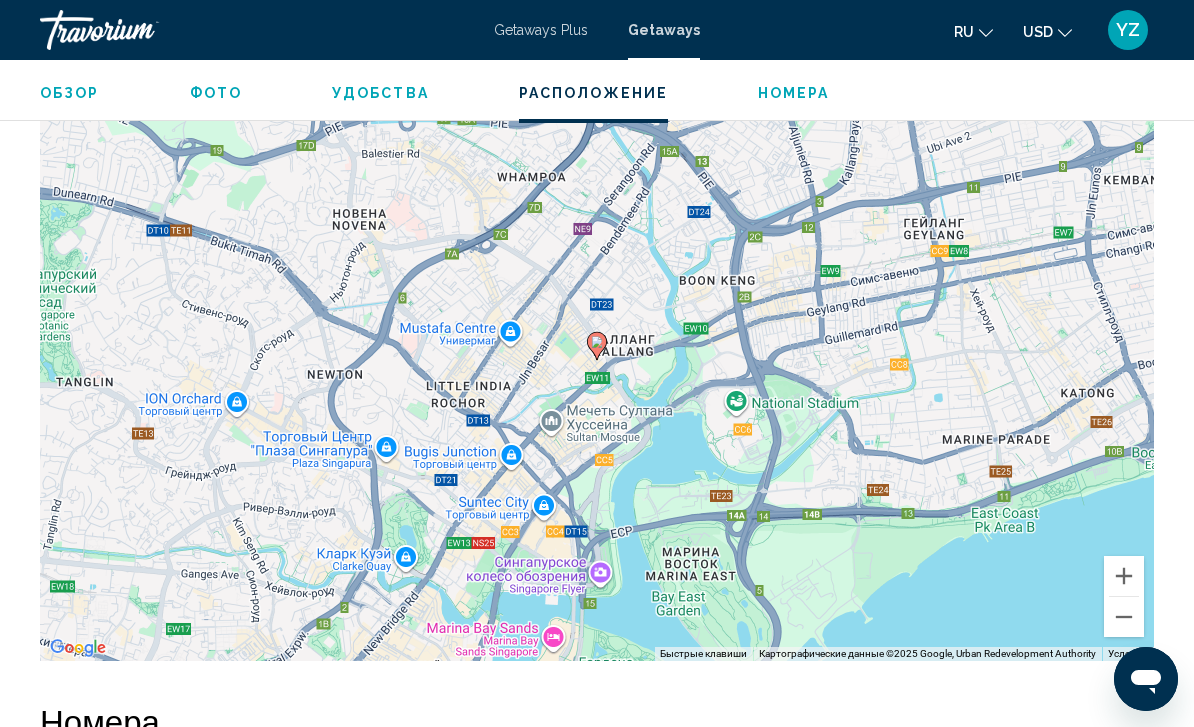 click on "Чтобы активировать перетаскивание с помощью клавиатуры, нажмите Alt + Ввод. После этого перемещайте маркер, используя клавиши со стрелками. Чтобы завершить перетаскивание, нажмите клавишу Ввод. Чтобы отменить действие, нажмите клавишу Esc." at bounding box center [597, 361] 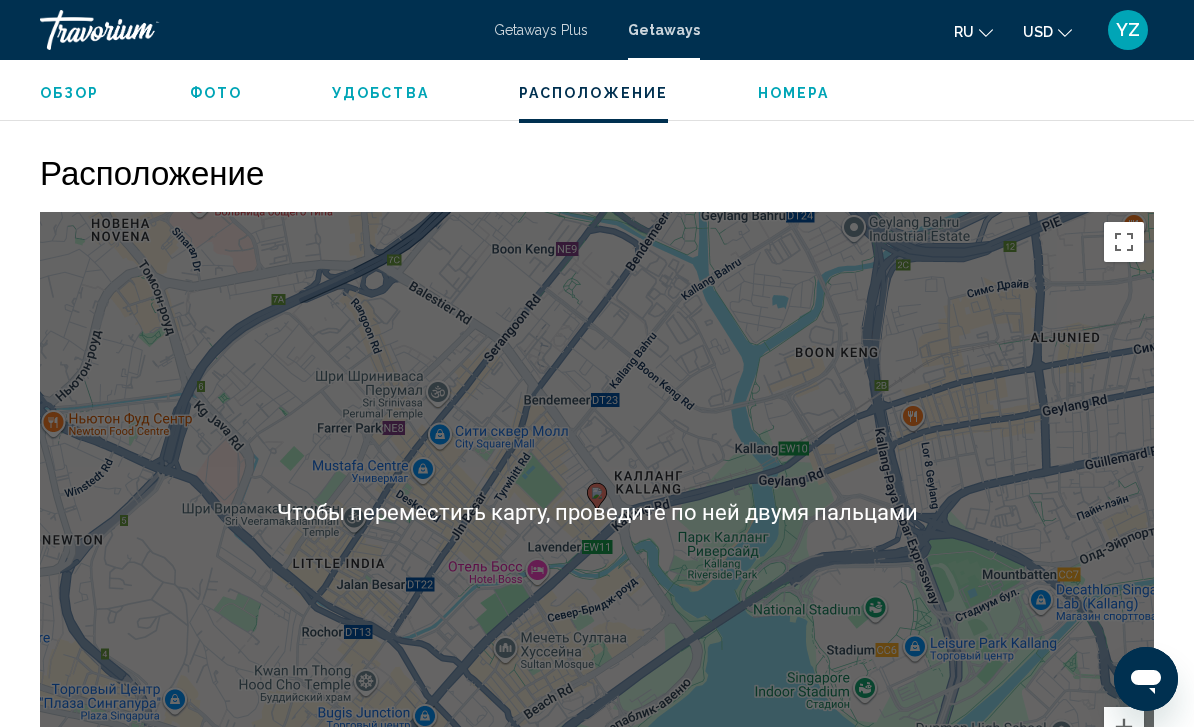 scroll, scrollTop: 2426, scrollLeft: 0, axis: vertical 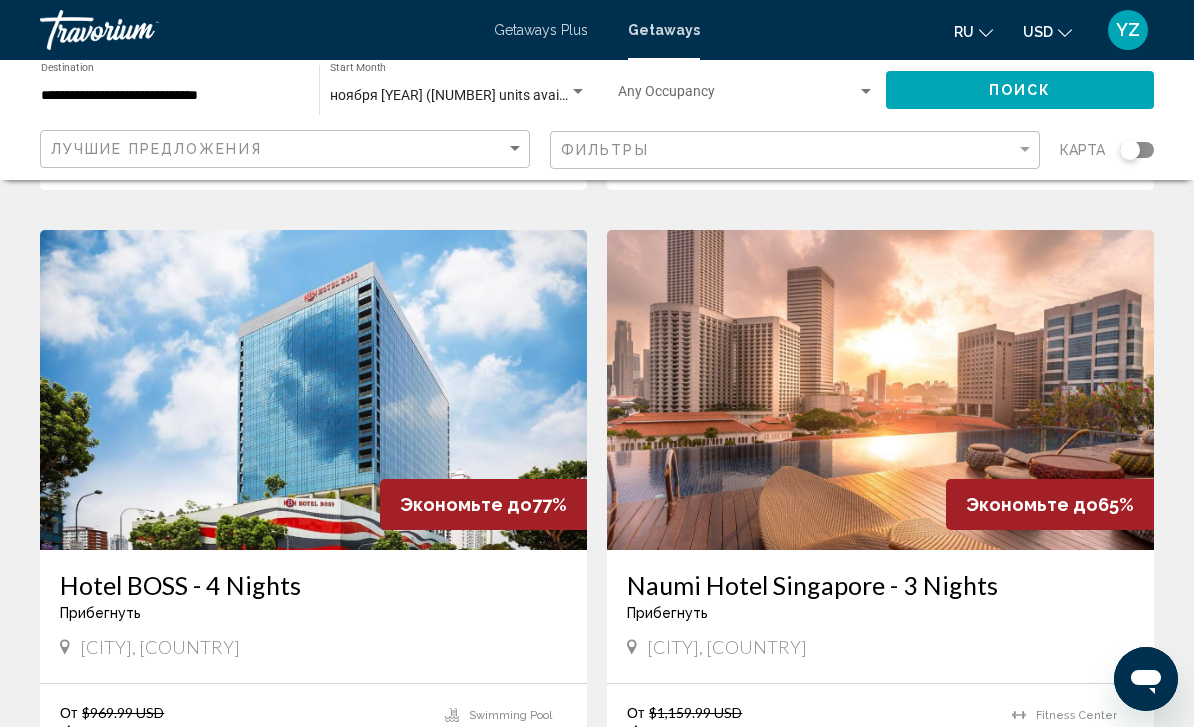 click at bounding box center (880, 390) 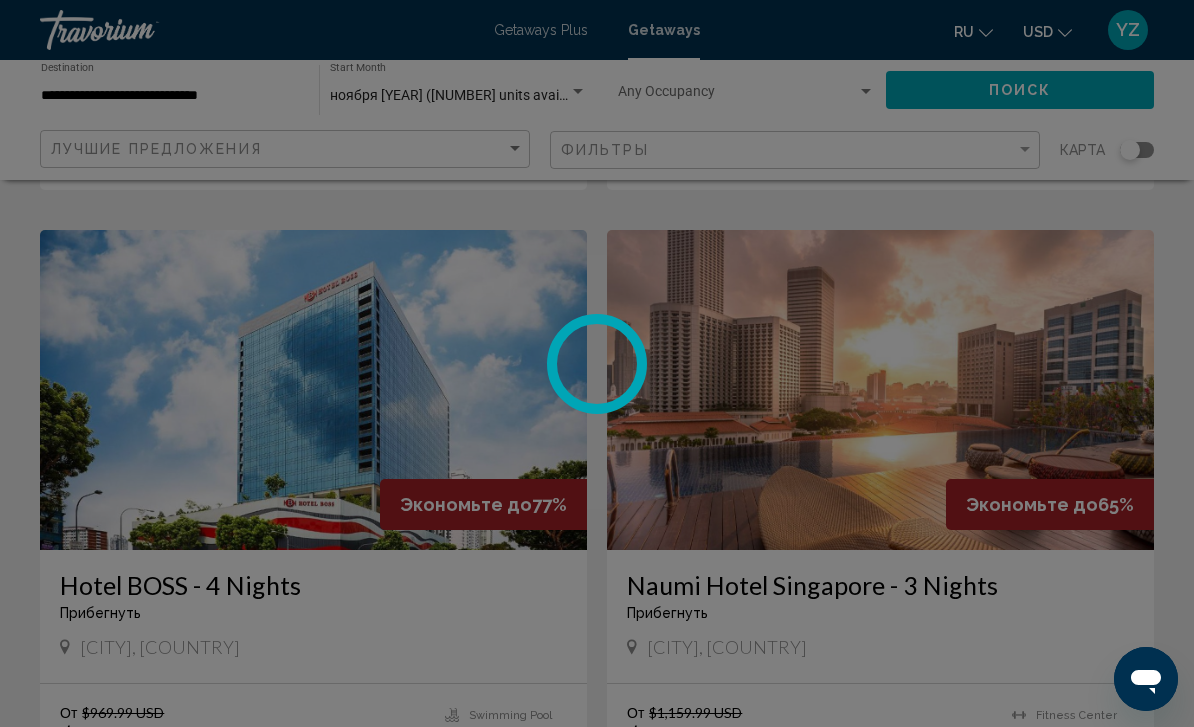 scroll, scrollTop: 0, scrollLeft: 0, axis: both 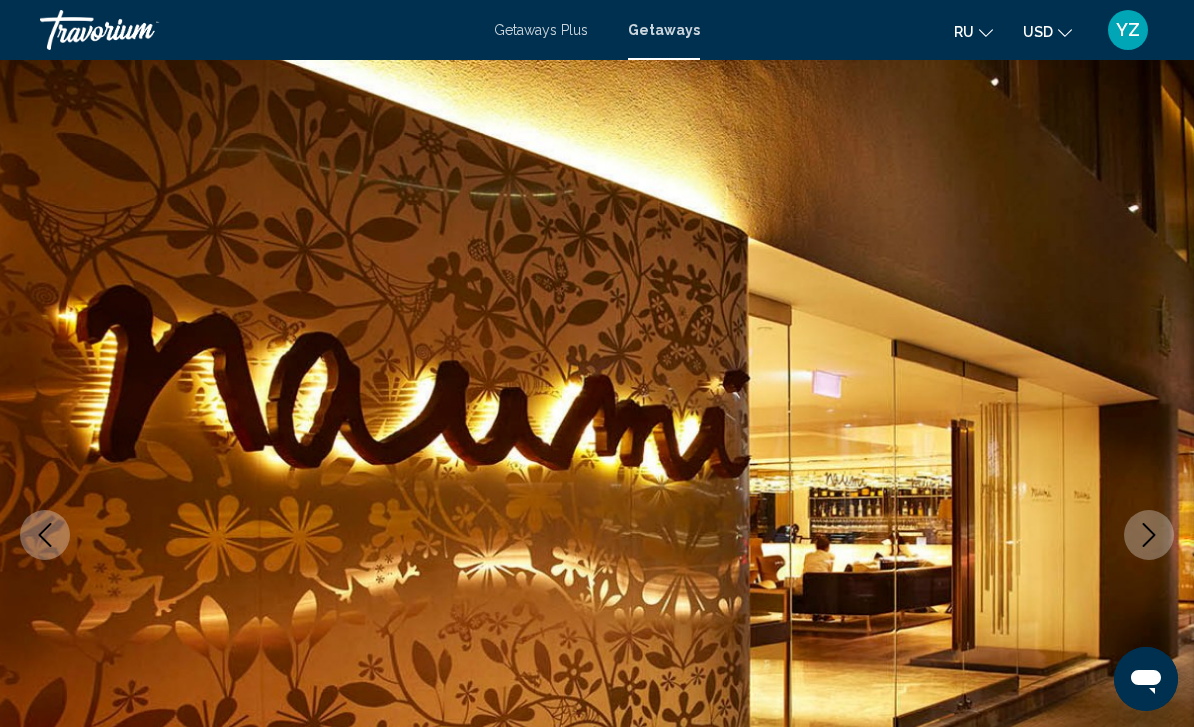 click at bounding box center (1149, 535) 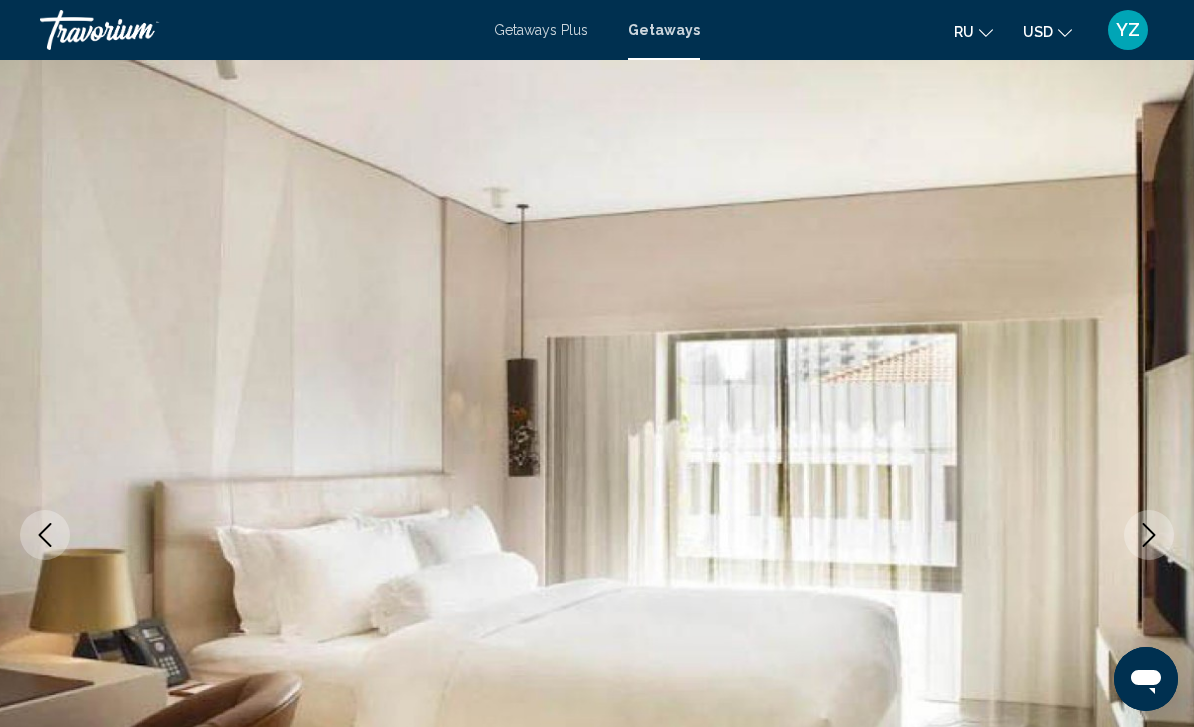 click at bounding box center (1149, 535) 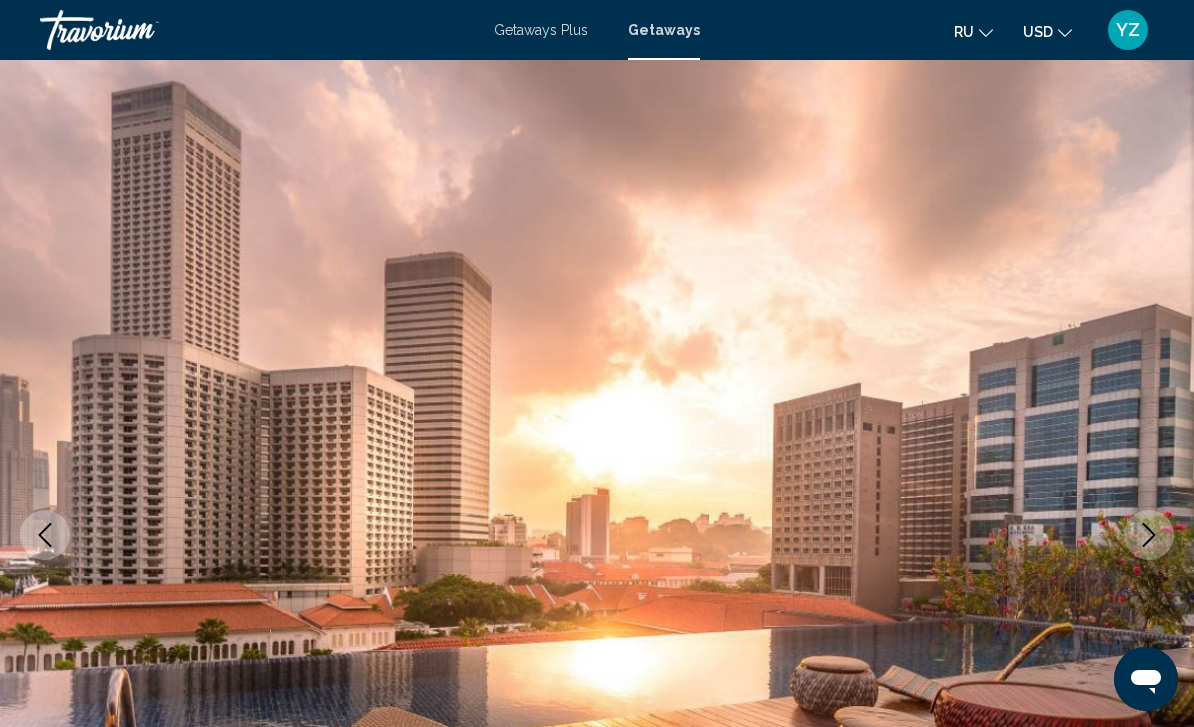 click at bounding box center [1149, 535] 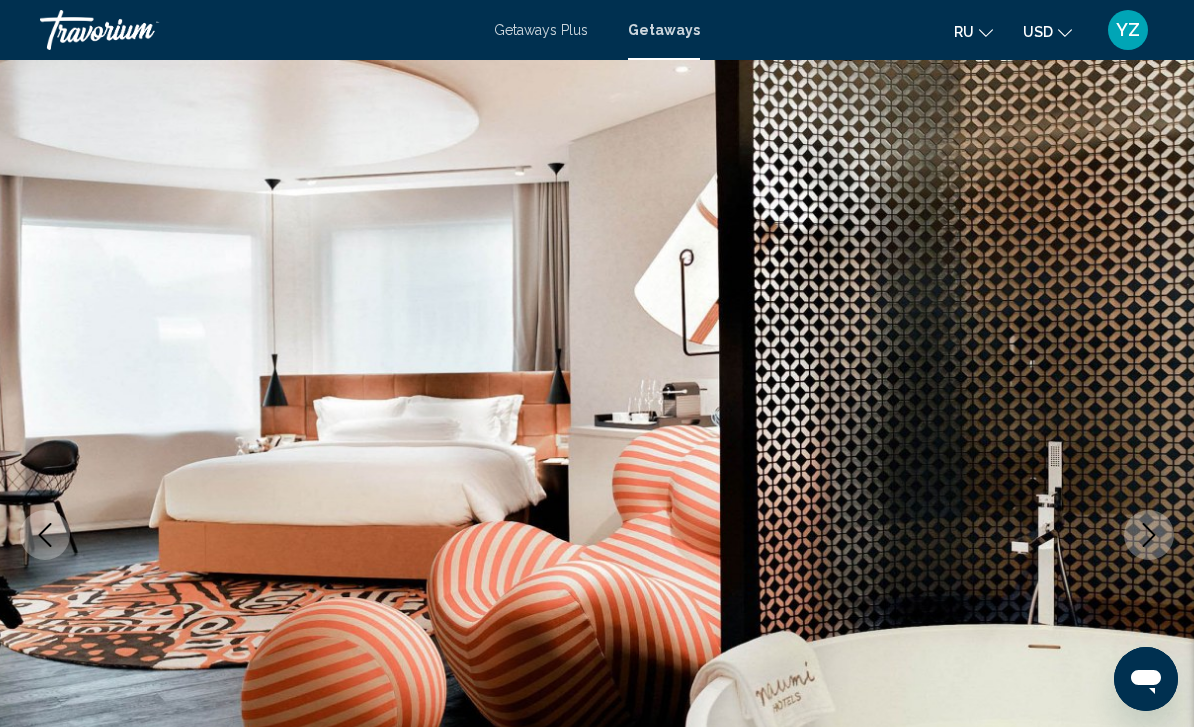 click at bounding box center (1149, 535) 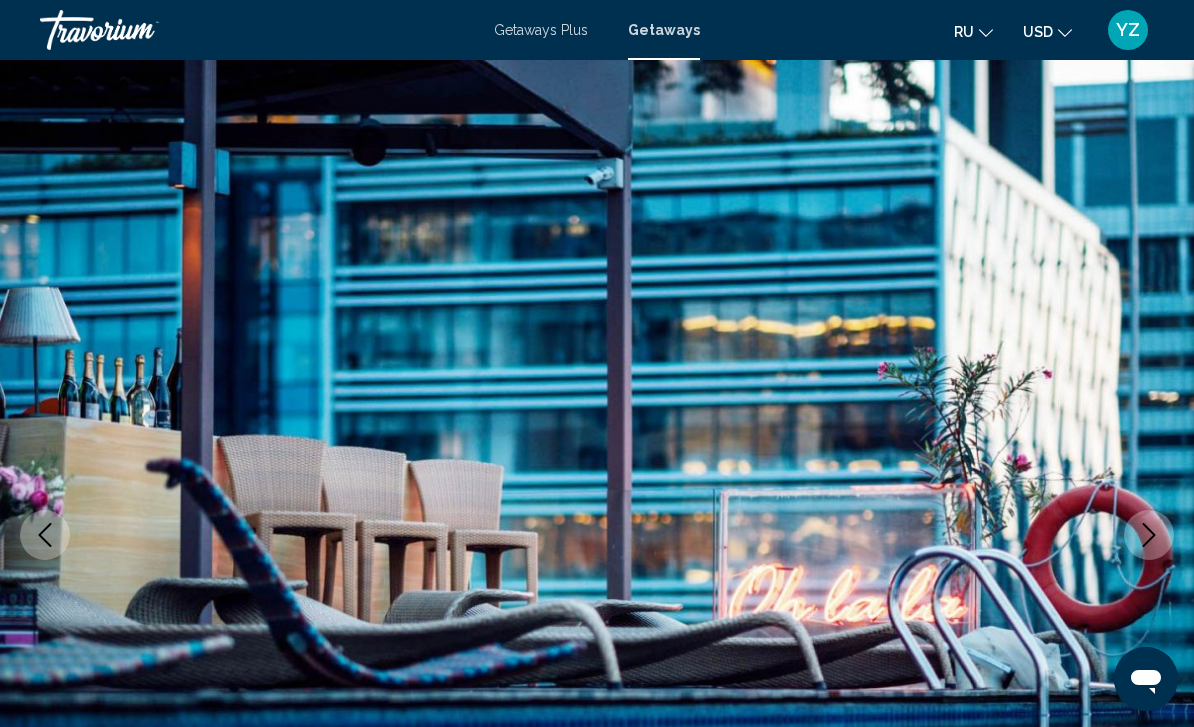 click at bounding box center [1149, 535] 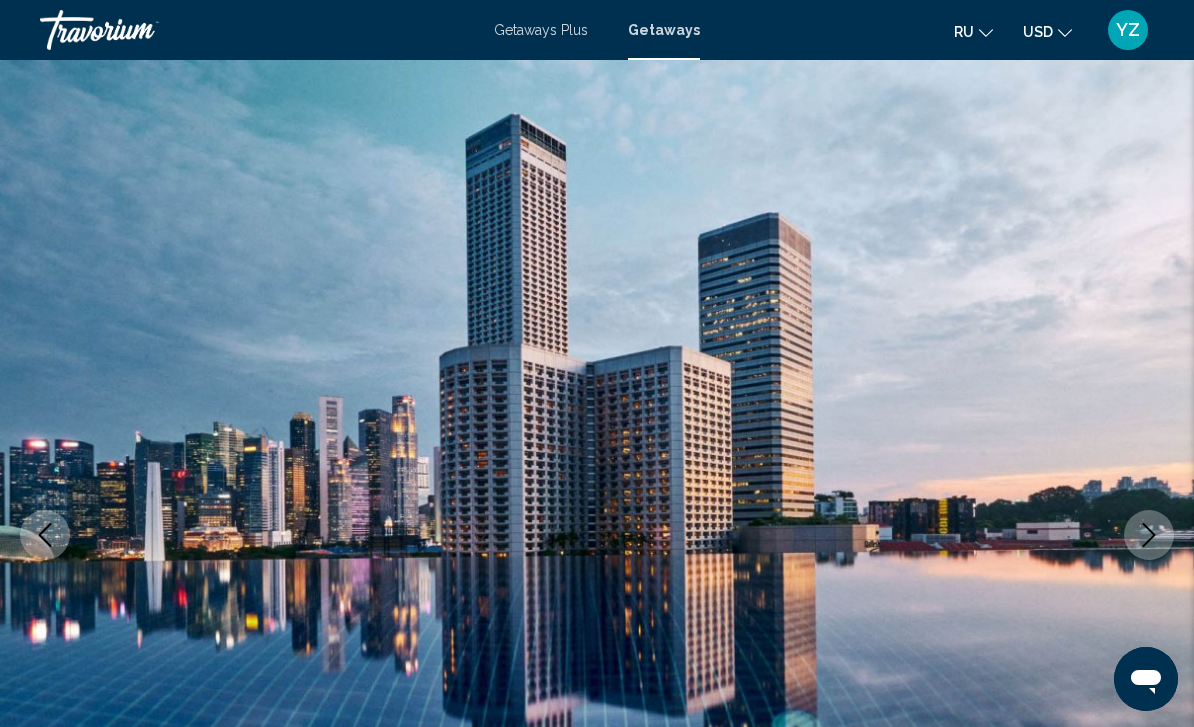 click at bounding box center (1149, 535) 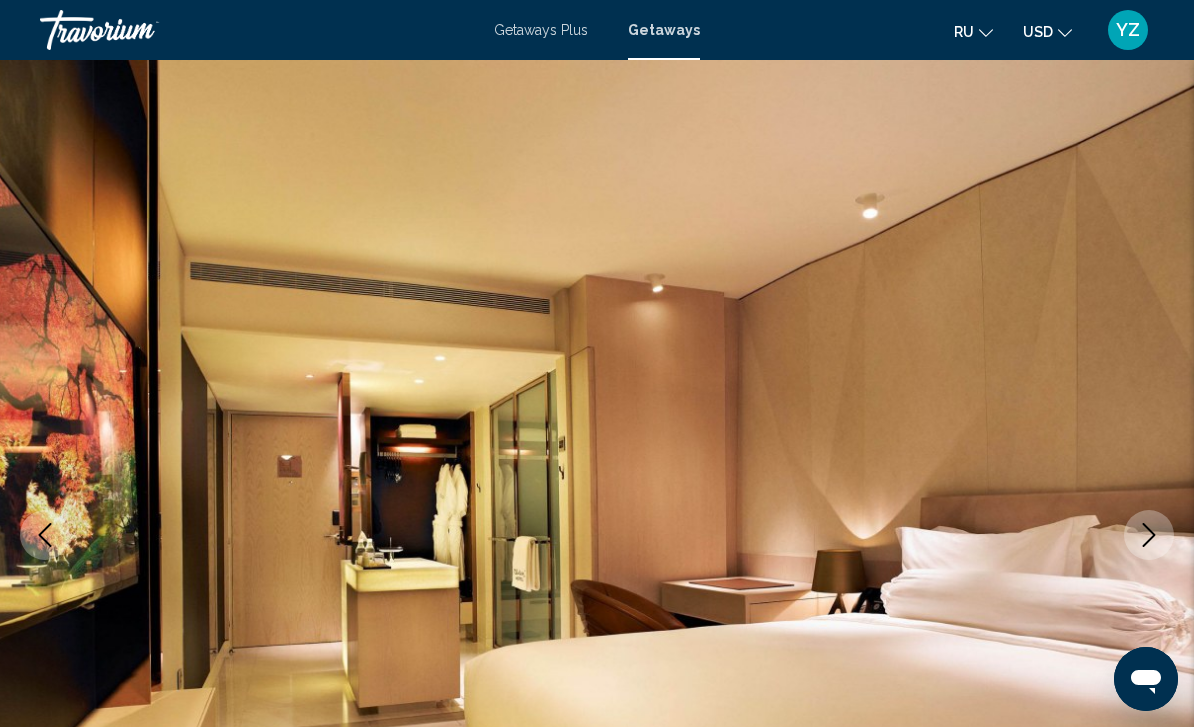 click 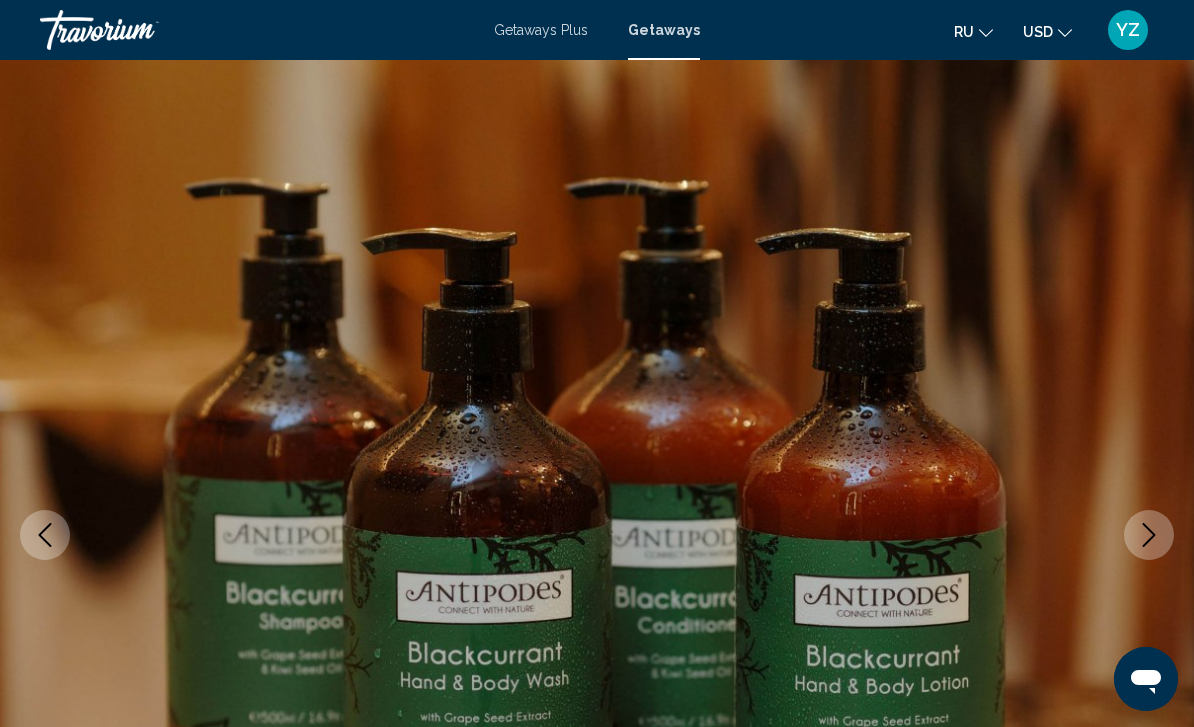 click at bounding box center (1149, 535) 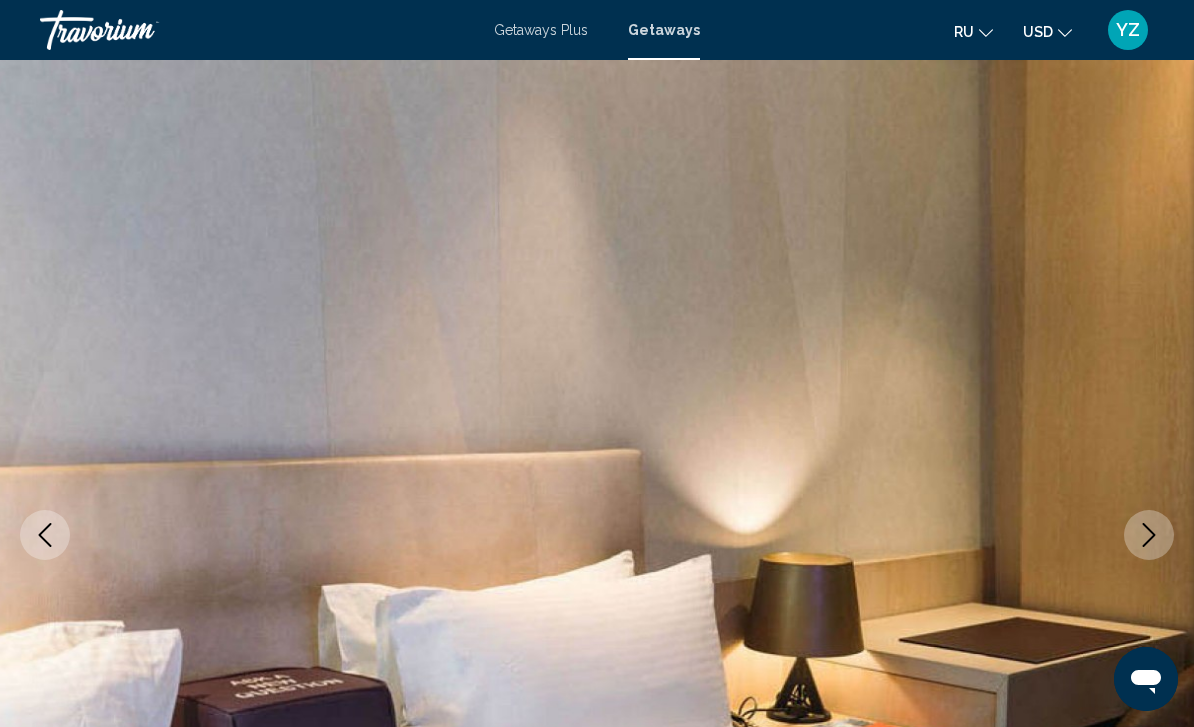 click at bounding box center [1149, 535] 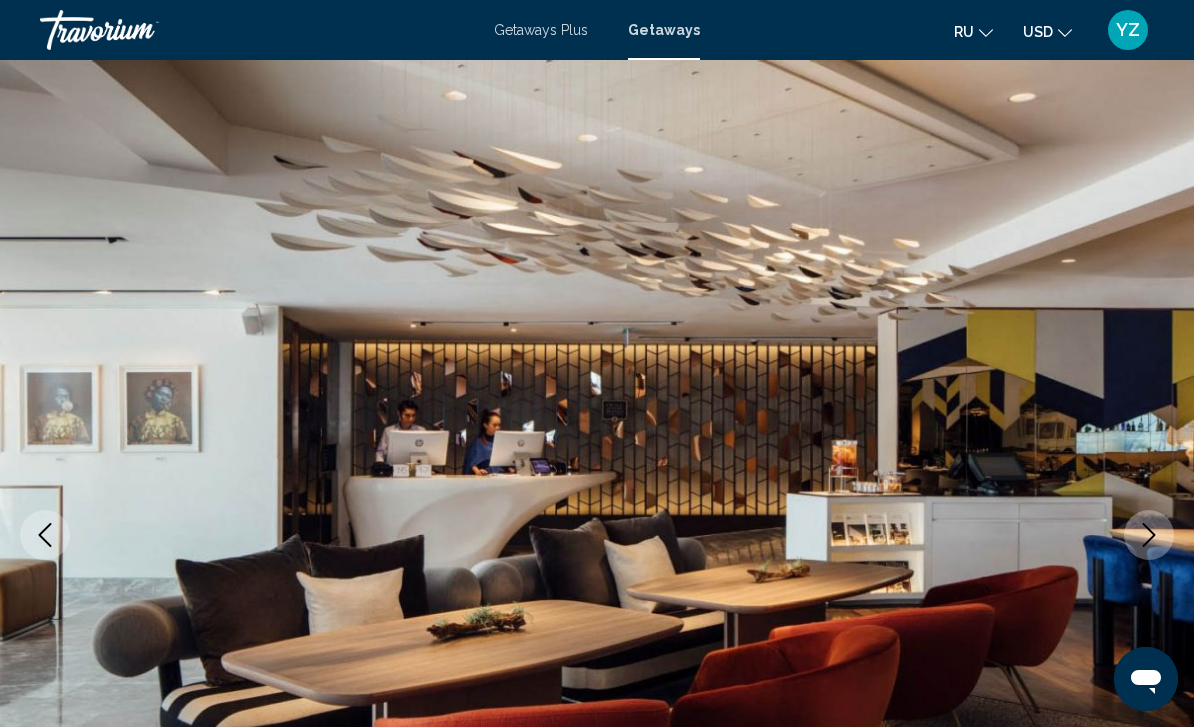click 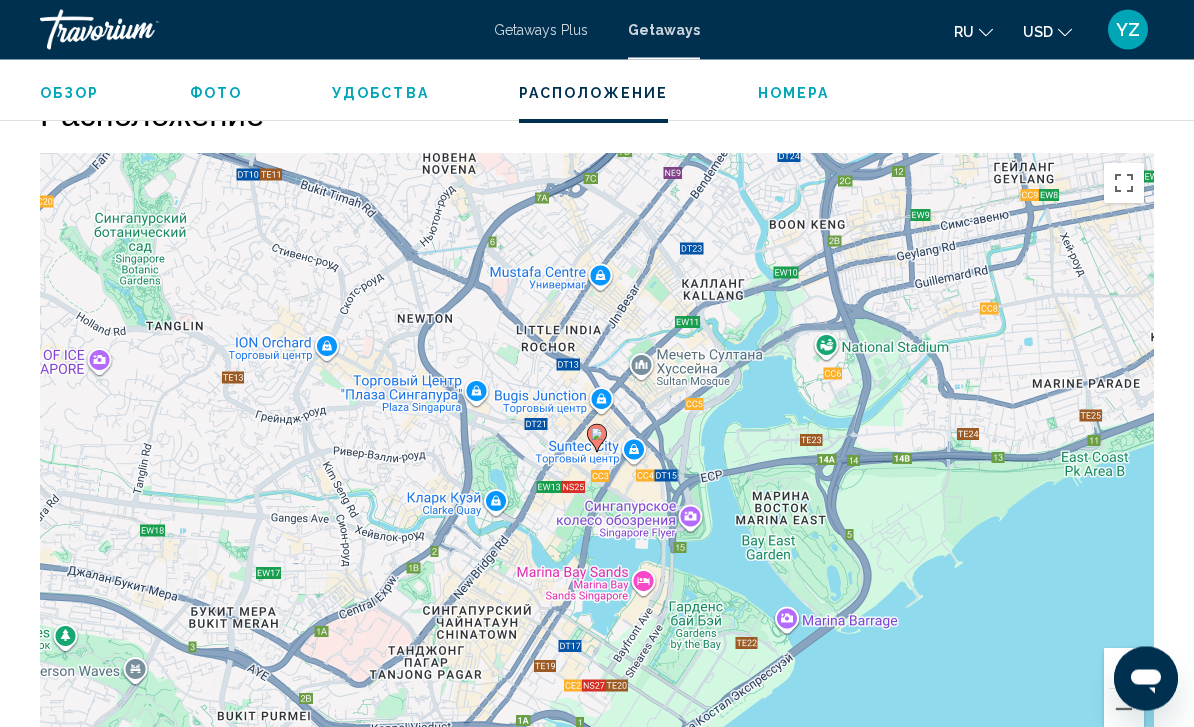 scroll, scrollTop: 2804, scrollLeft: 0, axis: vertical 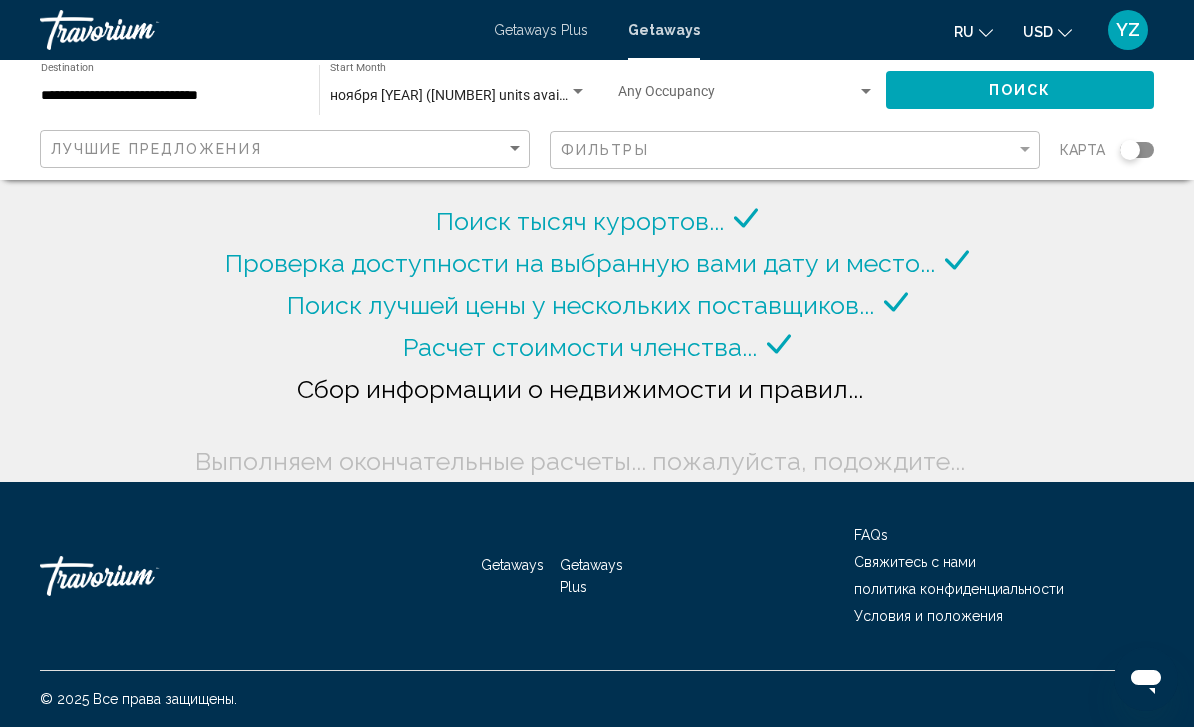 click on "**********" at bounding box center (170, 96) 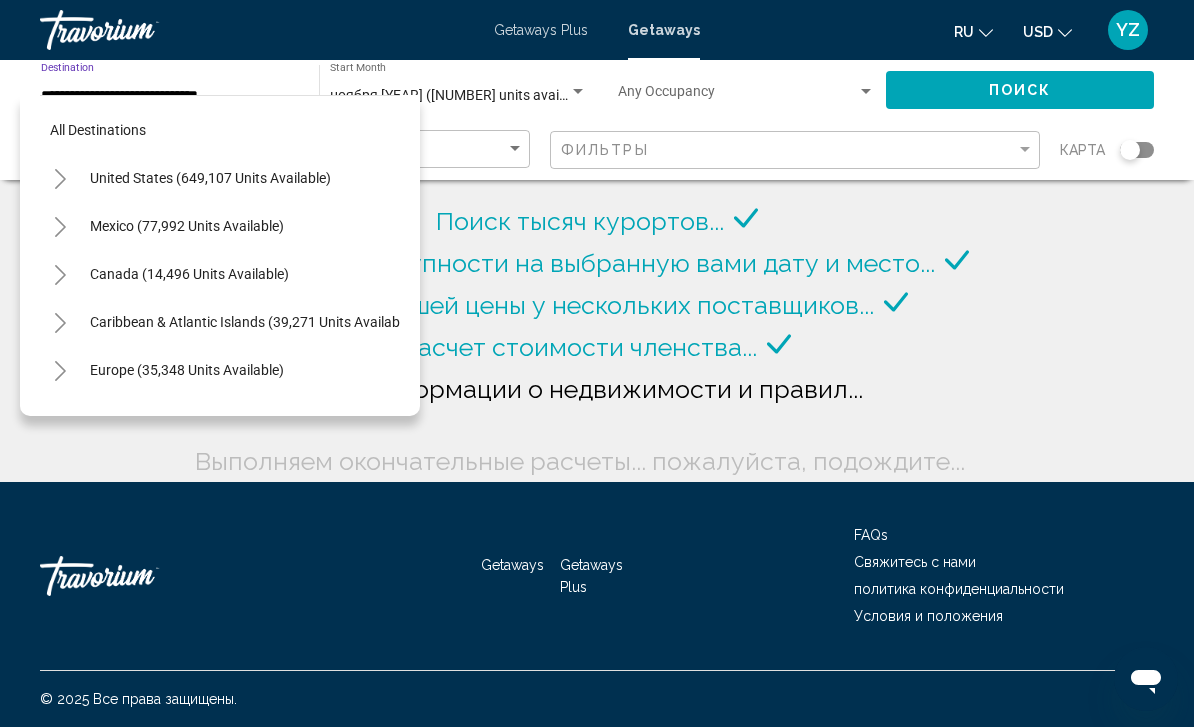 scroll, scrollTop: 839, scrollLeft: 0, axis: vertical 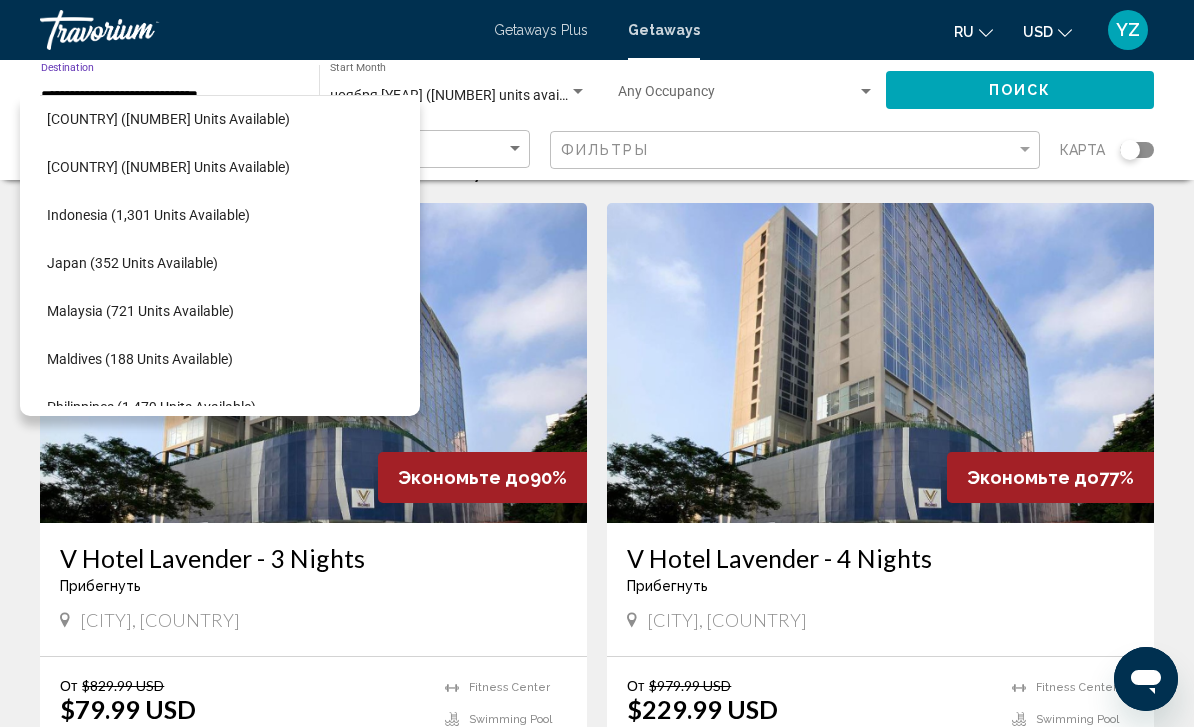 click on "Indonesia (1,301 units available)" 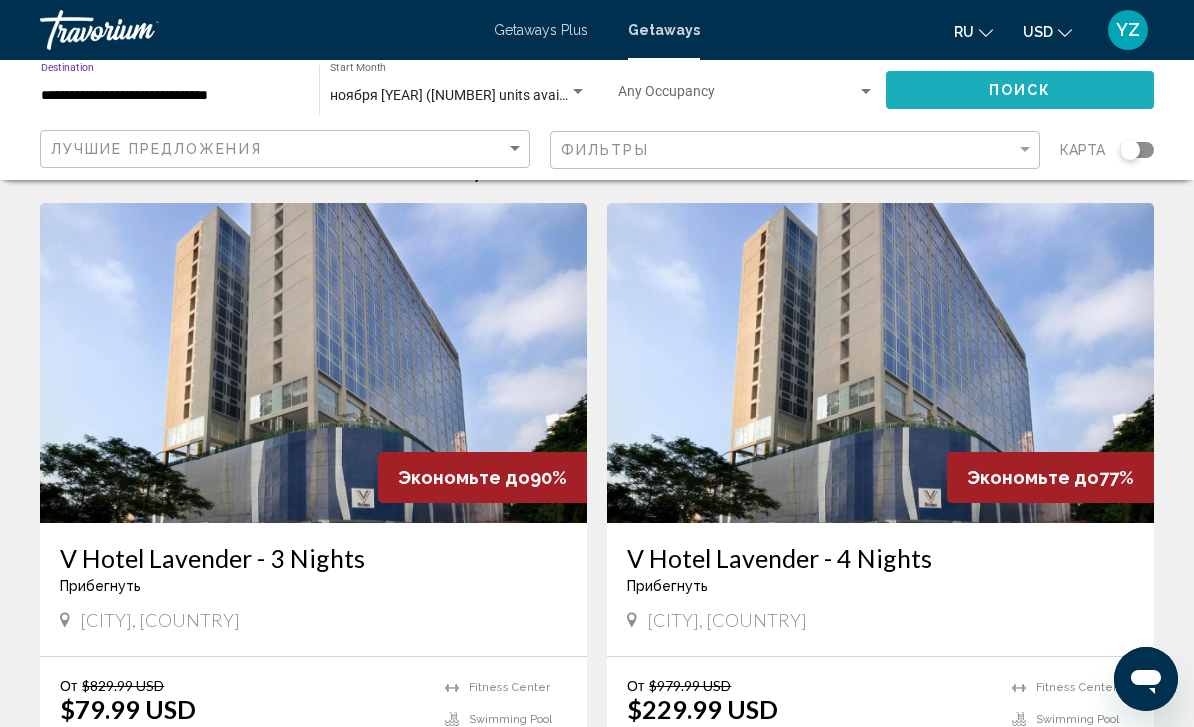click on "Поиск" 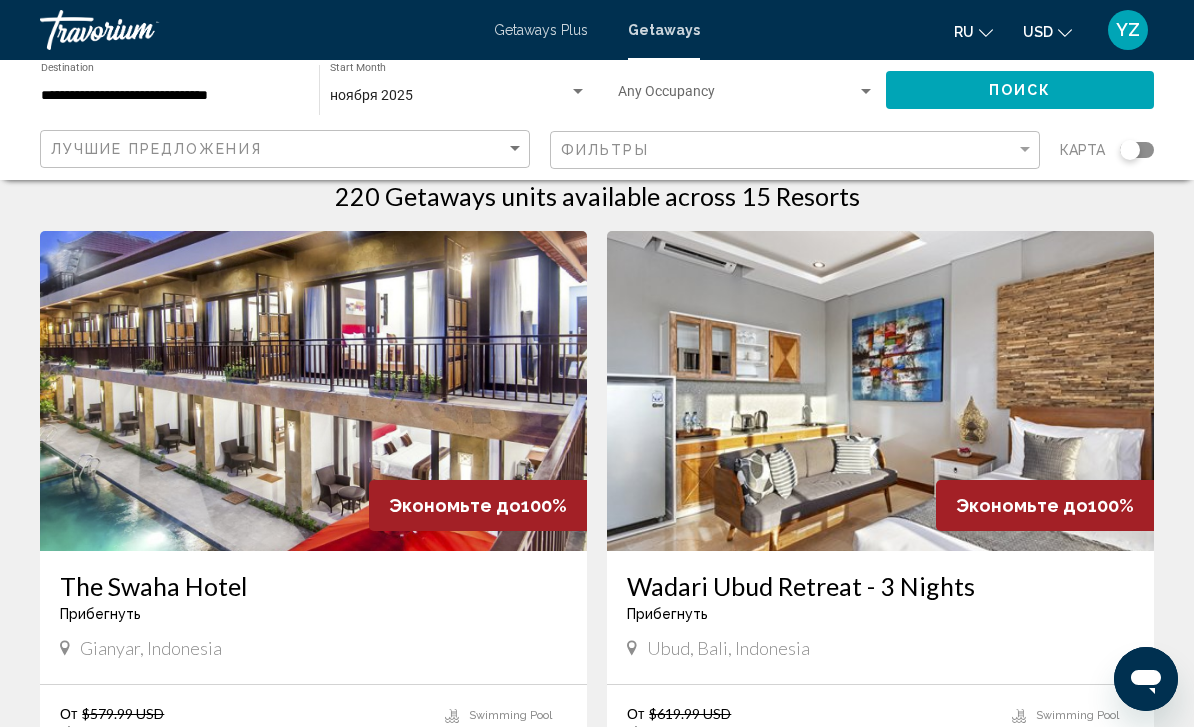 scroll, scrollTop: 0, scrollLeft: 0, axis: both 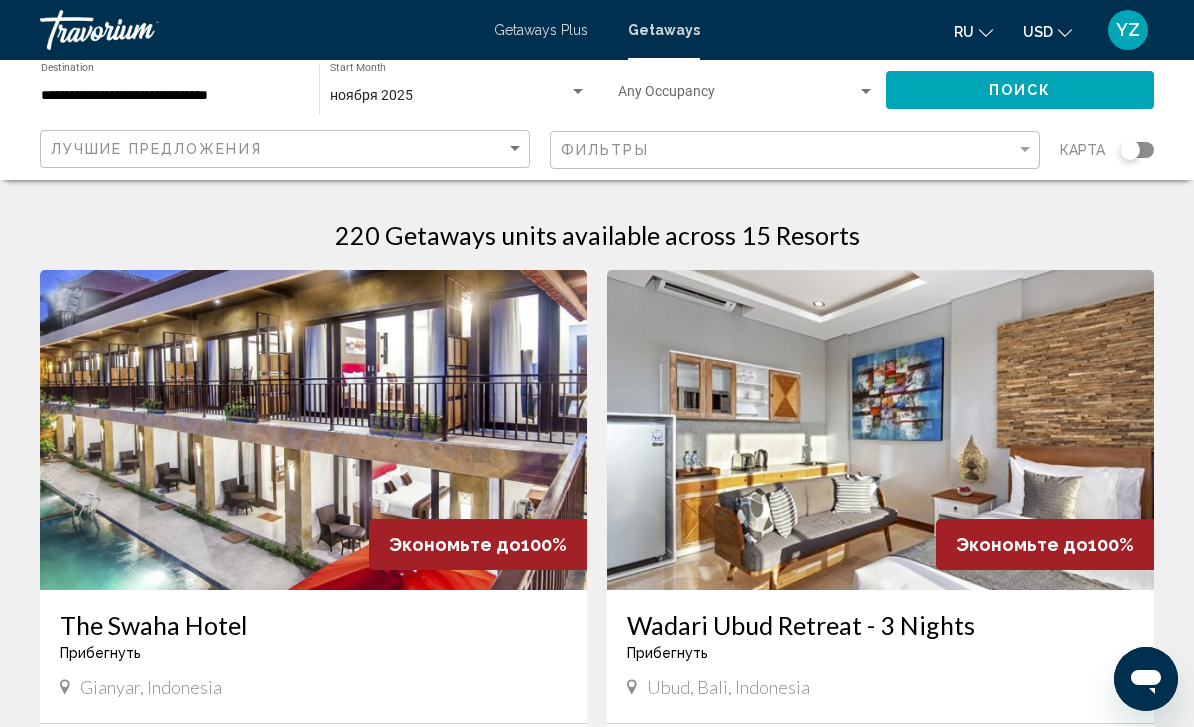 click at bounding box center (313, 430) 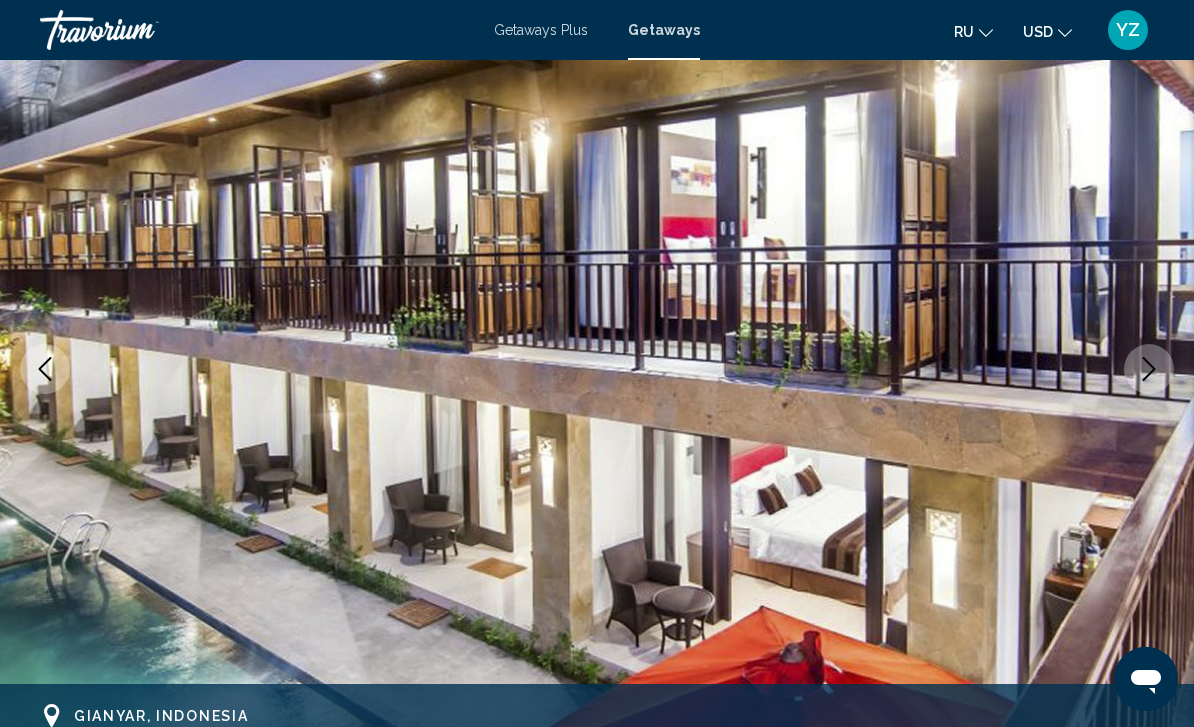 scroll, scrollTop: 167, scrollLeft: 0, axis: vertical 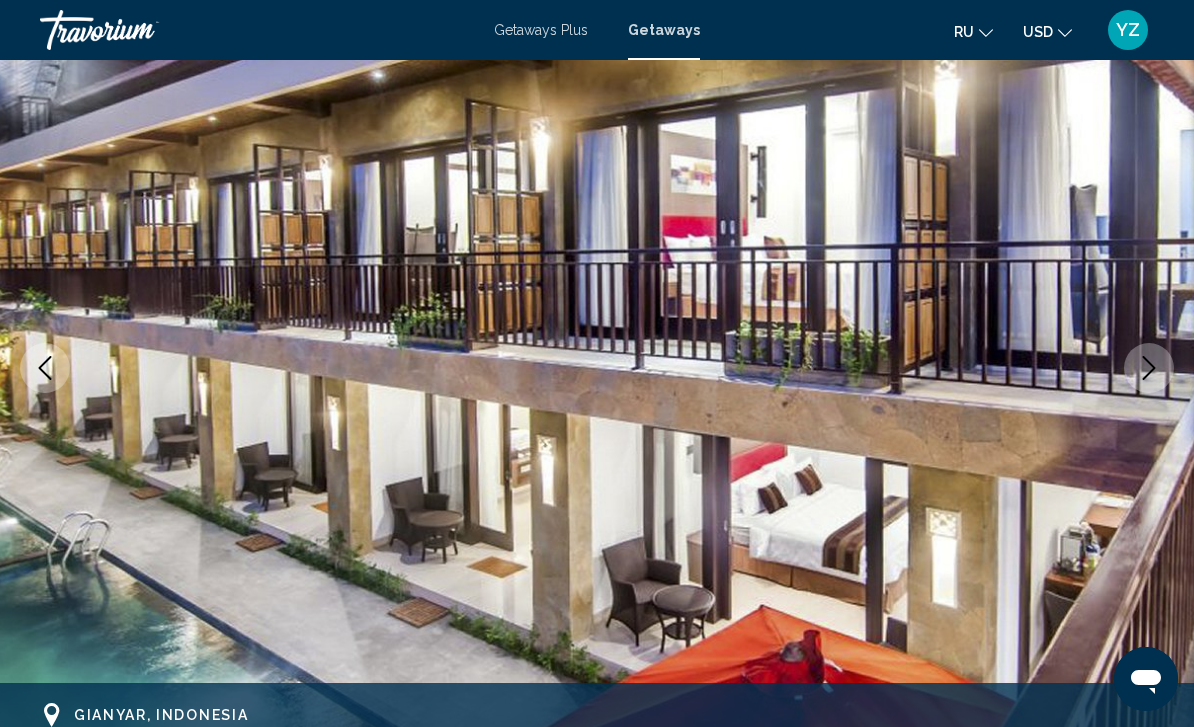 click at bounding box center (1149, 368) 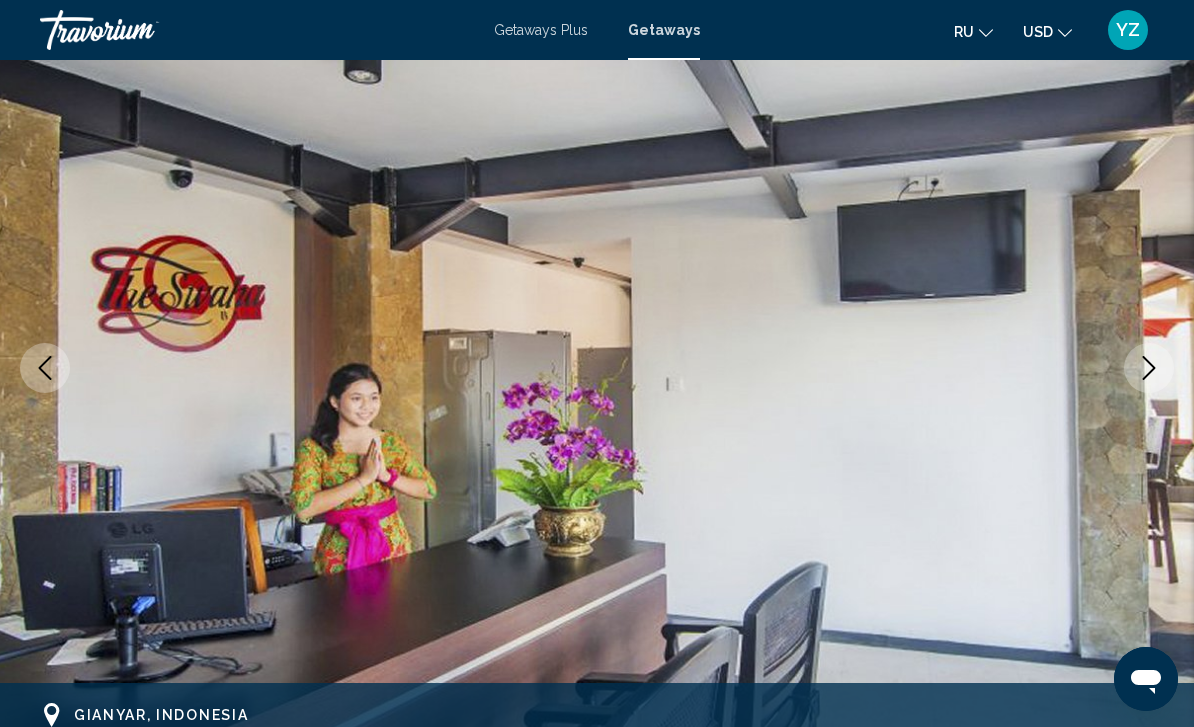 click at bounding box center (1149, 368) 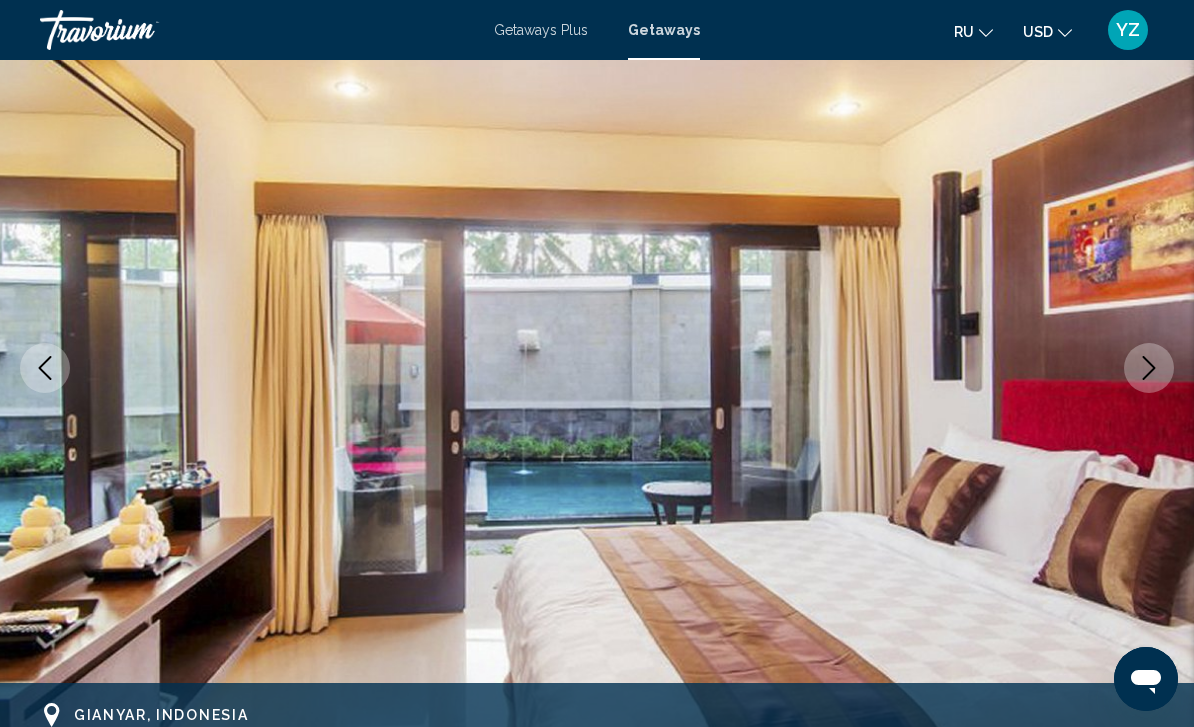 click at bounding box center (1149, 368) 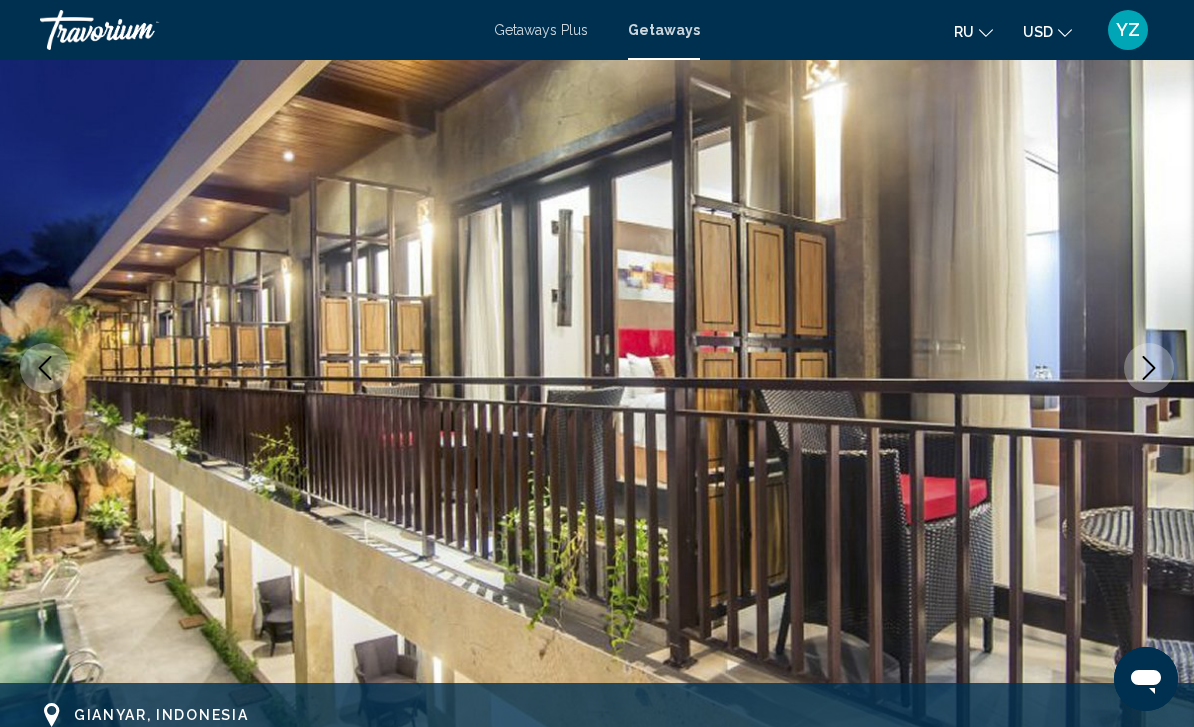 click at bounding box center [1149, 368] 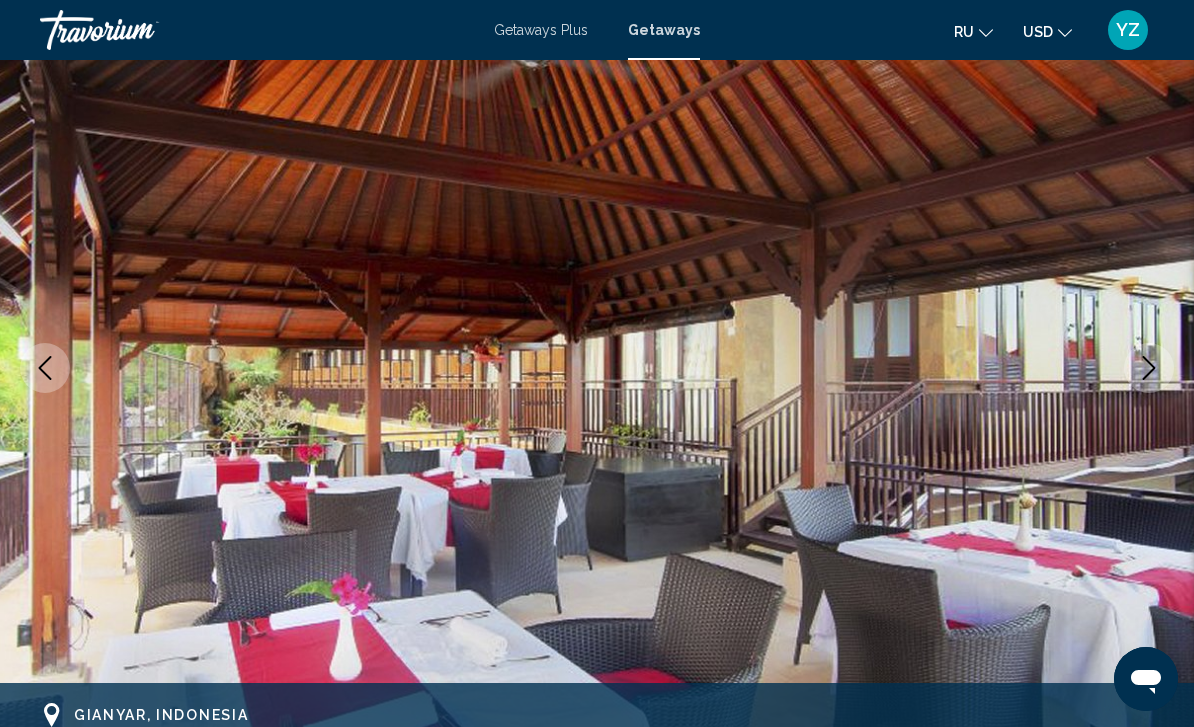 click at bounding box center (597, 368) 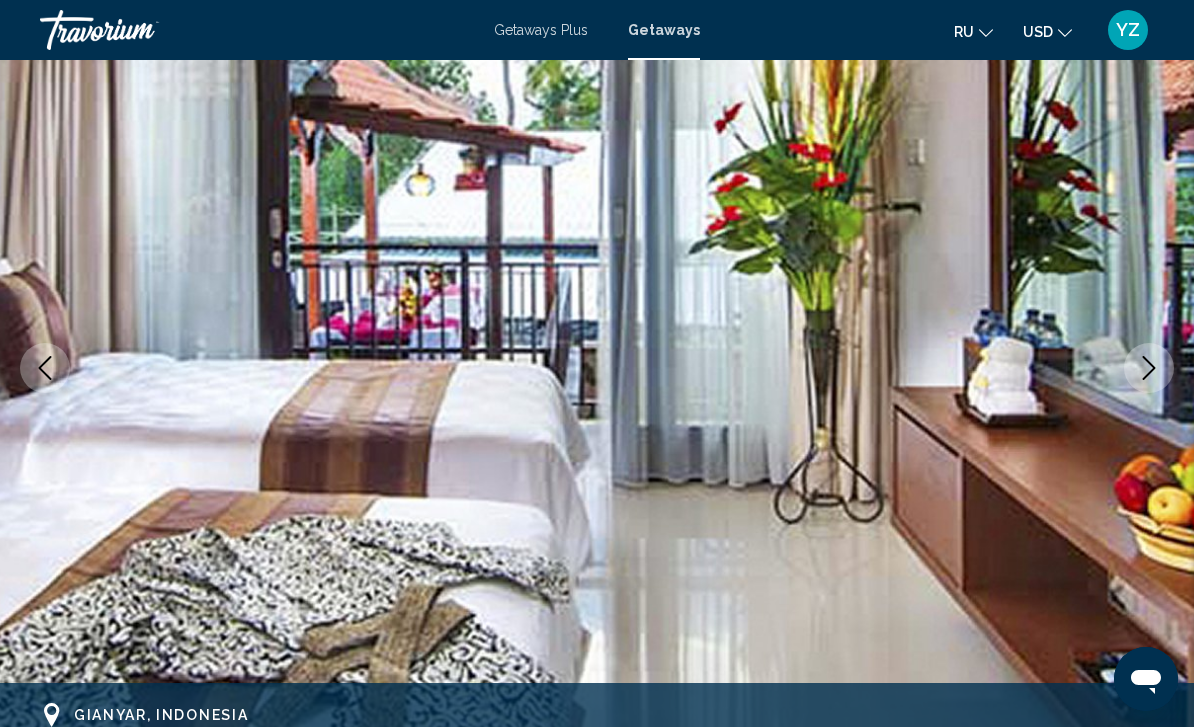 click at bounding box center (1149, 368) 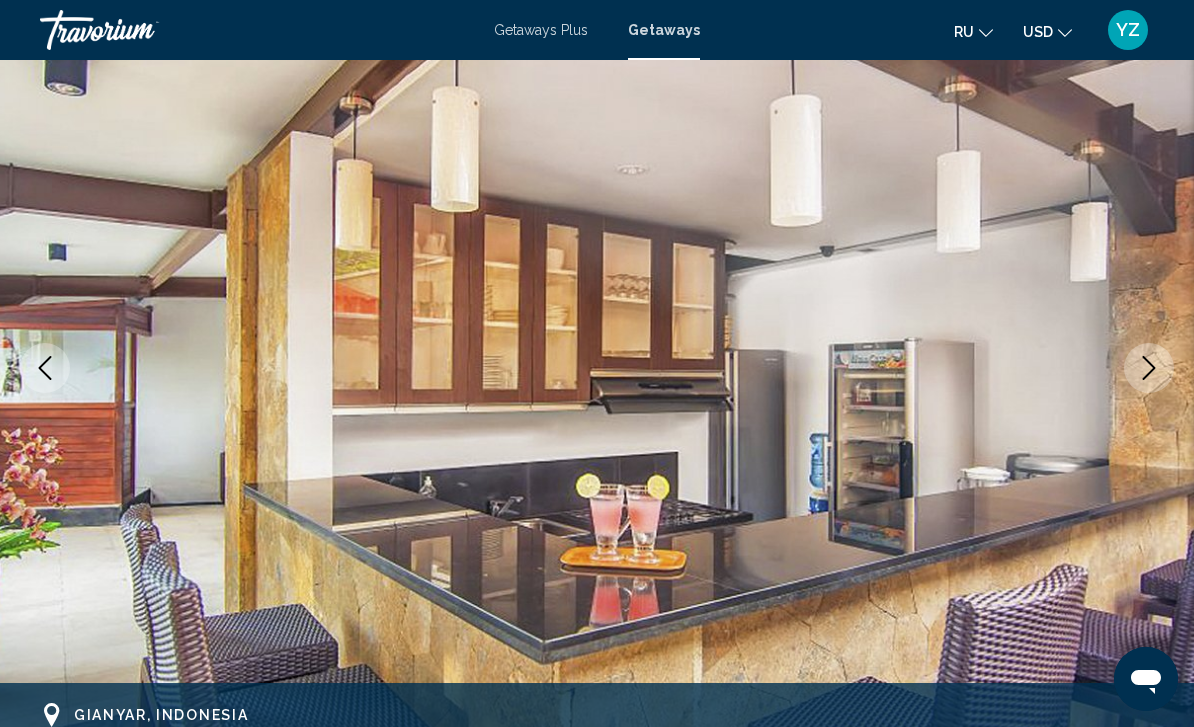 click at bounding box center (1149, 368) 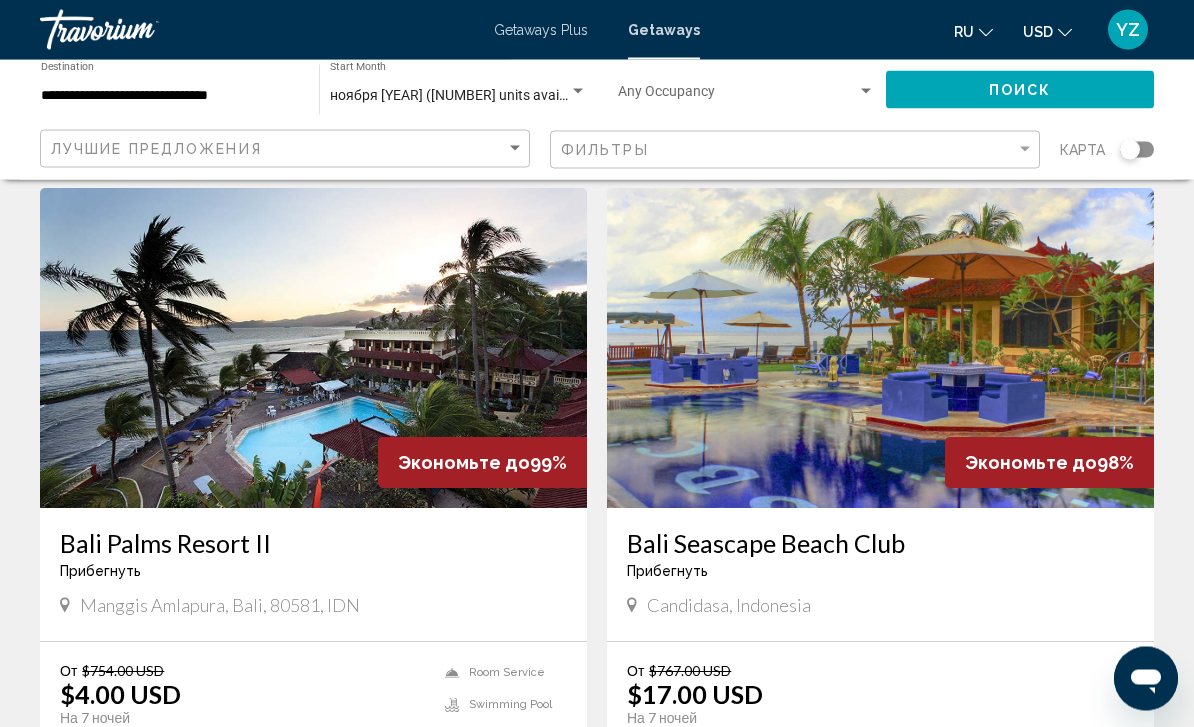 scroll, scrollTop: 2123, scrollLeft: 0, axis: vertical 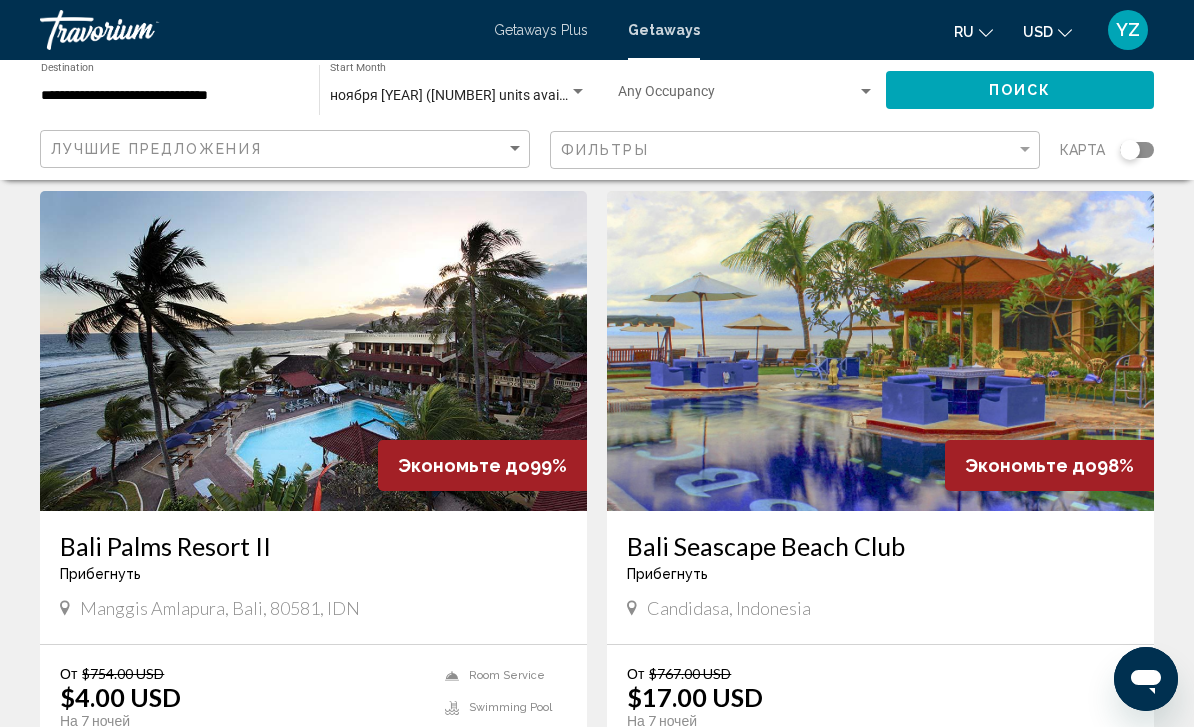 click at bounding box center (880, 351) 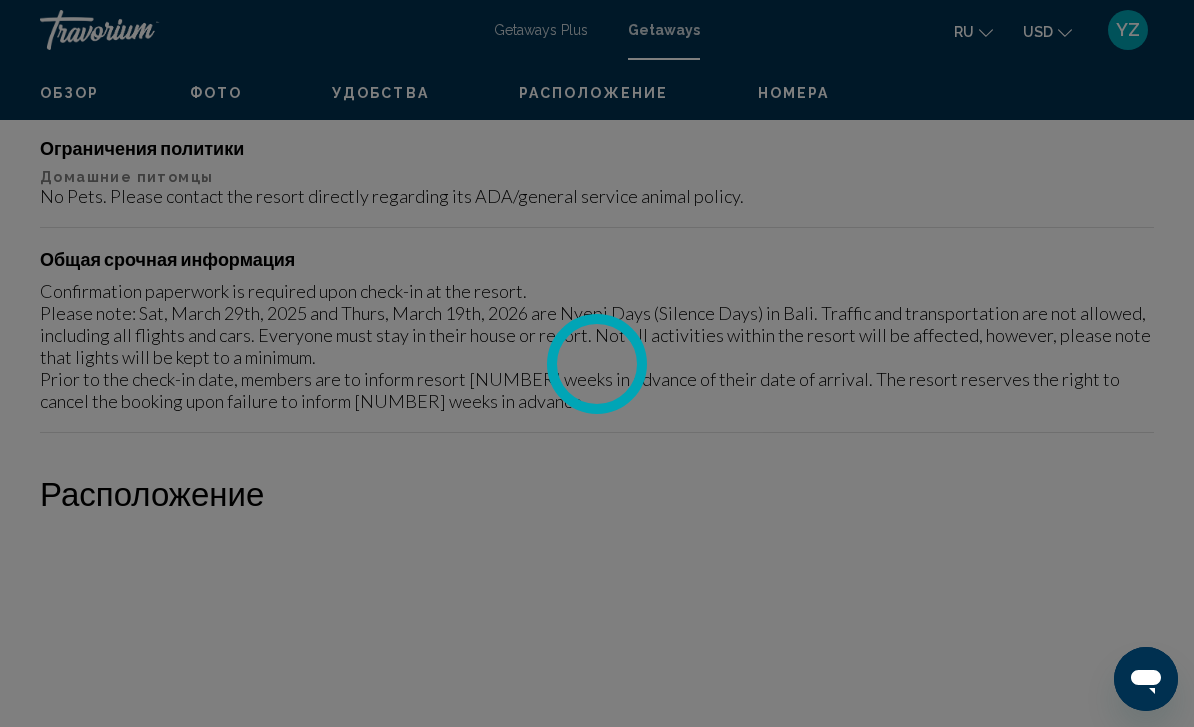scroll, scrollTop: 0, scrollLeft: 0, axis: both 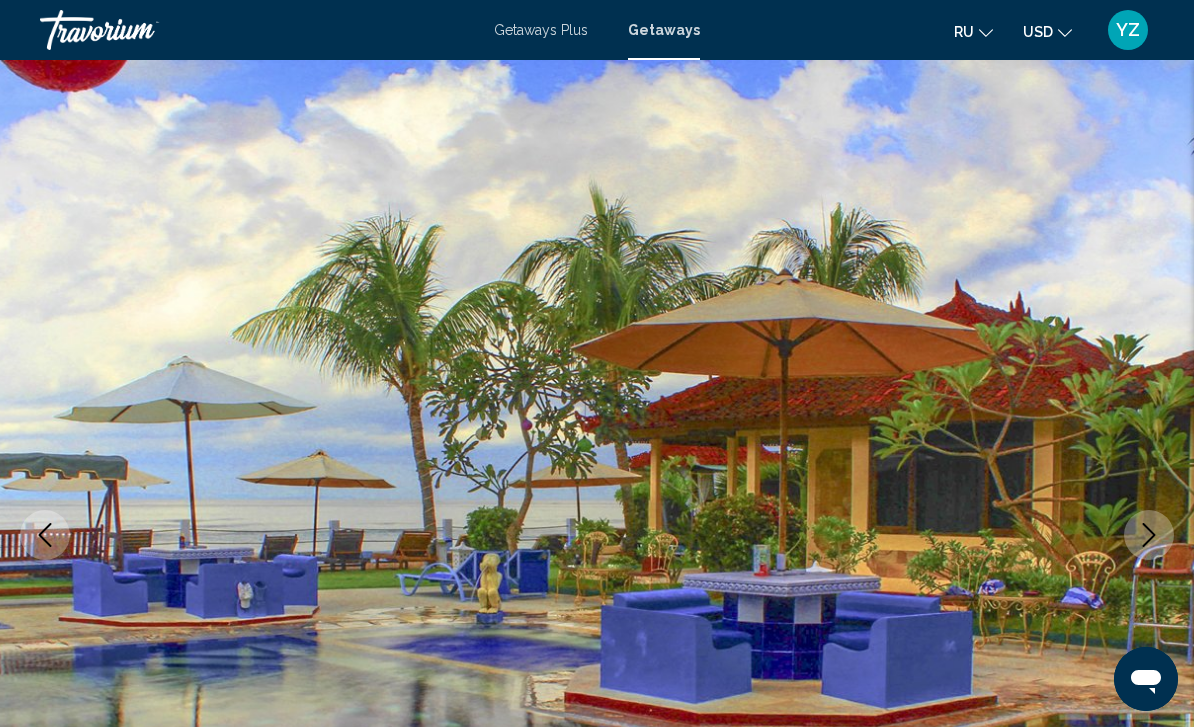 click 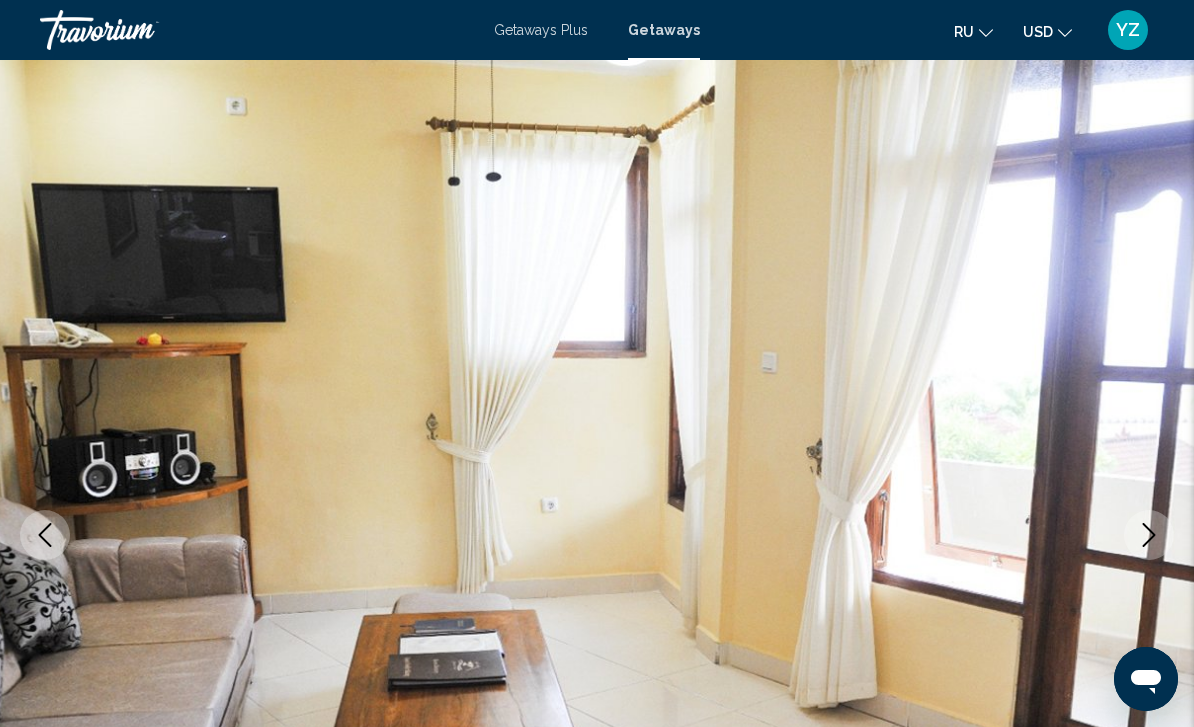 click at bounding box center (1149, 535) 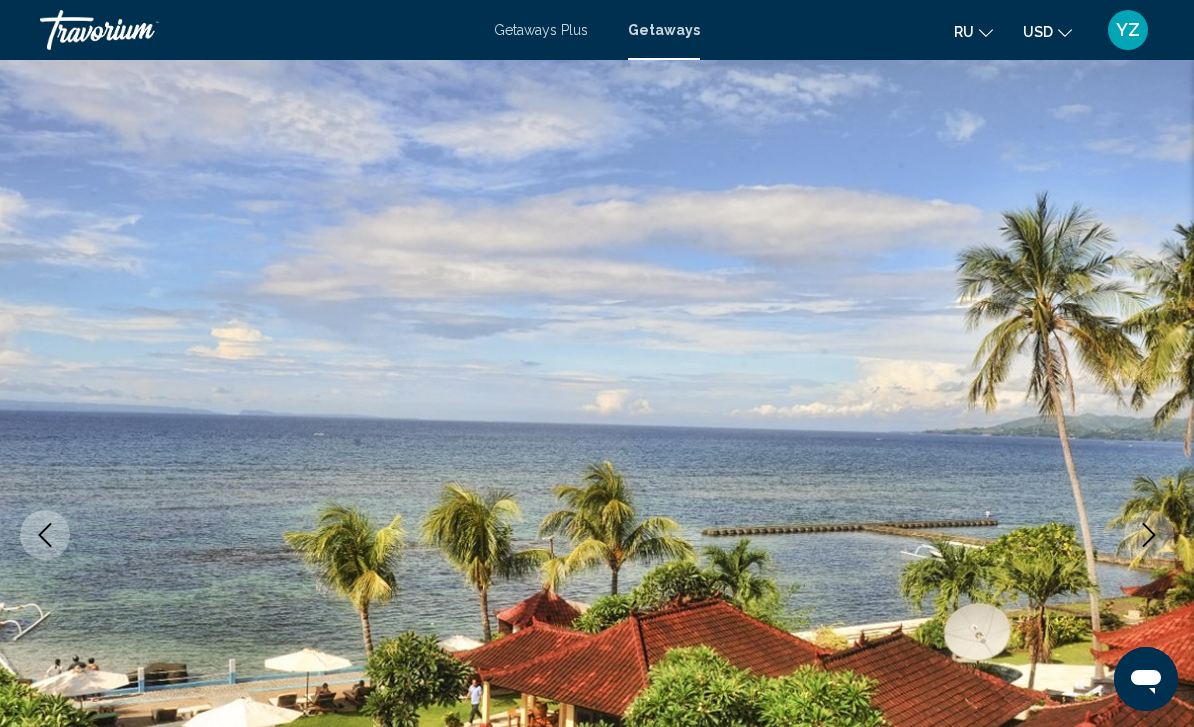 click at bounding box center (1149, 535) 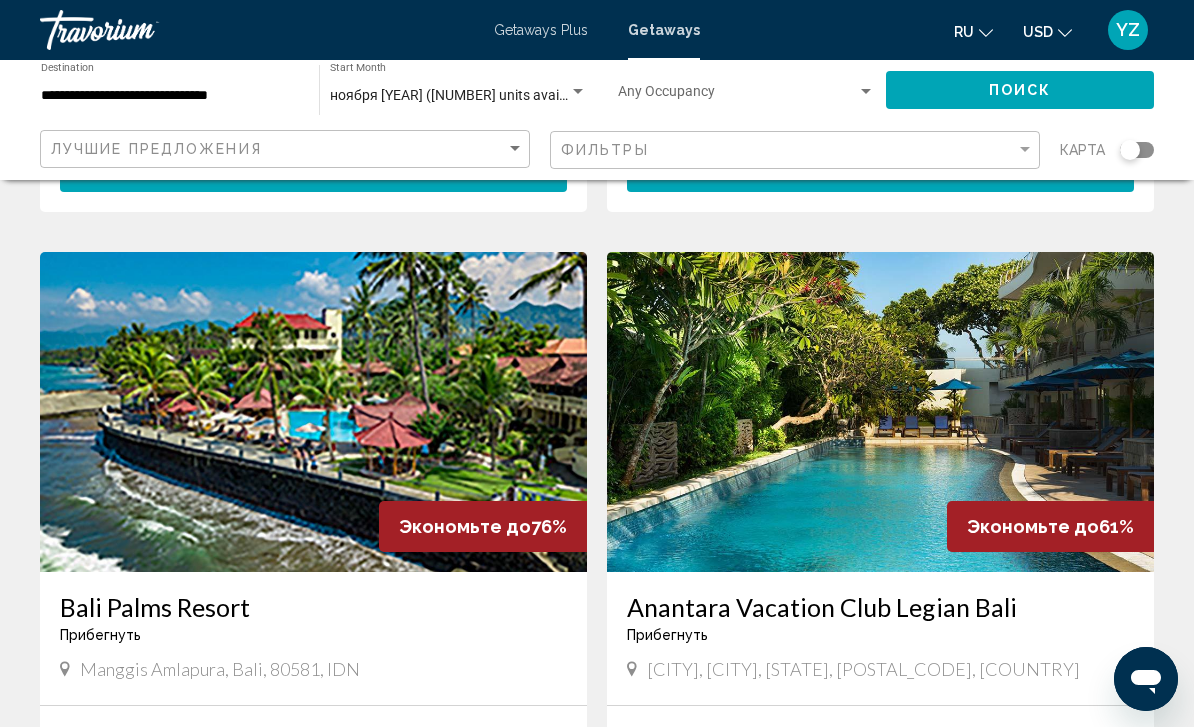scroll, scrollTop: 3424, scrollLeft: 0, axis: vertical 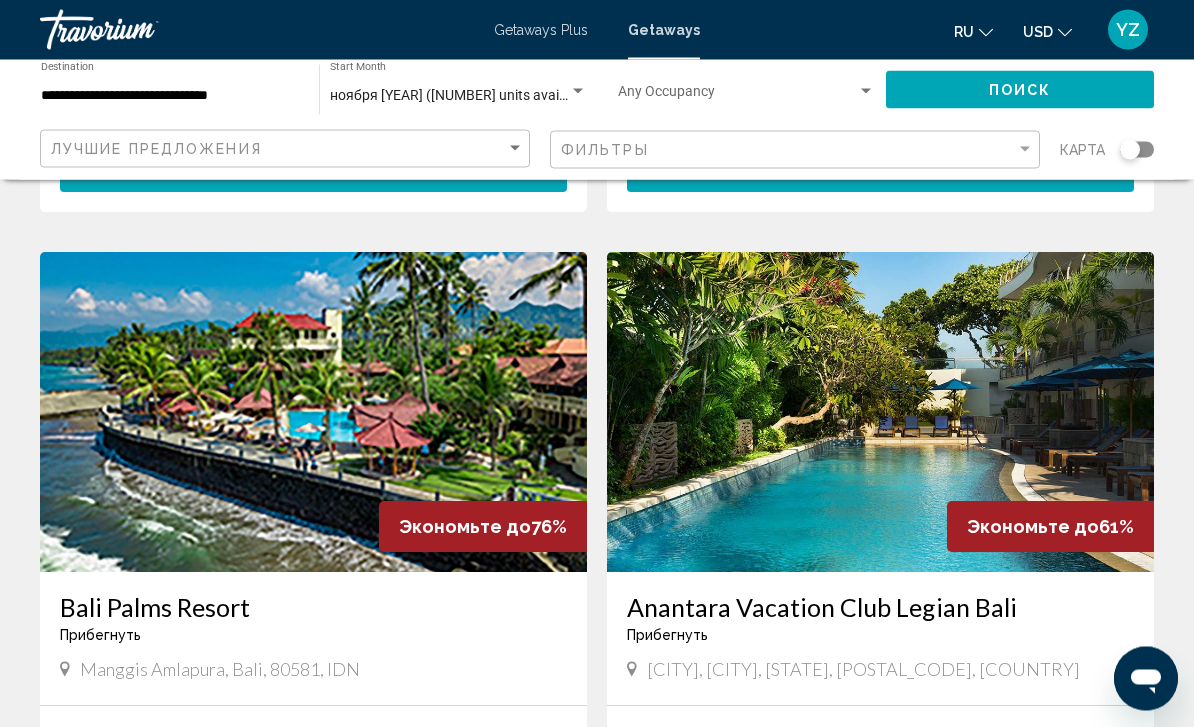 click at bounding box center (880, 413) 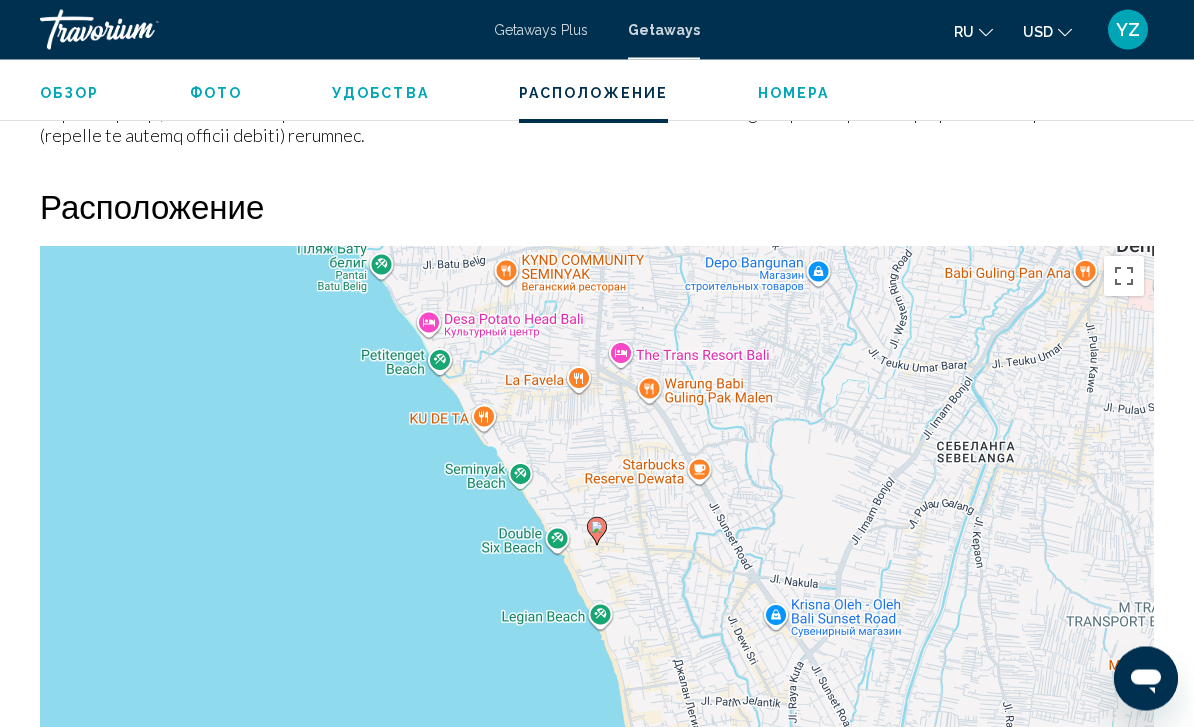 scroll, scrollTop: 2923, scrollLeft: 0, axis: vertical 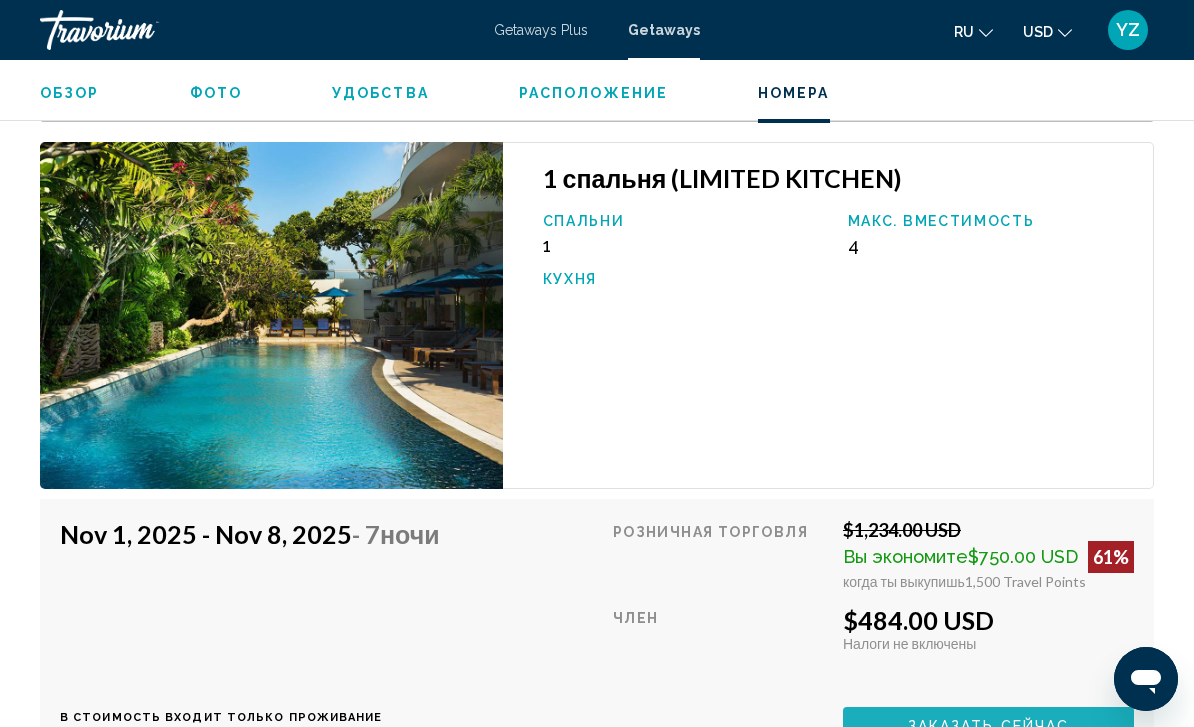 click on "Заказать сейчас" at bounding box center (988, 725) 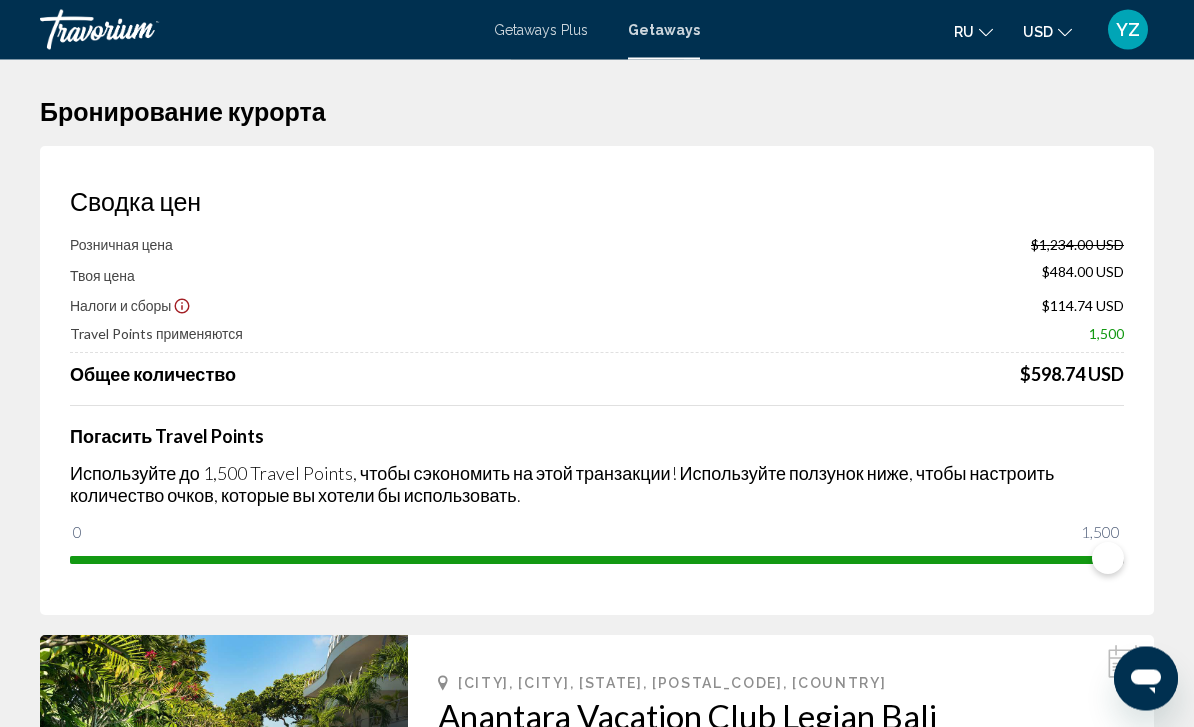scroll, scrollTop: 0, scrollLeft: 0, axis: both 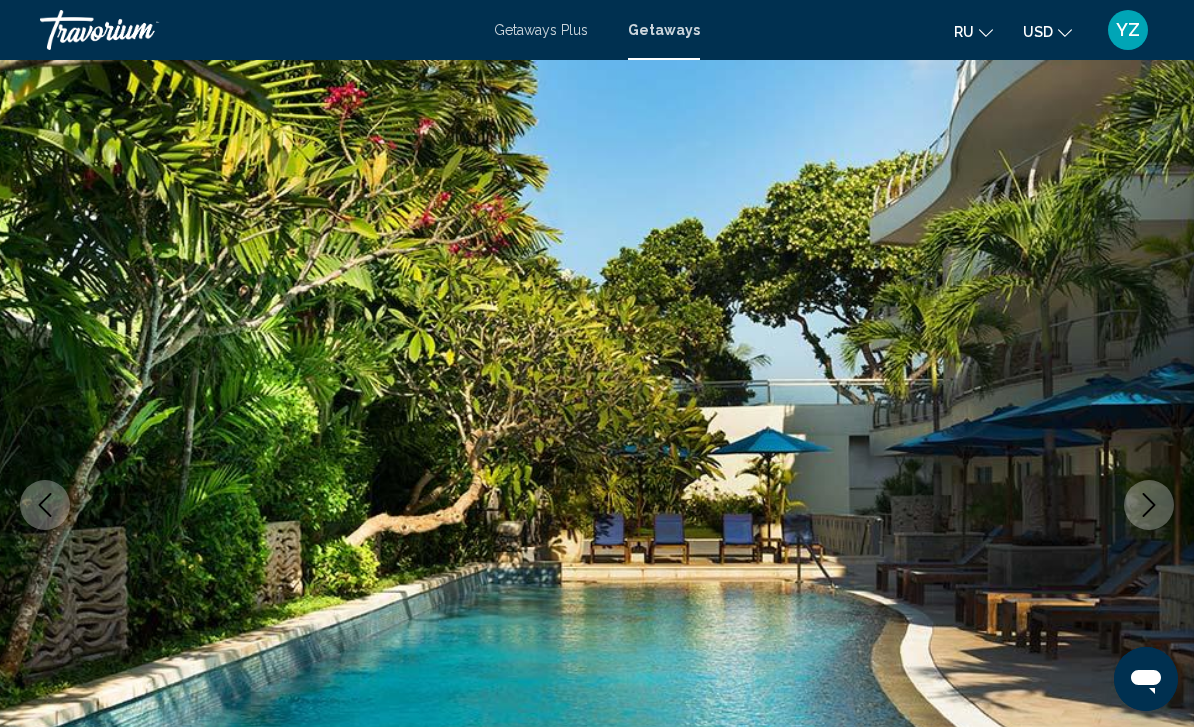 click at bounding box center [1149, 505] 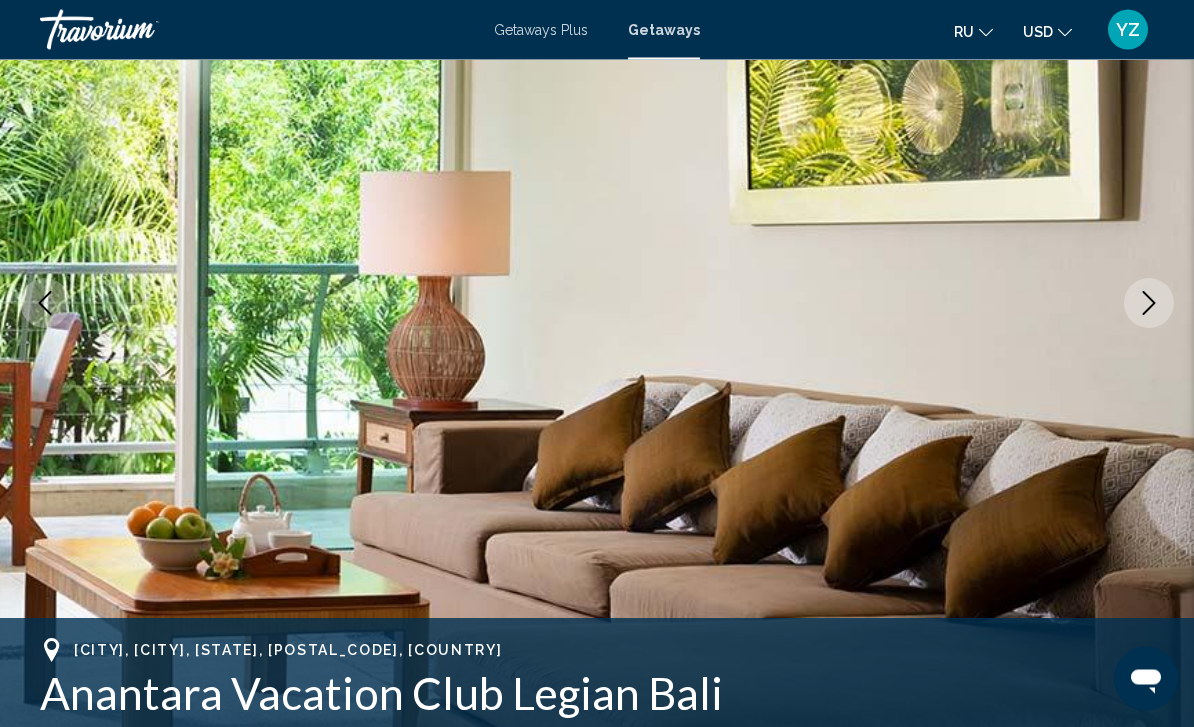 scroll, scrollTop: 232, scrollLeft: 0, axis: vertical 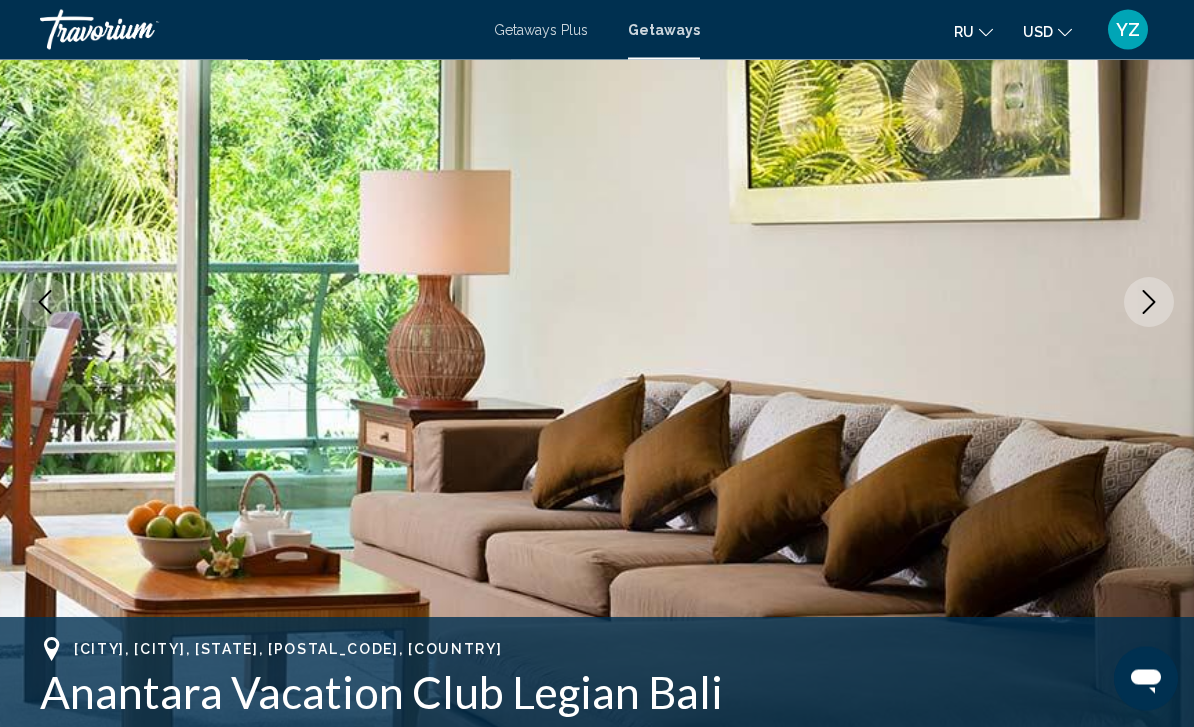 click at bounding box center [1149, 303] 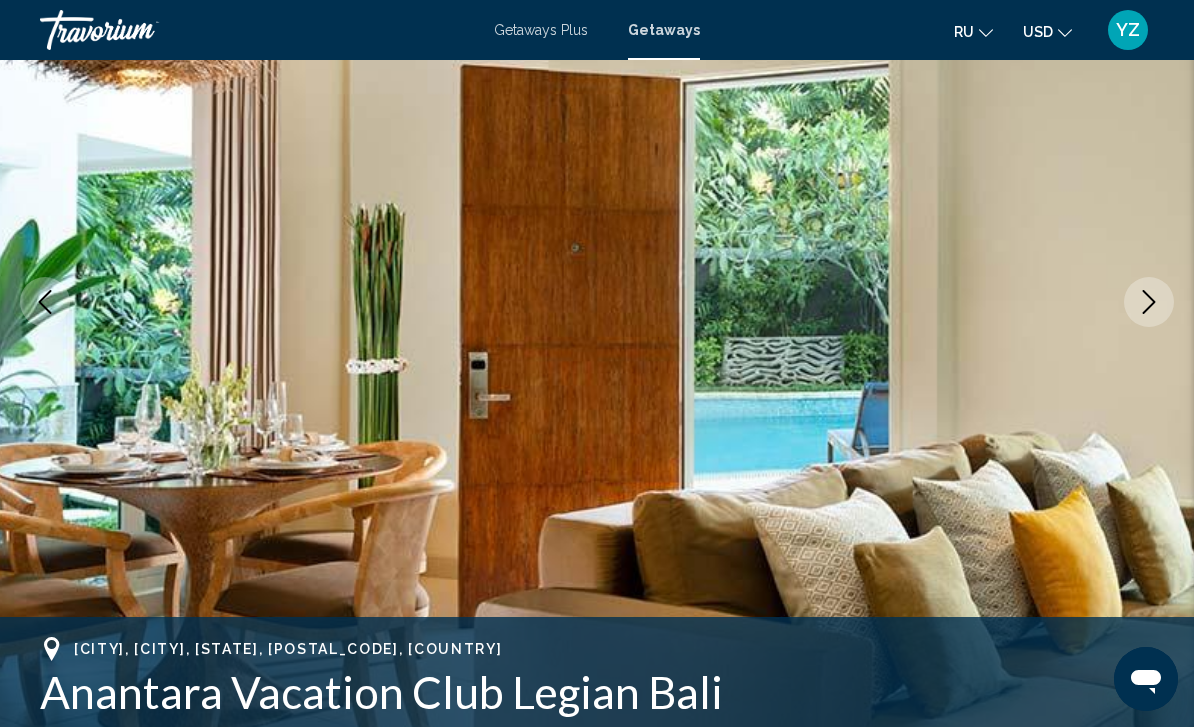 click at bounding box center (597, 302) 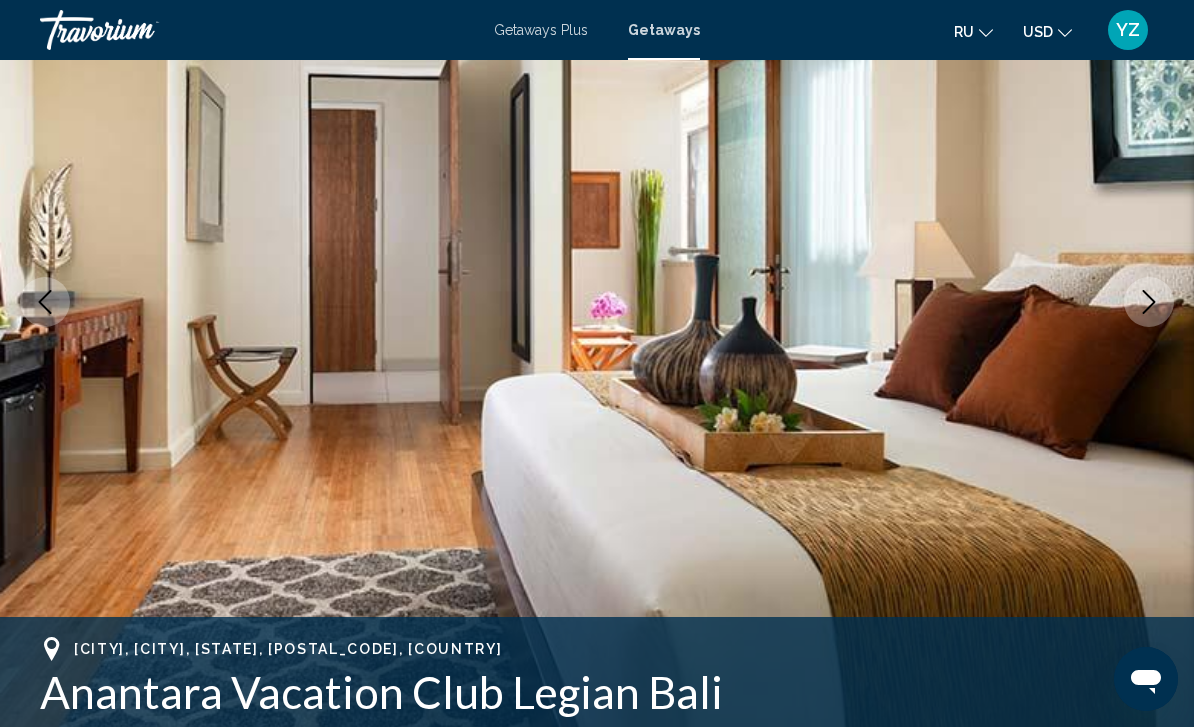 click 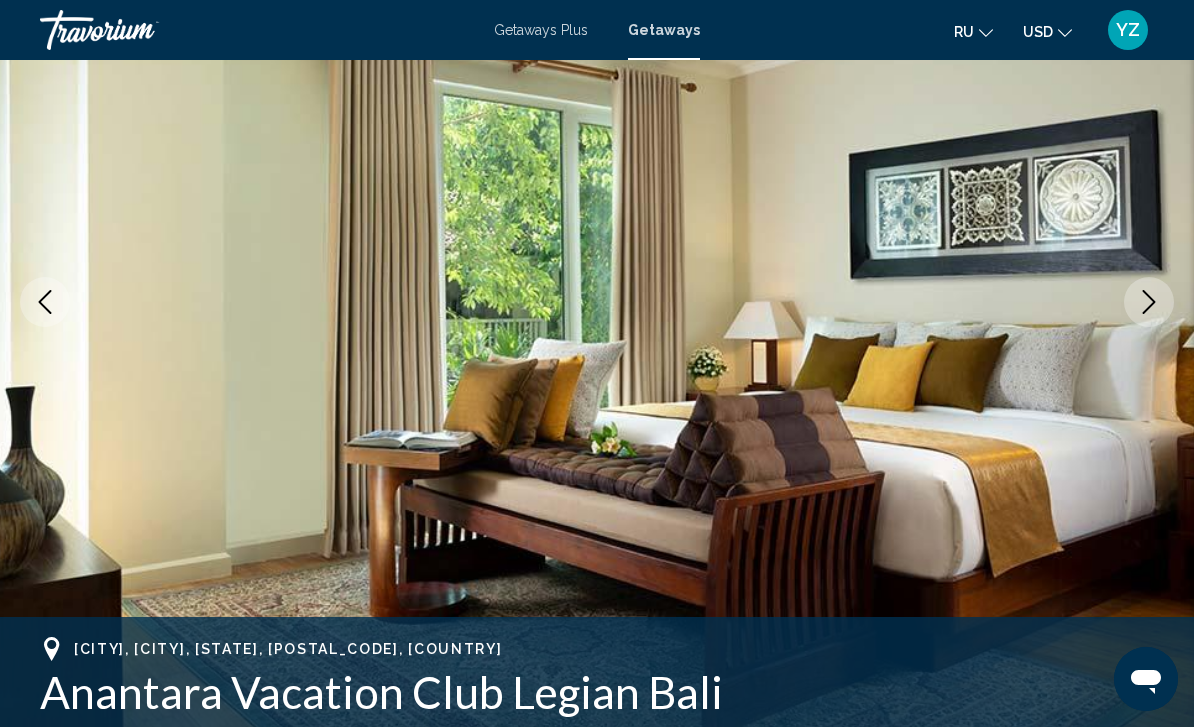 click at bounding box center [597, 302] 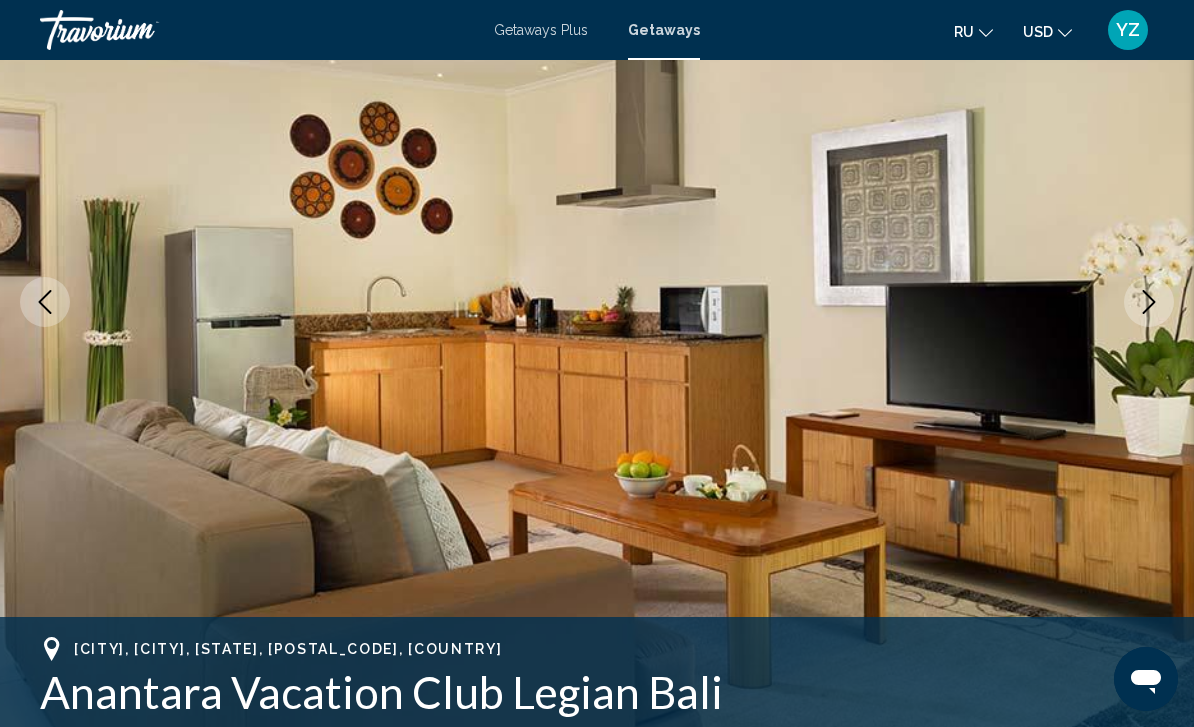 click at bounding box center (1149, 302) 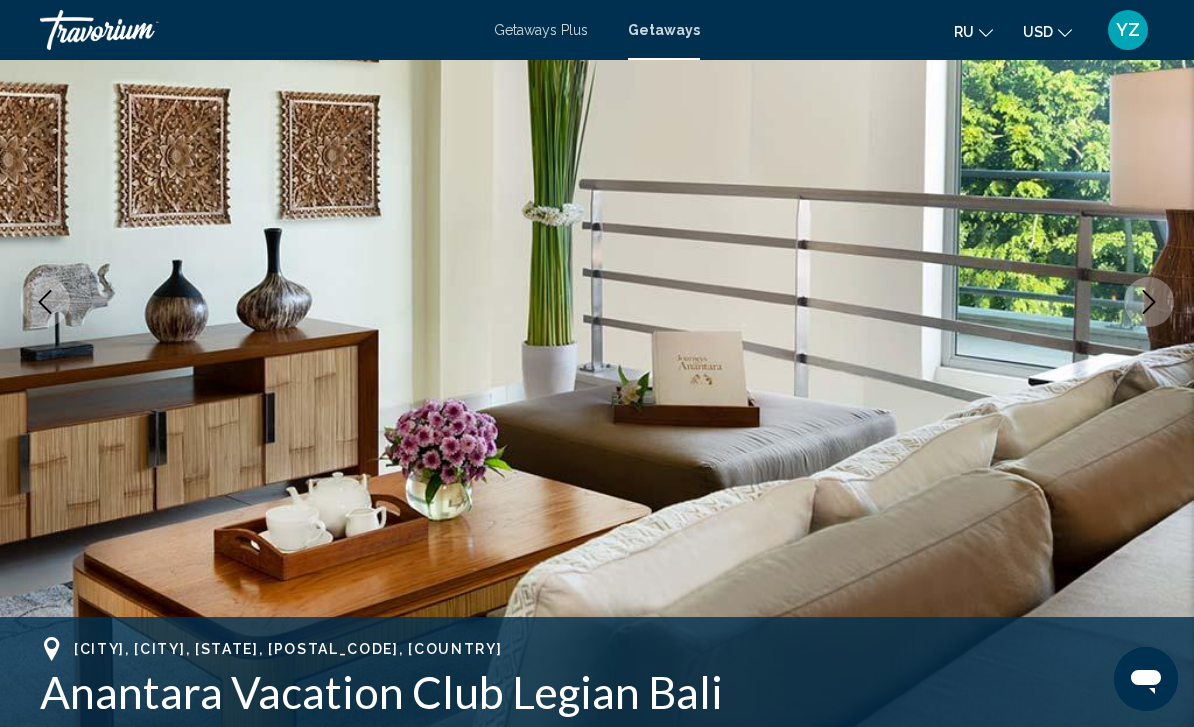 click at bounding box center [597, 302] 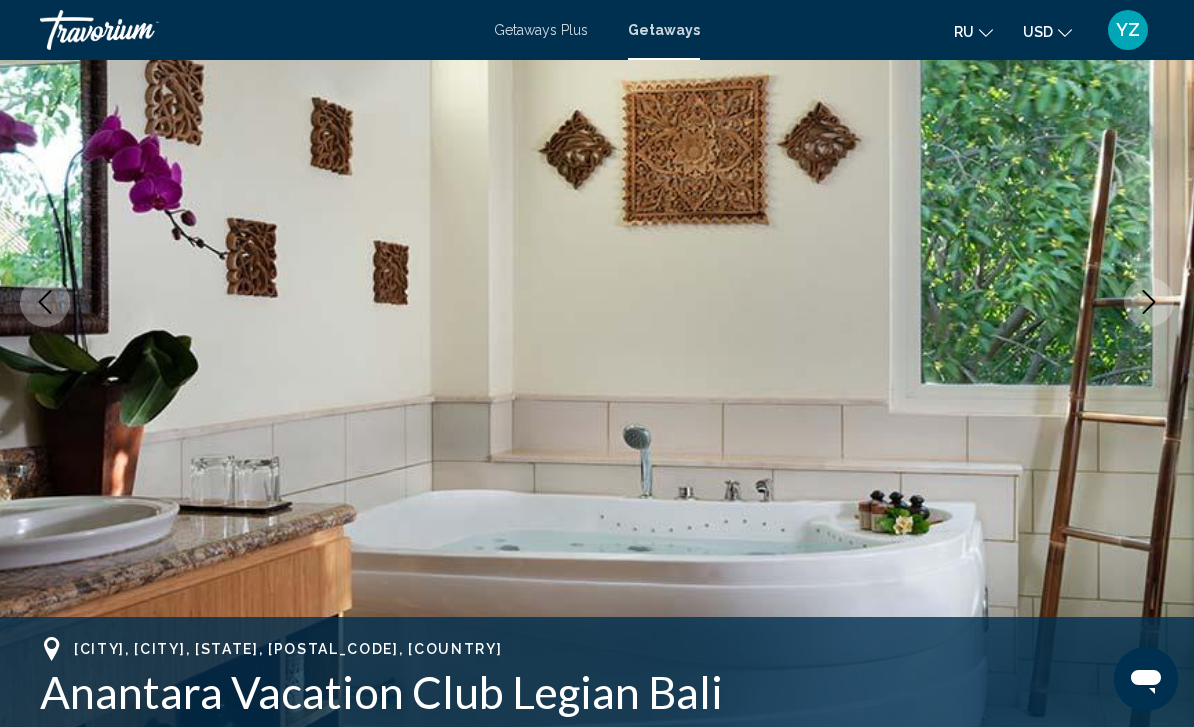 click 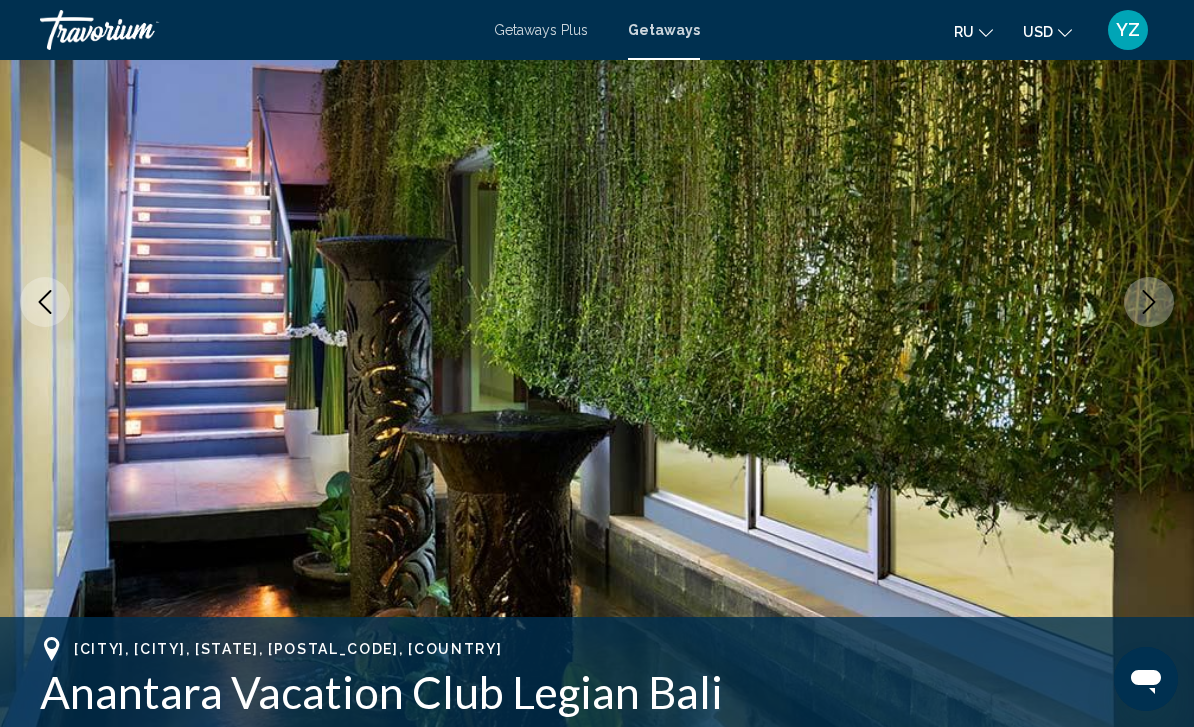 click at bounding box center [1149, 302] 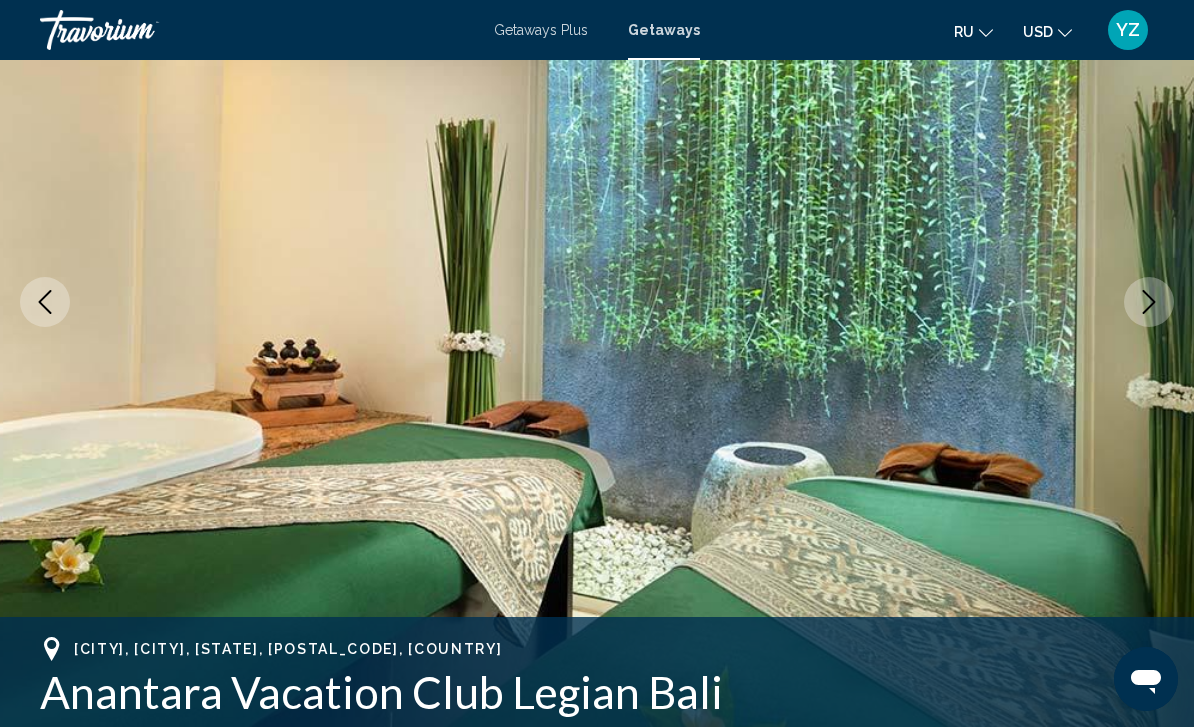 click at bounding box center [1149, 302] 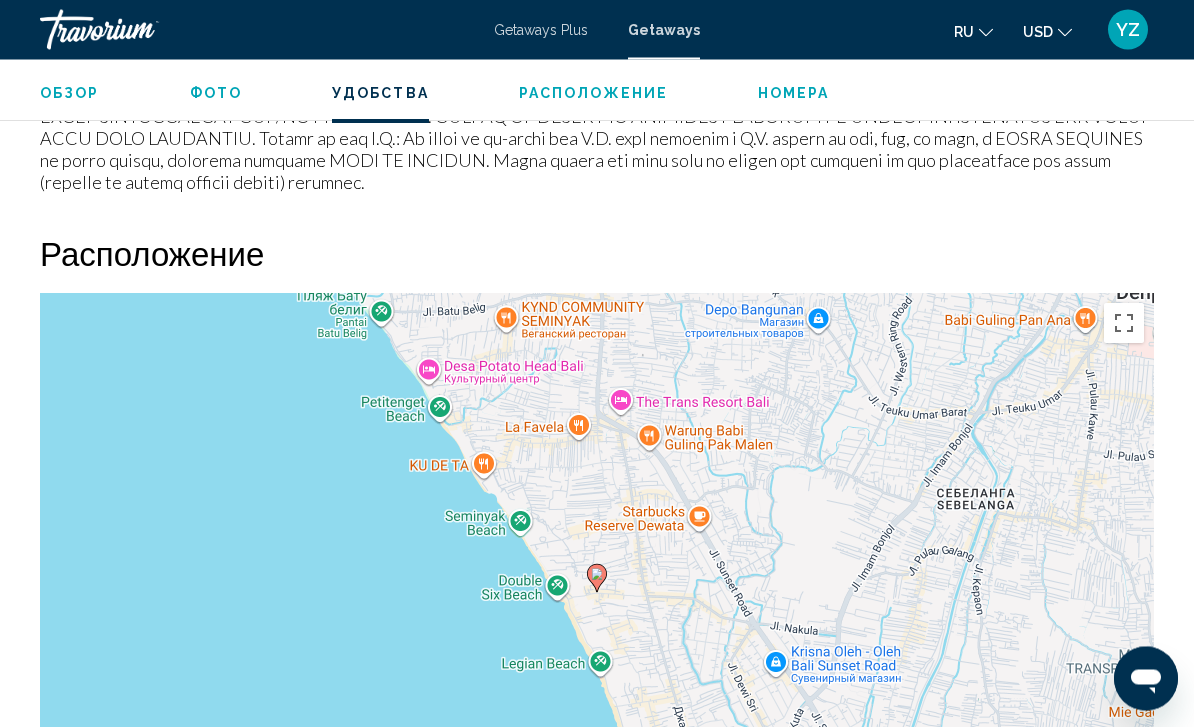 scroll, scrollTop: 2876, scrollLeft: 0, axis: vertical 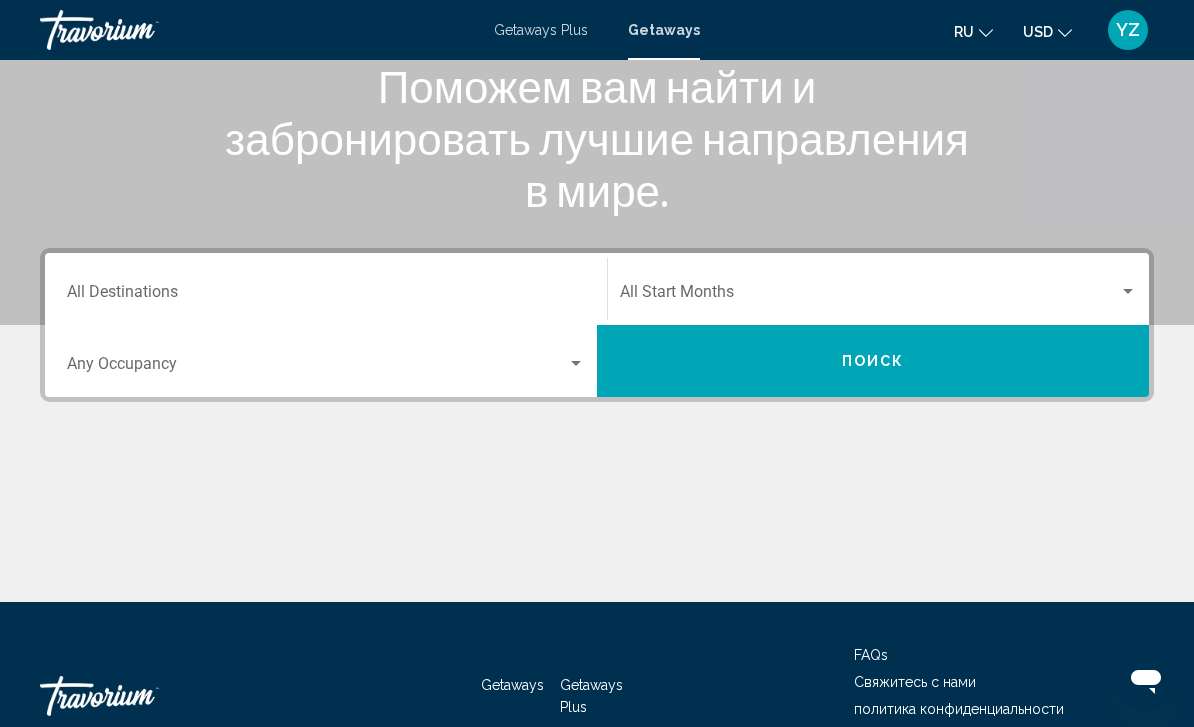 click on "Destination All Destinations" at bounding box center [326, 296] 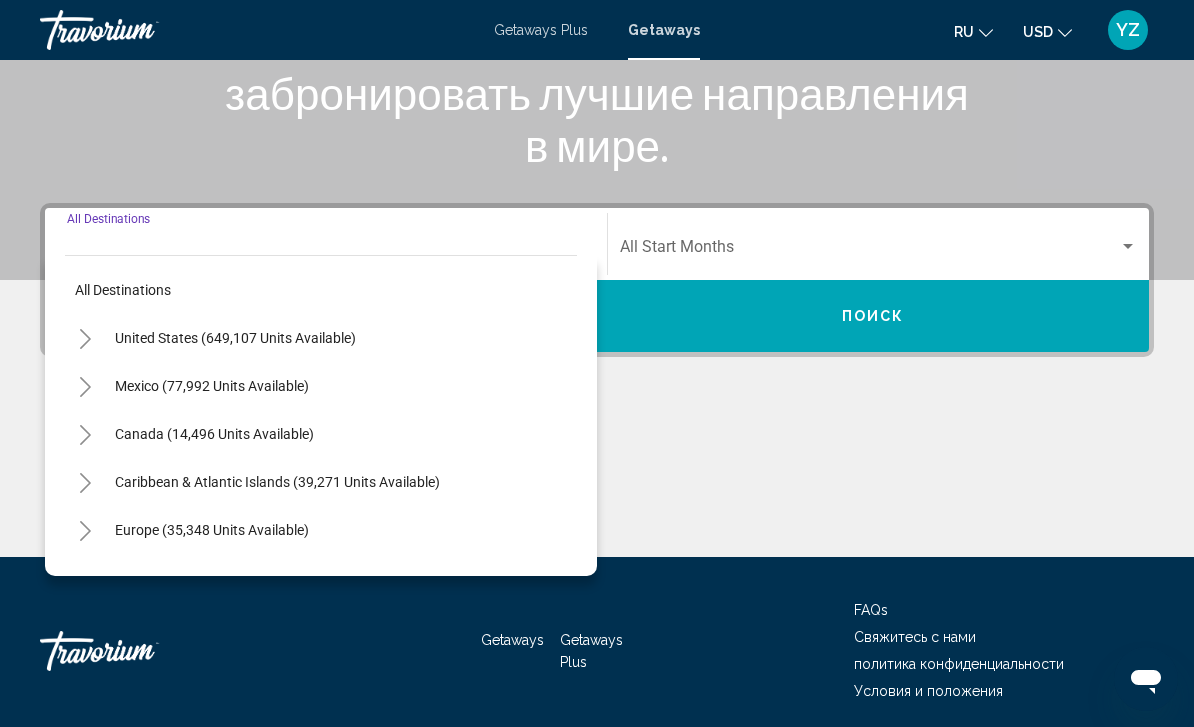 scroll, scrollTop: 328, scrollLeft: 0, axis: vertical 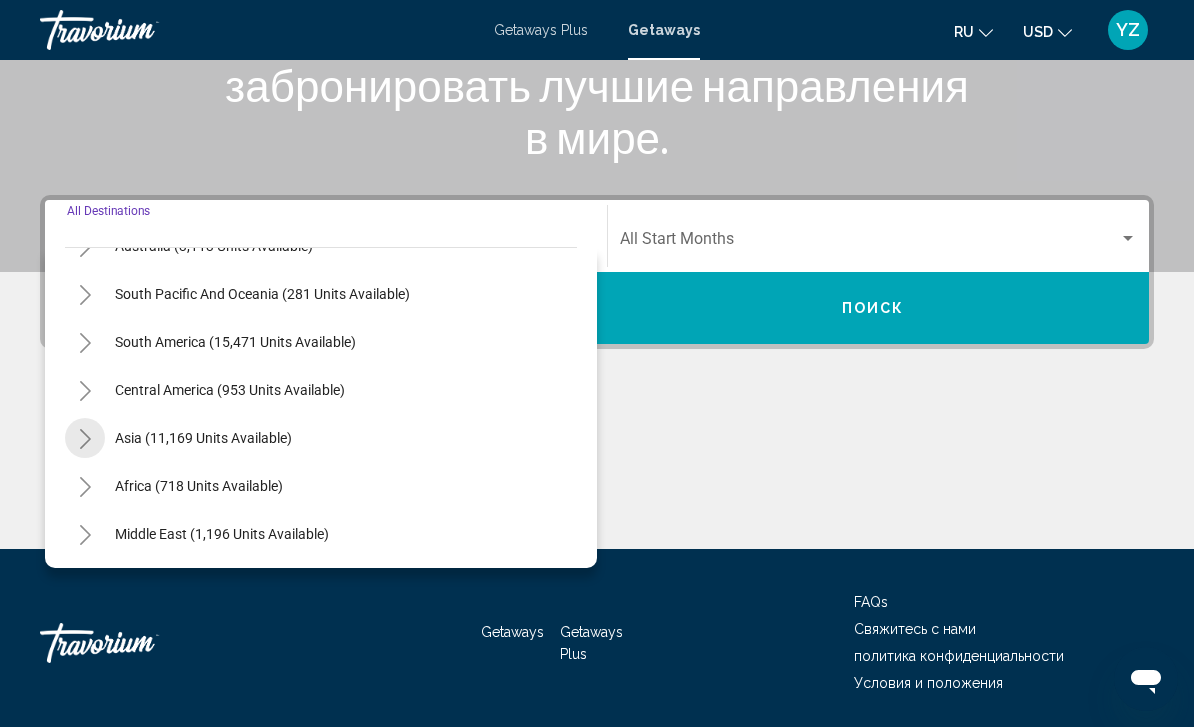 click 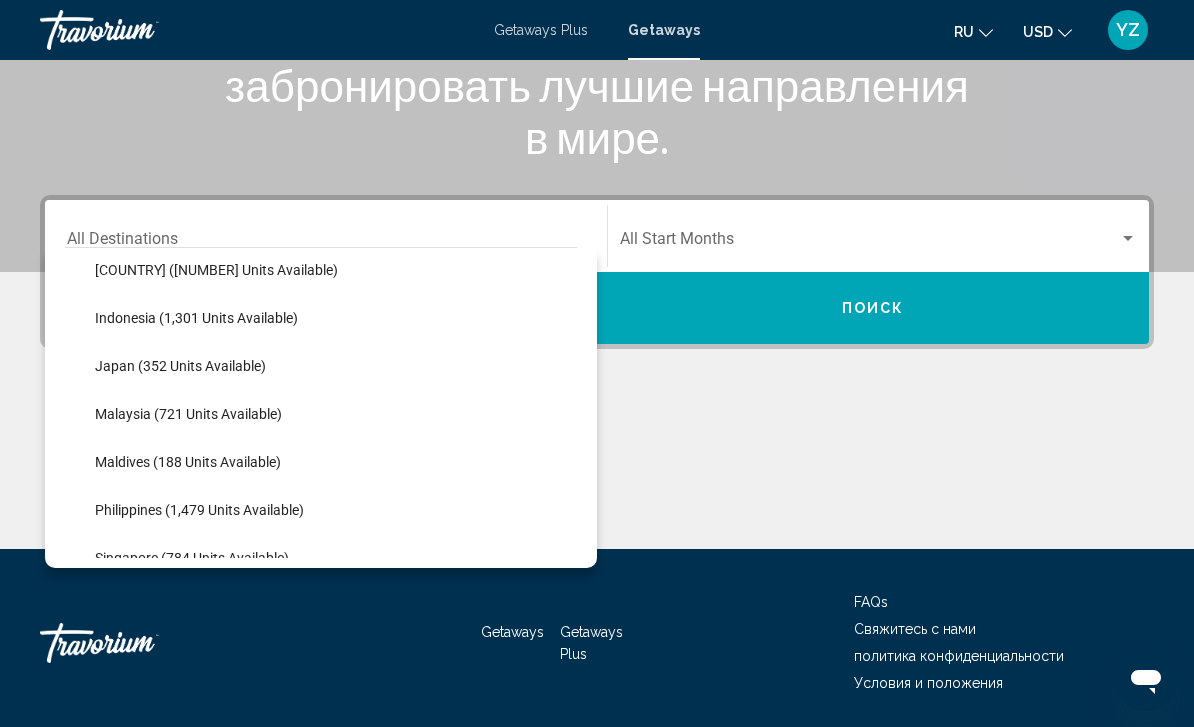 scroll, scrollTop: 638, scrollLeft: 0, axis: vertical 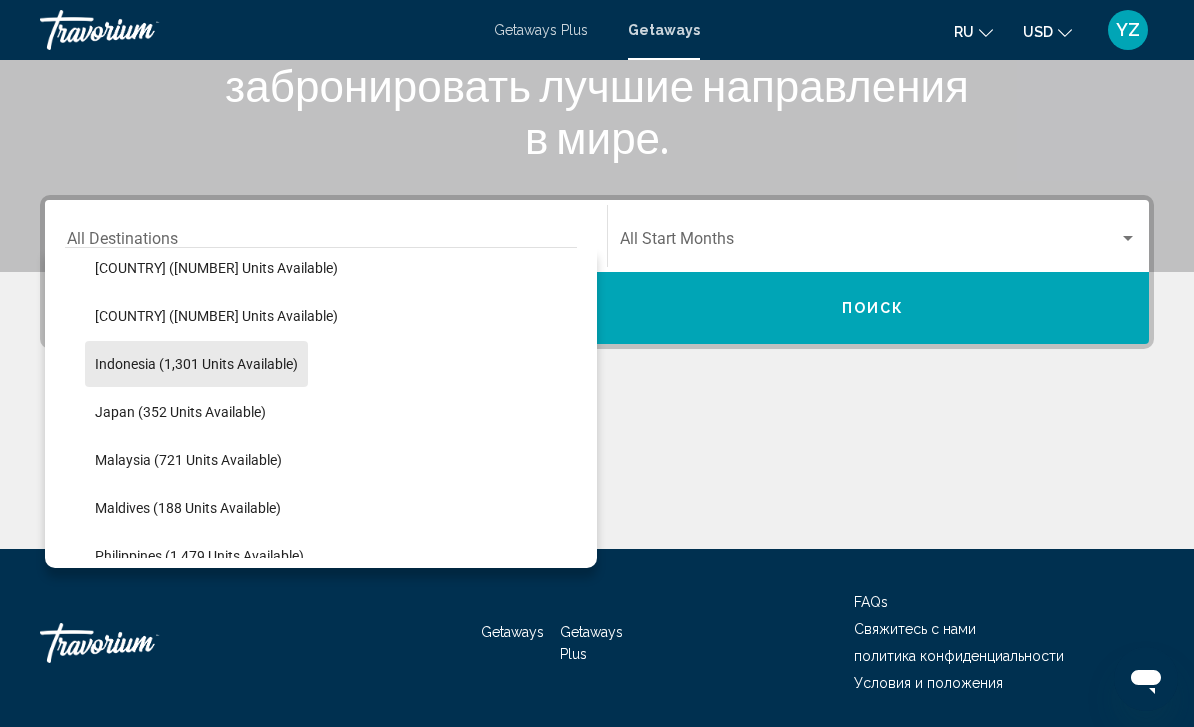 click on "Indonesia (1,301 units available)" 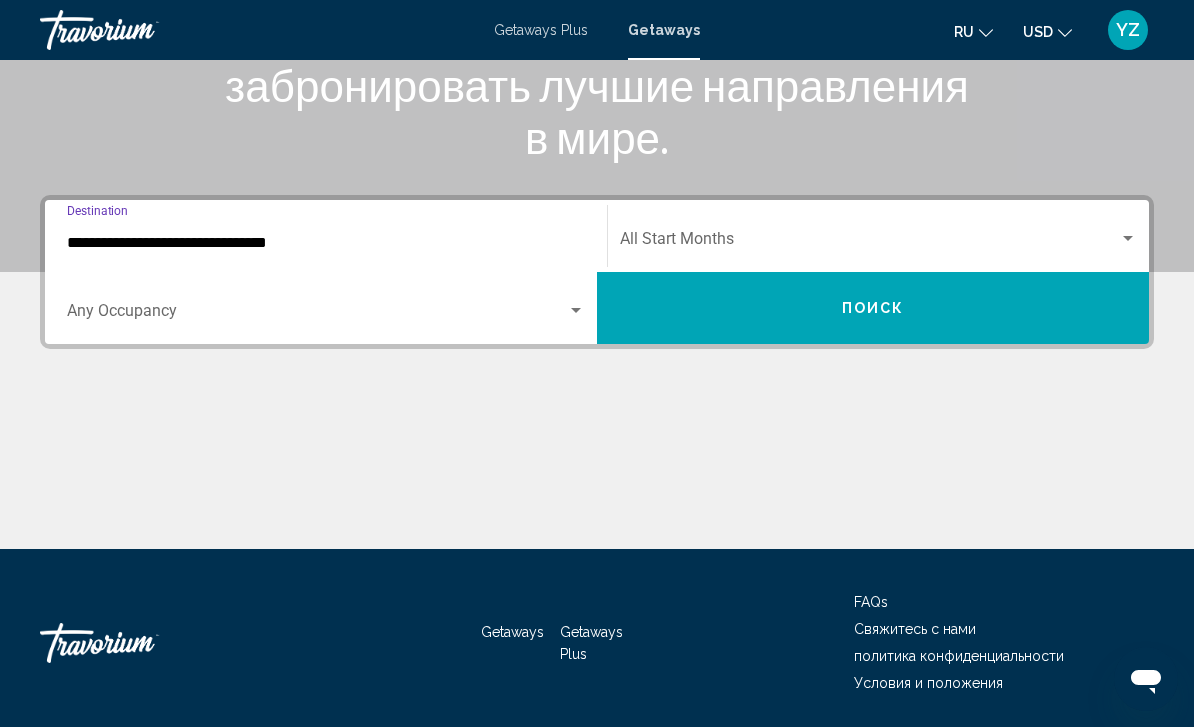 click on "Поиск" at bounding box center (873, 308) 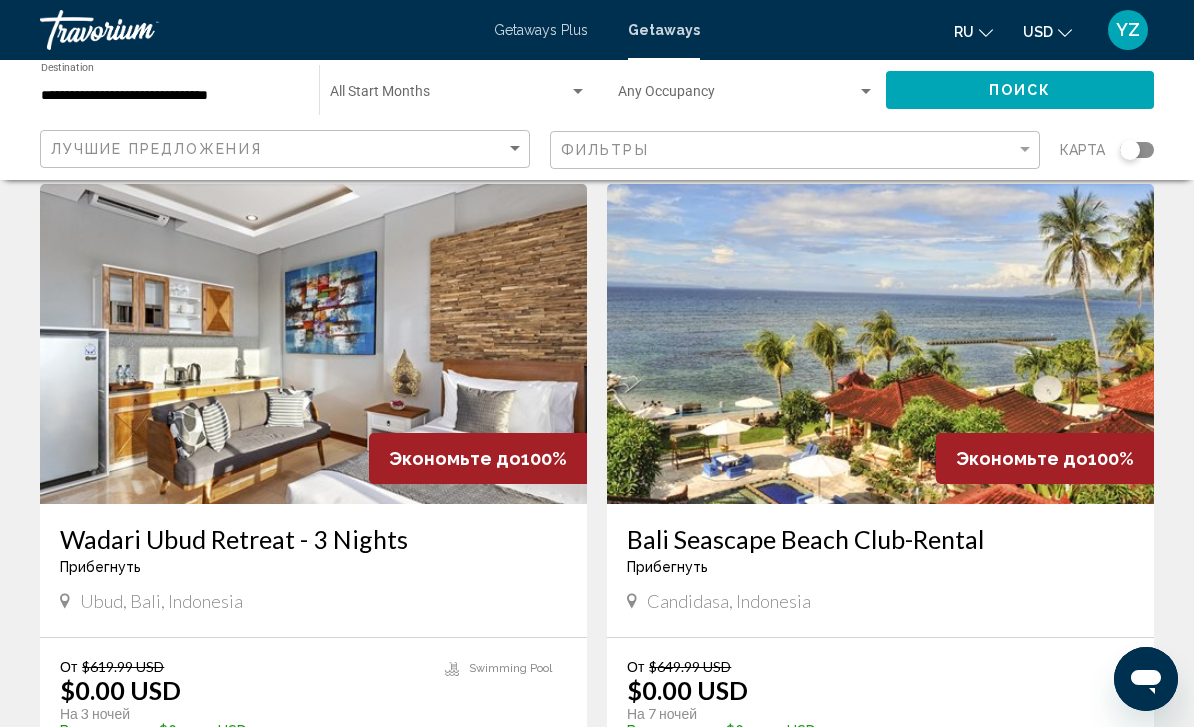 scroll, scrollTop: 1413, scrollLeft: 0, axis: vertical 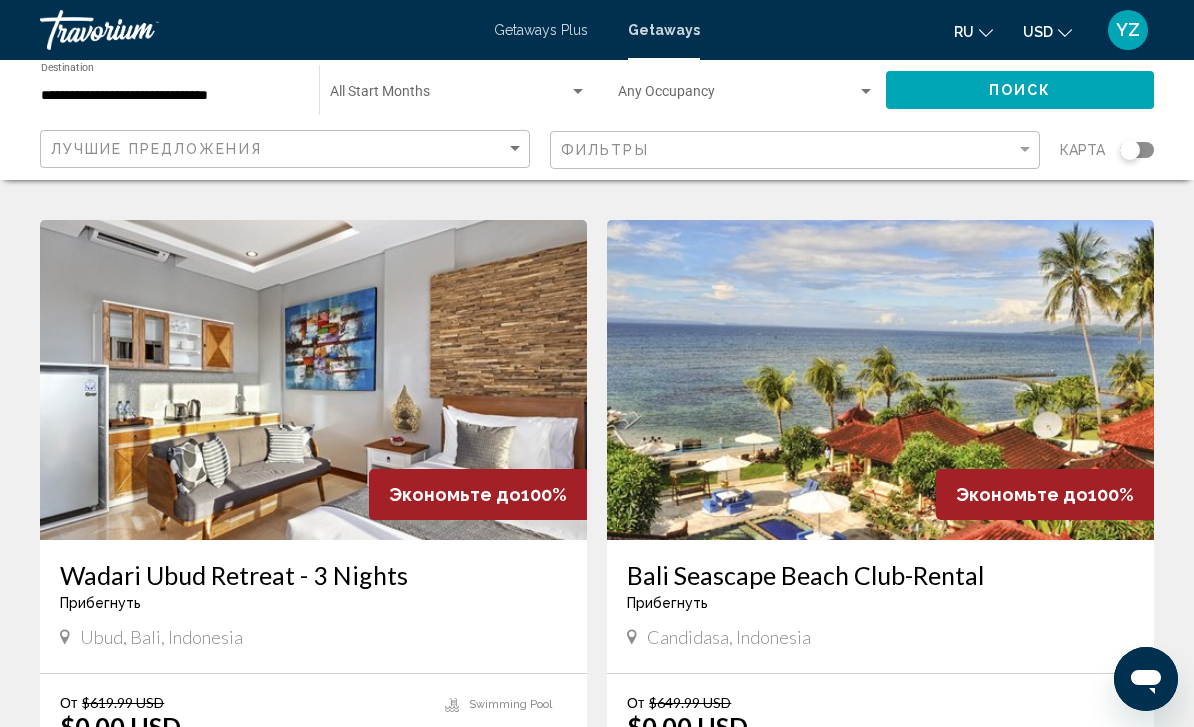 click at bounding box center [880, 380] 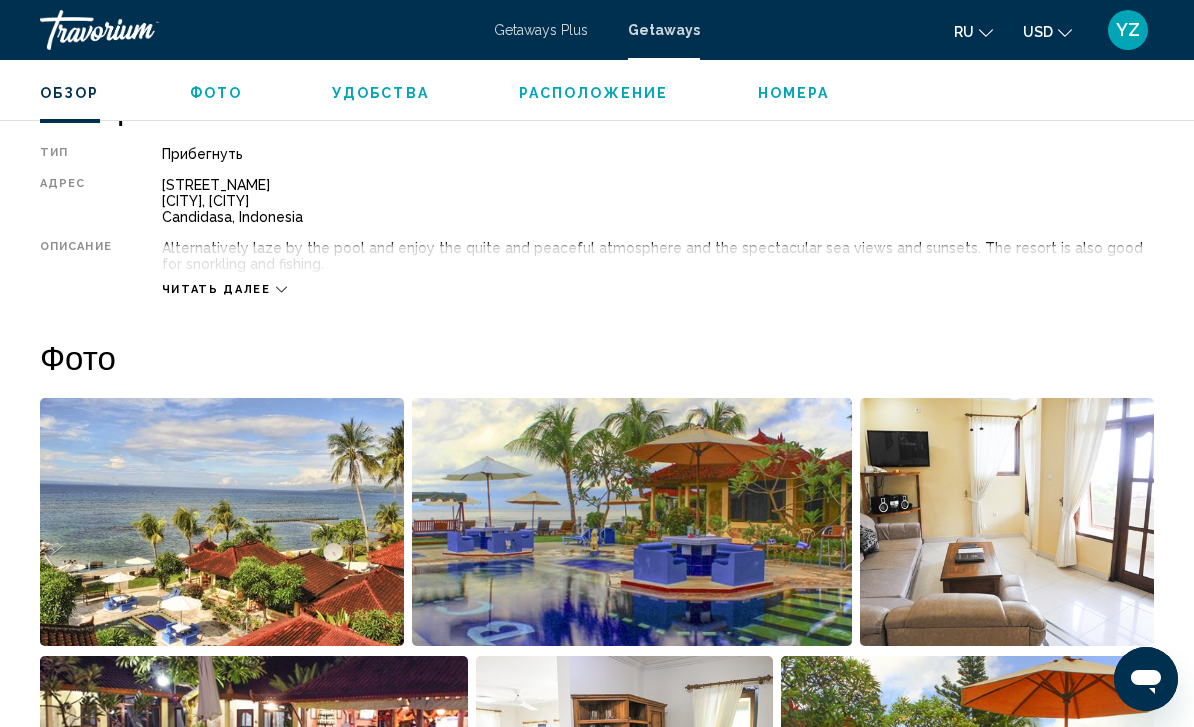 scroll, scrollTop: 1223, scrollLeft: 0, axis: vertical 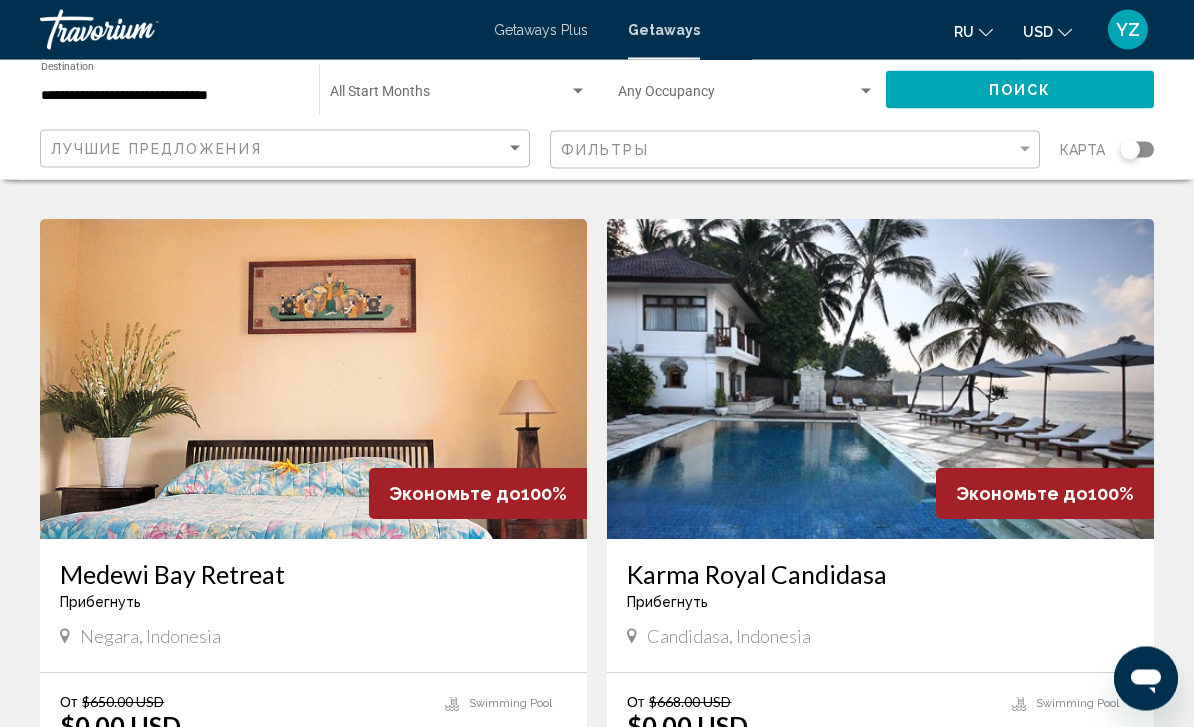 click at bounding box center (880, 380) 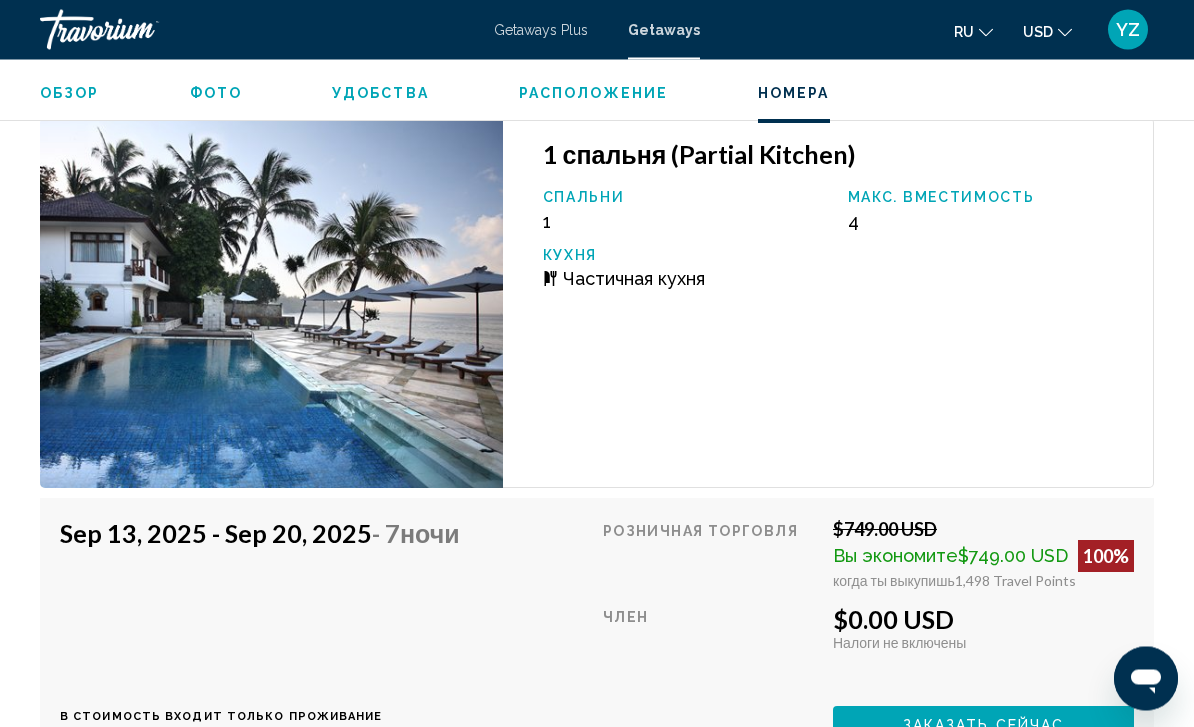 scroll, scrollTop: 3679, scrollLeft: 0, axis: vertical 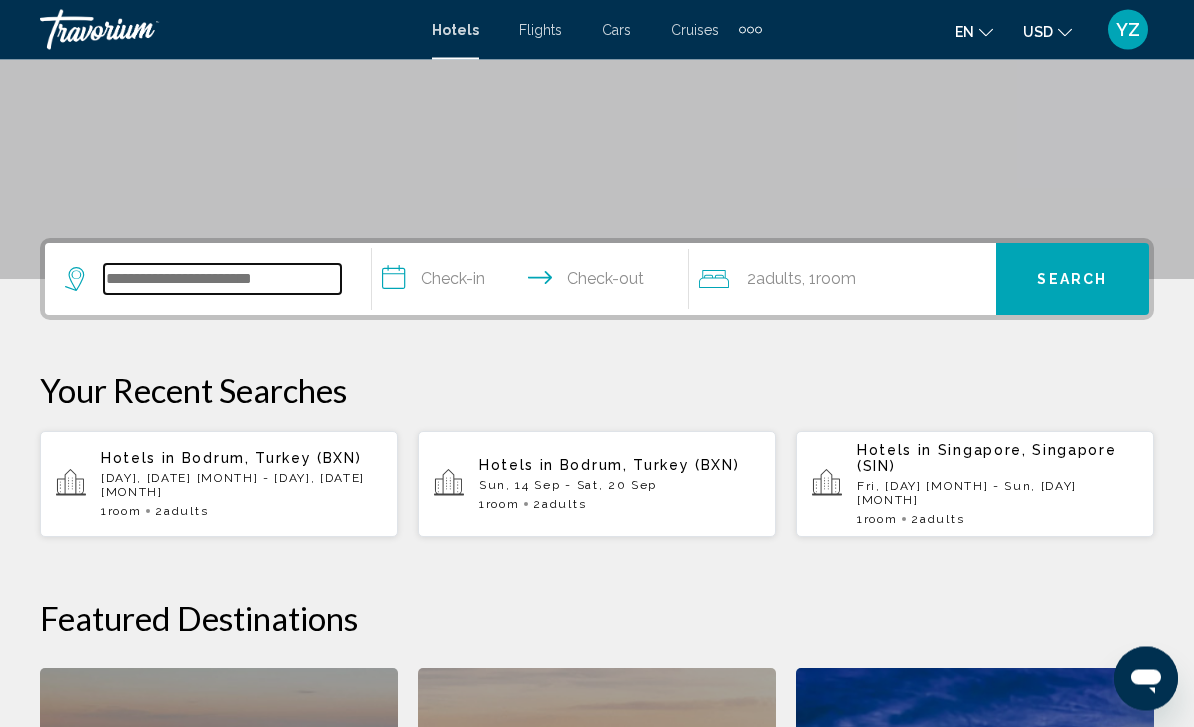 click at bounding box center (222, 280) 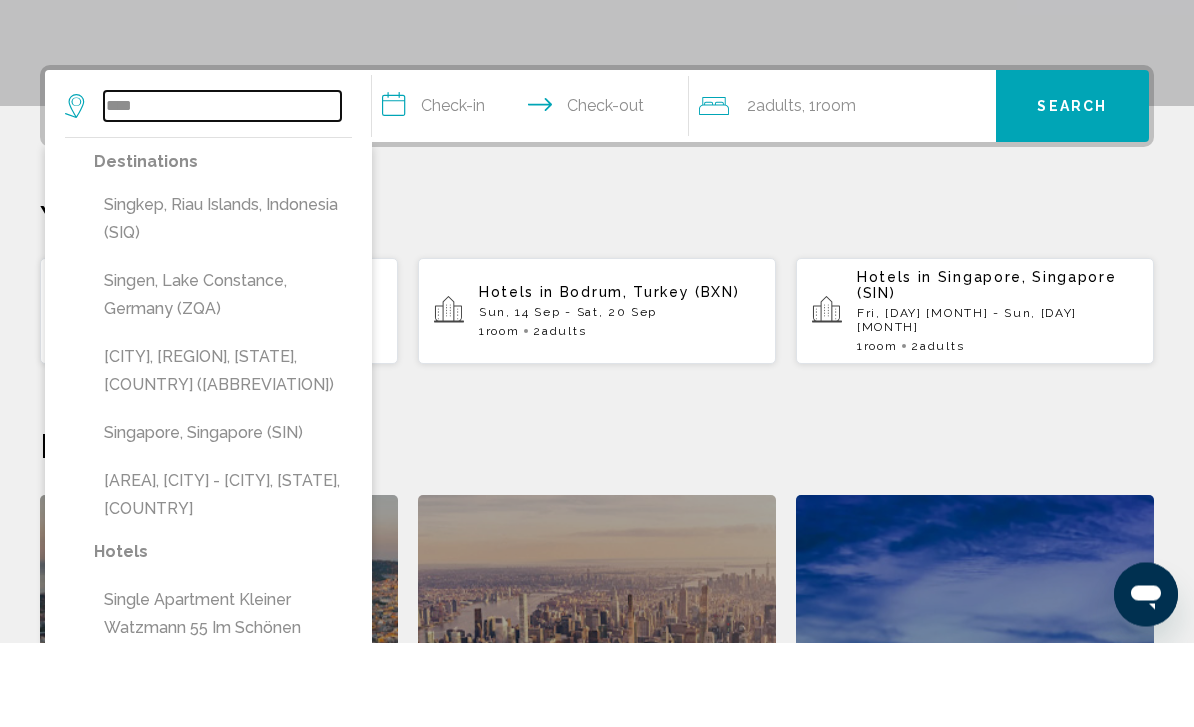 scroll, scrollTop: 410, scrollLeft: 0, axis: vertical 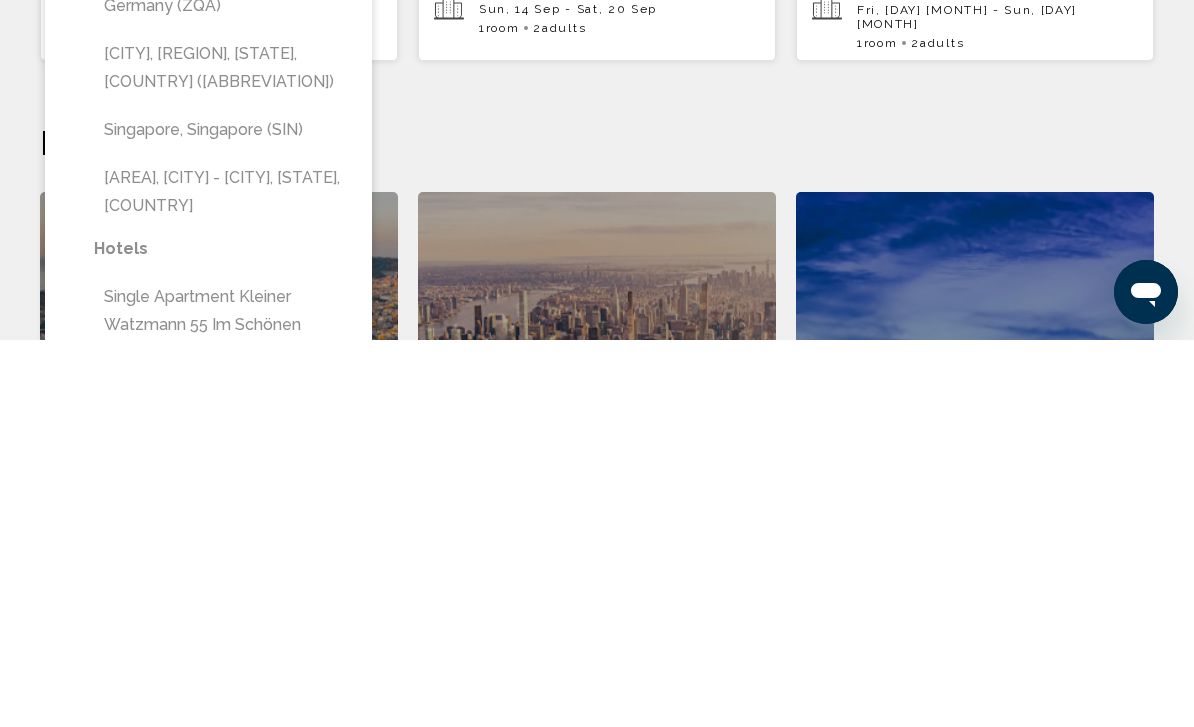 click on "Singapore, Singapore (SIN)" at bounding box center [223, 517] 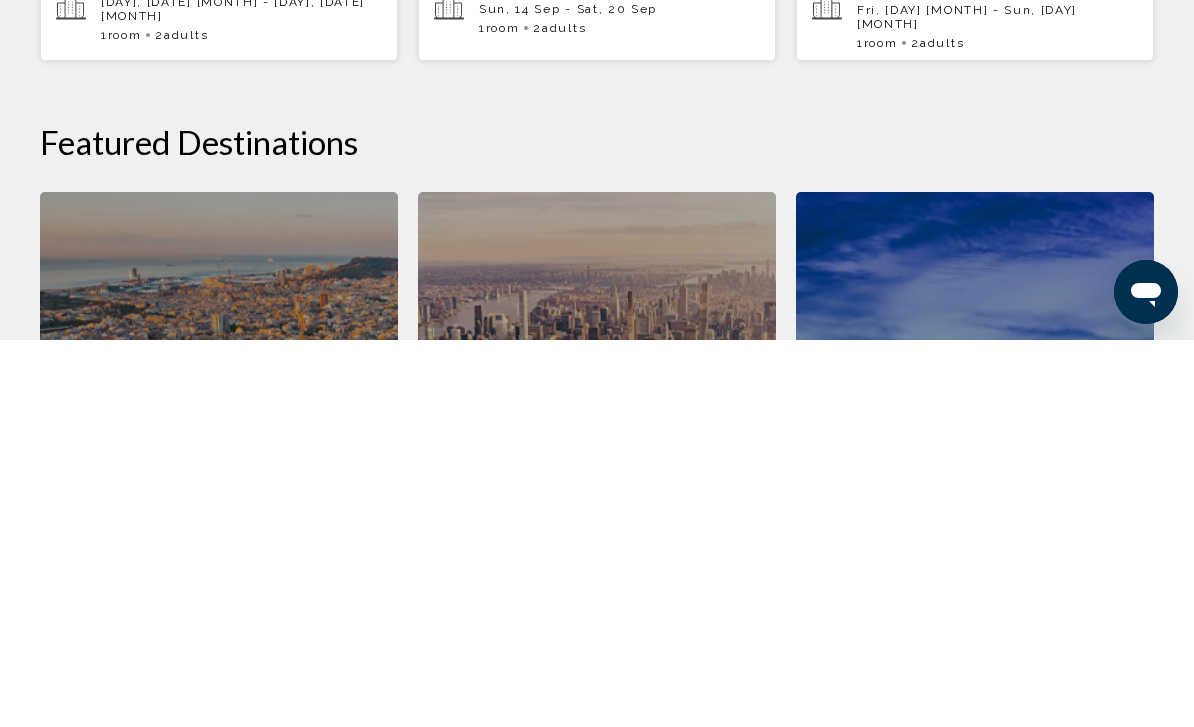 click on "**********" at bounding box center [534, 193] 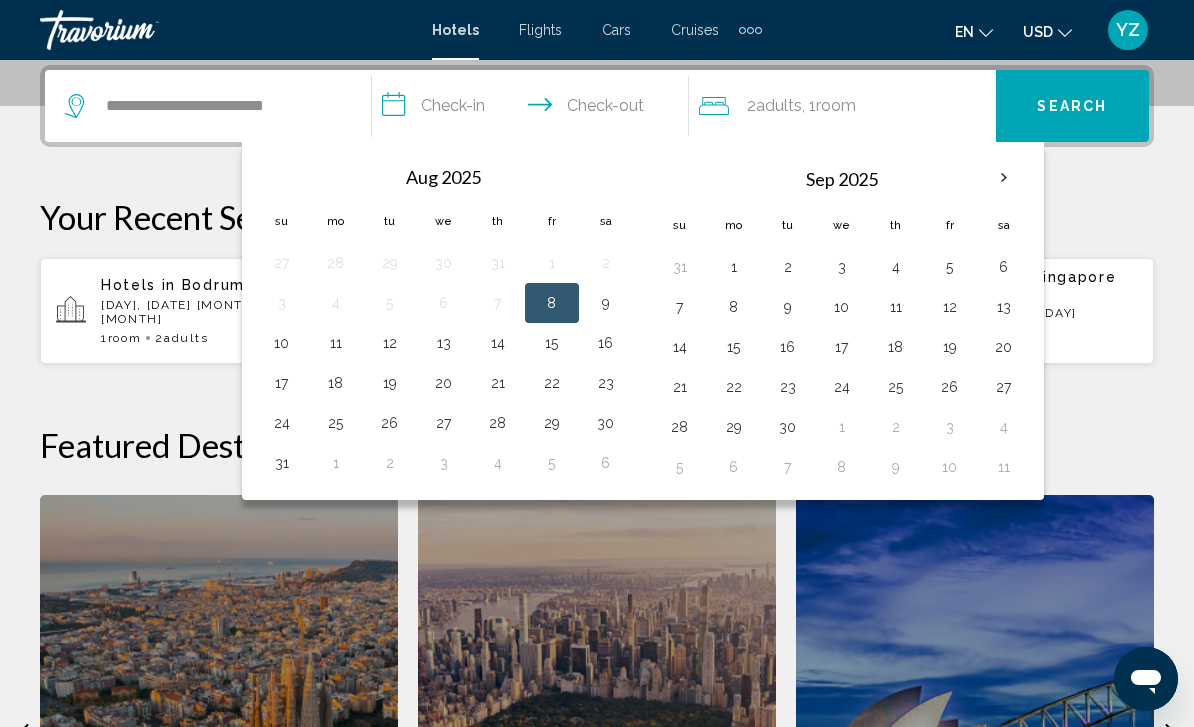click at bounding box center [1004, 178] 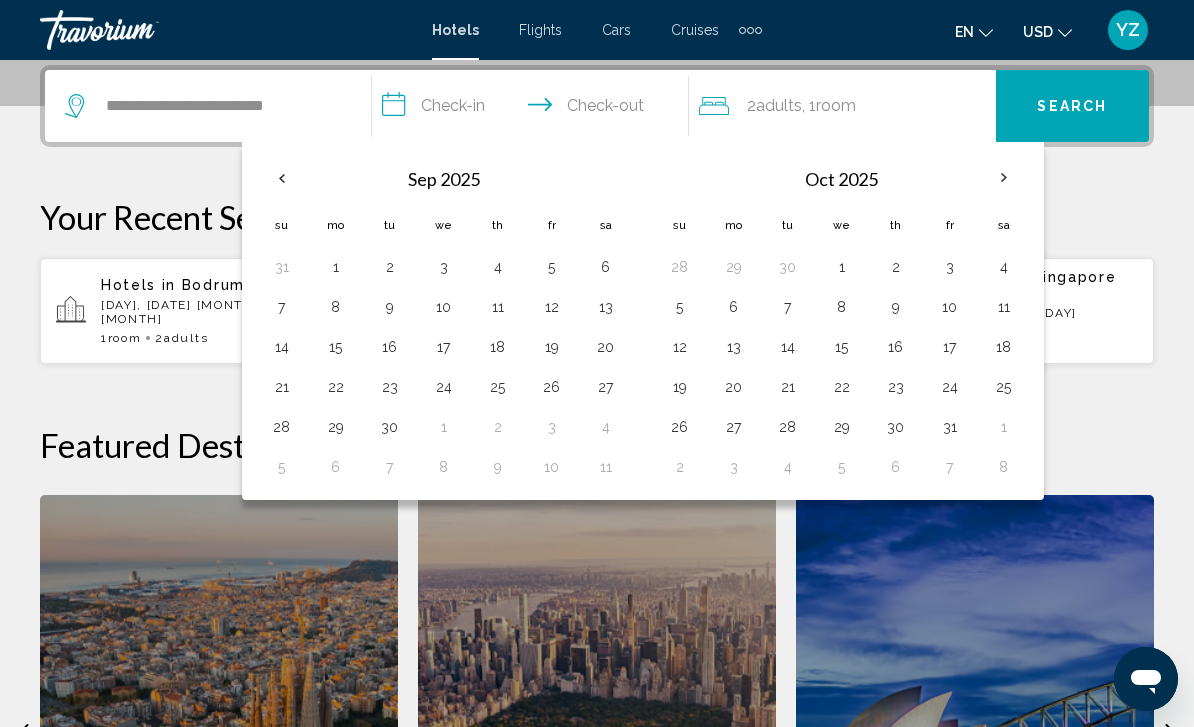 click at bounding box center (1004, 178) 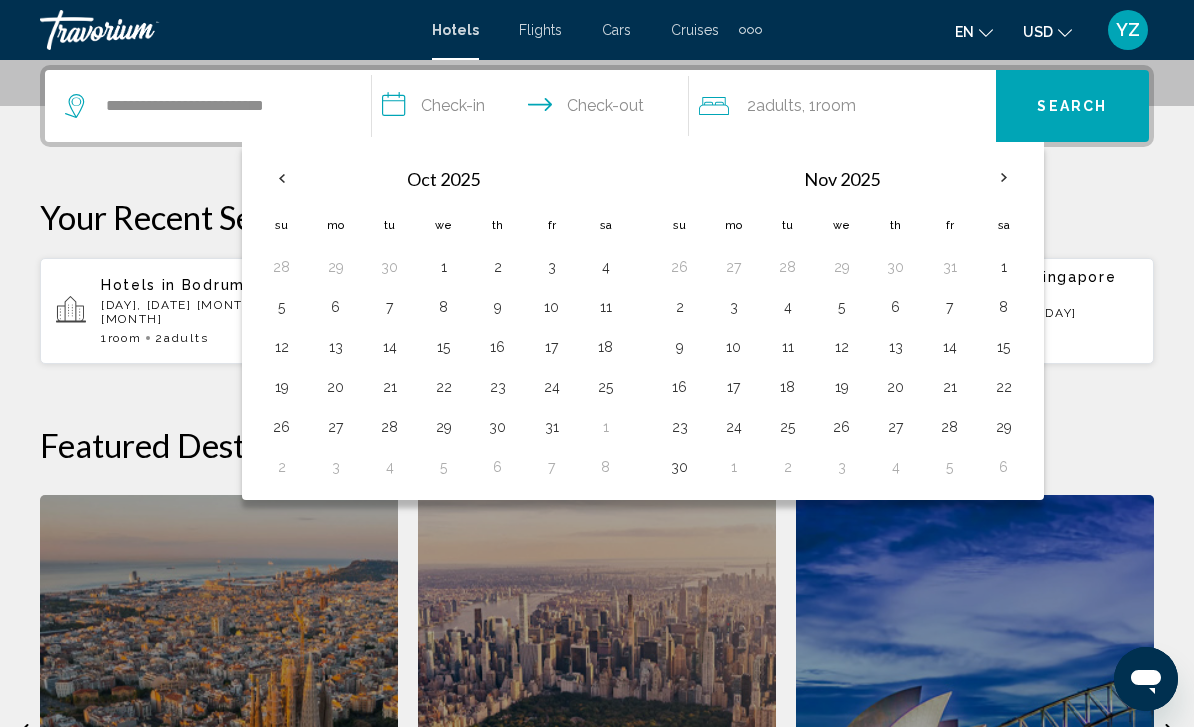 click on "9" at bounding box center (680, 347) 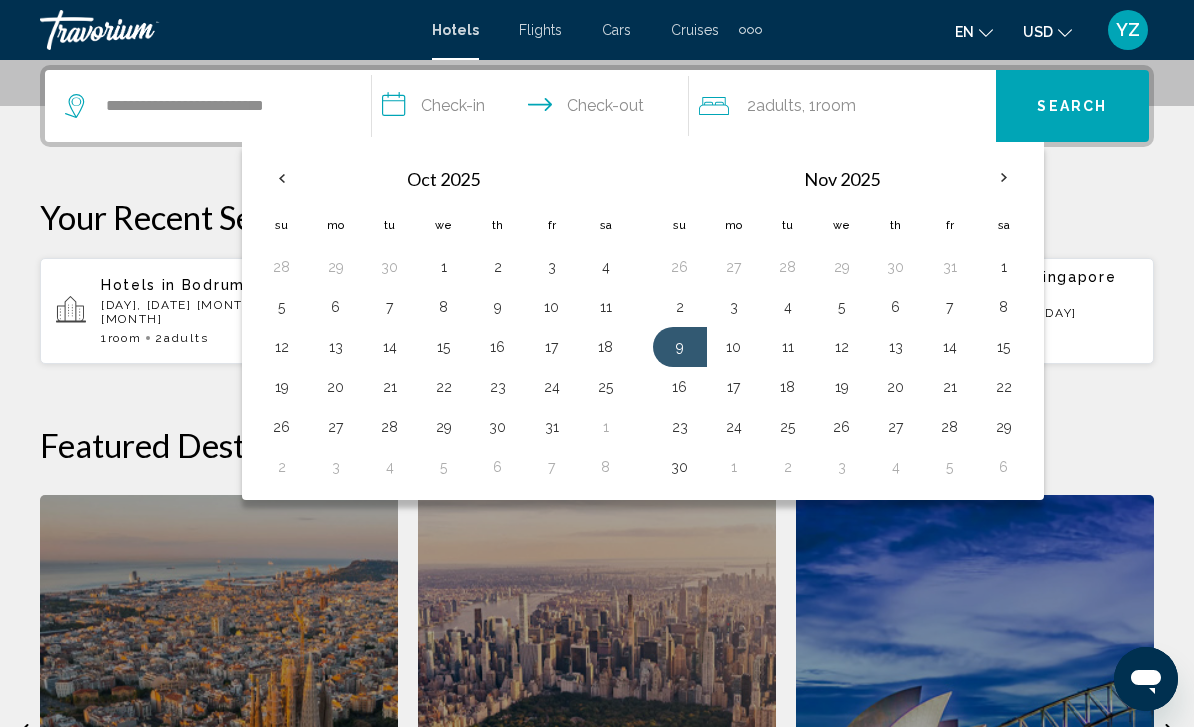 click on "11" at bounding box center [788, 347] 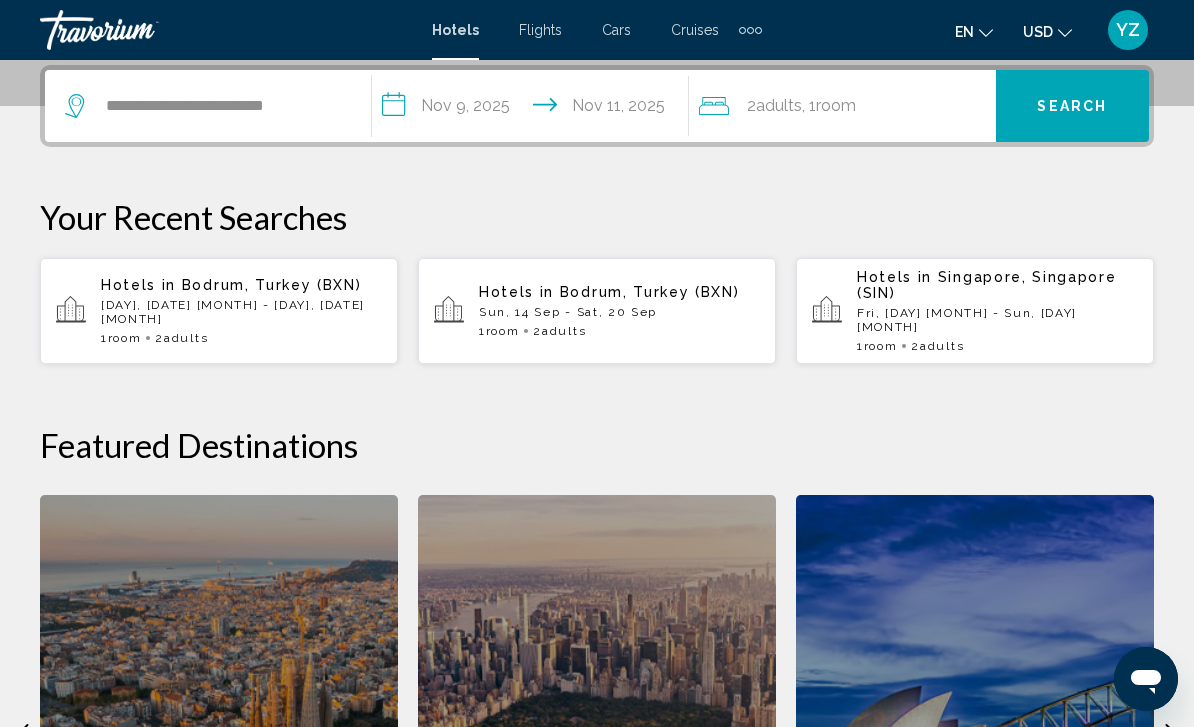 click on "Search" at bounding box center (1072, 107) 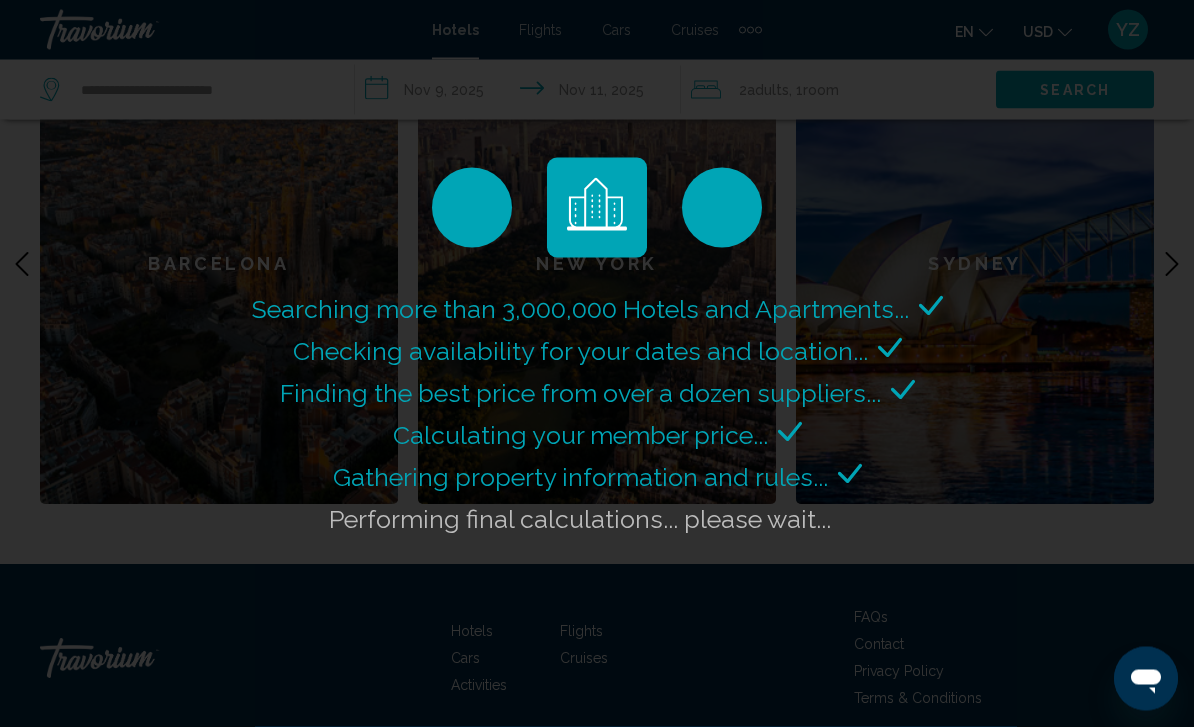 scroll, scrollTop: 965, scrollLeft: 0, axis: vertical 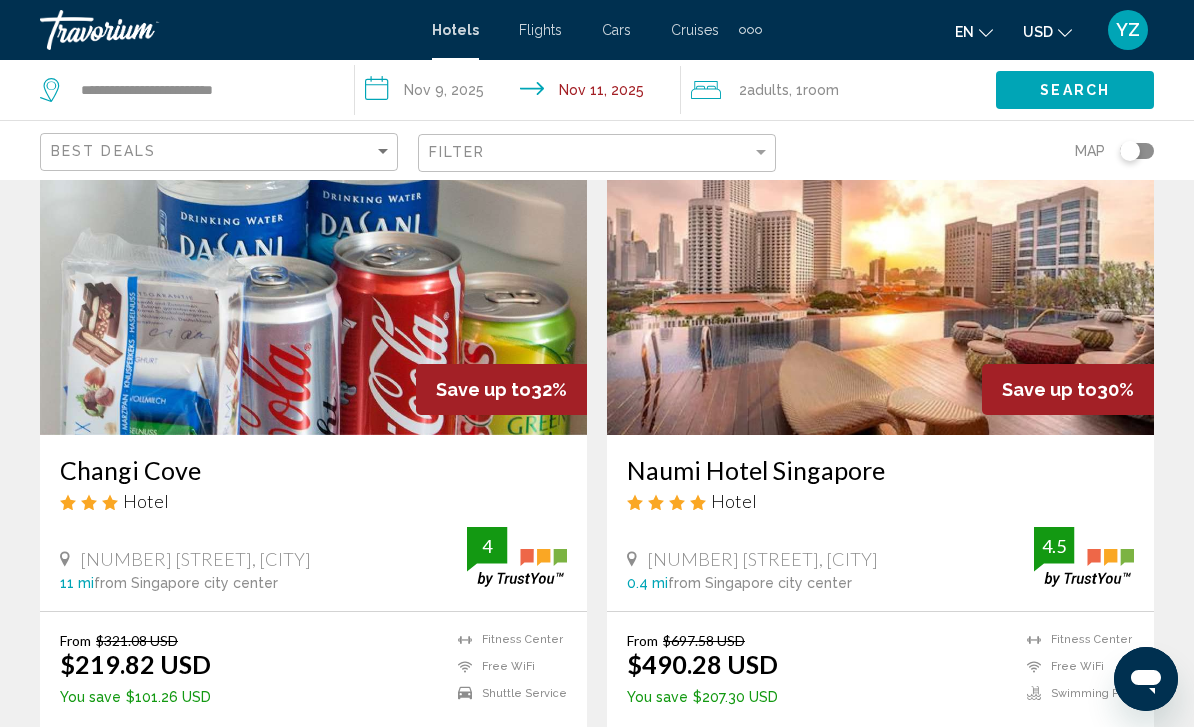 click at bounding box center [880, 275] 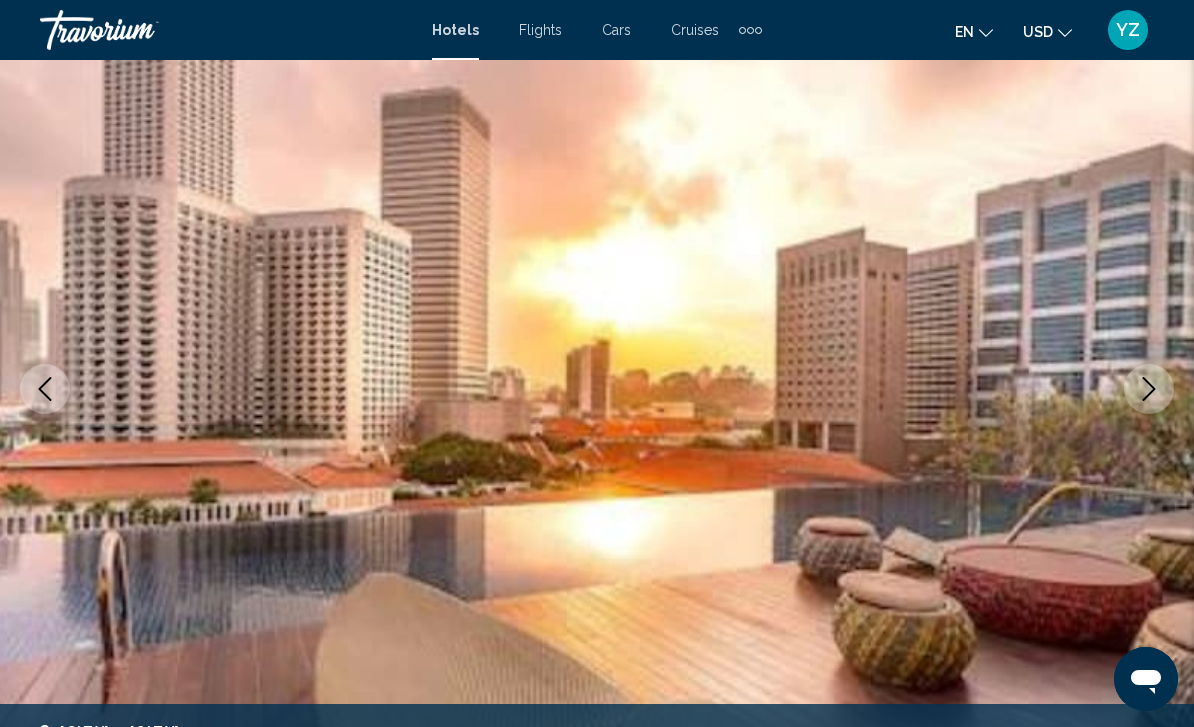 scroll, scrollTop: 151, scrollLeft: 0, axis: vertical 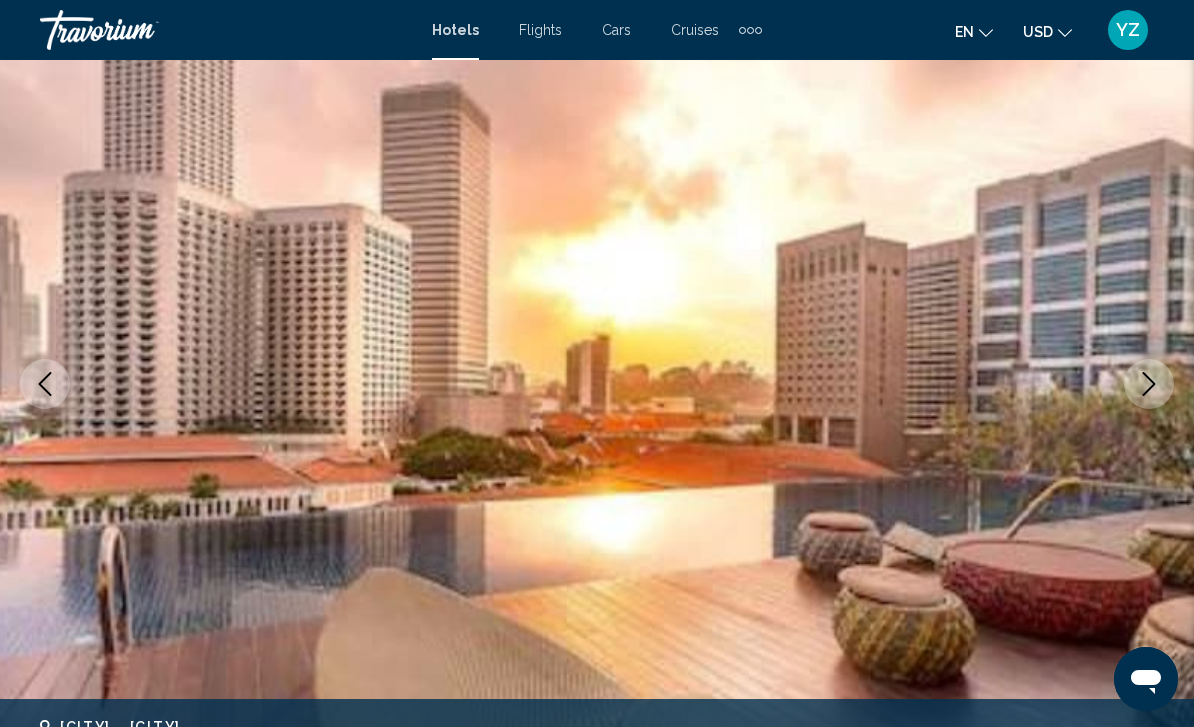 click 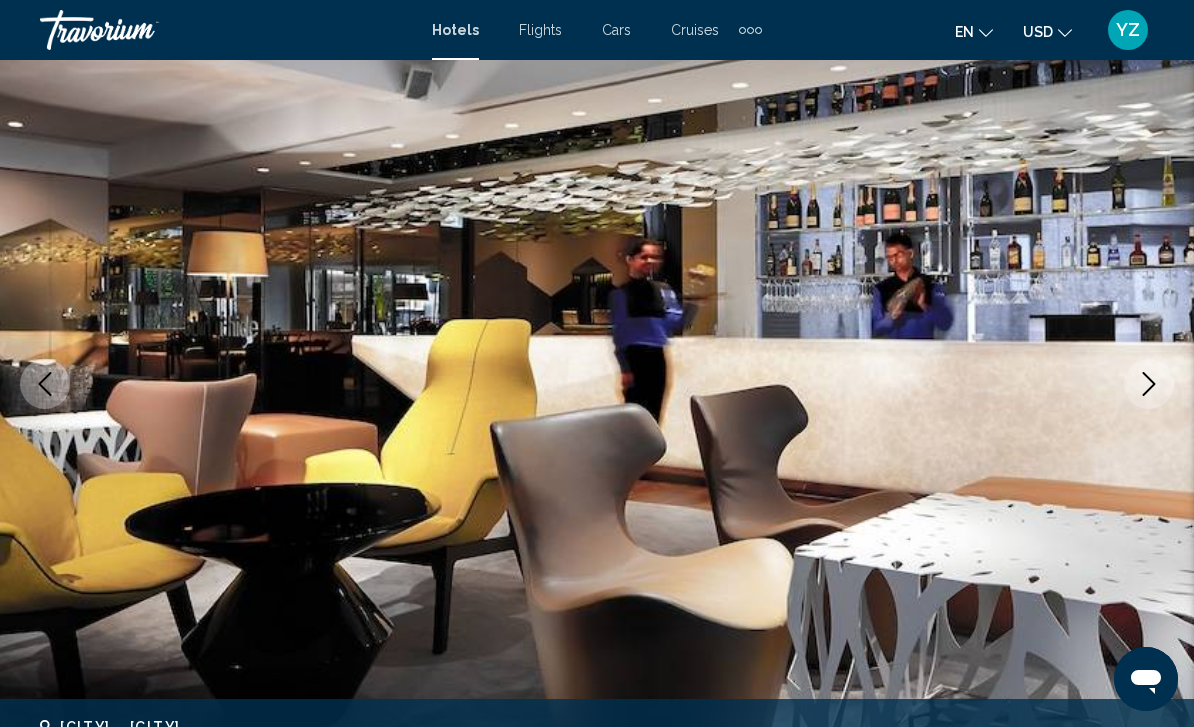 click at bounding box center [1149, 384] 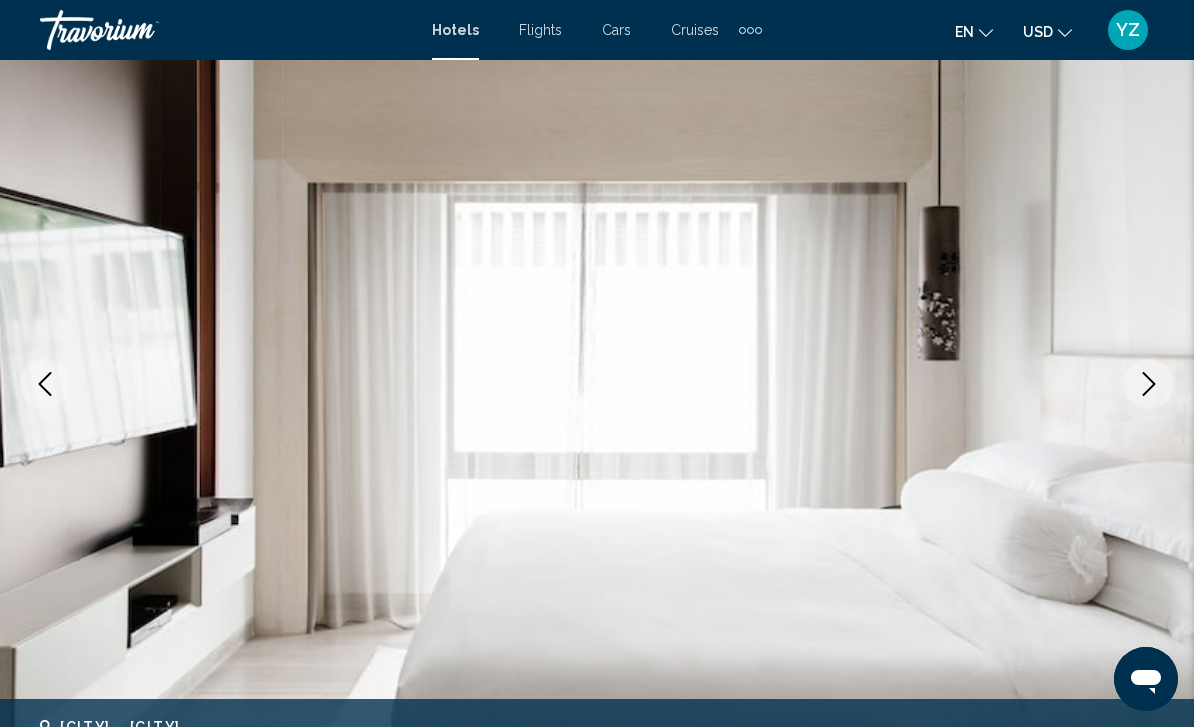 click at bounding box center [597, 384] 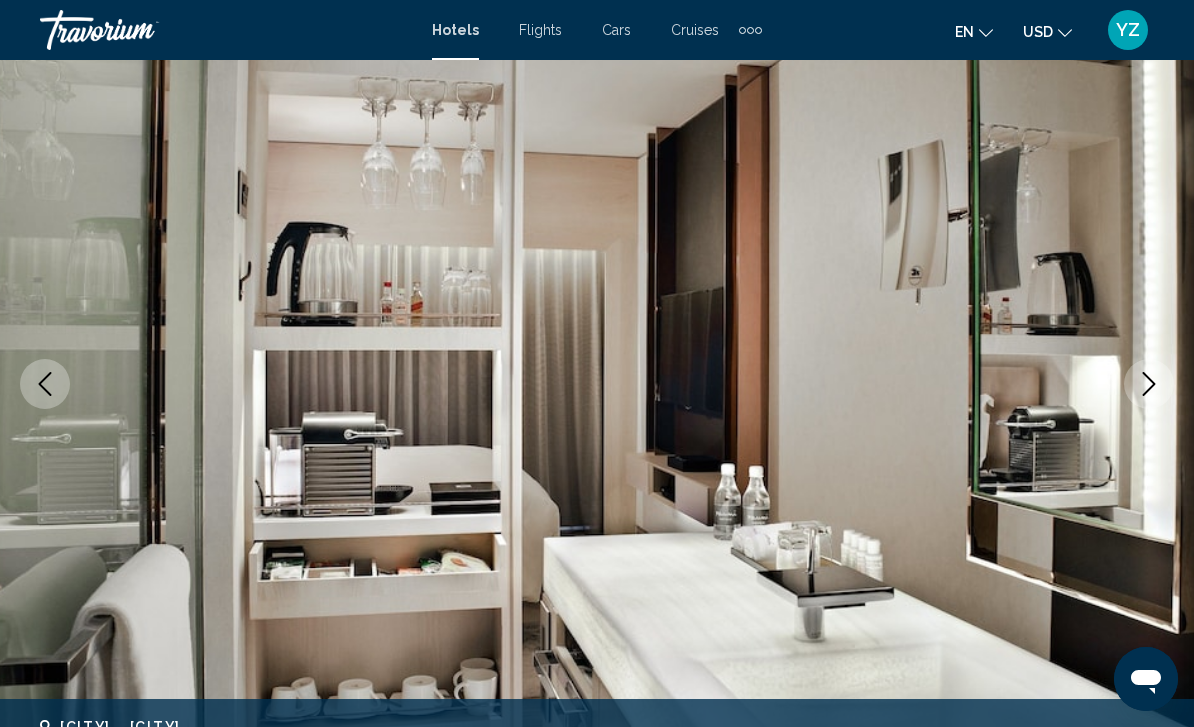 click 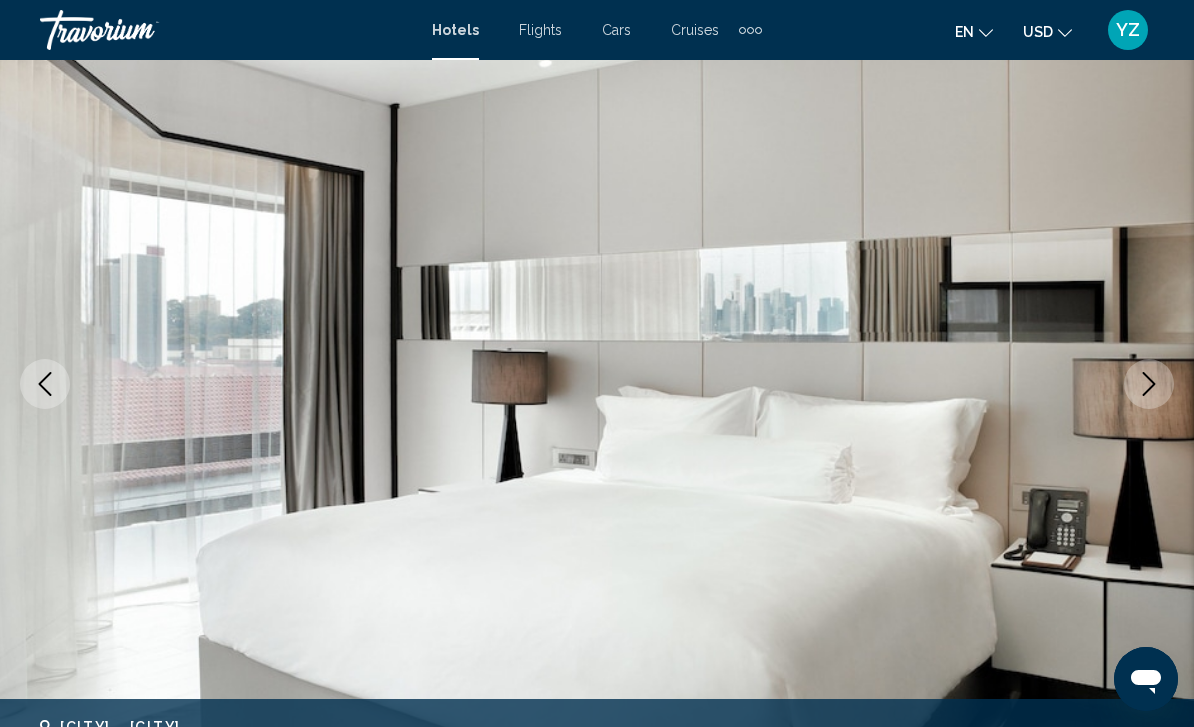 click at bounding box center [1149, 384] 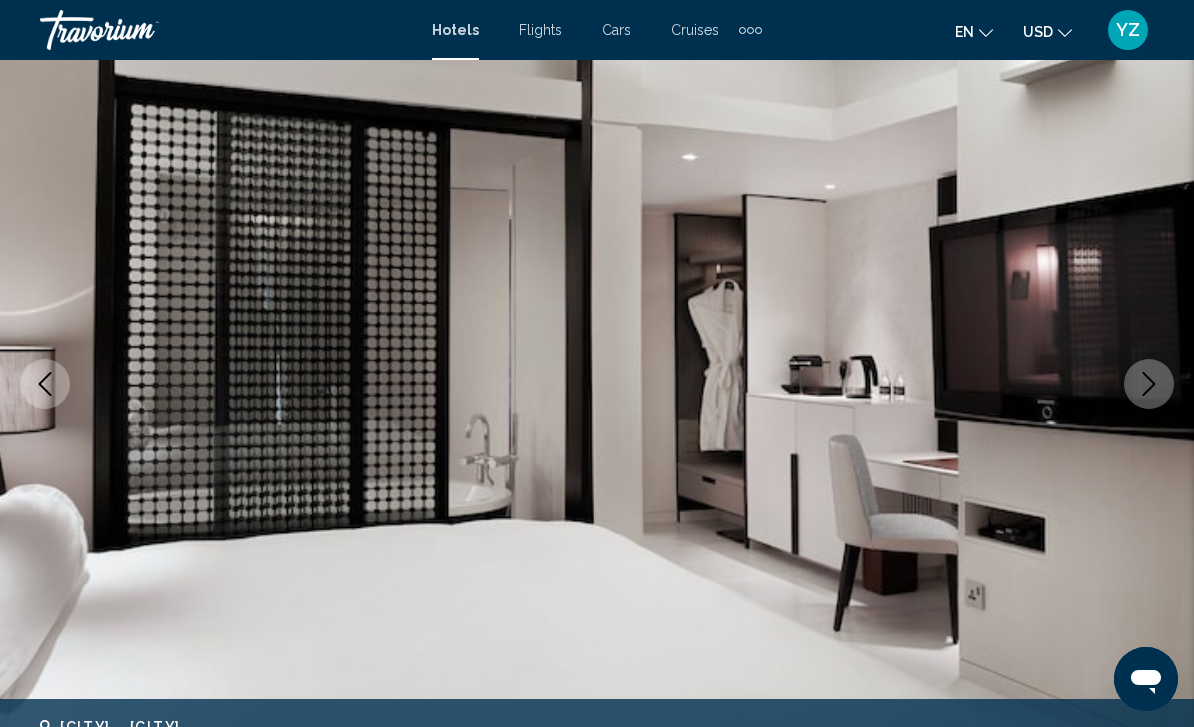 click at bounding box center [1149, 384] 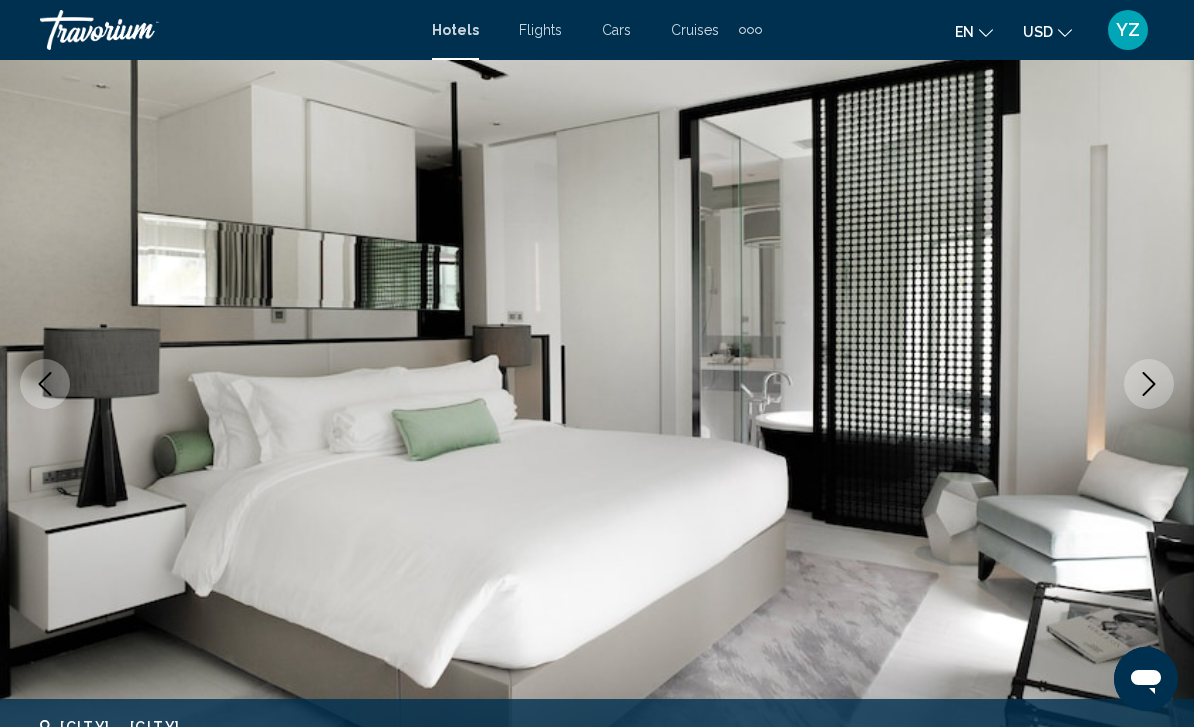 click at bounding box center [1149, 384] 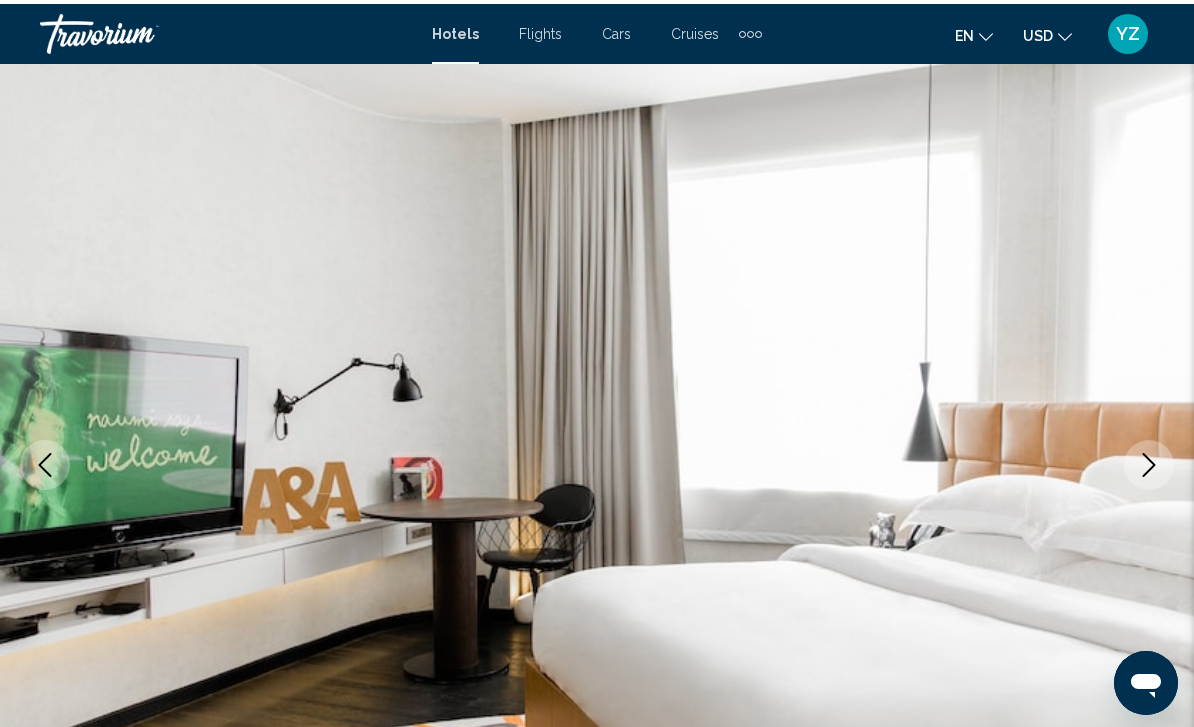 scroll, scrollTop: 0, scrollLeft: 0, axis: both 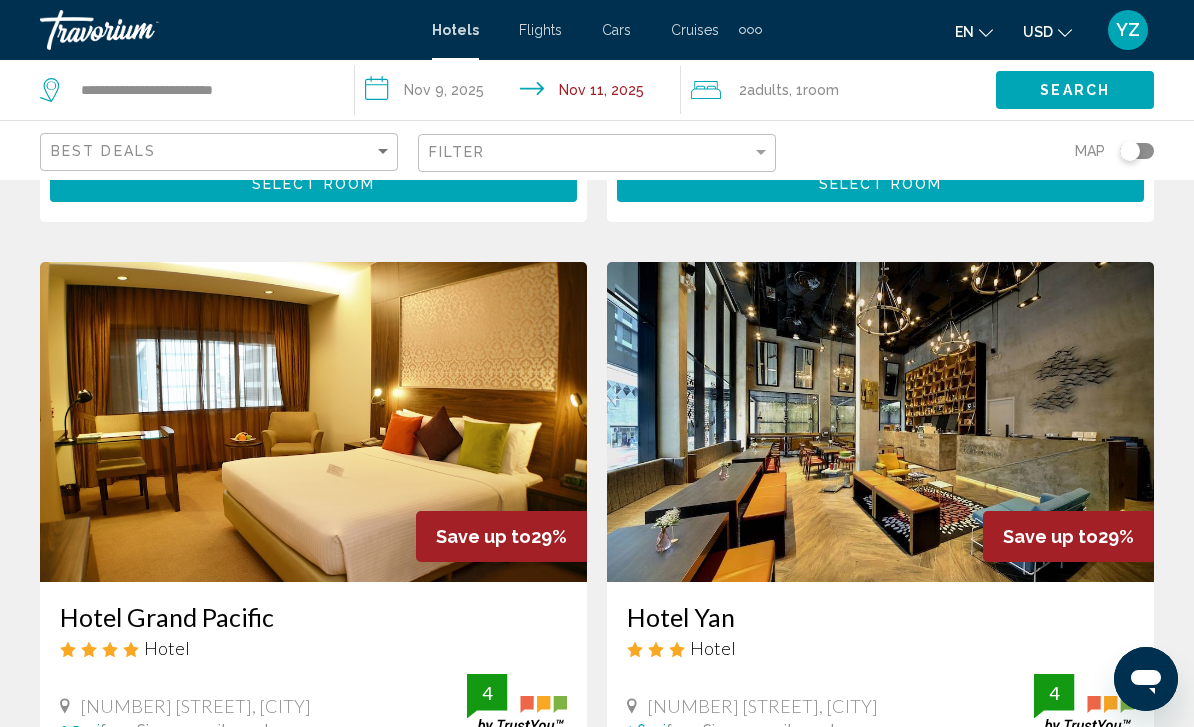 click at bounding box center (880, 422) 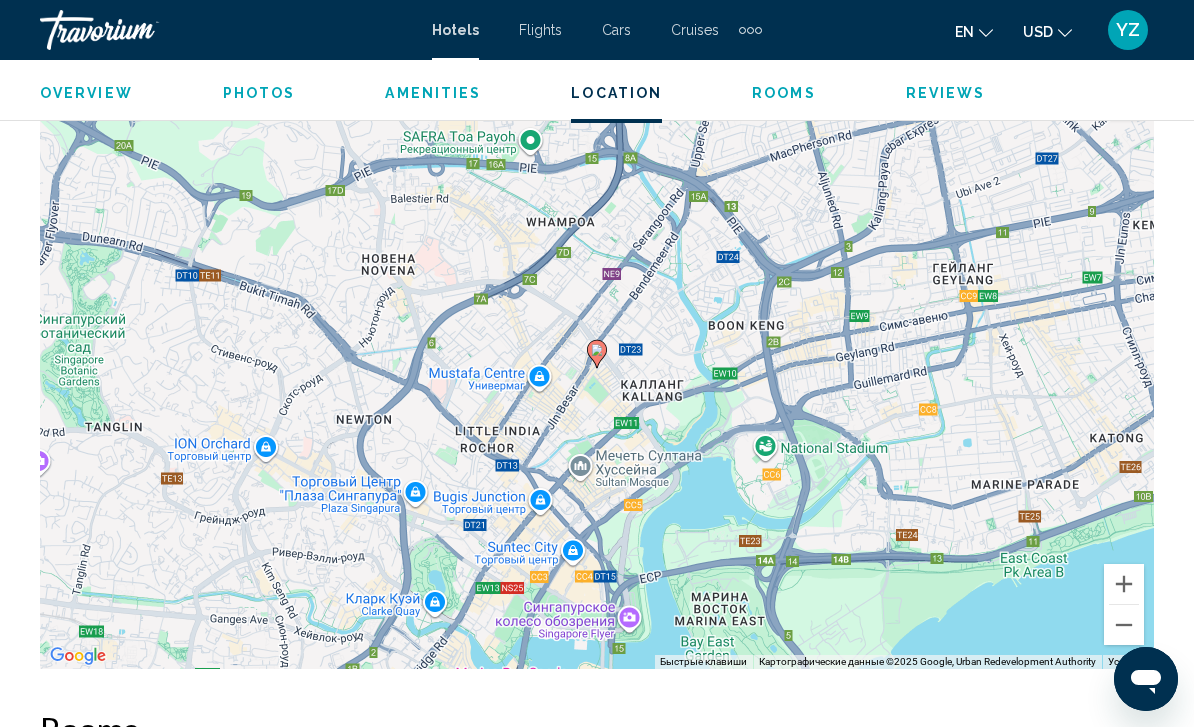 scroll, scrollTop: 2311, scrollLeft: 0, axis: vertical 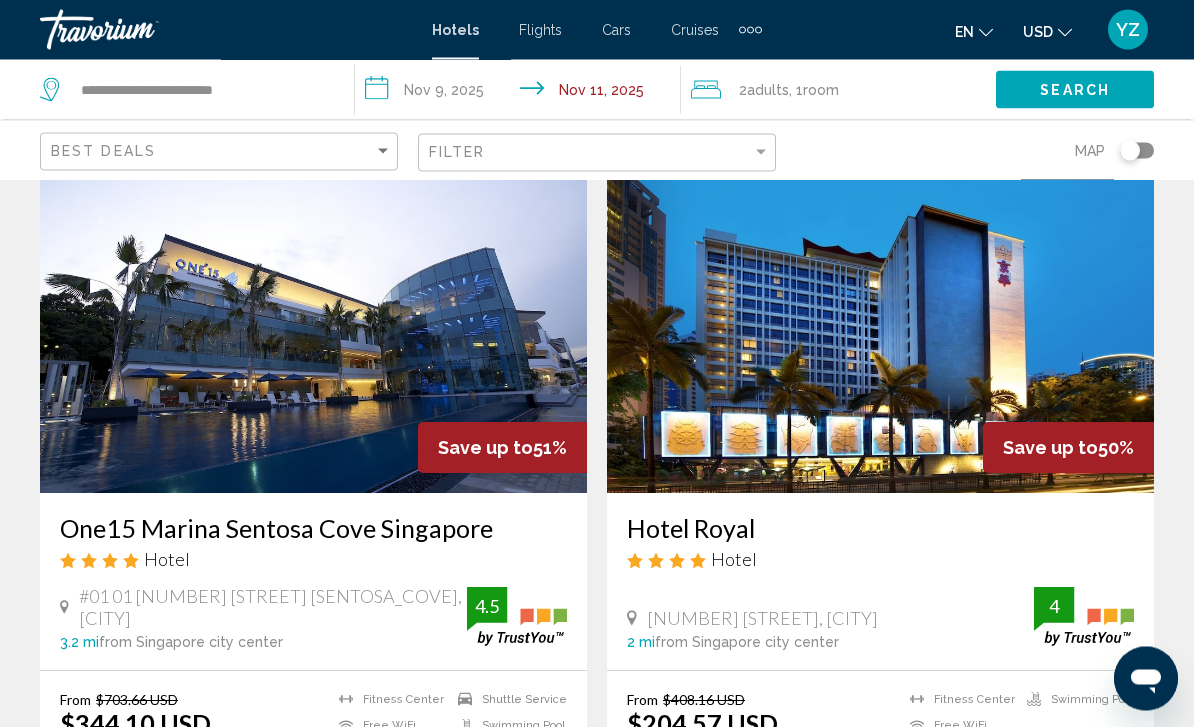 click at bounding box center (313, 334) 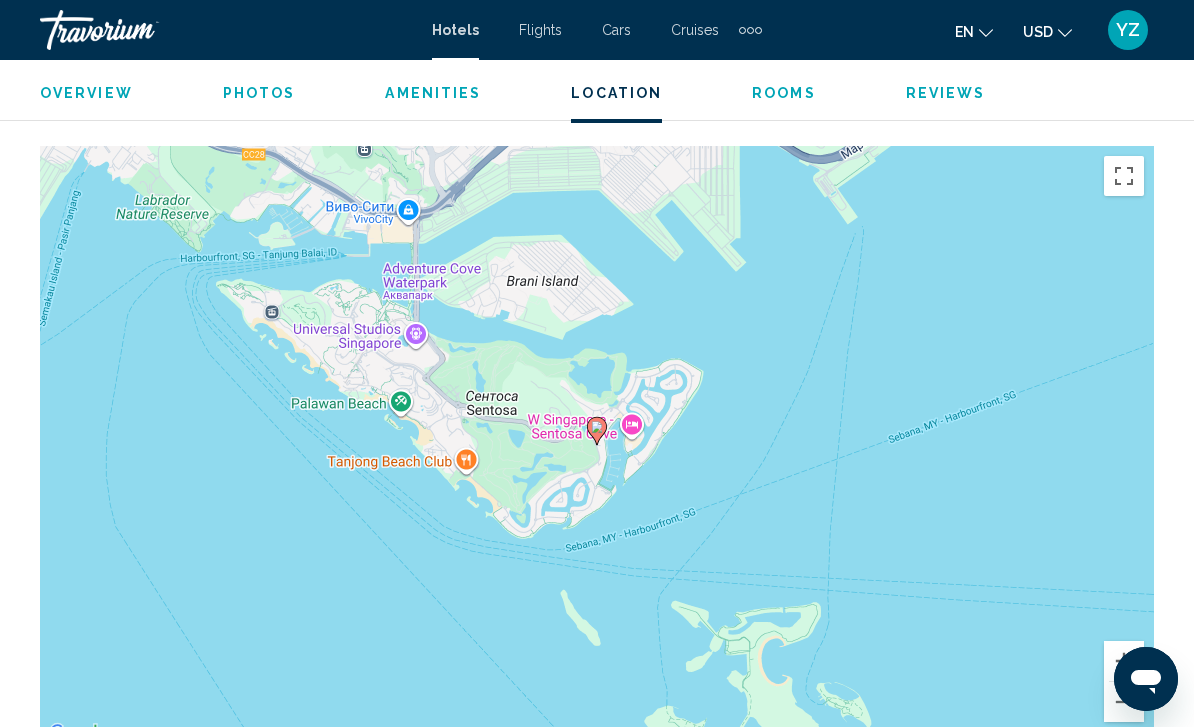 scroll, scrollTop: 2215, scrollLeft: 0, axis: vertical 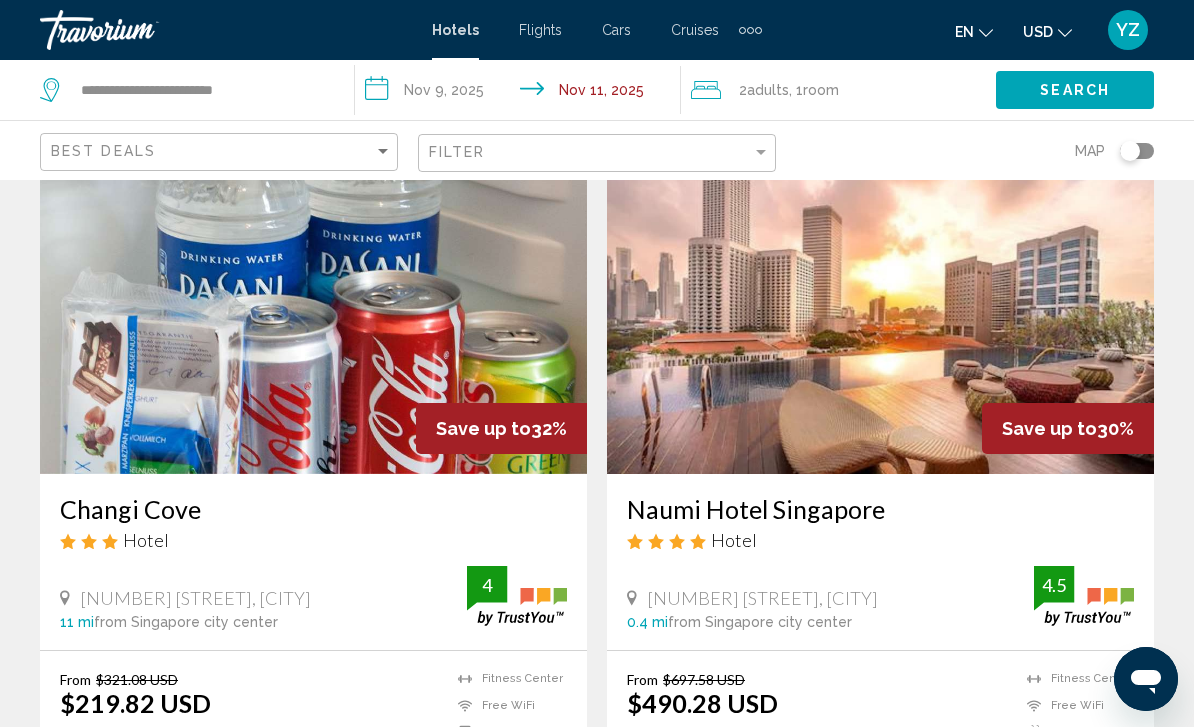 click at bounding box center (880, 314) 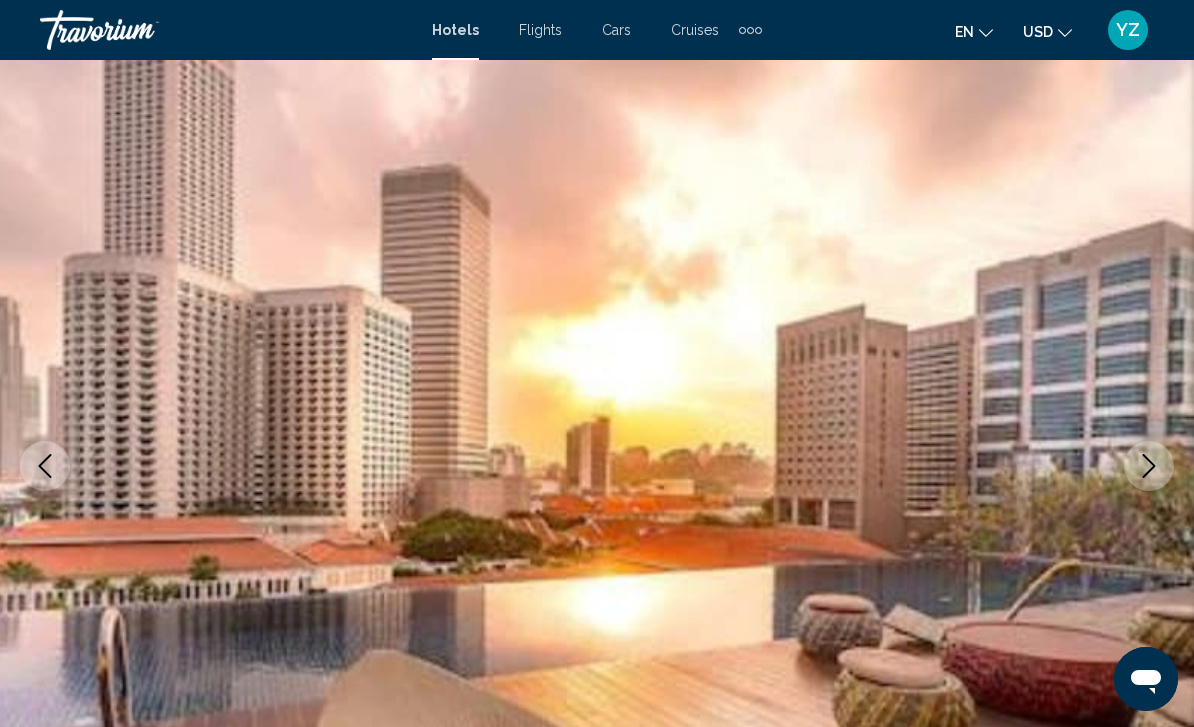 scroll, scrollTop: 78, scrollLeft: 0, axis: vertical 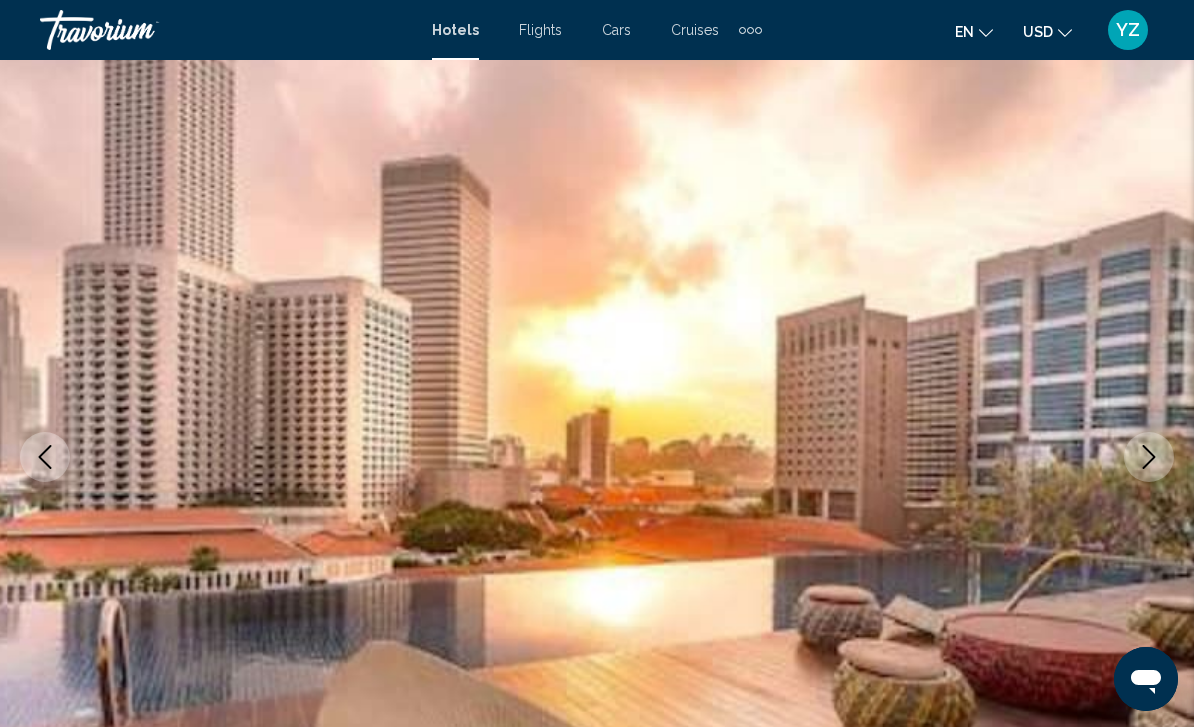 click at bounding box center (597, 457) 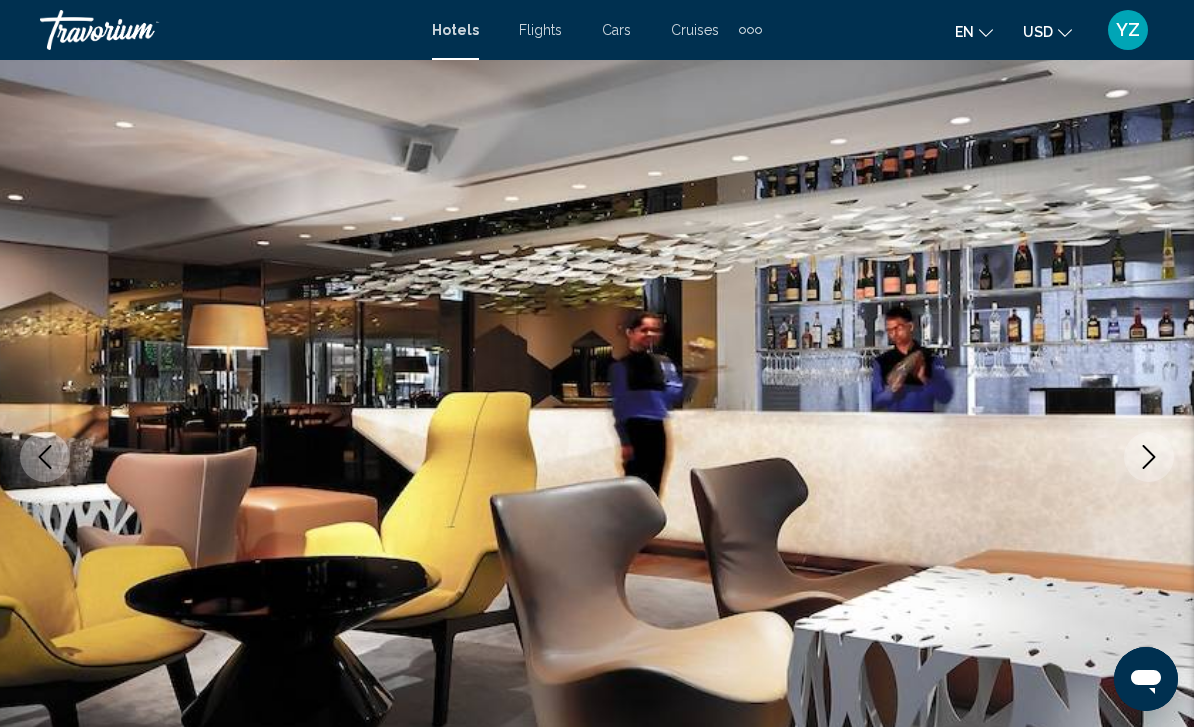 click 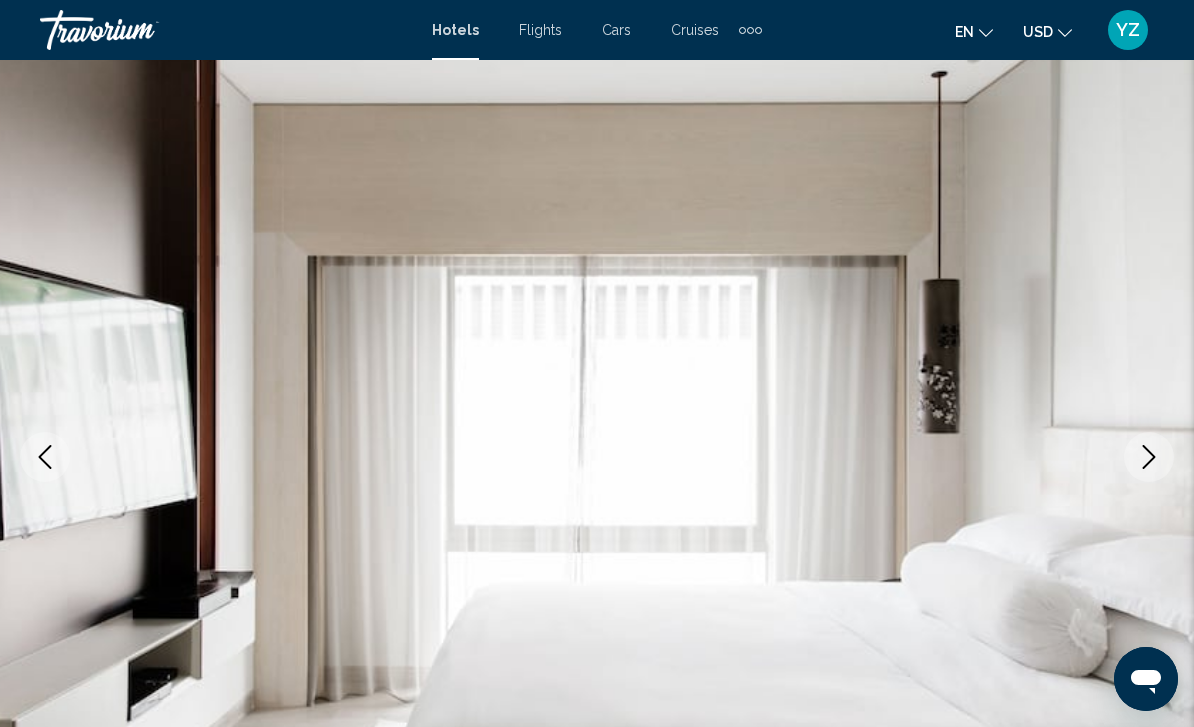 click at bounding box center [1149, 457] 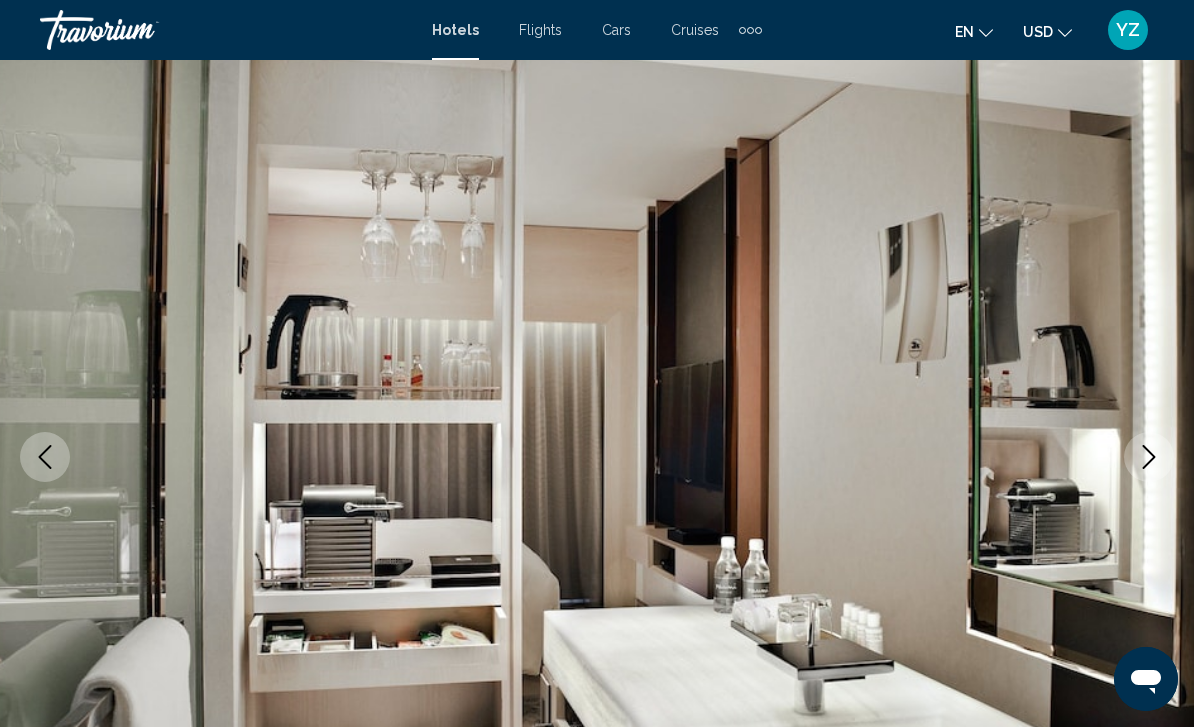 click at bounding box center [597, 457] 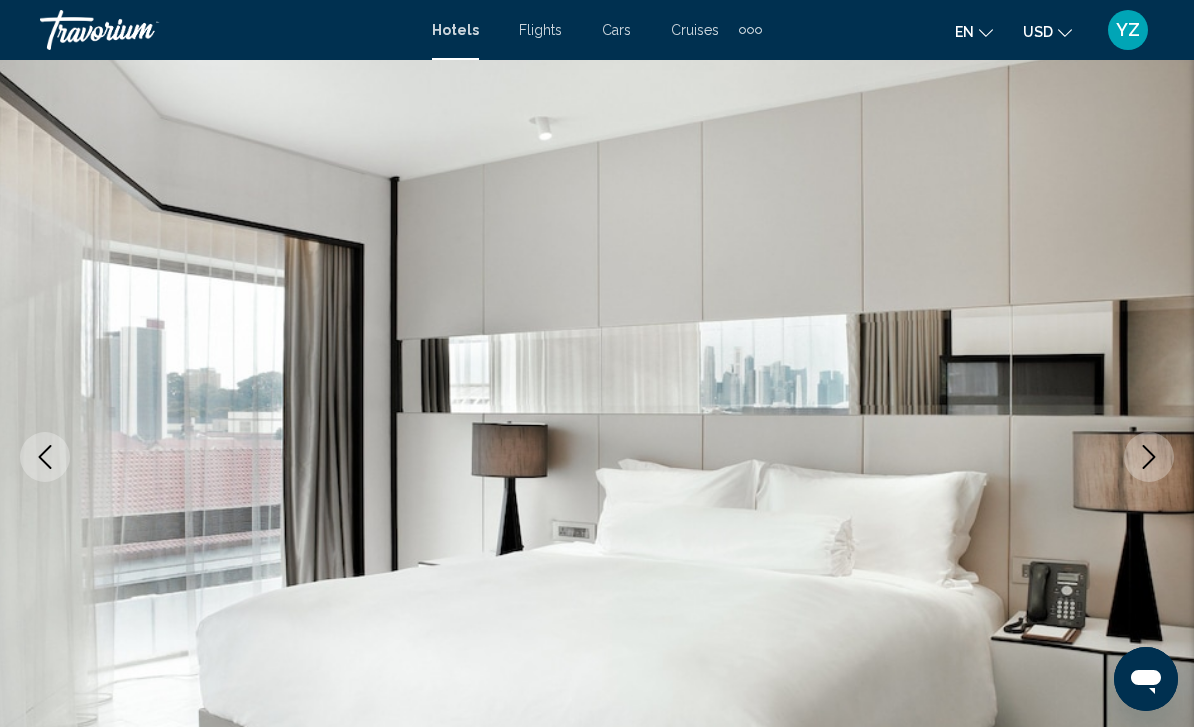 click at bounding box center [597, 457] 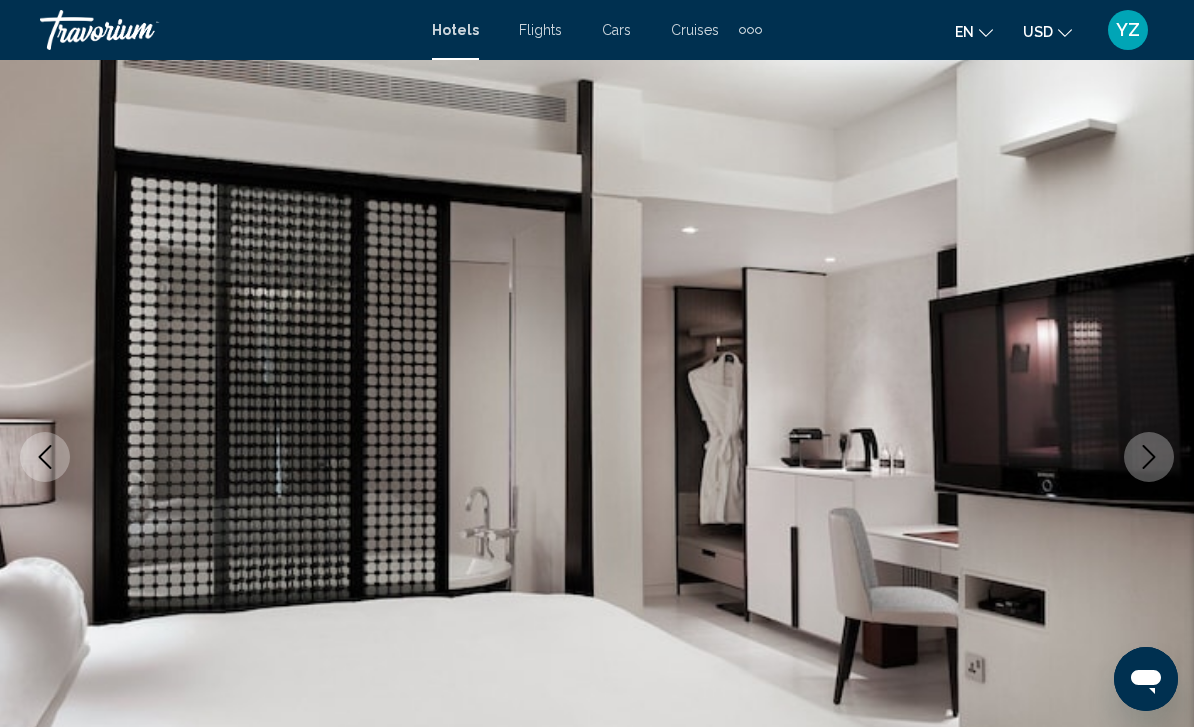 click 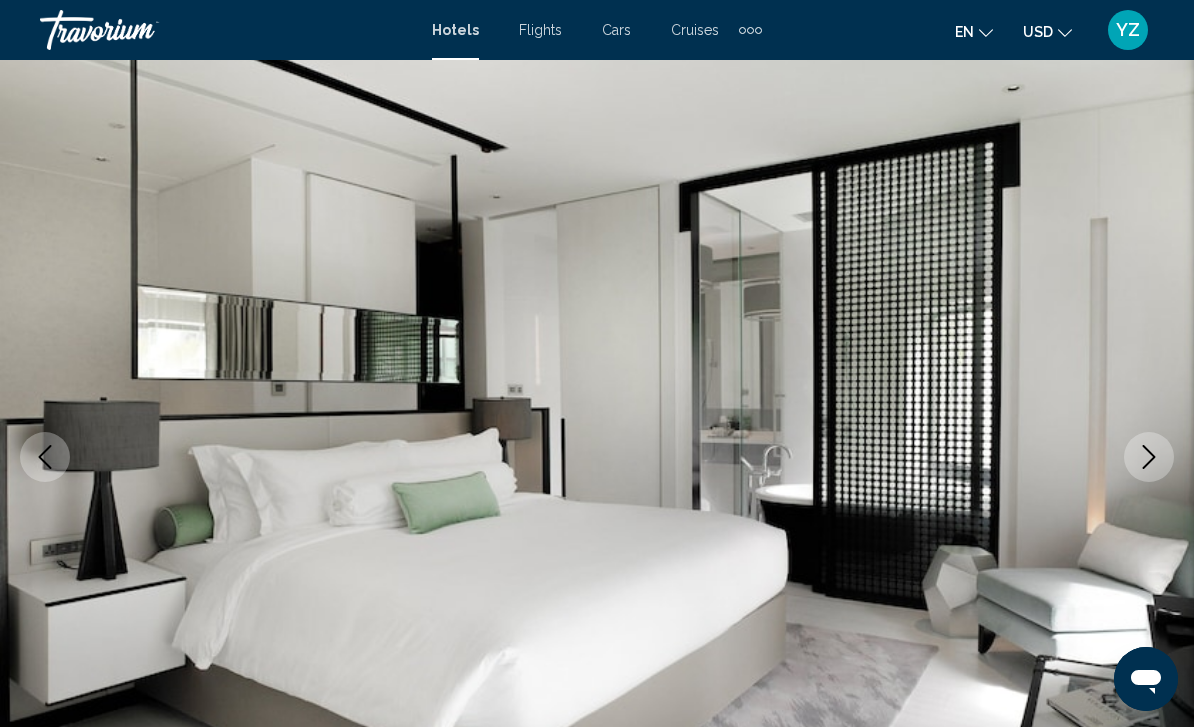 click 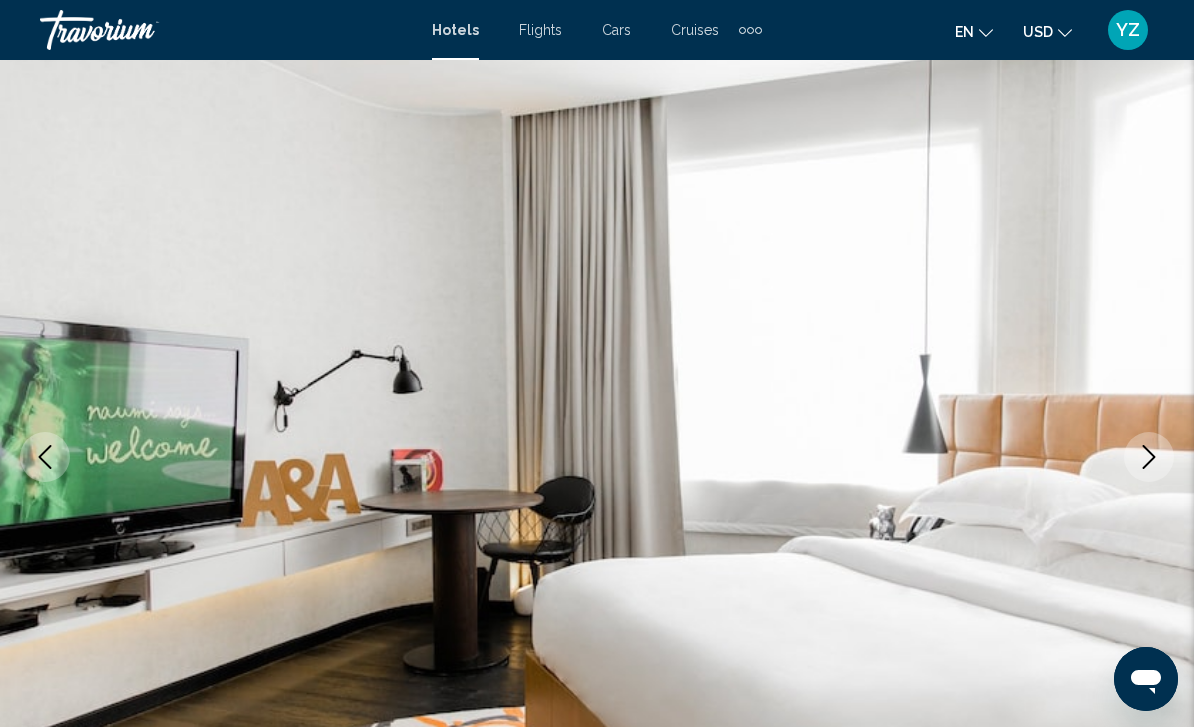 click 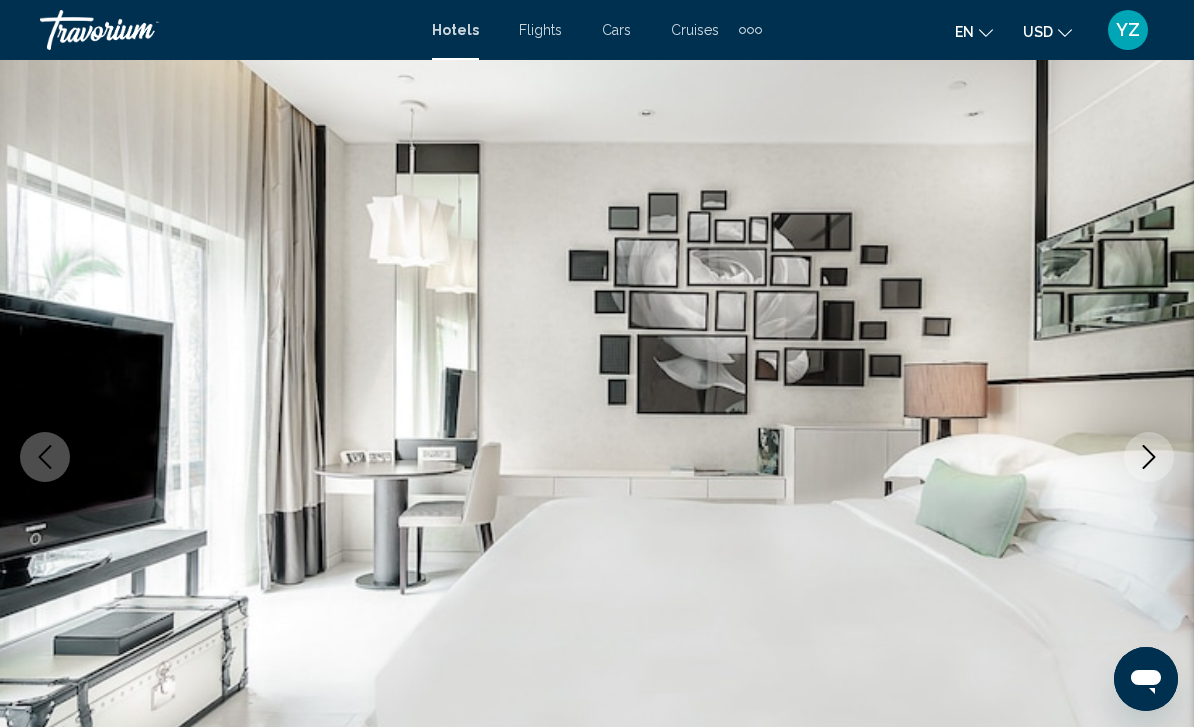 click at bounding box center (597, 457) 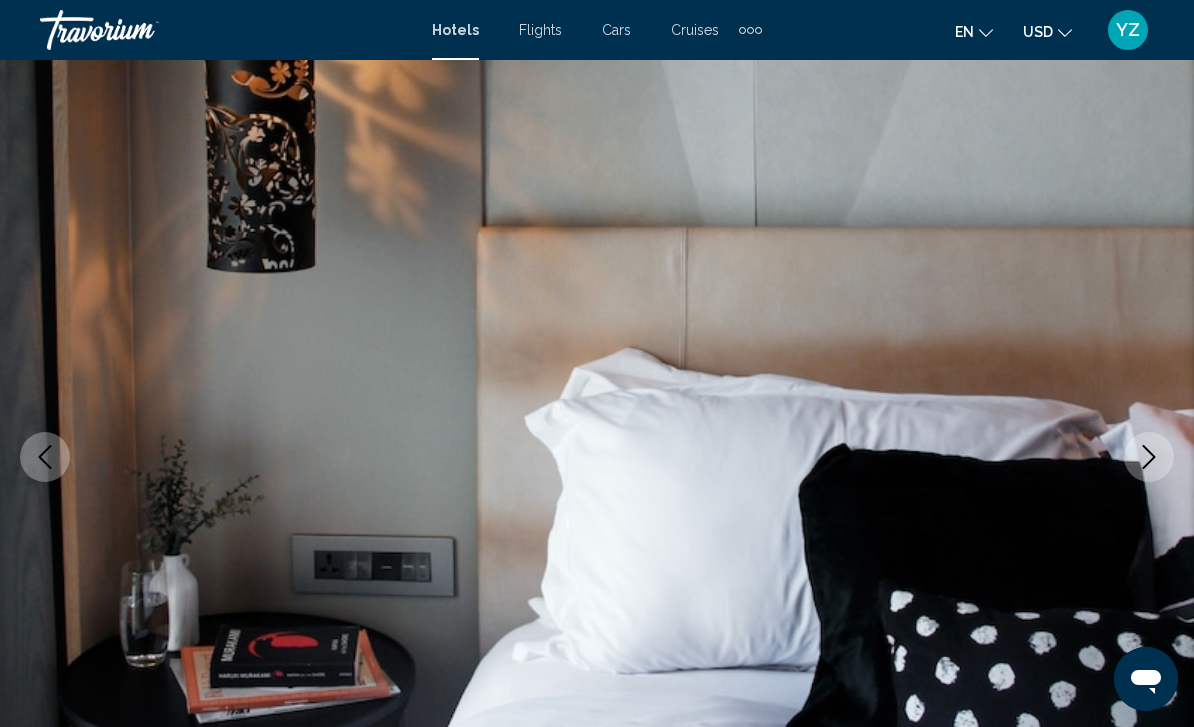 click 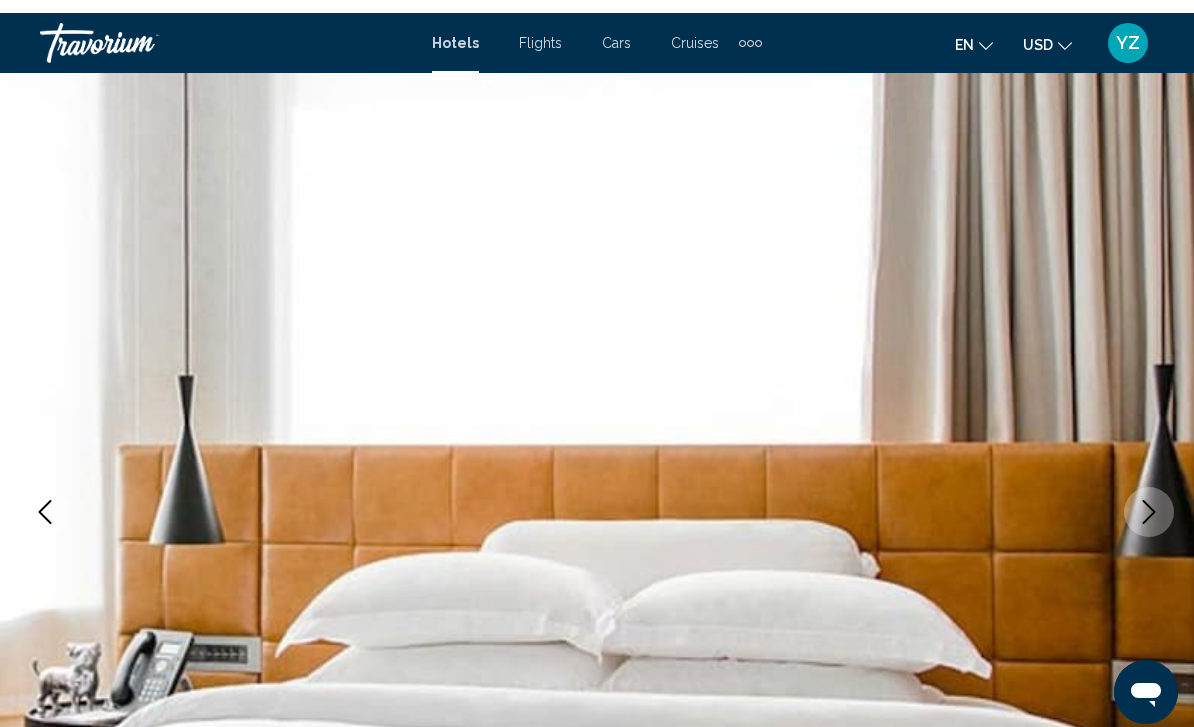 scroll, scrollTop: 0, scrollLeft: 0, axis: both 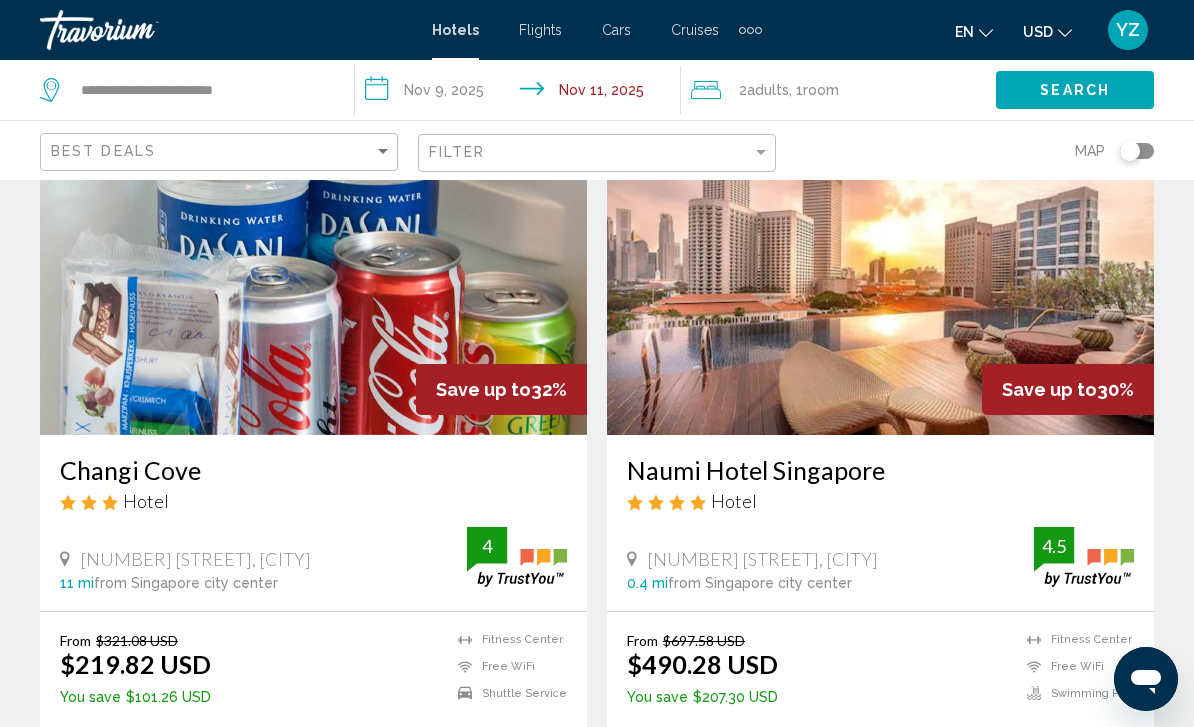 click at bounding box center [880, 275] 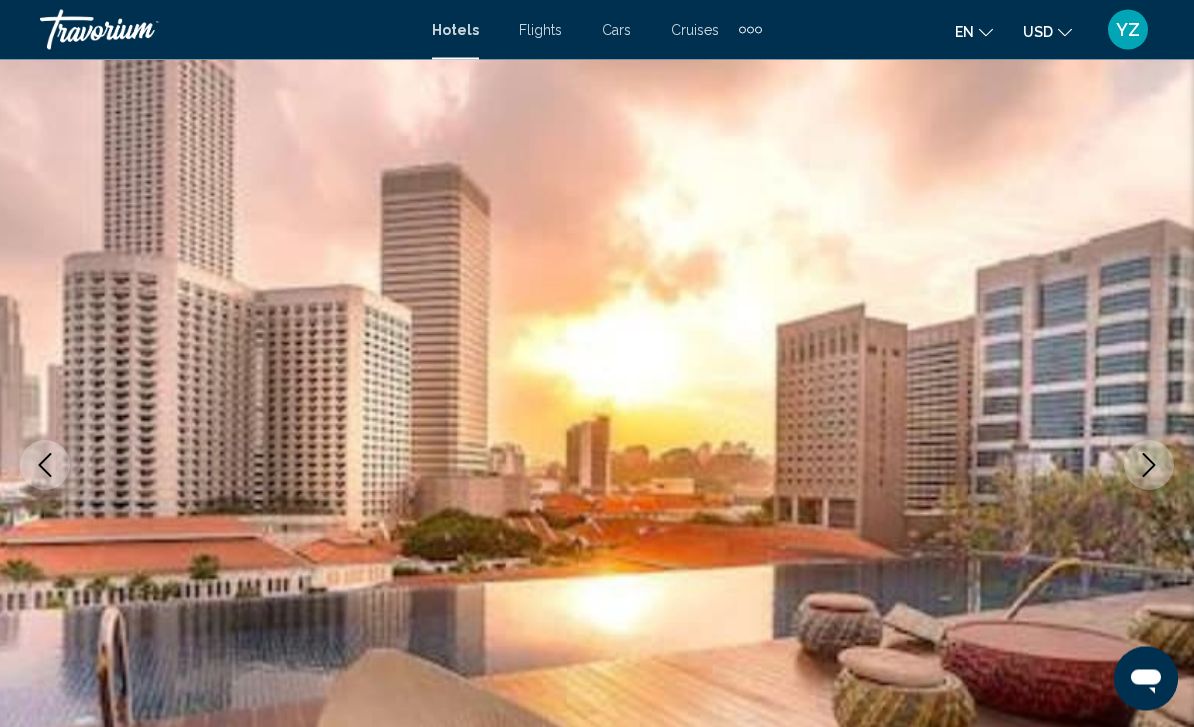 scroll, scrollTop: 70, scrollLeft: 0, axis: vertical 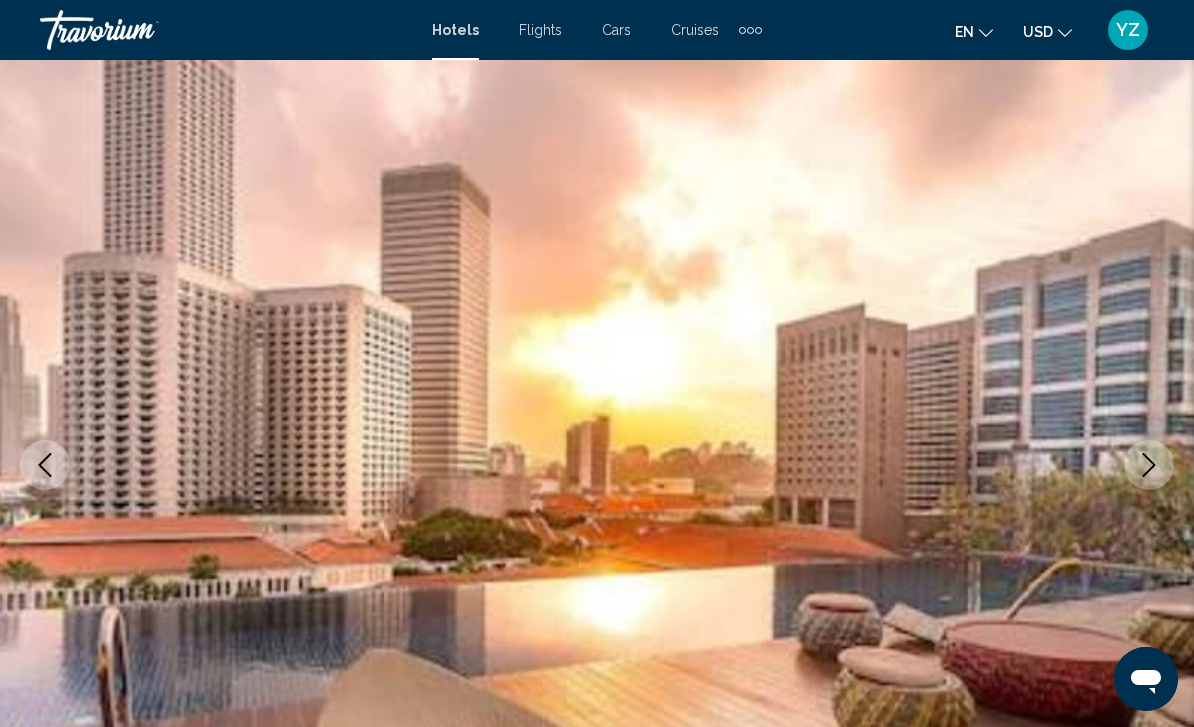 click 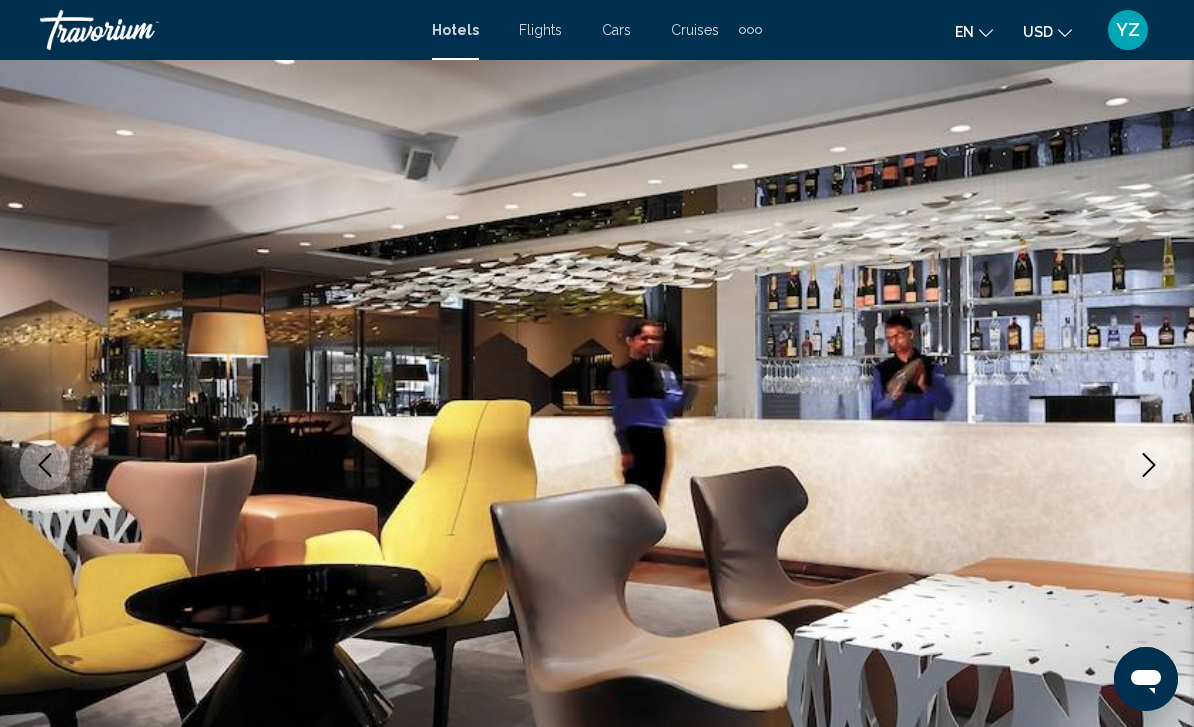 click at bounding box center (1149, 465) 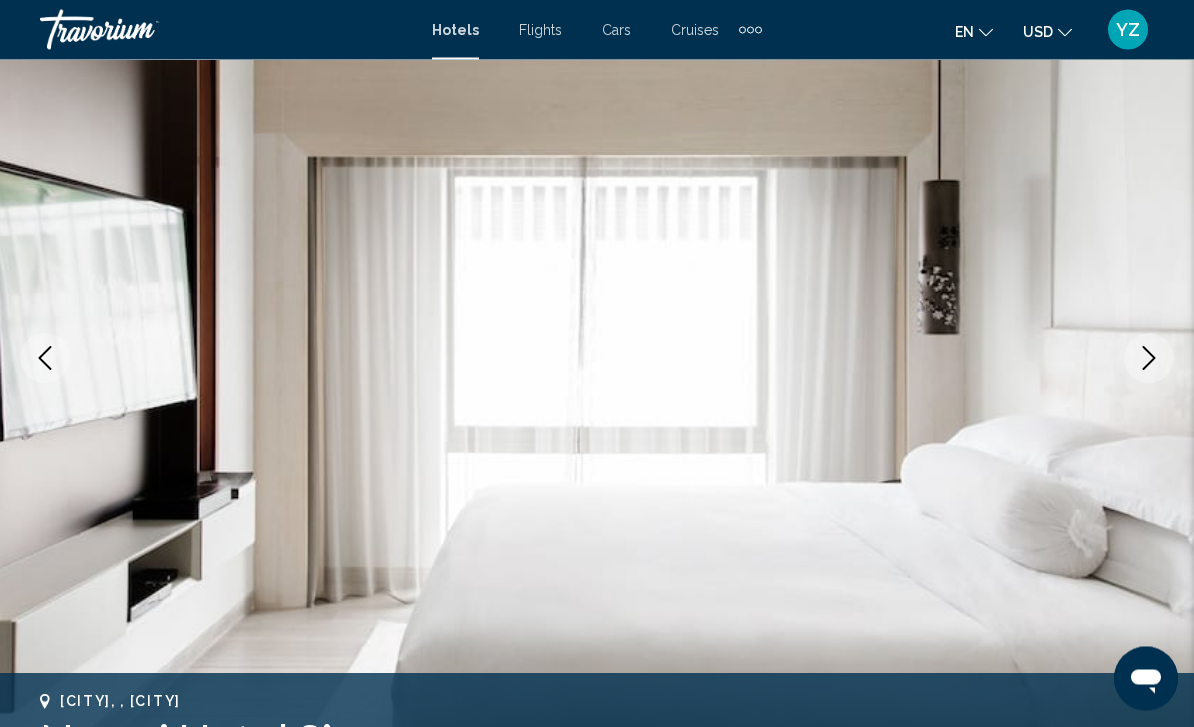 click 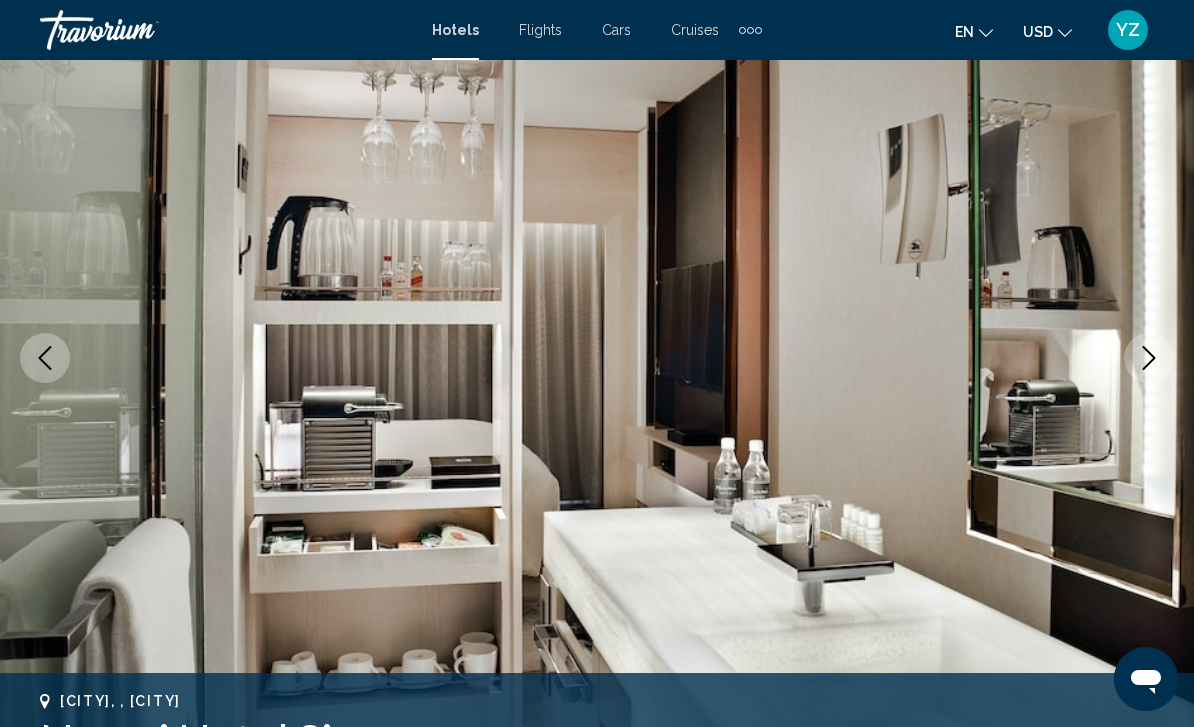 click 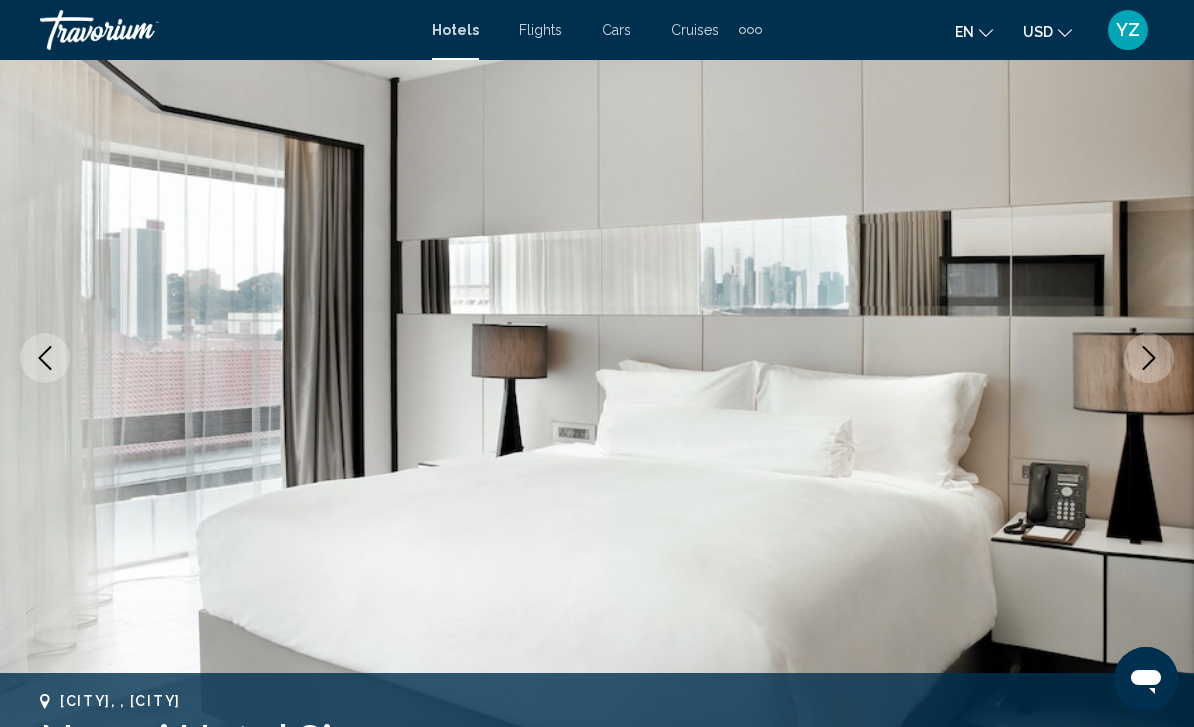click at bounding box center (1149, 358) 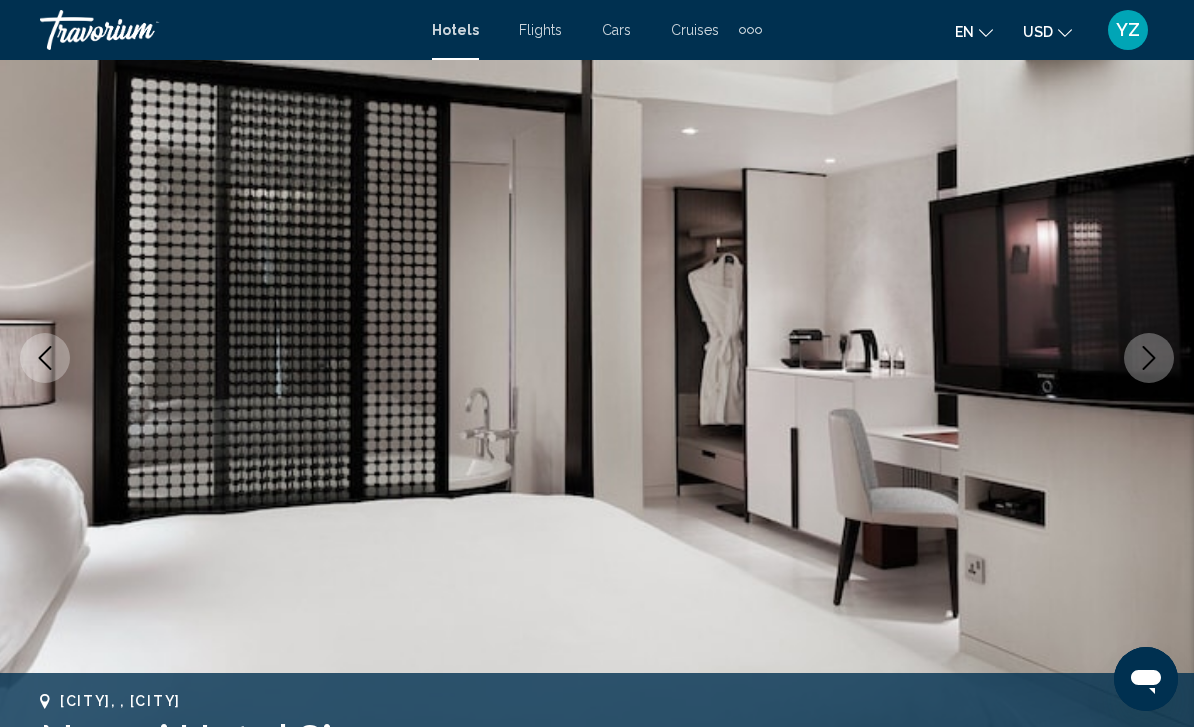 click at bounding box center (1149, 358) 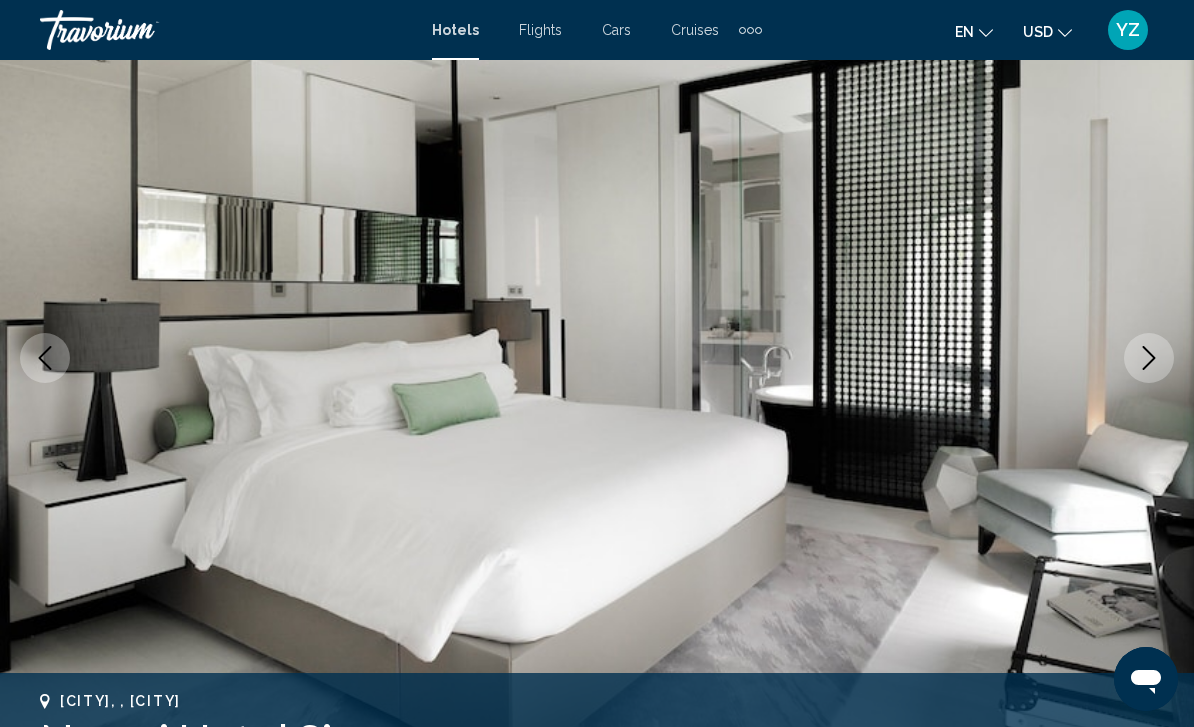 click at bounding box center (1149, 358) 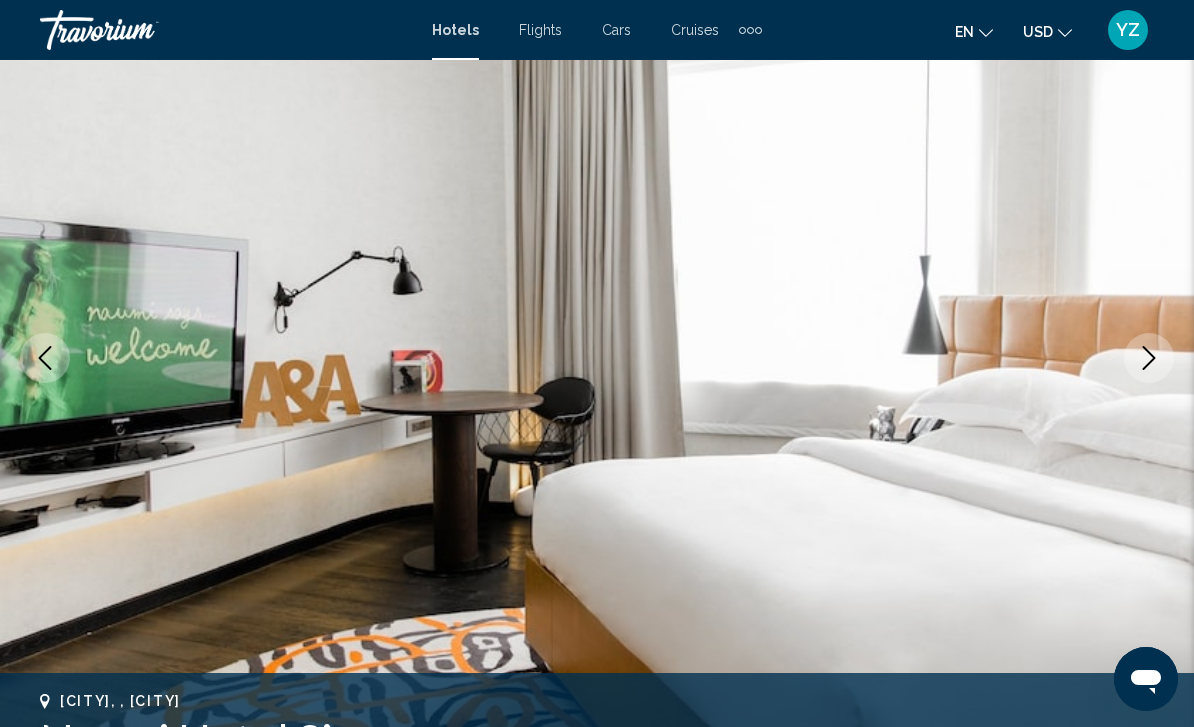 click at bounding box center [1149, 358] 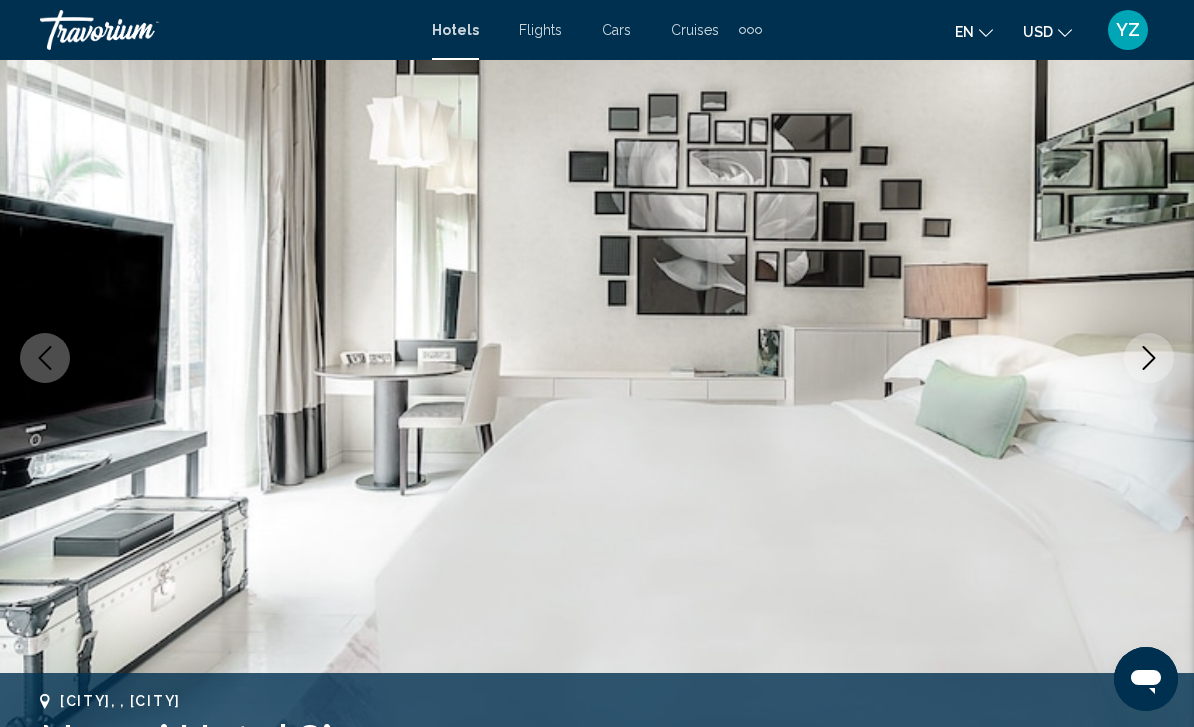 click 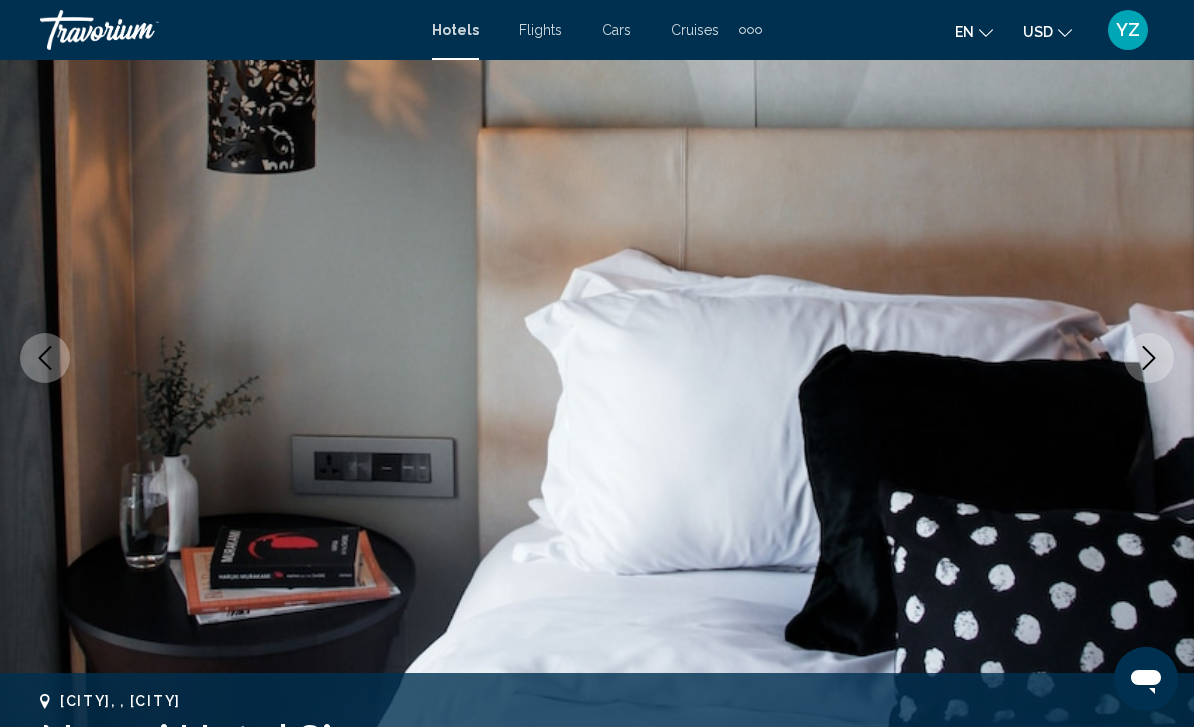 click at bounding box center [1149, 358] 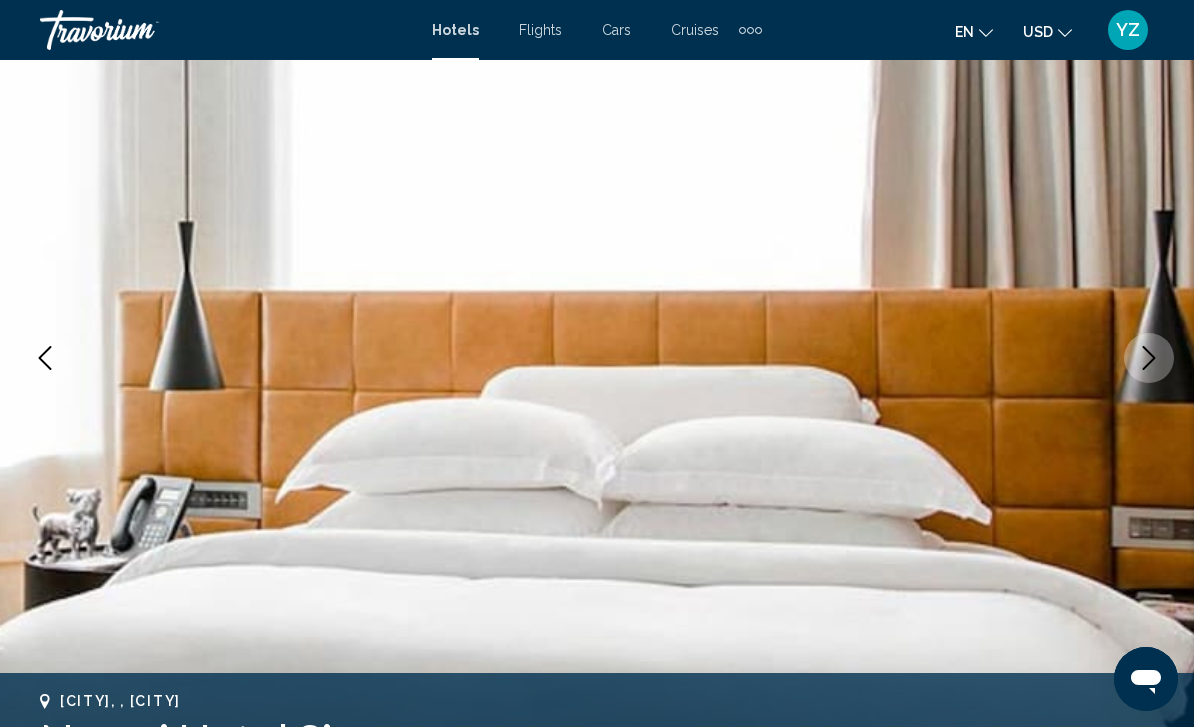 click 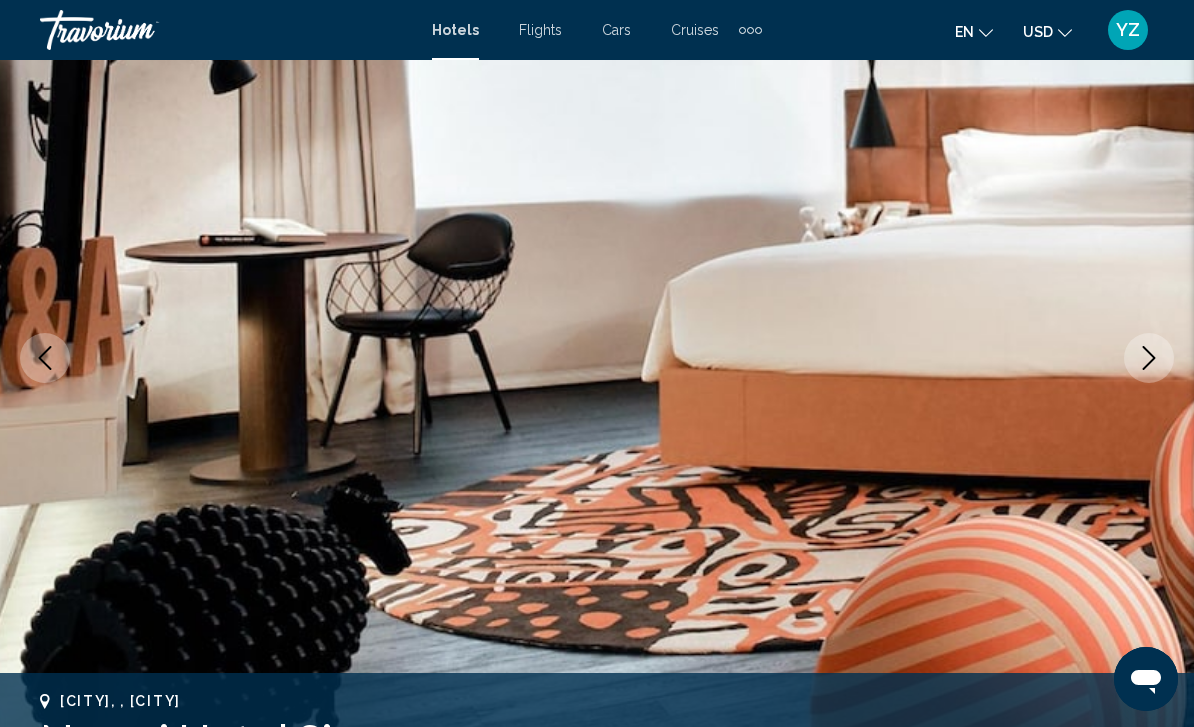 click 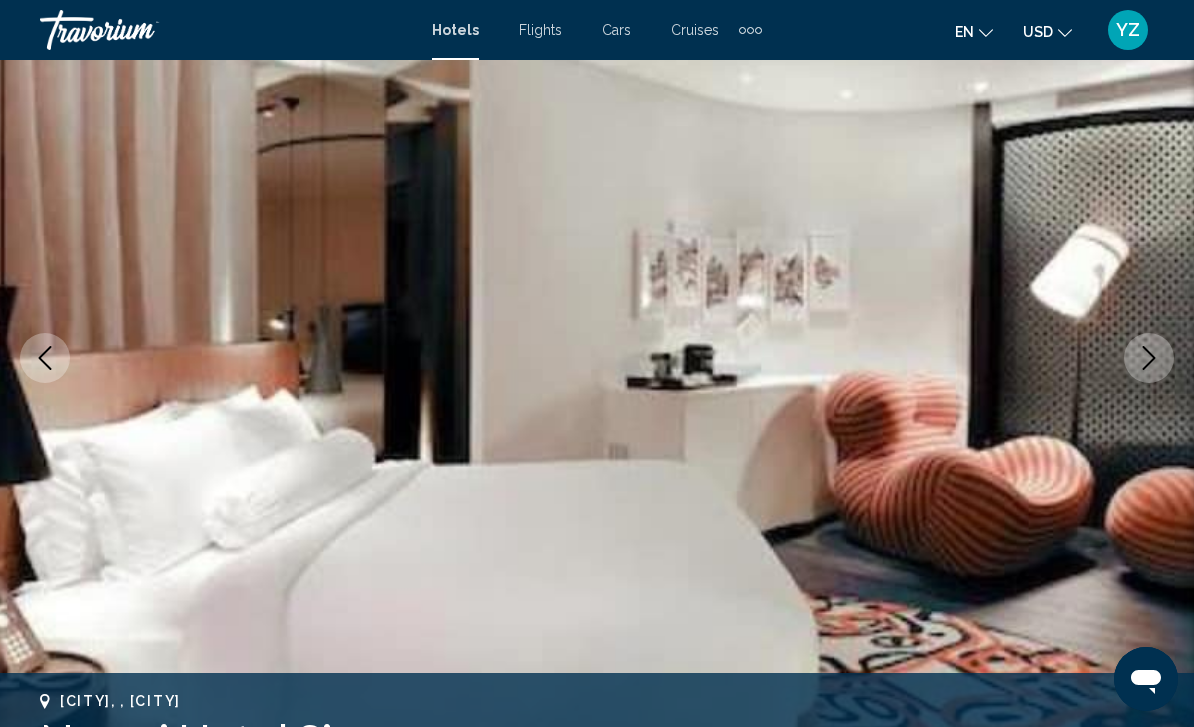 click at bounding box center (1149, 358) 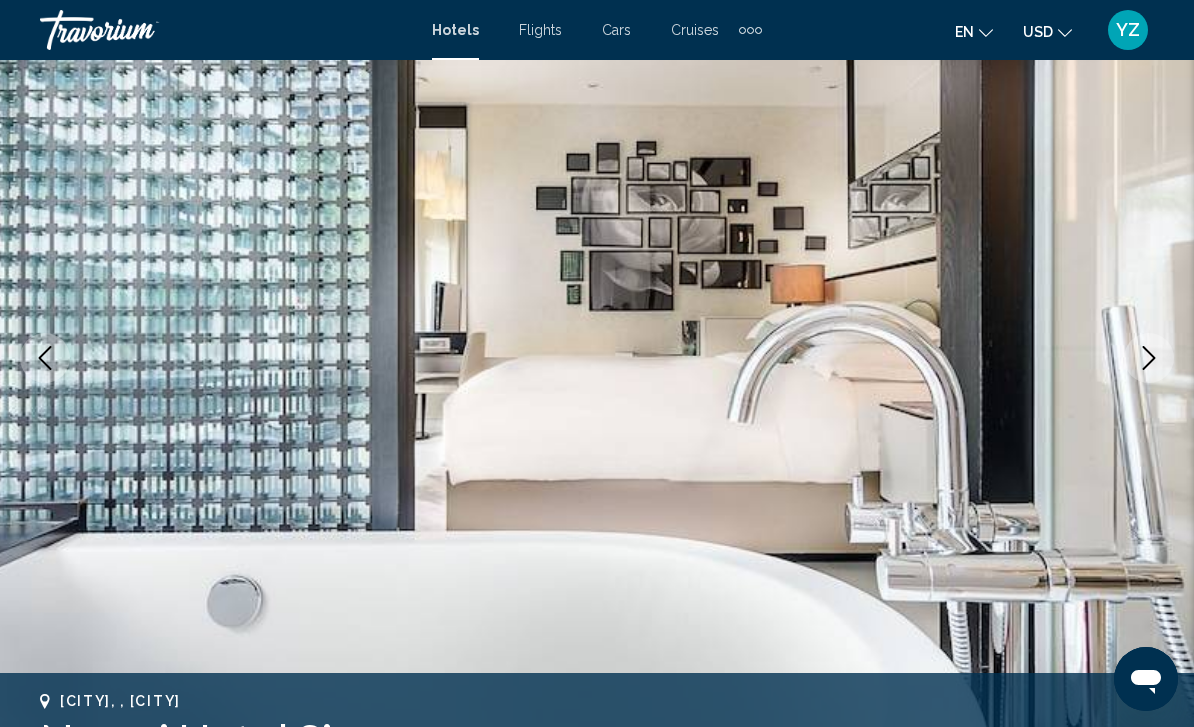 click at bounding box center [1149, 358] 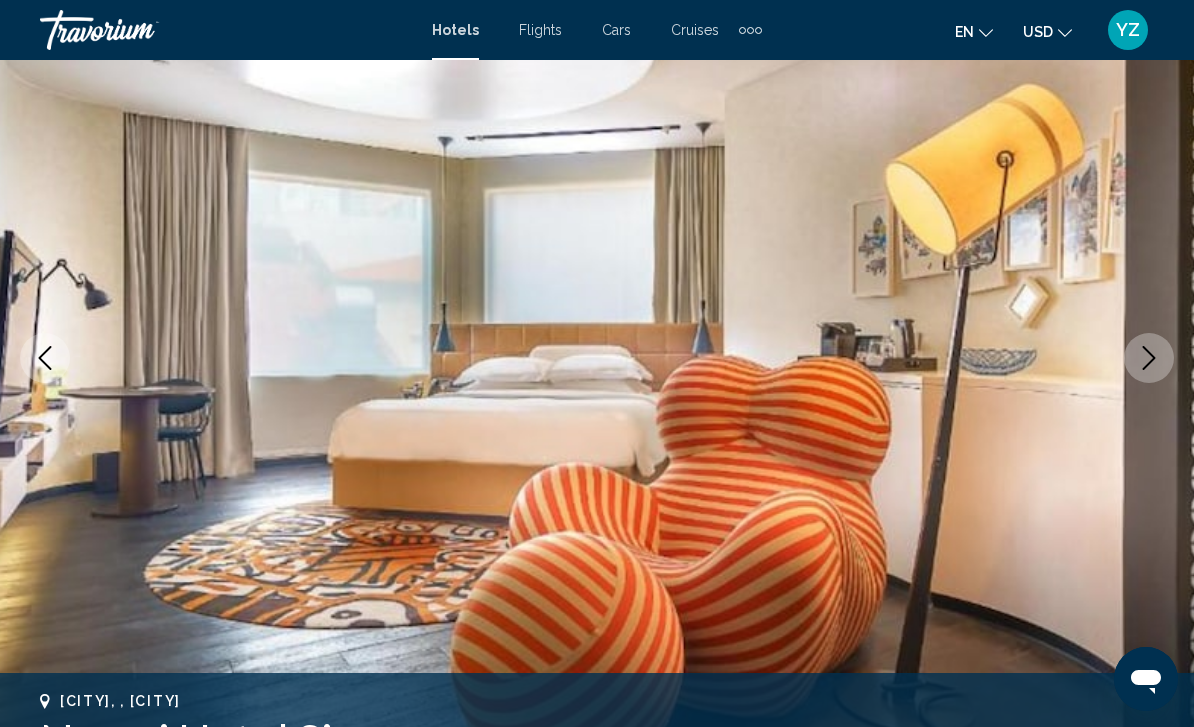 click at bounding box center (1149, 358) 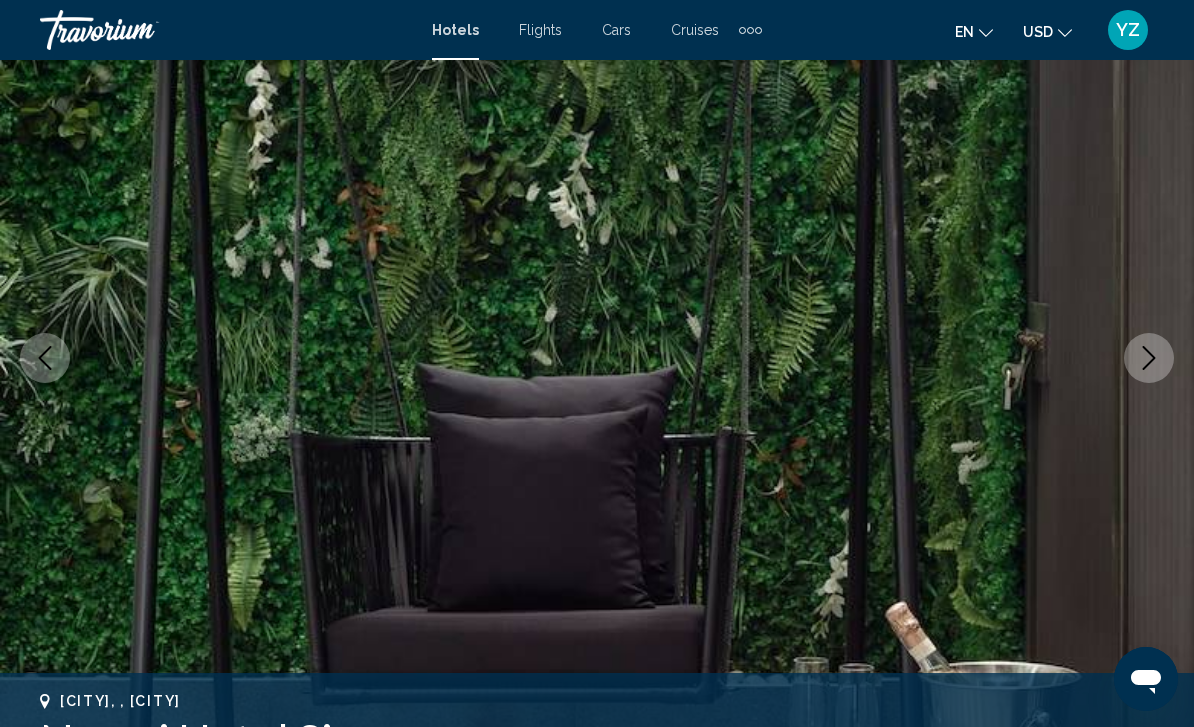 click at bounding box center (1149, 358) 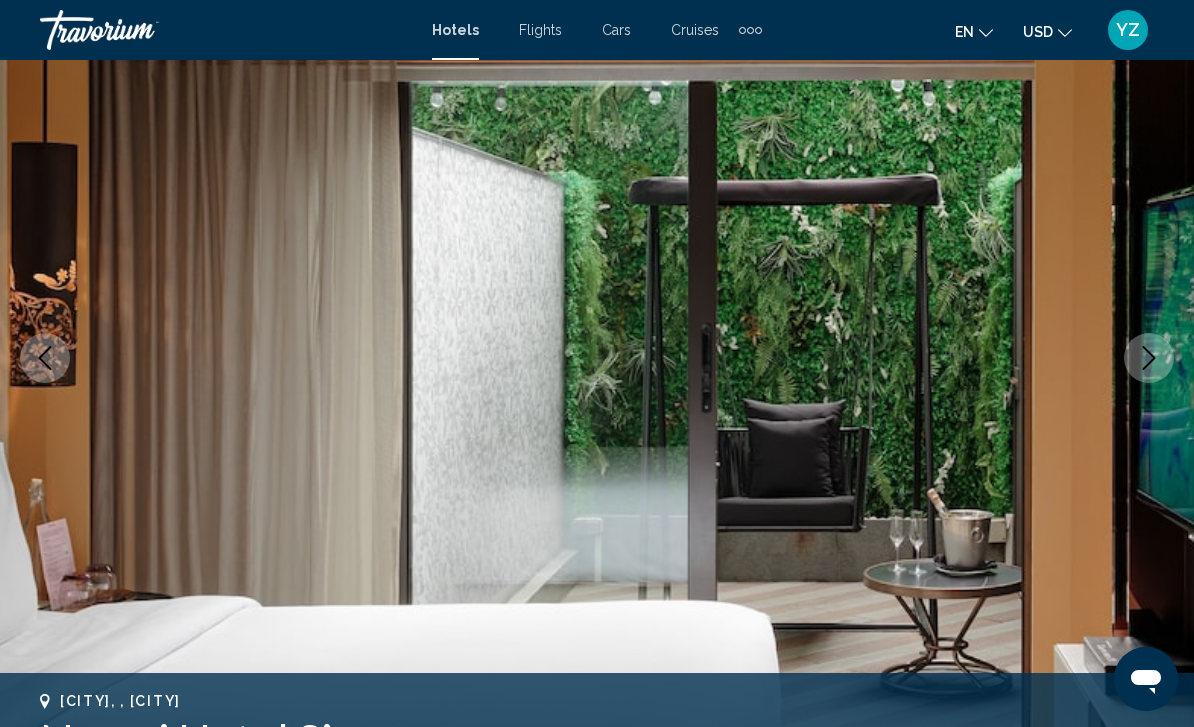 click at bounding box center (597, 358) 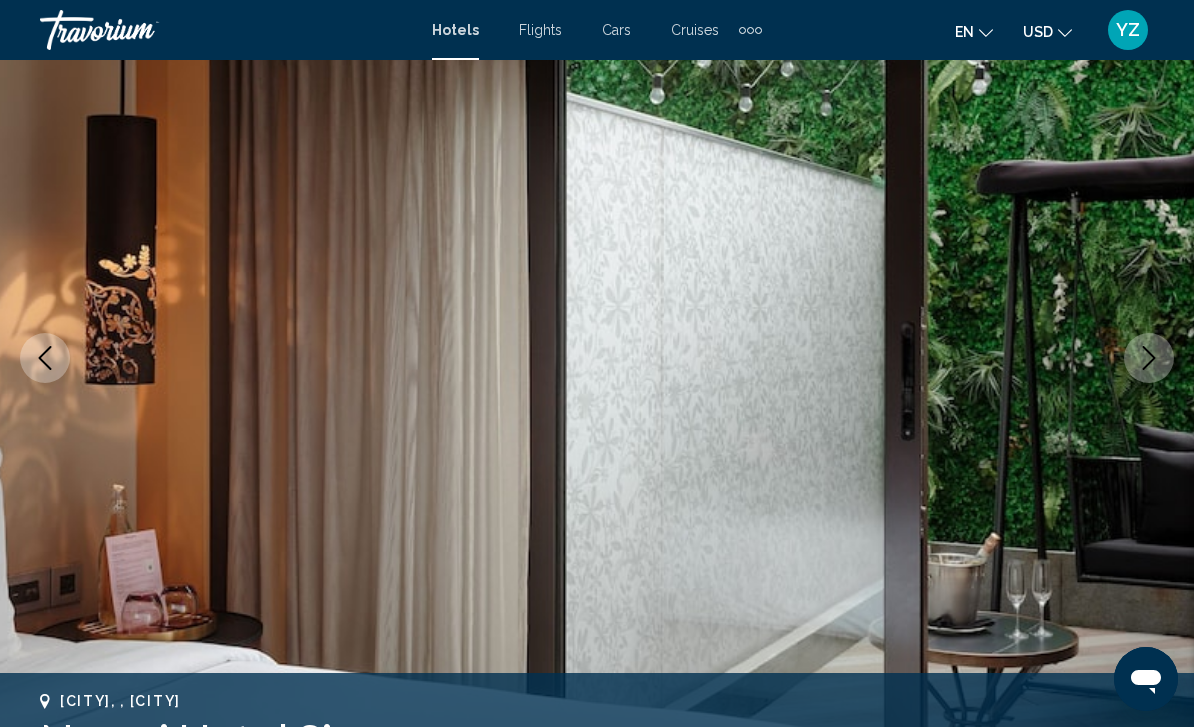 click at bounding box center [1149, 358] 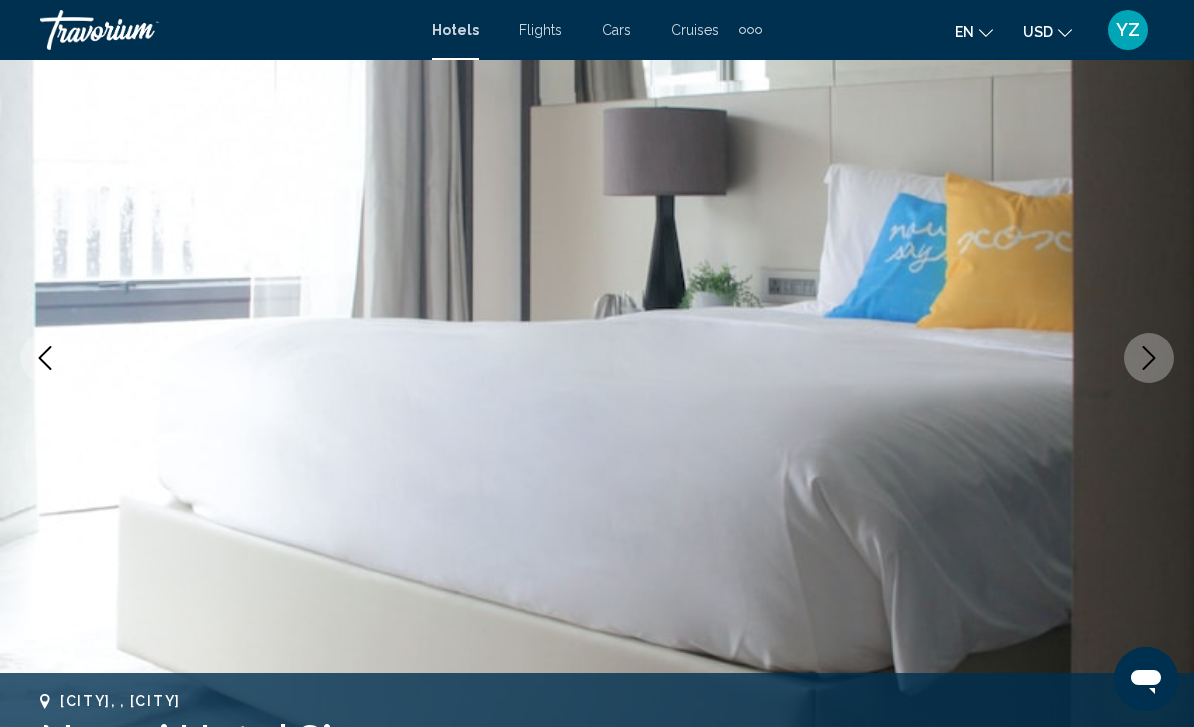 click at bounding box center (1149, 358) 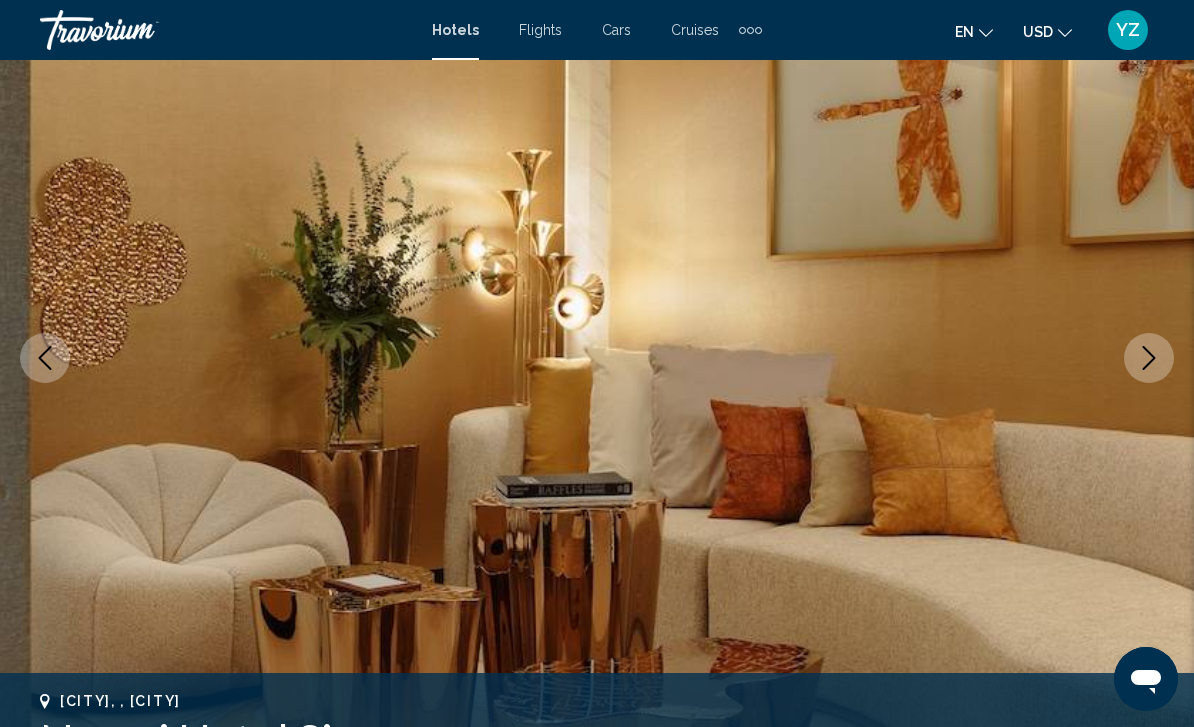 click at bounding box center [1149, 358] 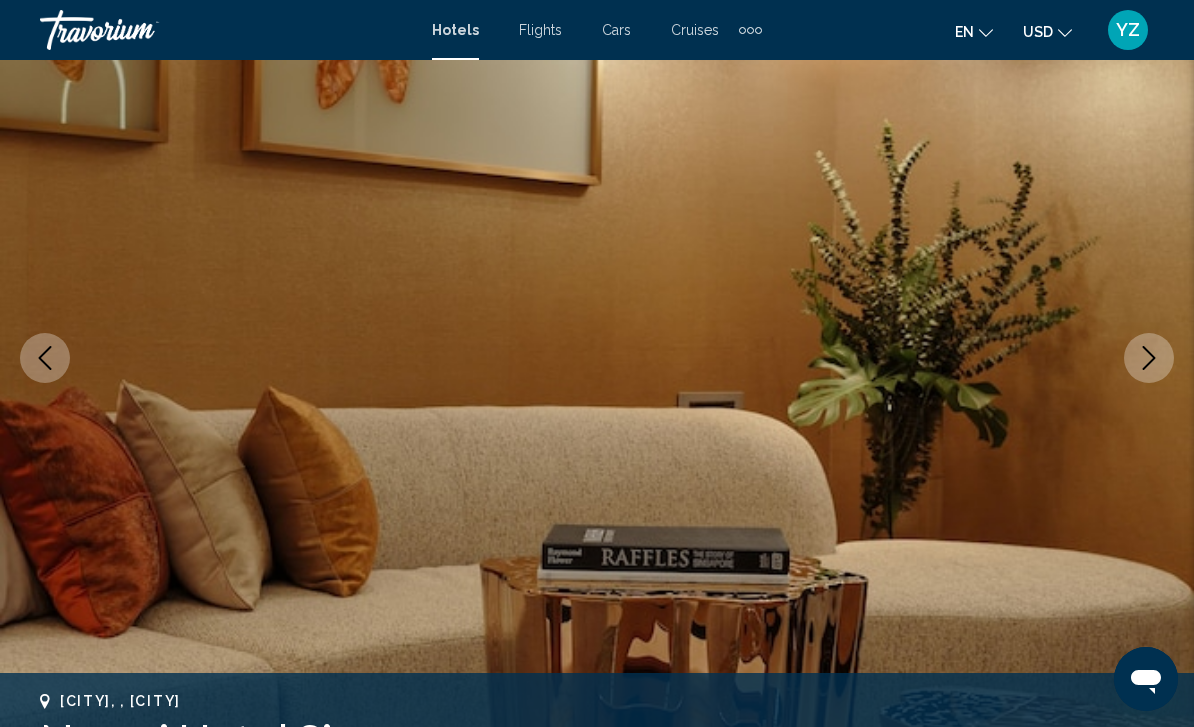 click at bounding box center (1149, 358) 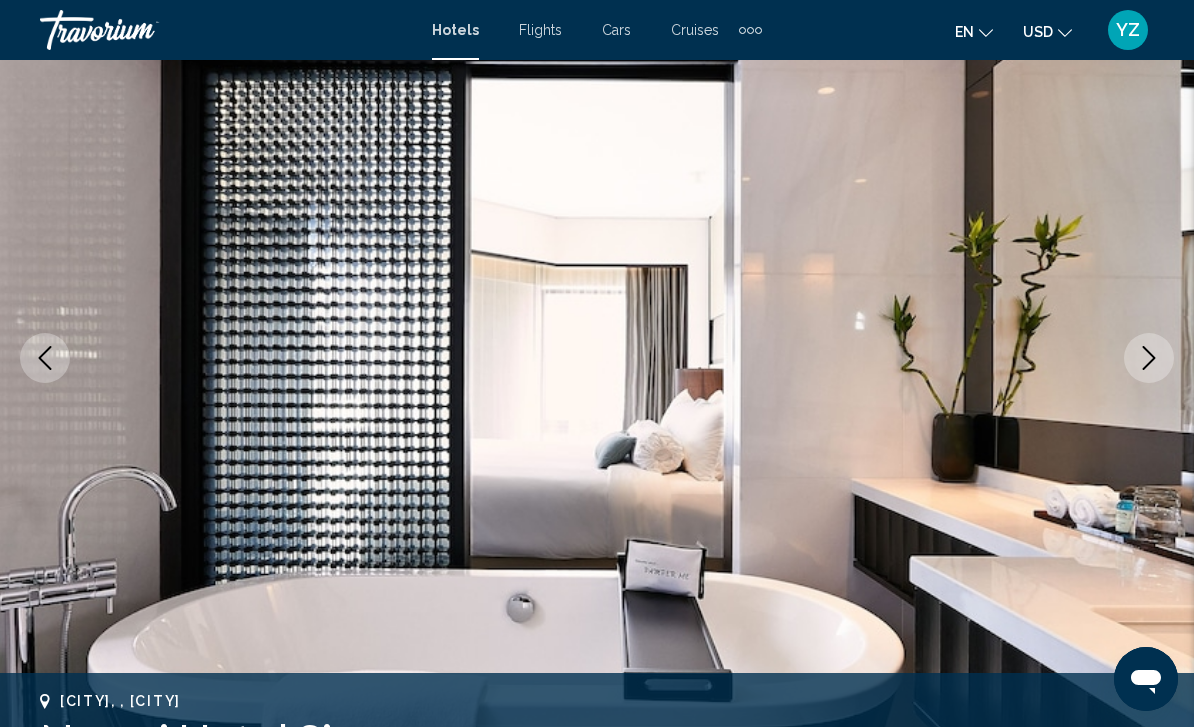 click at bounding box center (1149, 358) 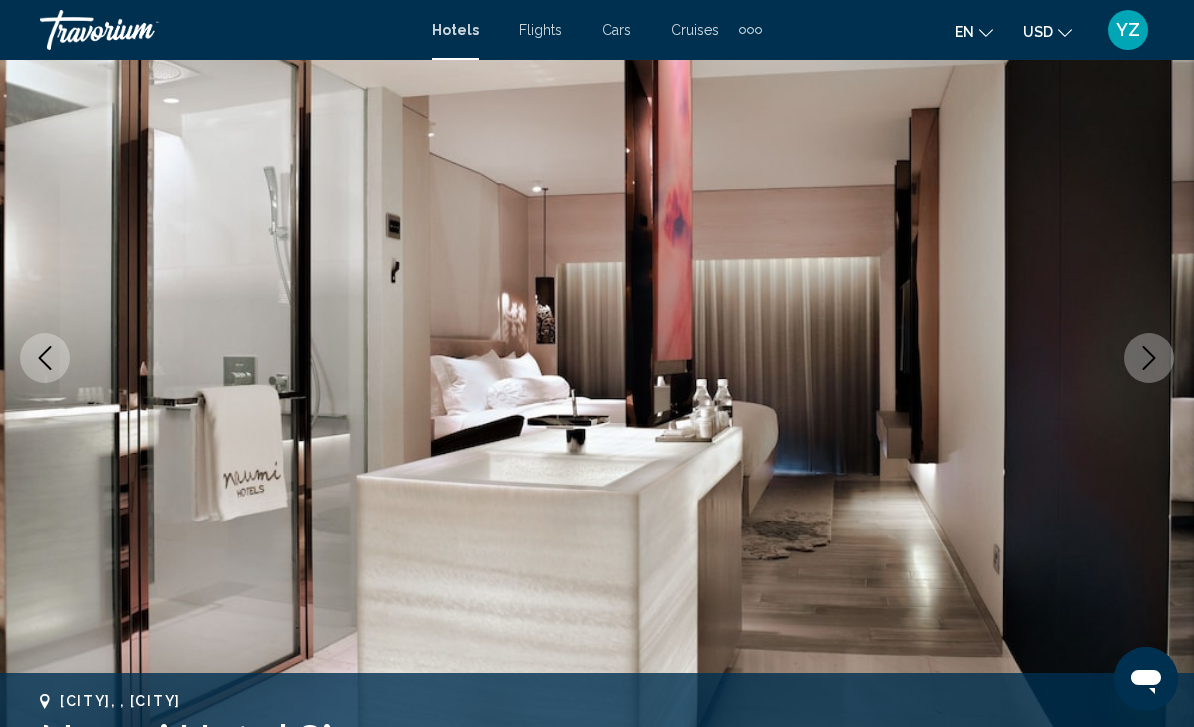 click at bounding box center [1149, 358] 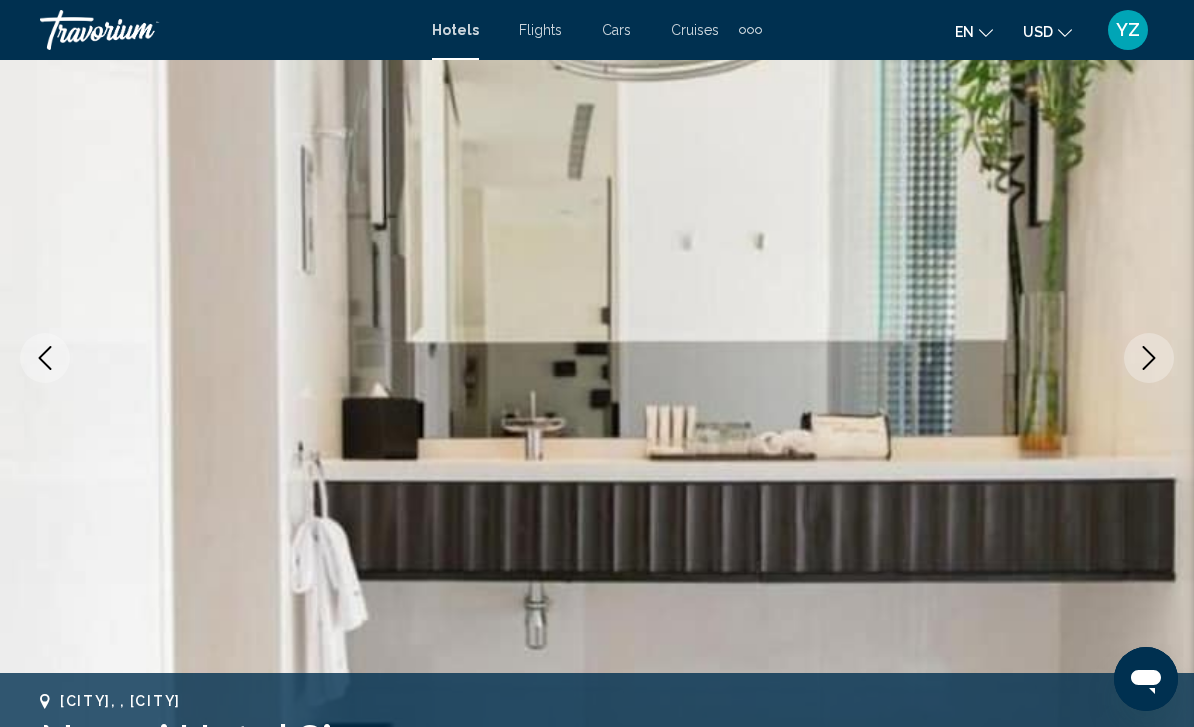 click 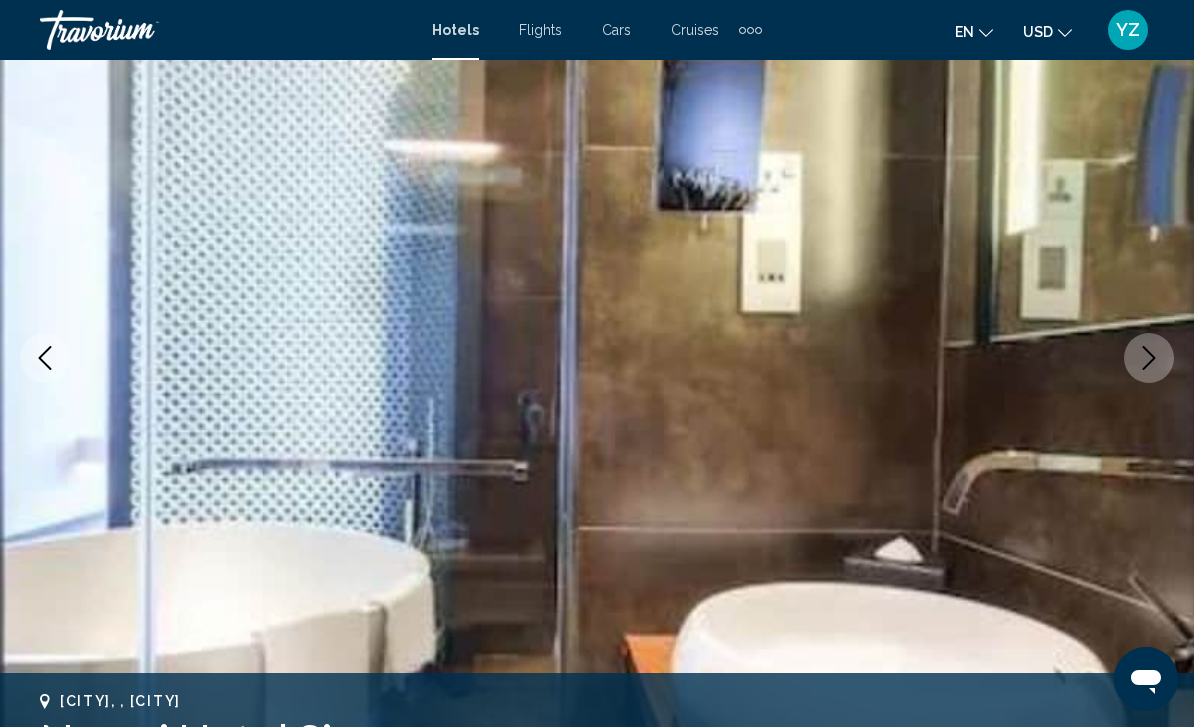 click at bounding box center [1149, 358] 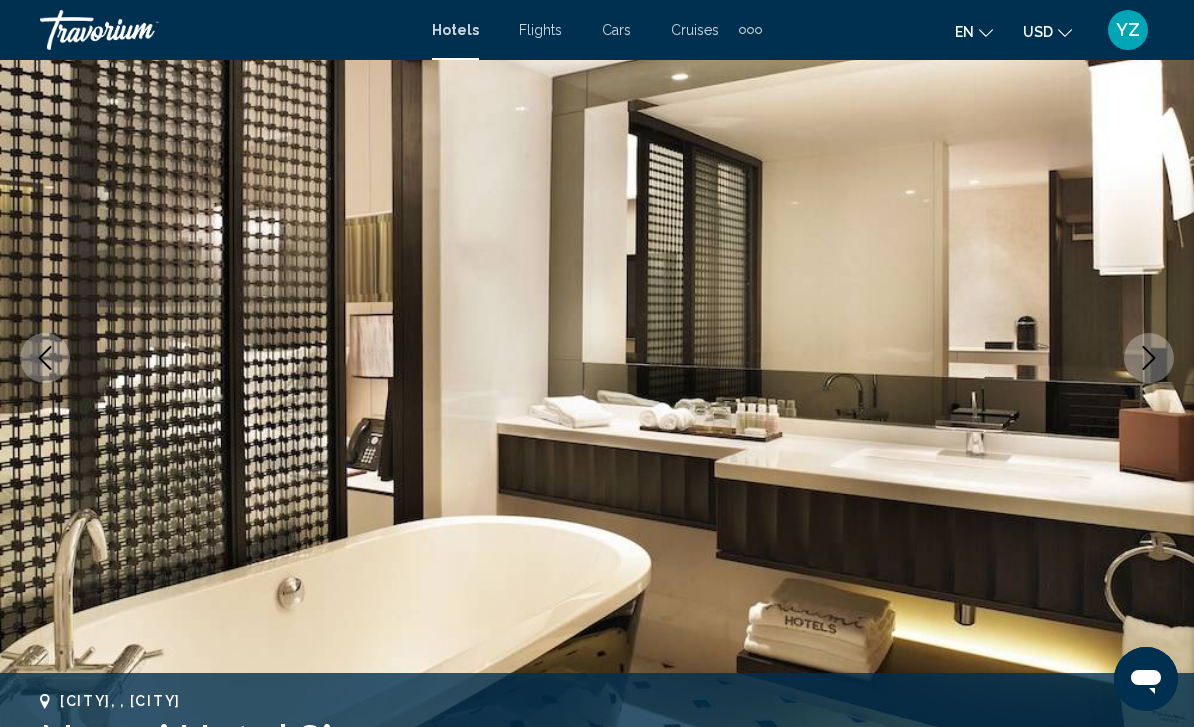 click 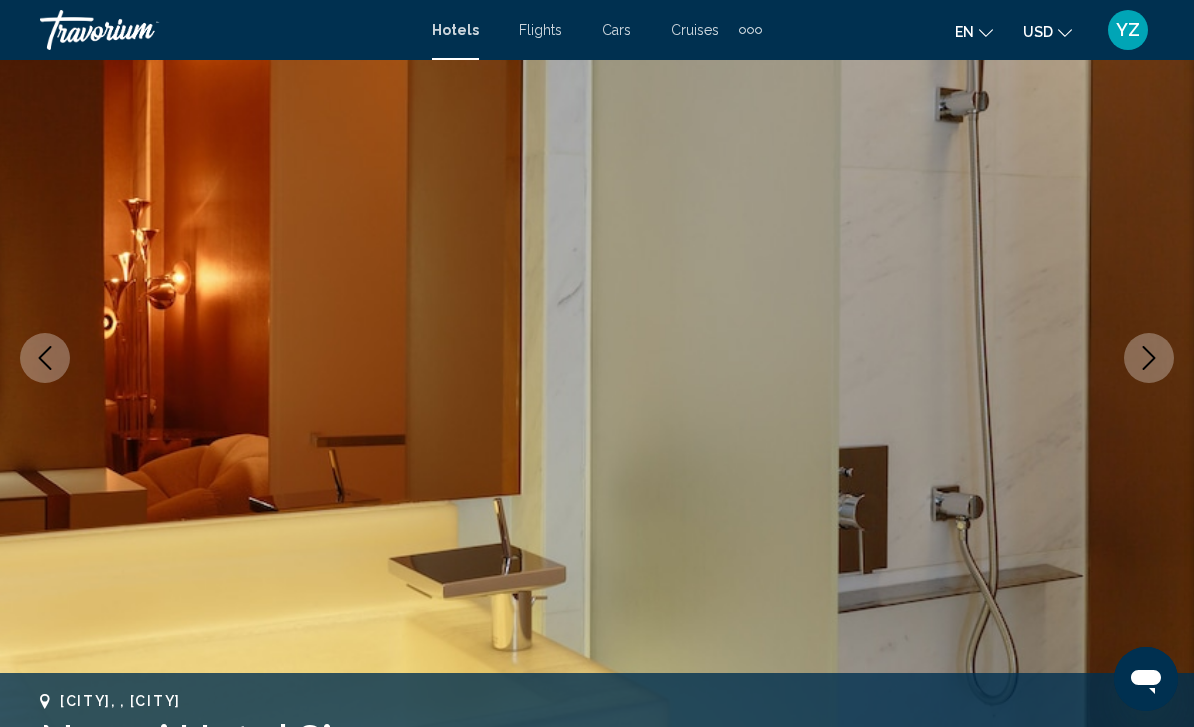 click at bounding box center [1149, 358] 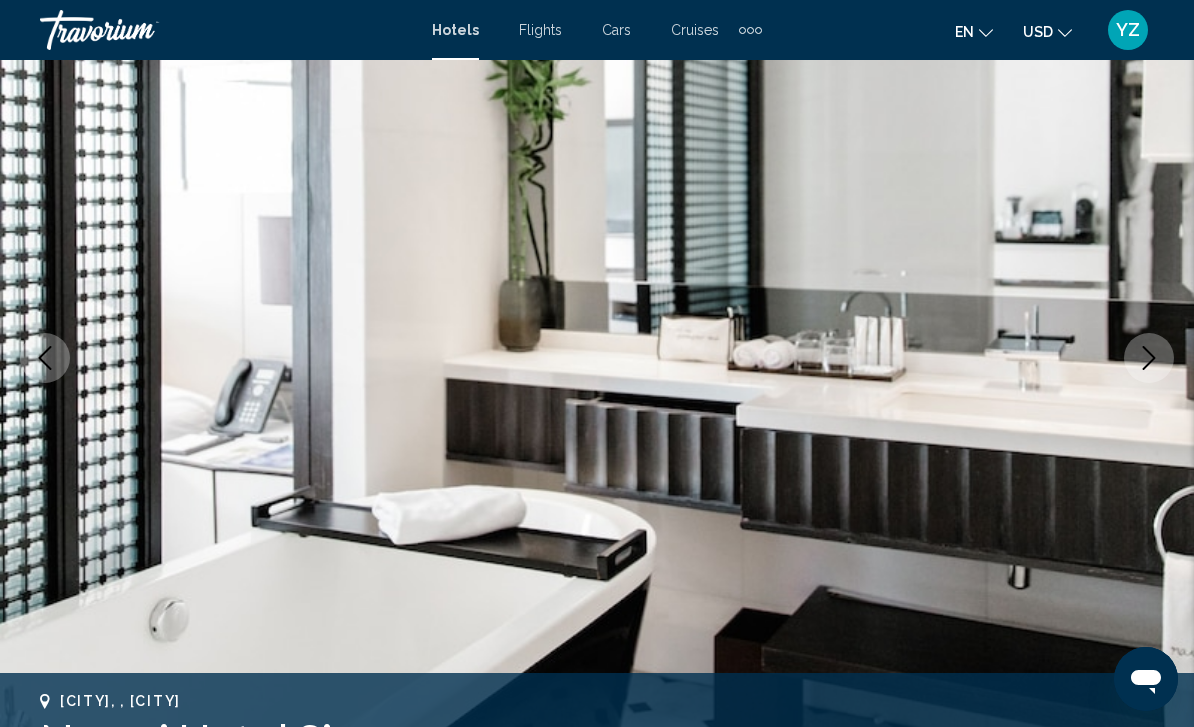 click at bounding box center (597, 358) 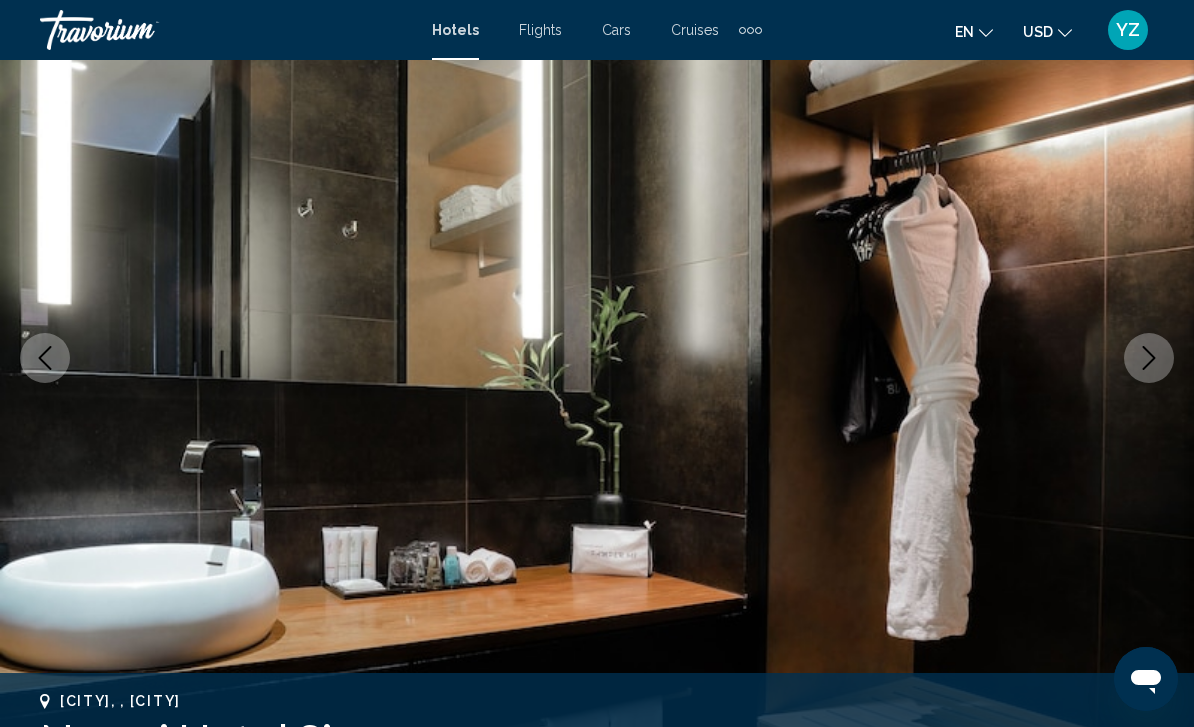 click 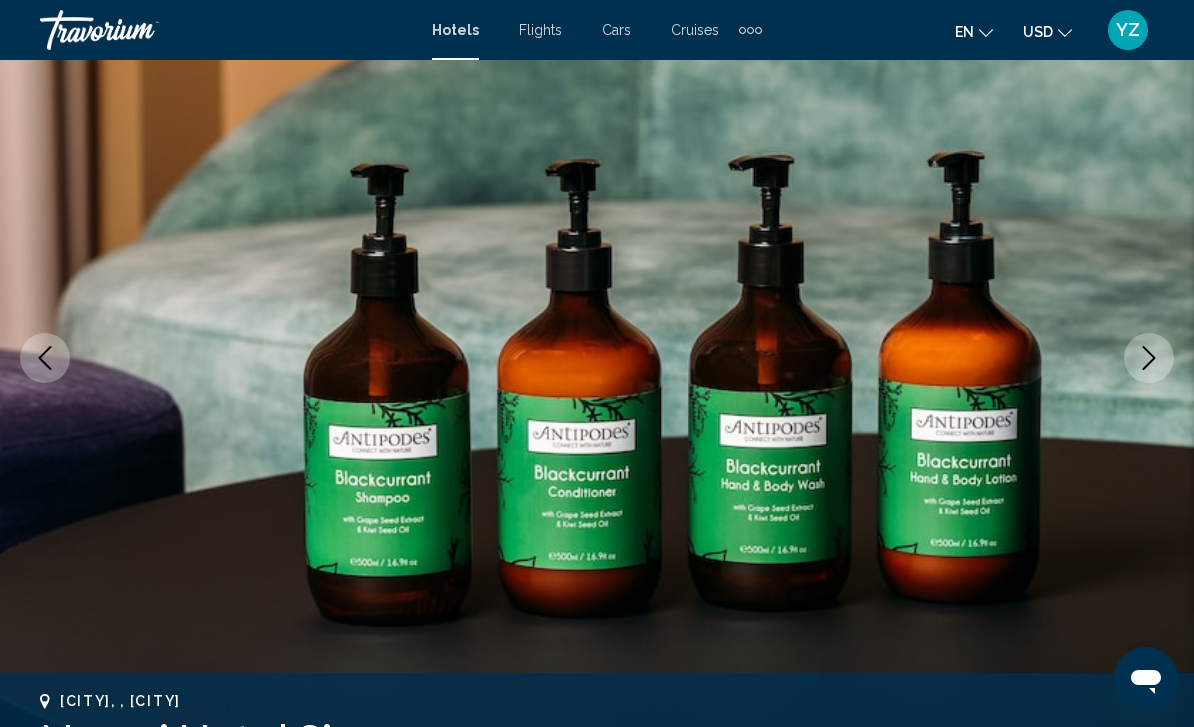 click 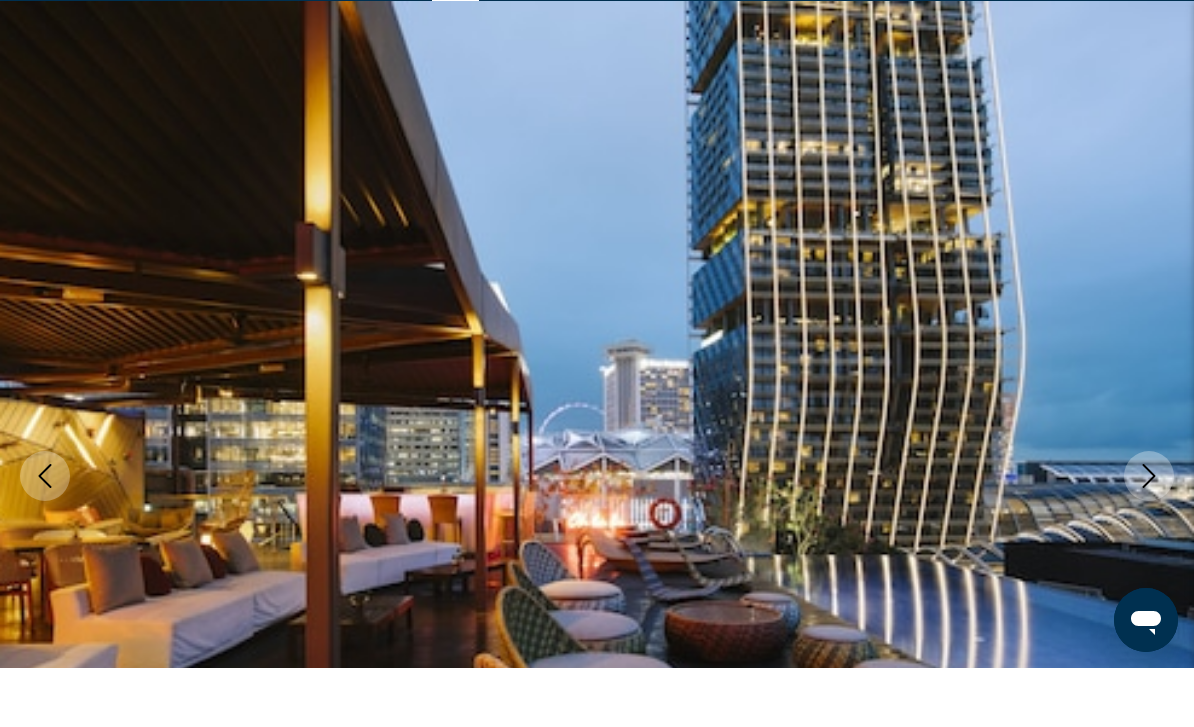 scroll, scrollTop: 60, scrollLeft: 0, axis: vertical 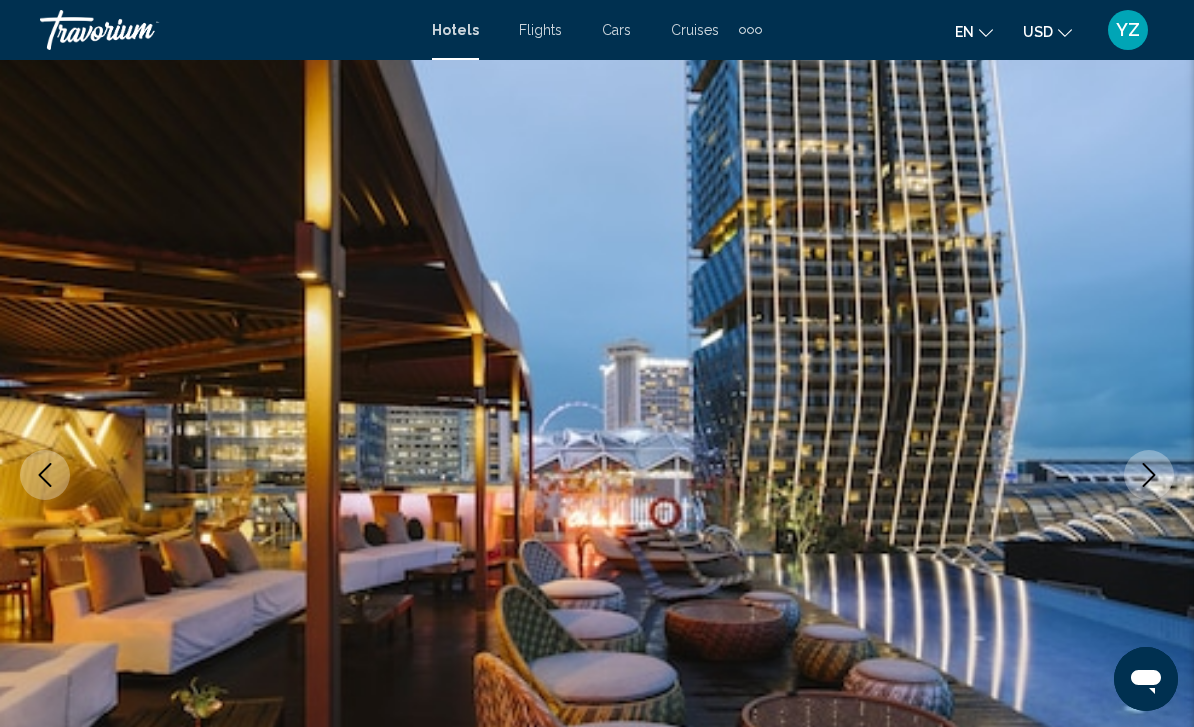 click 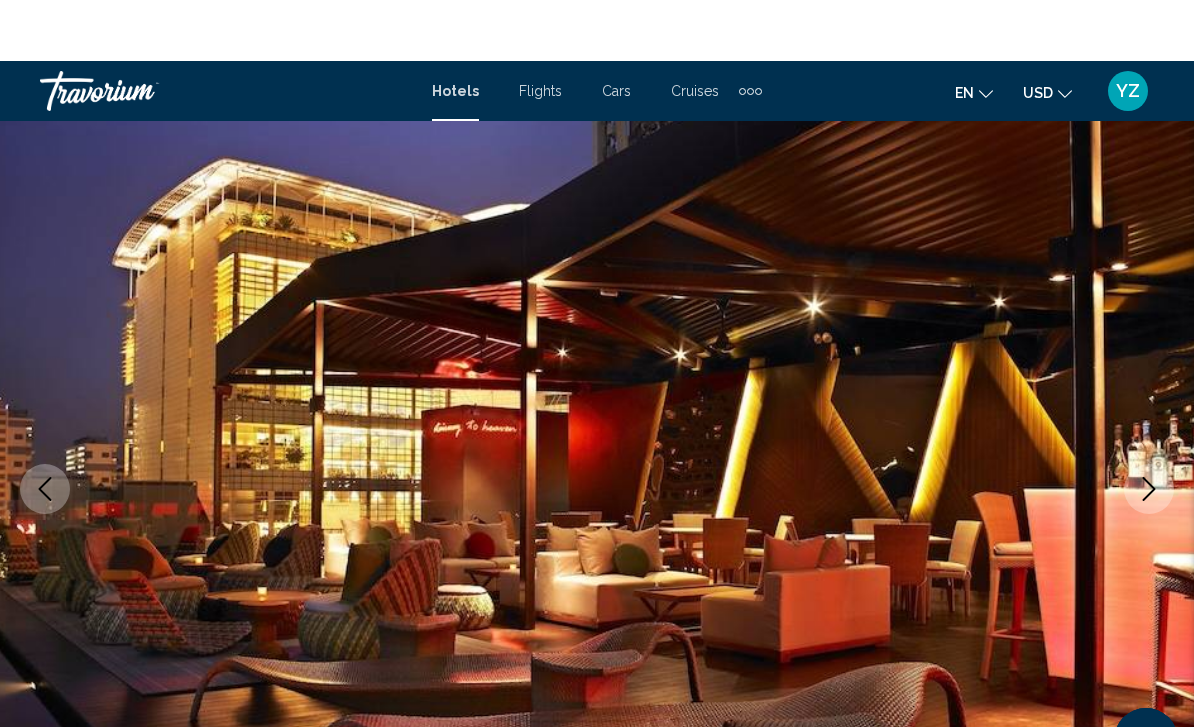 scroll, scrollTop: 47, scrollLeft: 0, axis: vertical 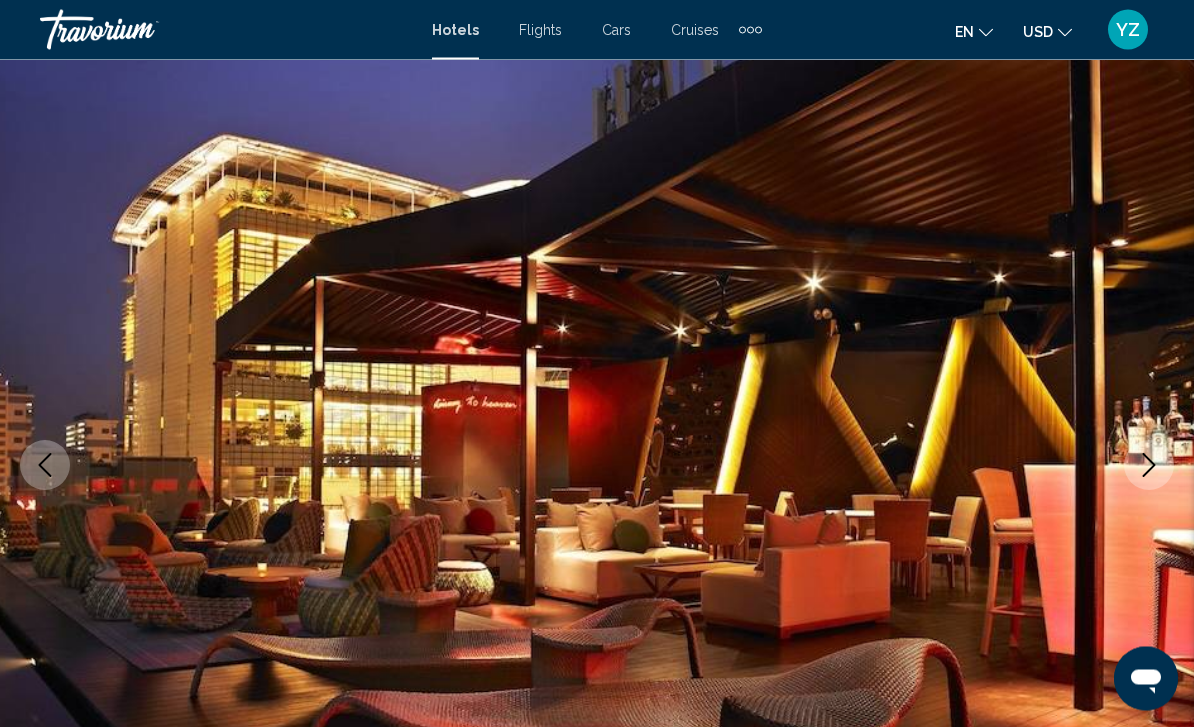 click at bounding box center [1149, 466] 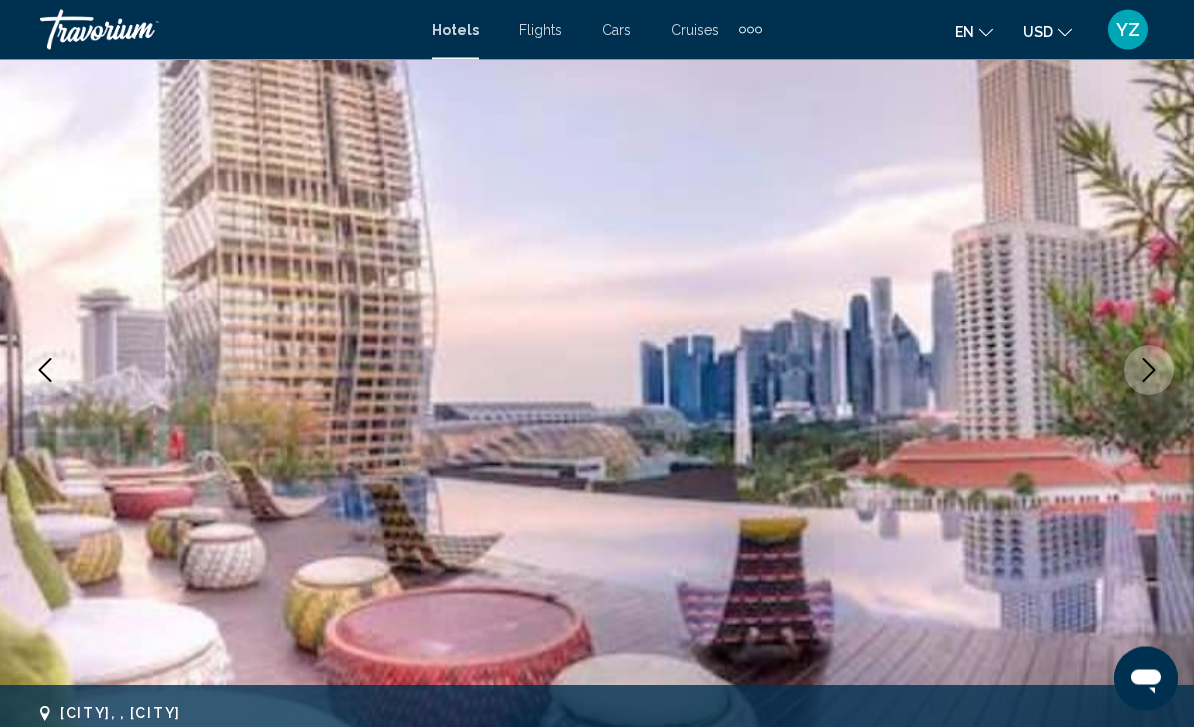 scroll, scrollTop: 165, scrollLeft: 0, axis: vertical 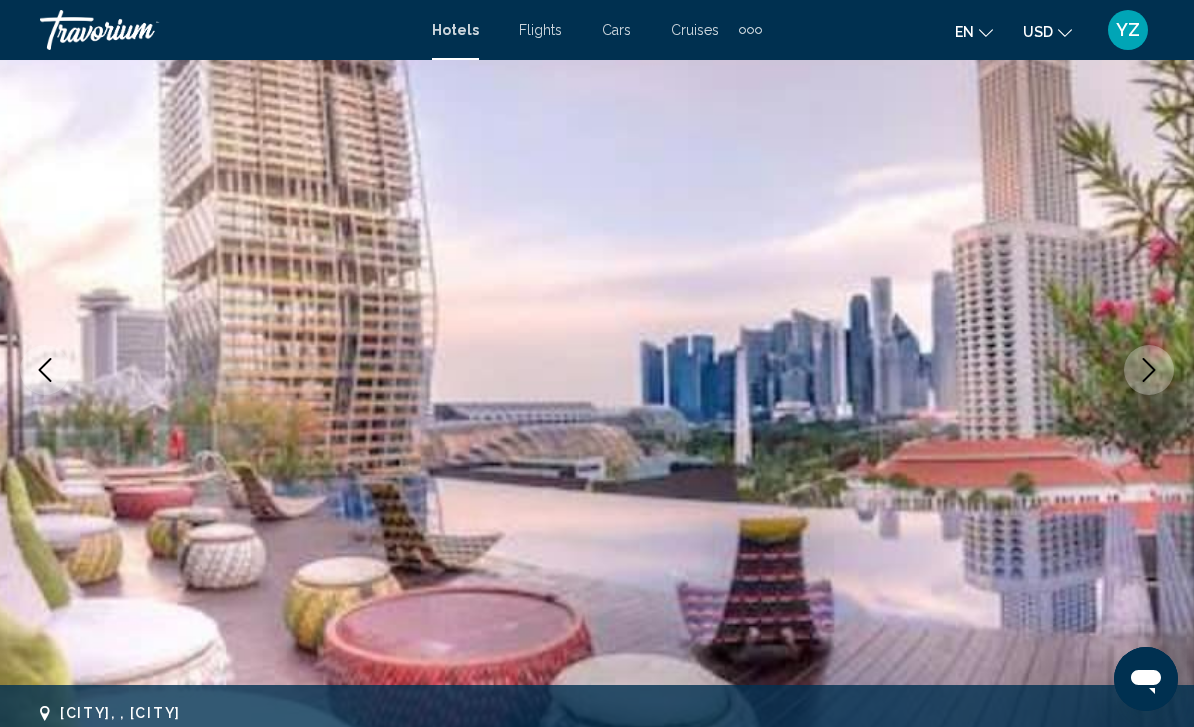 click at bounding box center [1149, 370] 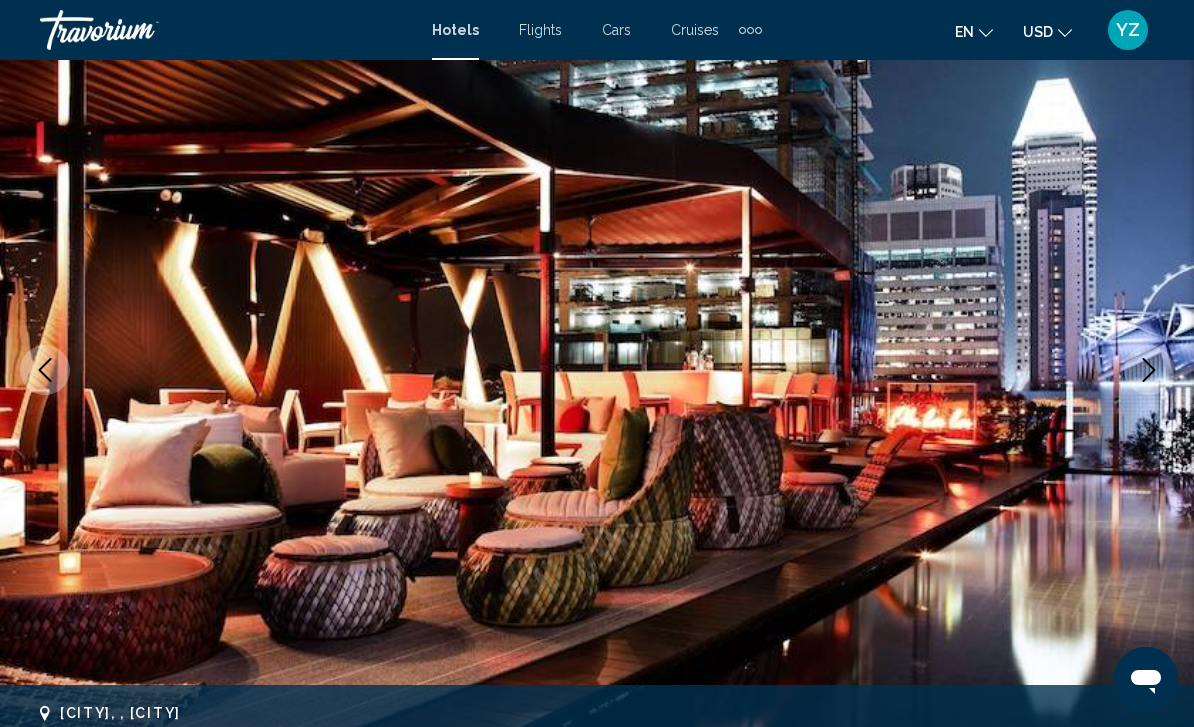 click 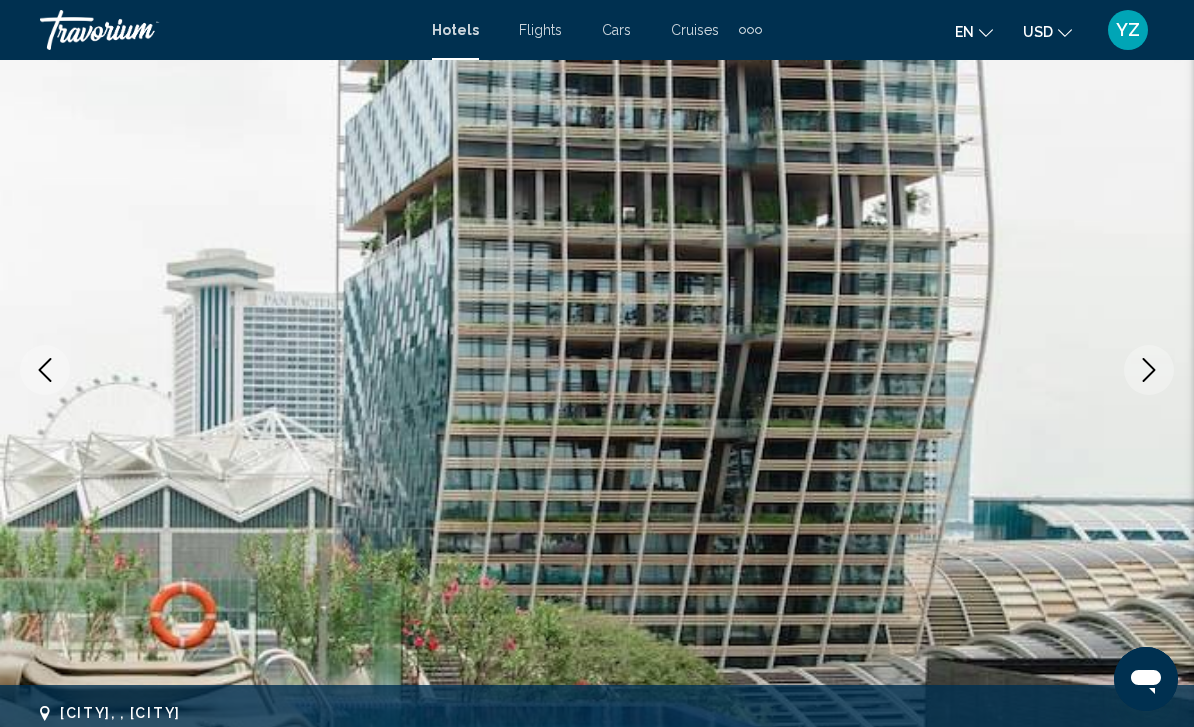 click 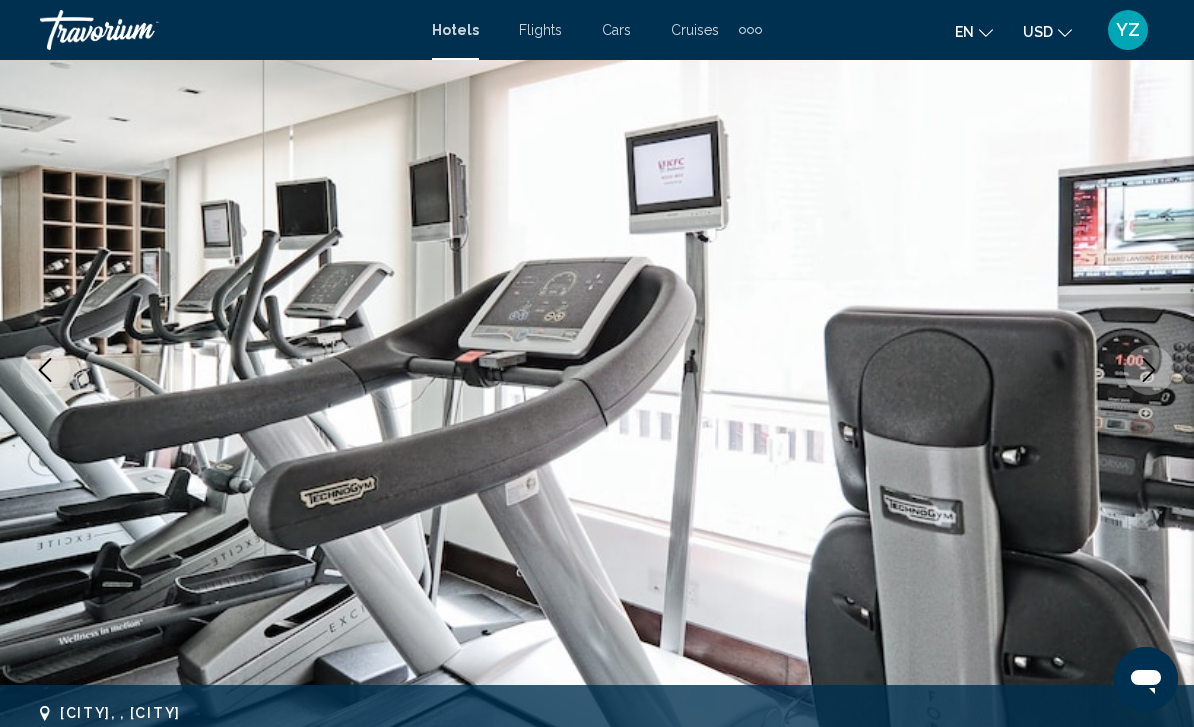 click 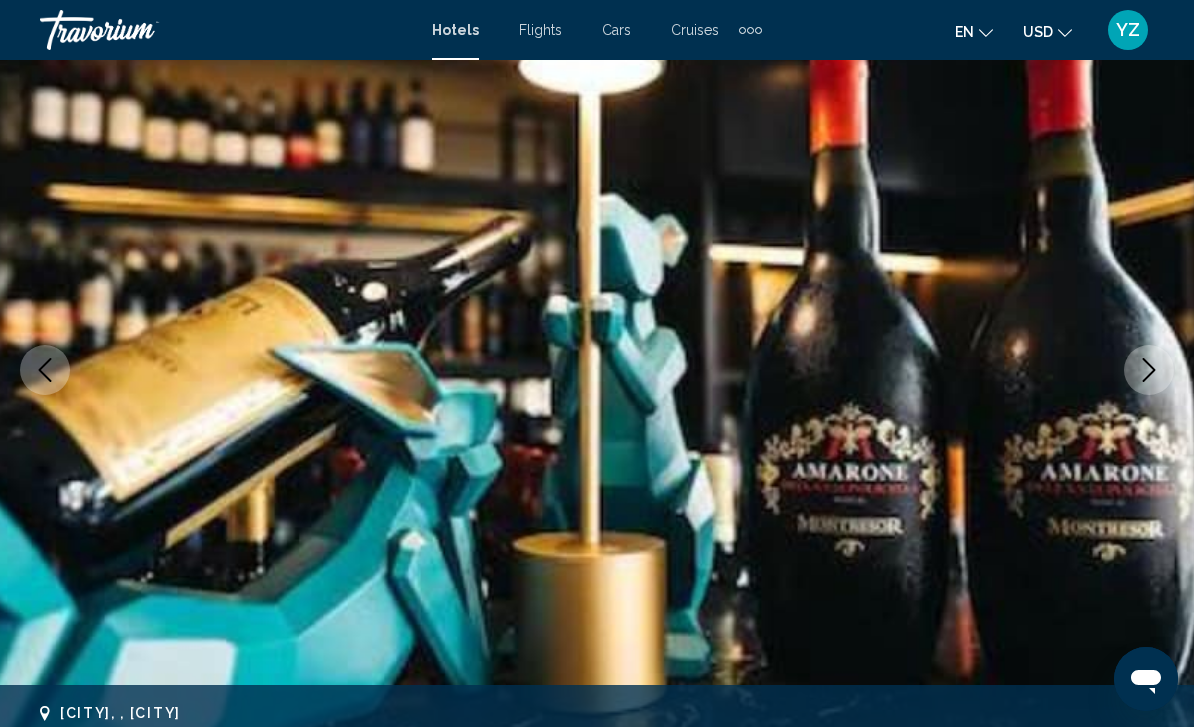 click 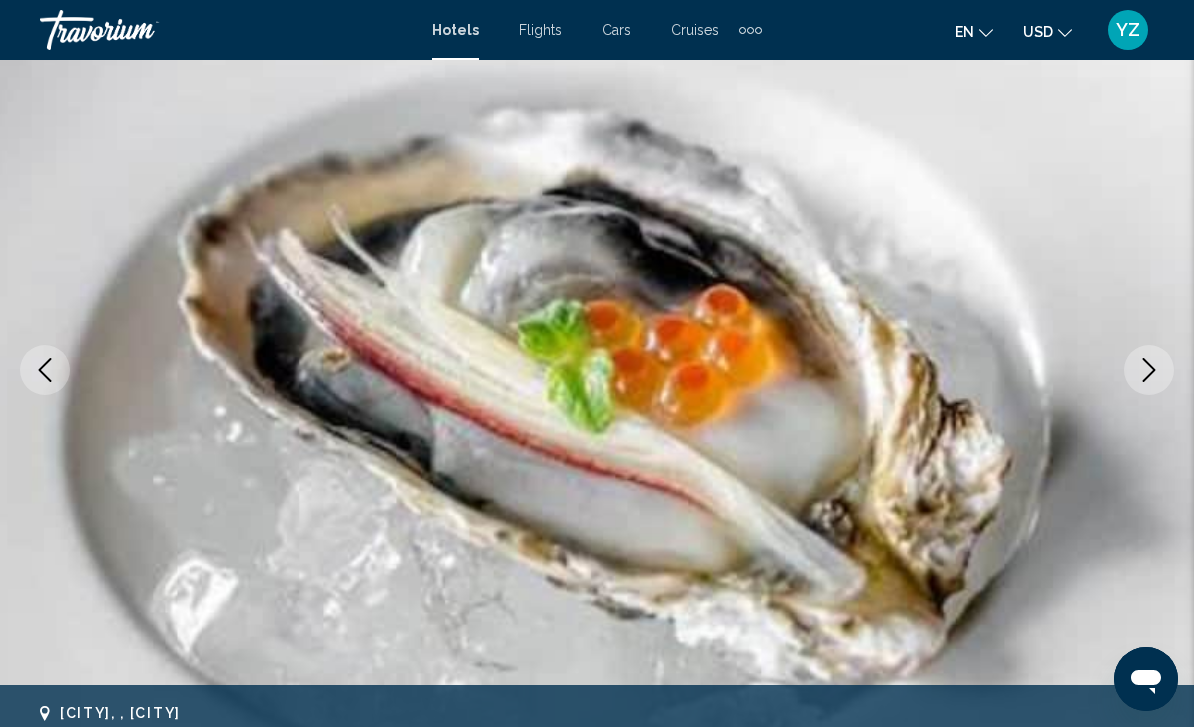 click 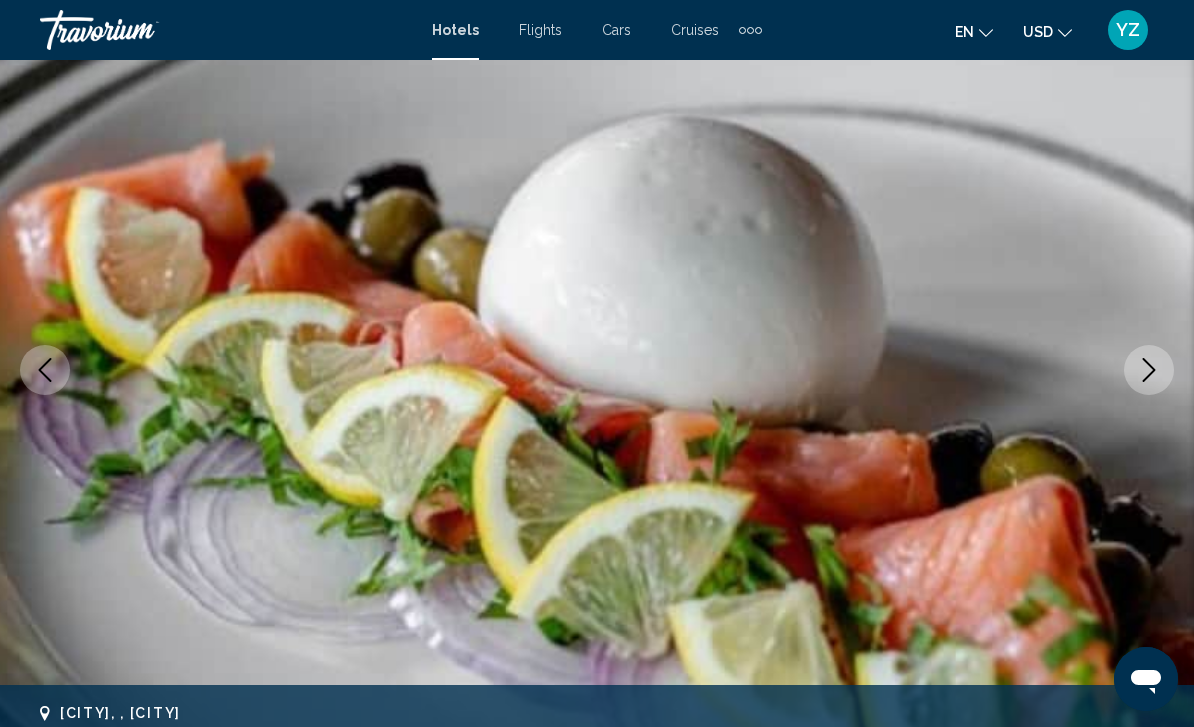 click at bounding box center [597, 370] 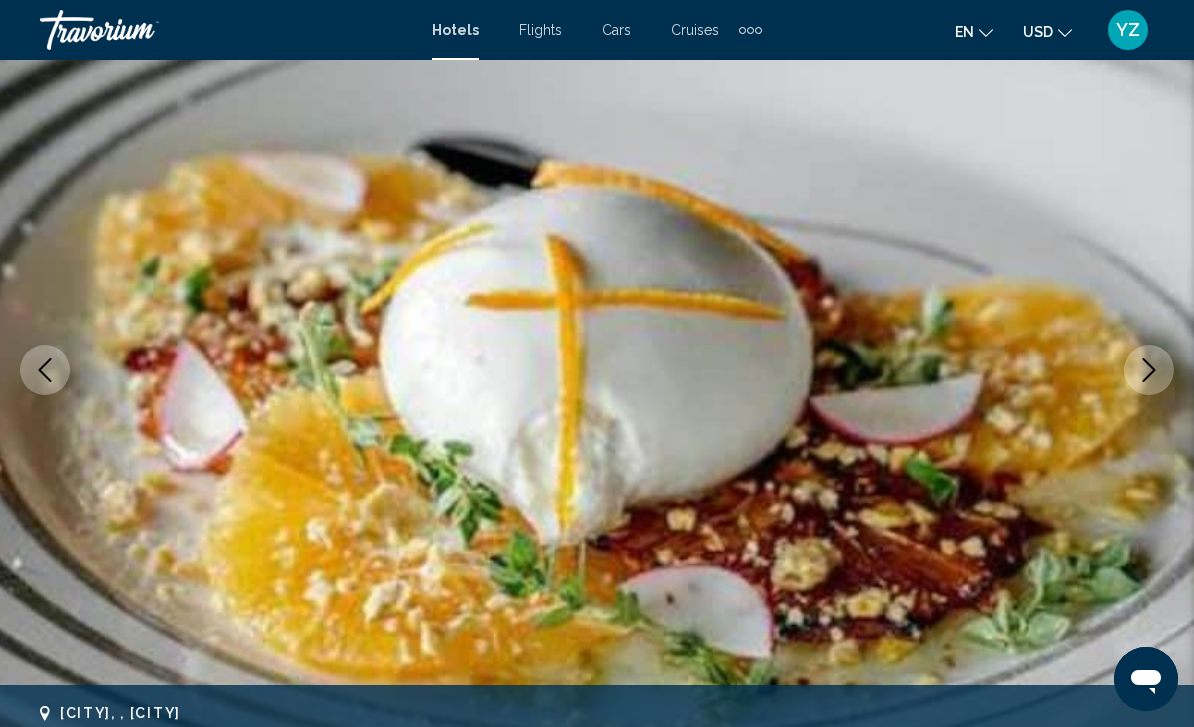 click at bounding box center (1149, 370) 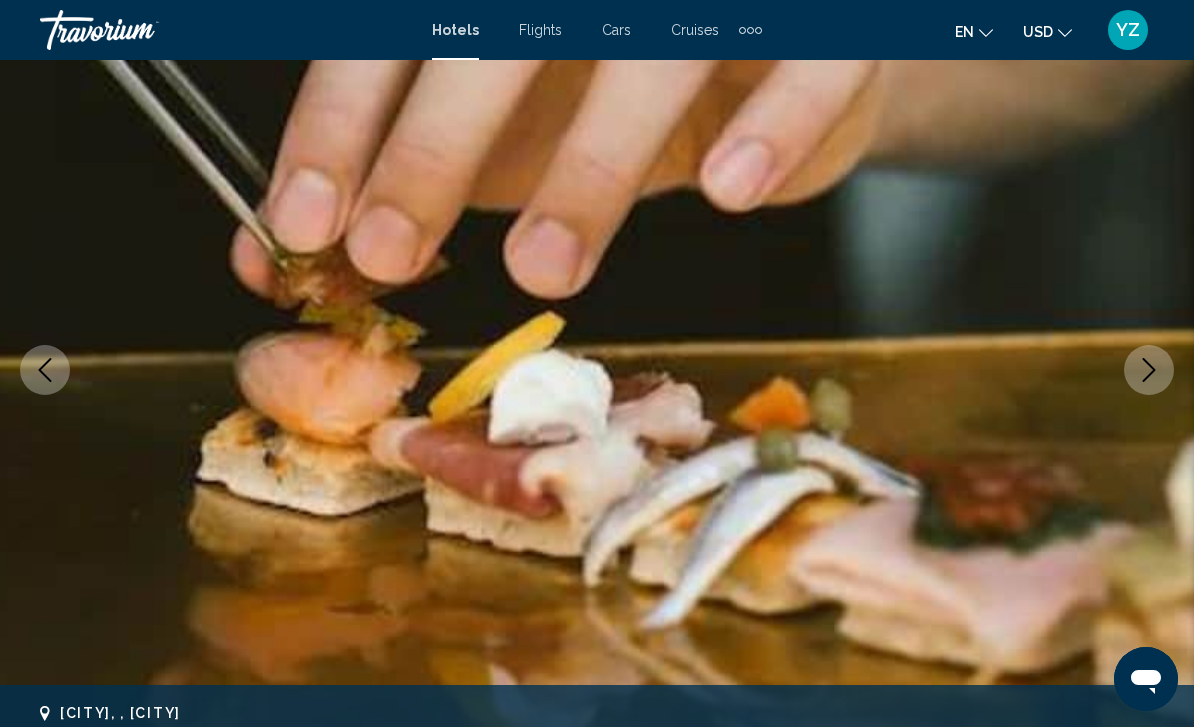 click at bounding box center [1149, 370] 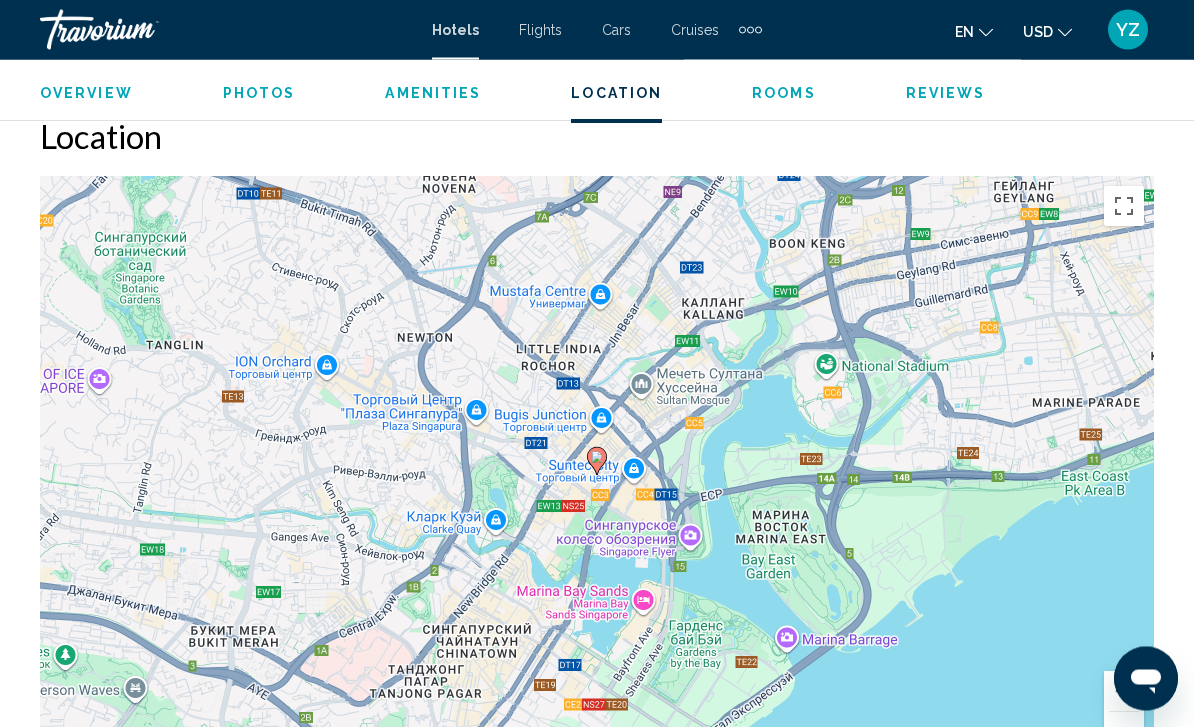 scroll, scrollTop: 2136, scrollLeft: 0, axis: vertical 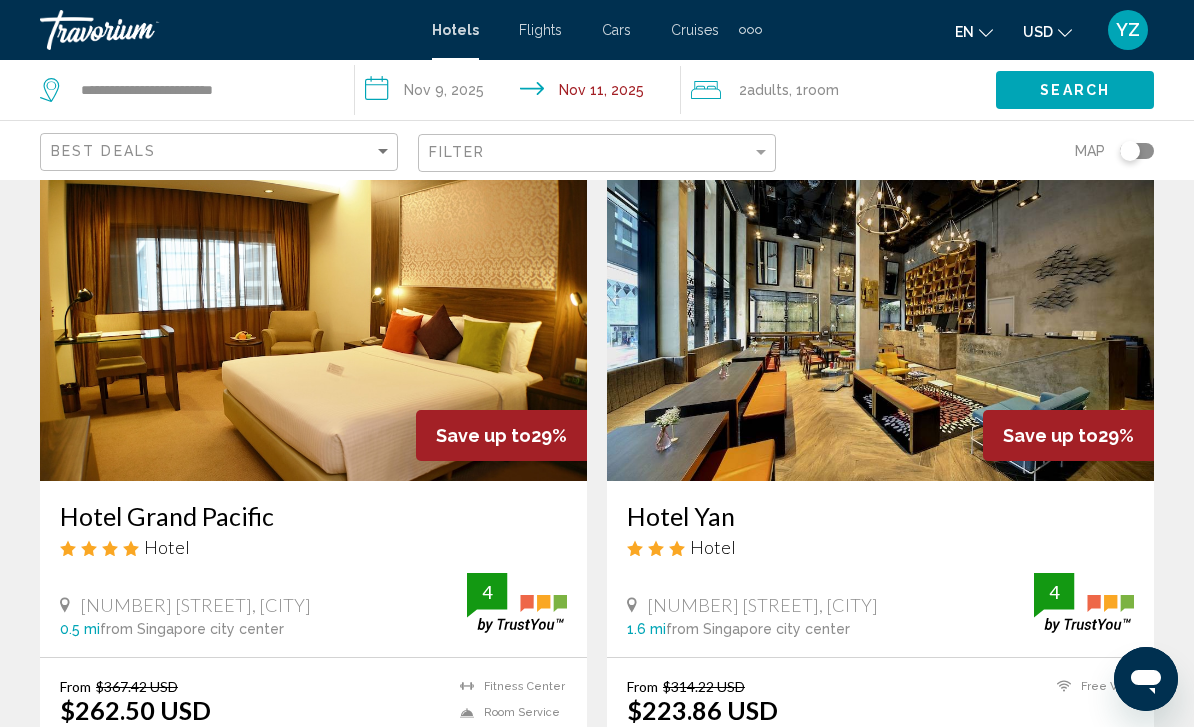click at bounding box center (880, 321) 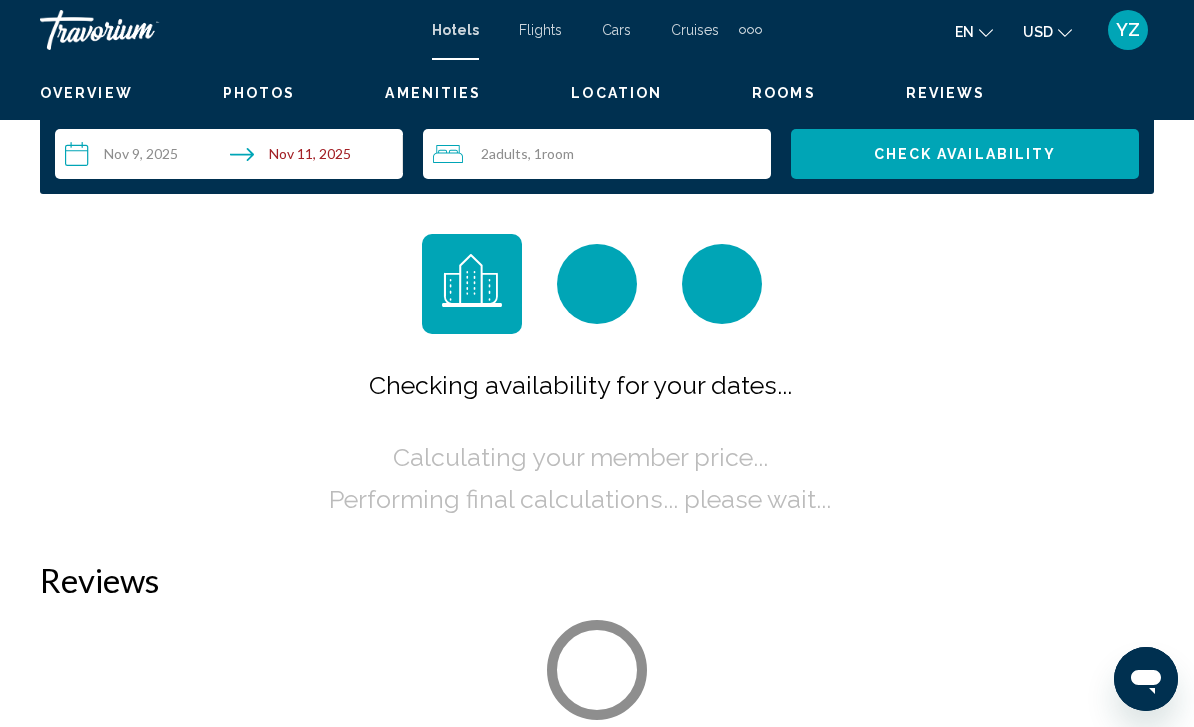 scroll, scrollTop: 0, scrollLeft: 0, axis: both 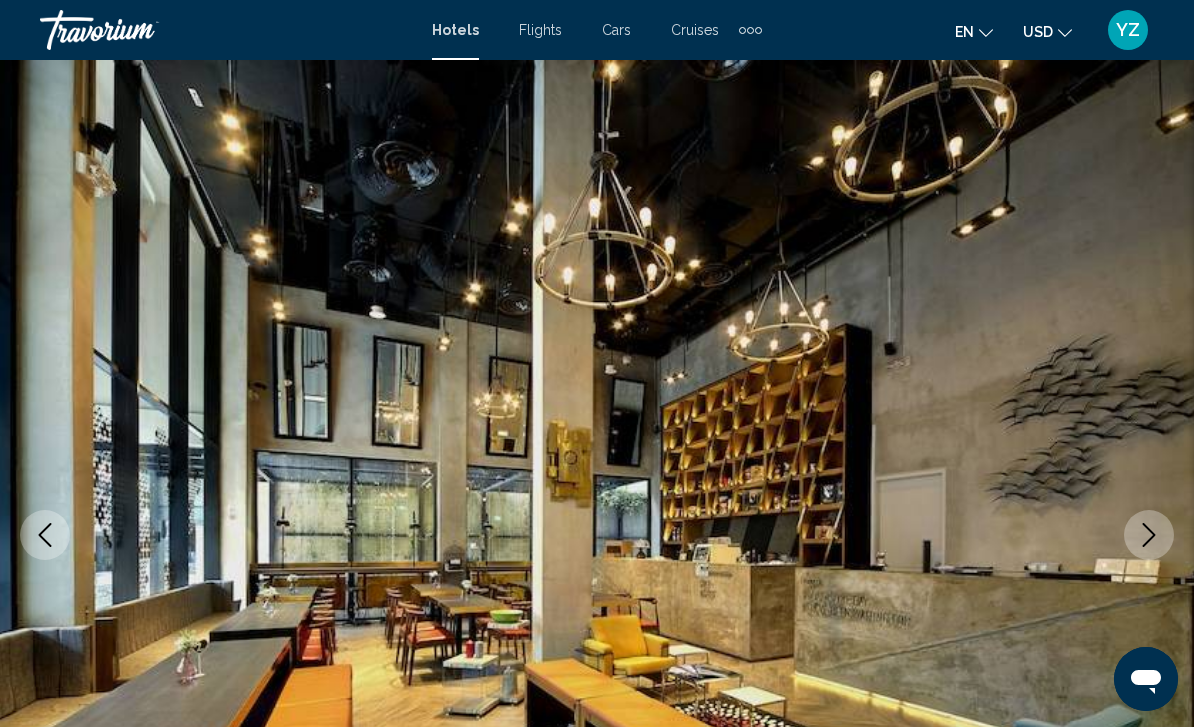 click at bounding box center (1149, 535) 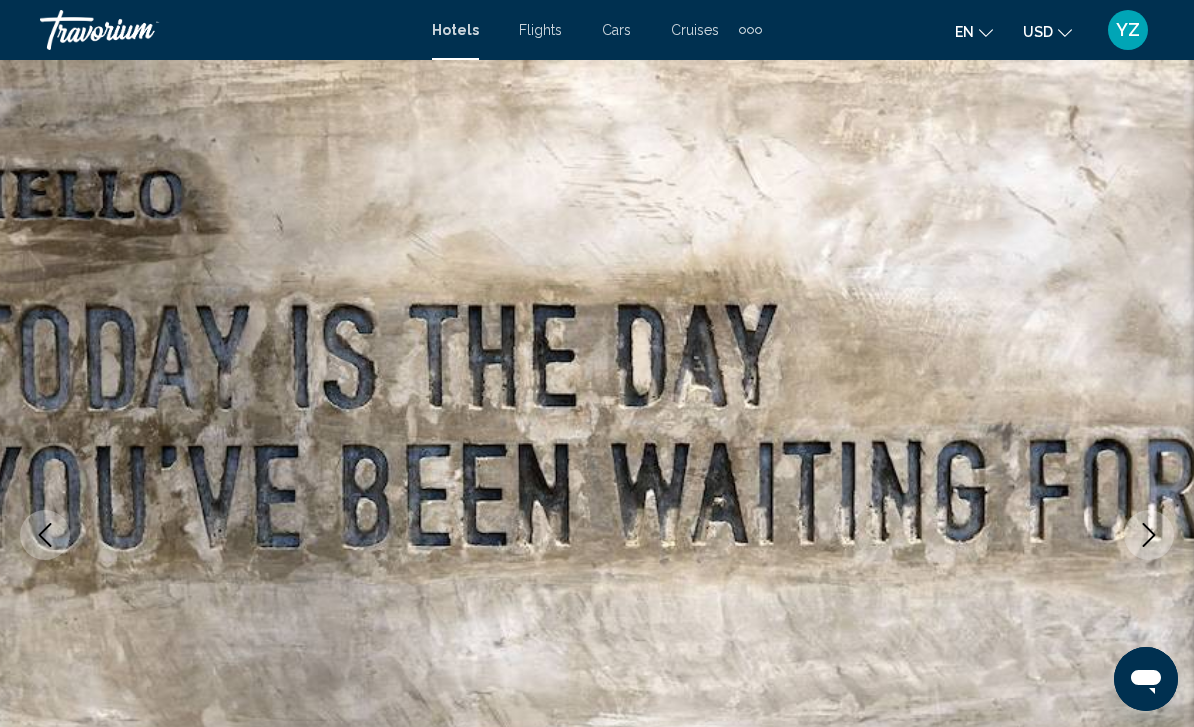 click at bounding box center [597, 535] 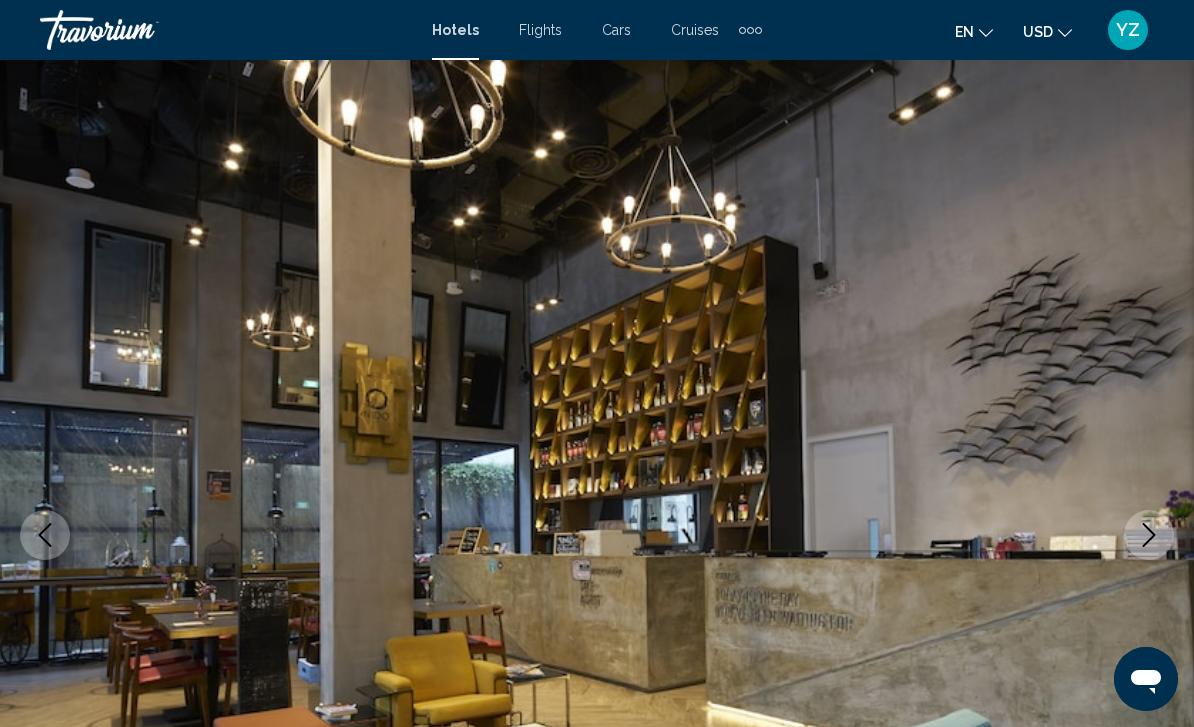 click at bounding box center (1149, 535) 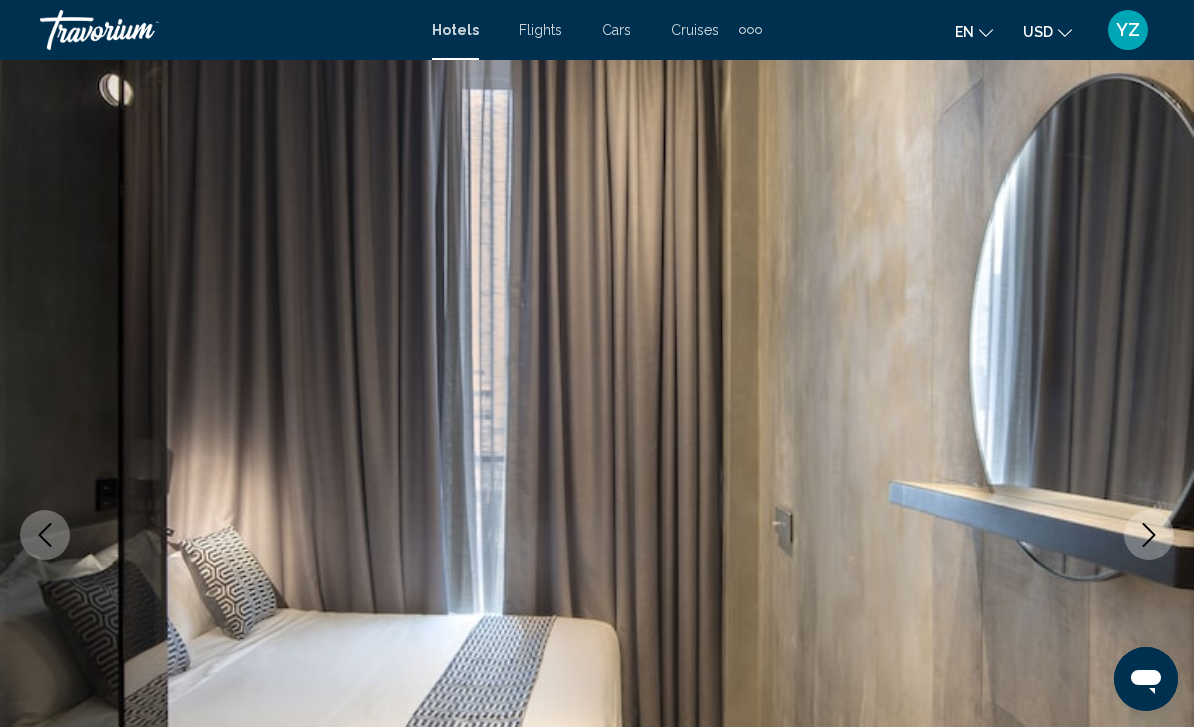 click 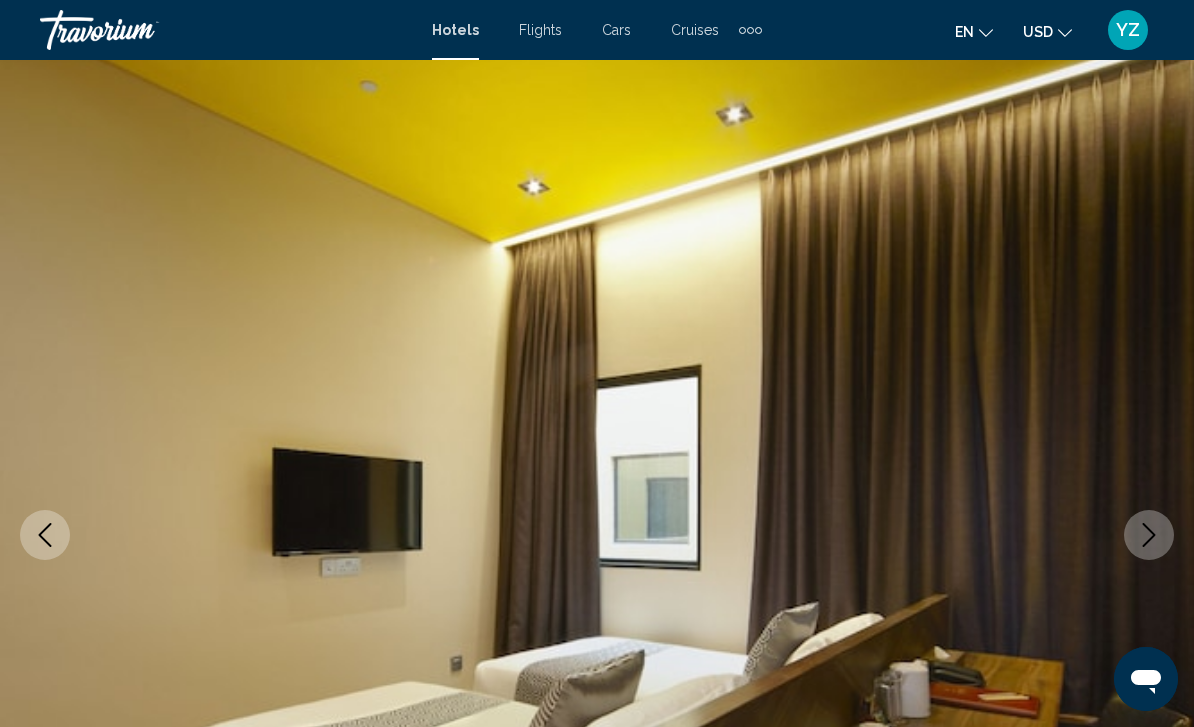 click at bounding box center [1149, 535] 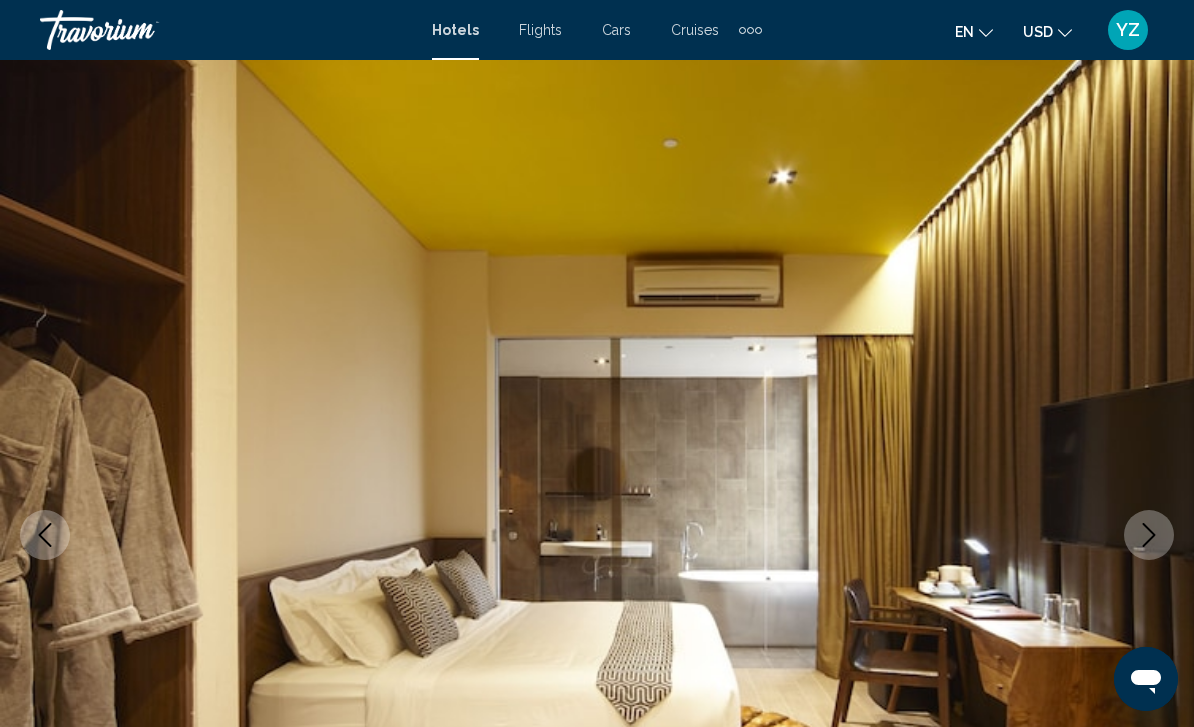 click 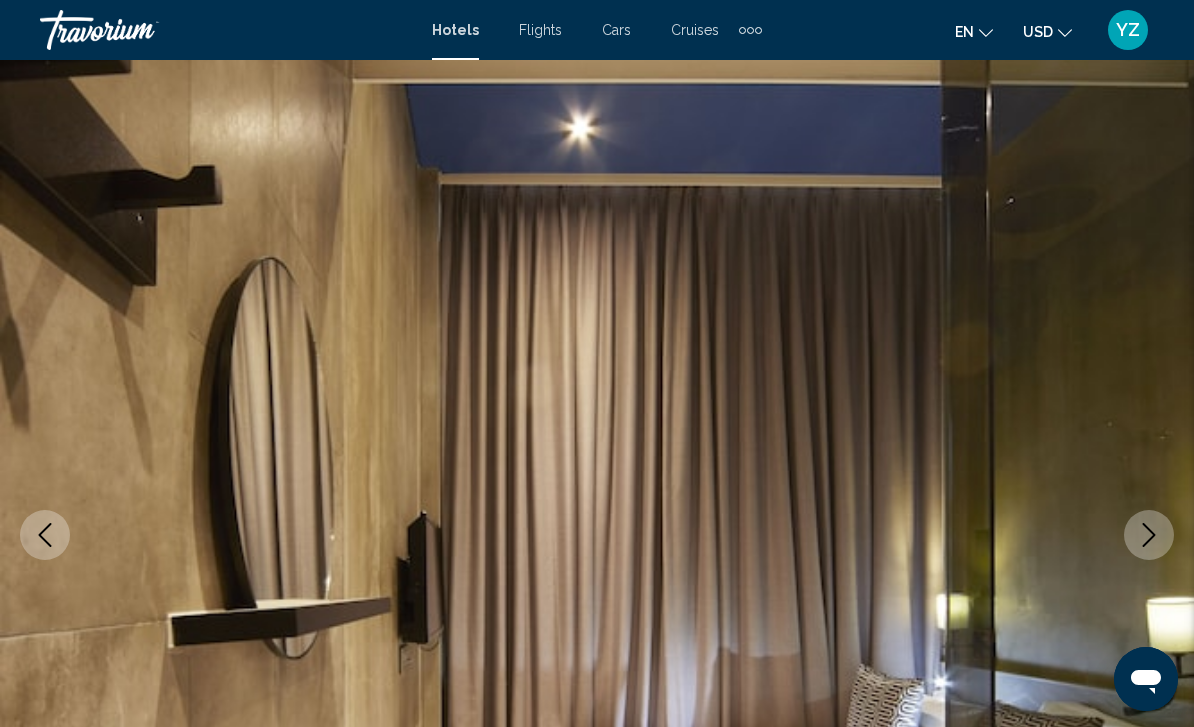 click at bounding box center [1149, 535] 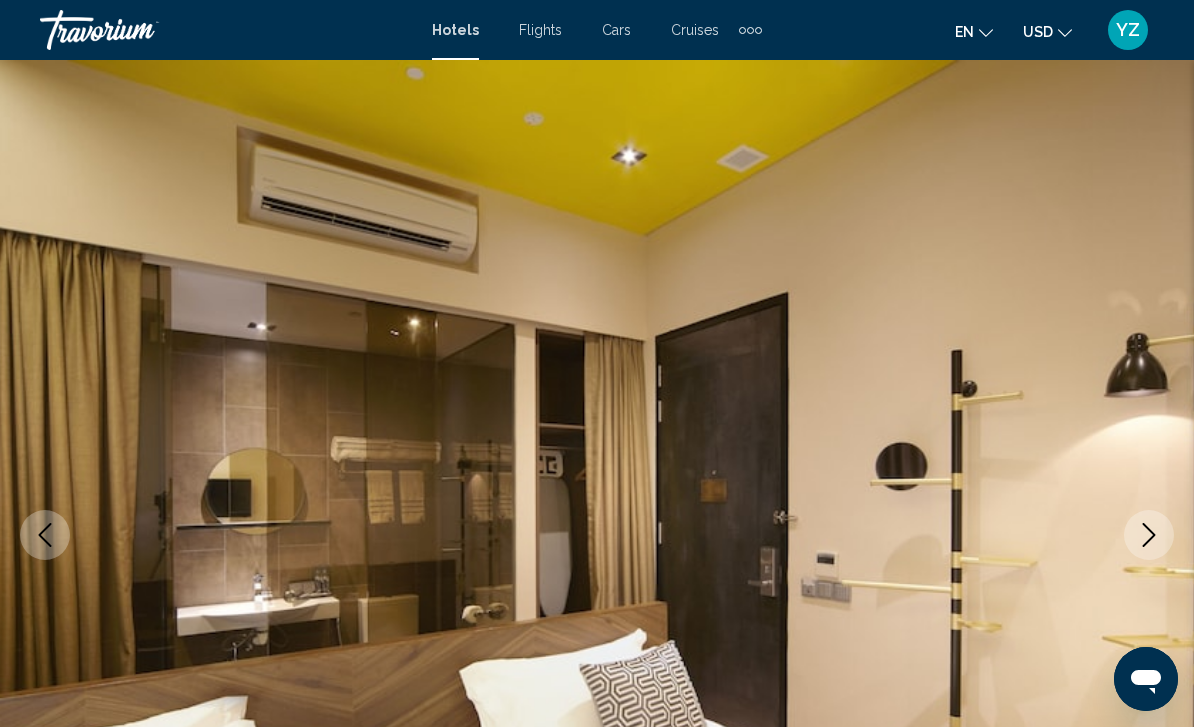 click at bounding box center (1149, 535) 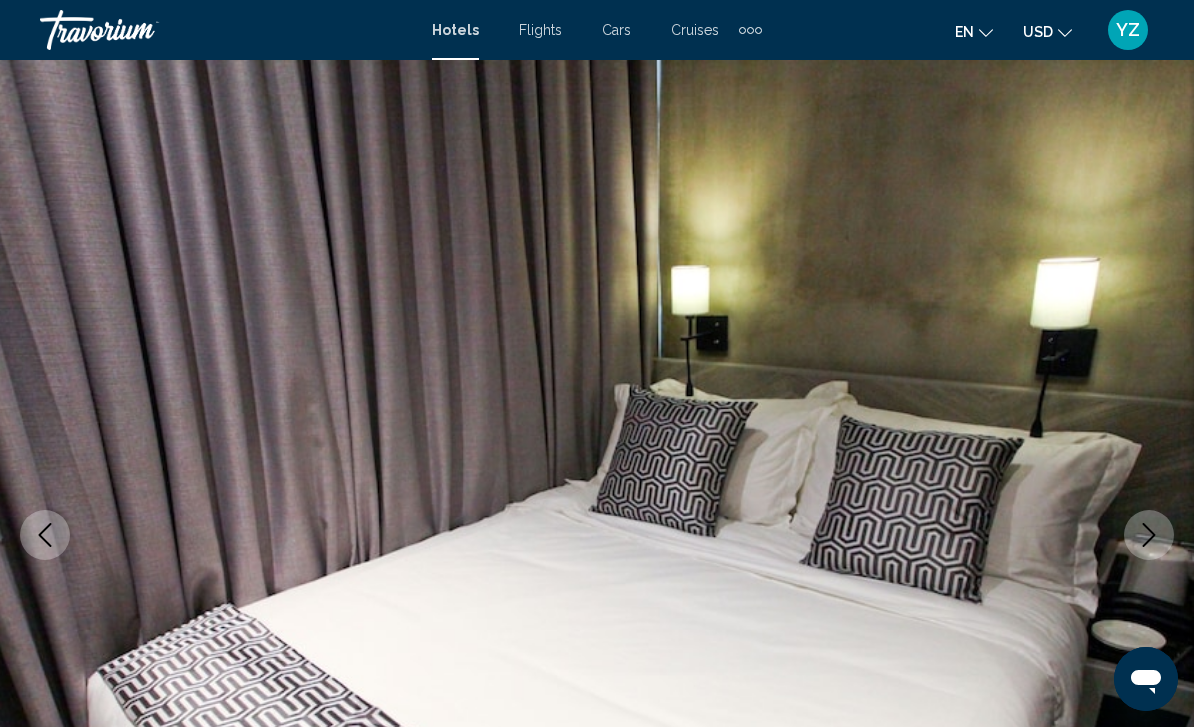 click 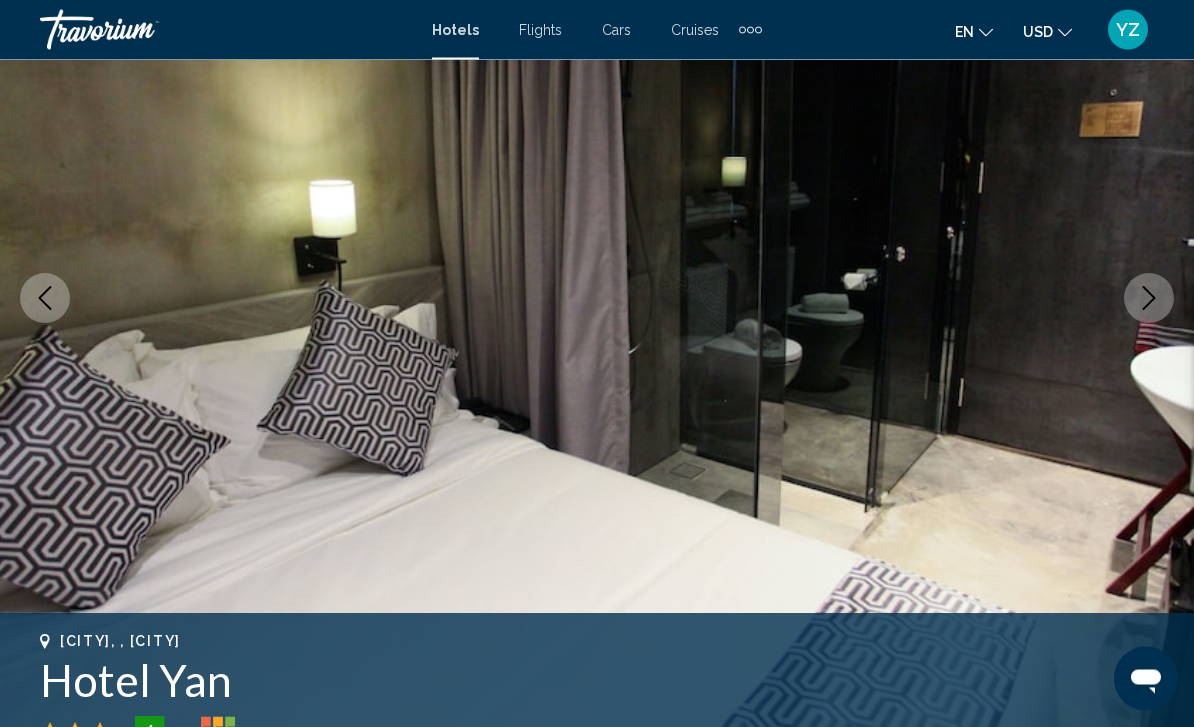 scroll, scrollTop: 237, scrollLeft: 0, axis: vertical 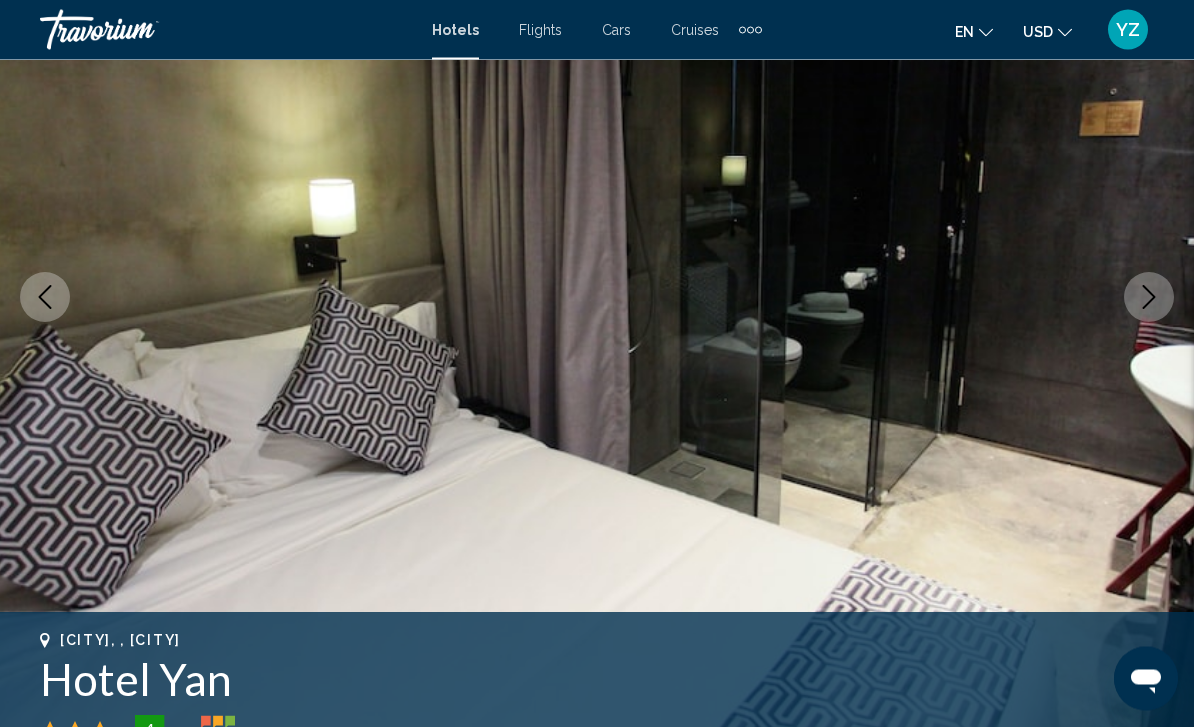 click at bounding box center (597, 298) 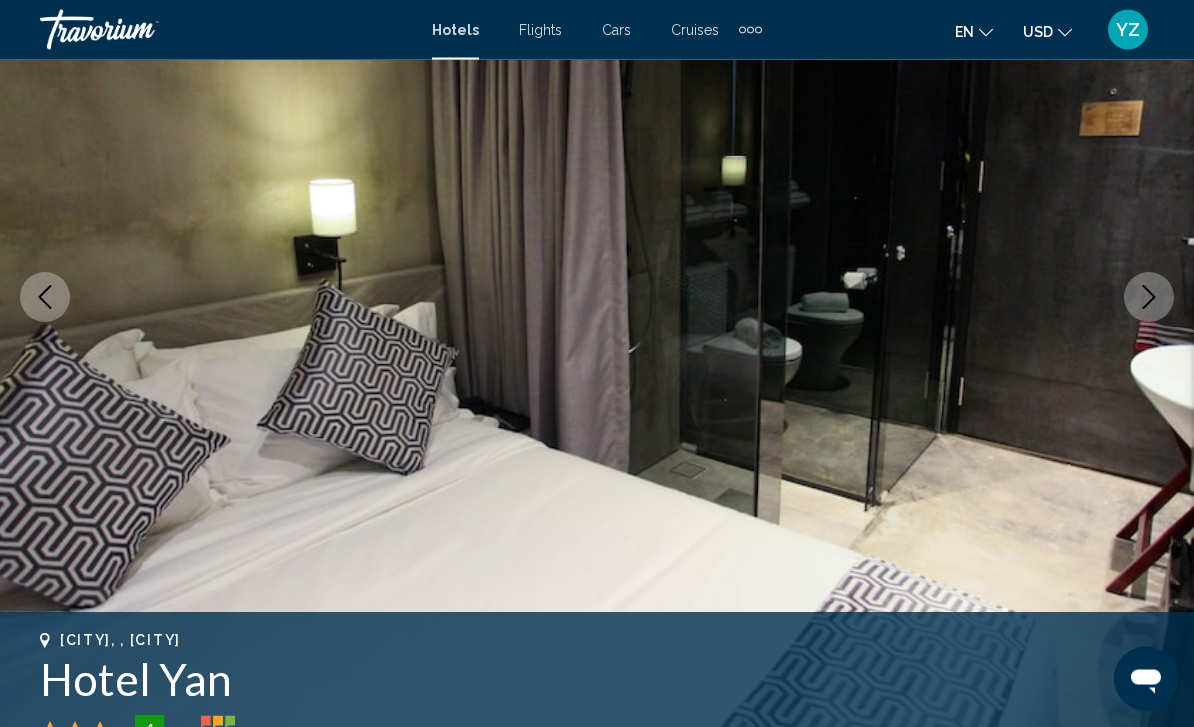 click at bounding box center (1149, 298) 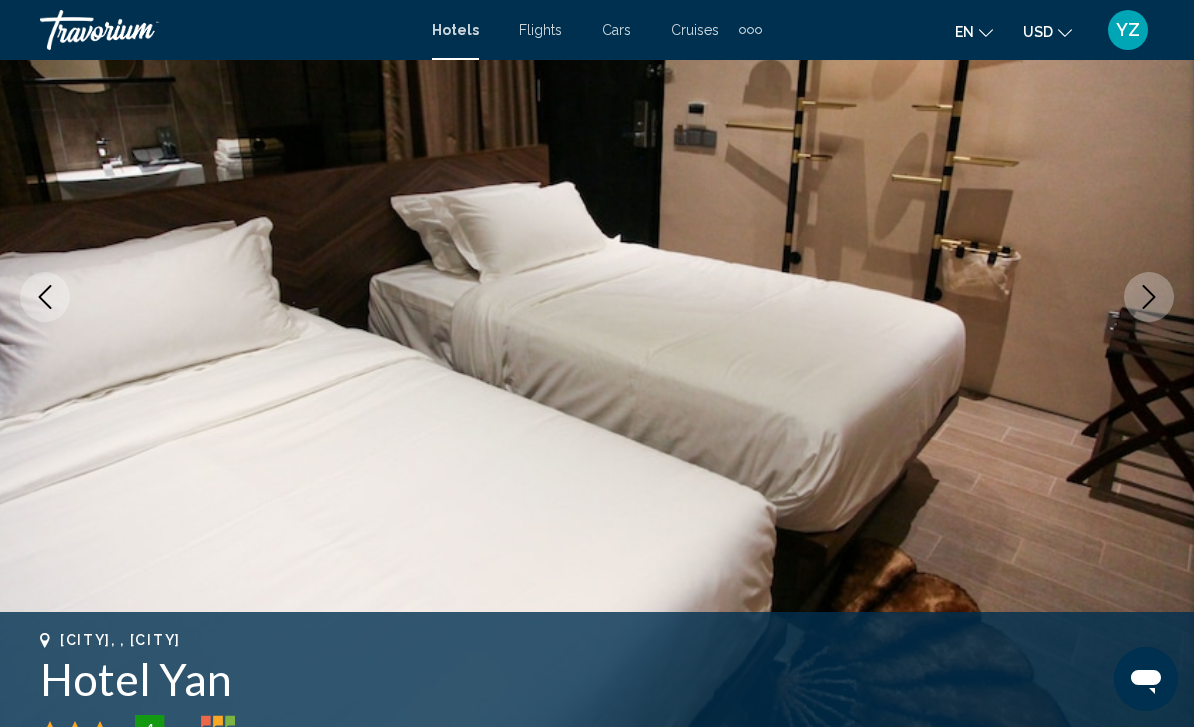 click 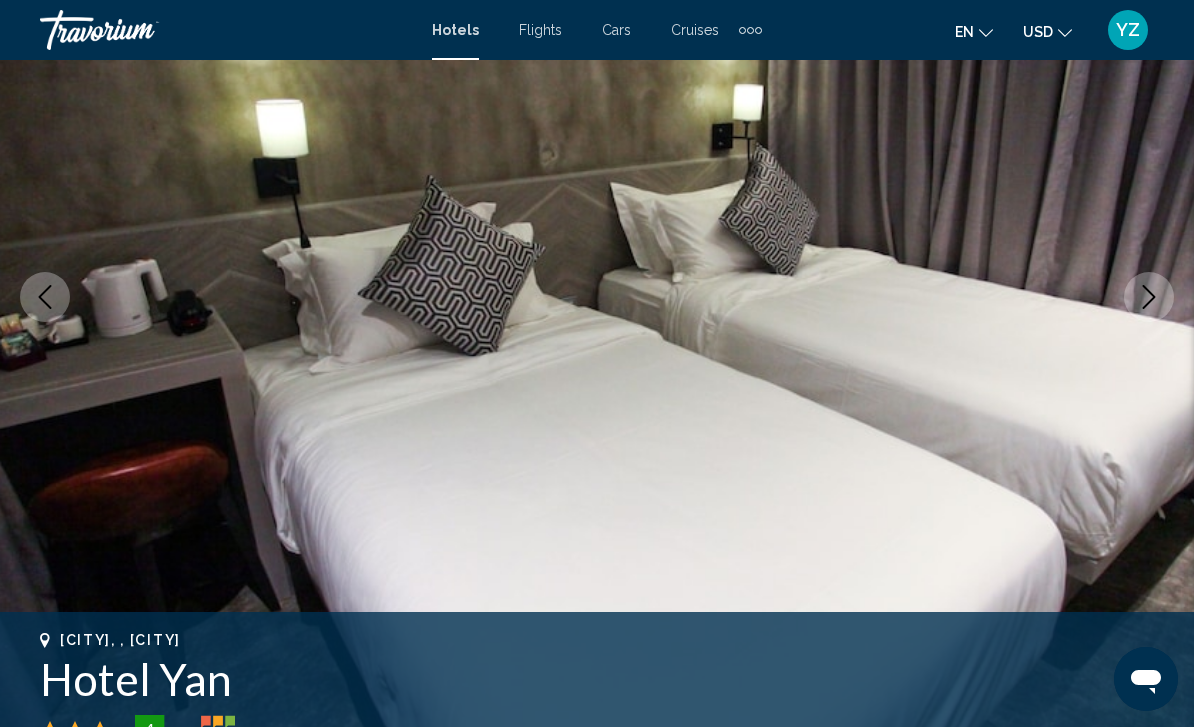 click 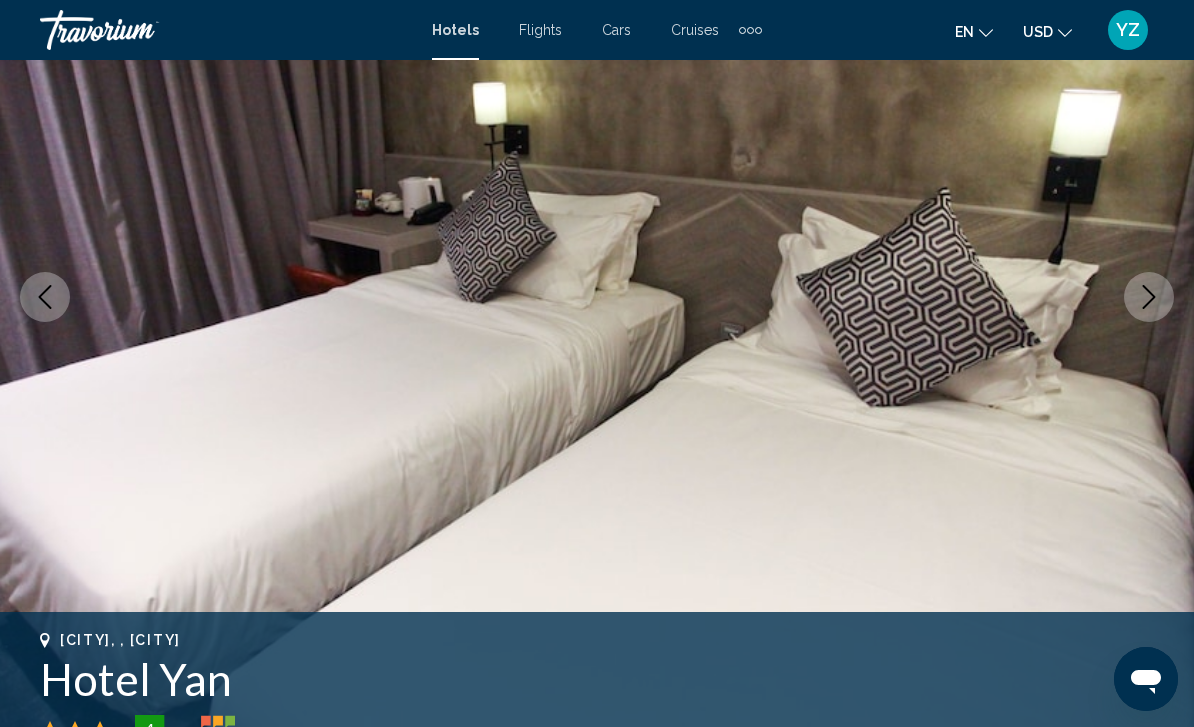 click at bounding box center [1149, 297] 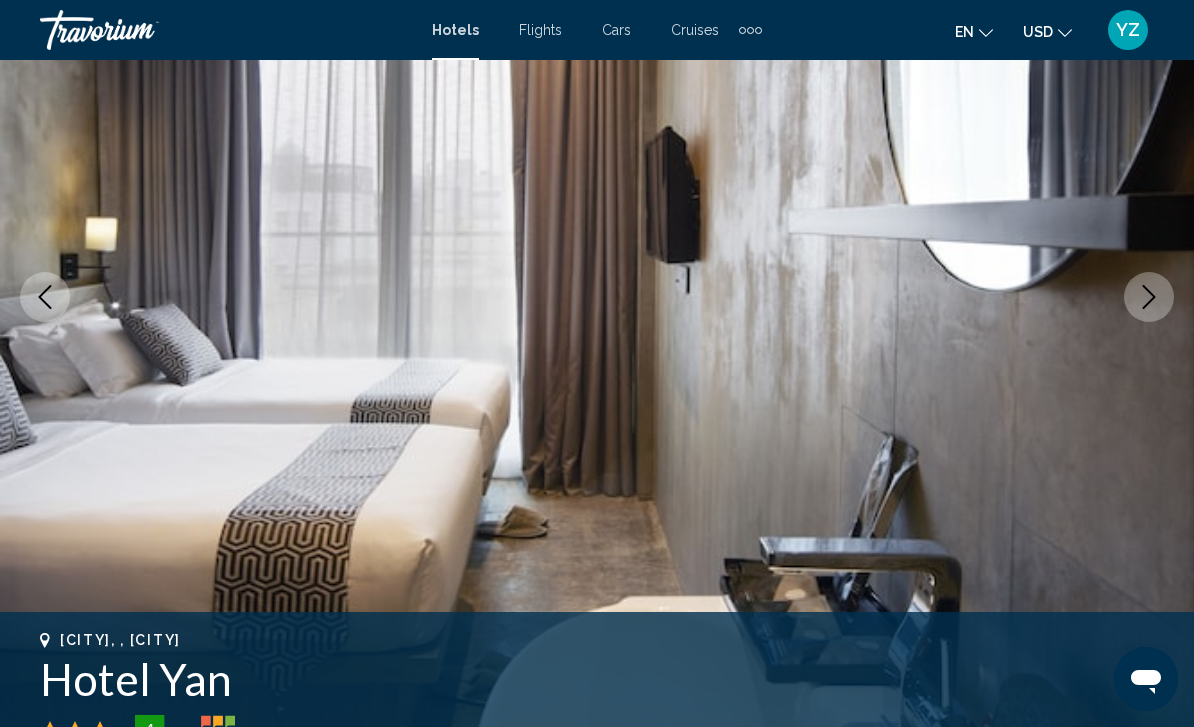click 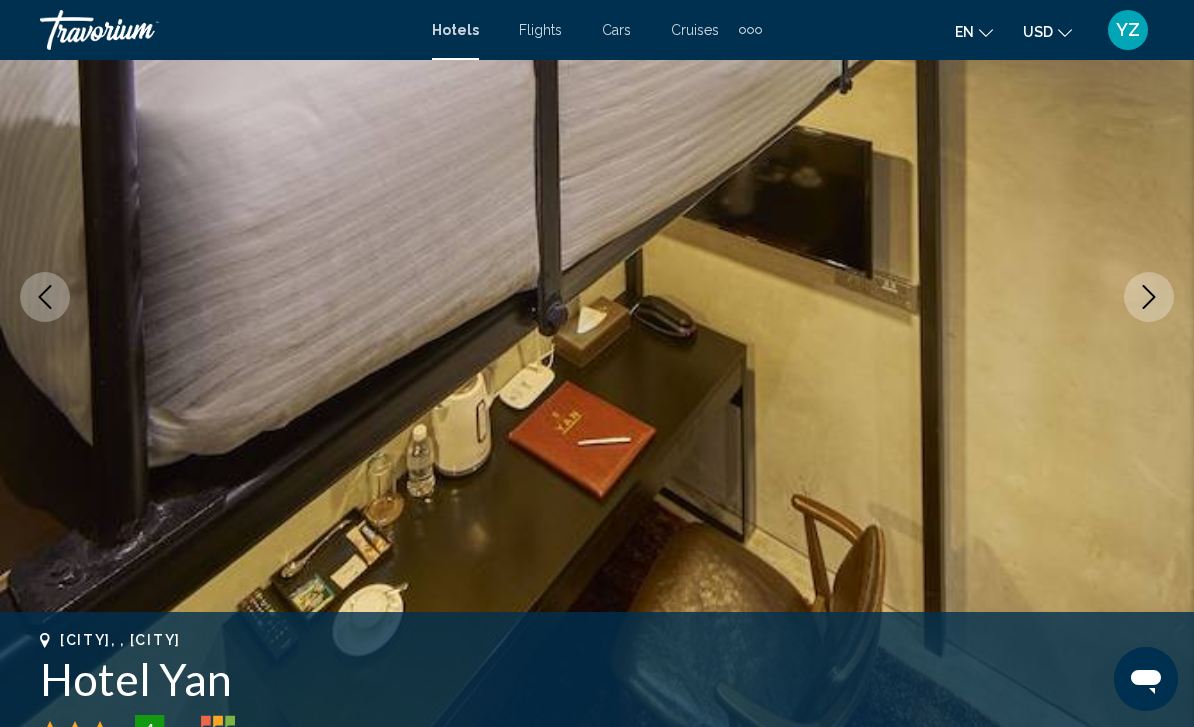 click 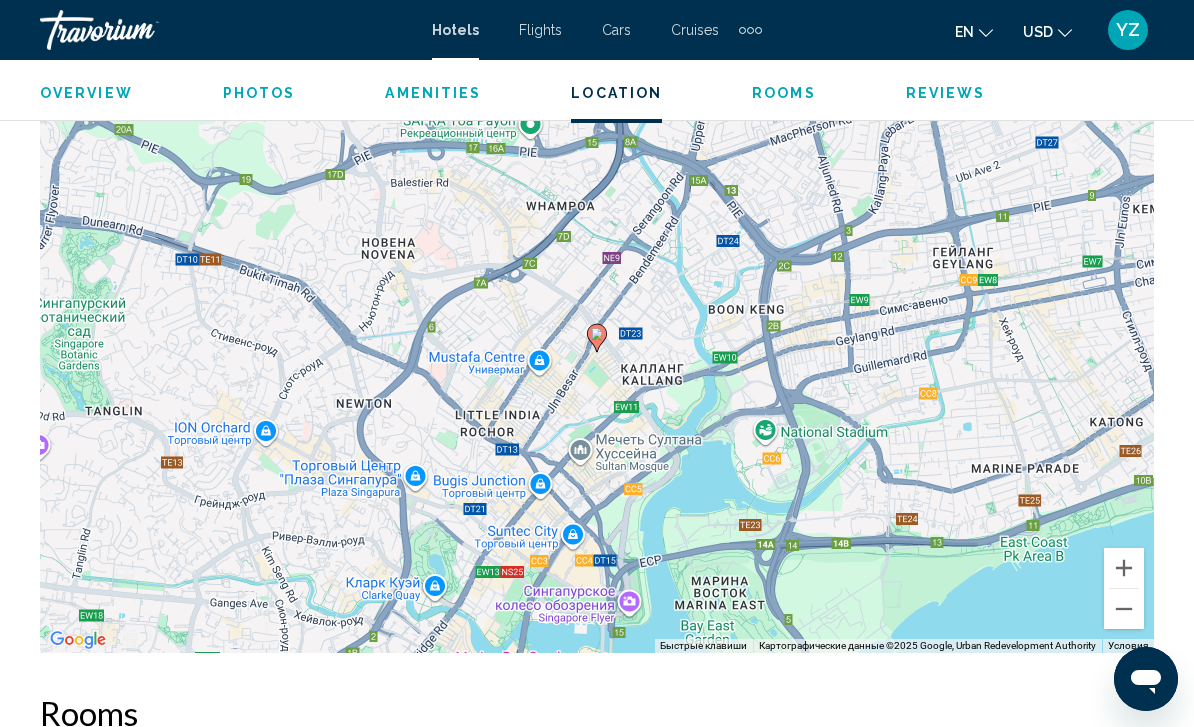 scroll, scrollTop: 2296, scrollLeft: 0, axis: vertical 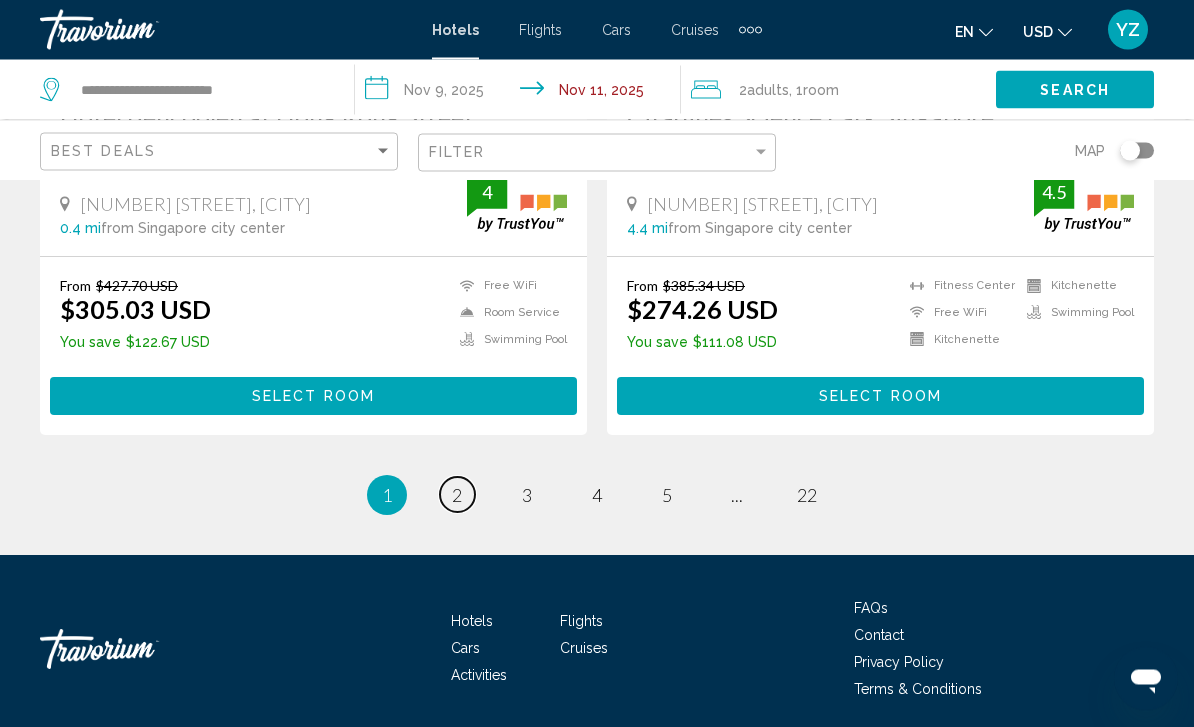 click on "page  2" at bounding box center (457, 495) 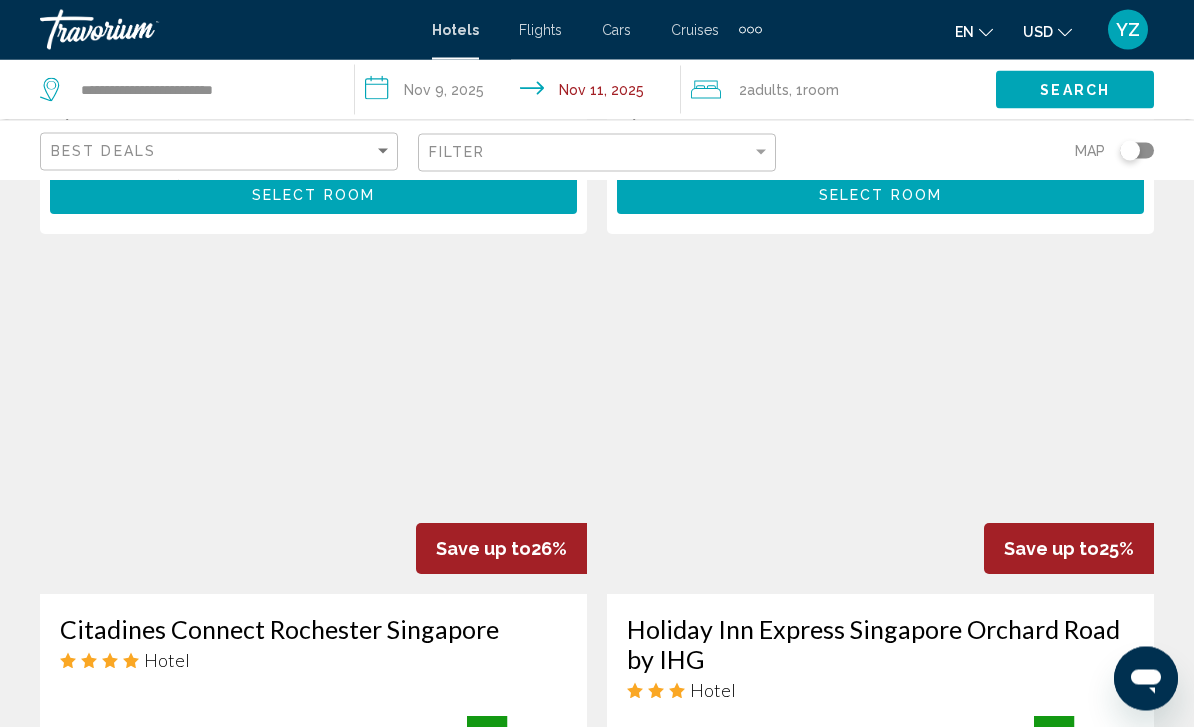 scroll, scrollTop: 680, scrollLeft: 0, axis: vertical 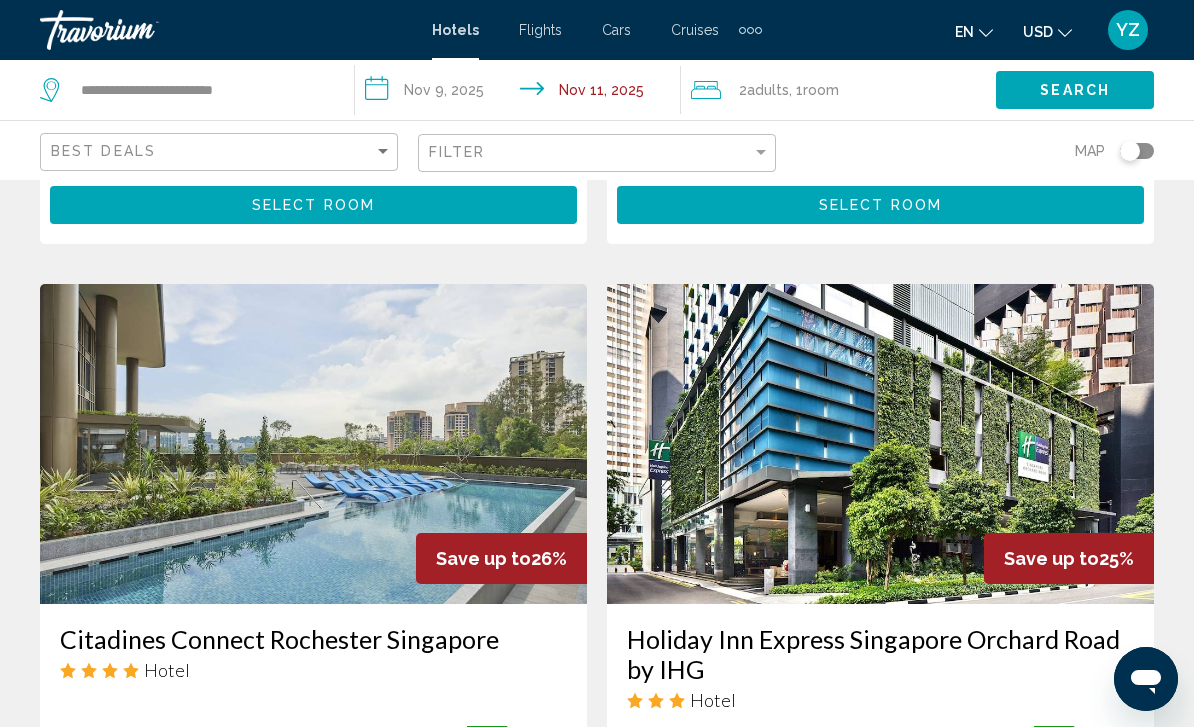 click at bounding box center (880, 444) 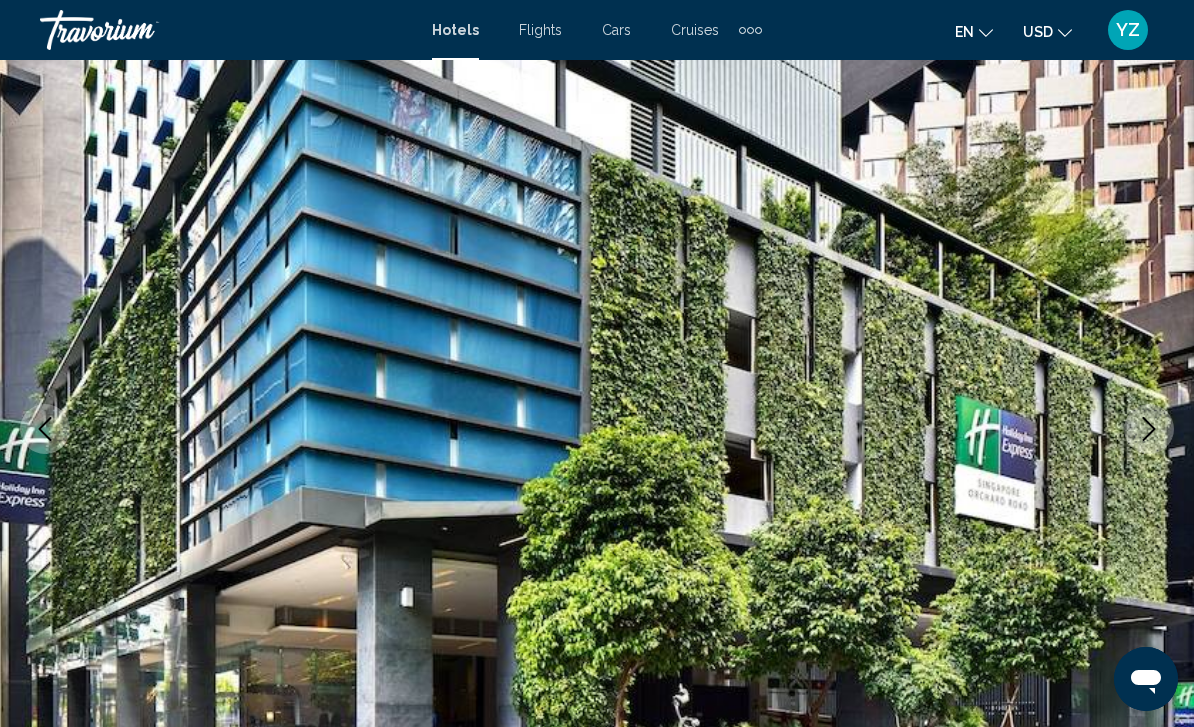 scroll, scrollTop: 105, scrollLeft: 0, axis: vertical 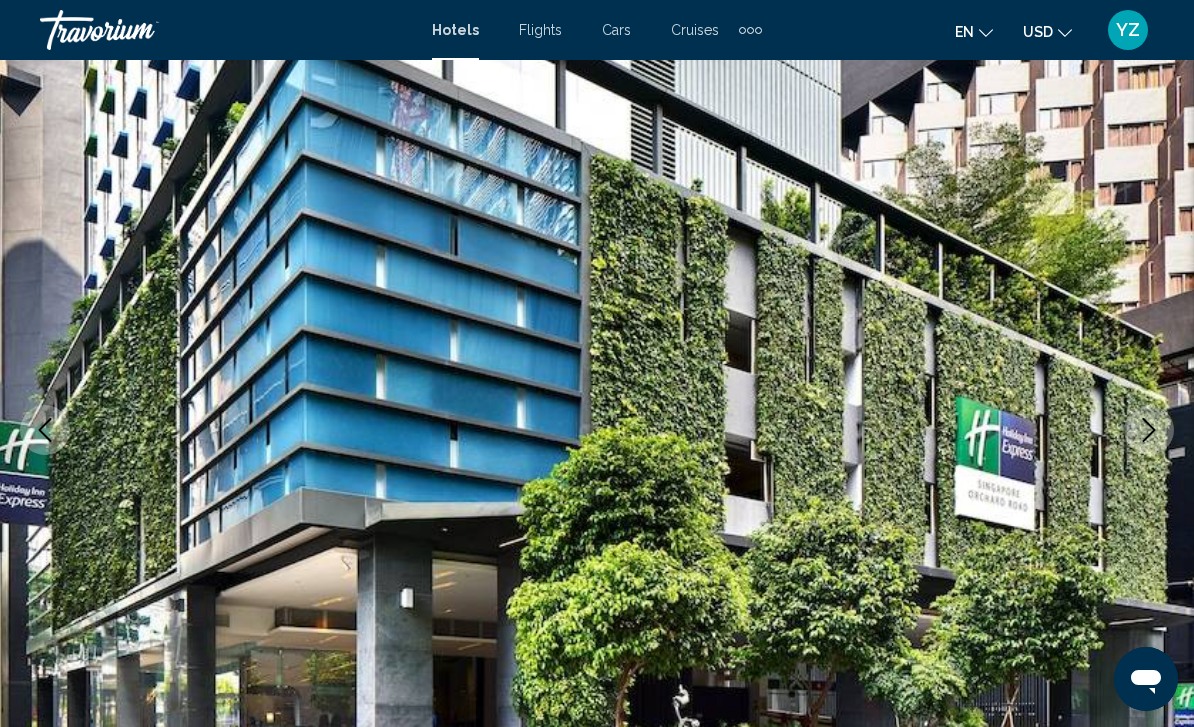 click 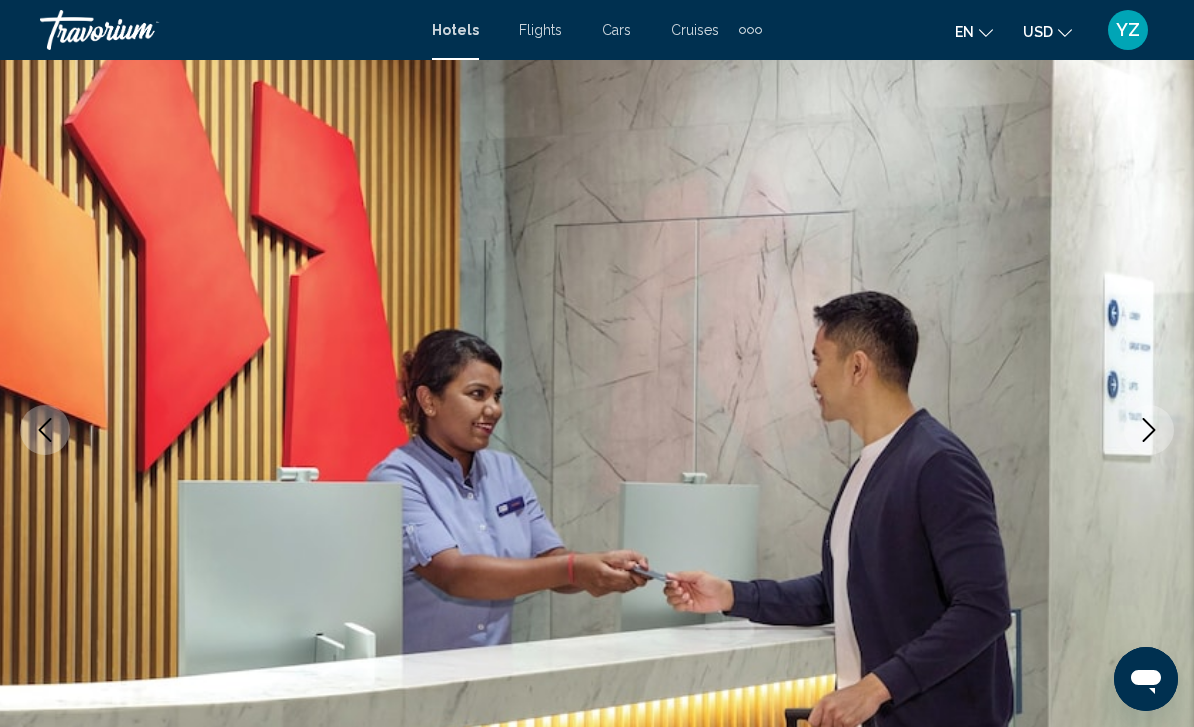 click at bounding box center (597, 430) 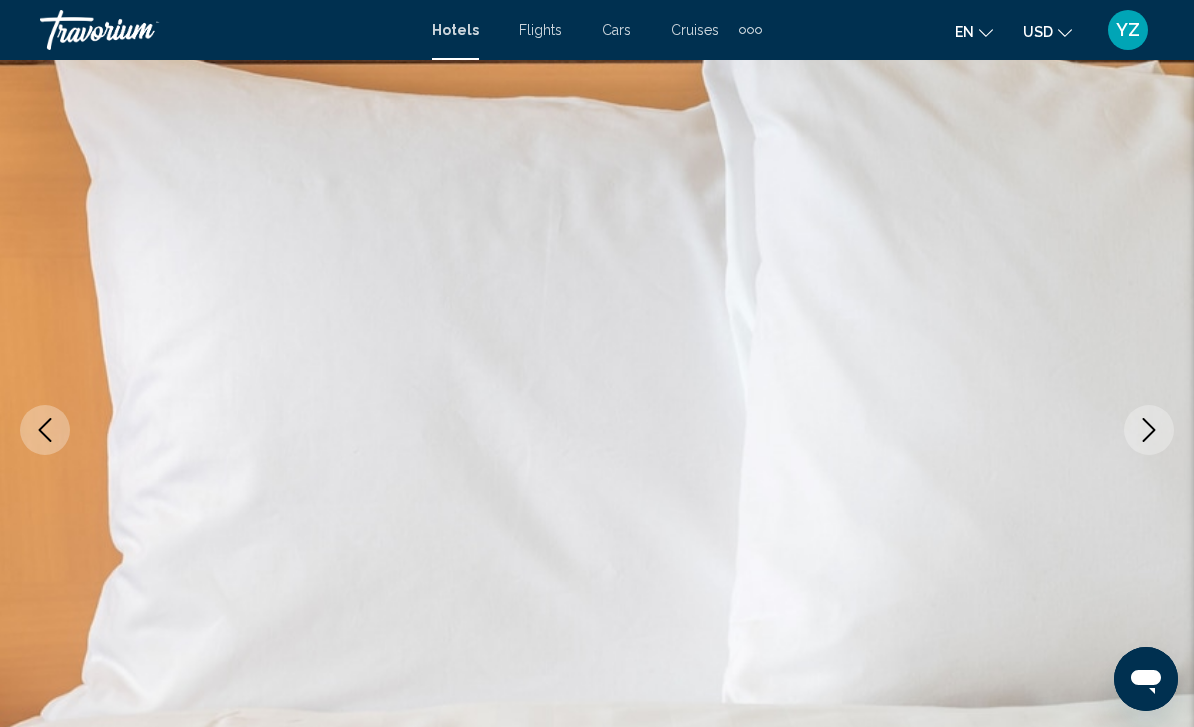 click at bounding box center [1149, 430] 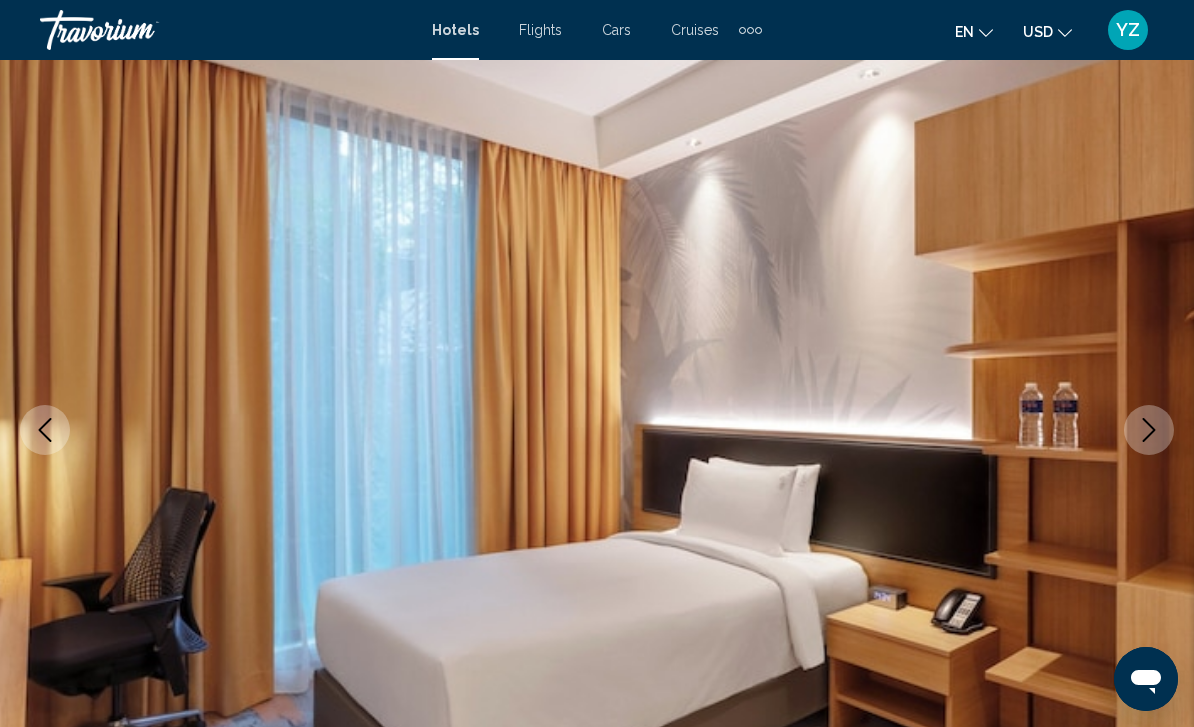 click 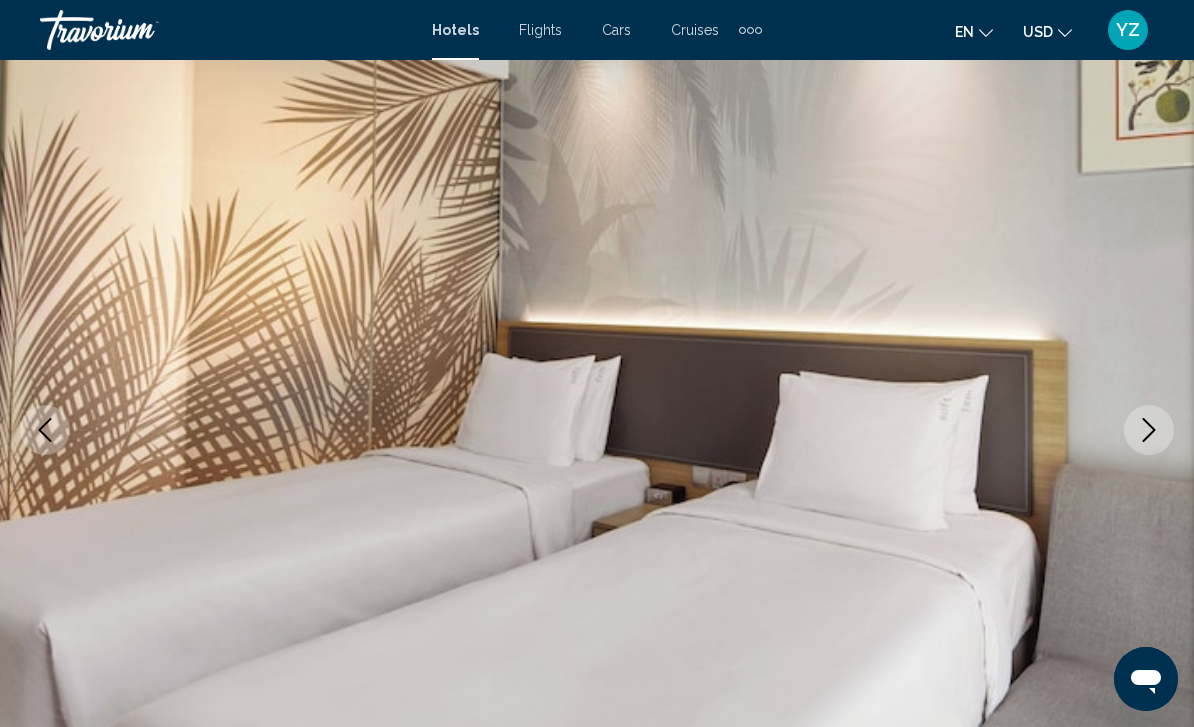 click at bounding box center (1149, 430) 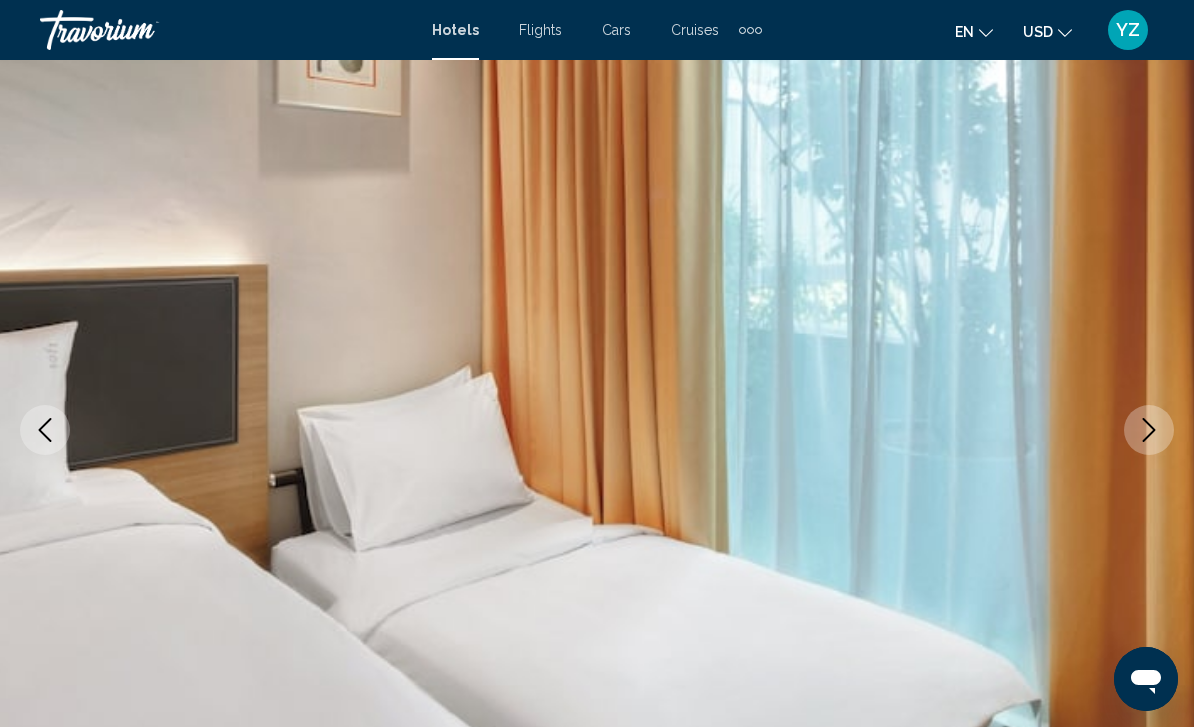 click 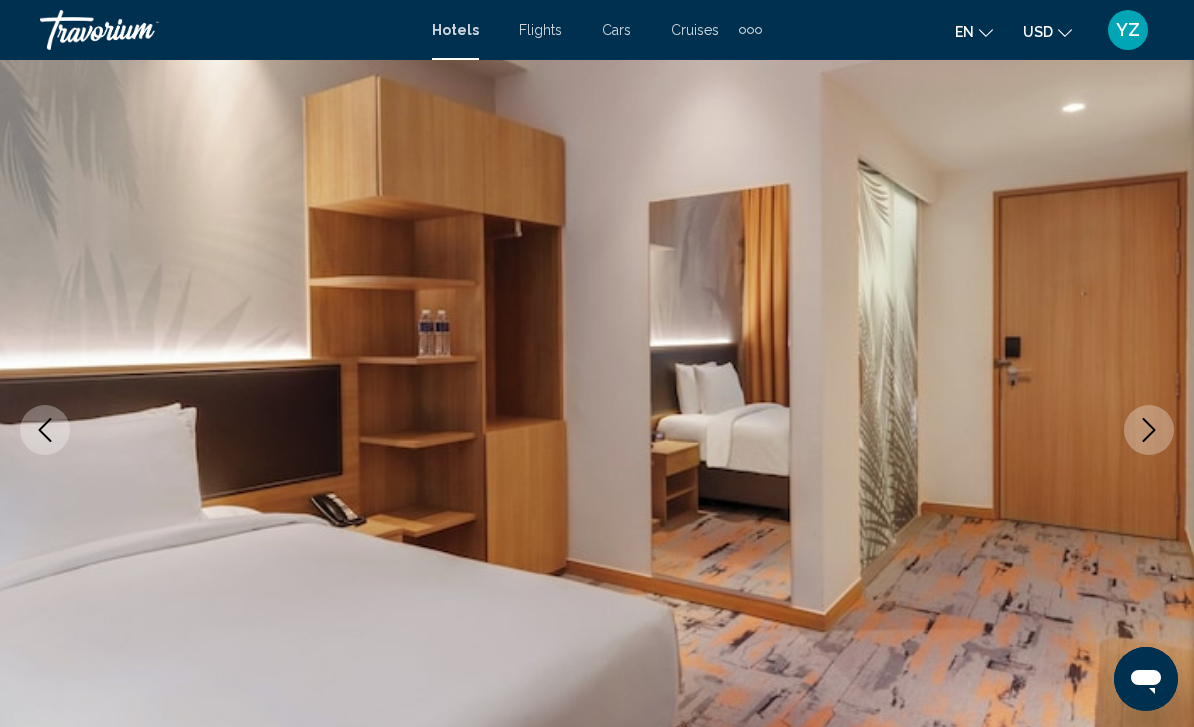 click at bounding box center [1149, 430] 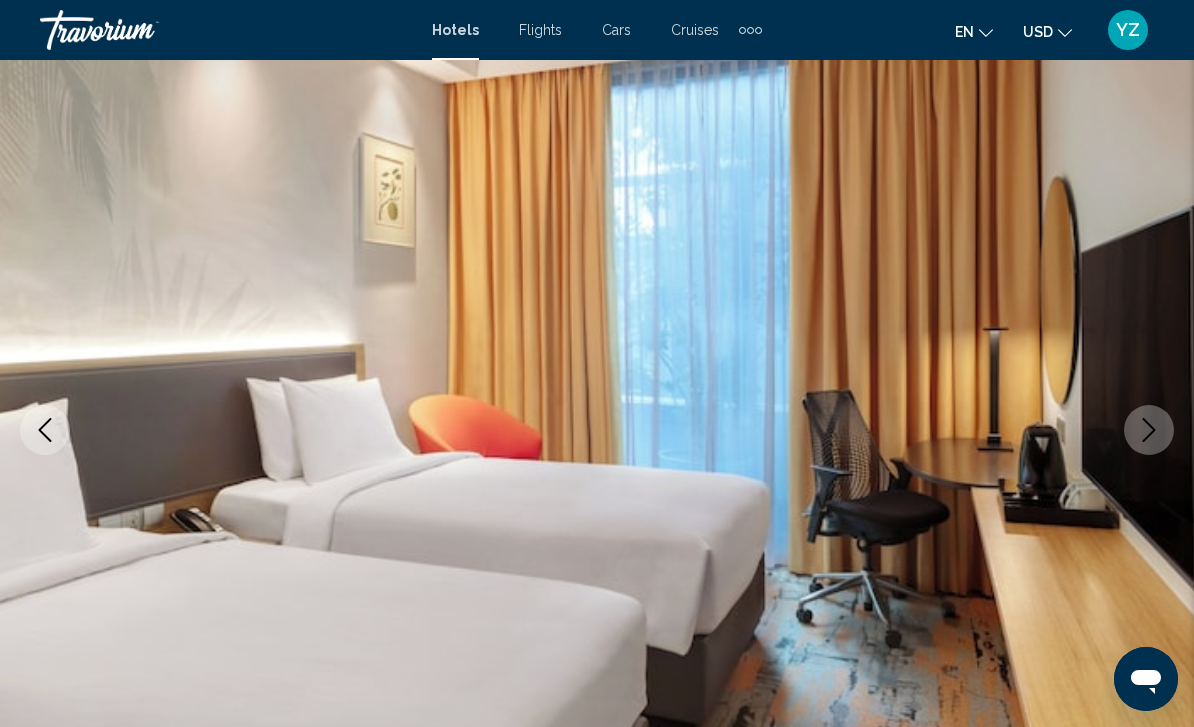 click at bounding box center [1149, 430] 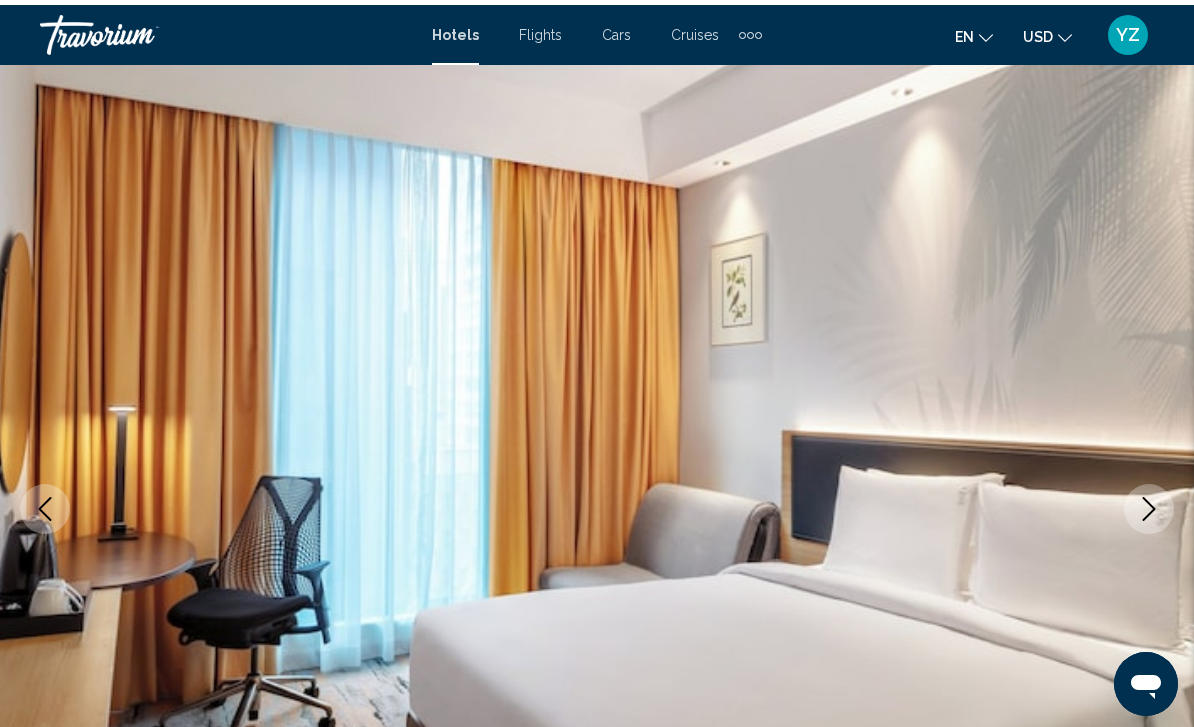 scroll, scrollTop: 0, scrollLeft: 0, axis: both 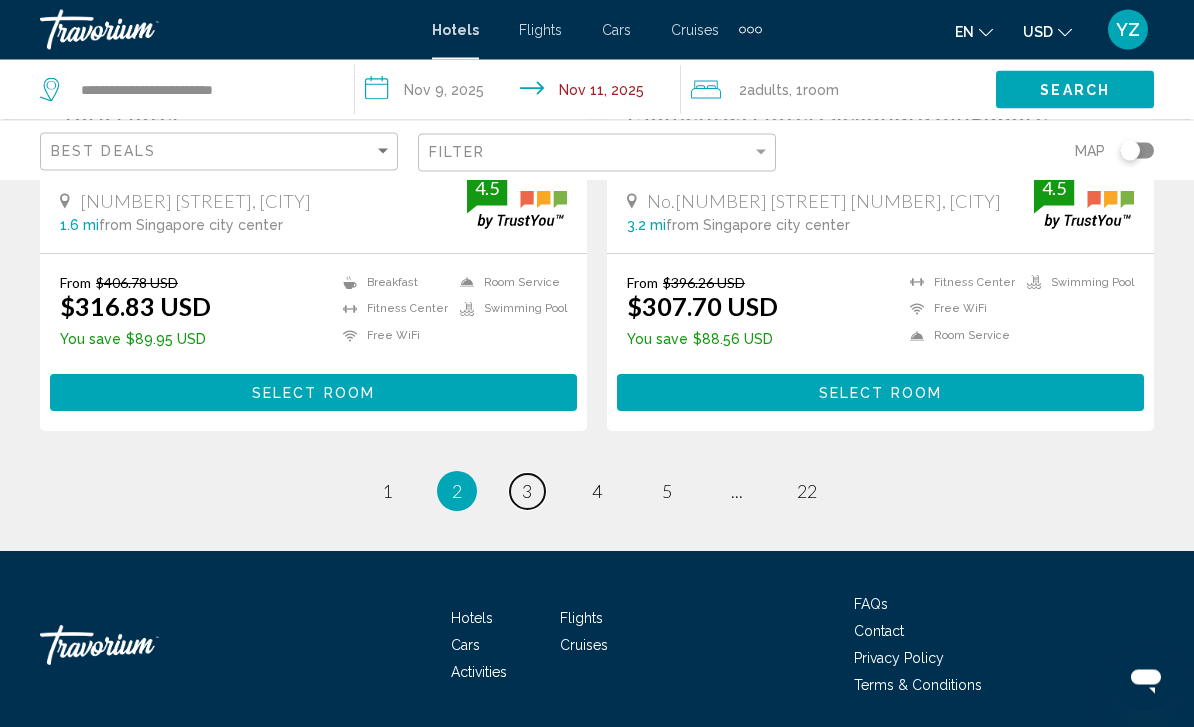 click on "3" at bounding box center [527, 492] 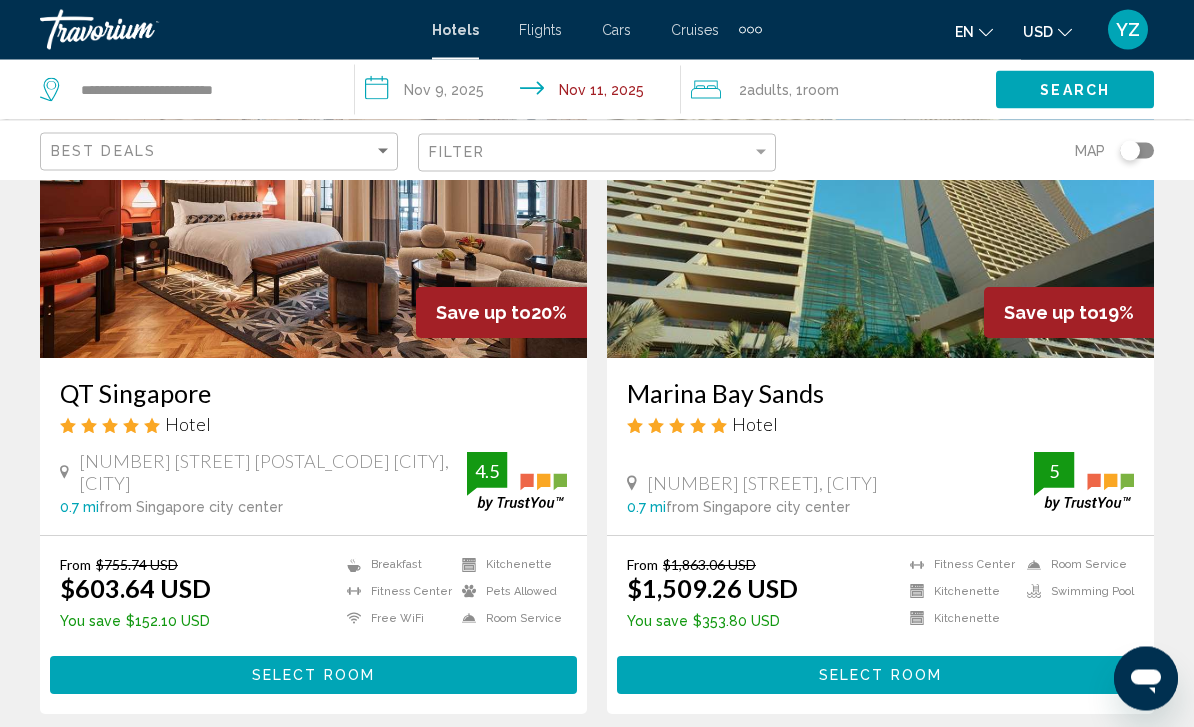scroll, scrollTop: 4100, scrollLeft: 0, axis: vertical 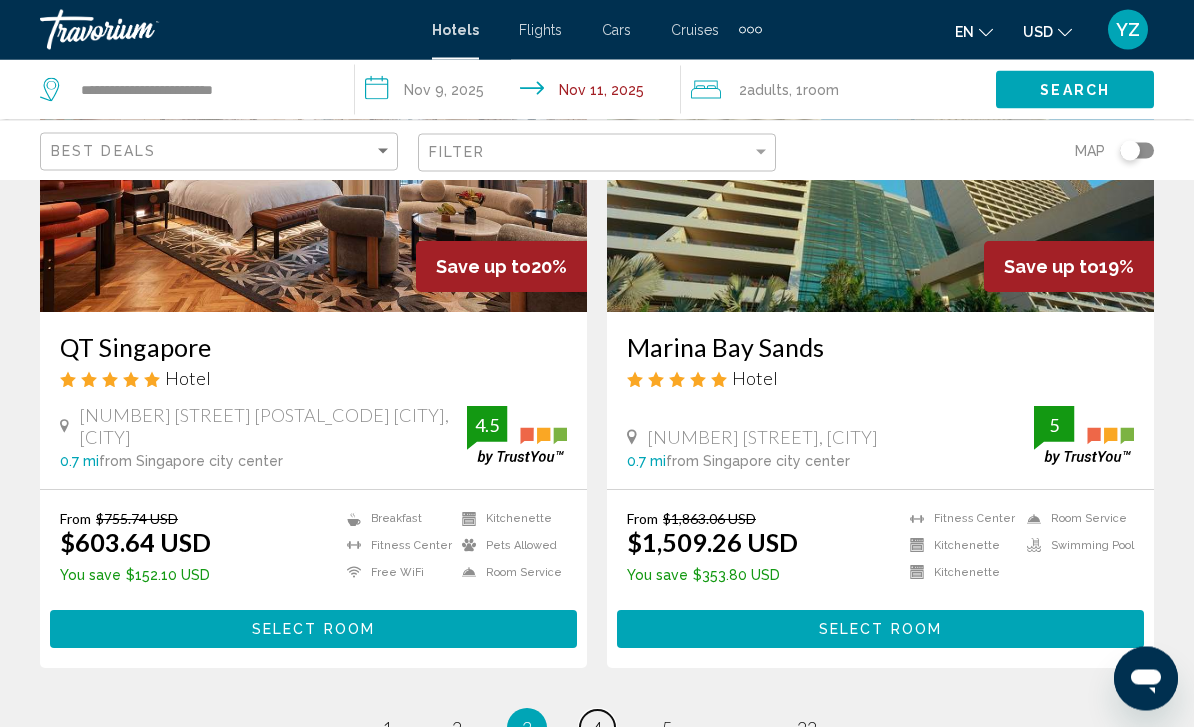 click on "page  4" at bounding box center (597, 728) 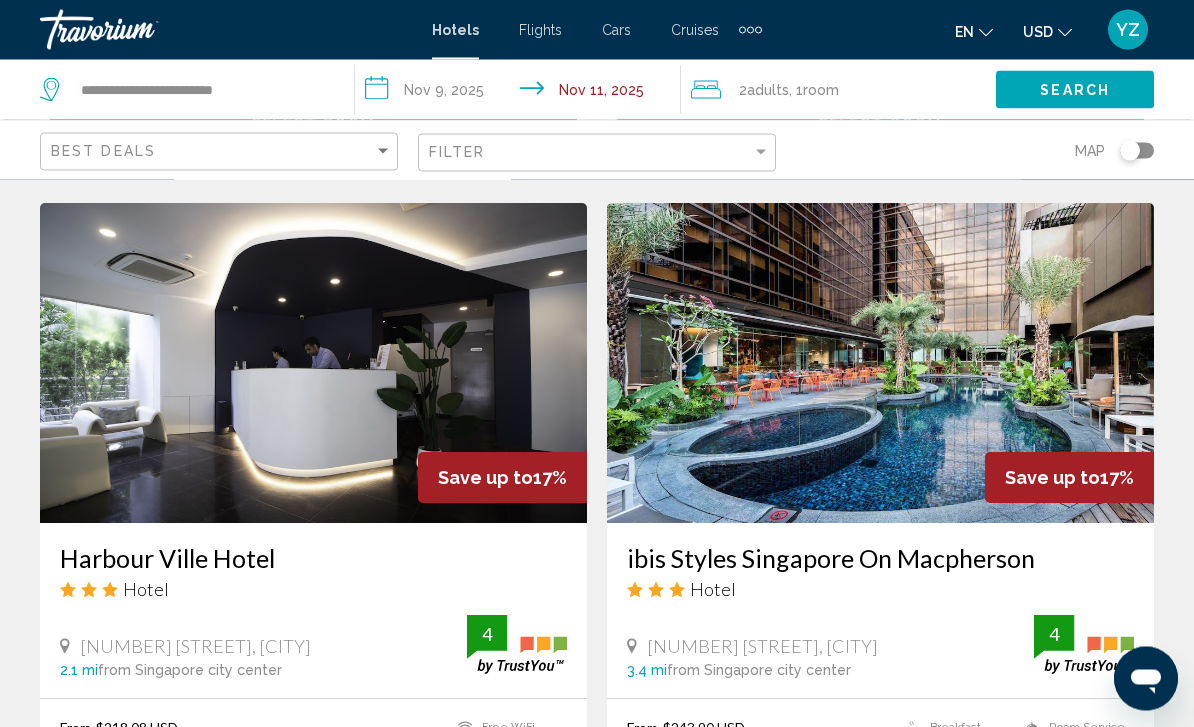 scroll, scrollTop: 1475, scrollLeft: 0, axis: vertical 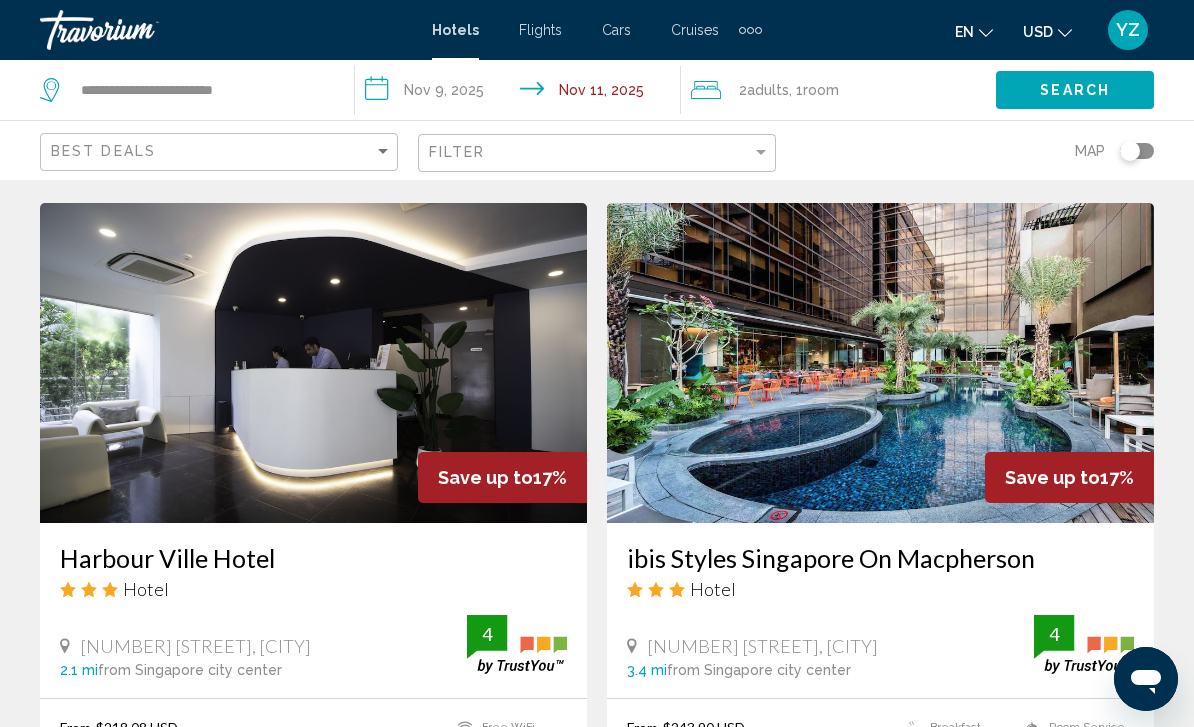 click at bounding box center (880, 363) 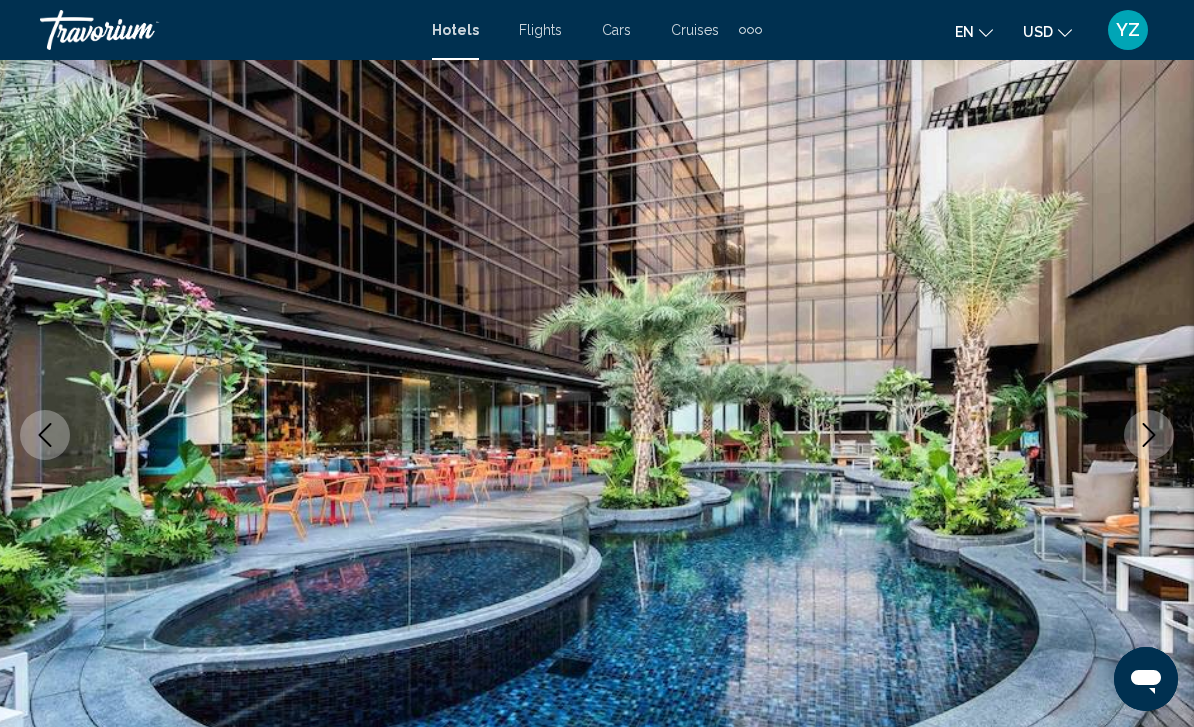 scroll, scrollTop: 101, scrollLeft: 0, axis: vertical 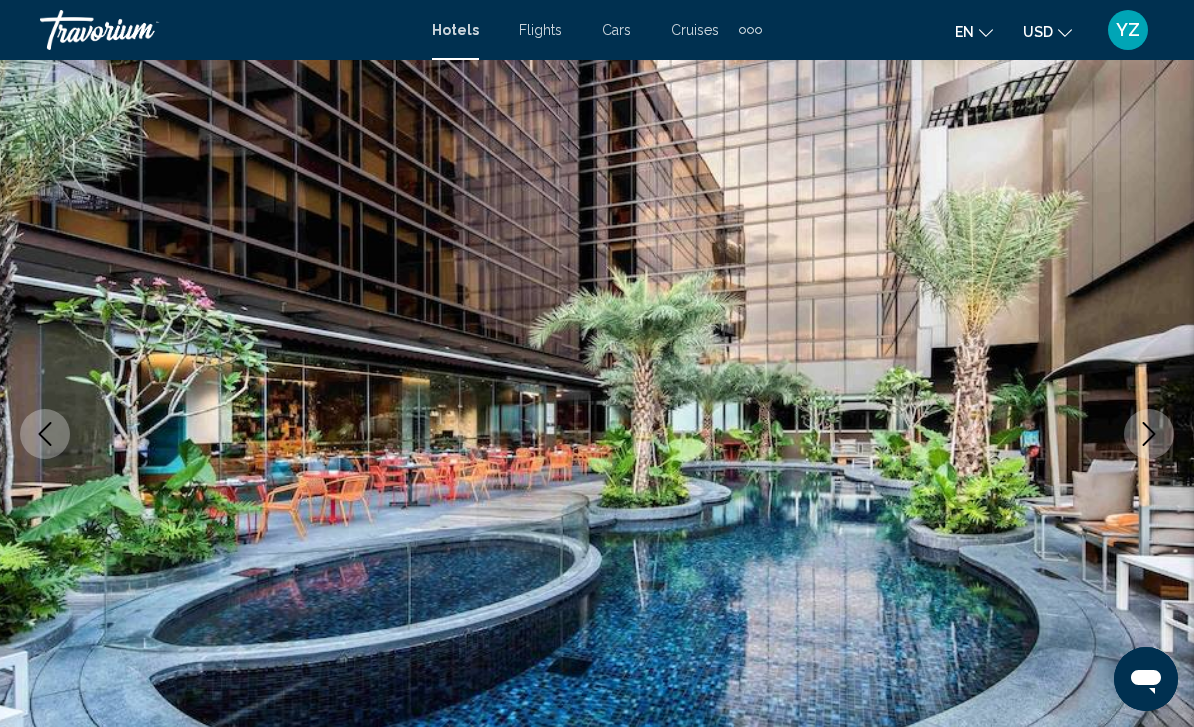 click at bounding box center [597, 434] 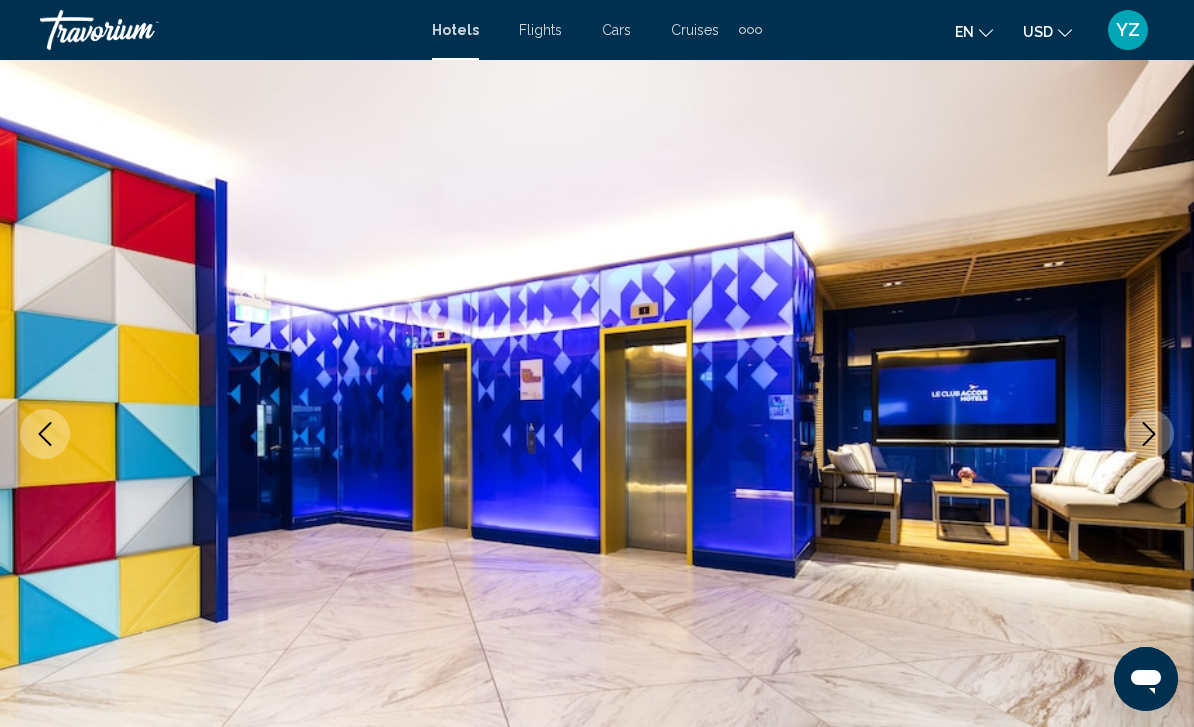 click at bounding box center [1149, 434] 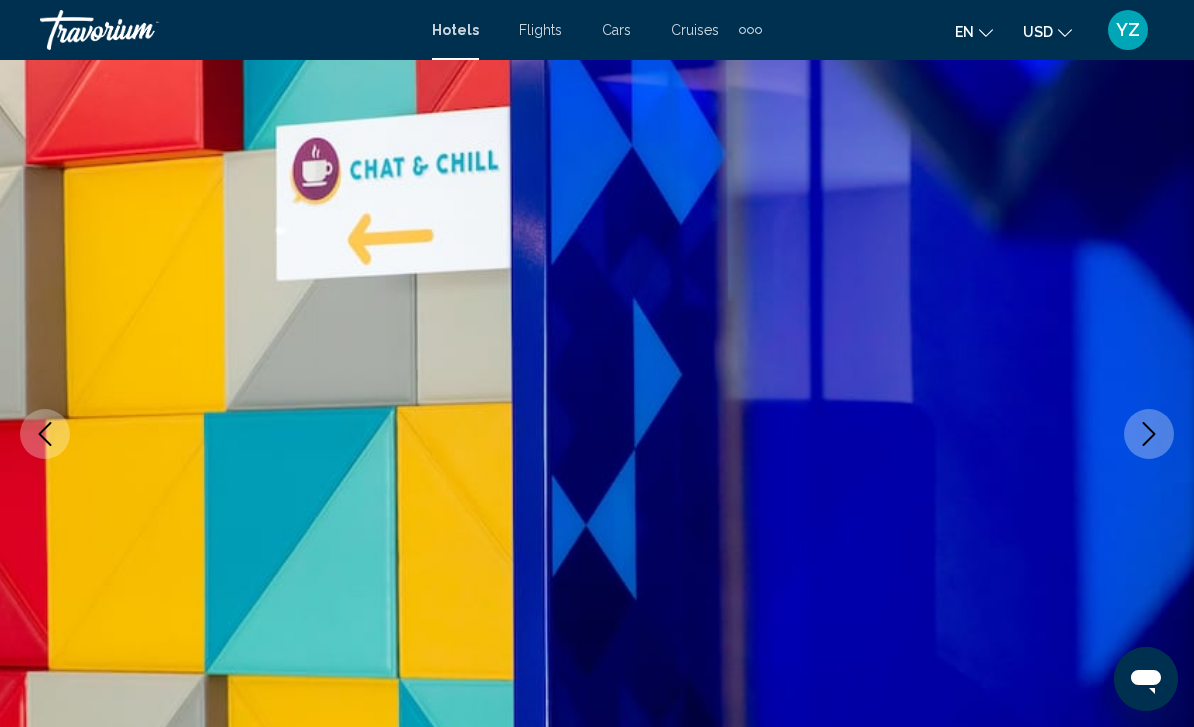 click at bounding box center (597, 434) 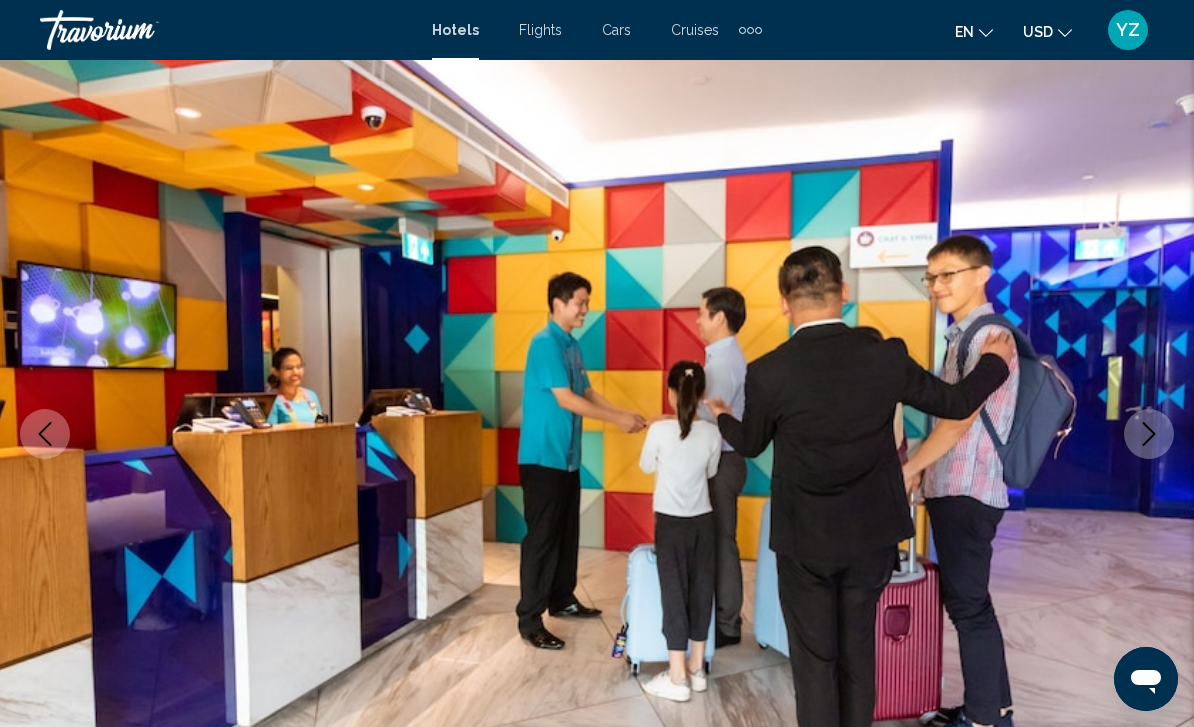click at bounding box center [1149, 434] 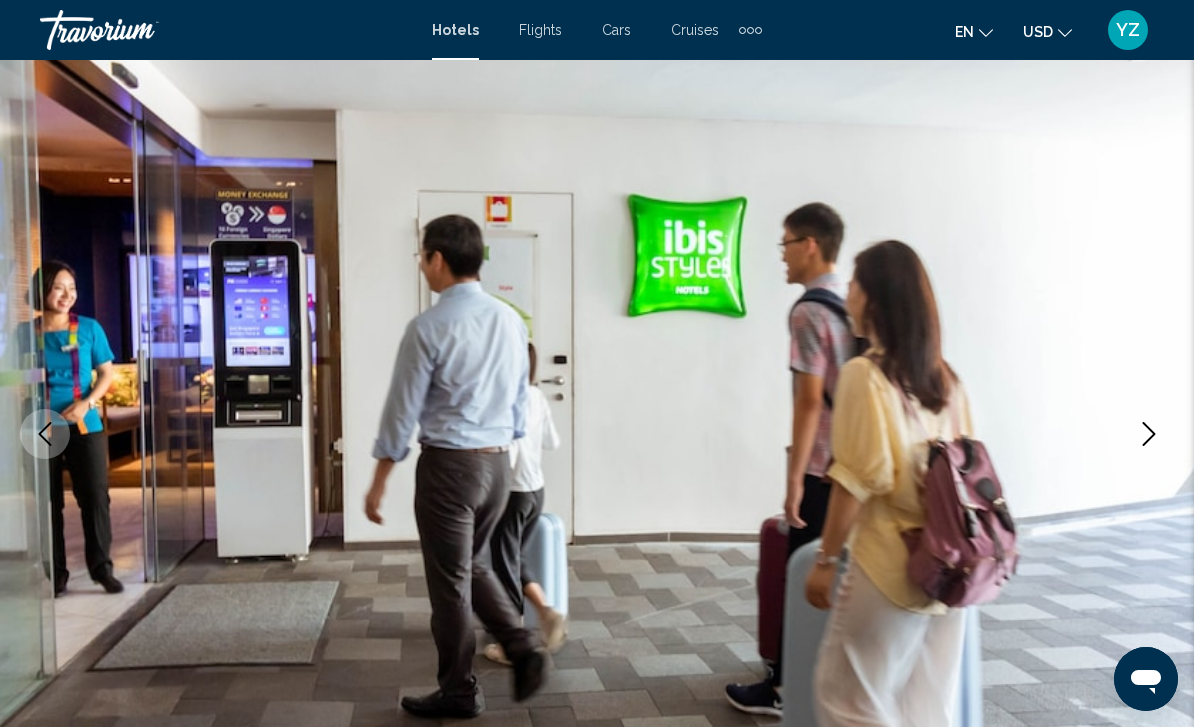 click at bounding box center [597, 434] 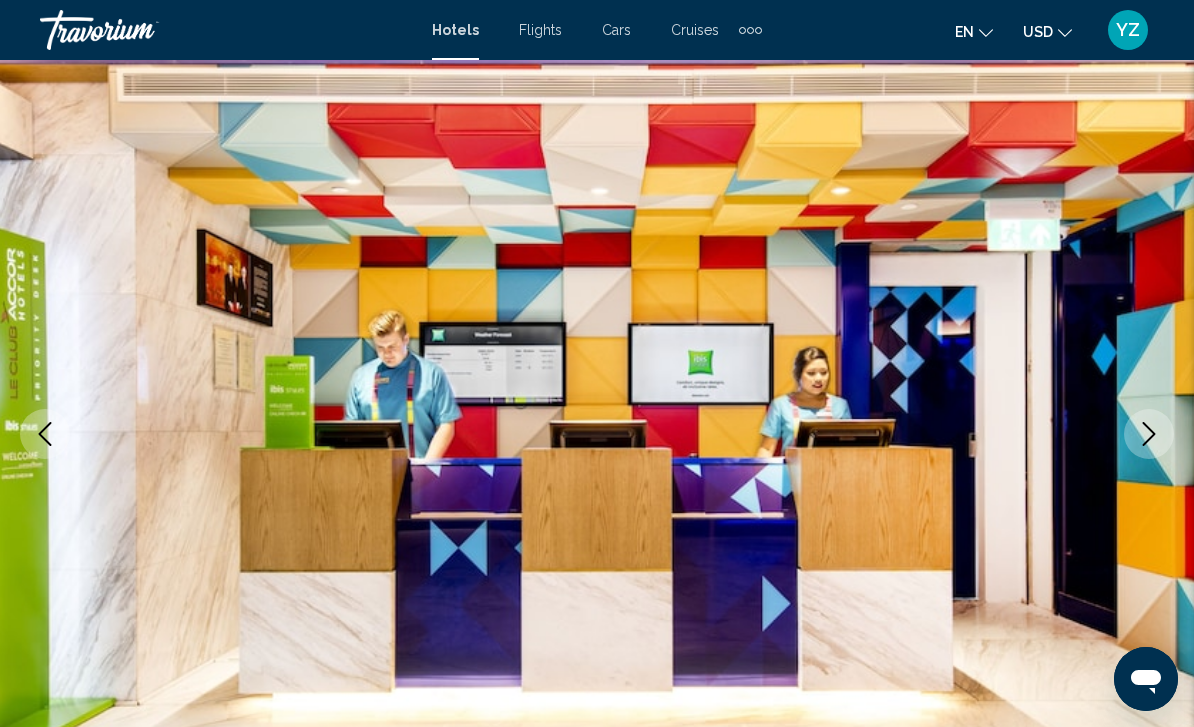 click 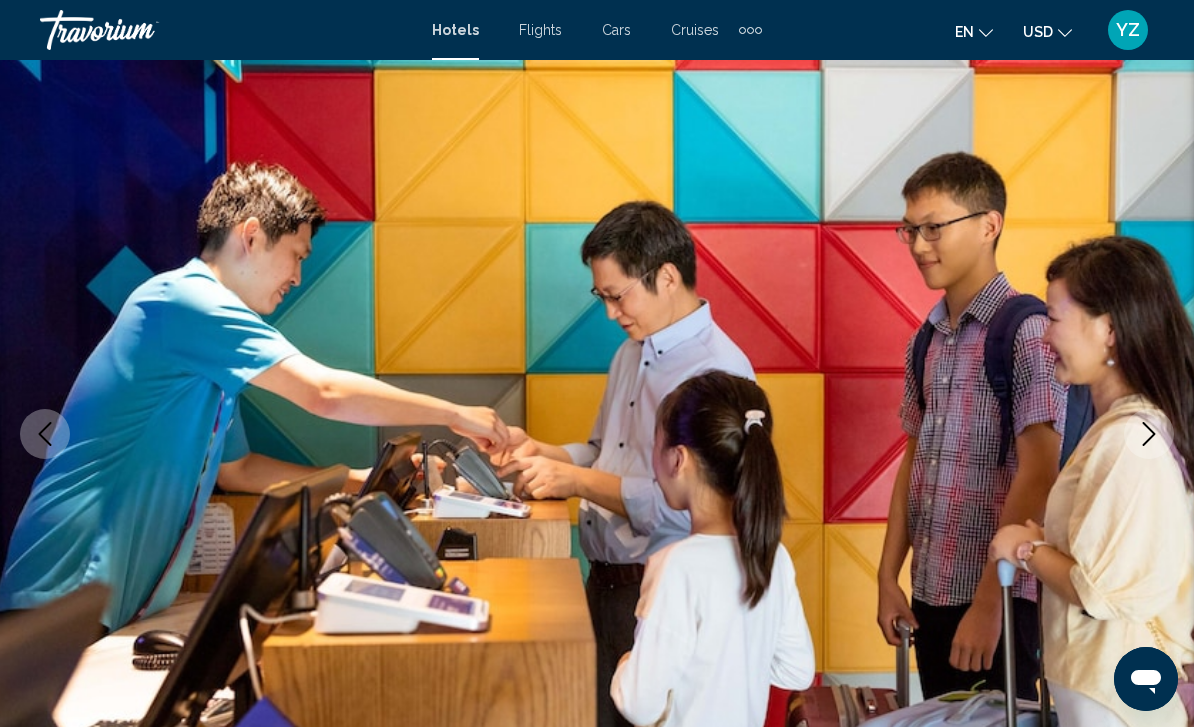 click 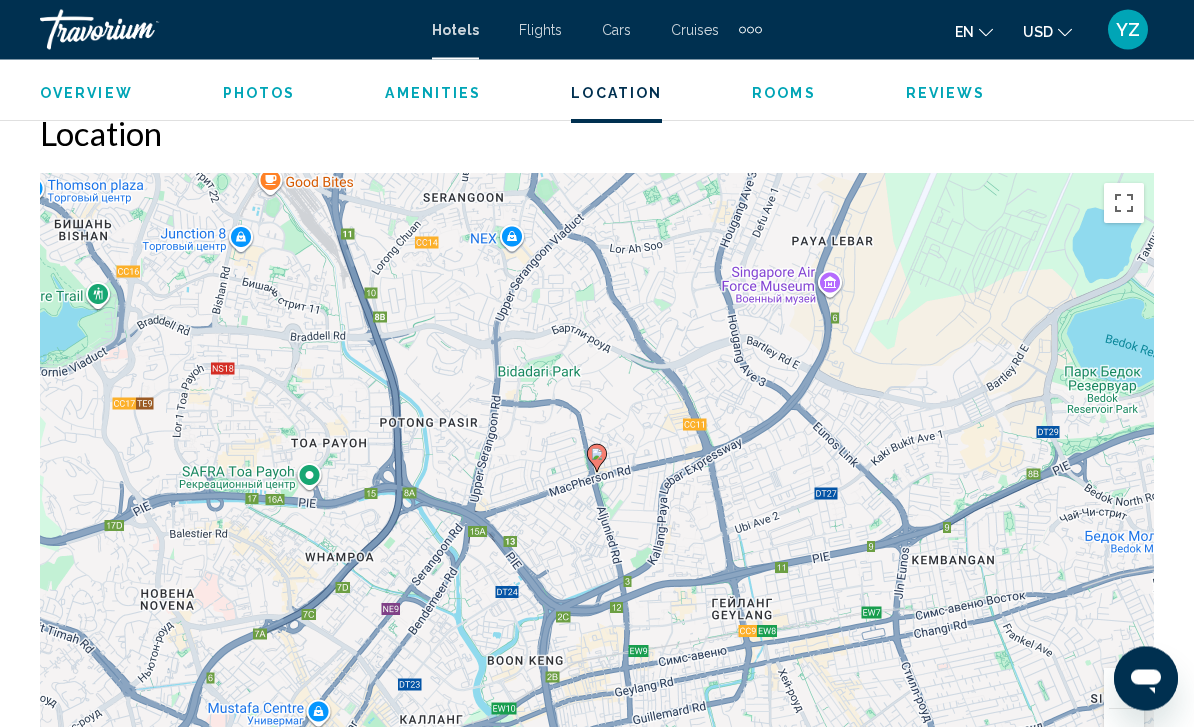 scroll, scrollTop: 2259, scrollLeft: 0, axis: vertical 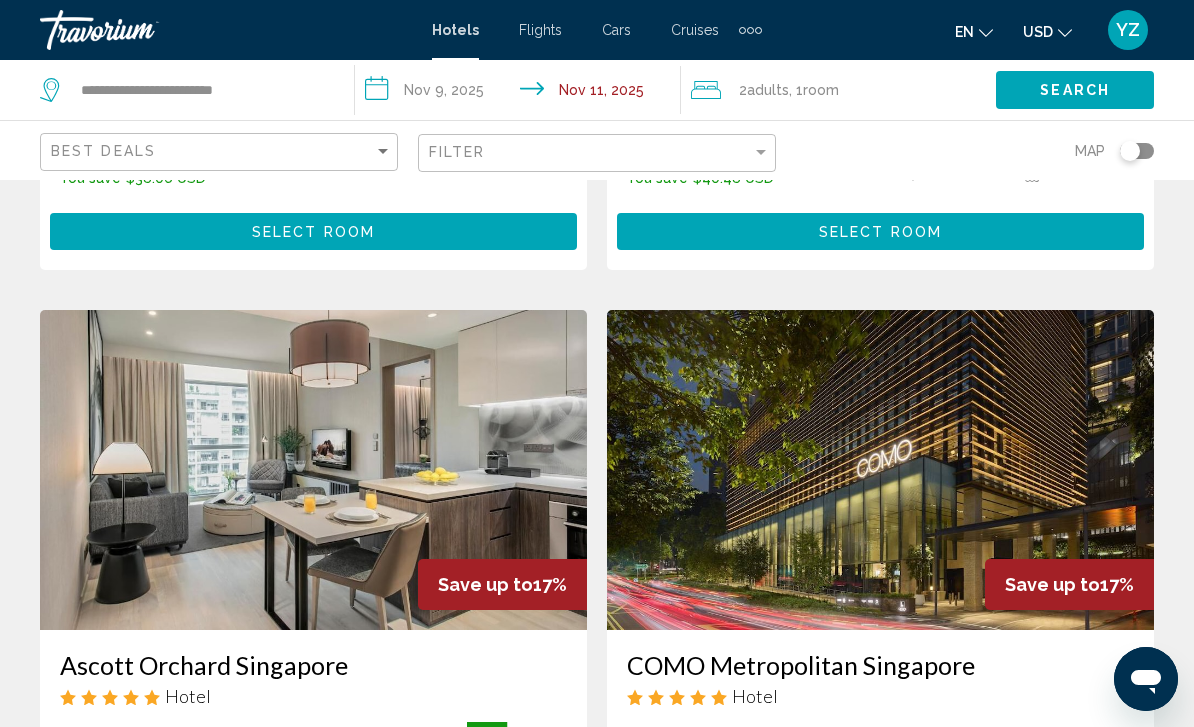 click at bounding box center [313, 470] 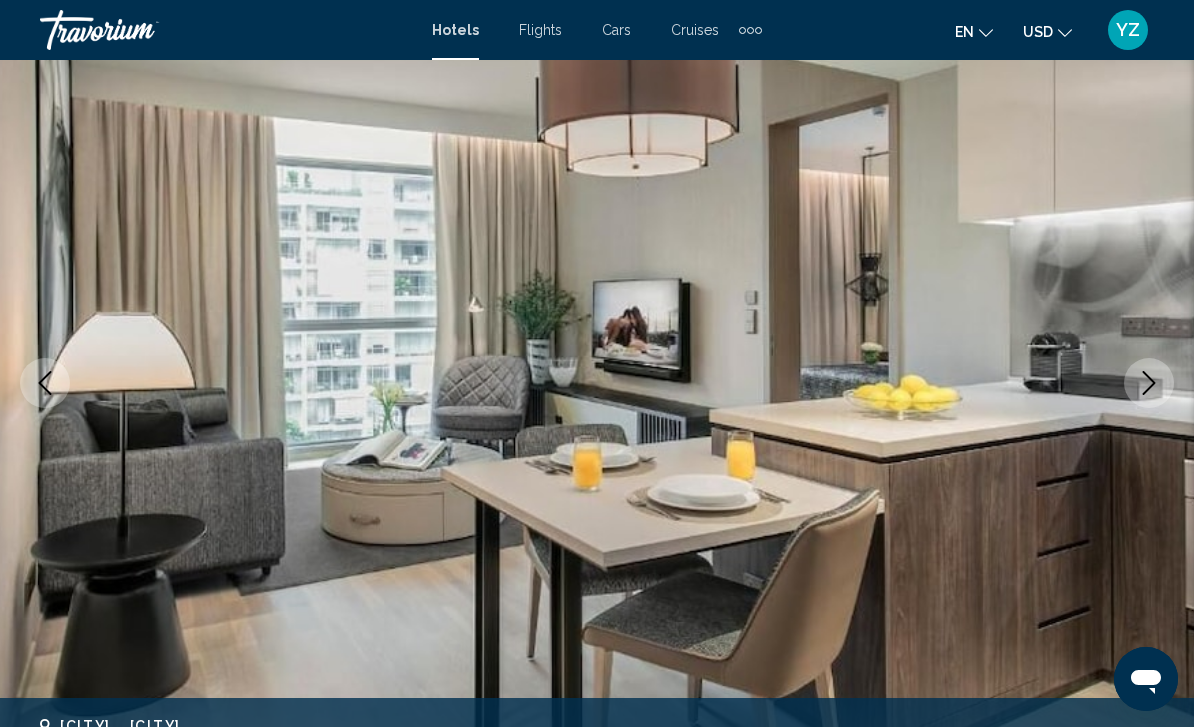 scroll, scrollTop: 153, scrollLeft: 0, axis: vertical 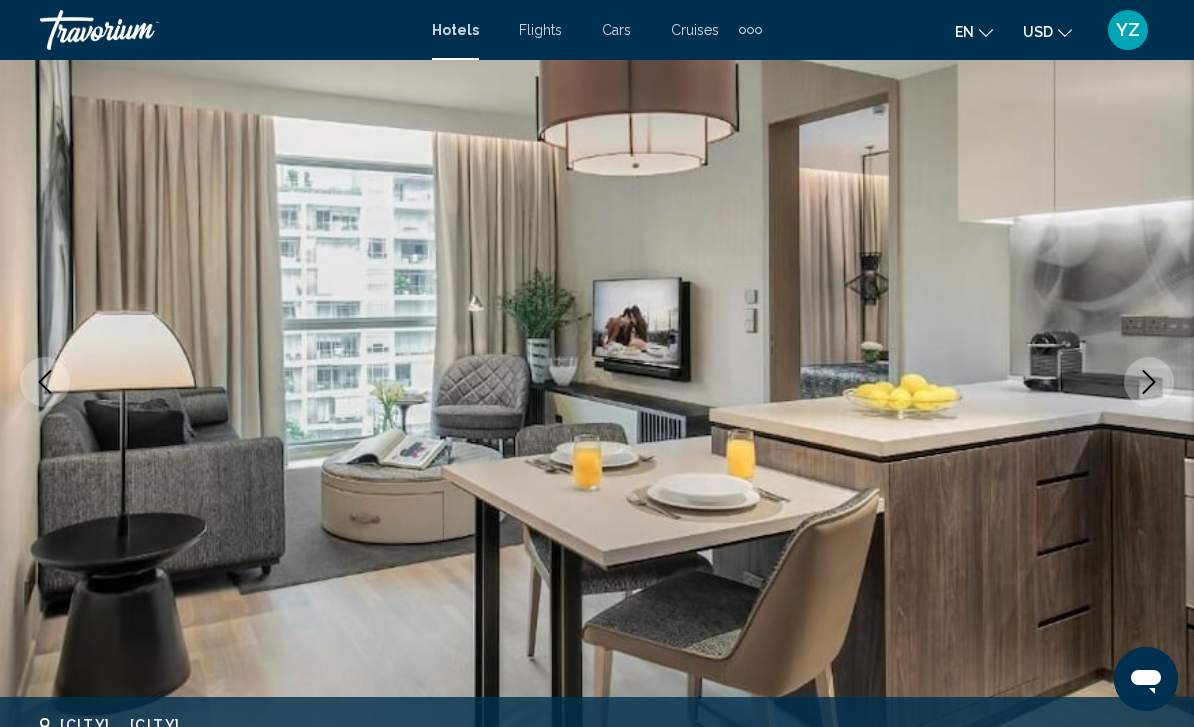 click at bounding box center [597, 382] 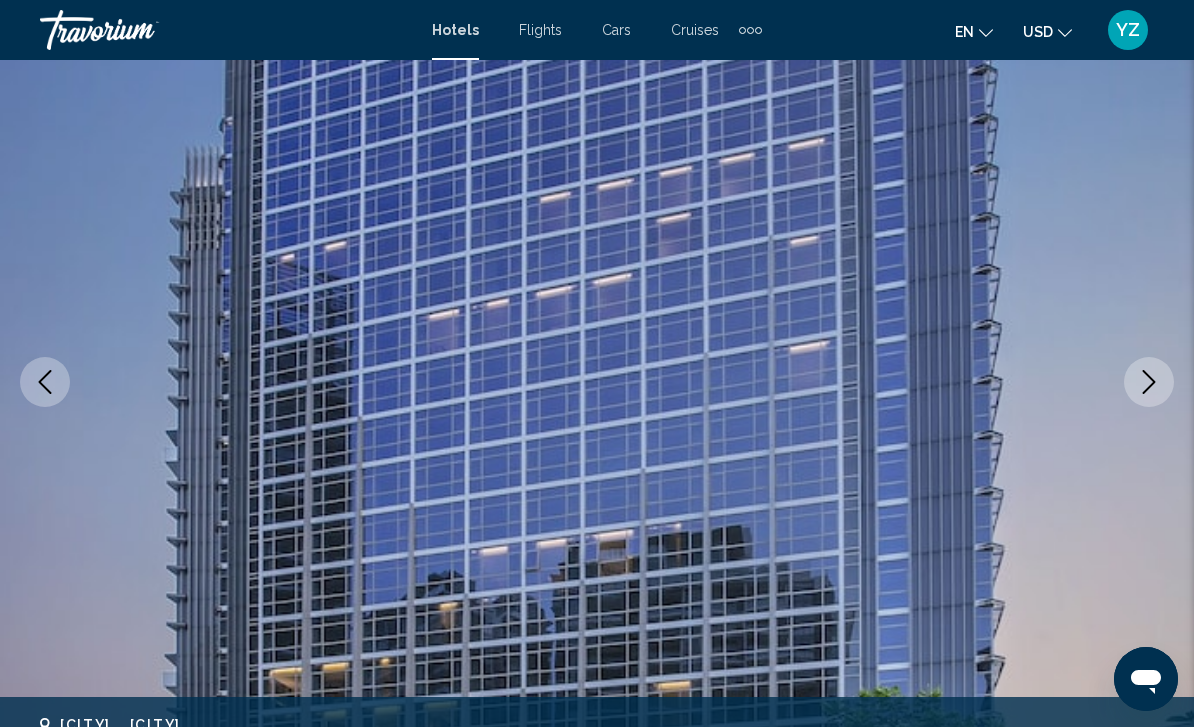 click at bounding box center [1149, 382] 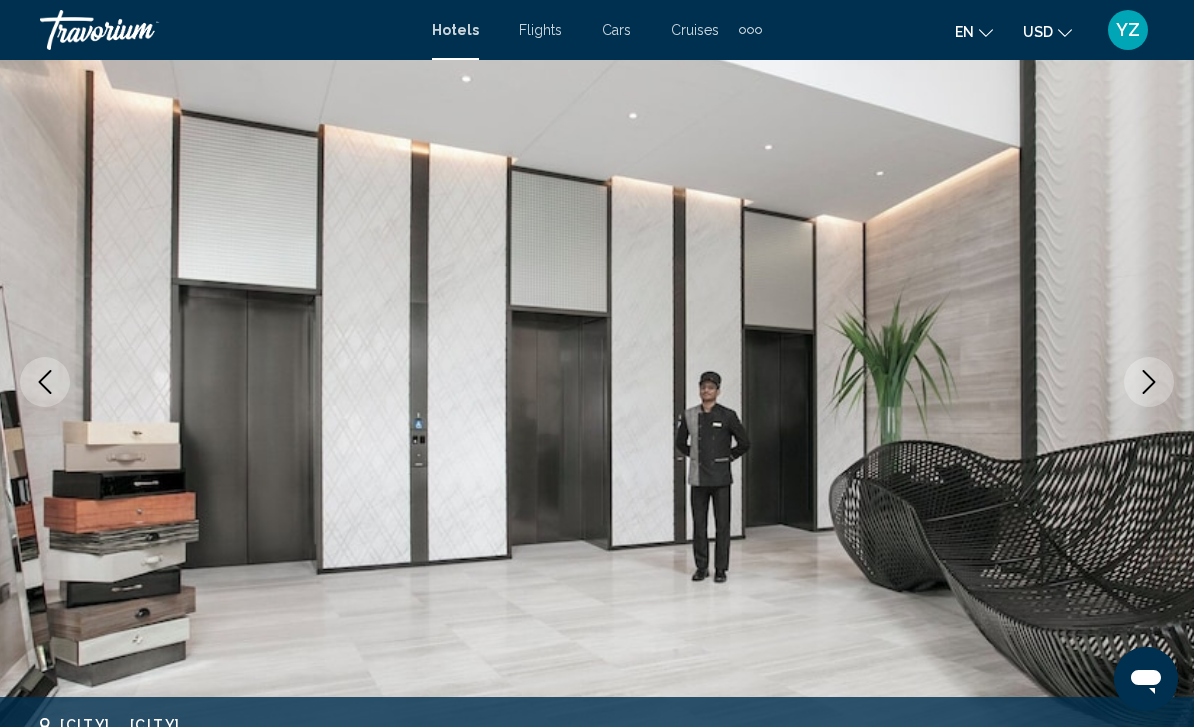 click at bounding box center [597, 382] 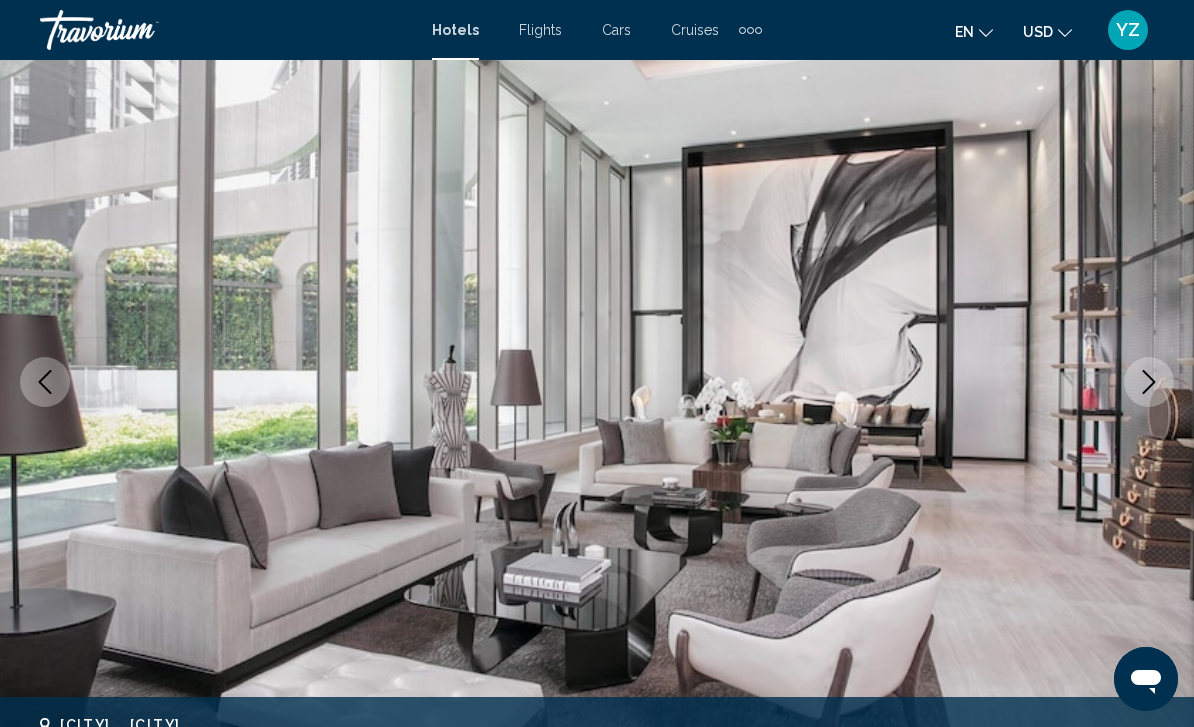 click at bounding box center (597, 382) 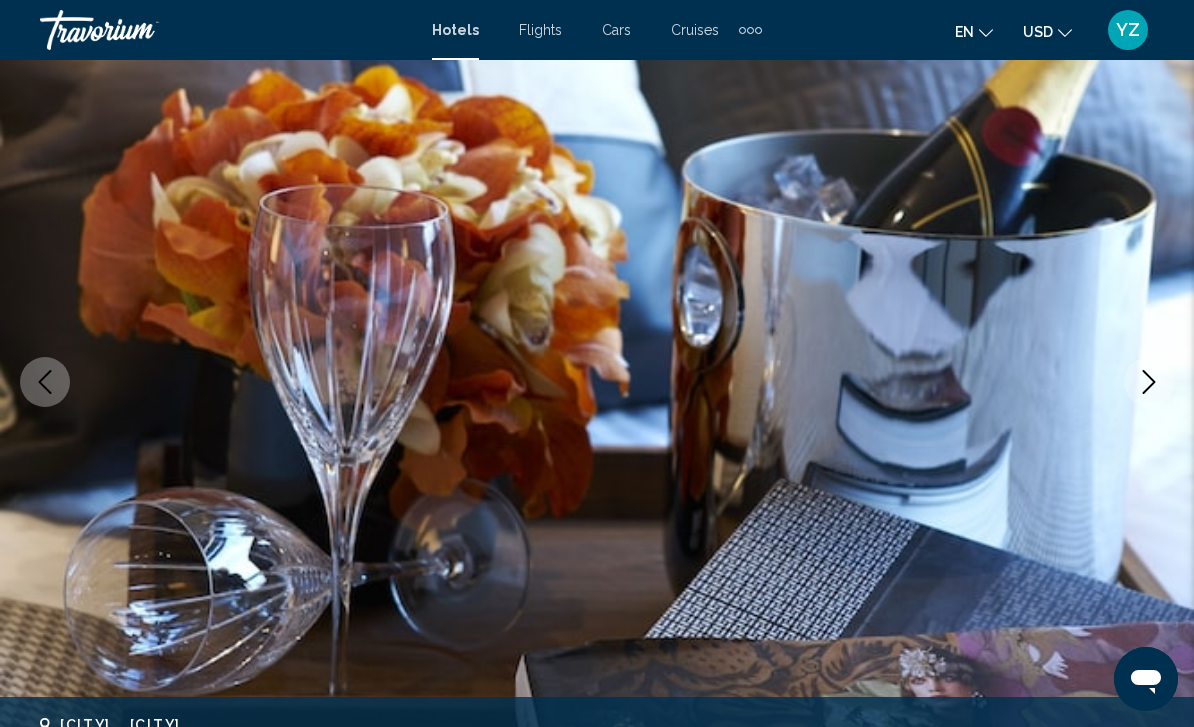 click 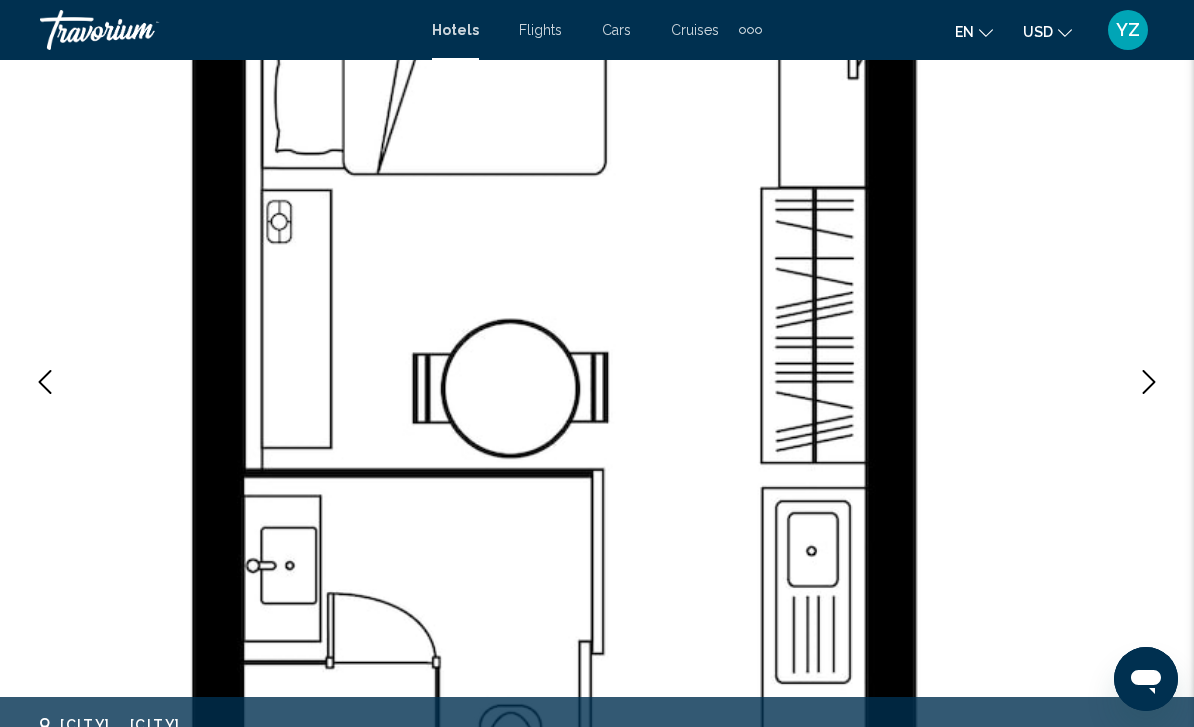 click 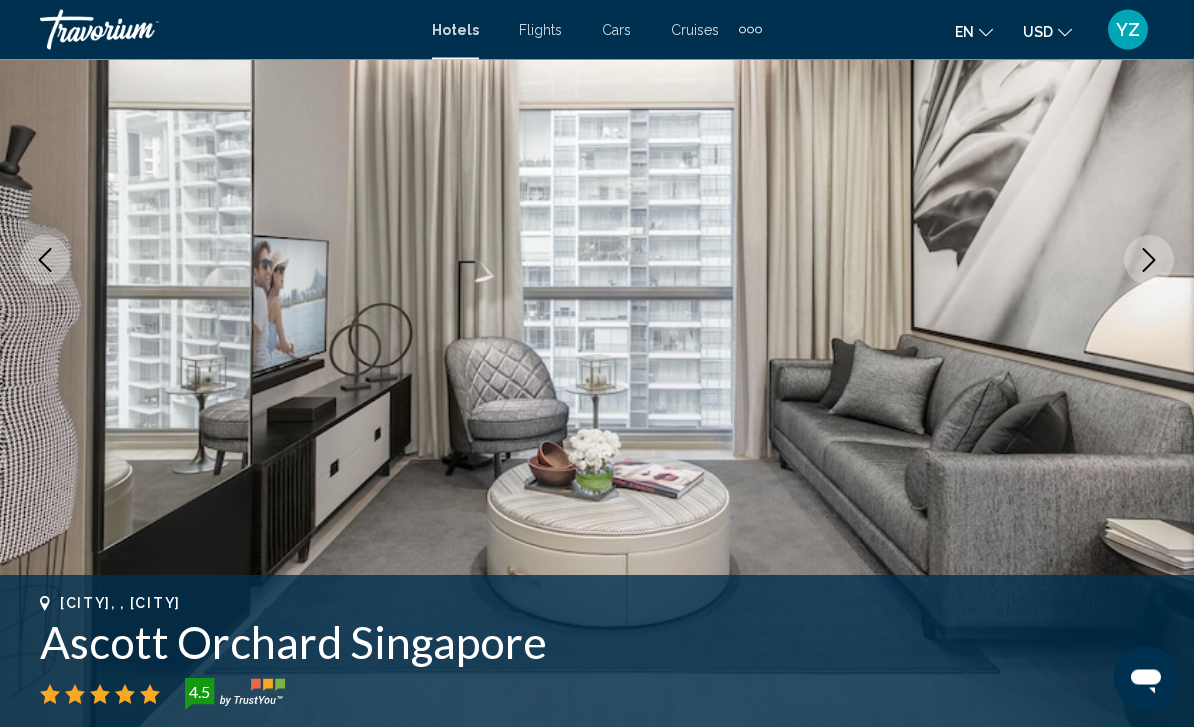 scroll, scrollTop: 275, scrollLeft: 0, axis: vertical 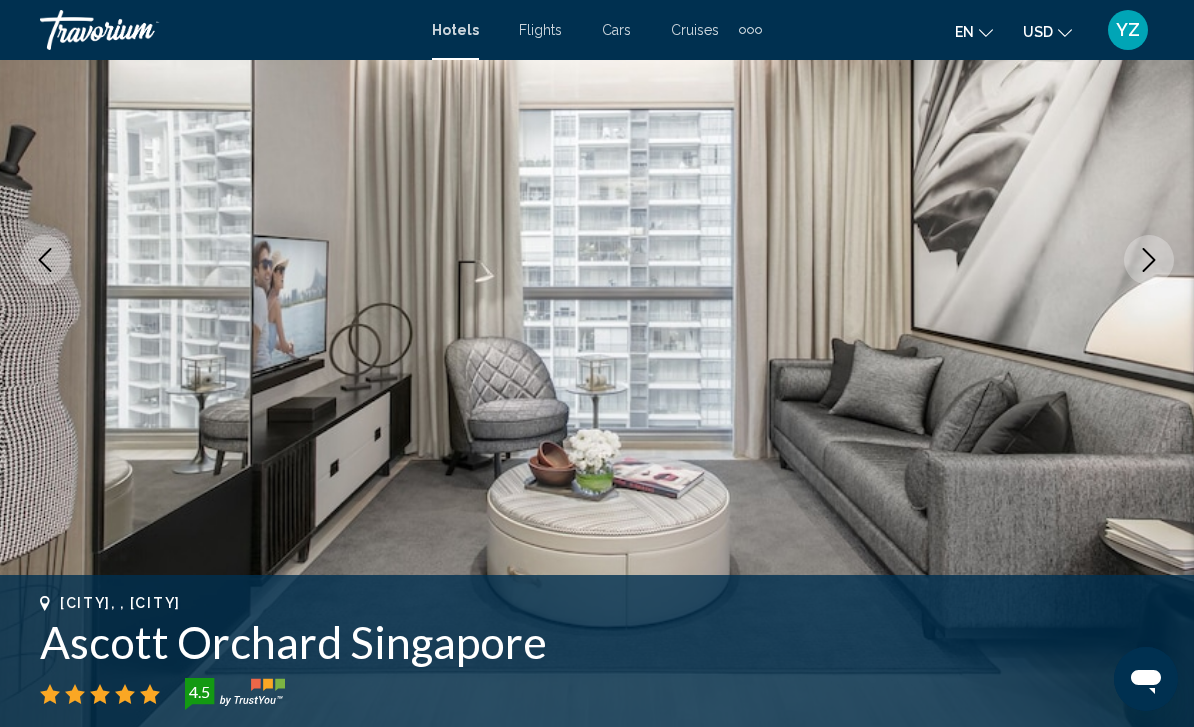 click at bounding box center [1149, 260] 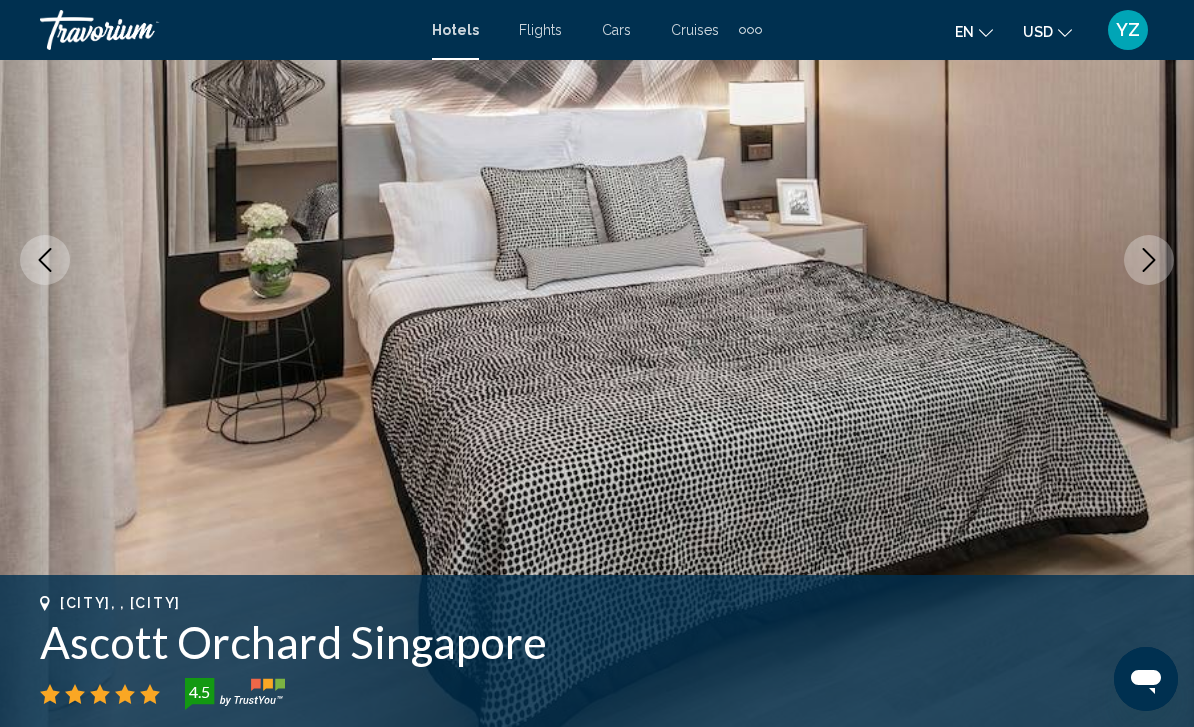 click at bounding box center [1149, 260] 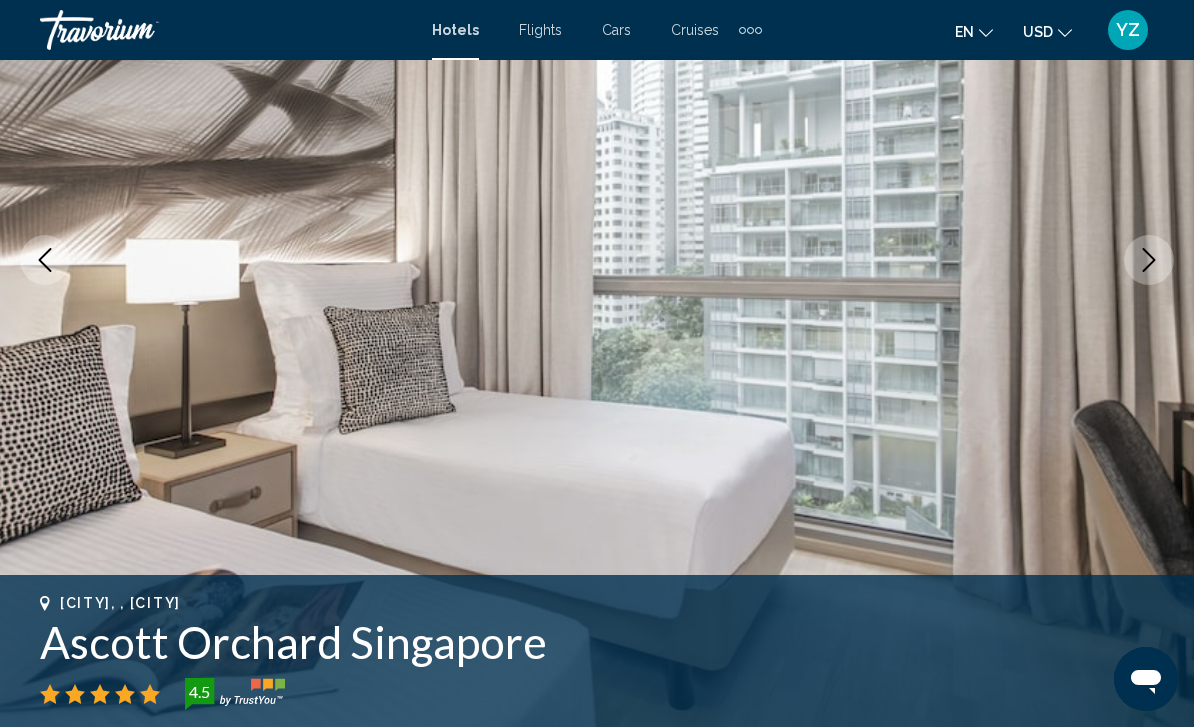 click at bounding box center (1149, 260) 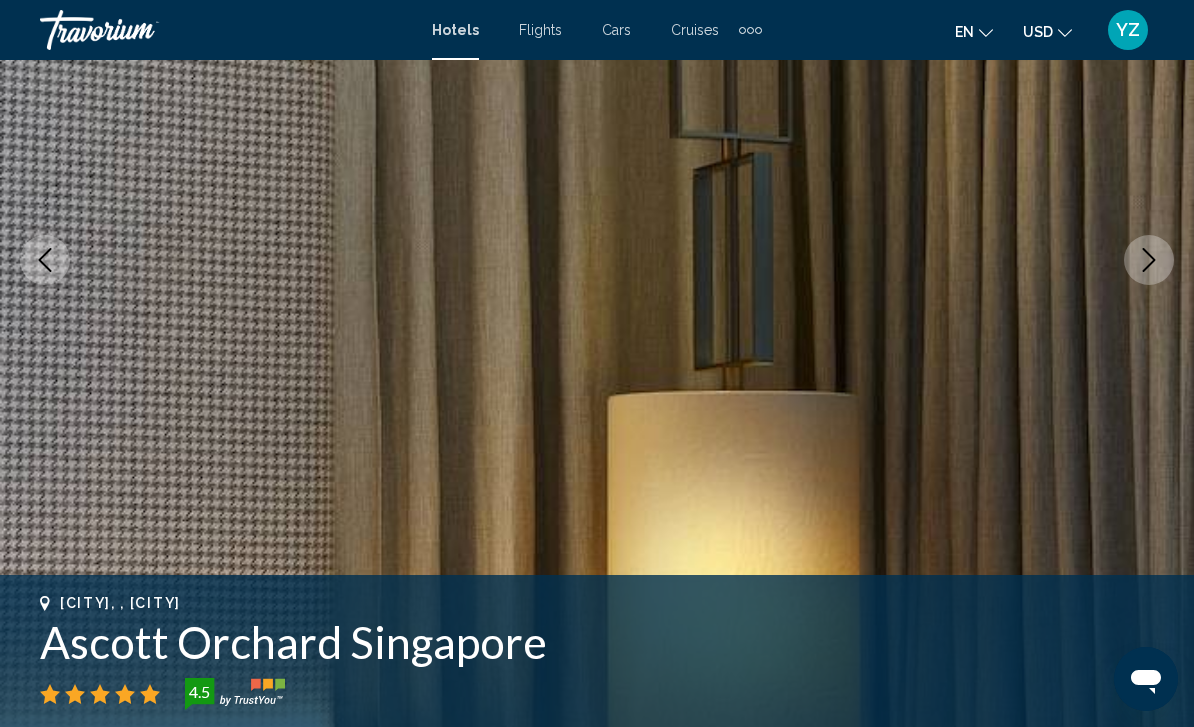 click 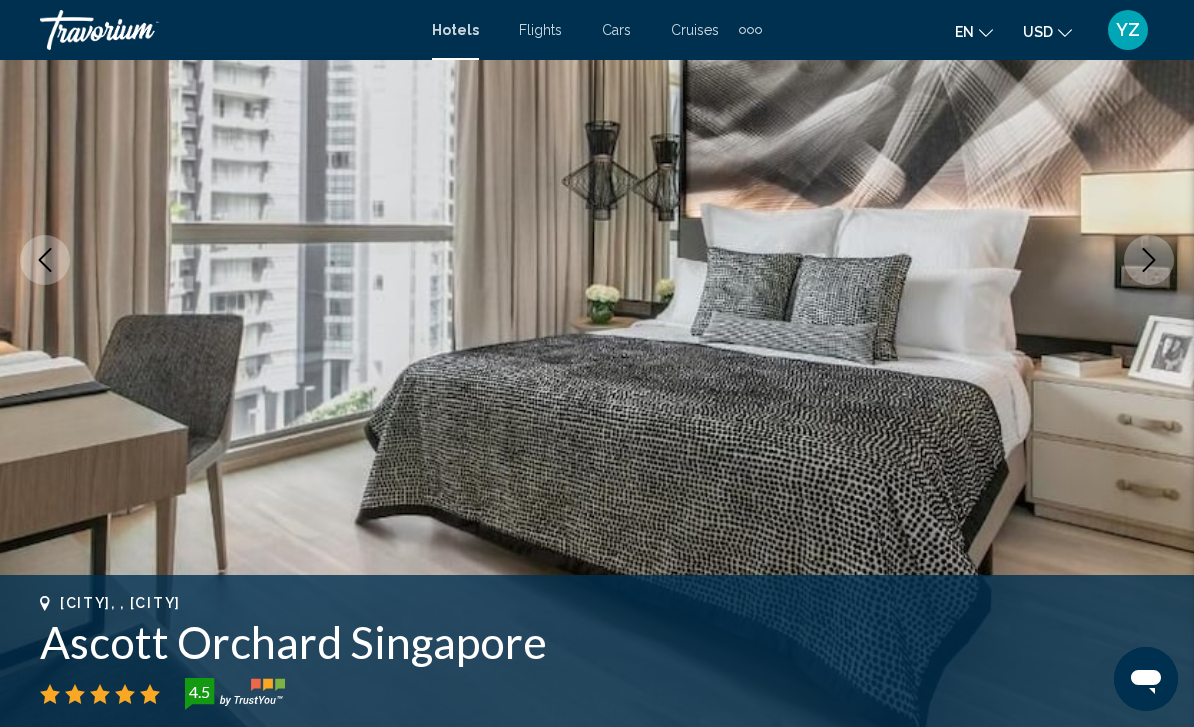 click at bounding box center (1149, 260) 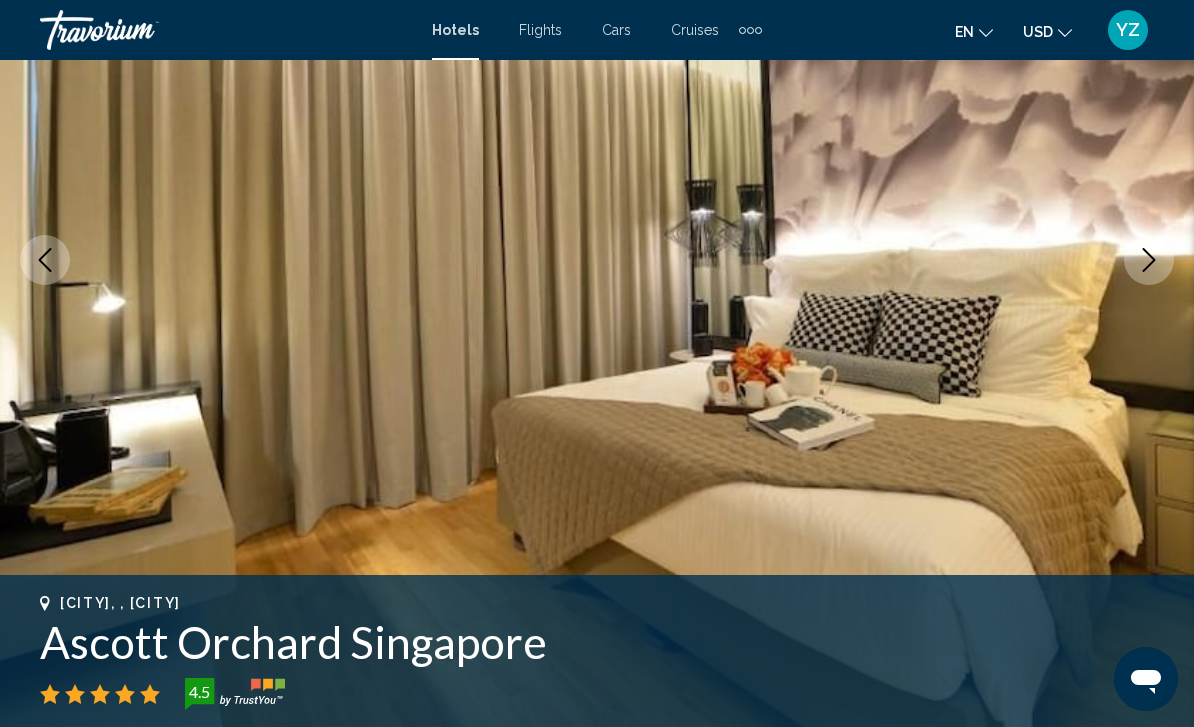 click at bounding box center [1149, 260] 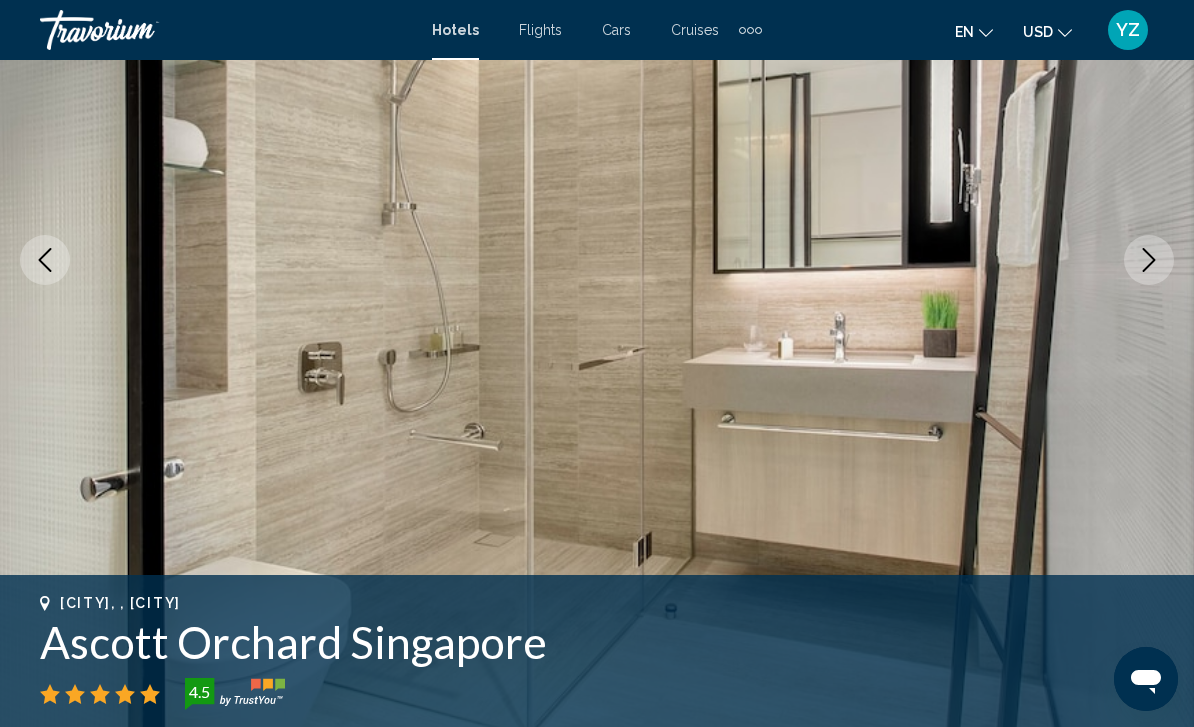 click at bounding box center [1149, 260] 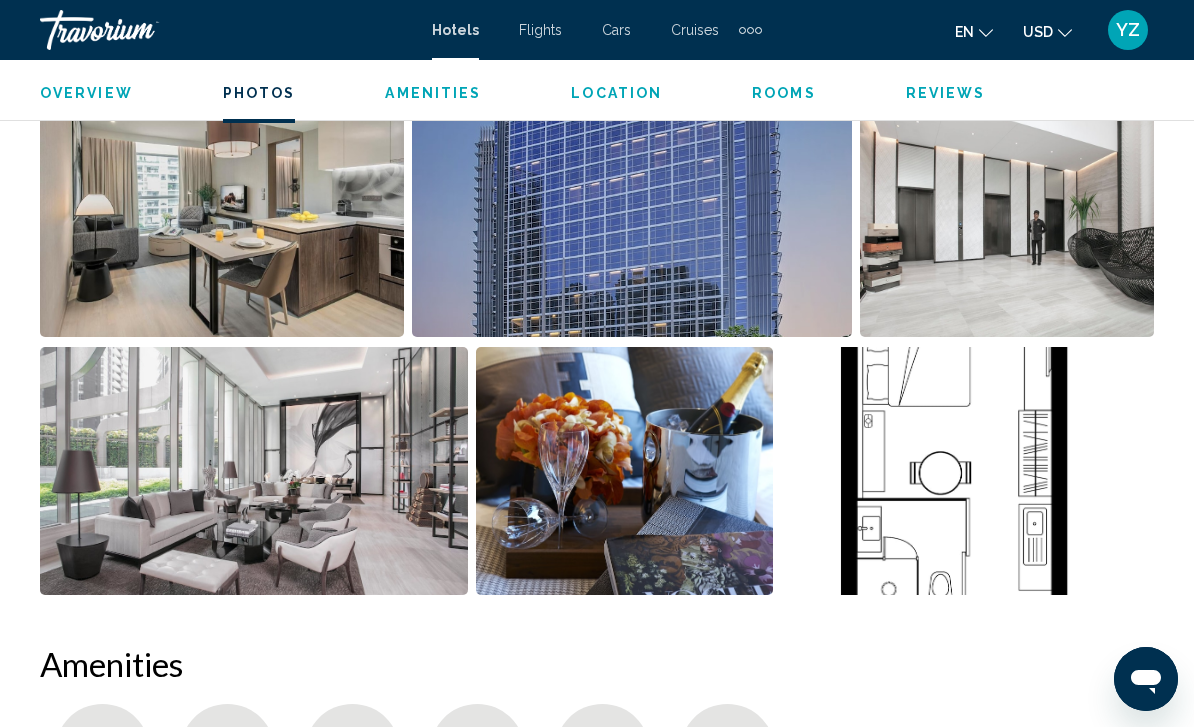 scroll, scrollTop: 1406, scrollLeft: 0, axis: vertical 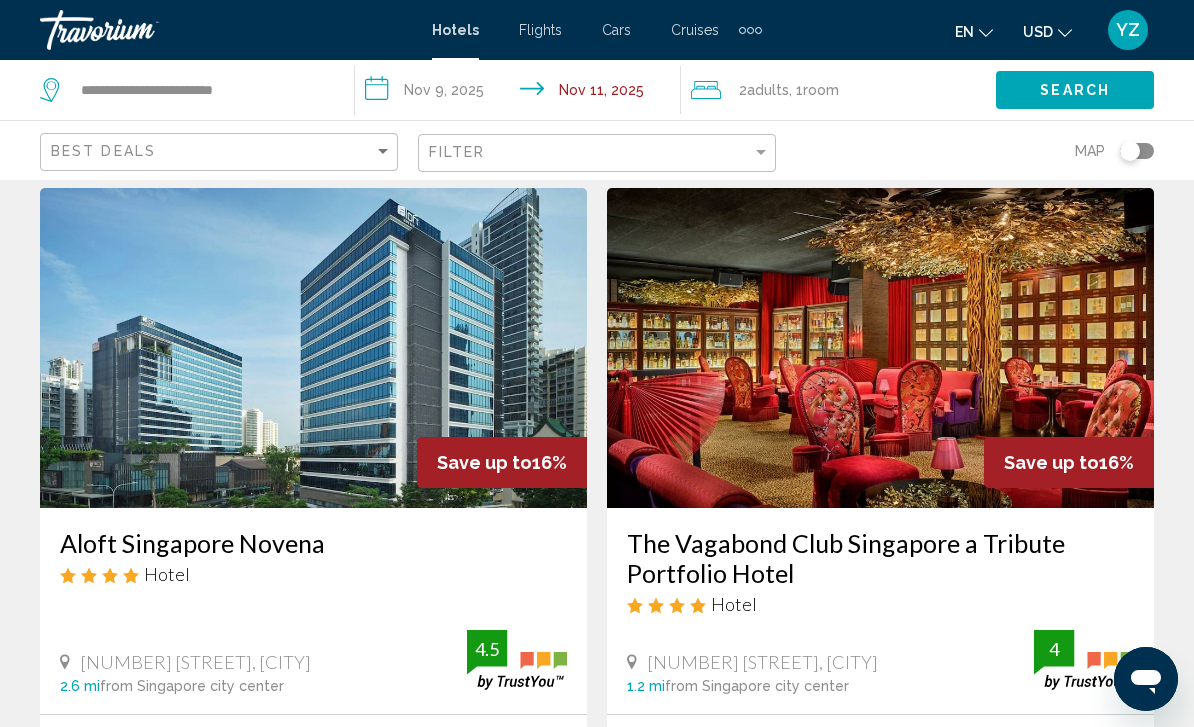 click at bounding box center (313, 348) 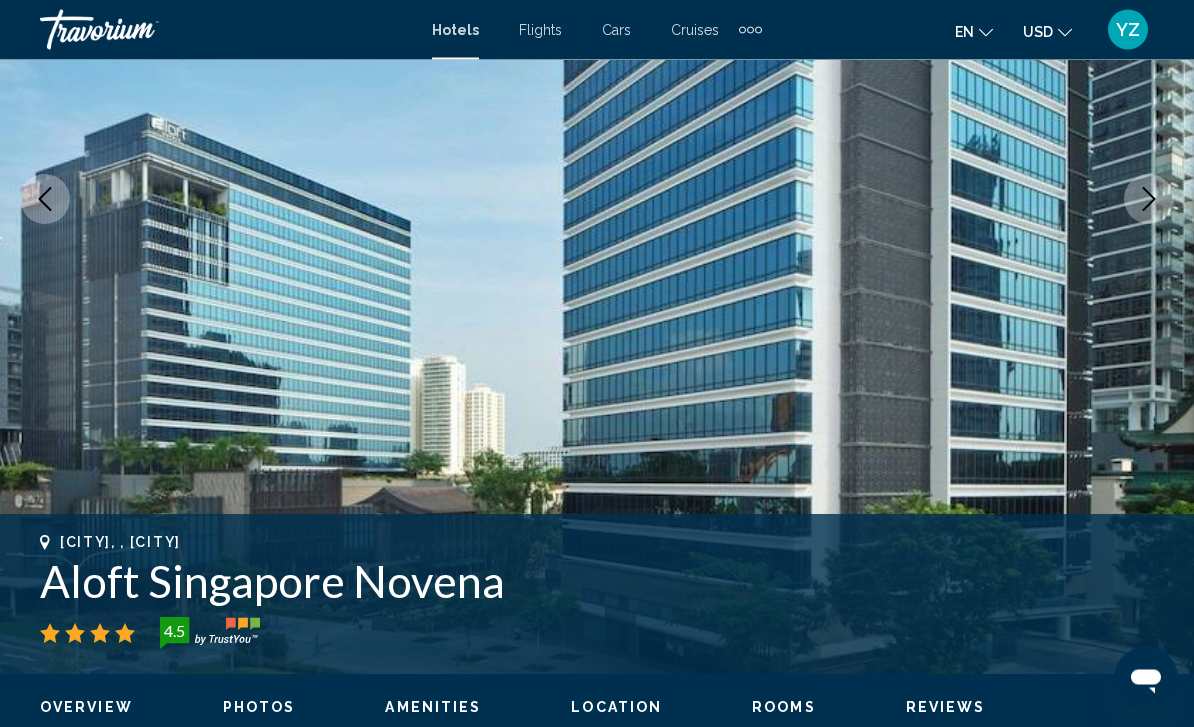 scroll, scrollTop: 324, scrollLeft: 0, axis: vertical 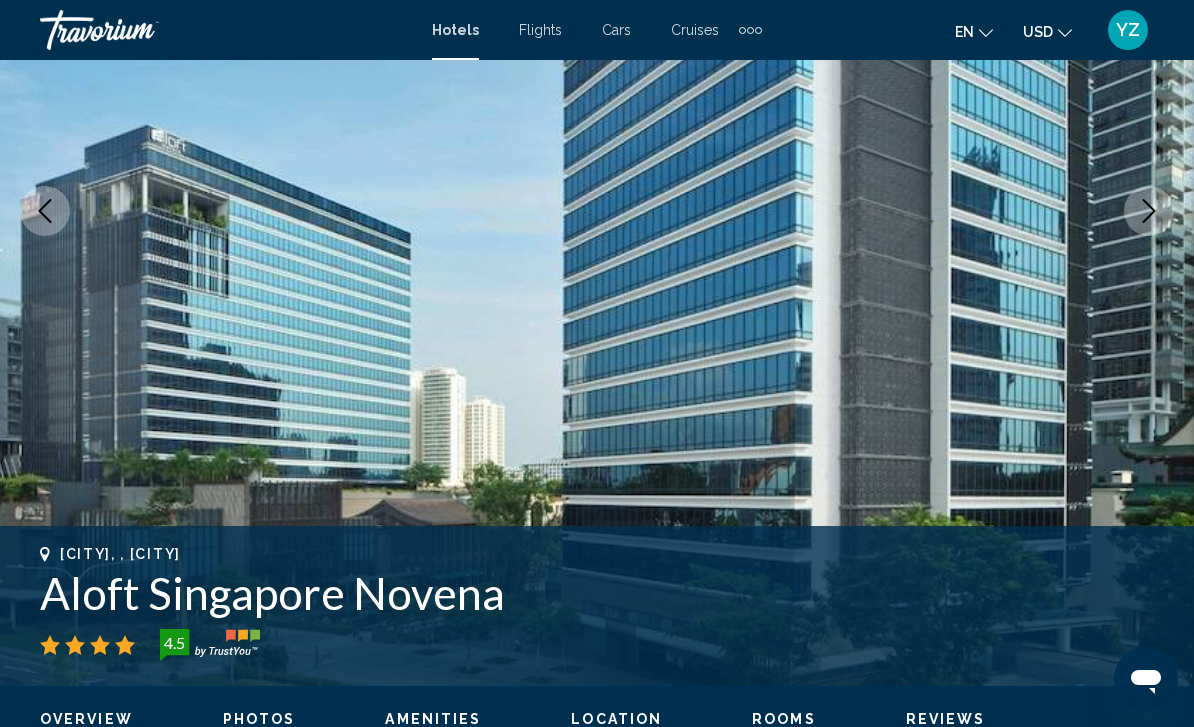 click at bounding box center [1149, 211] 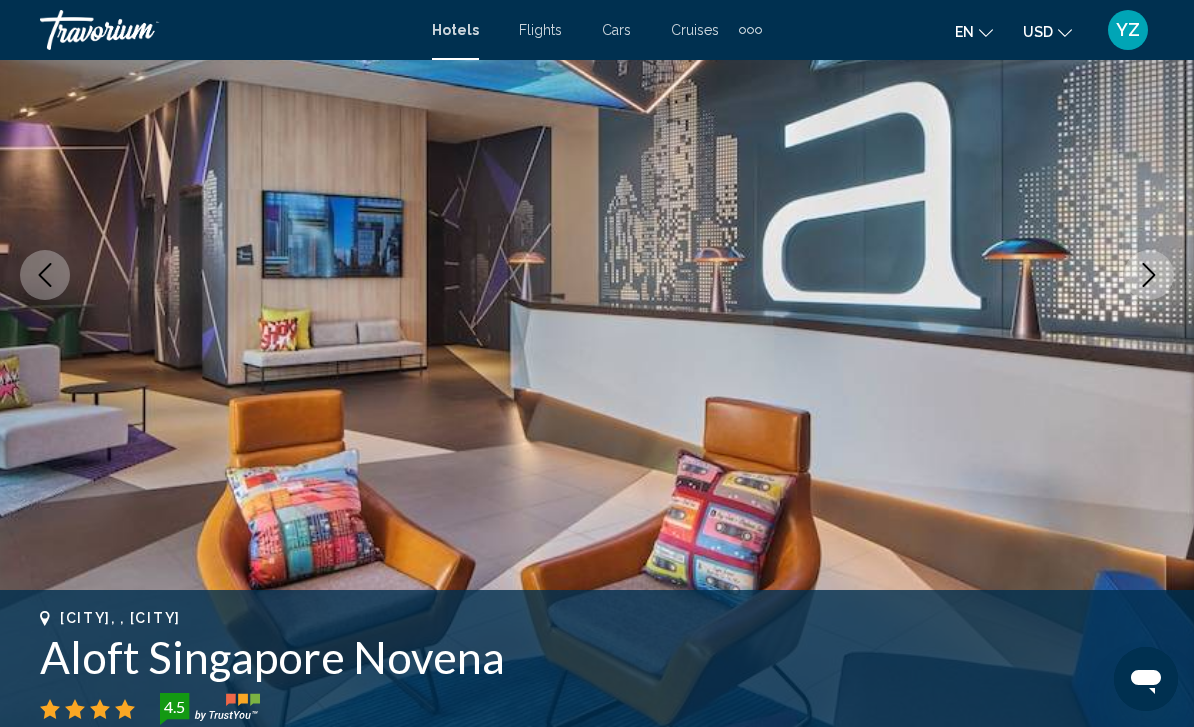 scroll, scrollTop: 220, scrollLeft: 0, axis: vertical 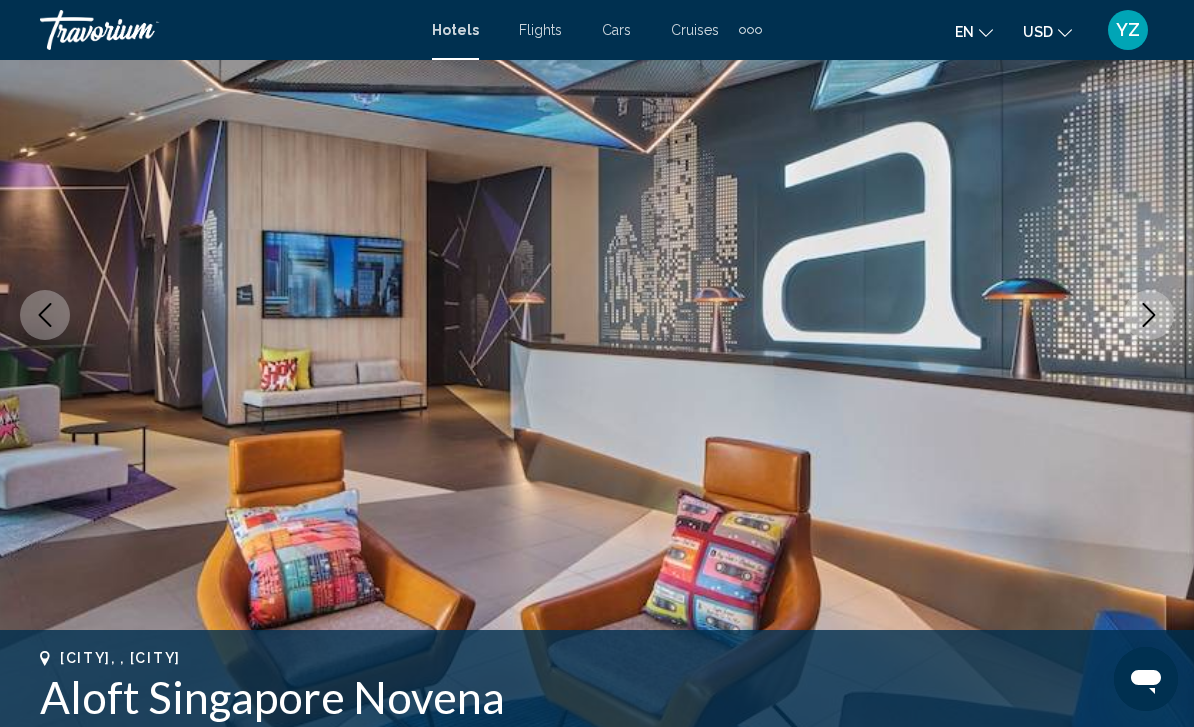 click at bounding box center [1149, 315] 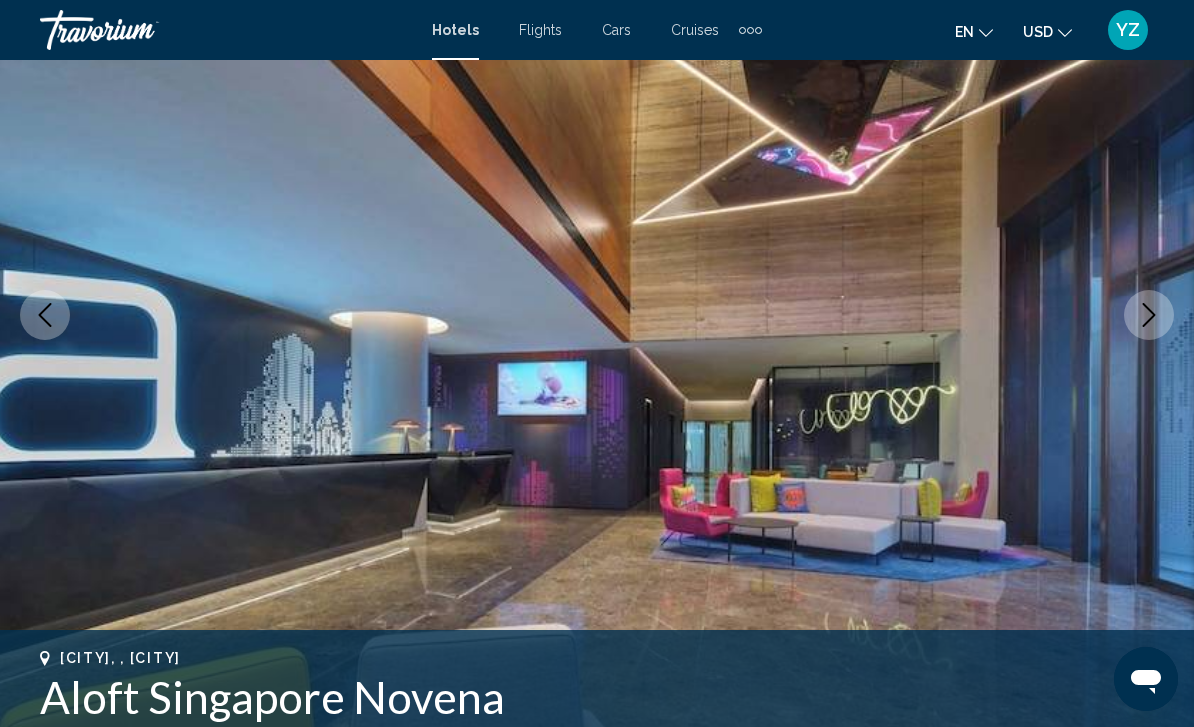 click at bounding box center [1149, 315] 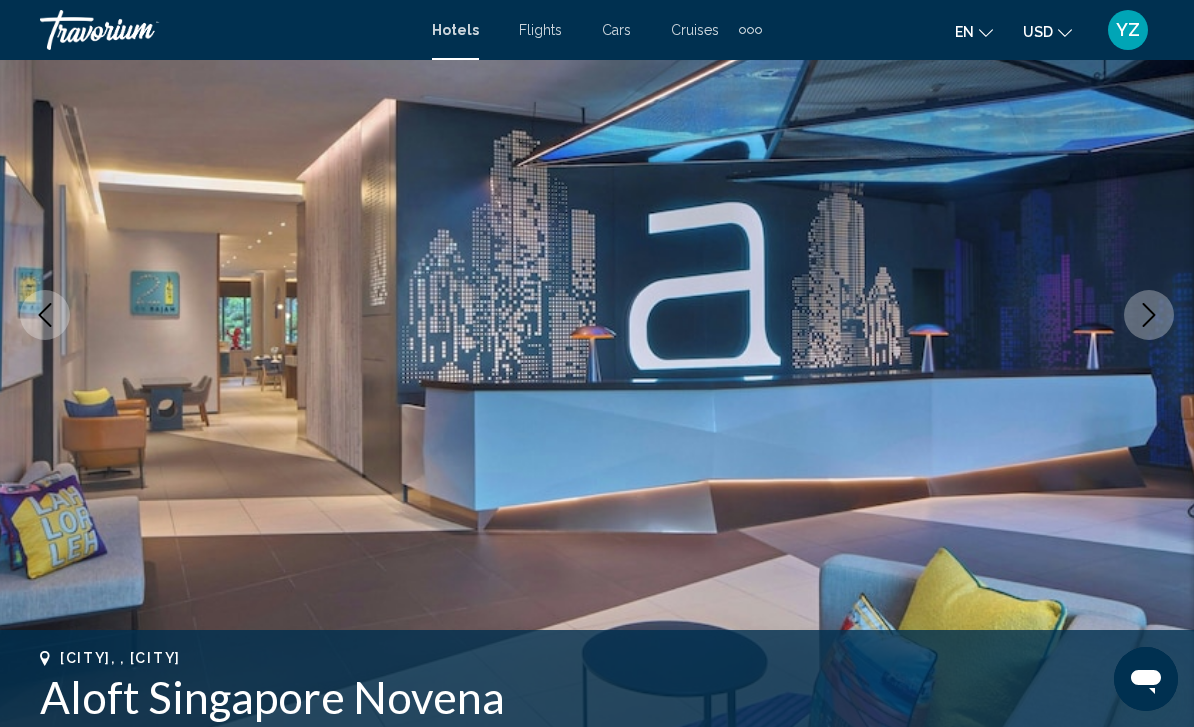 click 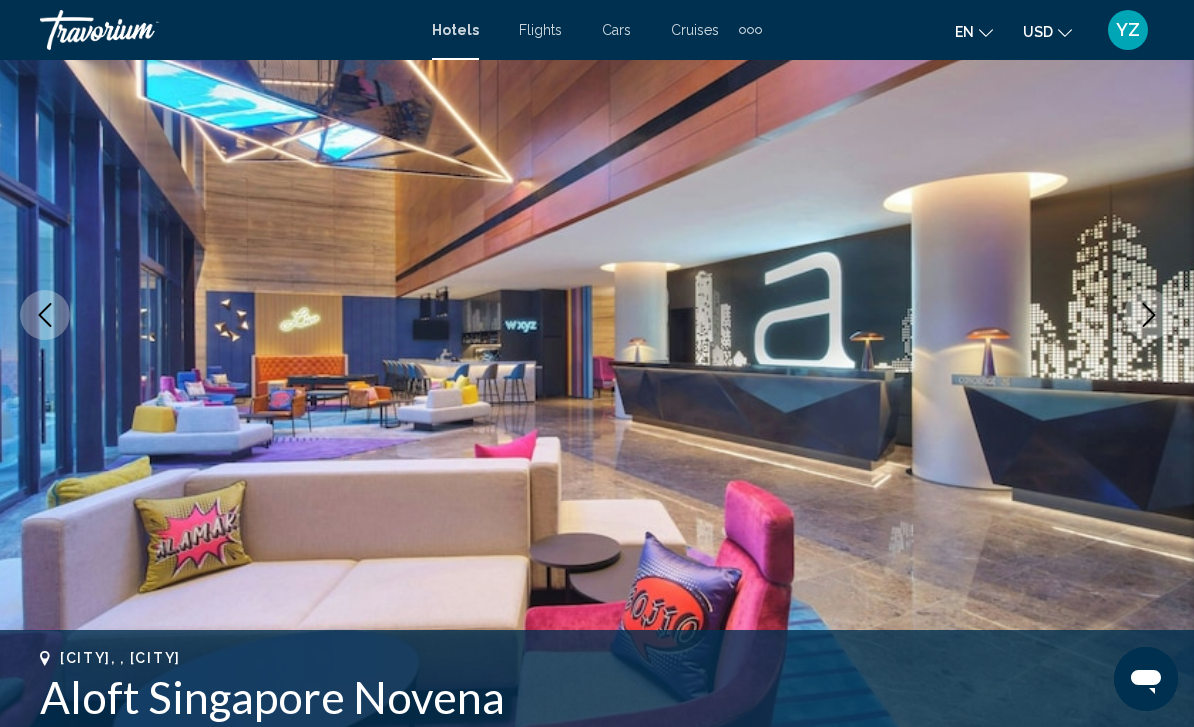 click 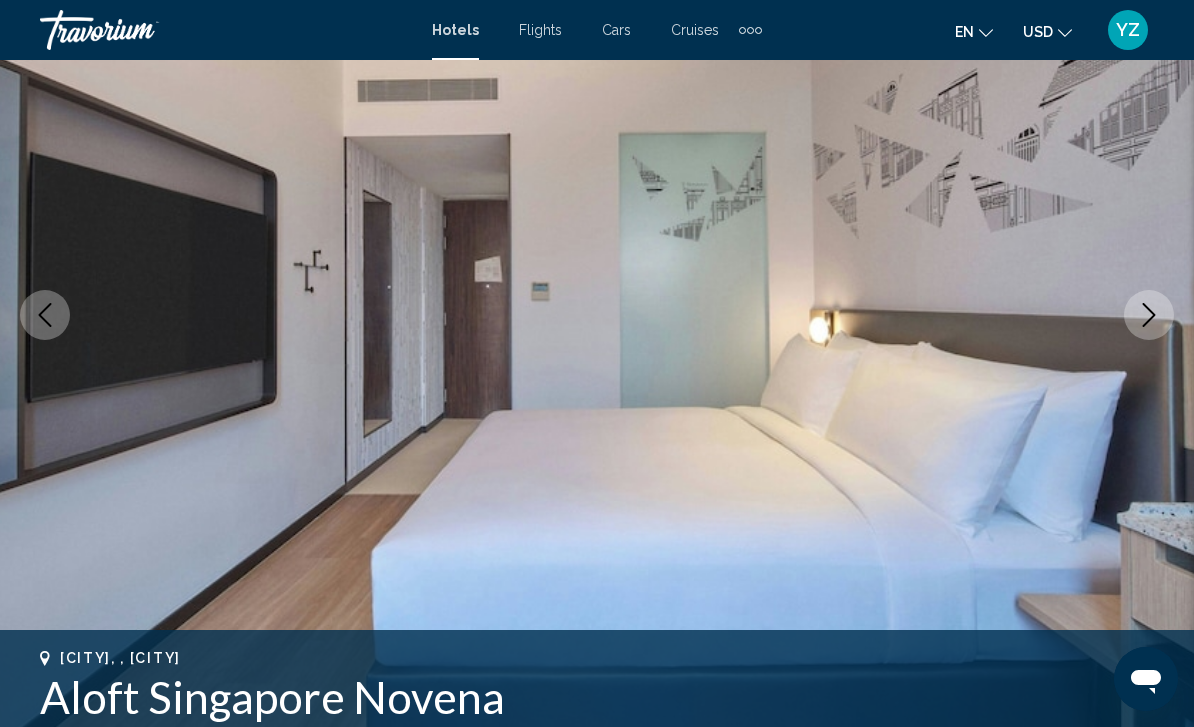 click 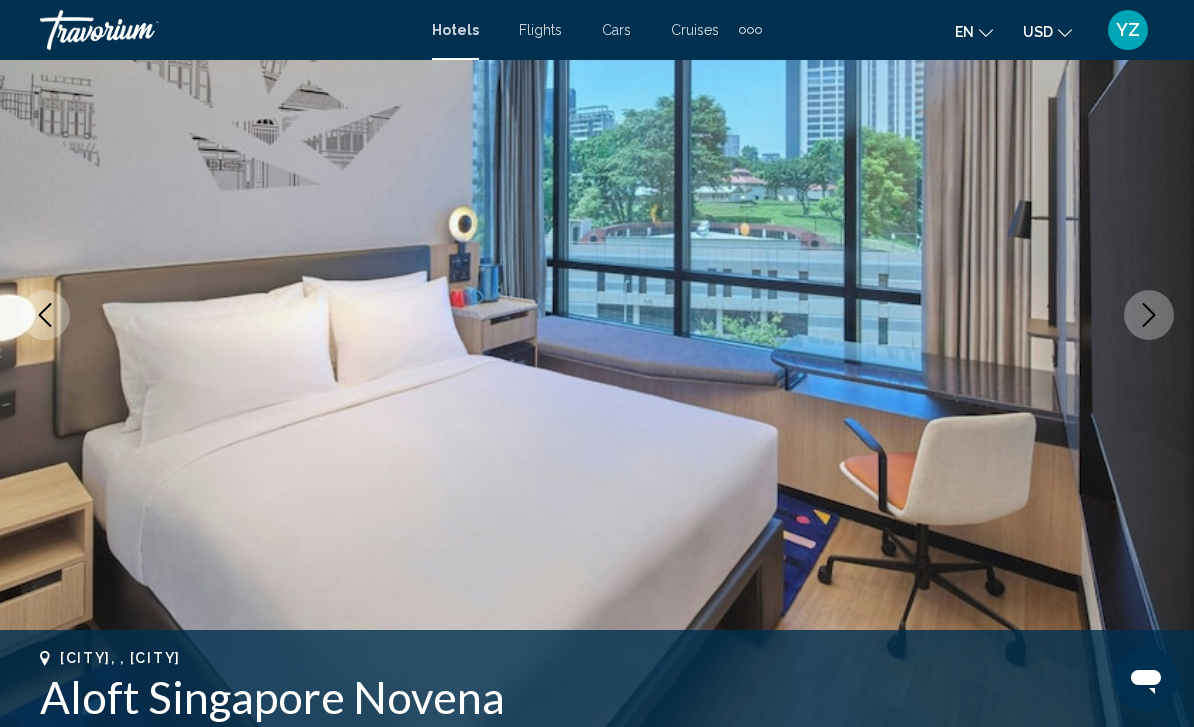 click at bounding box center [1149, 315] 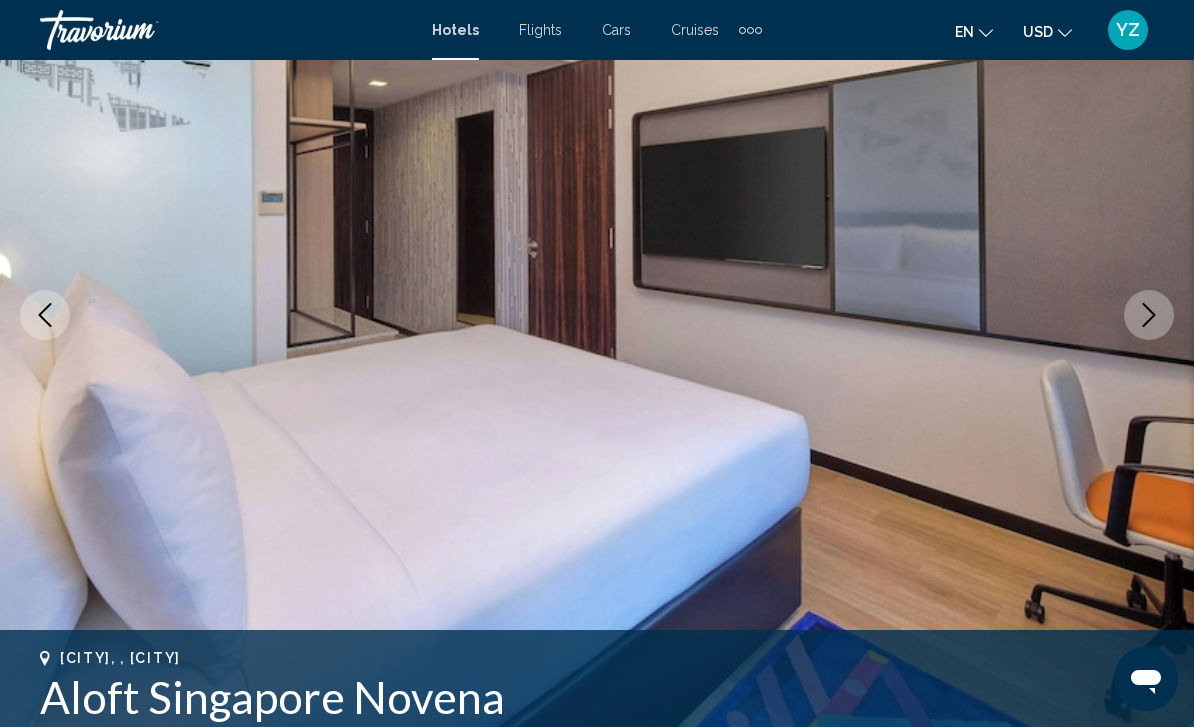 click at bounding box center [1149, 315] 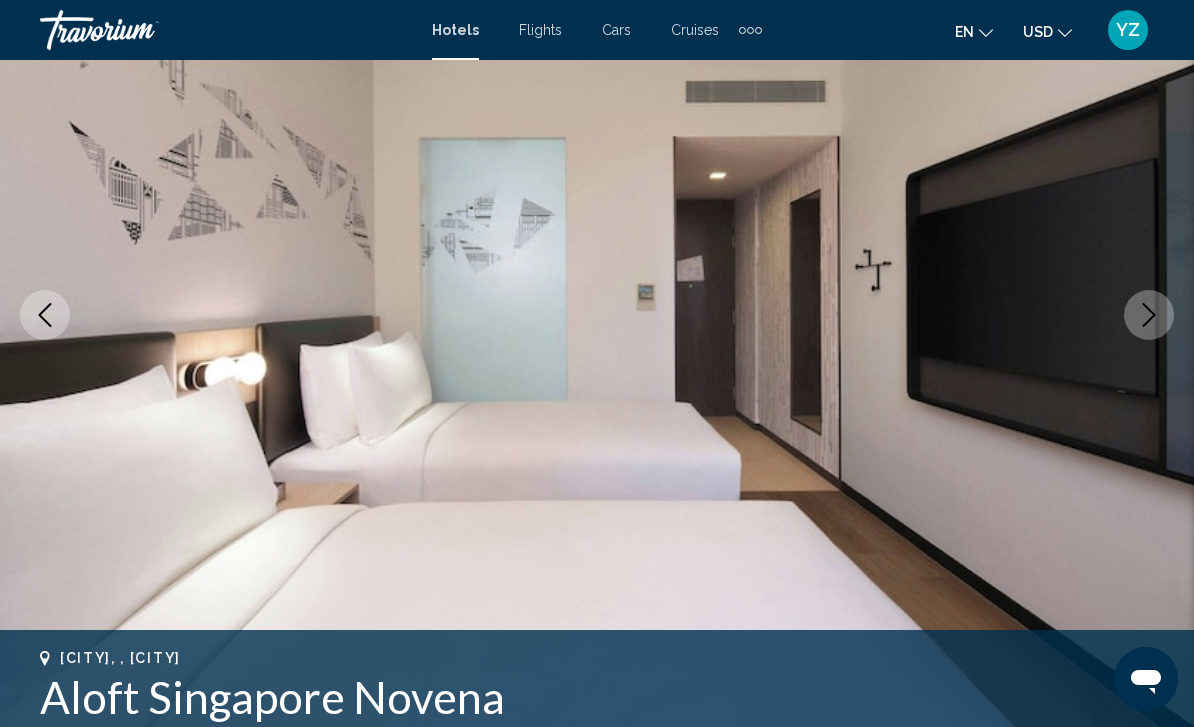 click at bounding box center (1149, 315) 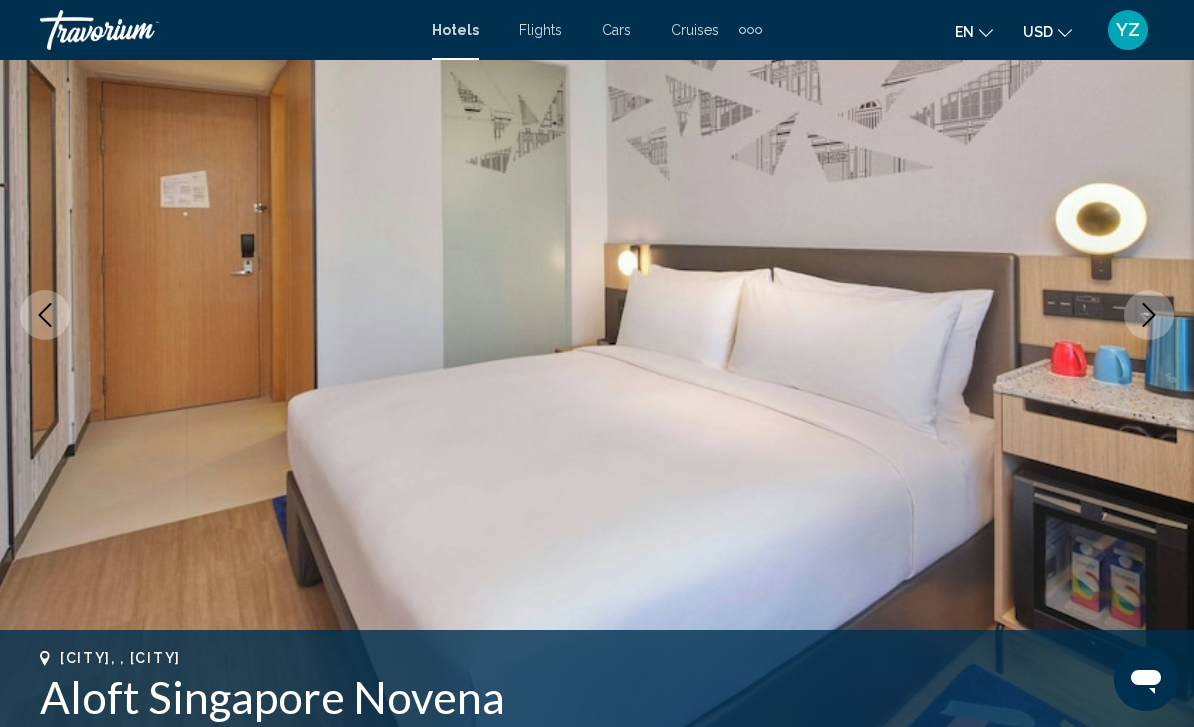 click 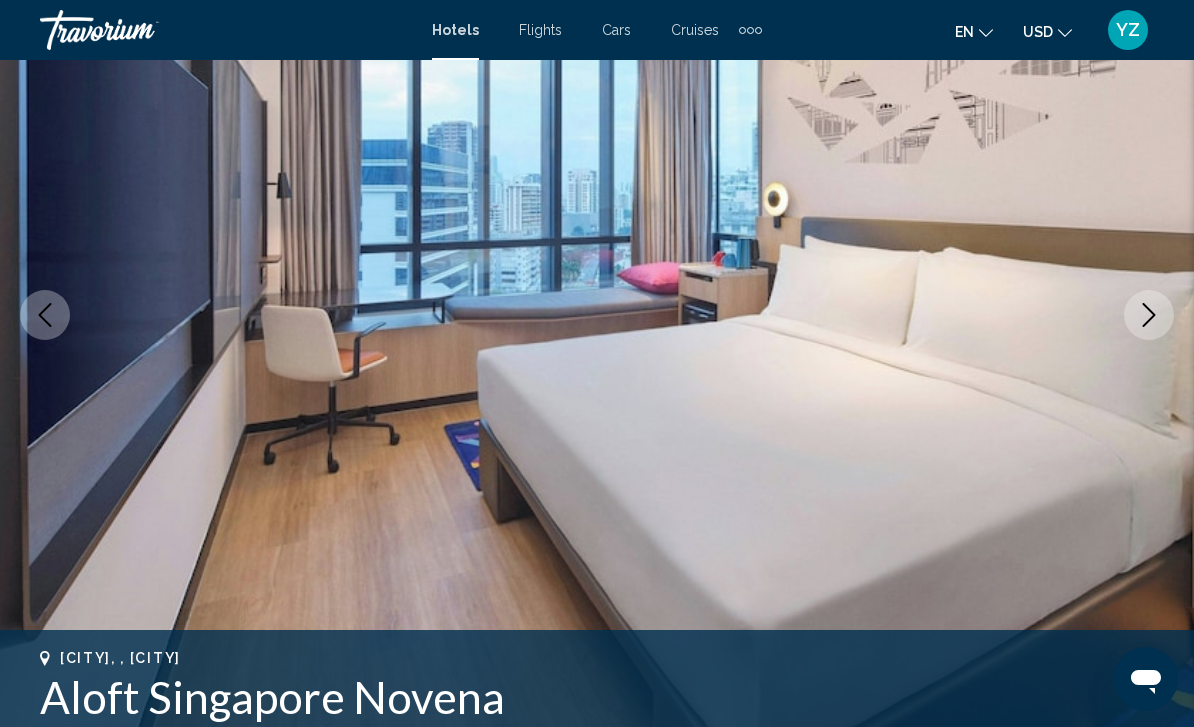 click 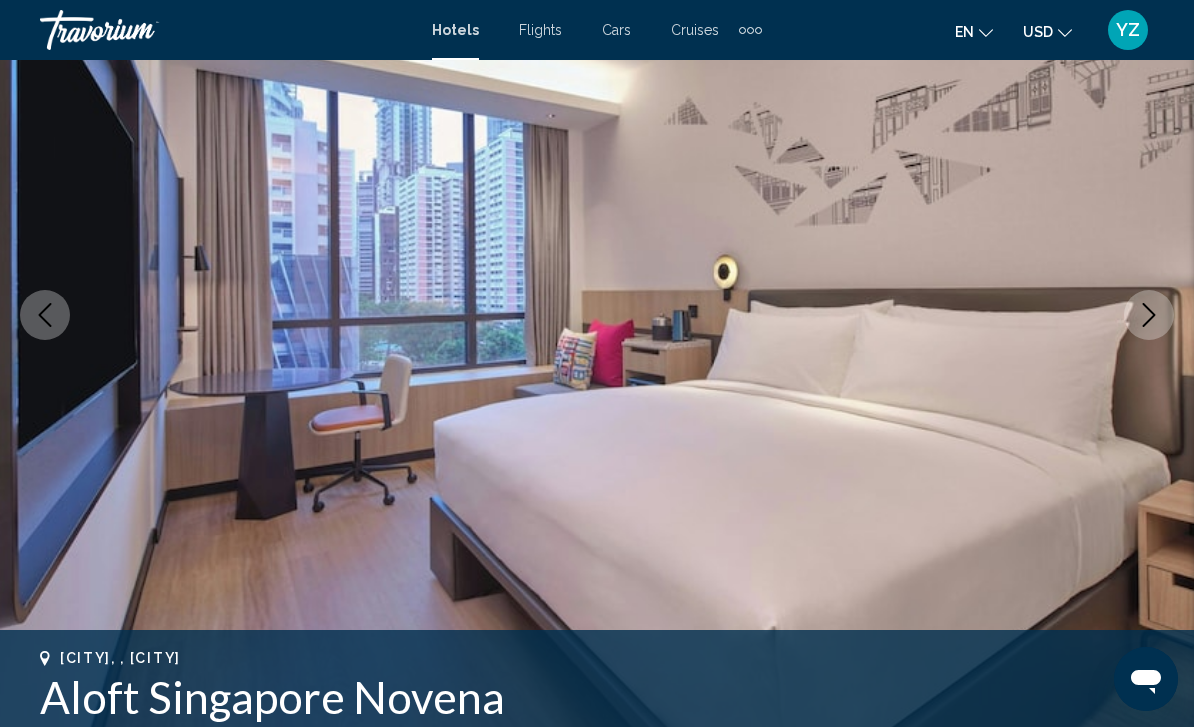 click 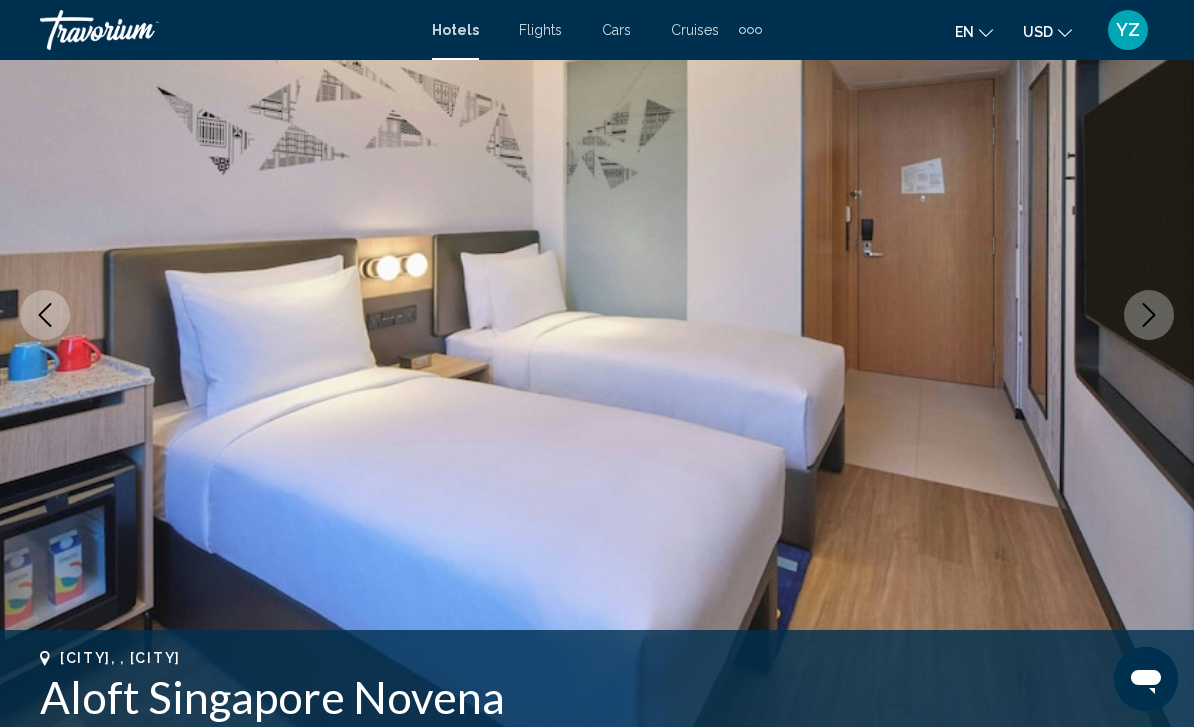 click 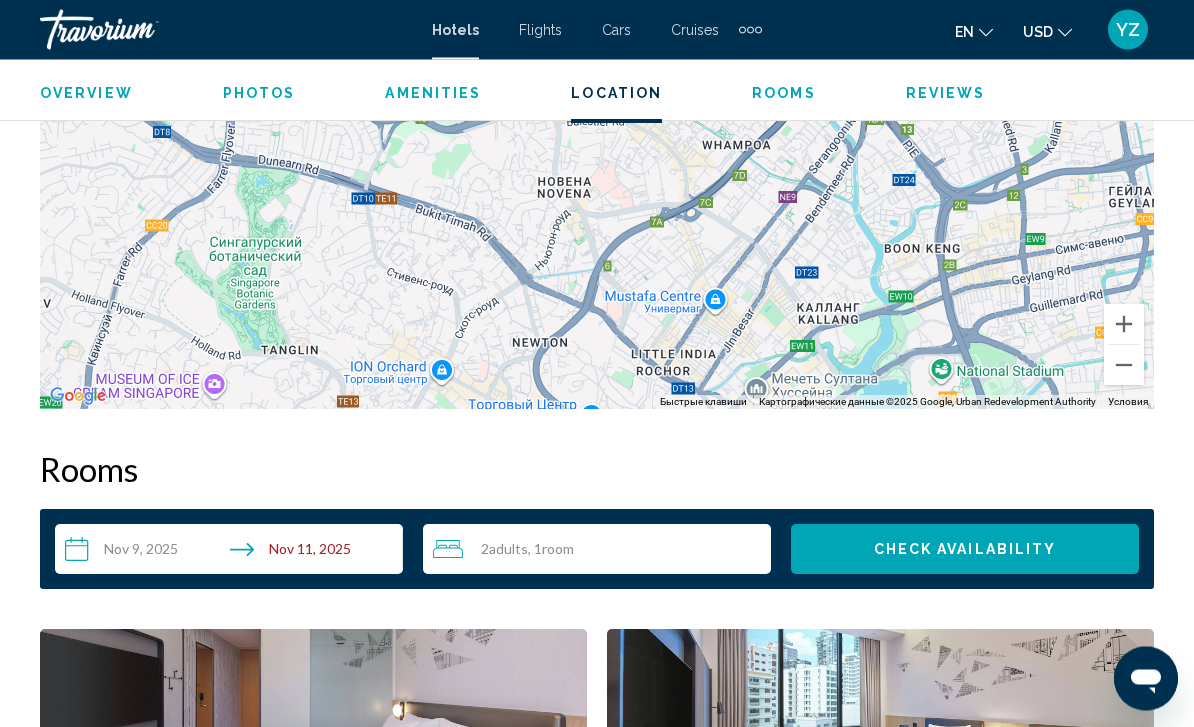 scroll, scrollTop: 2508, scrollLeft: 0, axis: vertical 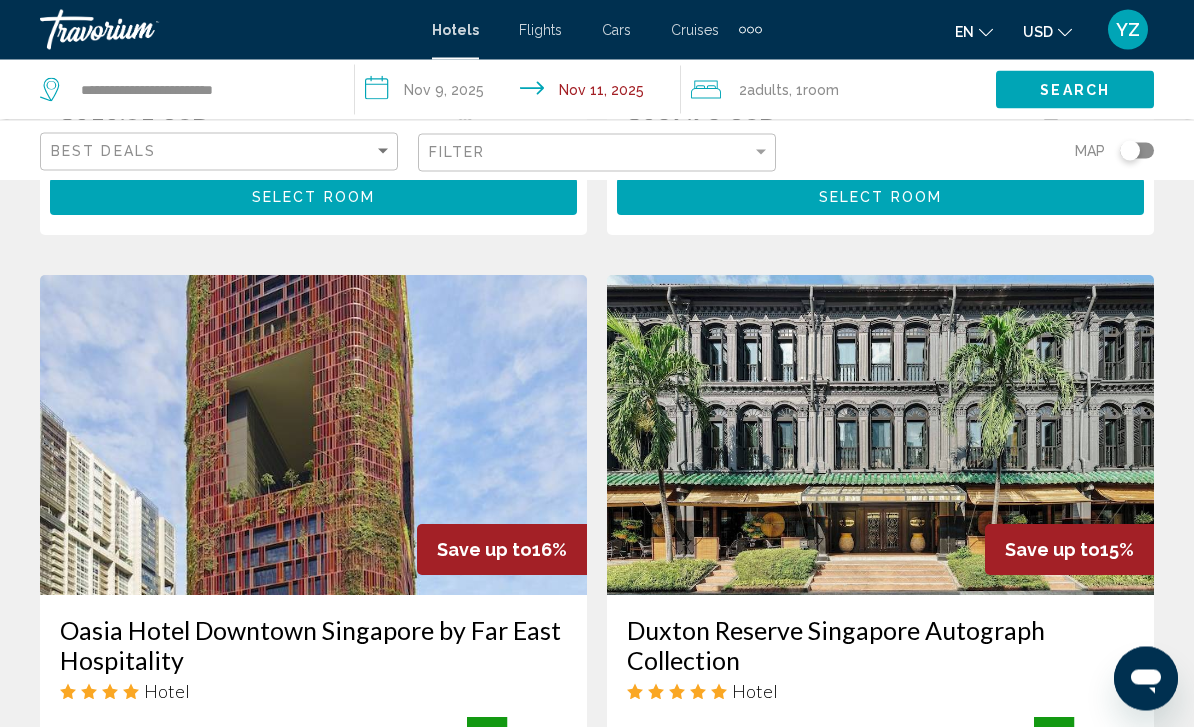 click at bounding box center (313, 436) 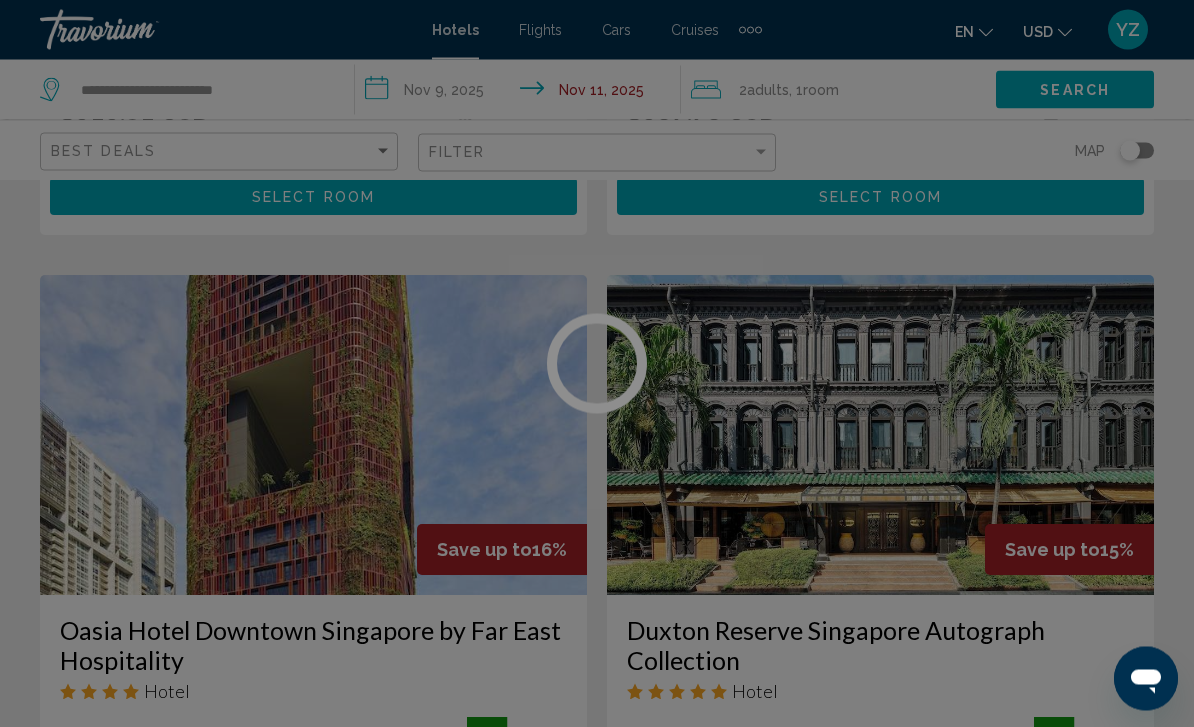 scroll, scrollTop: 3574, scrollLeft: 0, axis: vertical 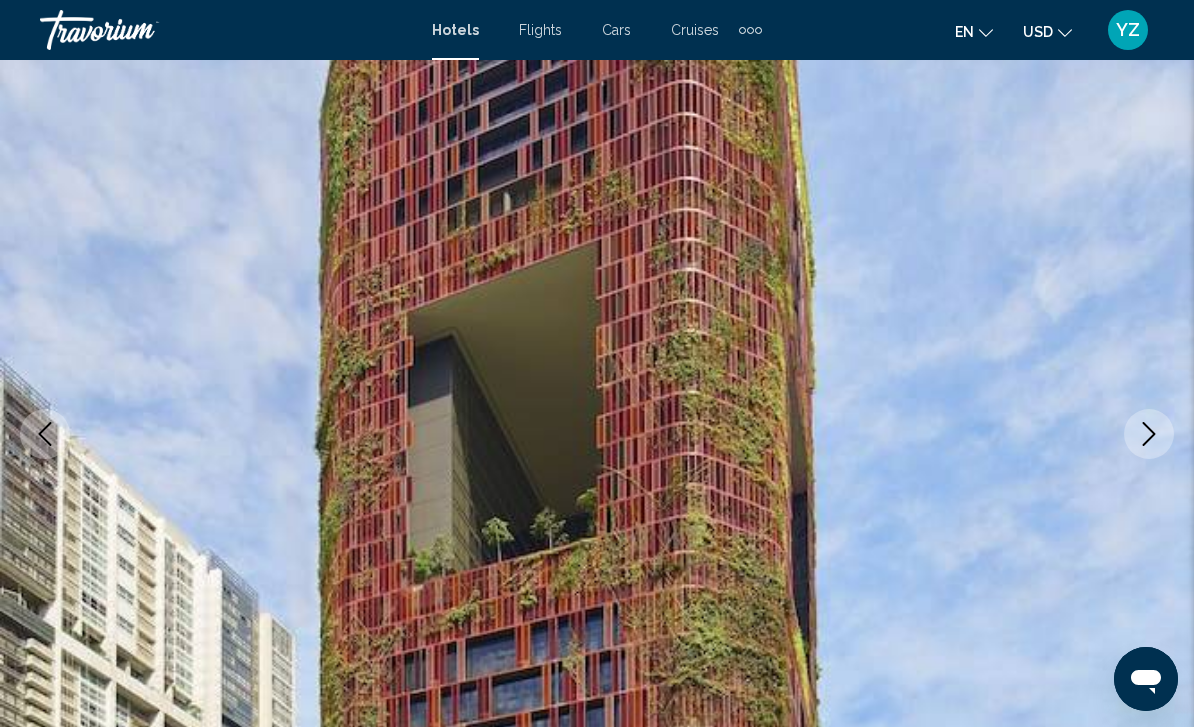 click 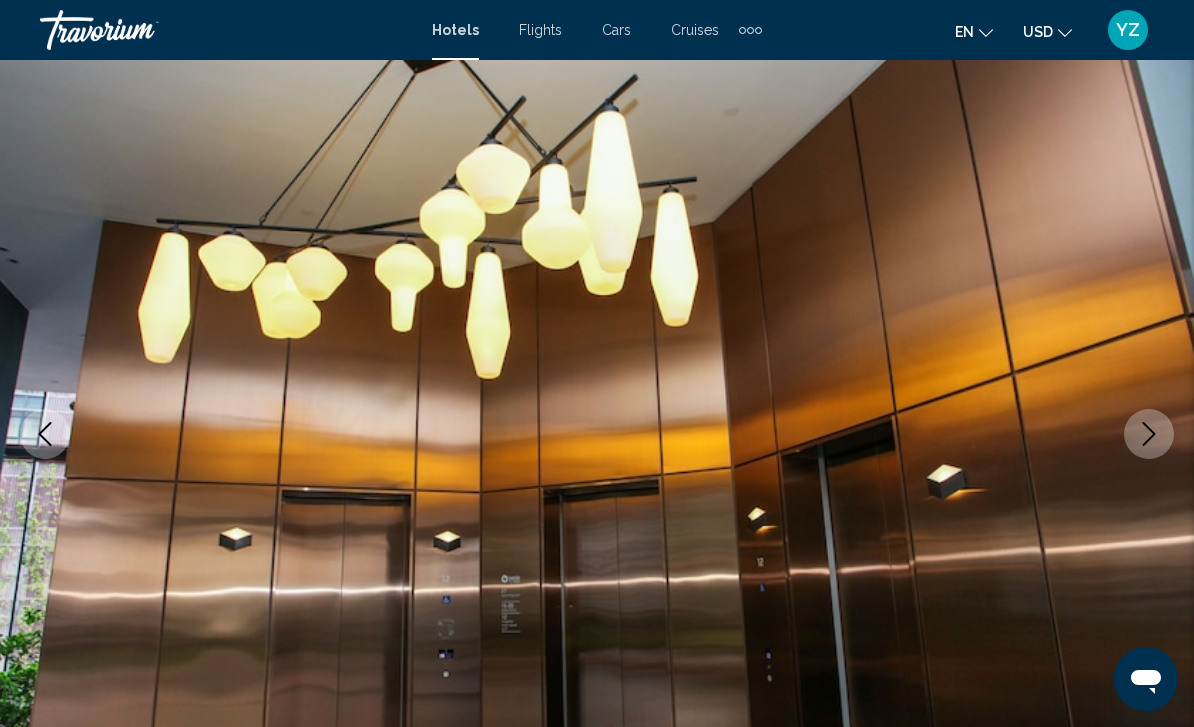 click at bounding box center [1149, 434] 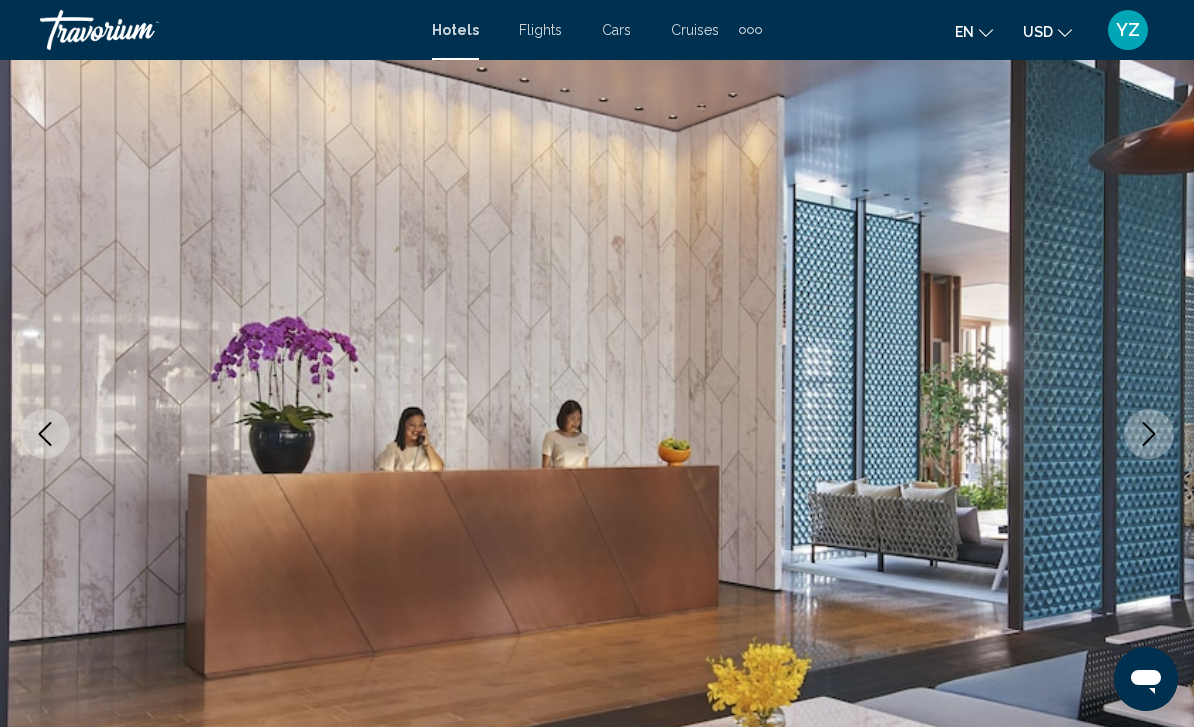 click at bounding box center [1149, 434] 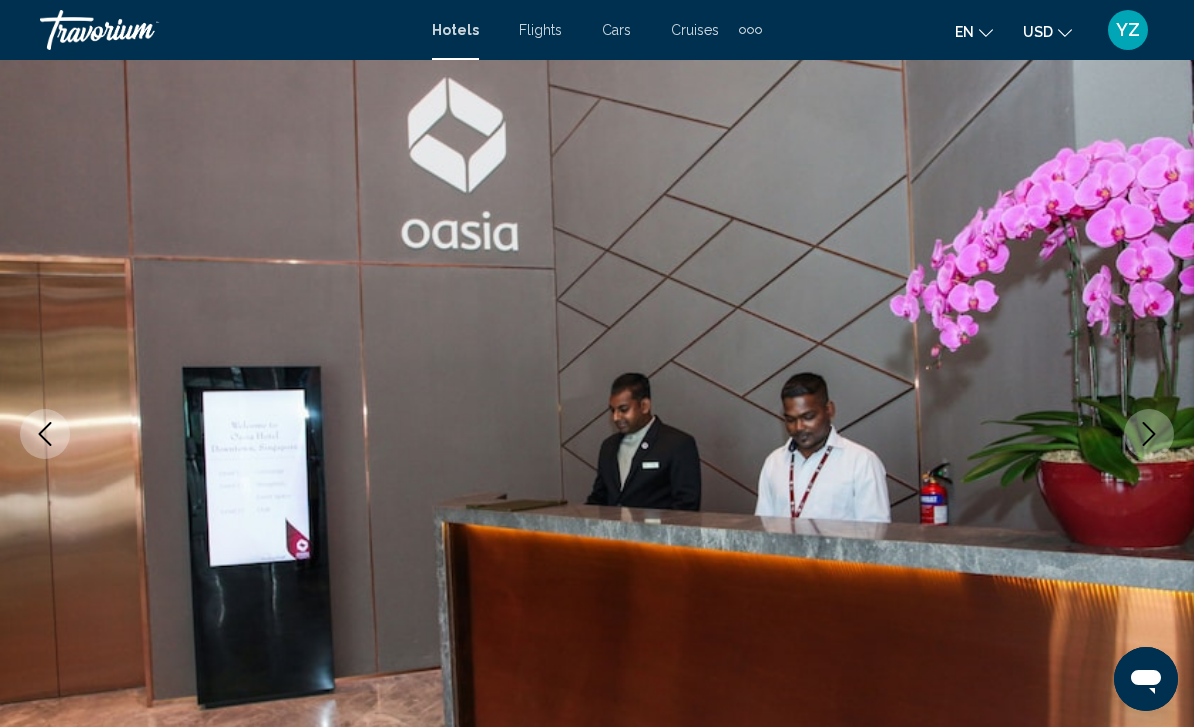 click at bounding box center (597, 434) 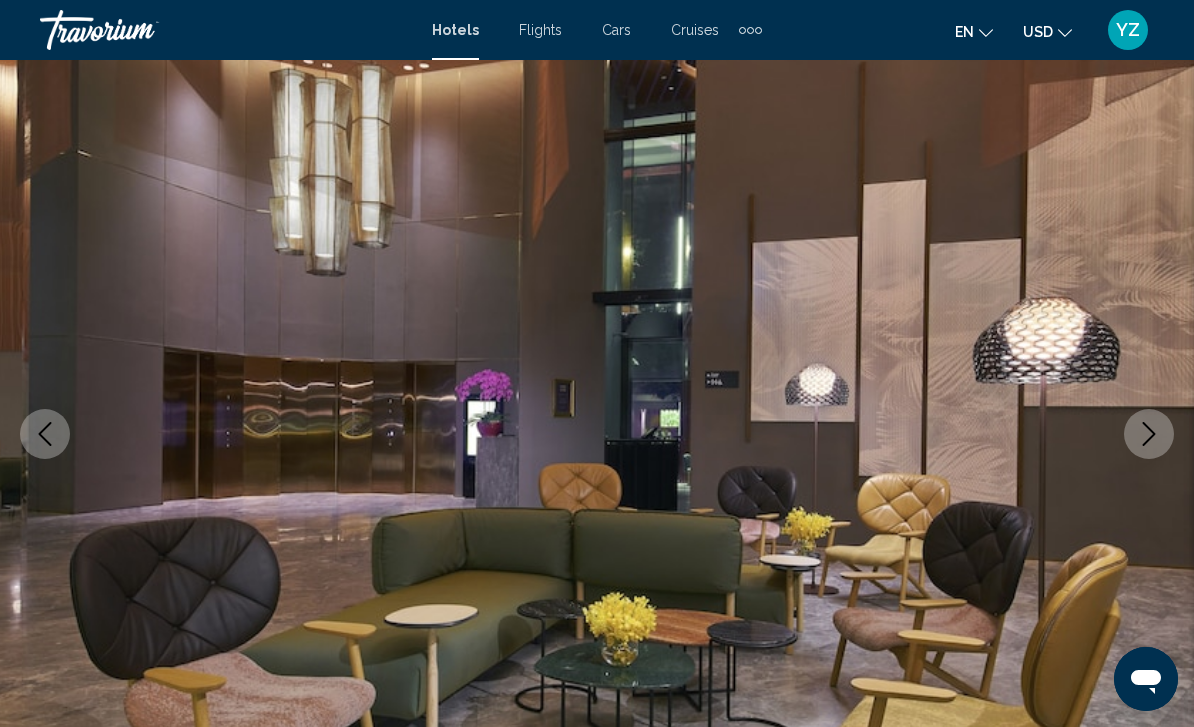 click at bounding box center [1149, 434] 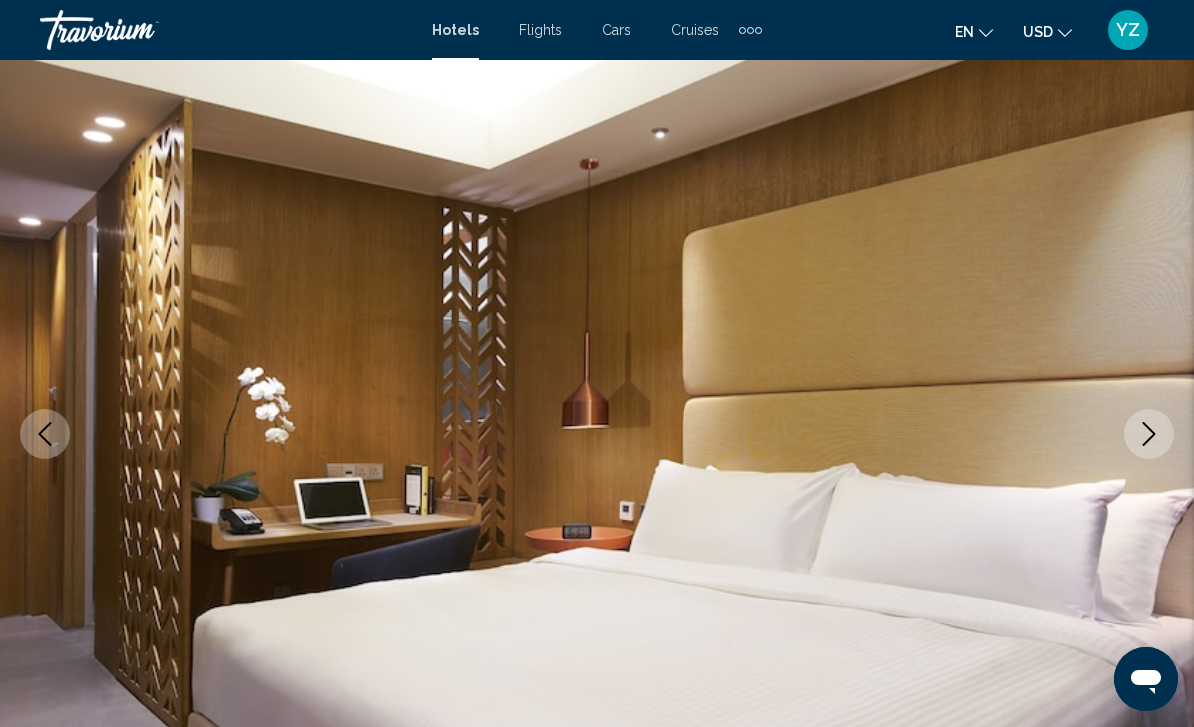 click at bounding box center [597, 434] 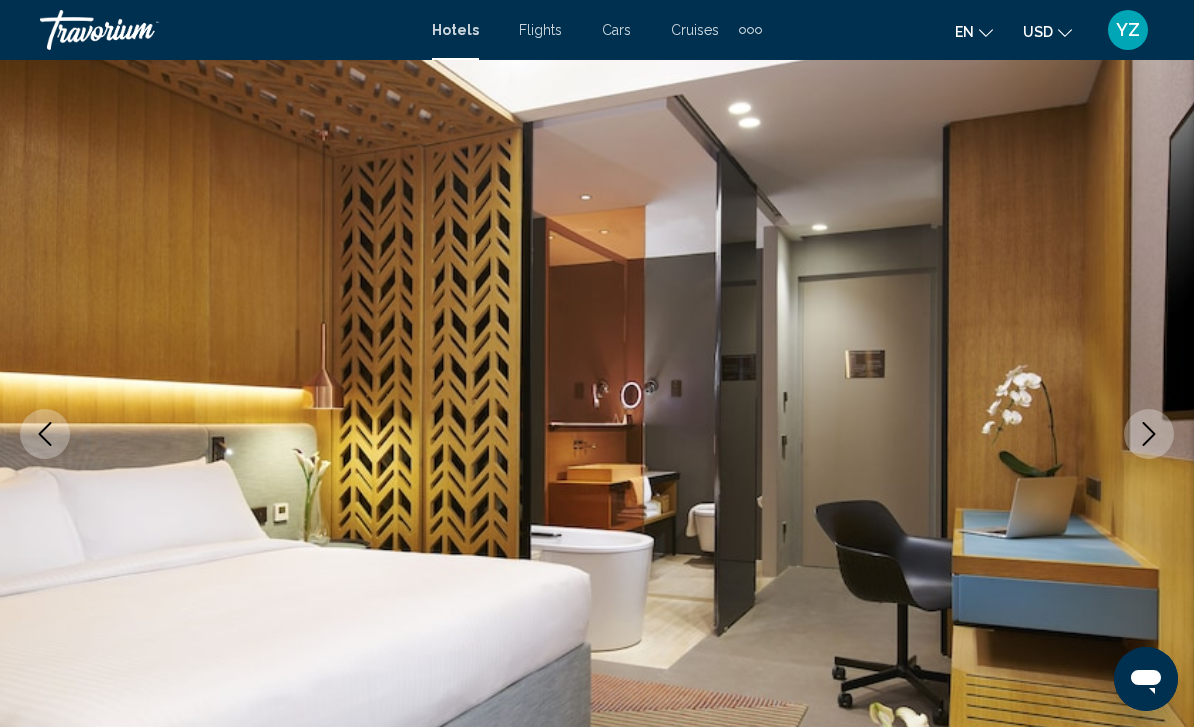 click at bounding box center [1149, 434] 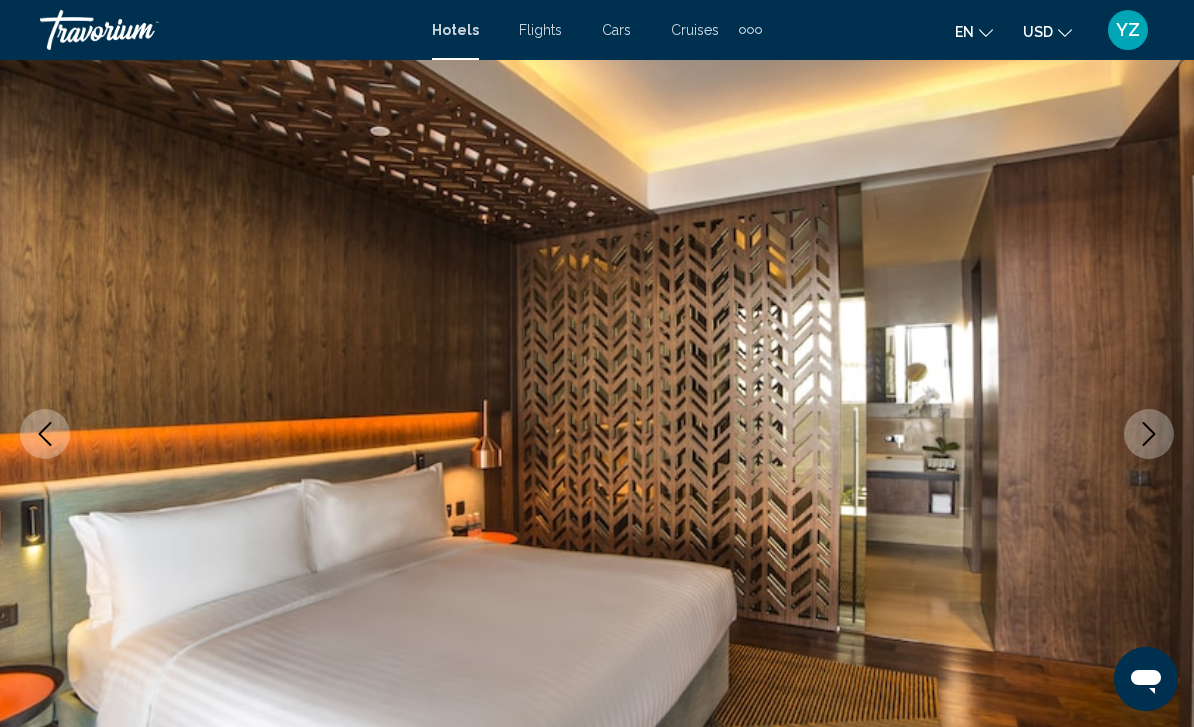 click at bounding box center [1149, 434] 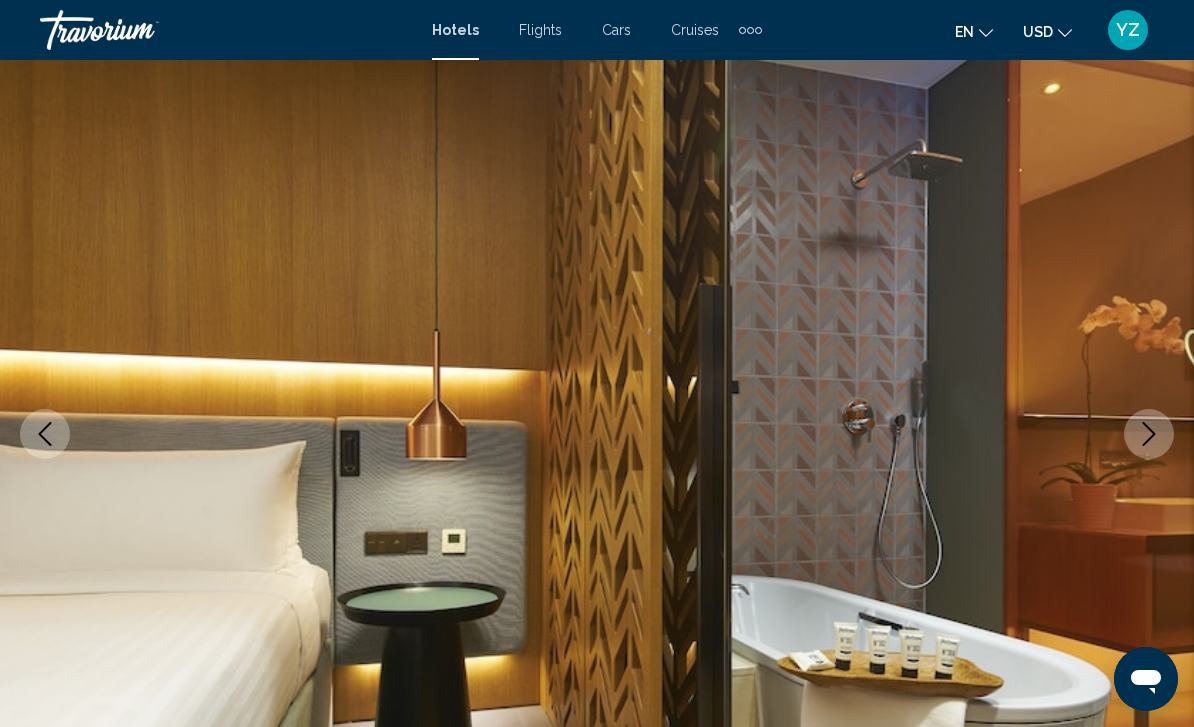 click at bounding box center (597, 434) 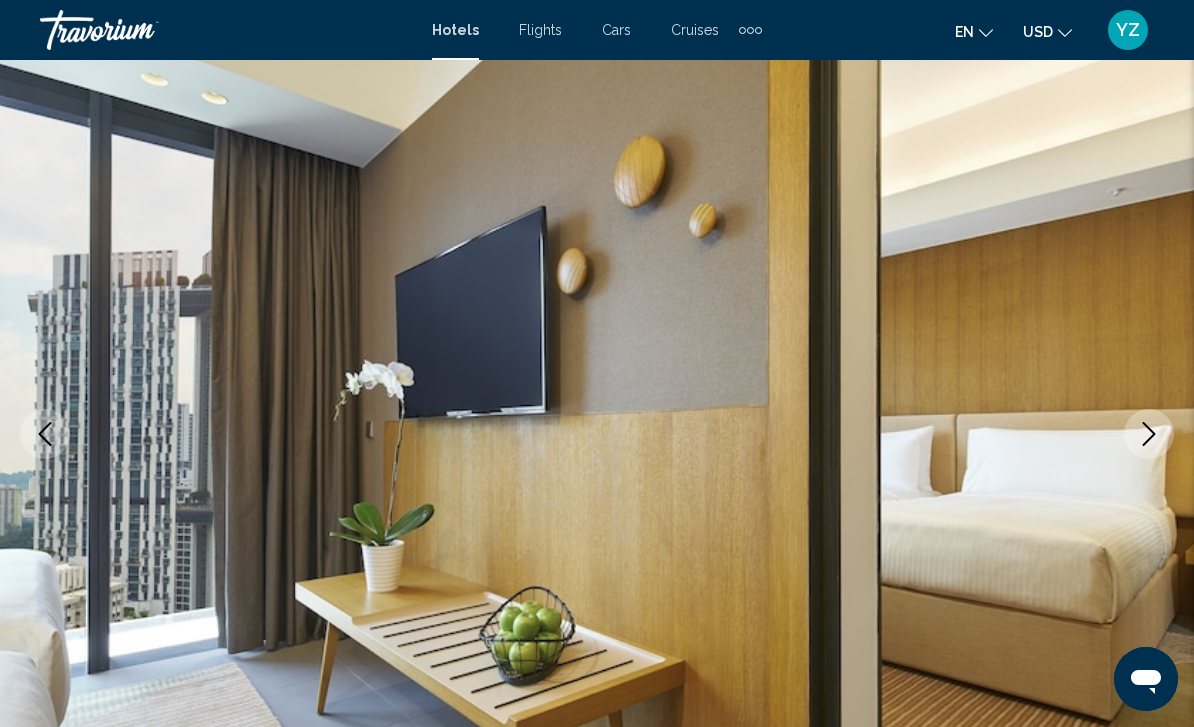 click 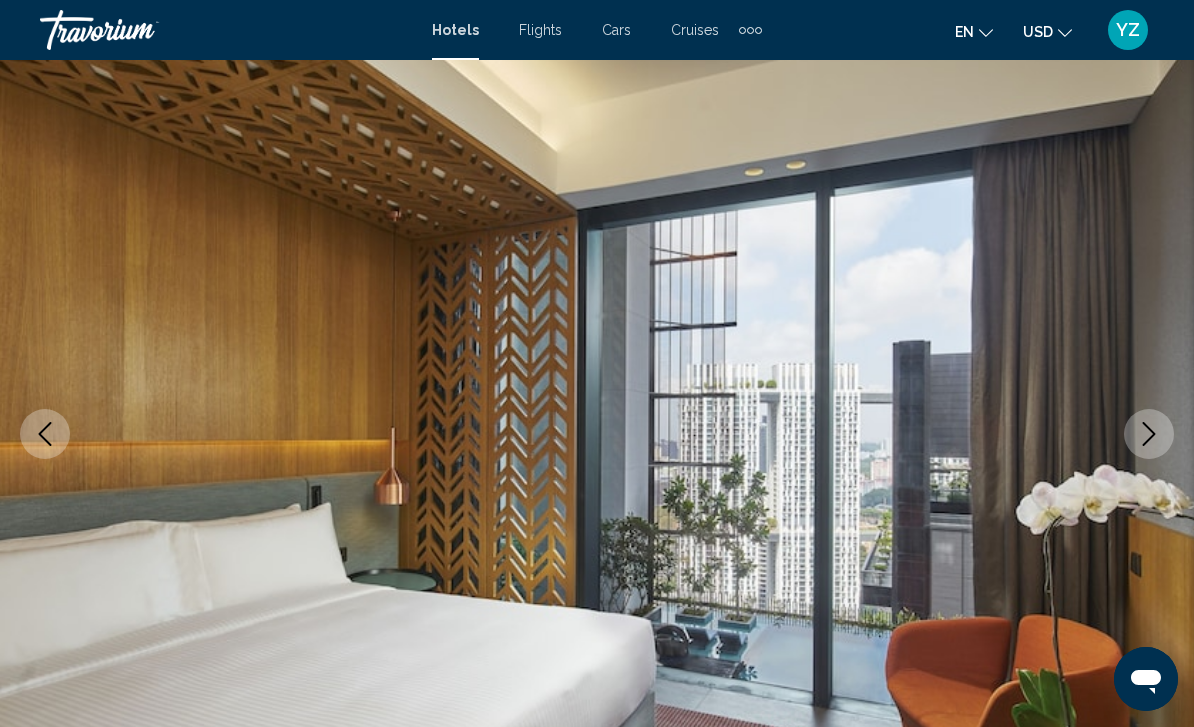 click 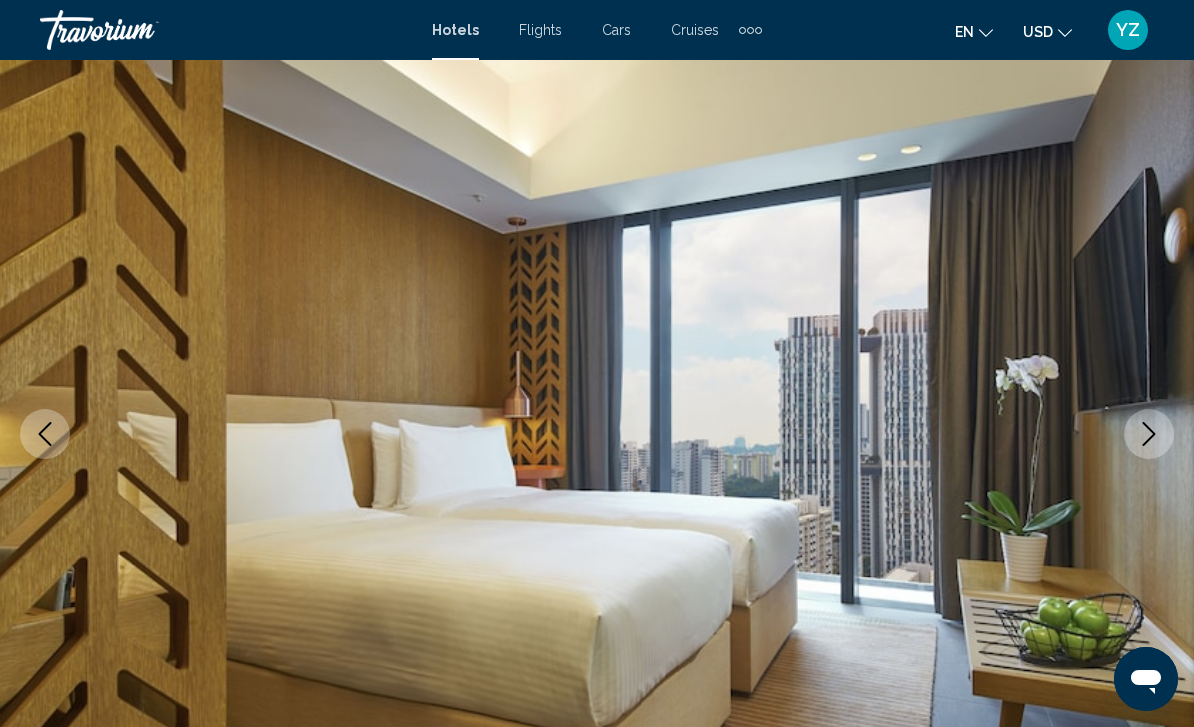click at bounding box center [1149, 434] 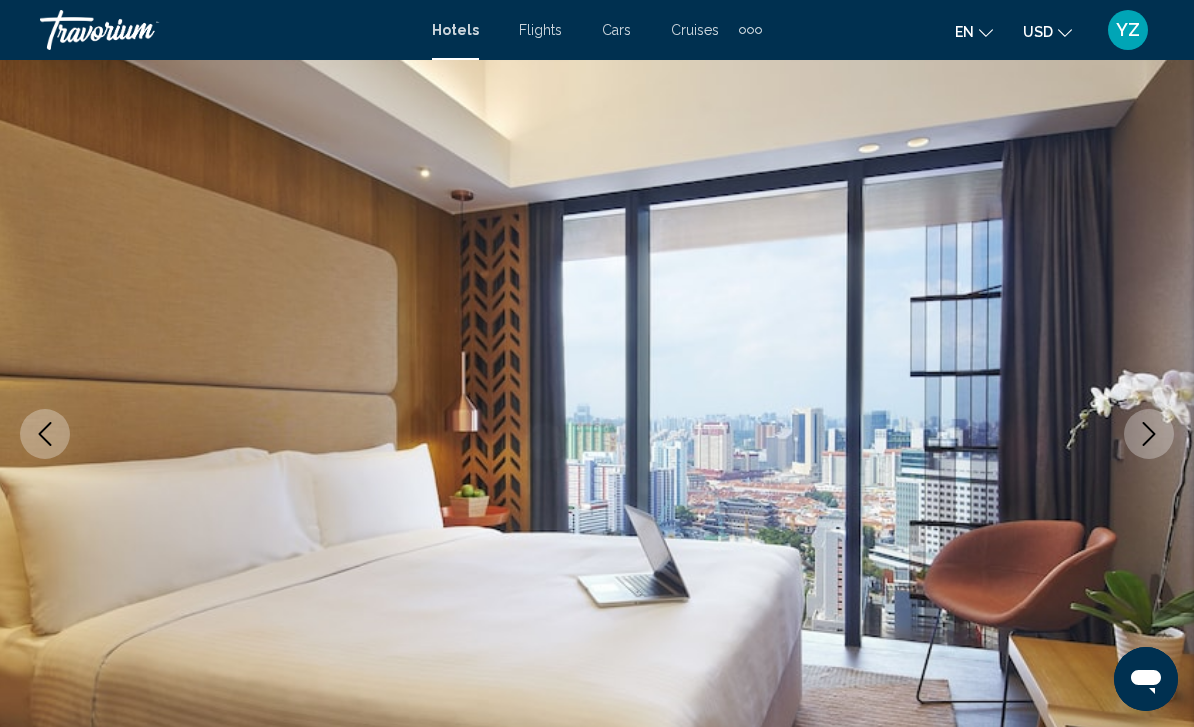 click at bounding box center (1149, 434) 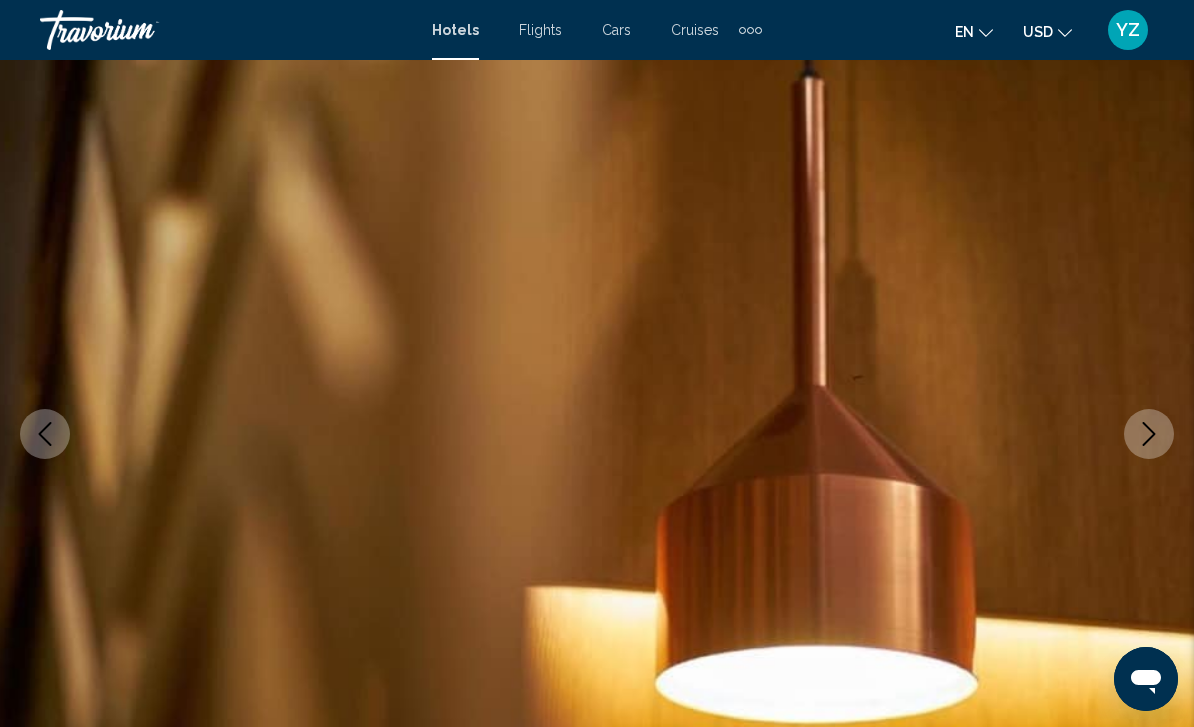 click at bounding box center (1149, 434) 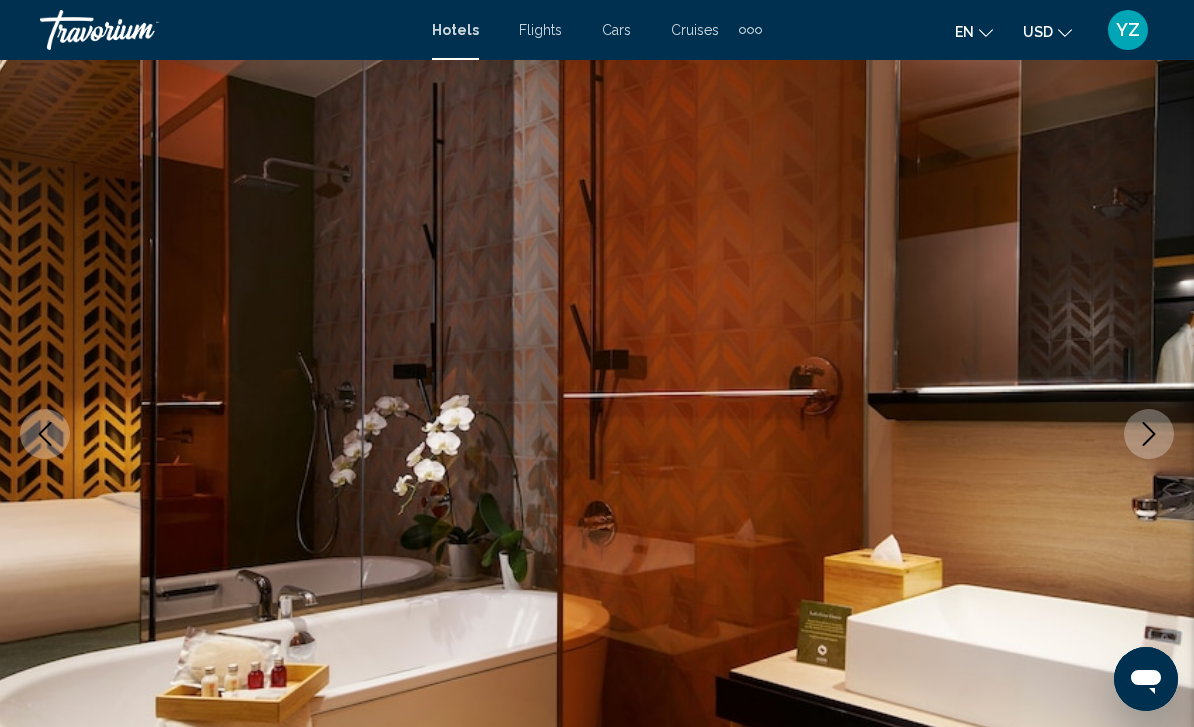click 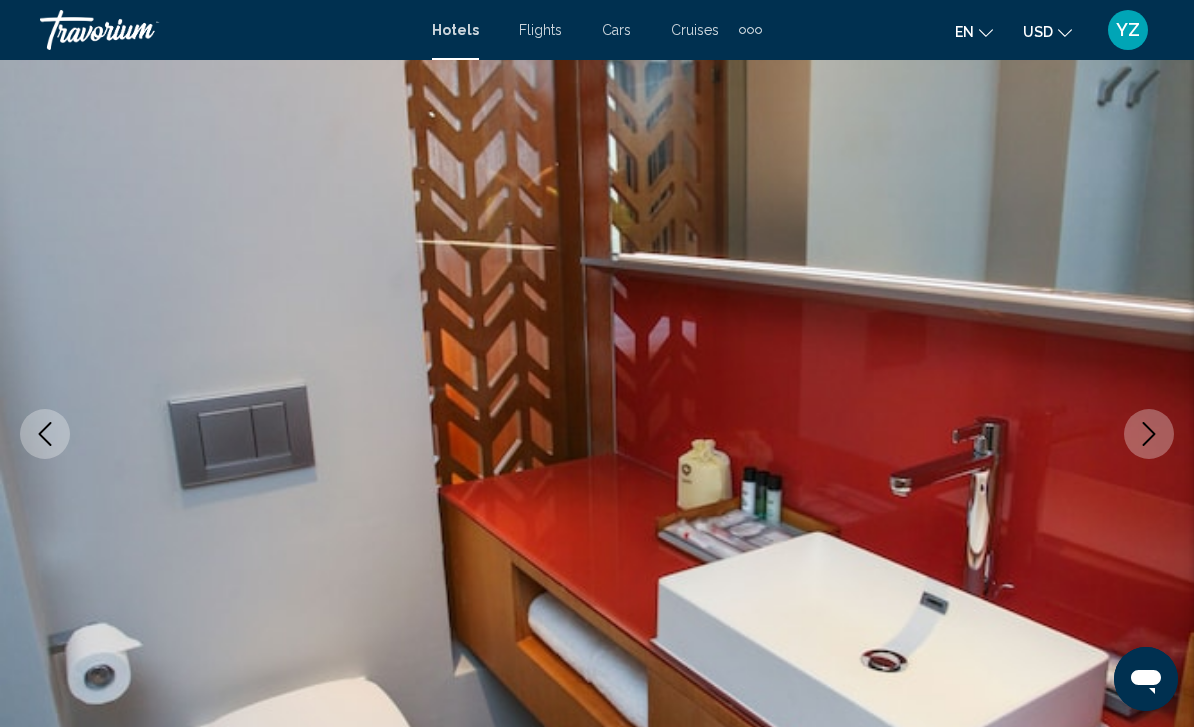 click 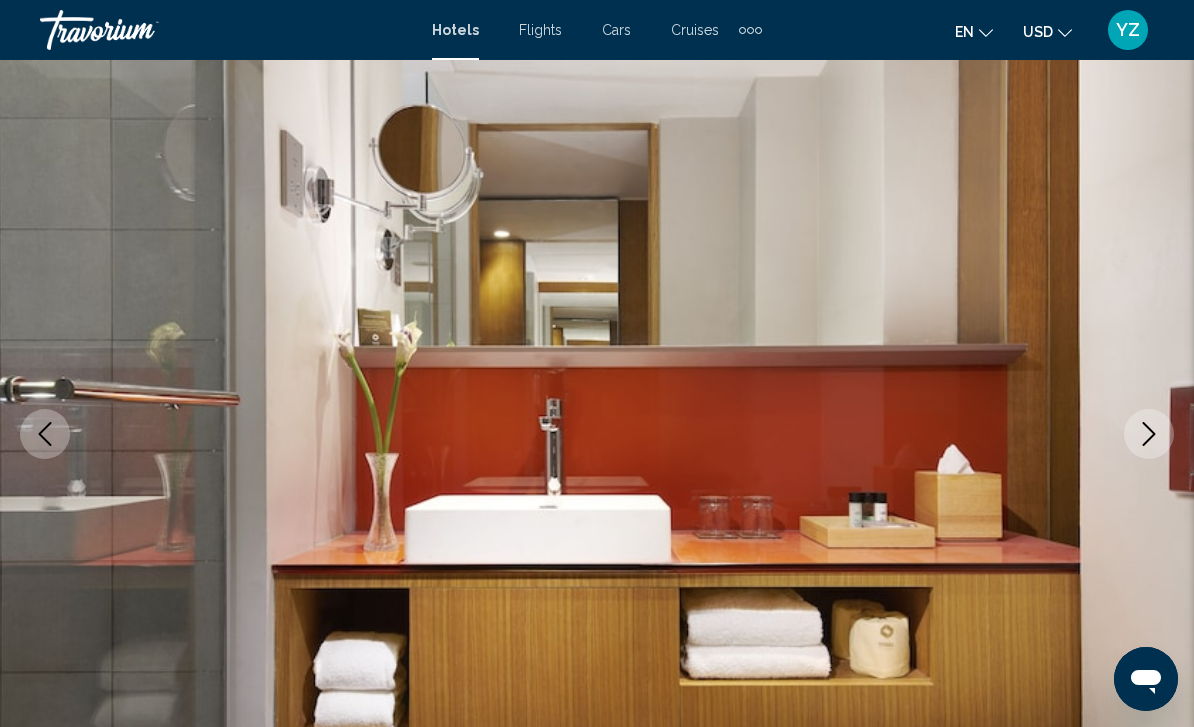 click 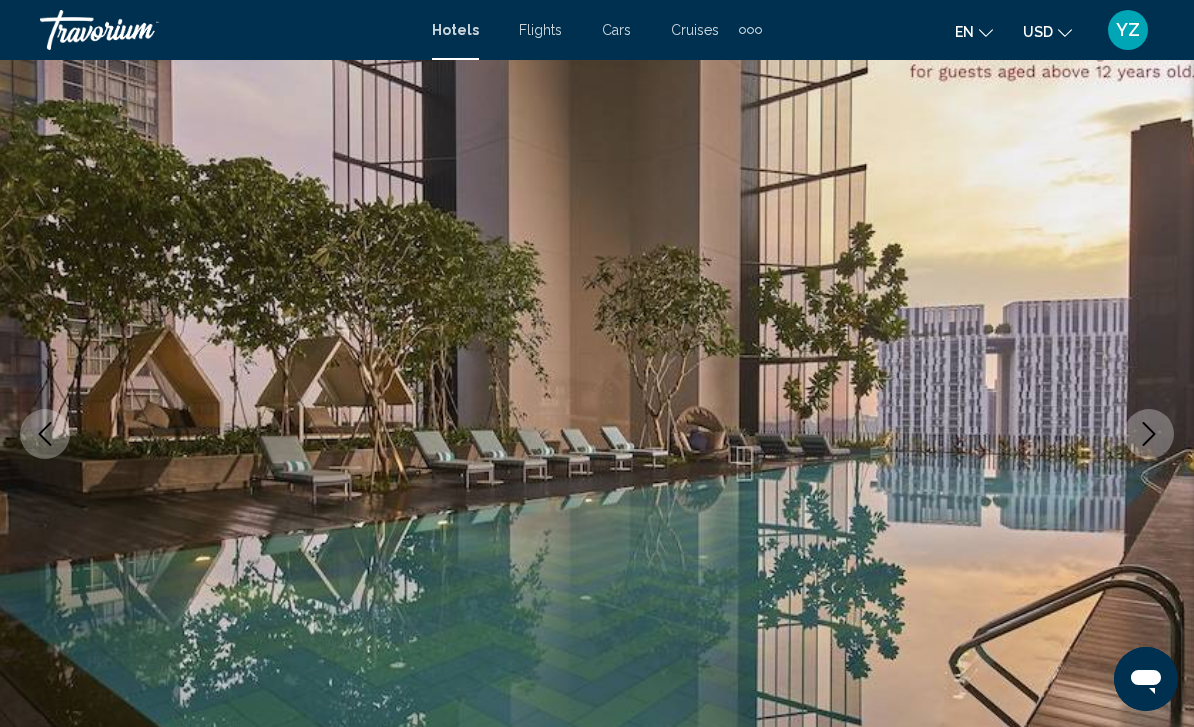 click 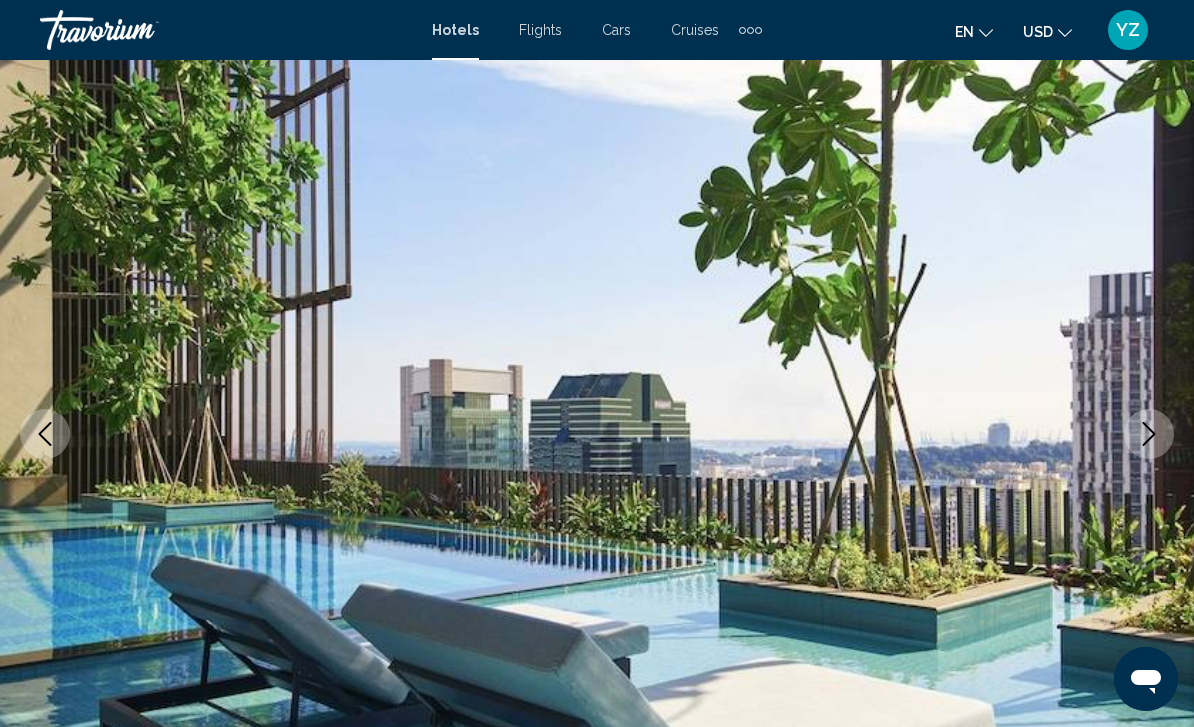 click at bounding box center [1149, 434] 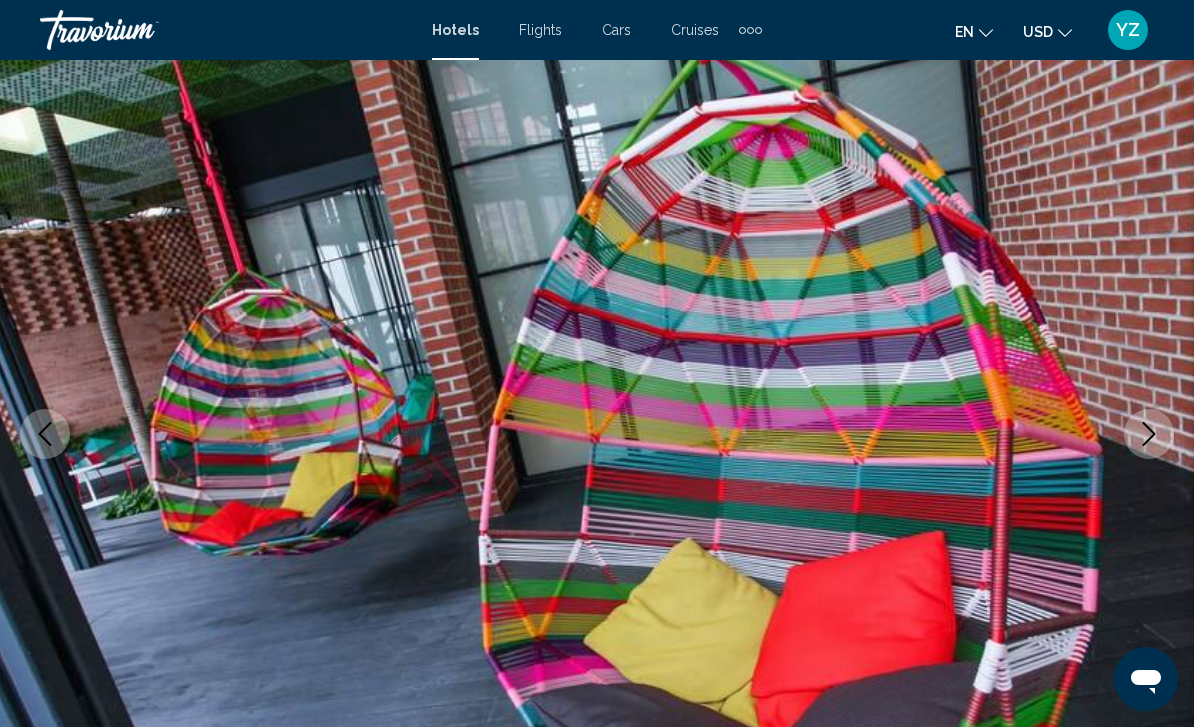 click at bounding box center [1149, 434] 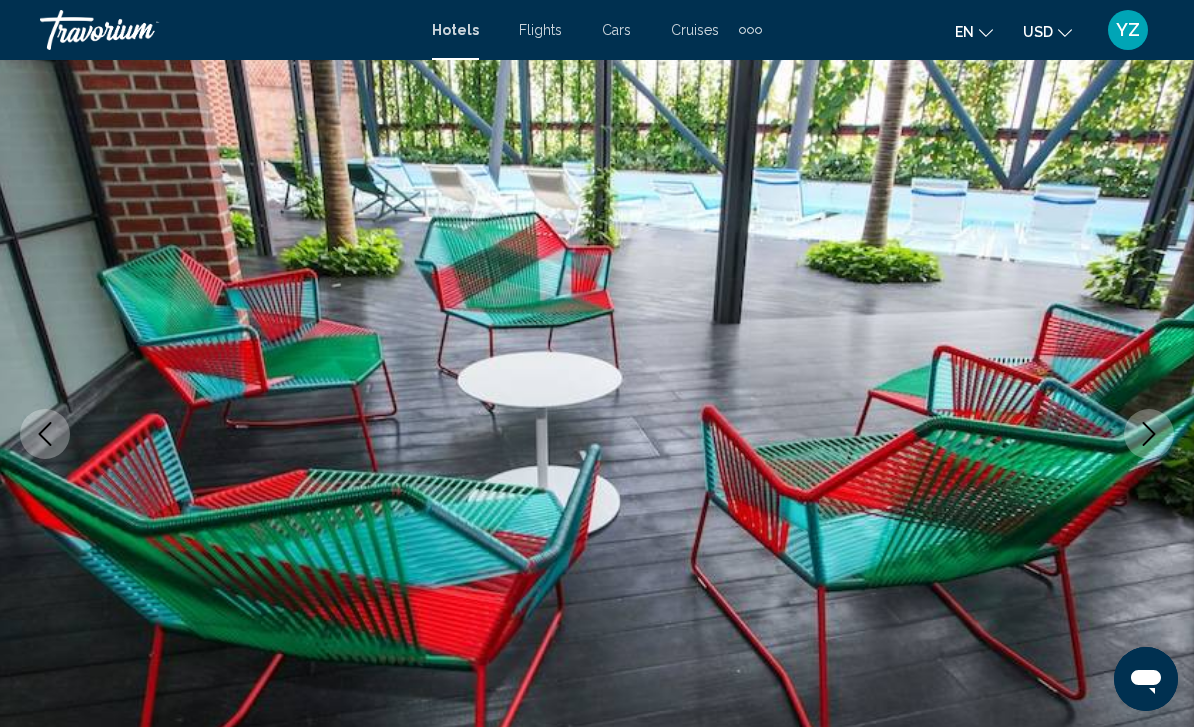click 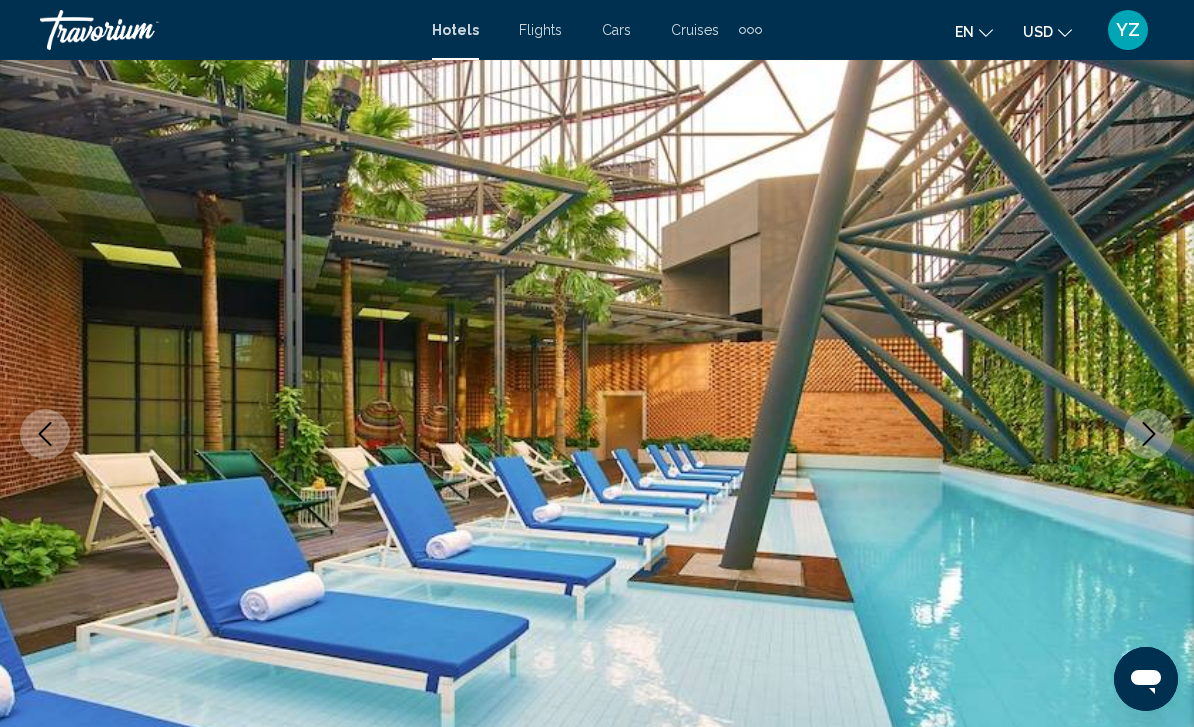 click 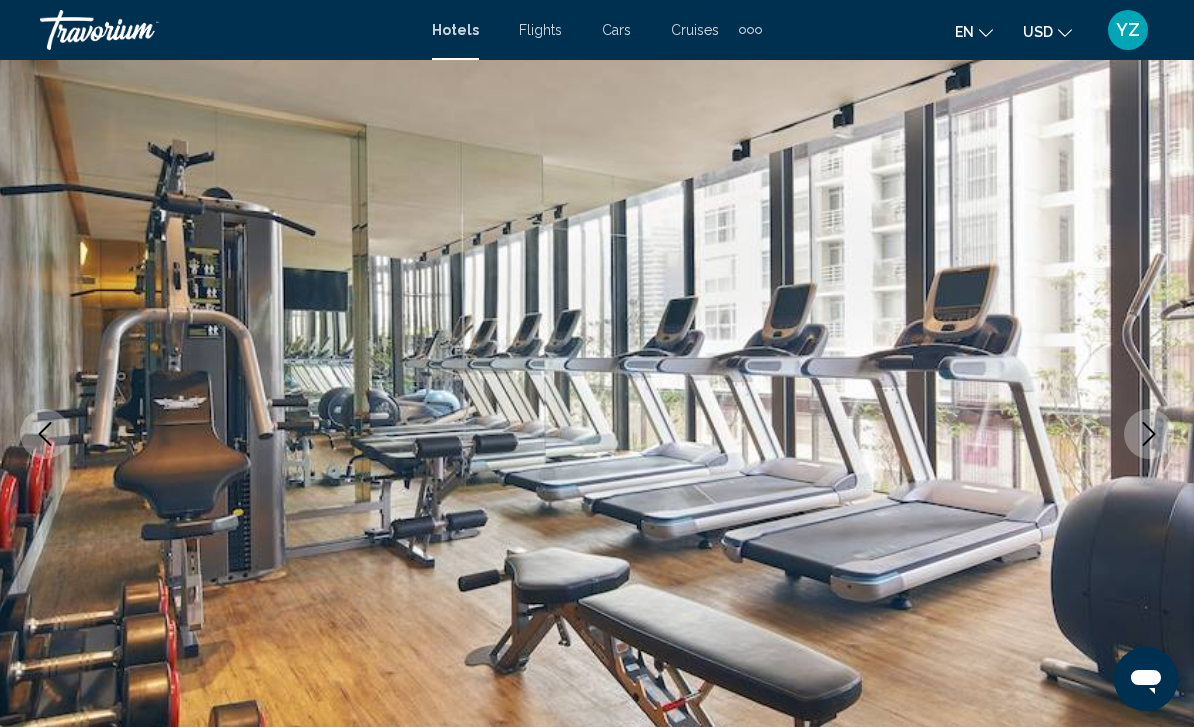 click at bounding box center (1149, 434) 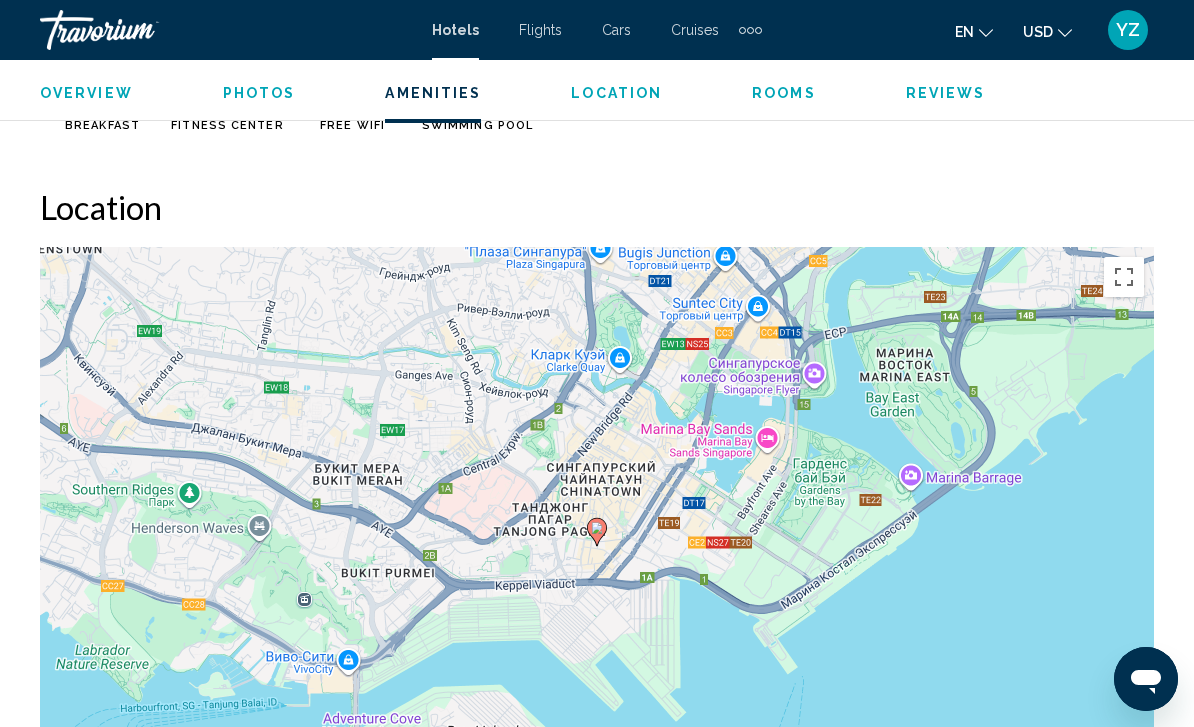 scroll, scrollTop: 2103, scrollLeft: 0, axis: vertical 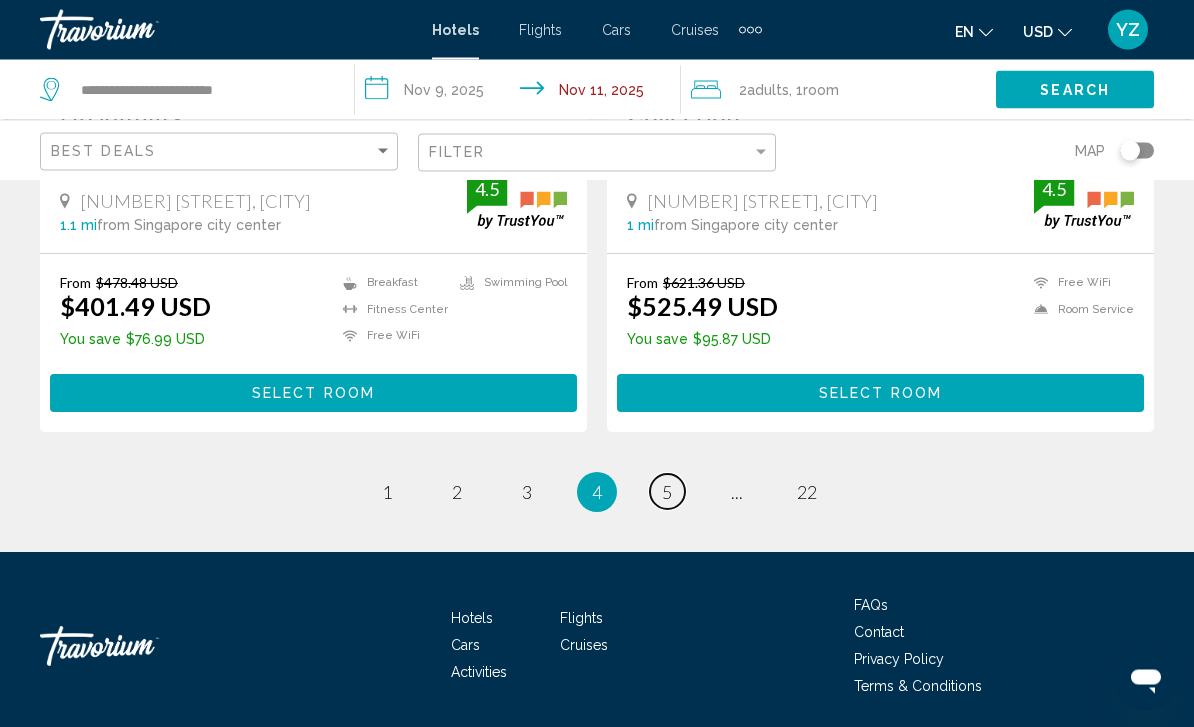 click on "5" at bounding box center [667, 493] 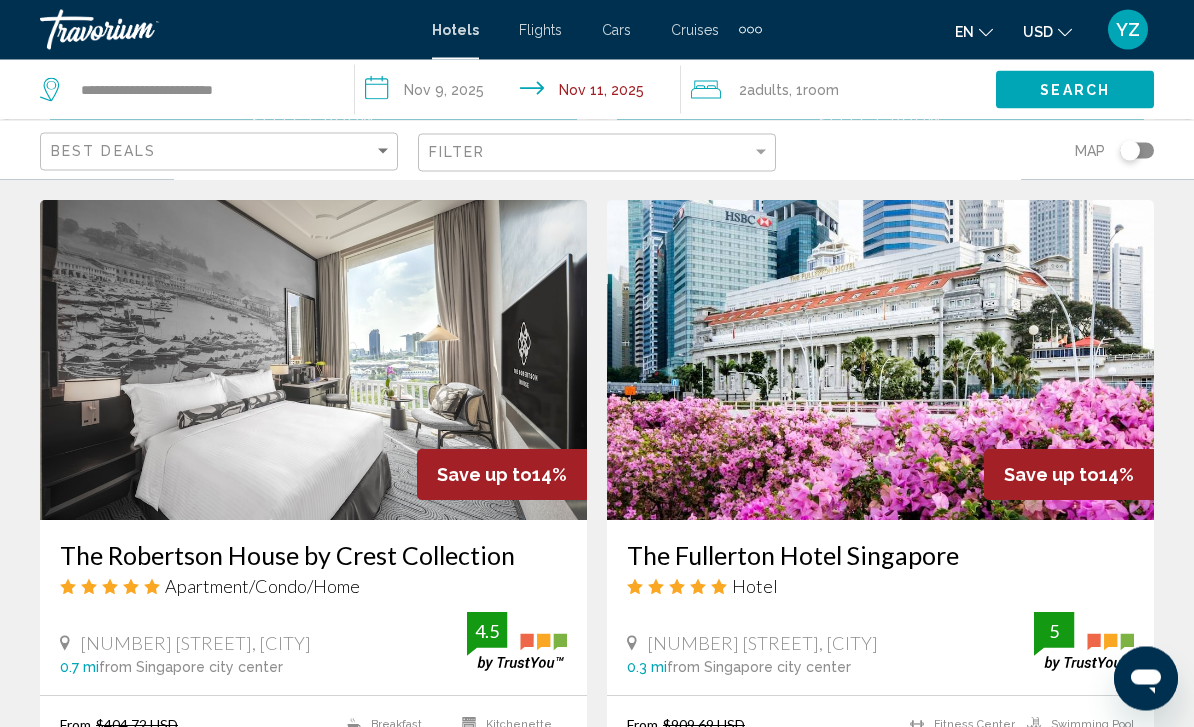 scroll, scrollTop: 1538, scrollLeft: 0, axis: vertical 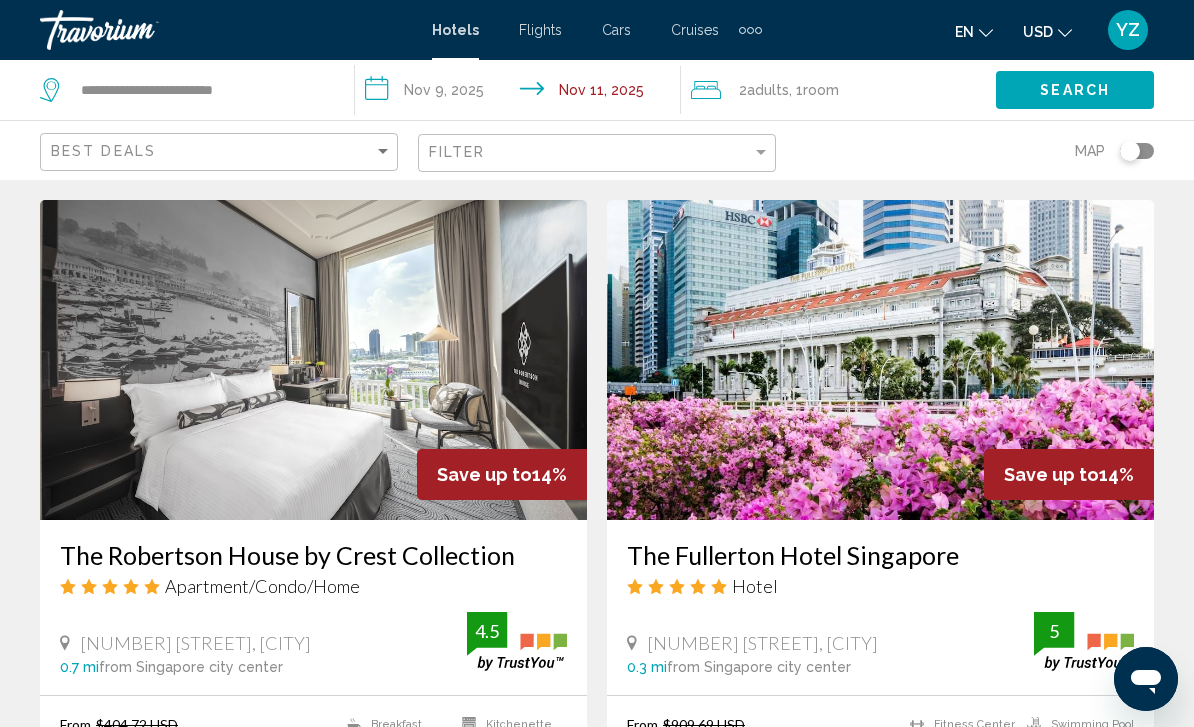click at bounding box center (313, 360) 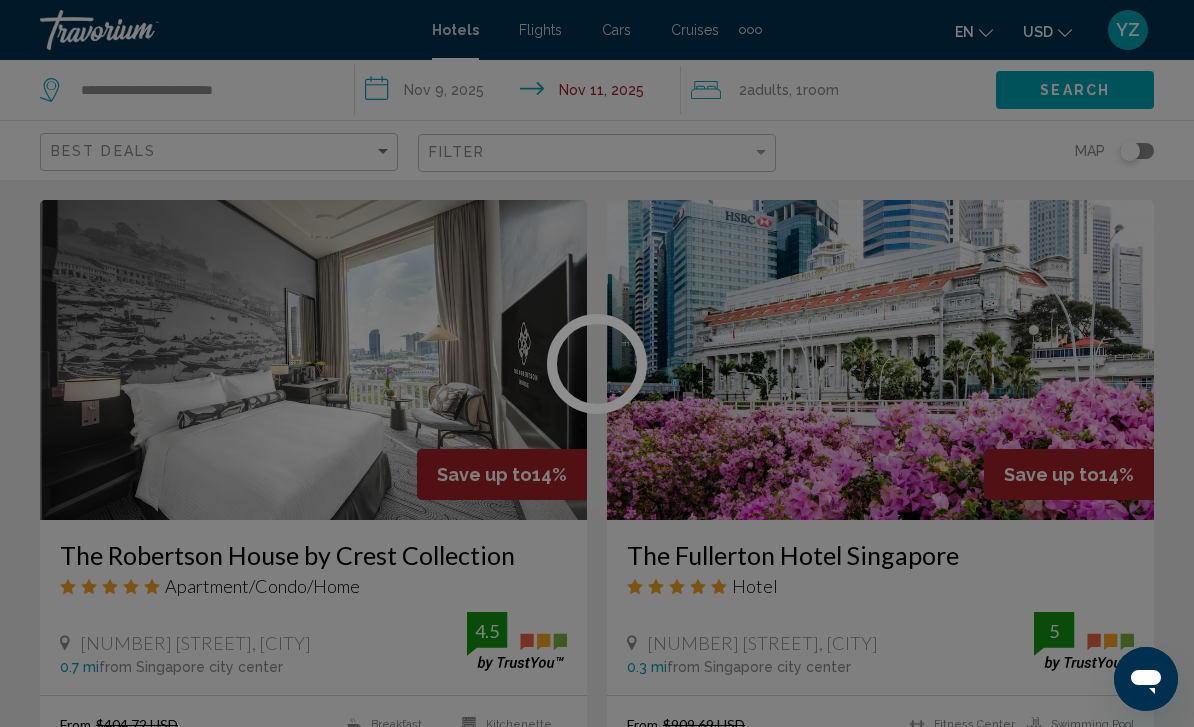 scroll, scrollTop: 0, scrollLeft: 0, axis: both 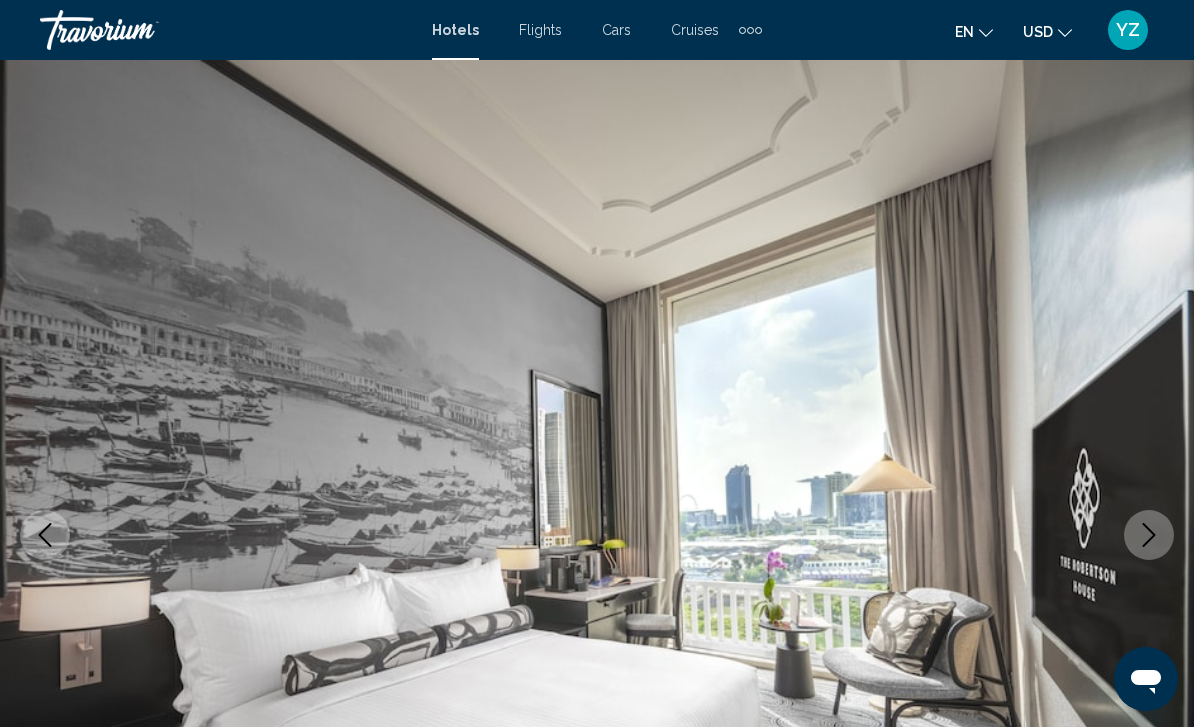 click at bounding box center [597, 535] 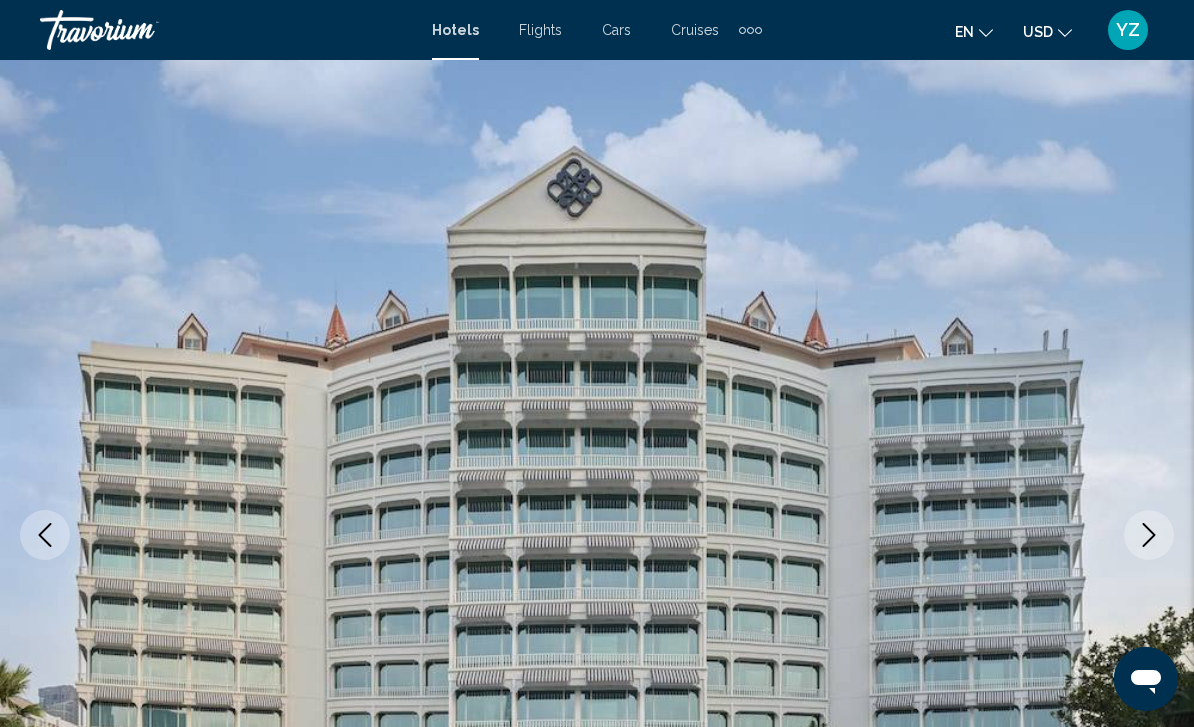 click 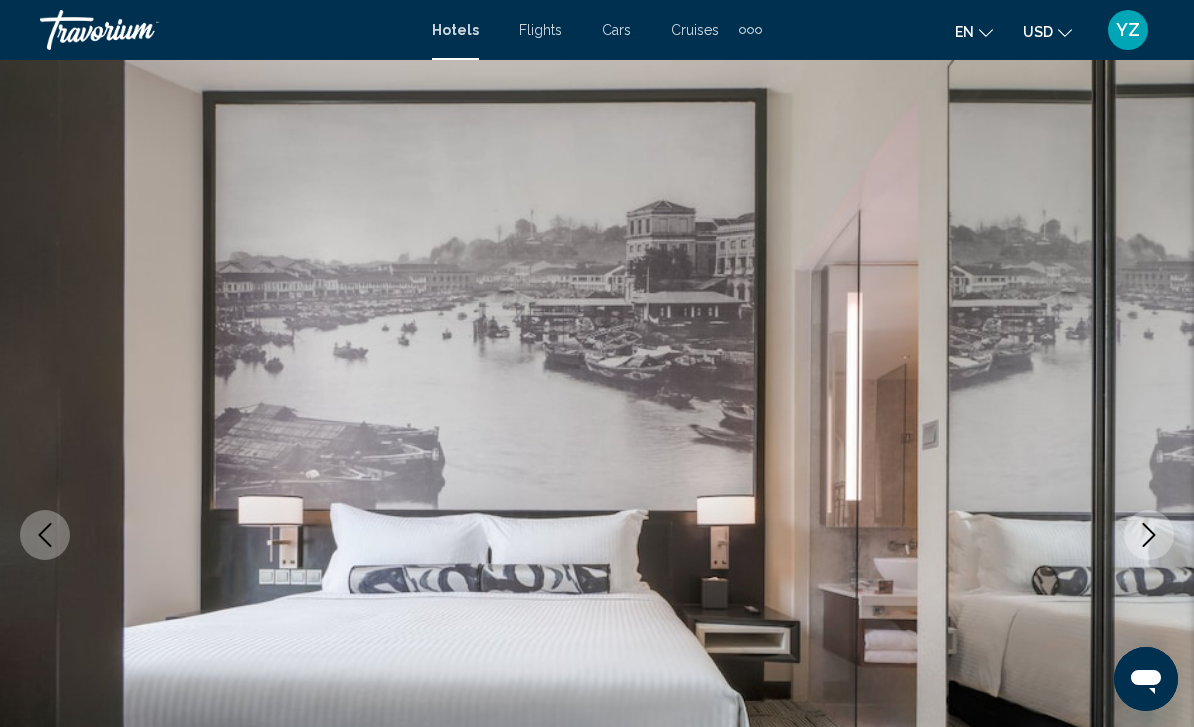 click at bounding box center [1149, 535] 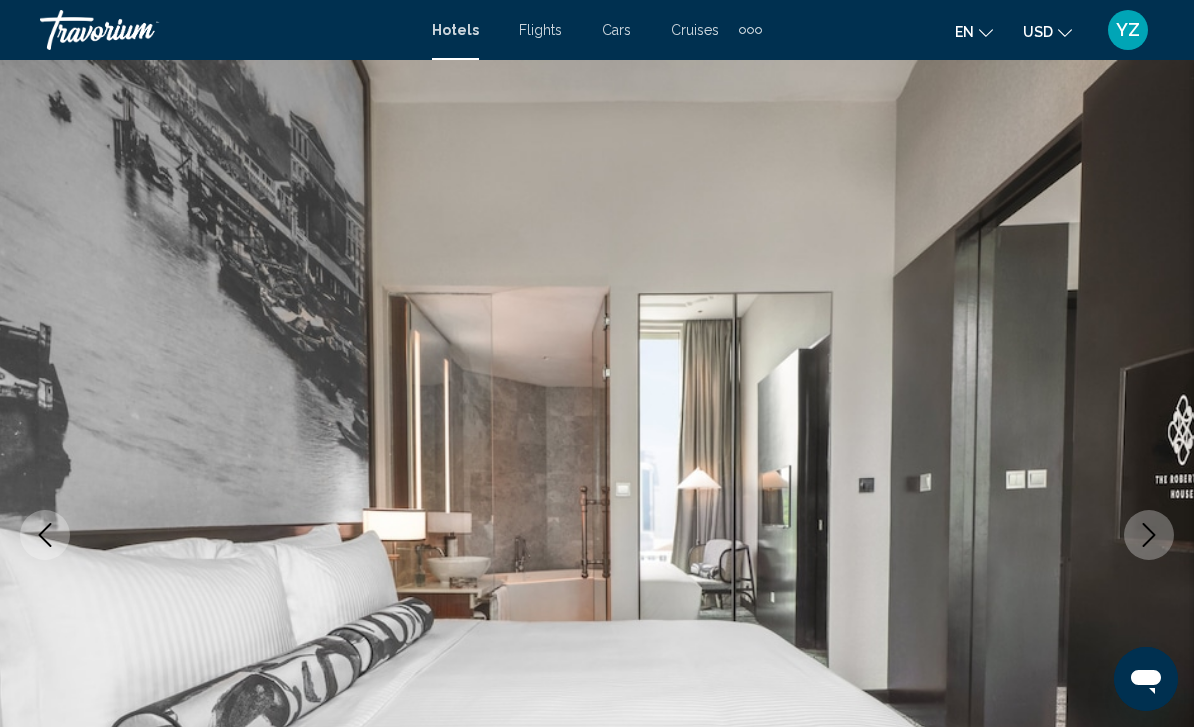 click at bounding box center [1149, 535] 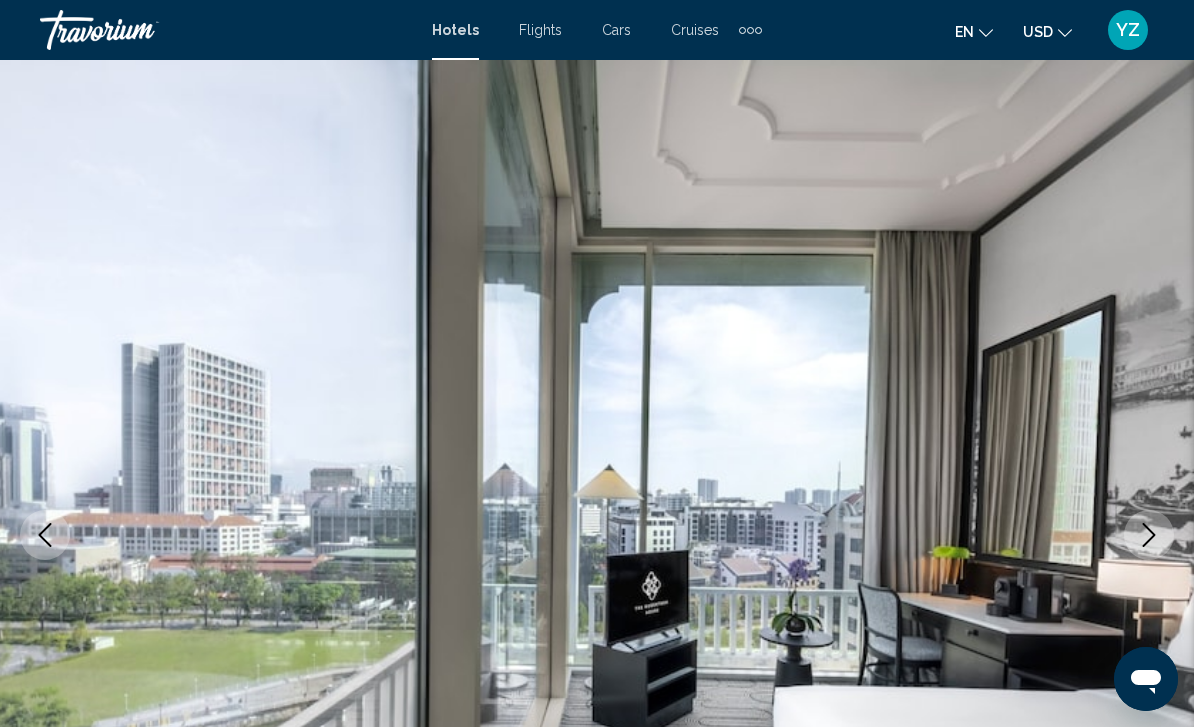 click 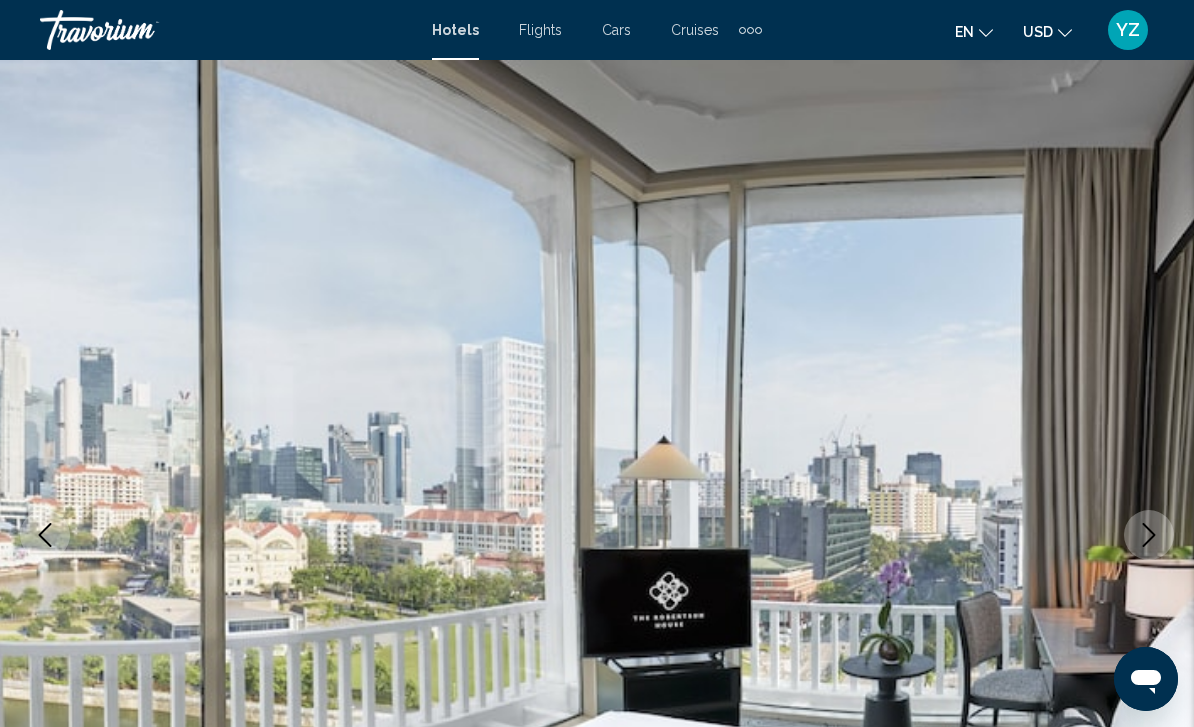 click at bounding box center [597, 535] 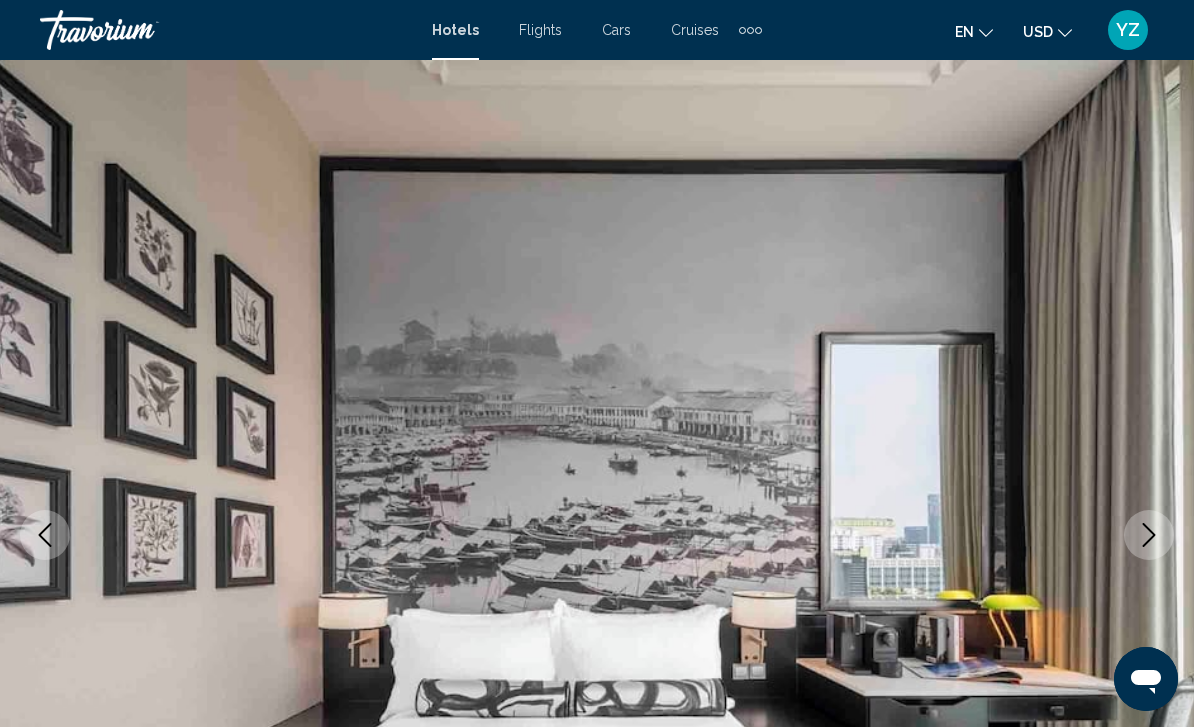 click at bounding box center [1149, 535] 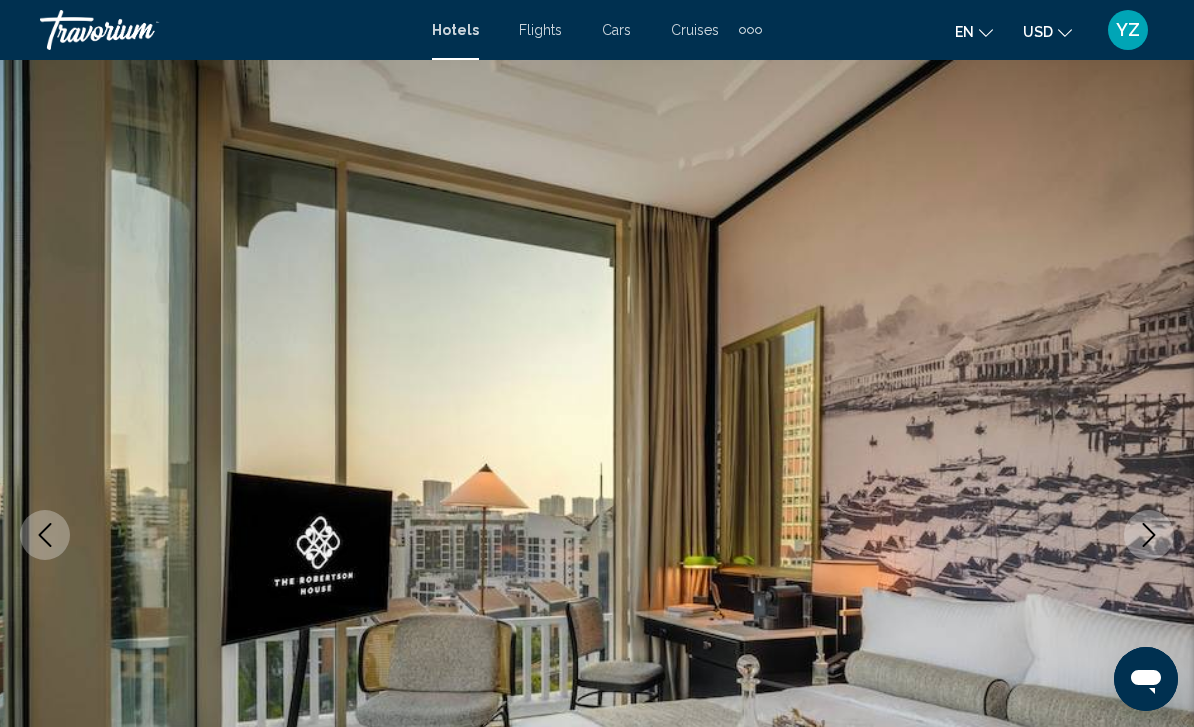 click at bounding box center [1149, 535] 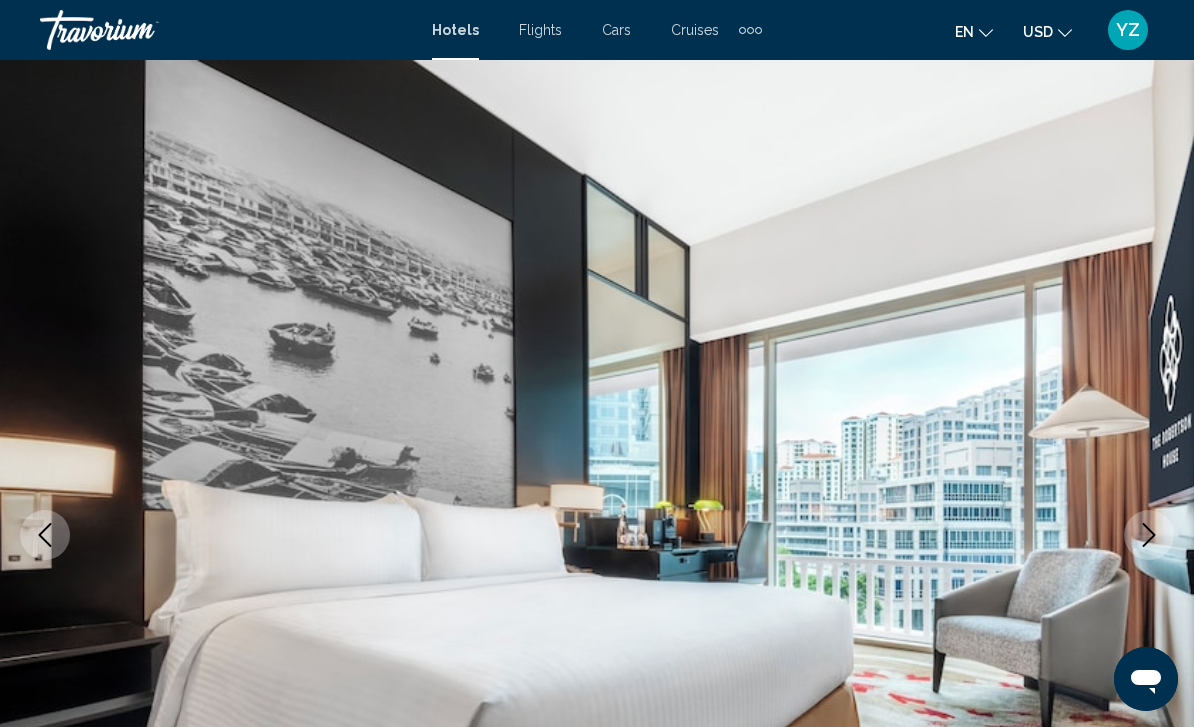 click at bounding box center [1149, 535] 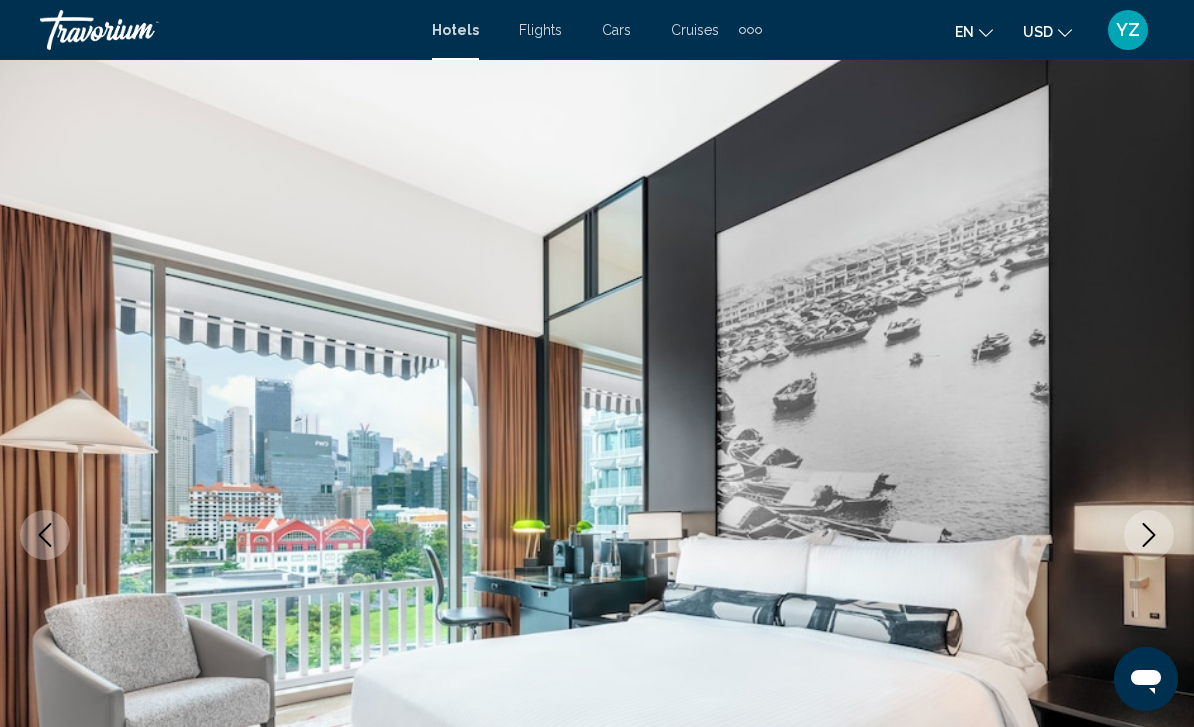 click at bounding box center [1149, 535] 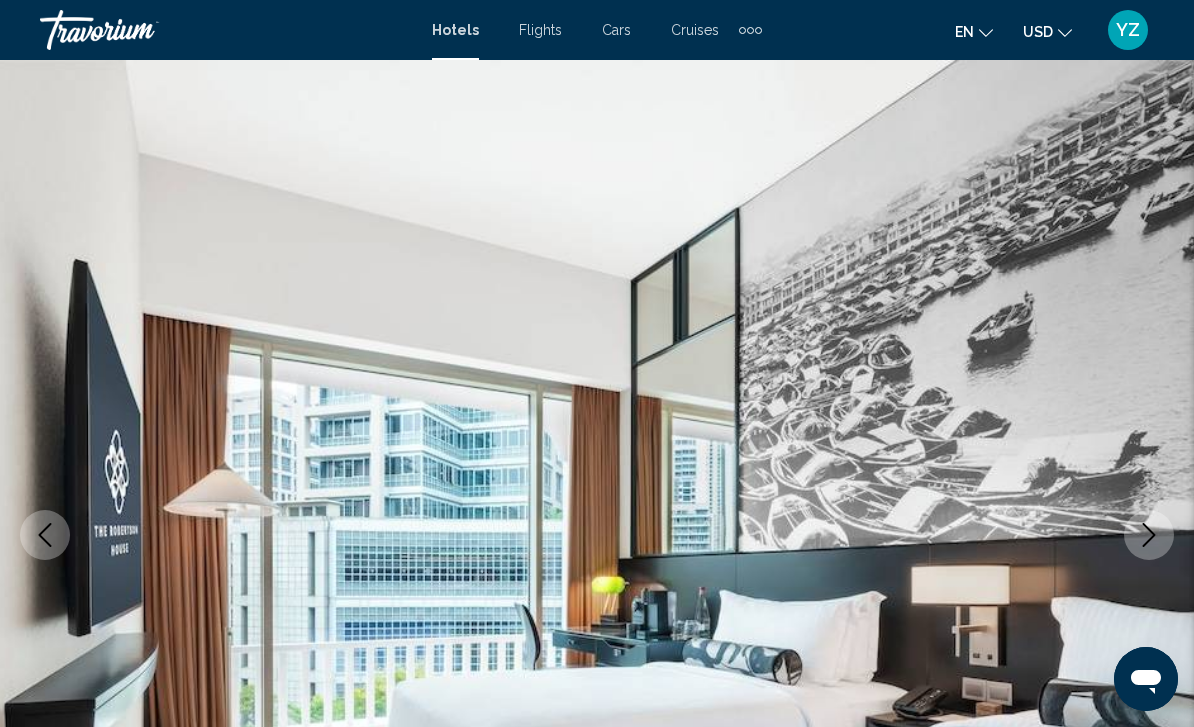 click at bounding box center [597, 535] 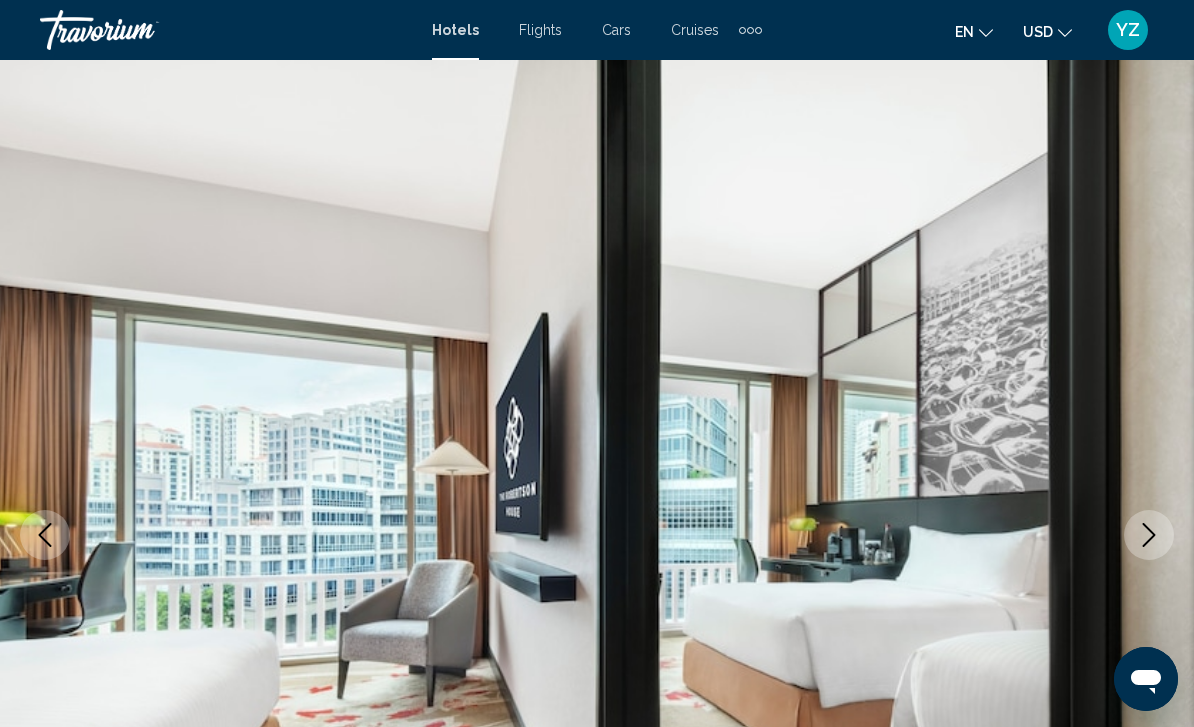 click at bounding box center (597, 535) 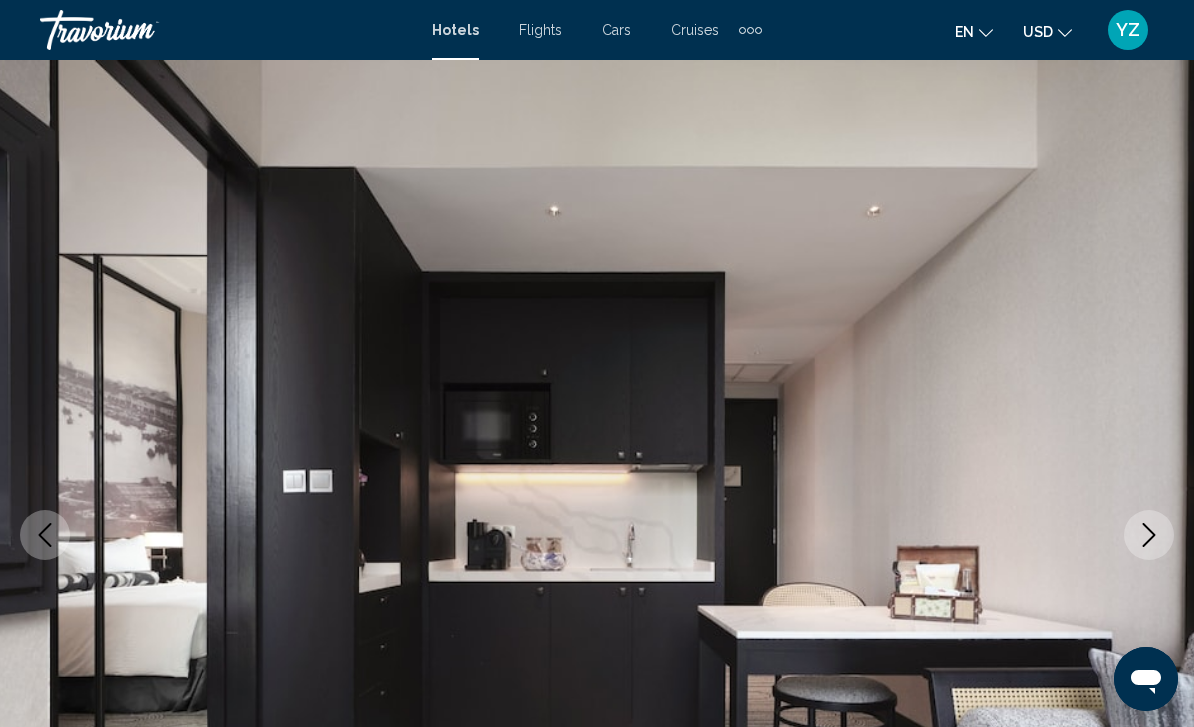 click at bounding box center (1149, 535) 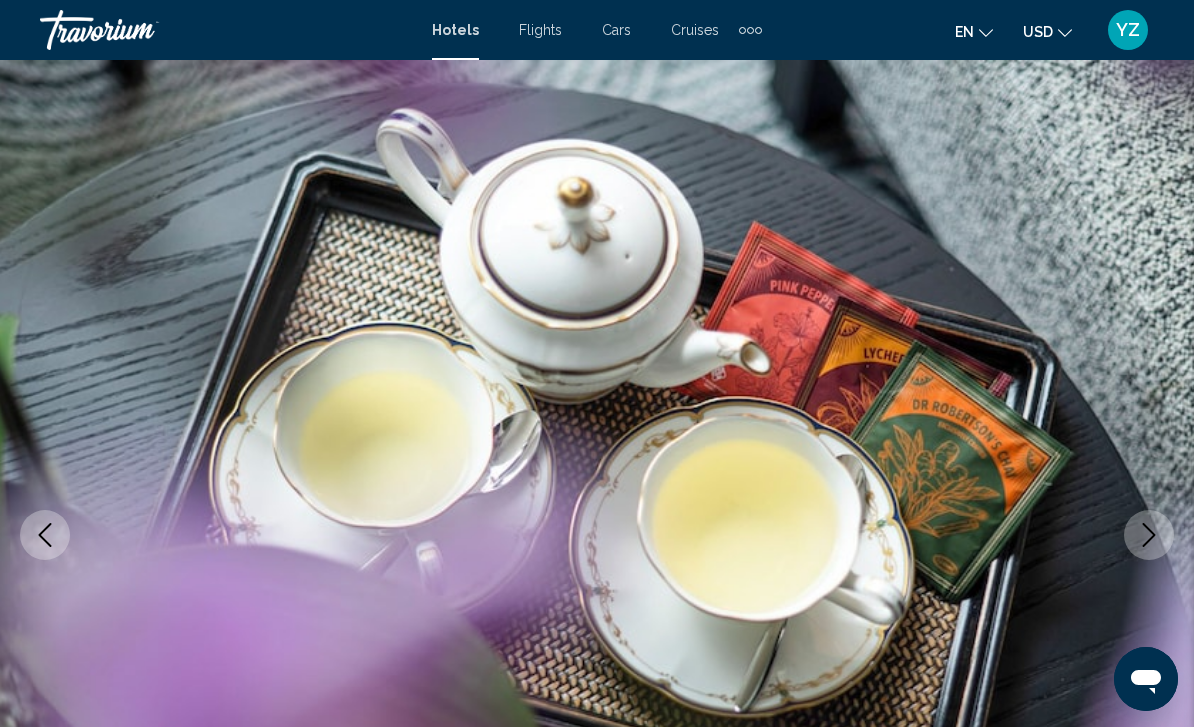 click at bounding box center [1149, 535] 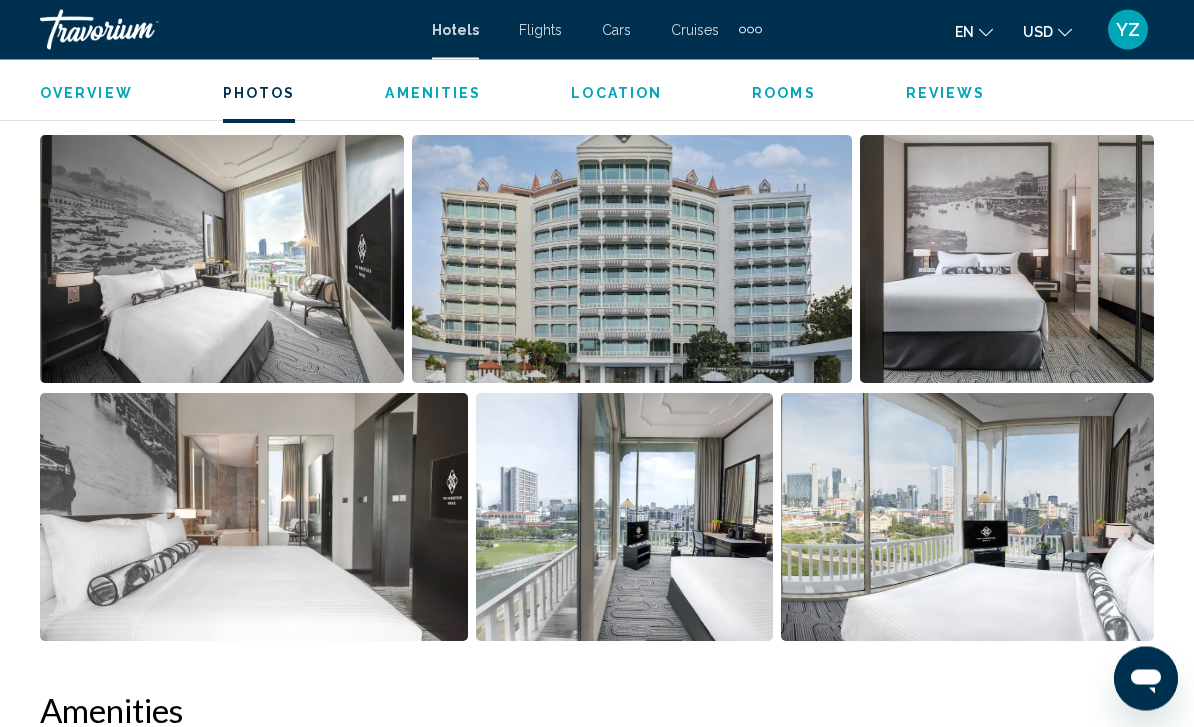 scroll, scrollTop: 1374, scrollLeft: 0, axis: vertical 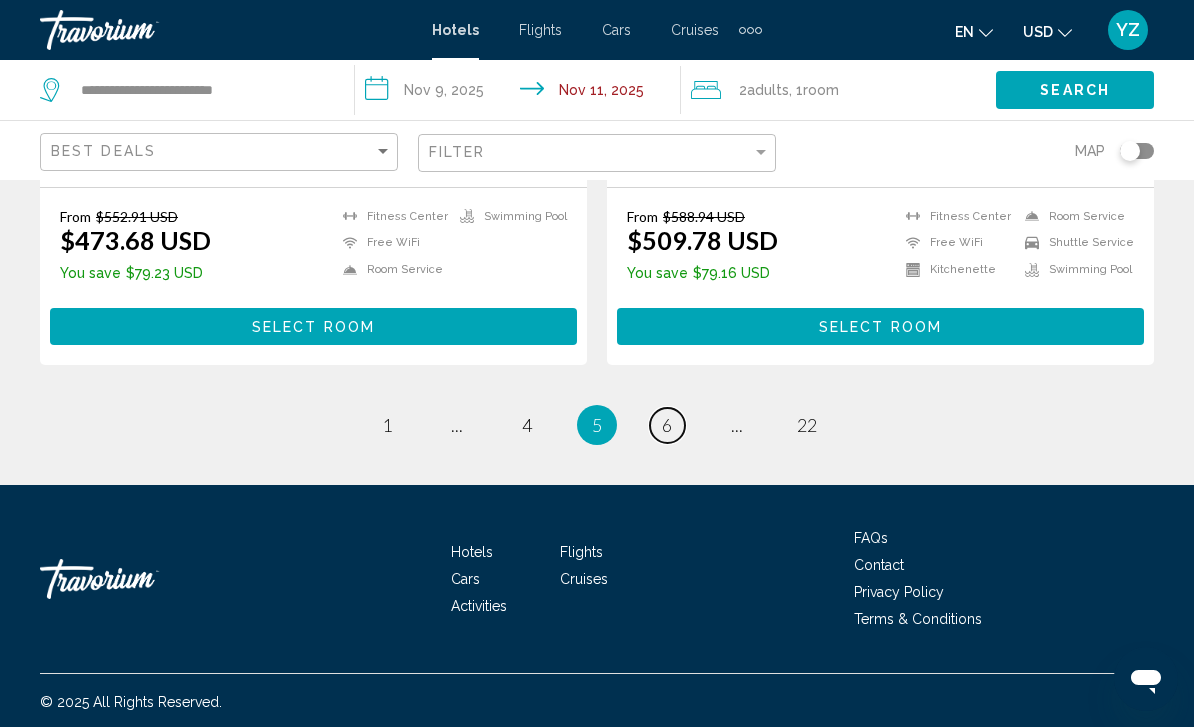 click on "page  6" at bounding box center [667, 425] 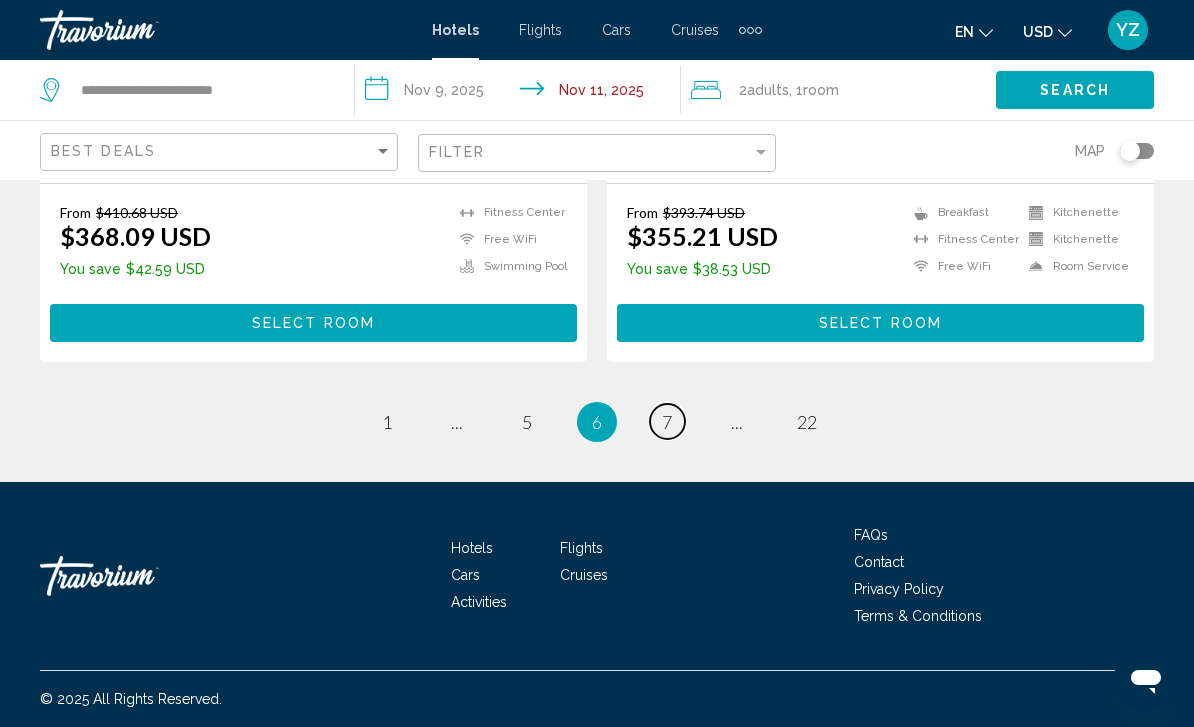 scroll, scrollTop: 4189, scrollLeft: 0, axis: vertical 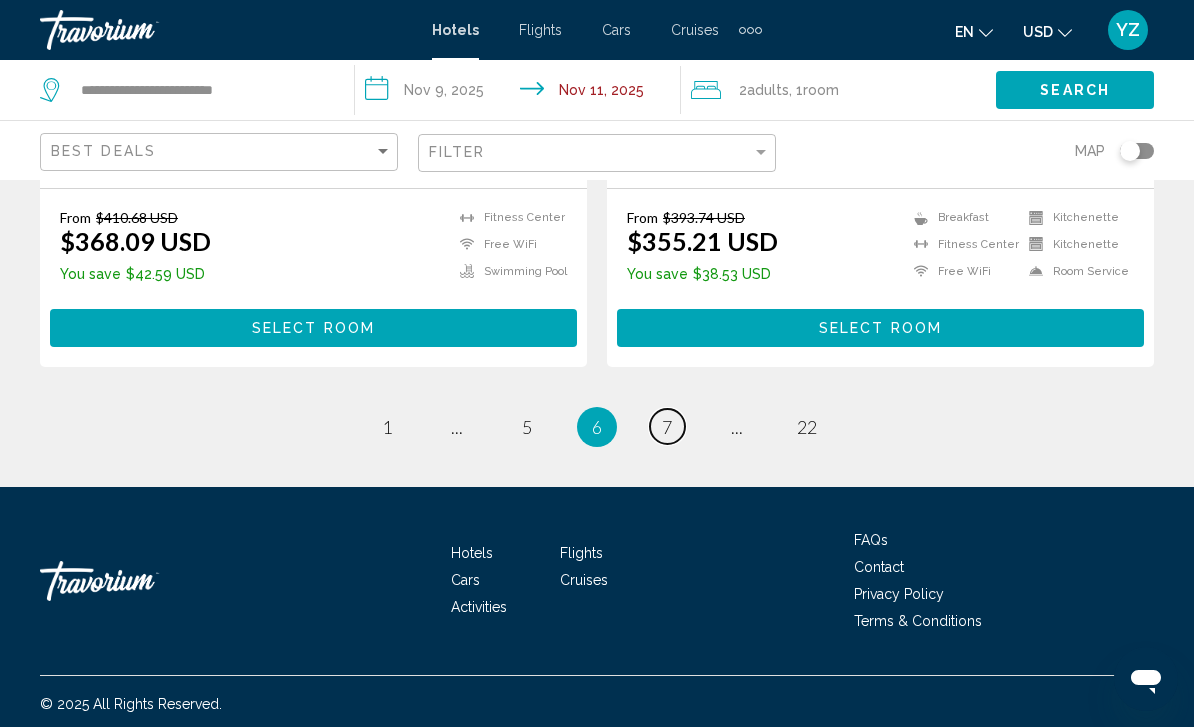 click on "7" at bounding box center [667, 427] 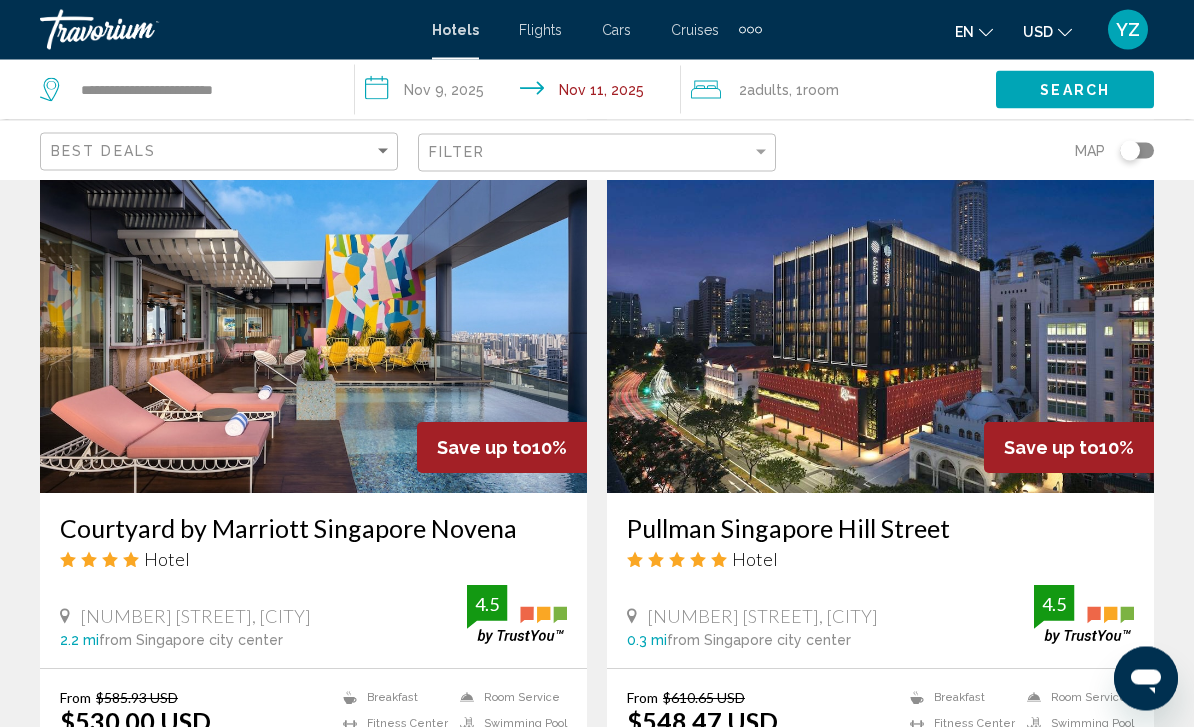 scroll, scrollTop: 2068, scrollLeft: 0, axis: vertical 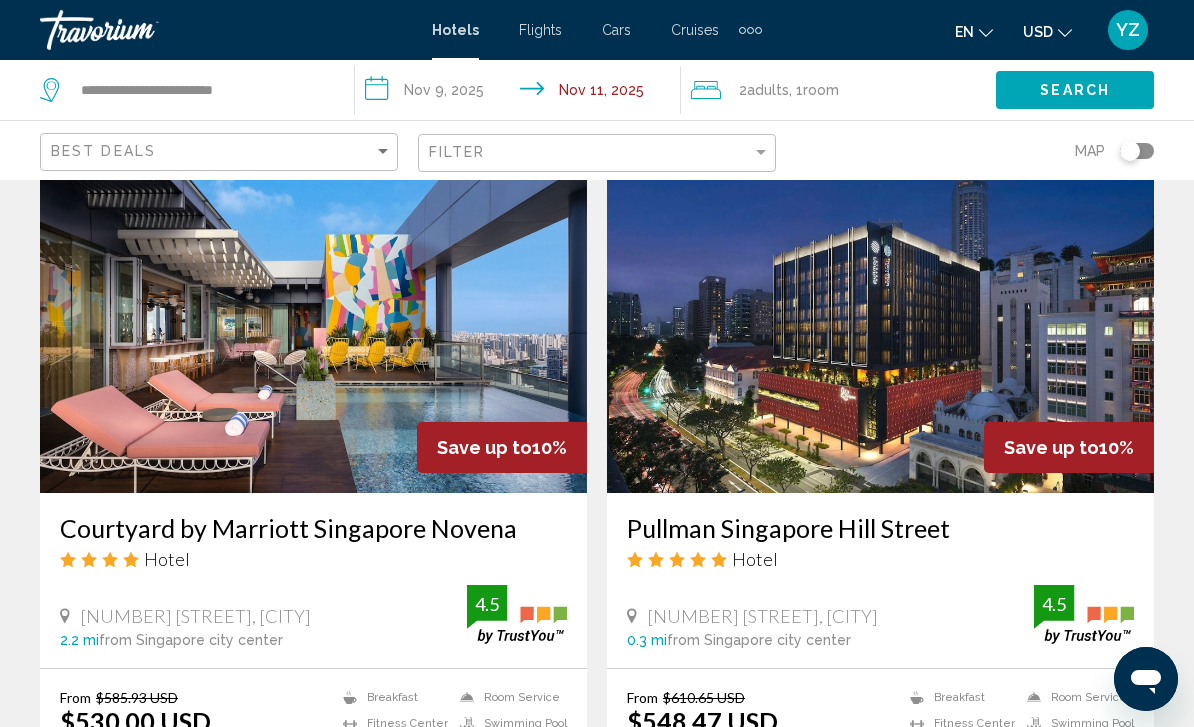 click at bounding box center [313, 1046] 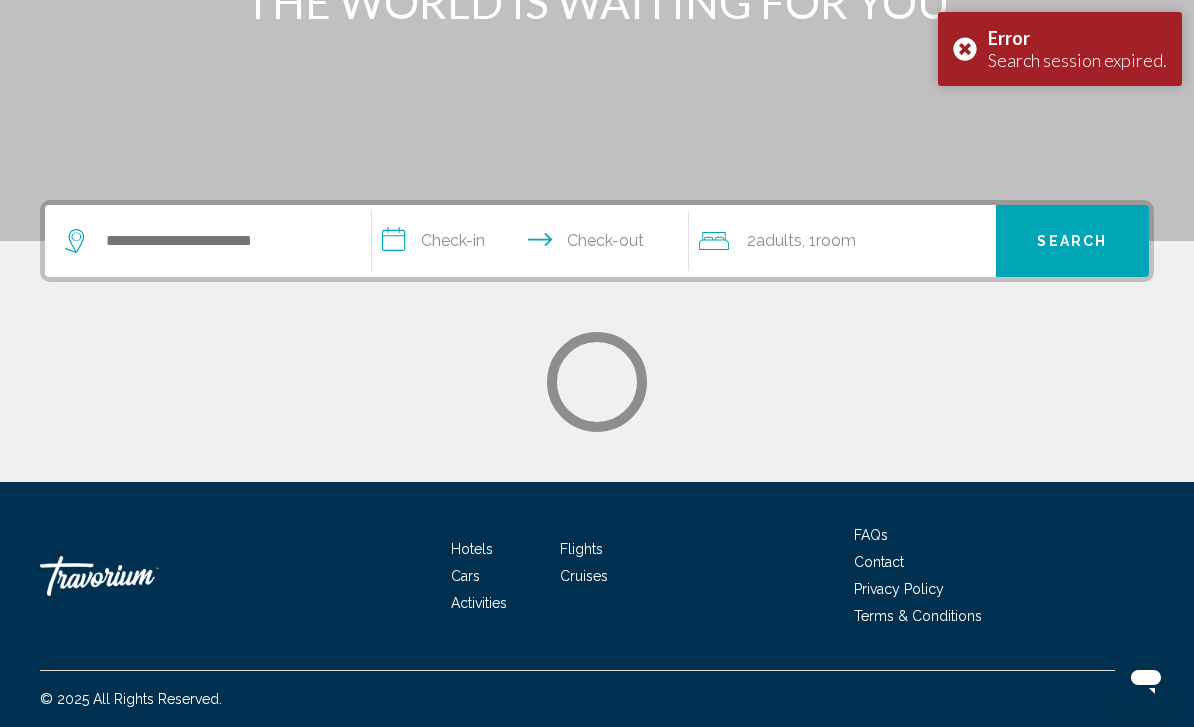 scroll, scrollTop: 0, scrollLeft: 0, axis: both 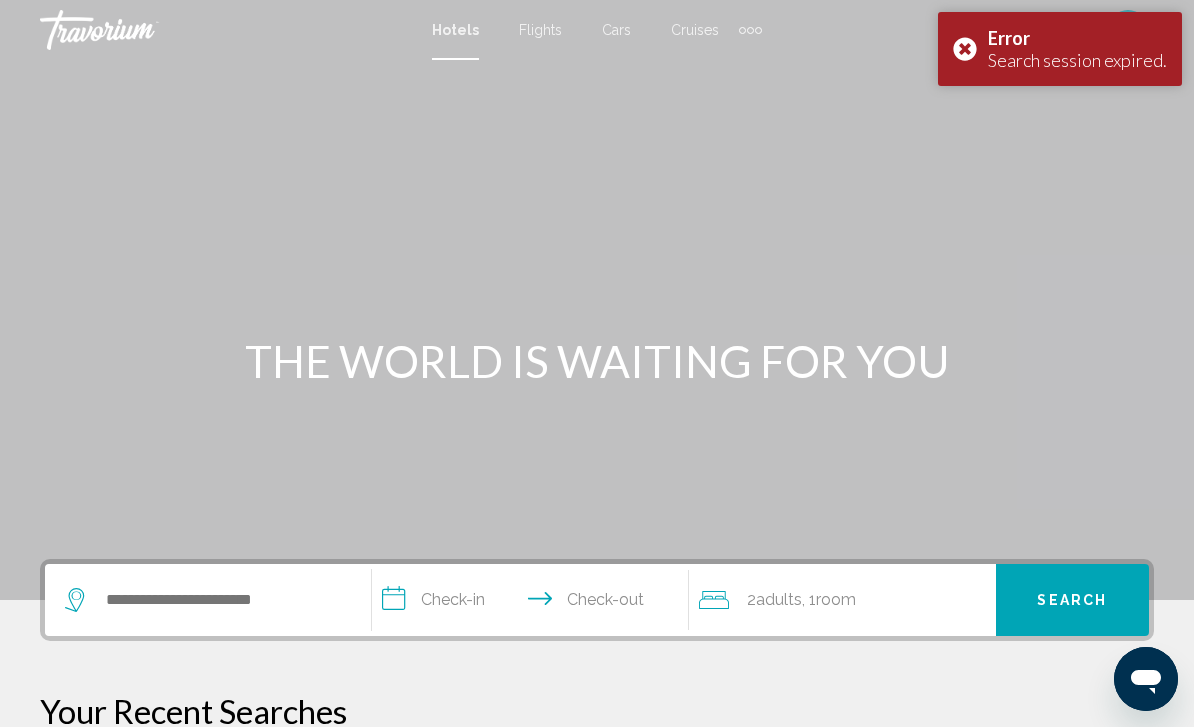 click on "Error   Search session expired." at bounding box center [1060, 49] 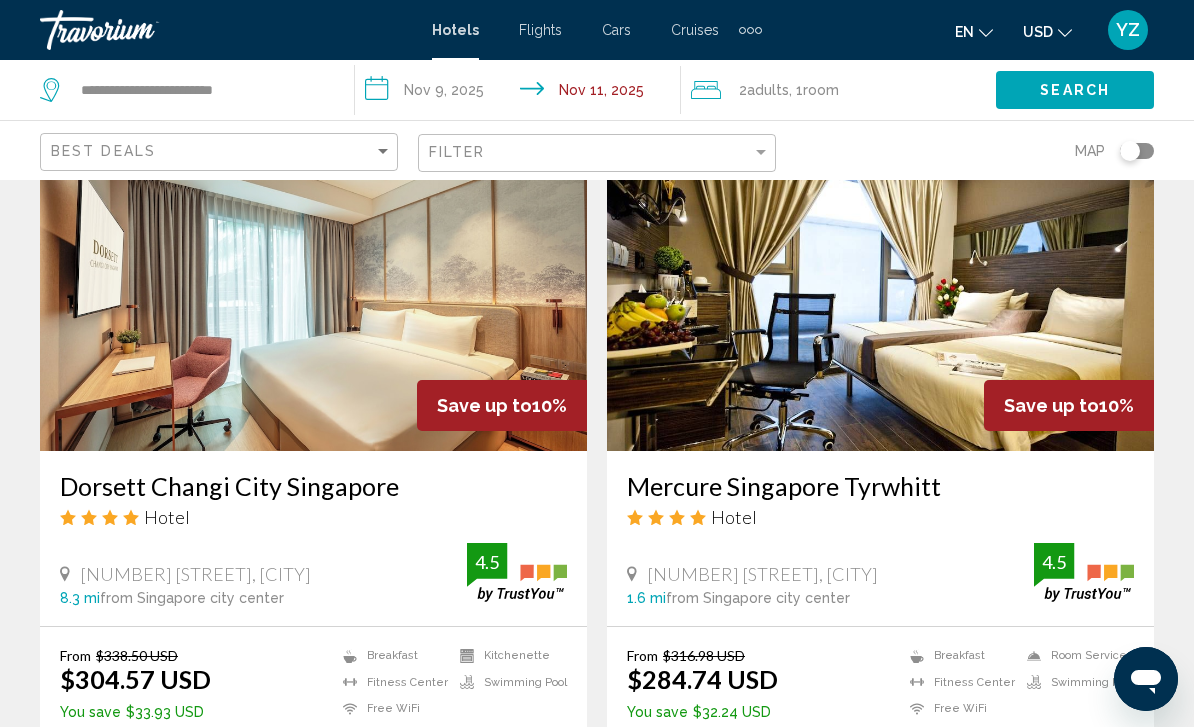 scroll, scrollTop: 1388, scrollLeft: 0, axis: vertical 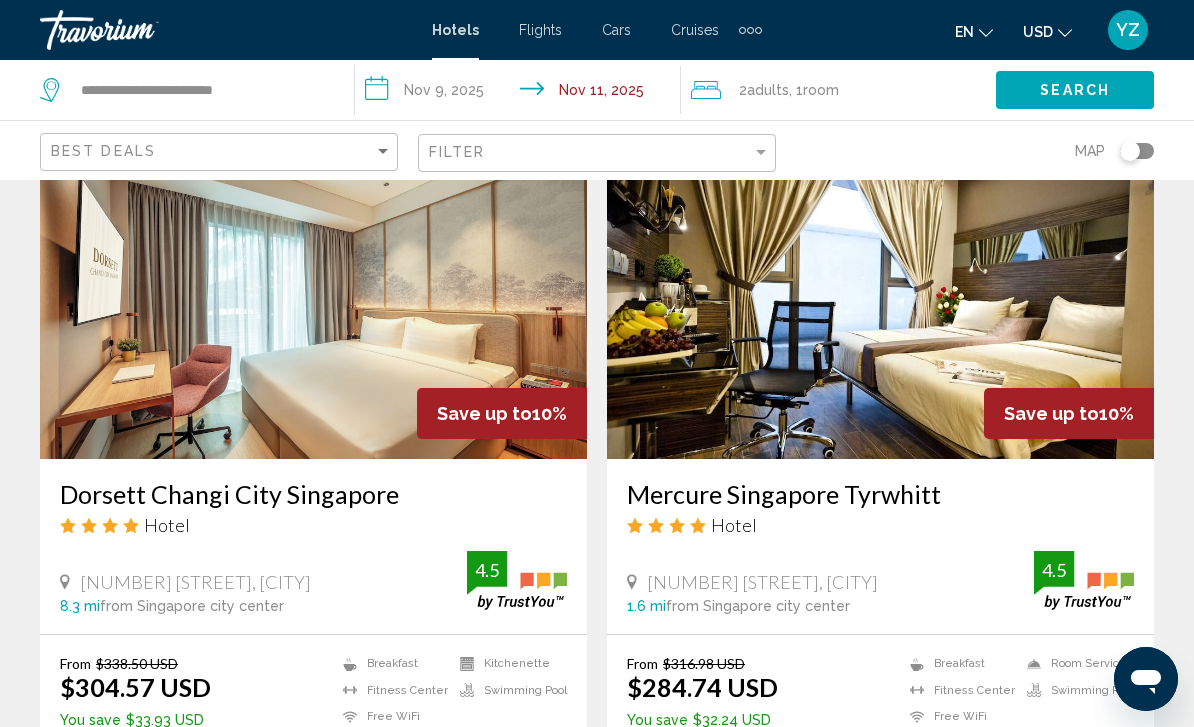 click at bounding box center [880, 1013] 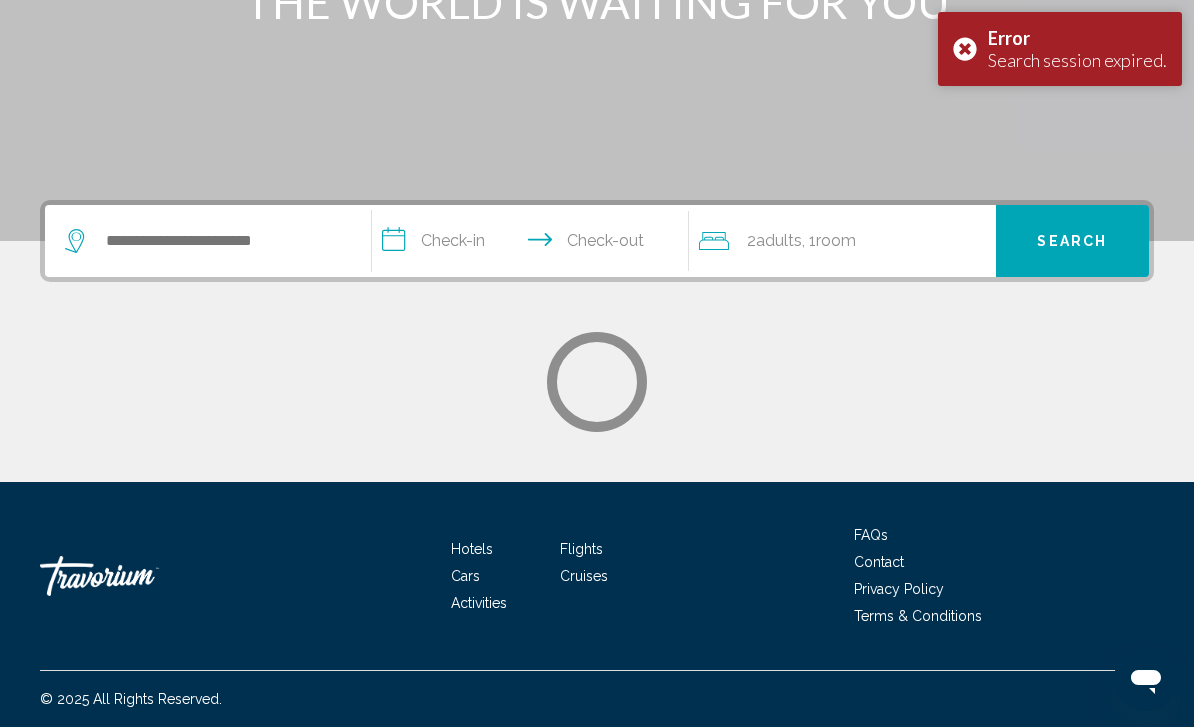 scroll, scrollTop: 0, scrollLeft: 0, axis: both 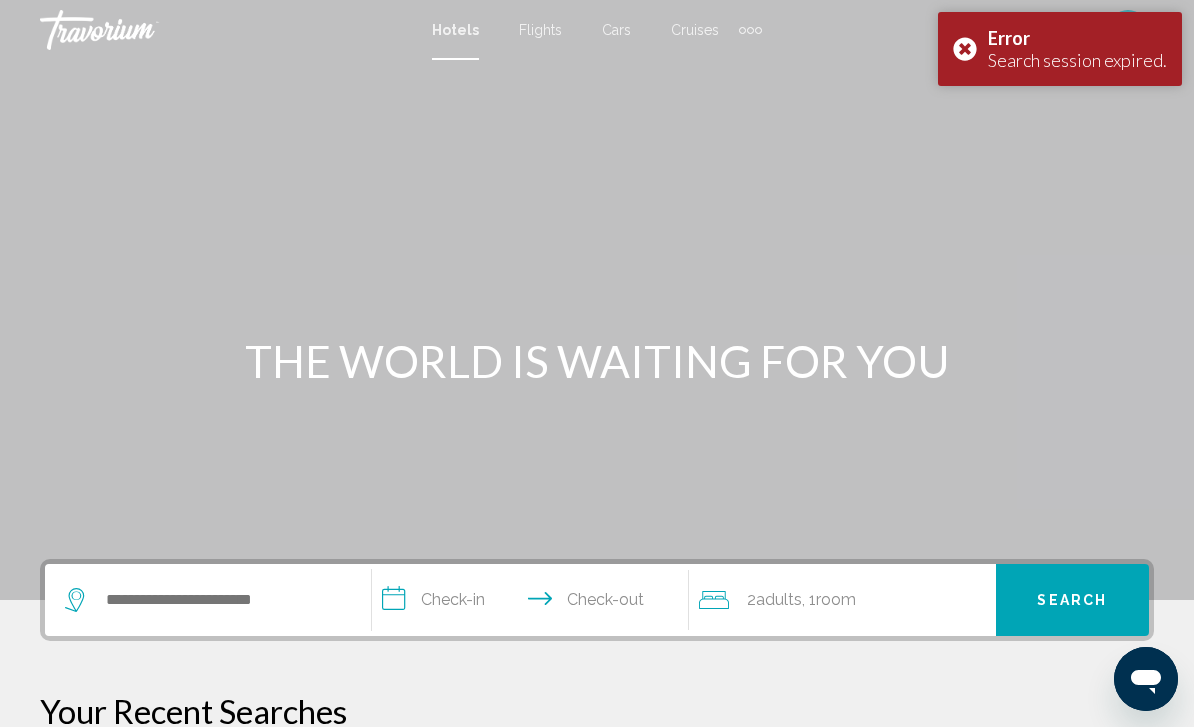 click on "Error   Search session expired." at bounding box center (1060, 49) 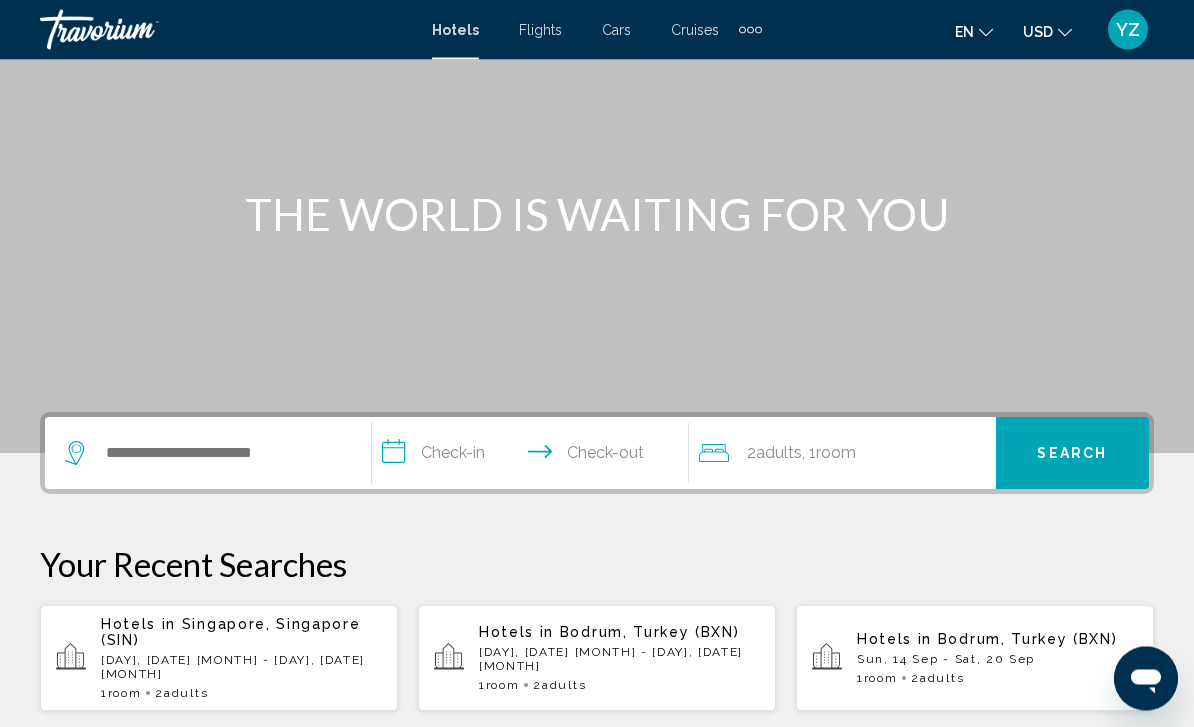 click on "Hotels in    Singapore, Singapore (SIN)" at bounding box center (241, 633) 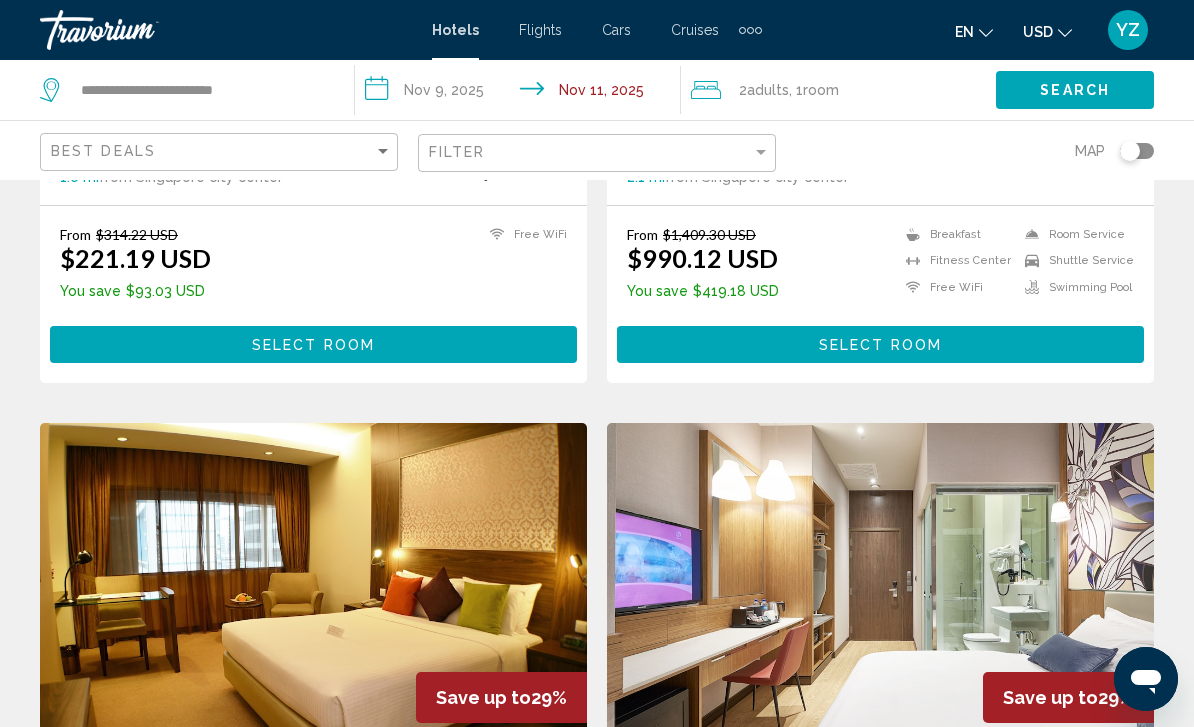 scroll, scrollTop: 4060, scrollLeft: 0, axis: vertical 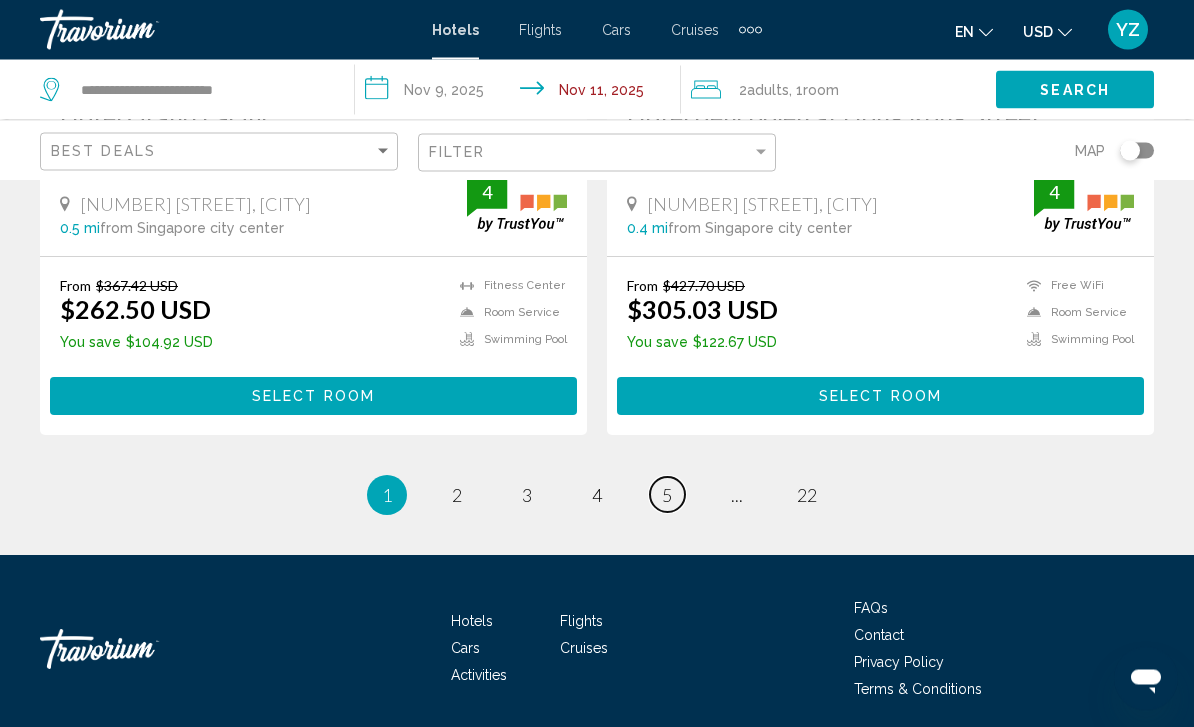 click on "5" at bounding box center (667, 496) 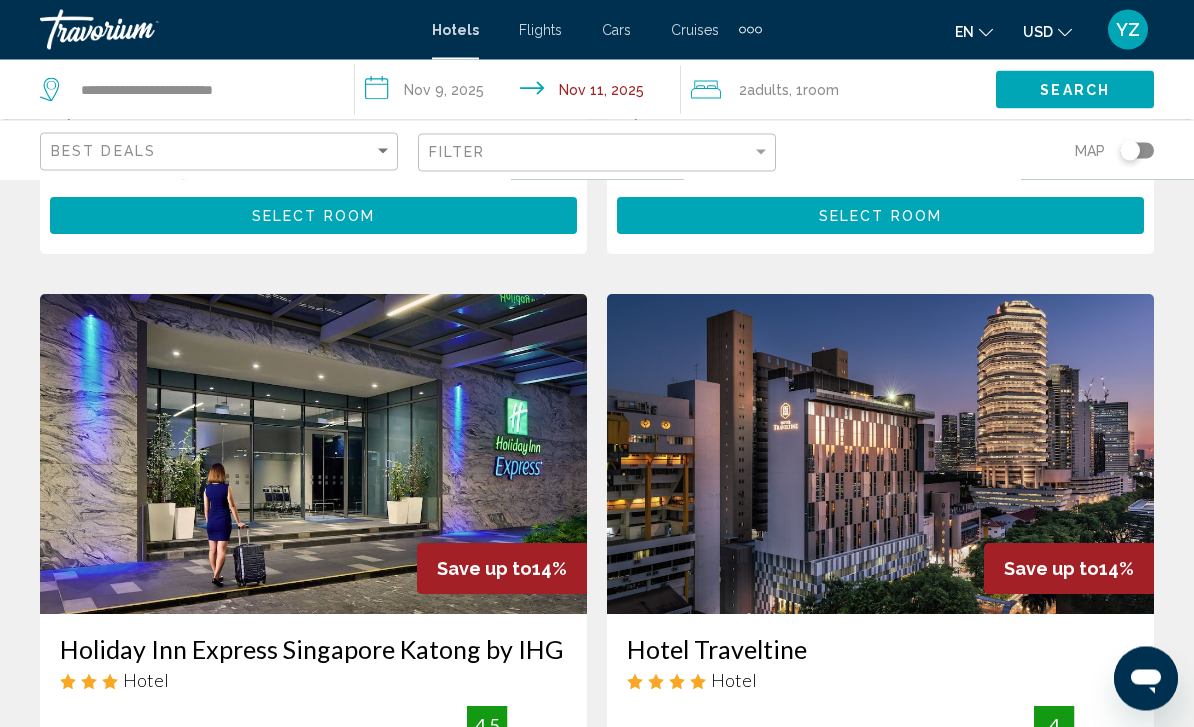 scroll, scrollTop: 3706, scrollLeft: 0, axis: vertical 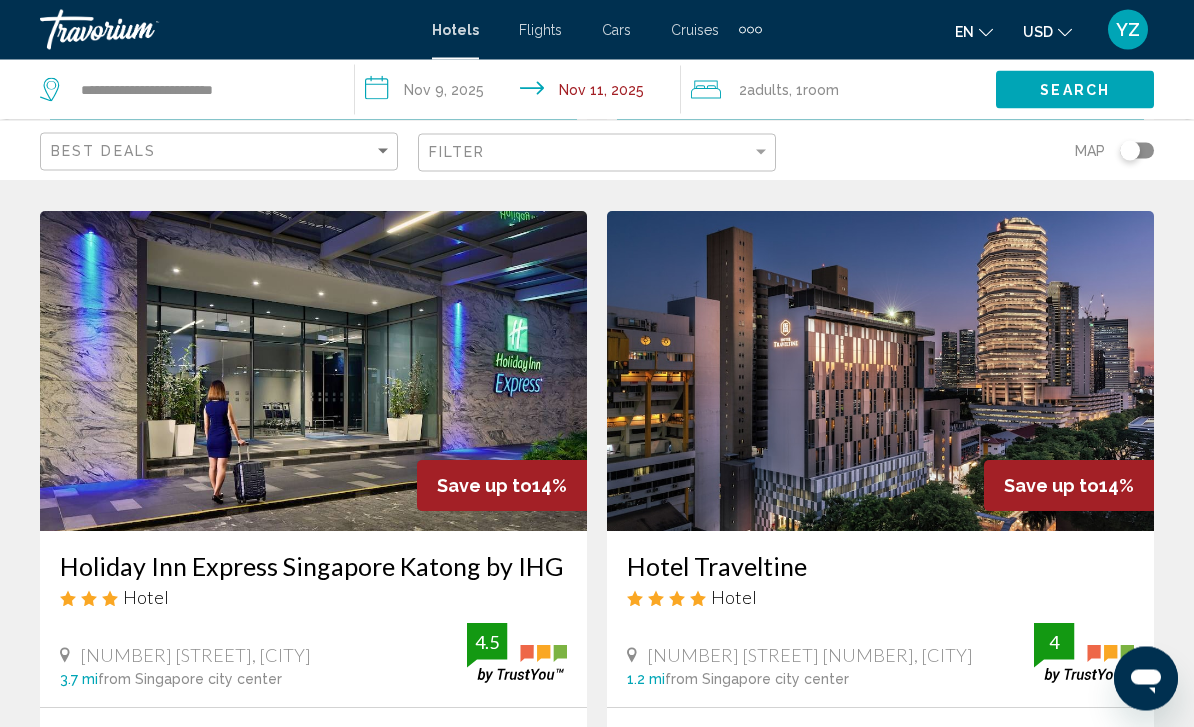 click at bounding box center [880, 372] 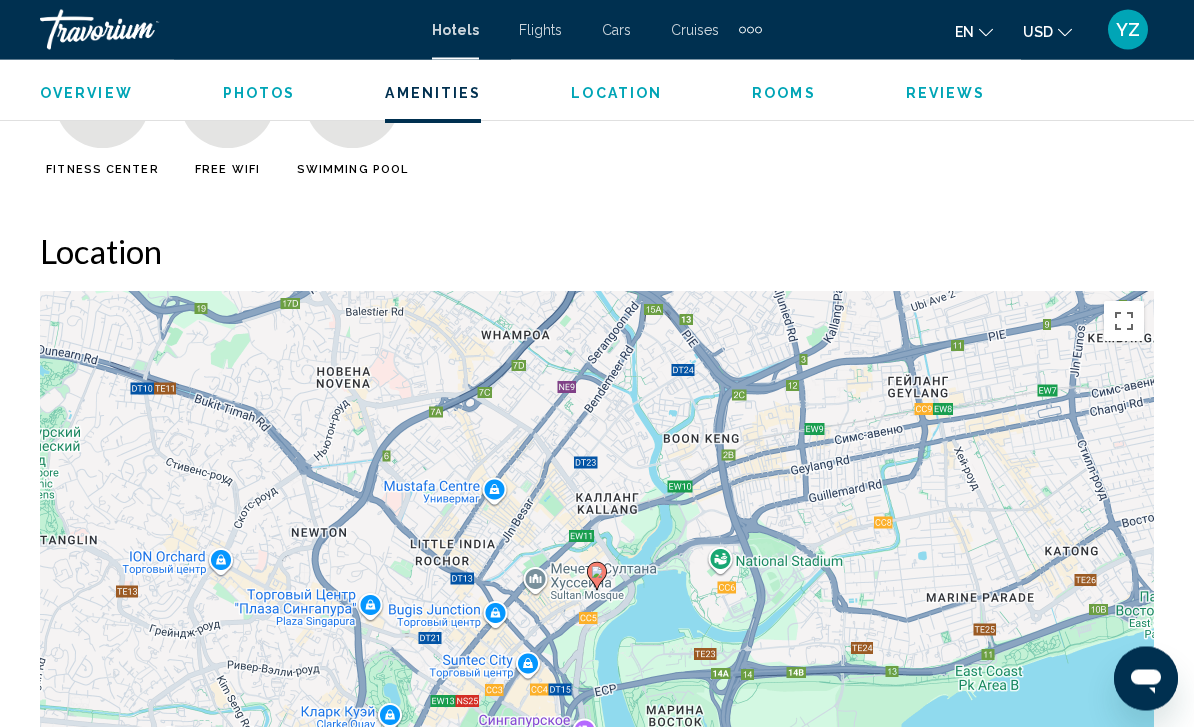 scroll, scrollTop: 2057, scrollLeft: 0, axis: vertical 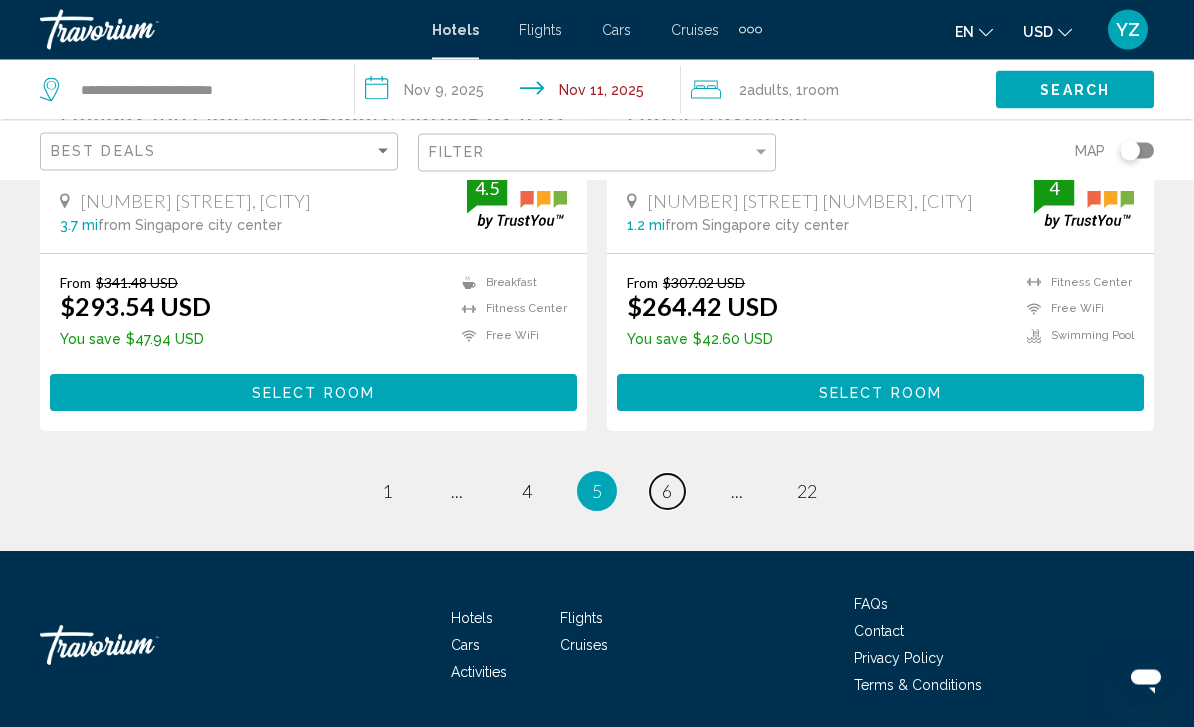 click on "6" at bounding box center (667, 492) 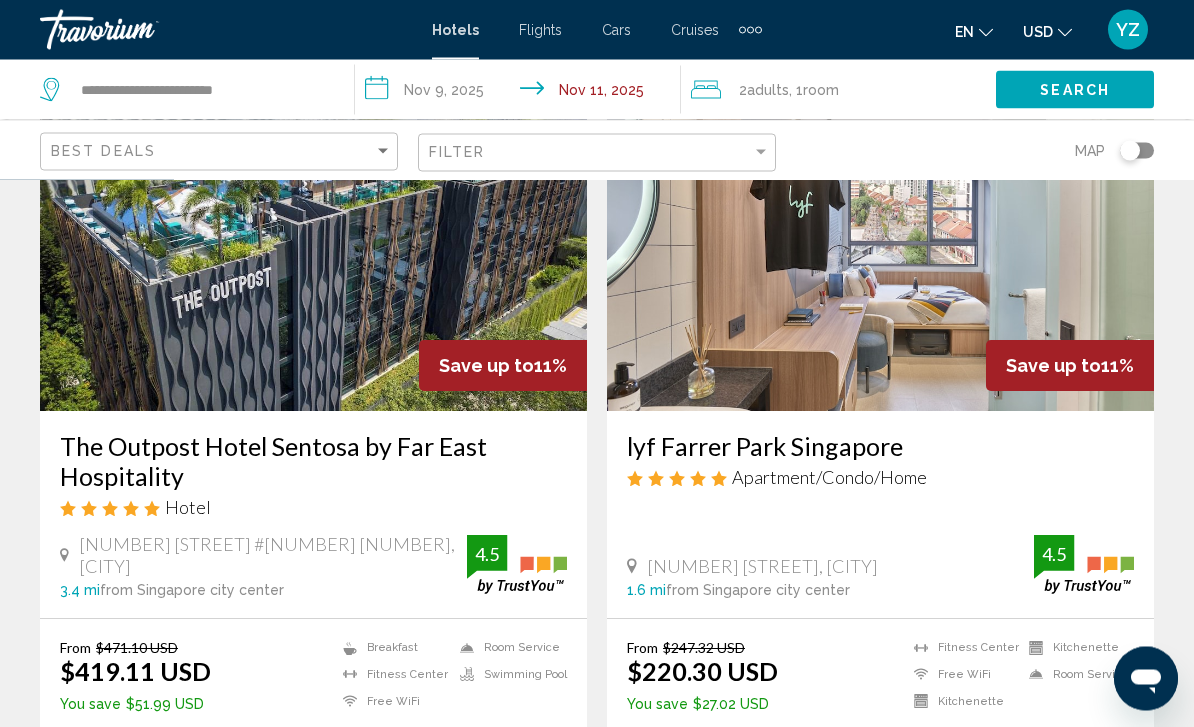 scroll, scrollTop: 4122, scrollLeft: 0, axis: vertical 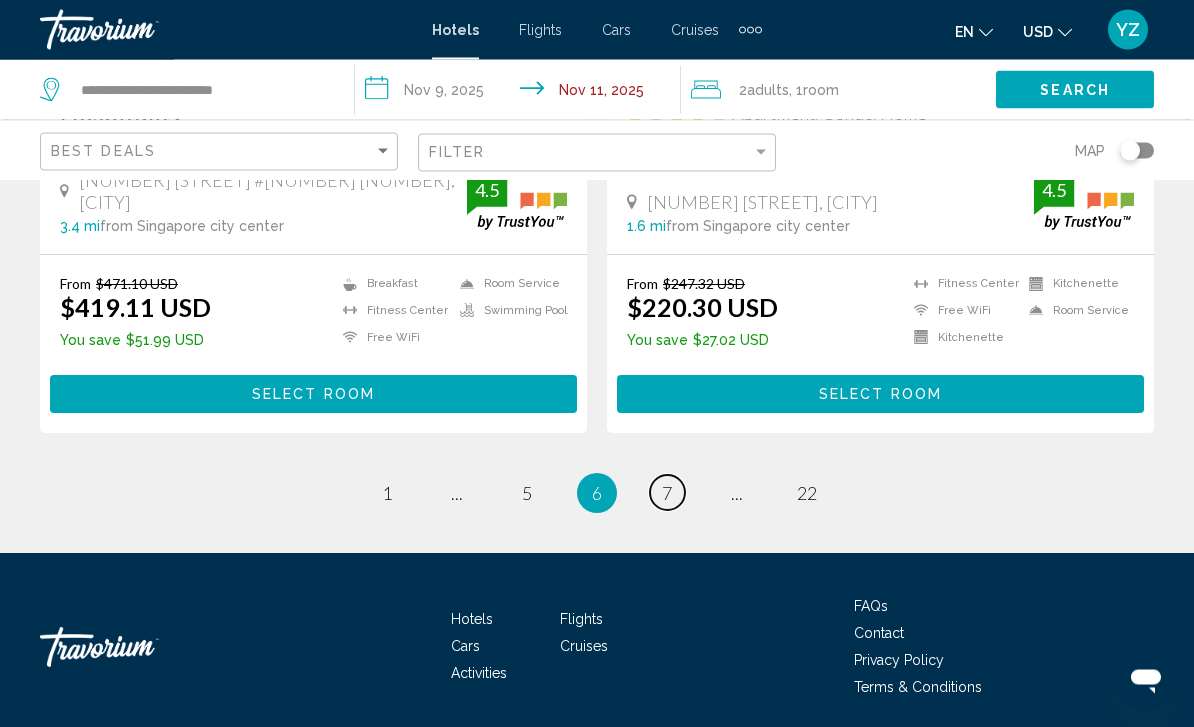 click on "7" at bounding box center [667, 494] 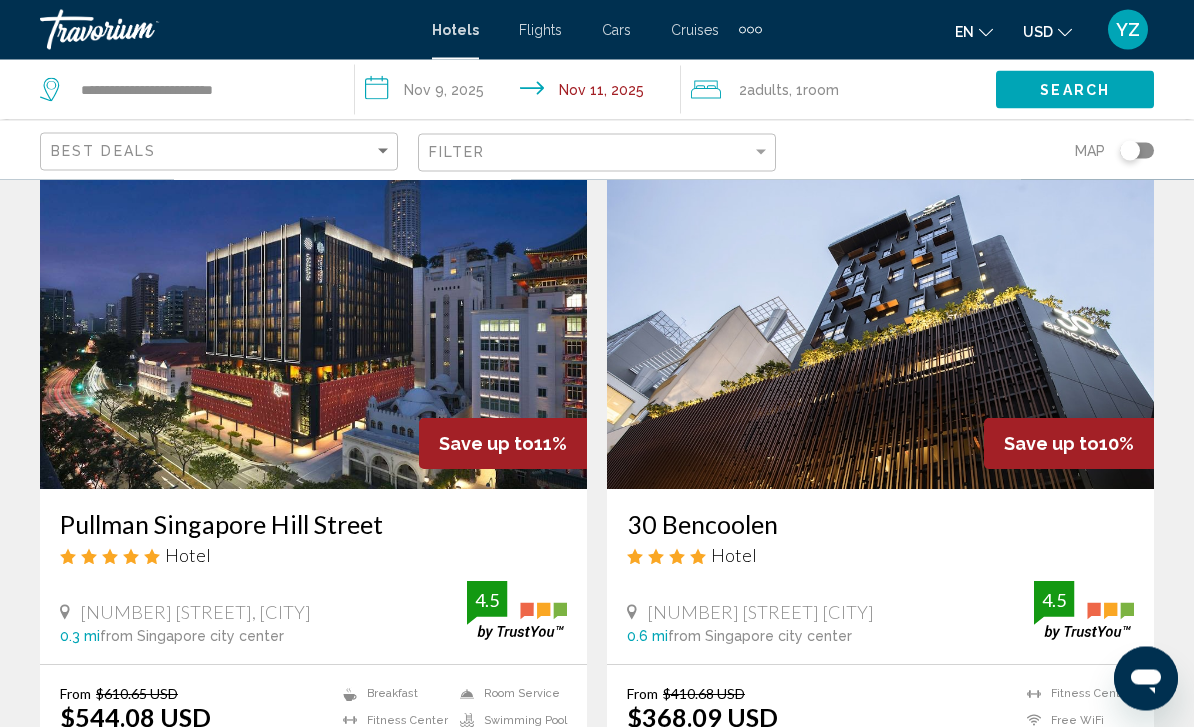 scroll, scrollTop: 81, scrollLeft: 0, axis: vertical 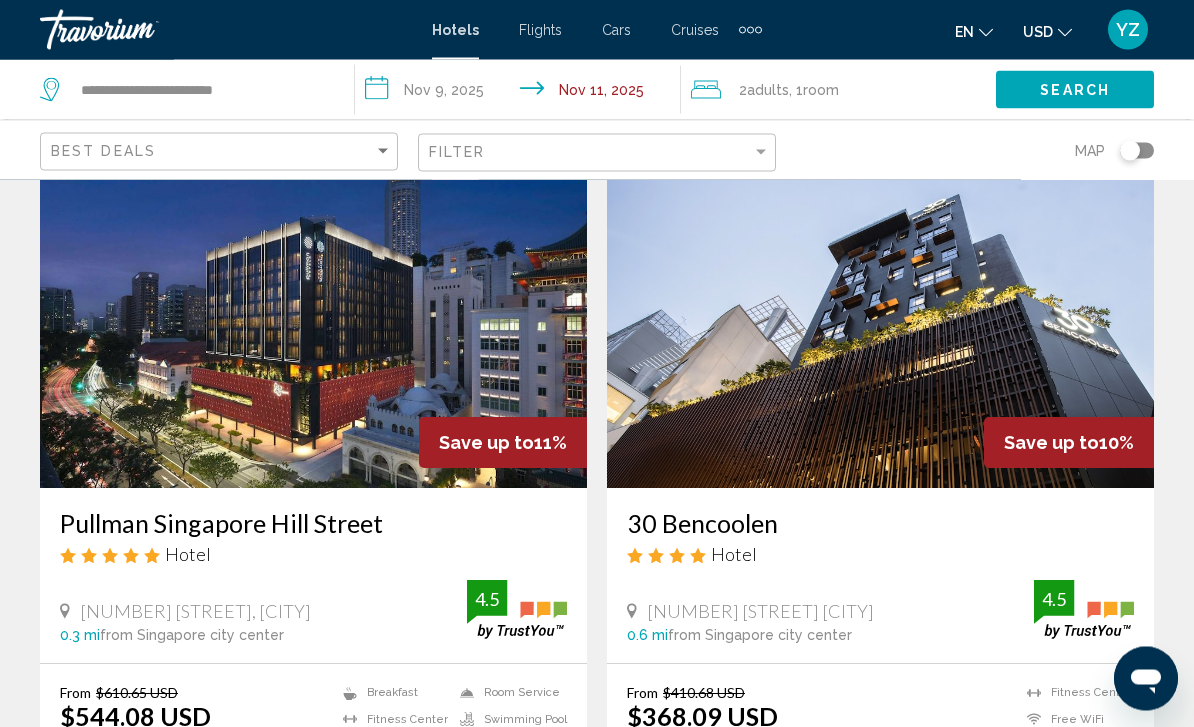 click at bounding box center (880, 329) 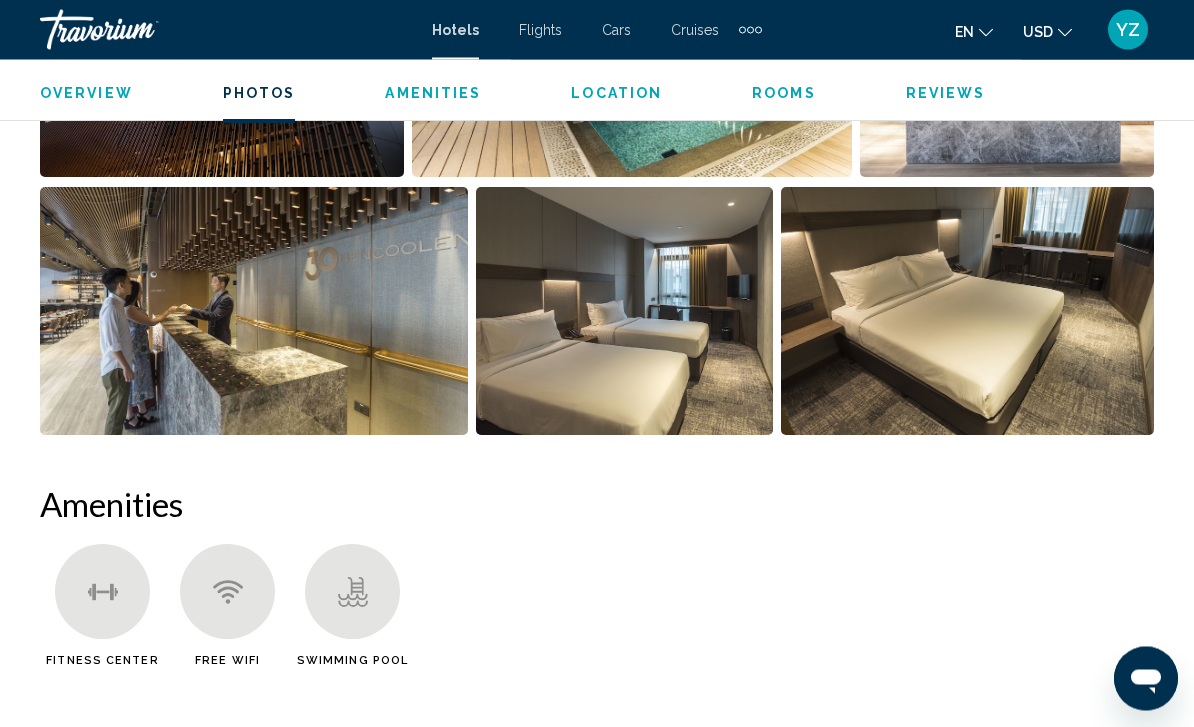 scroll, scrollTop: 1581, scrollLeft: 0, axis: vertical 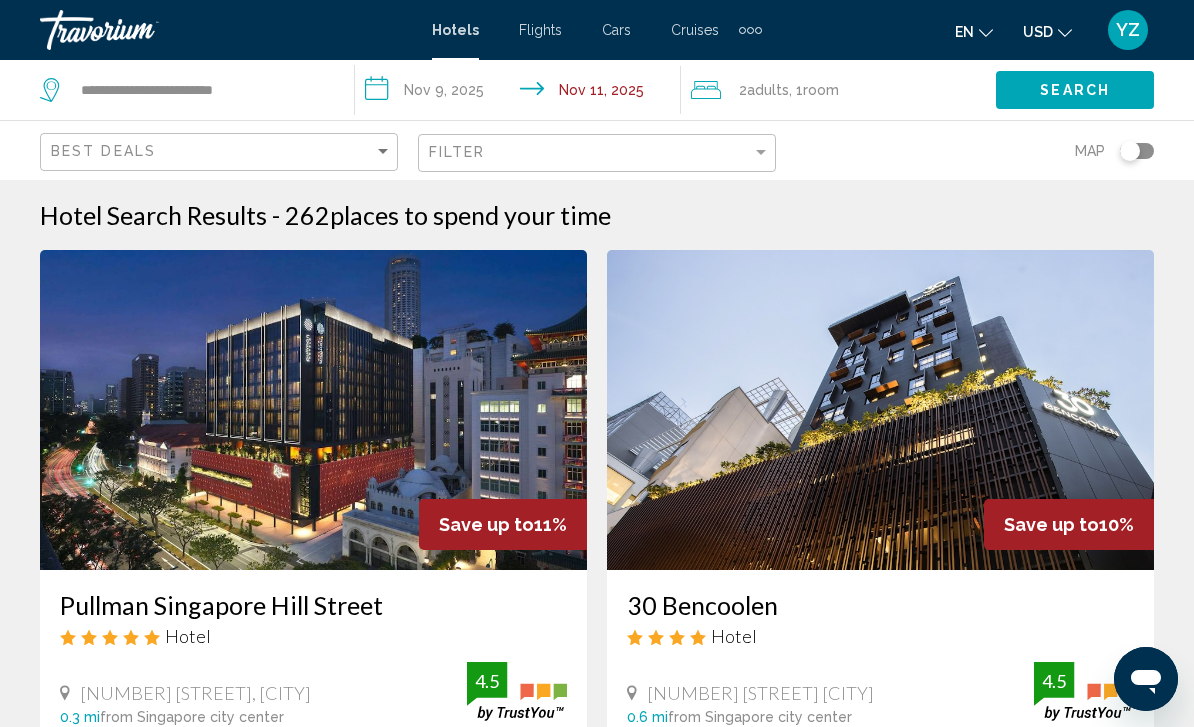 click at bounding box center [313, 410] 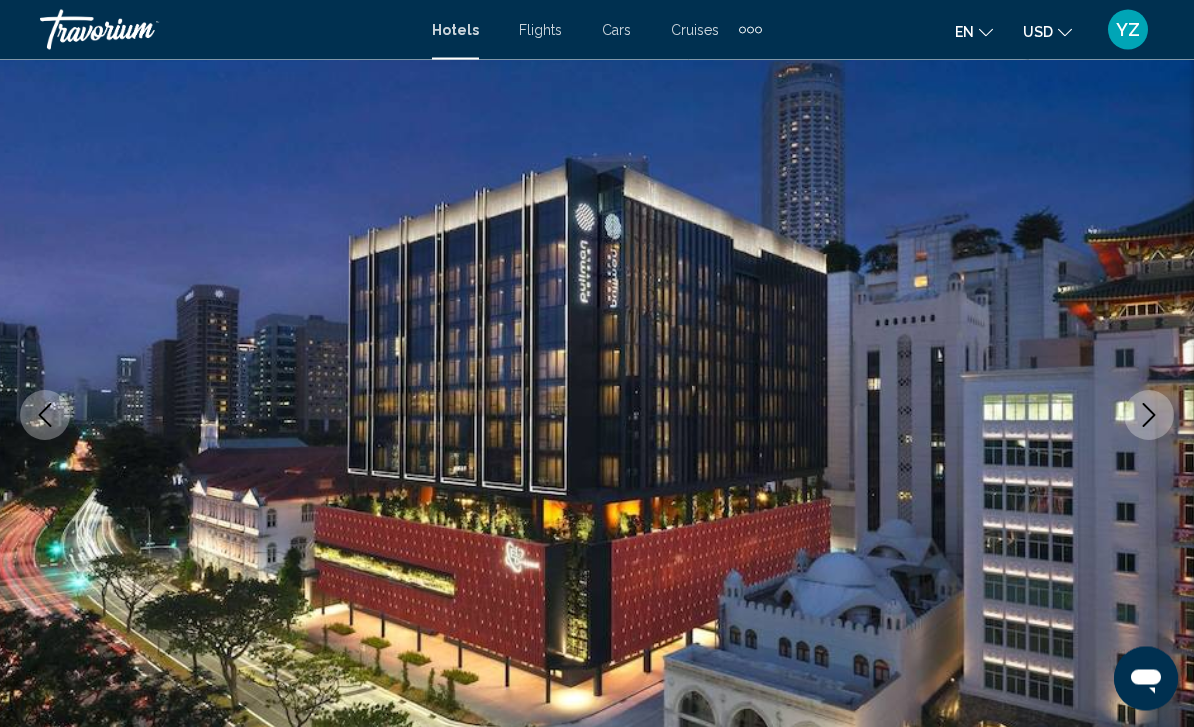scroll, scrollTop: 125, scrollLeft: 0, axis: vertical 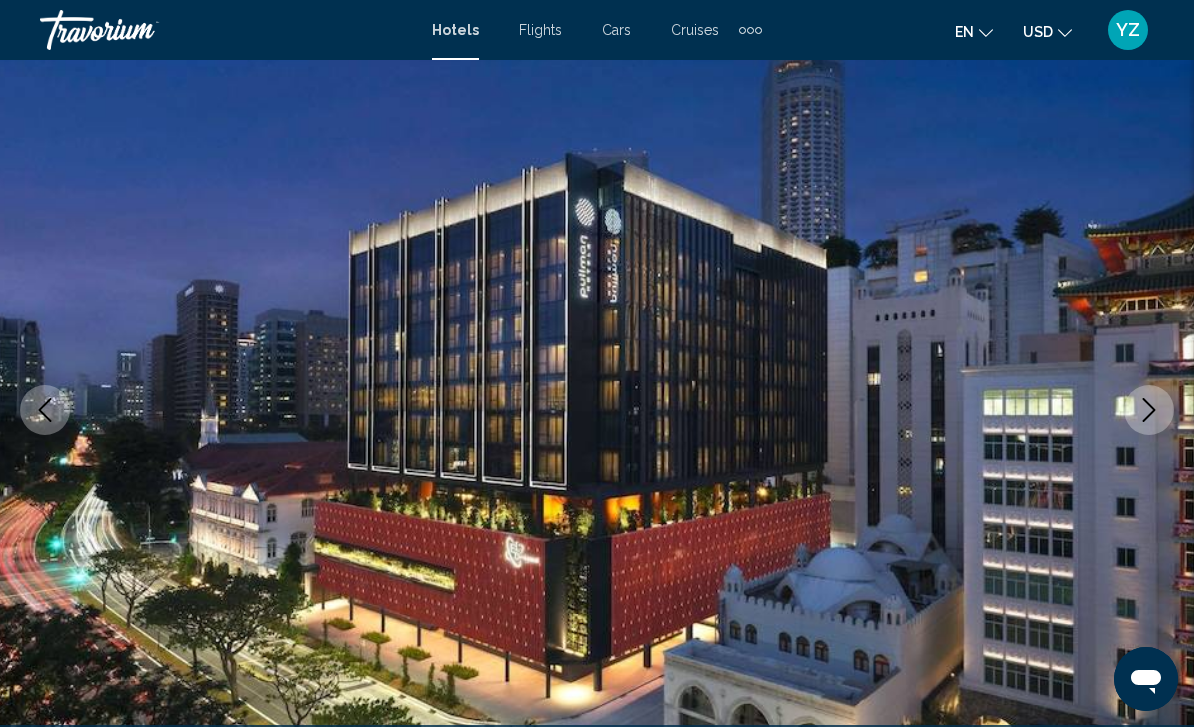 click at bounding box center [1149, 410] 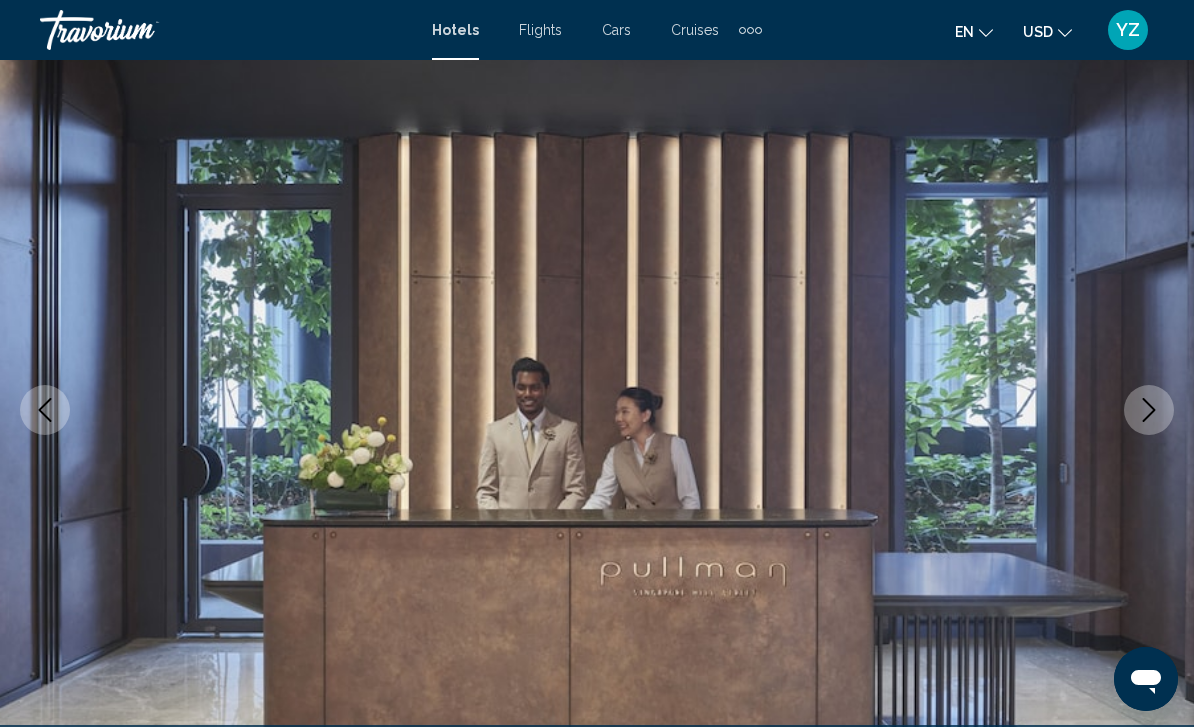 click 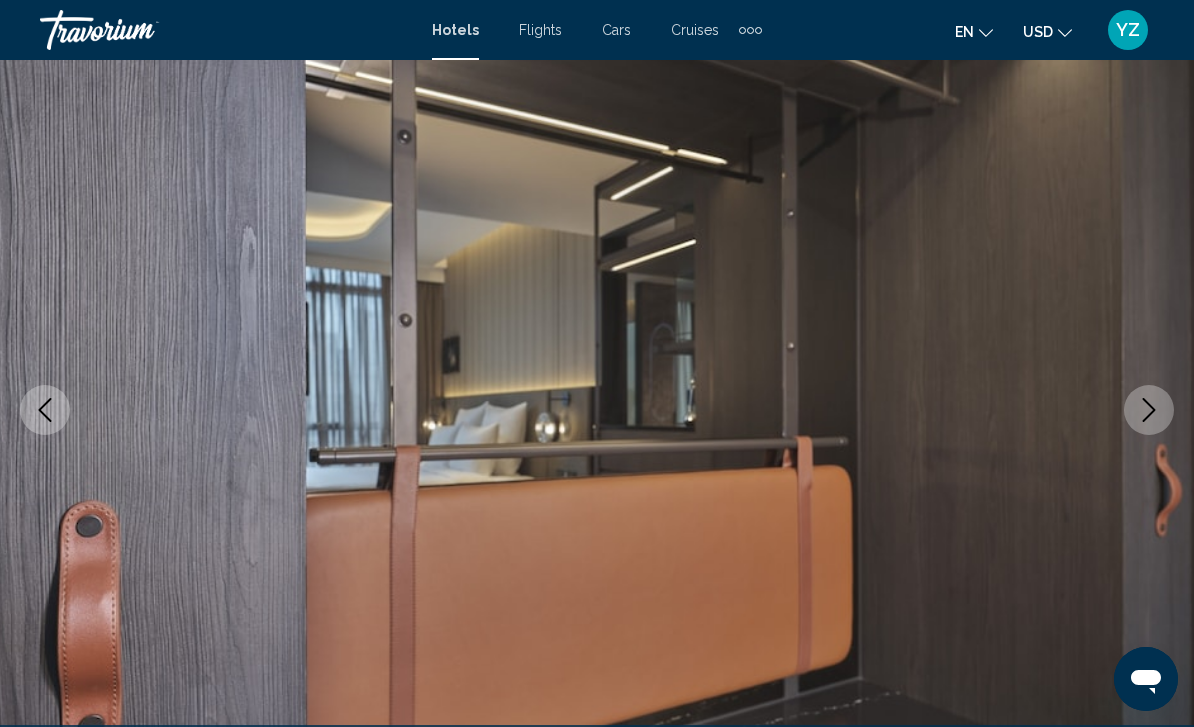 click 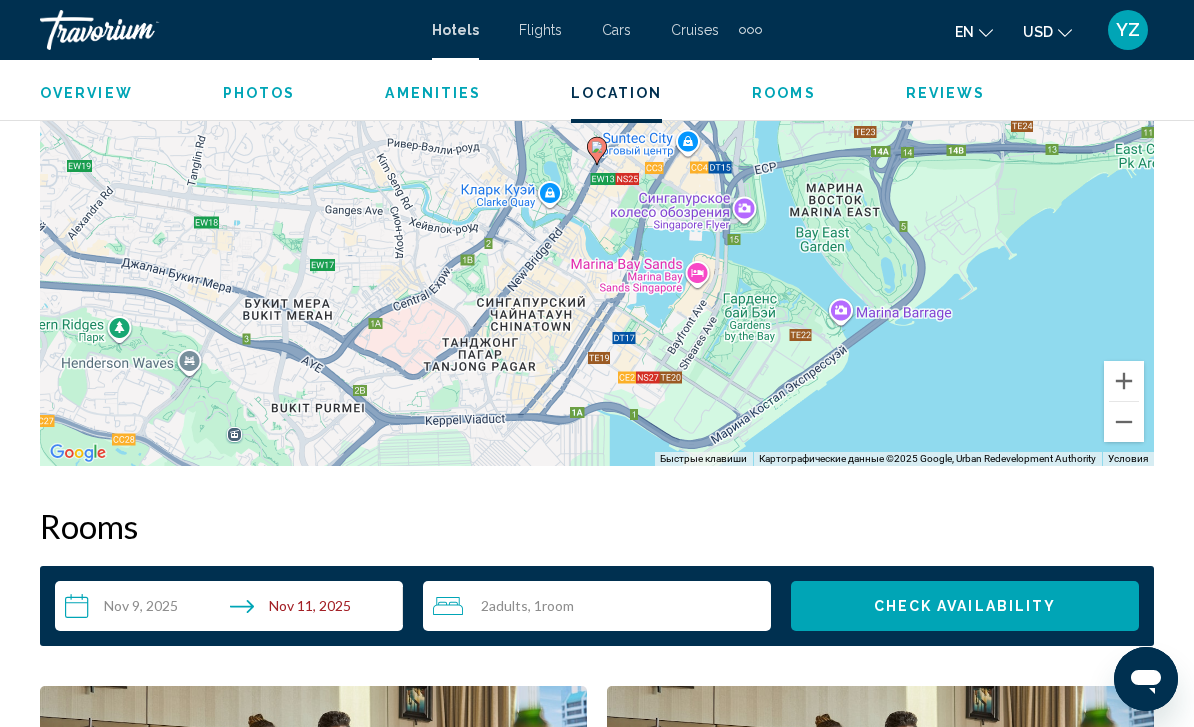 scroll, scrollTop: 2459, scrollLeft: 0, axis: vertical 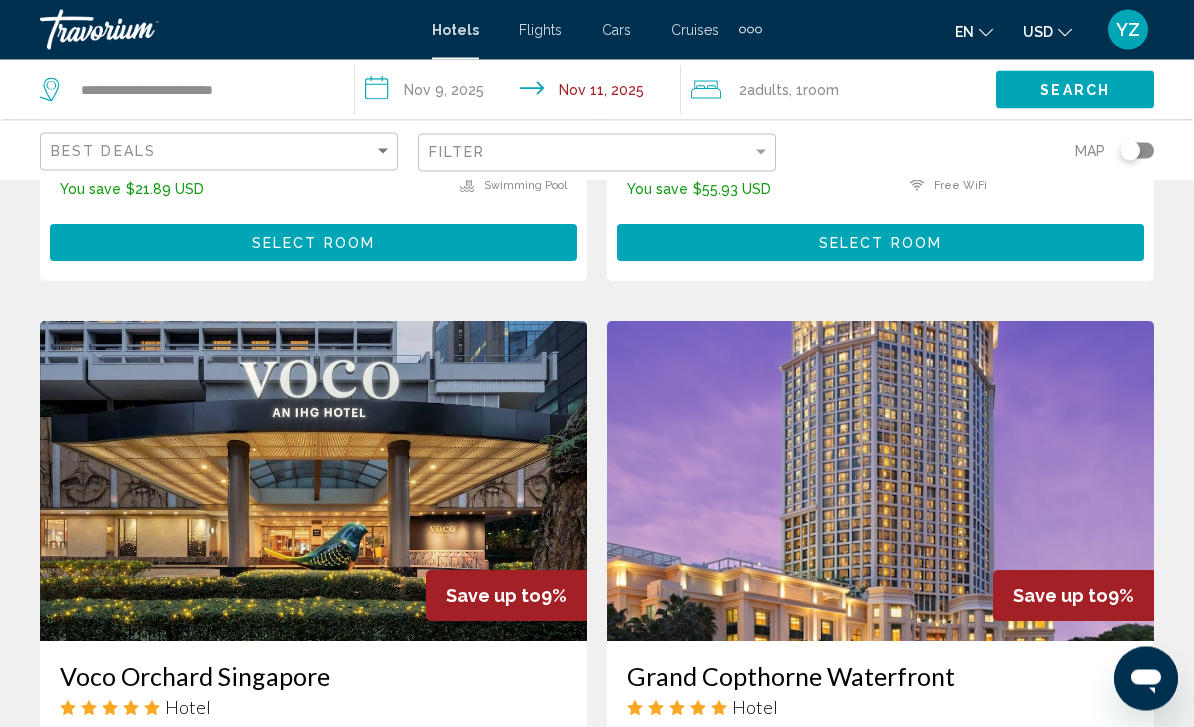 click on "8" at bounding box center (667, 1056) 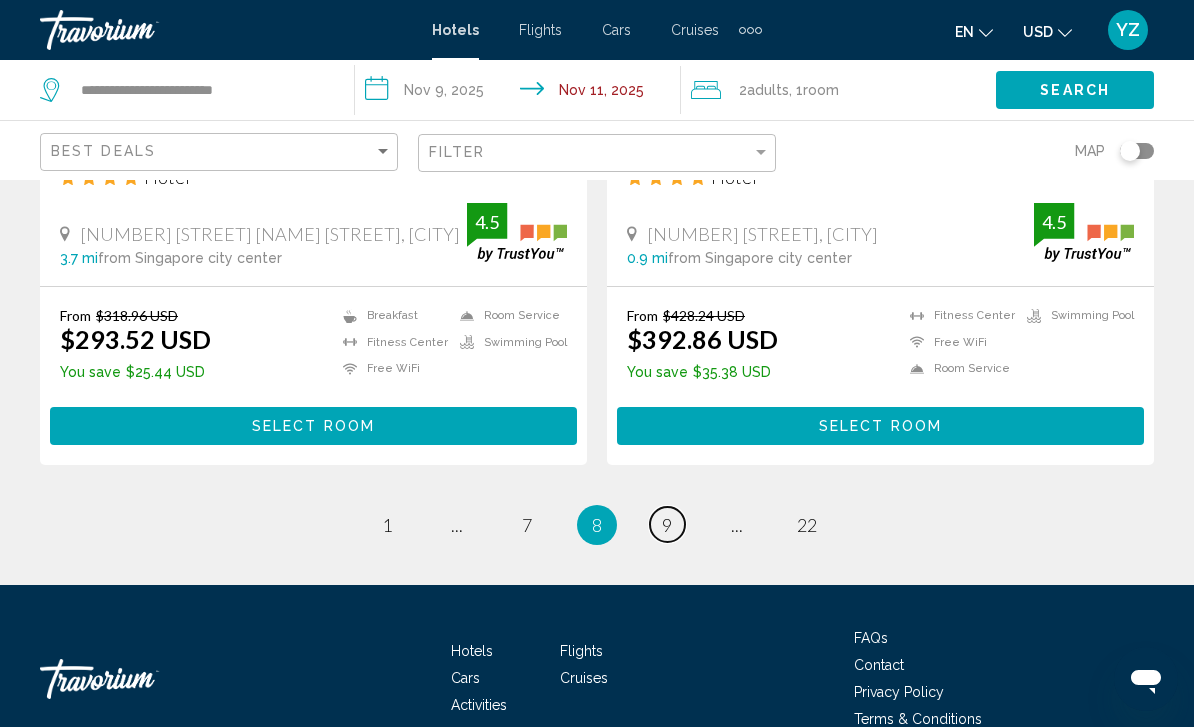 scroll, scrollTop: 4057, scrollLeft: 0, axis: vertical 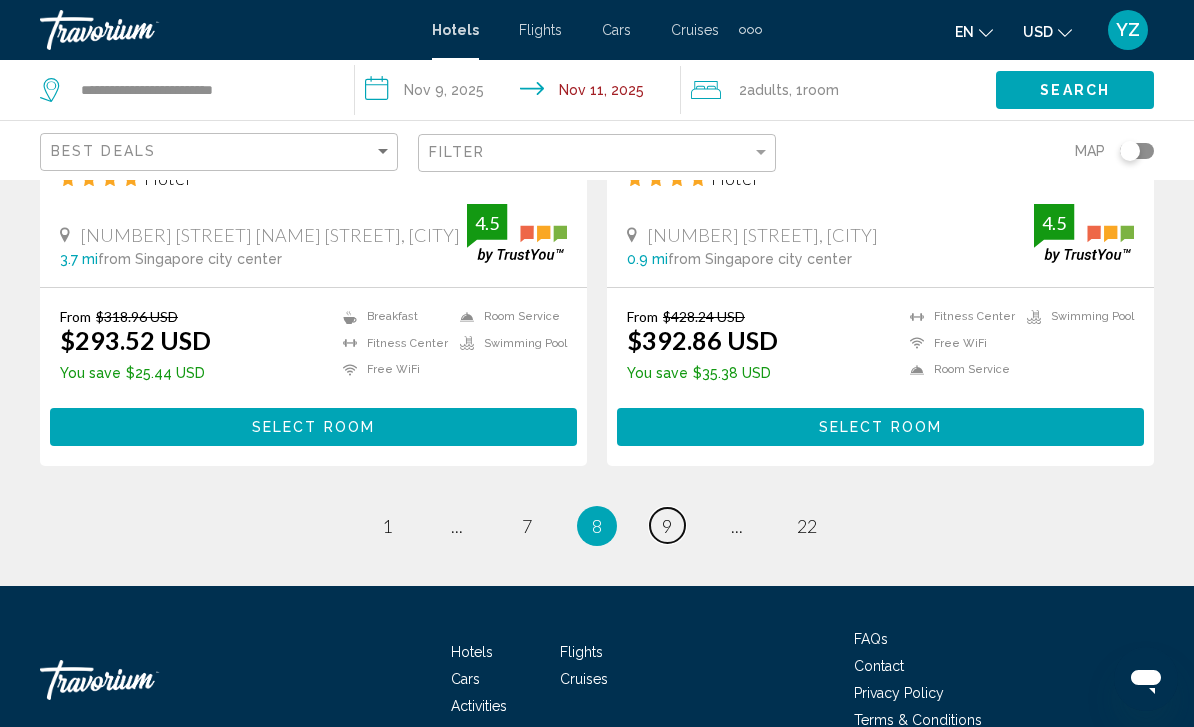 click on "9" at bounding box center (667, 526) 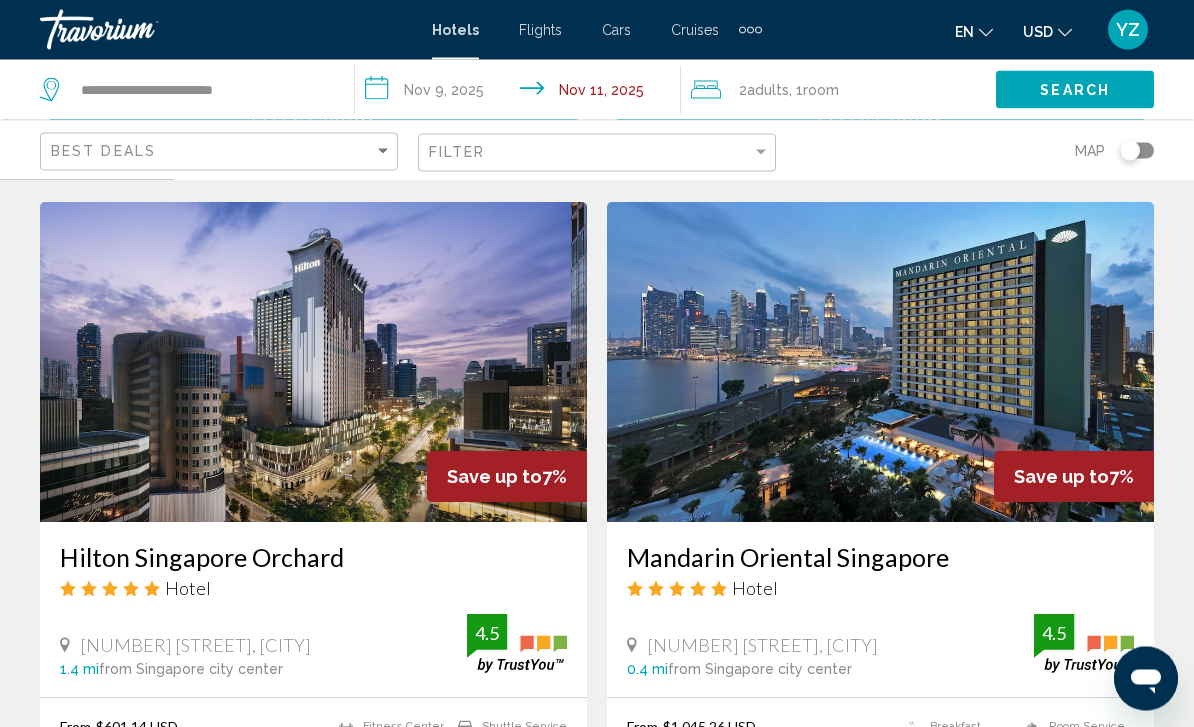 scroll, scrollTop: 800, scrollLeft: 0, axis: vertical 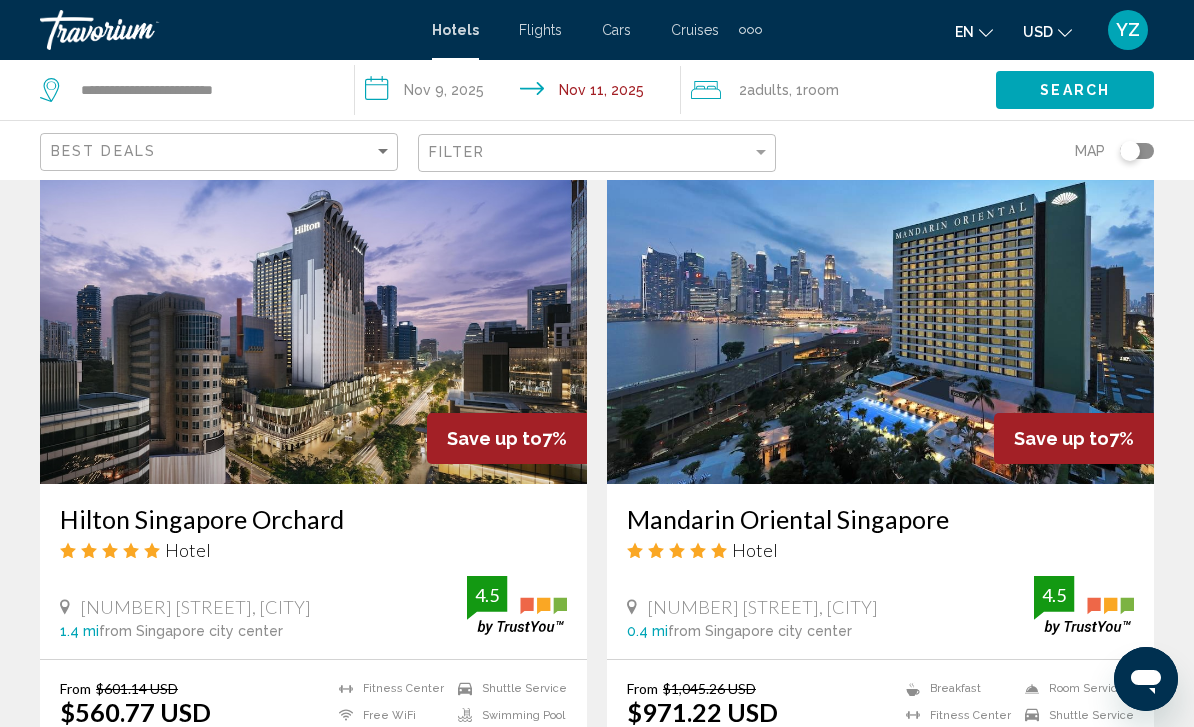 click at bounding box center (880, 324) 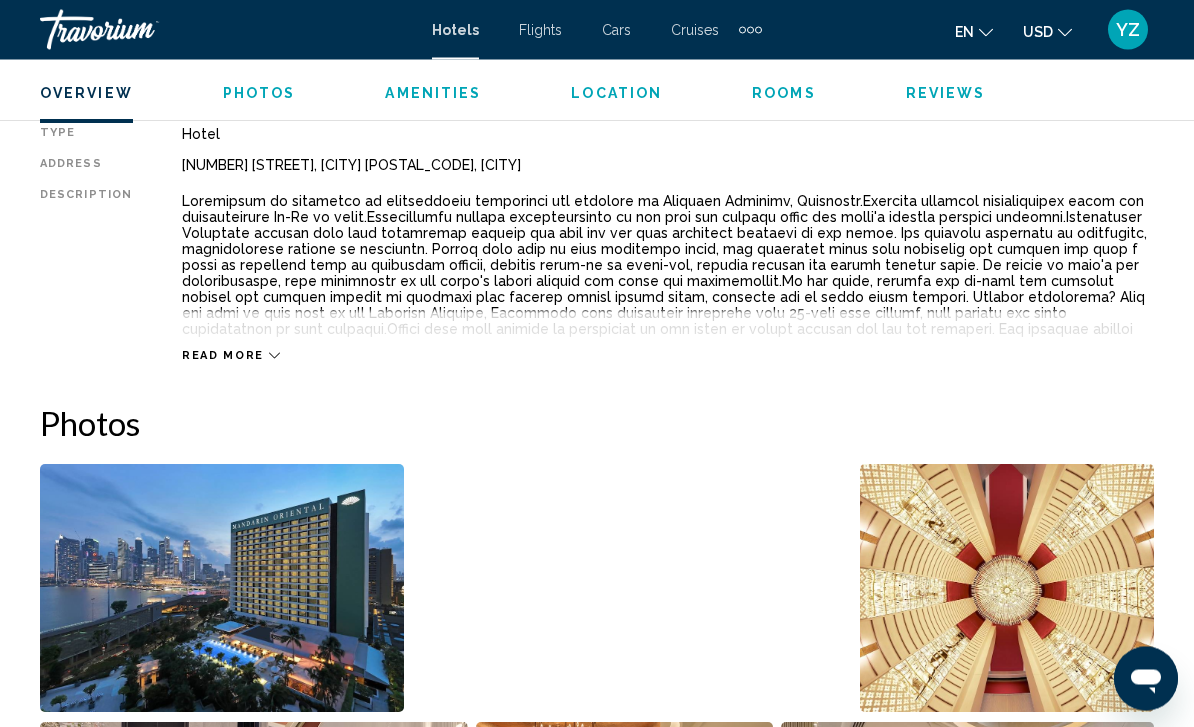 scroll, scrollTop: 1029, scrollLeft: 0, axis: vertical 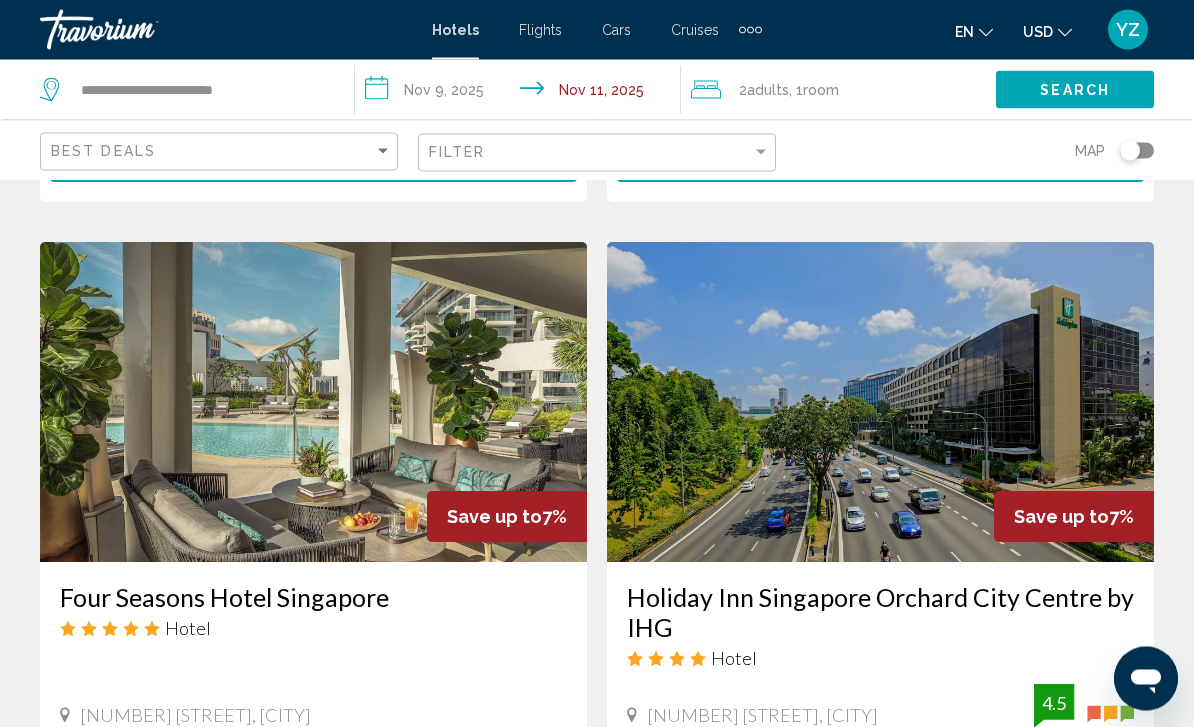 click at bounding box center (313, 403) 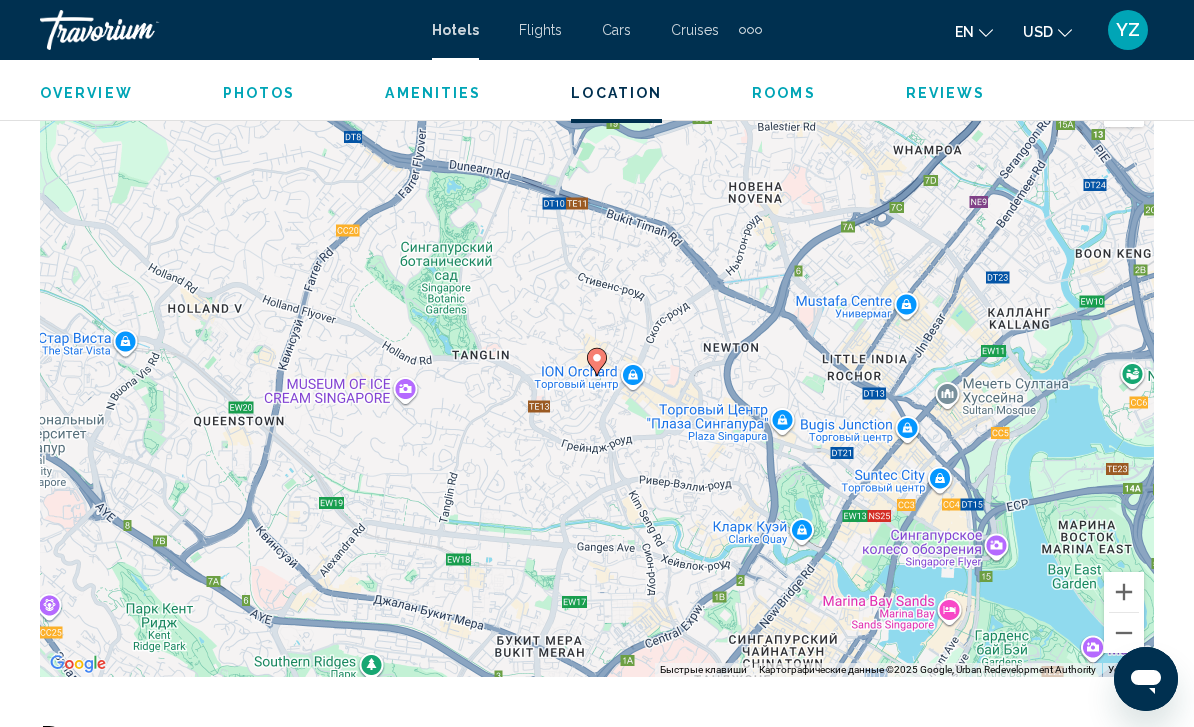 scroll, scrollTop: 2283, scrollLeft: 0, axis: vertical 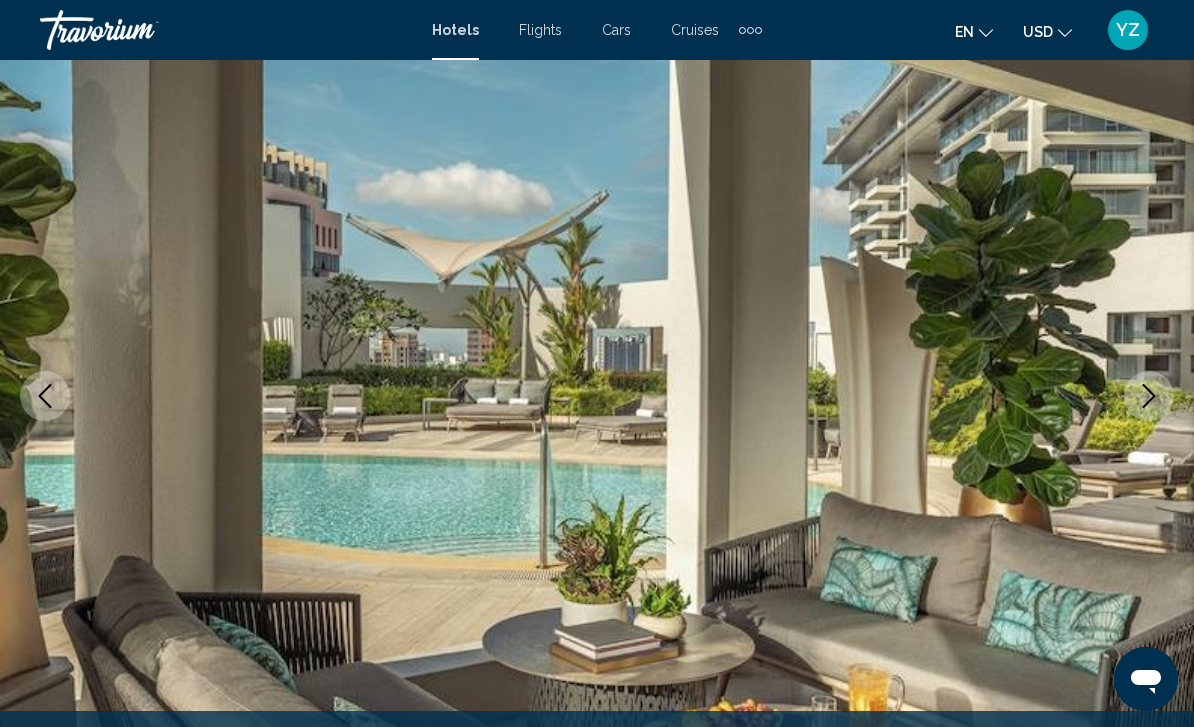 click at bounding box center (1149, 396) 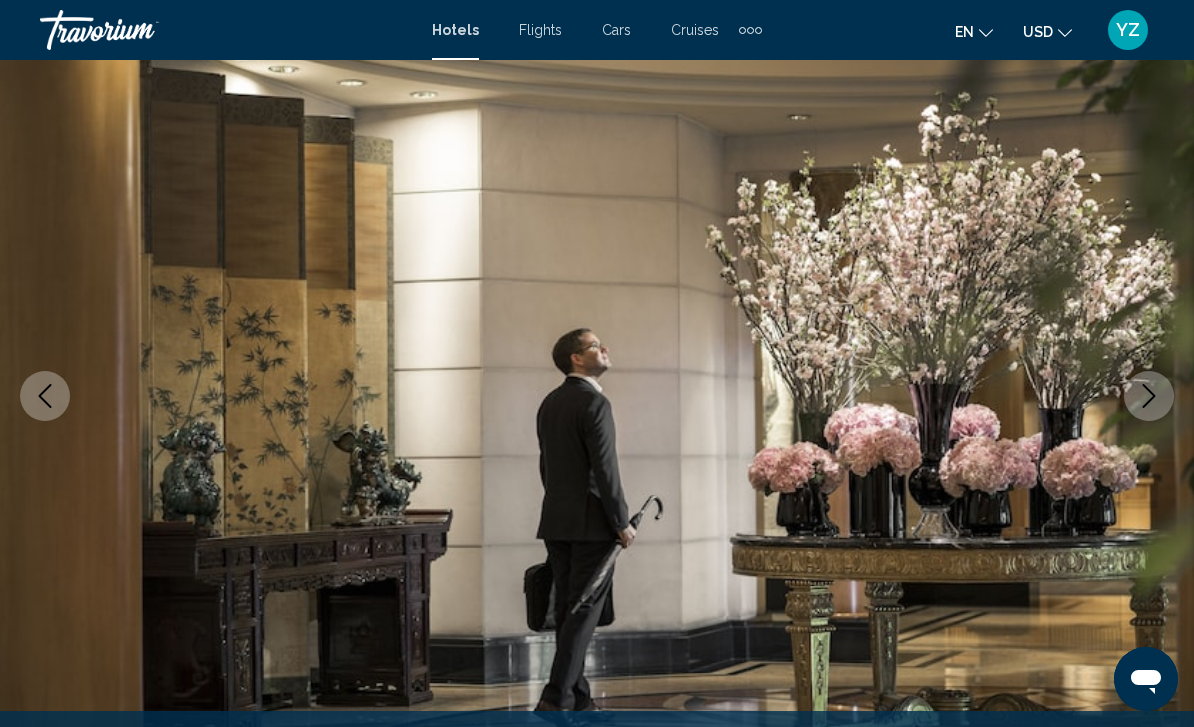 click 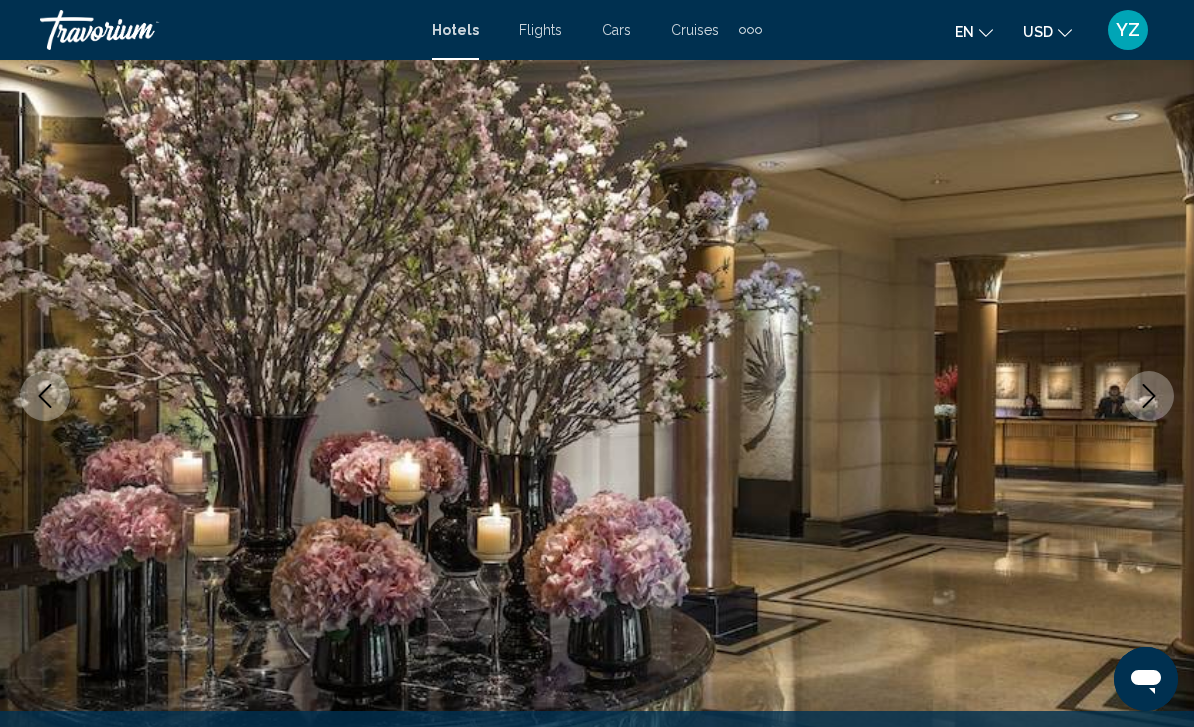 click 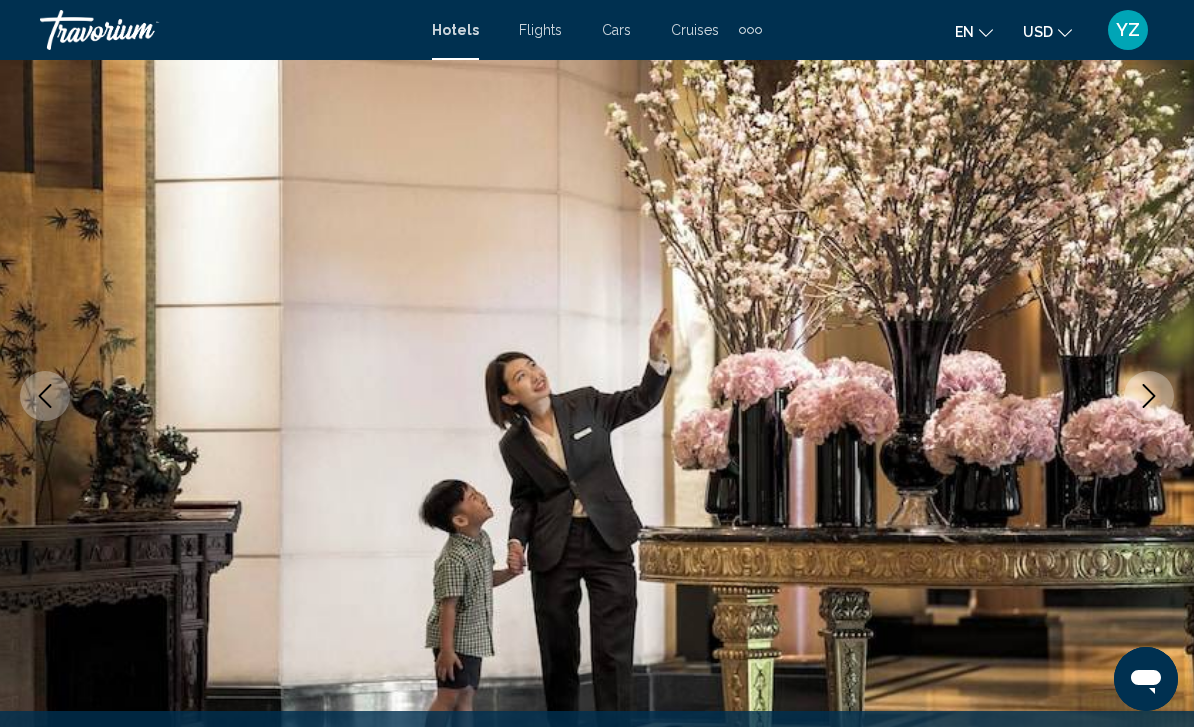 click 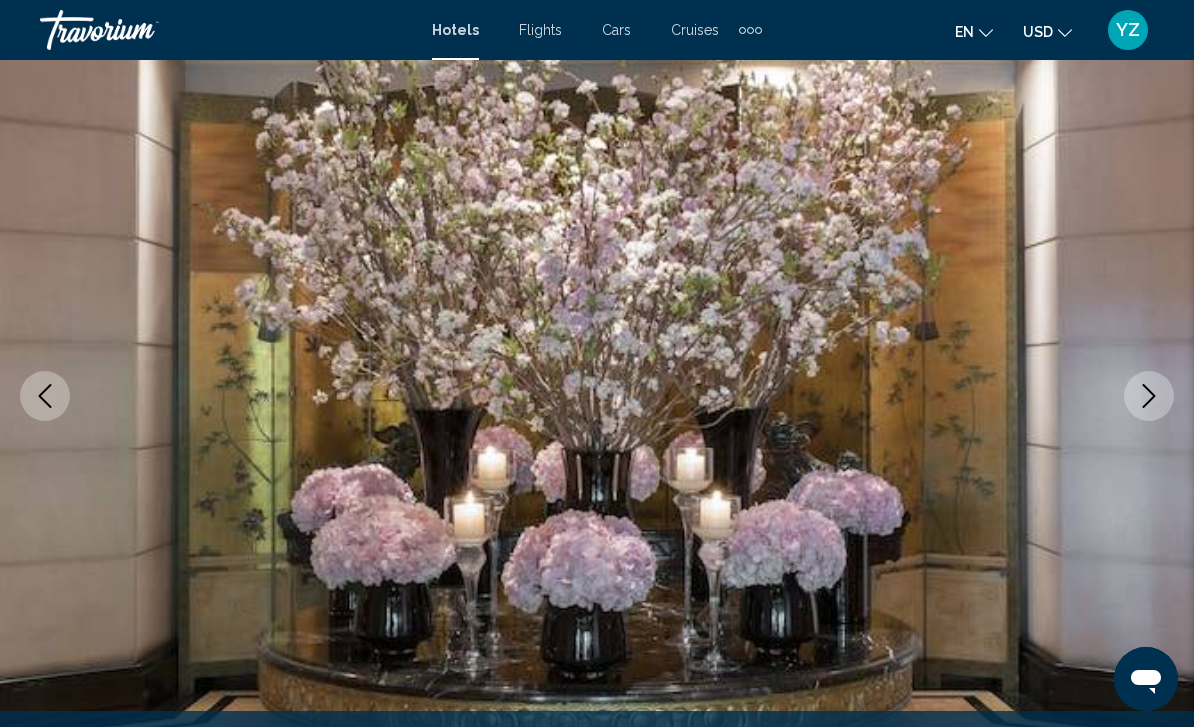 click at bounding box center [1149, 396] 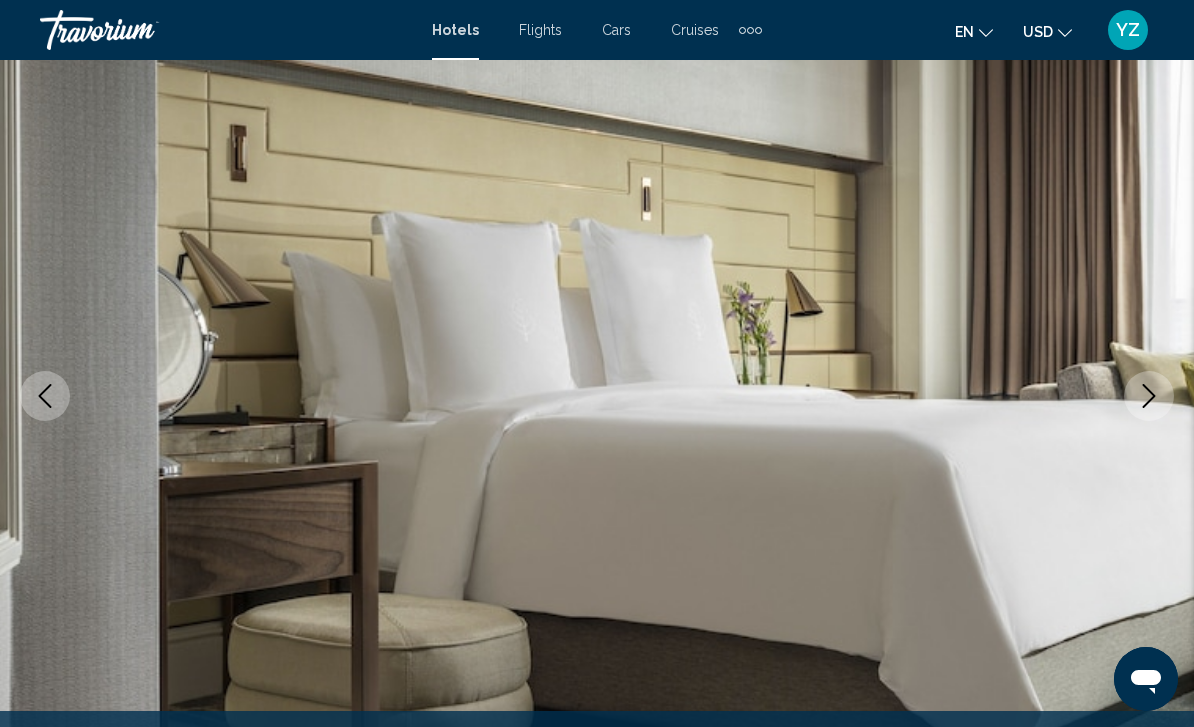 click 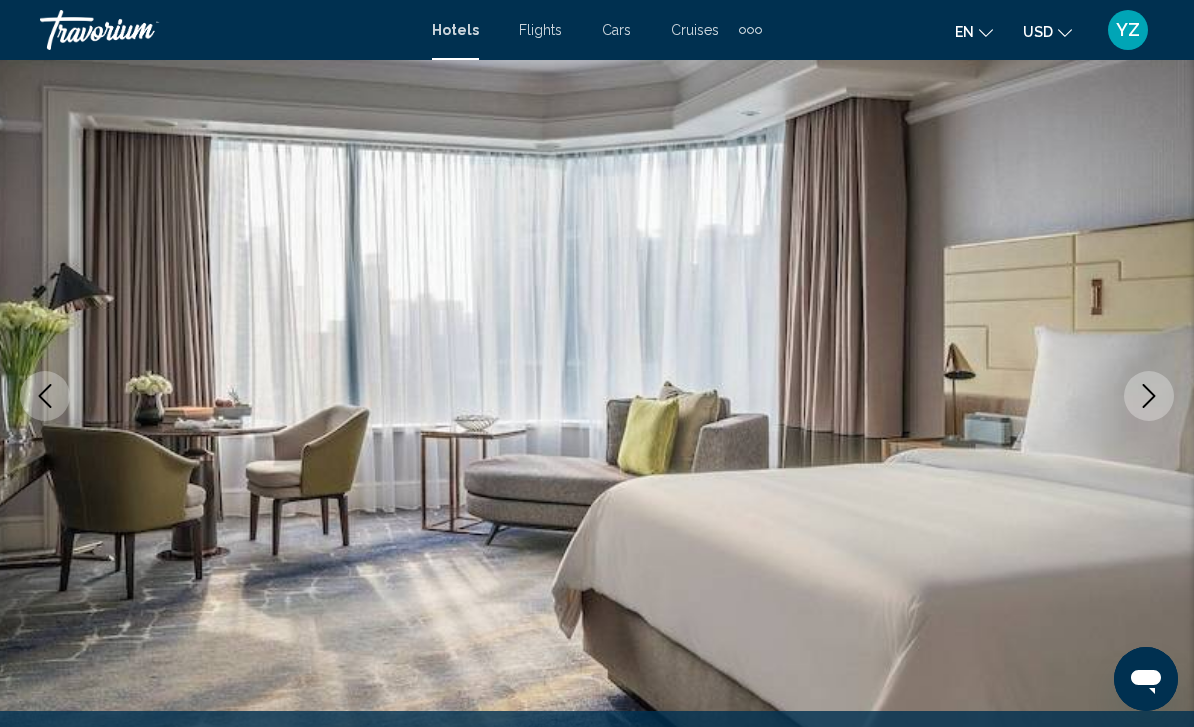 click at bounding box center (1149, 396) 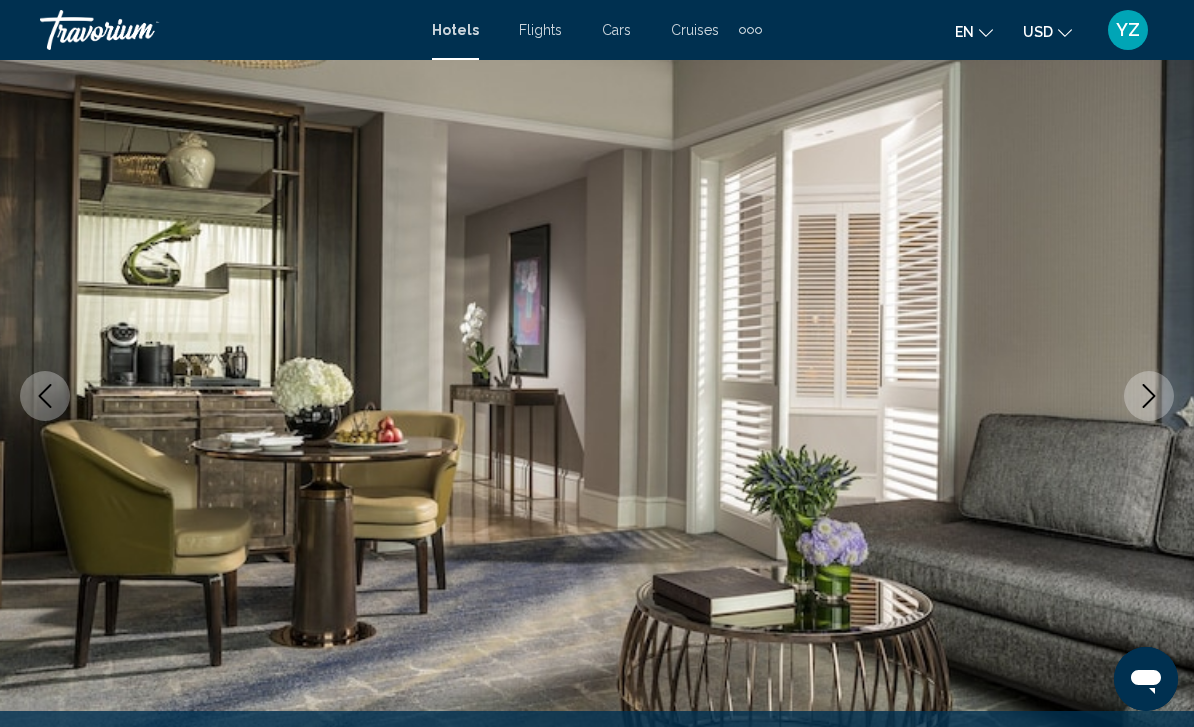 click at bounding box center (1149, 396) 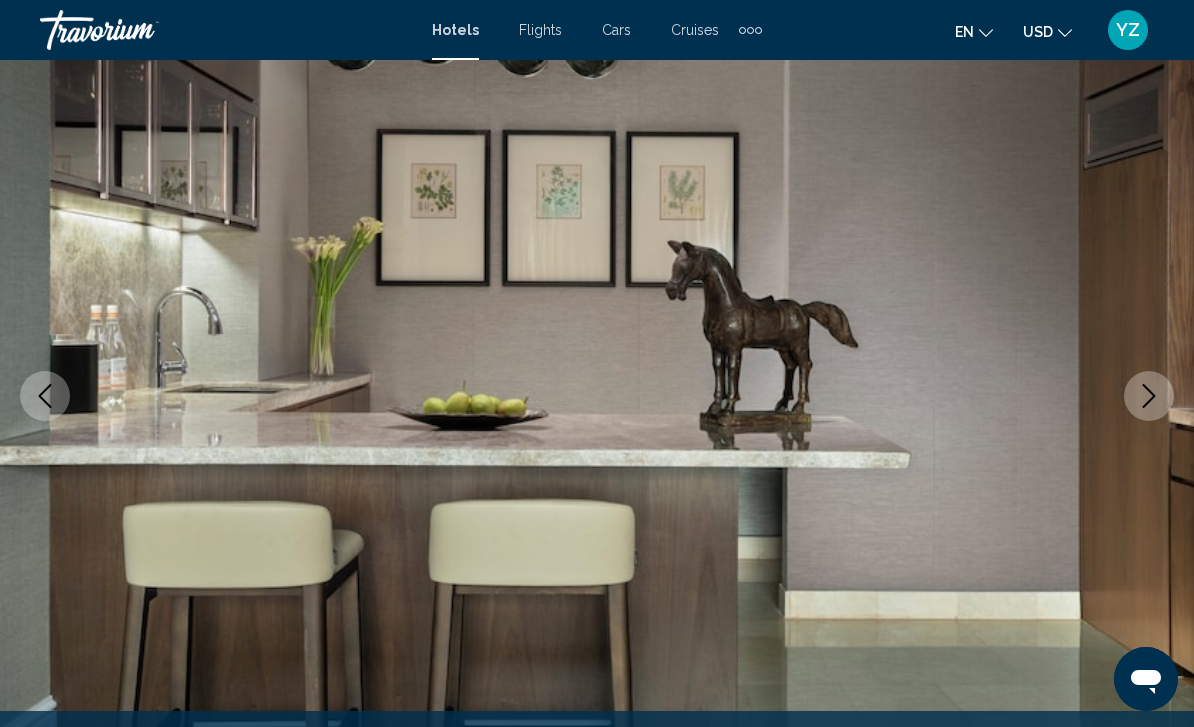 click 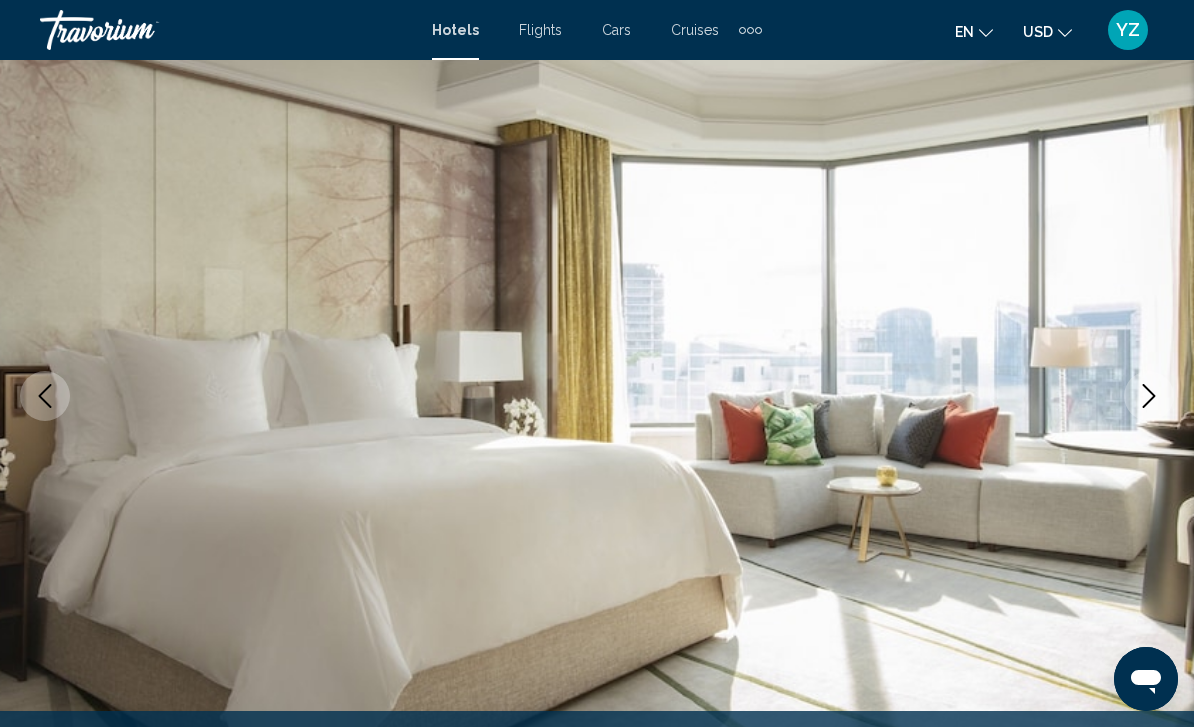 click 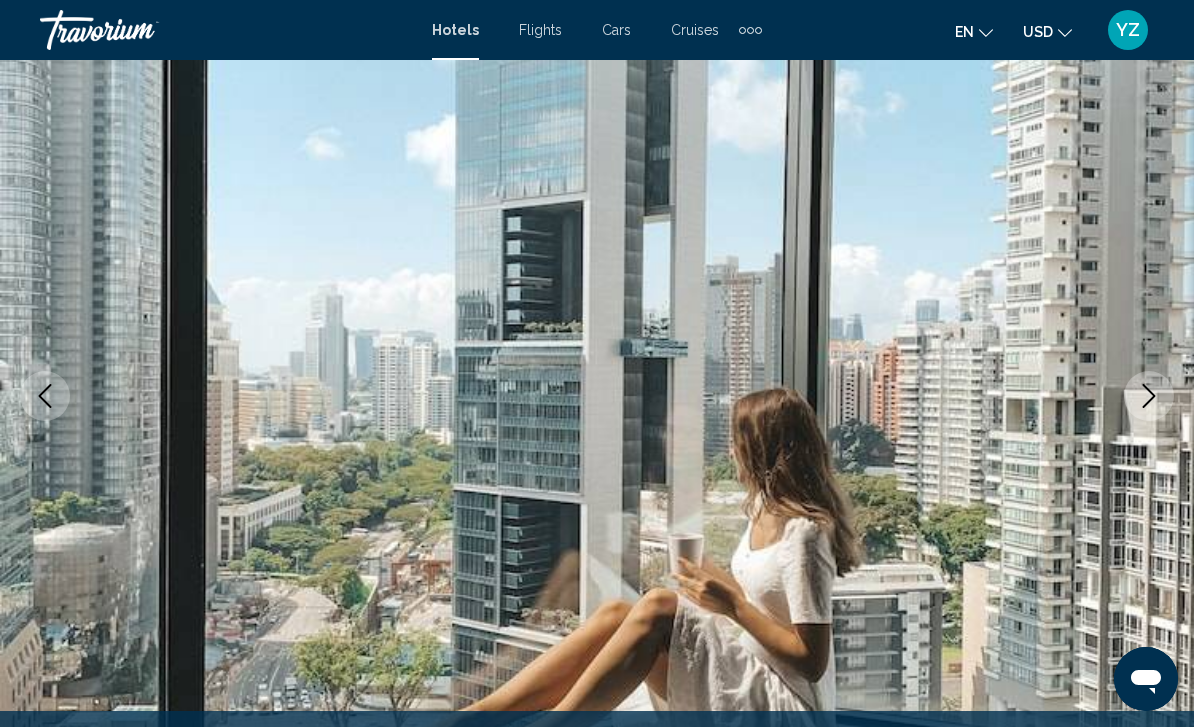 click 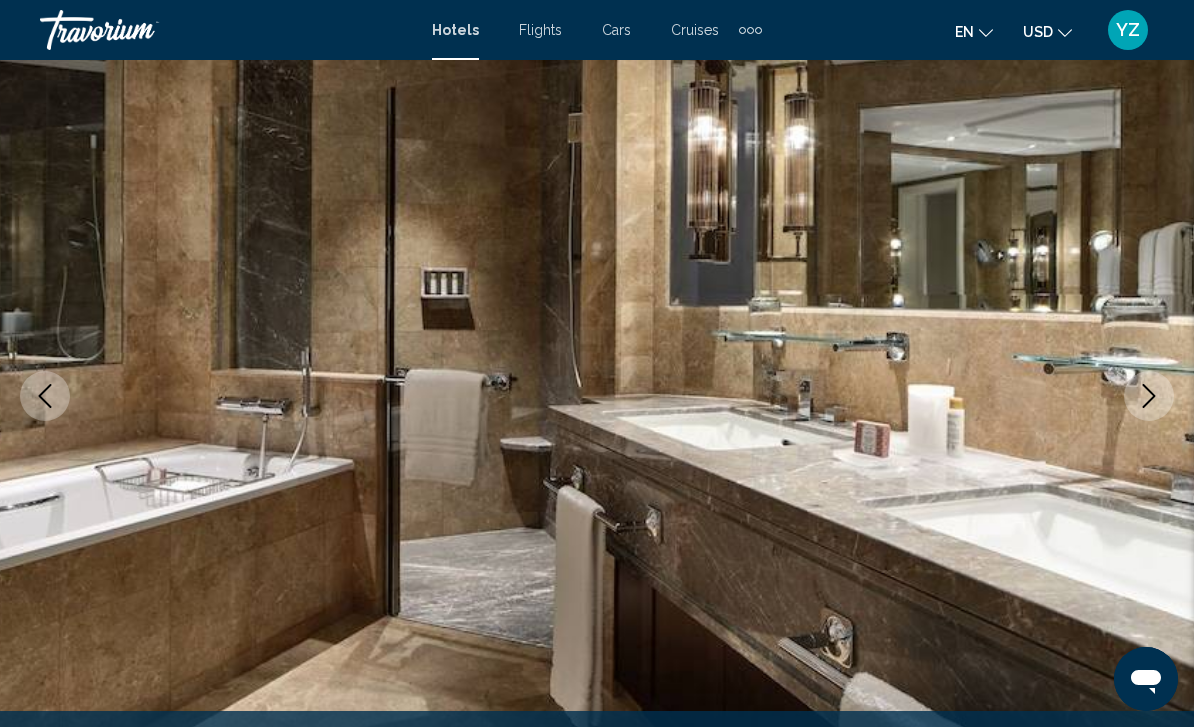 click 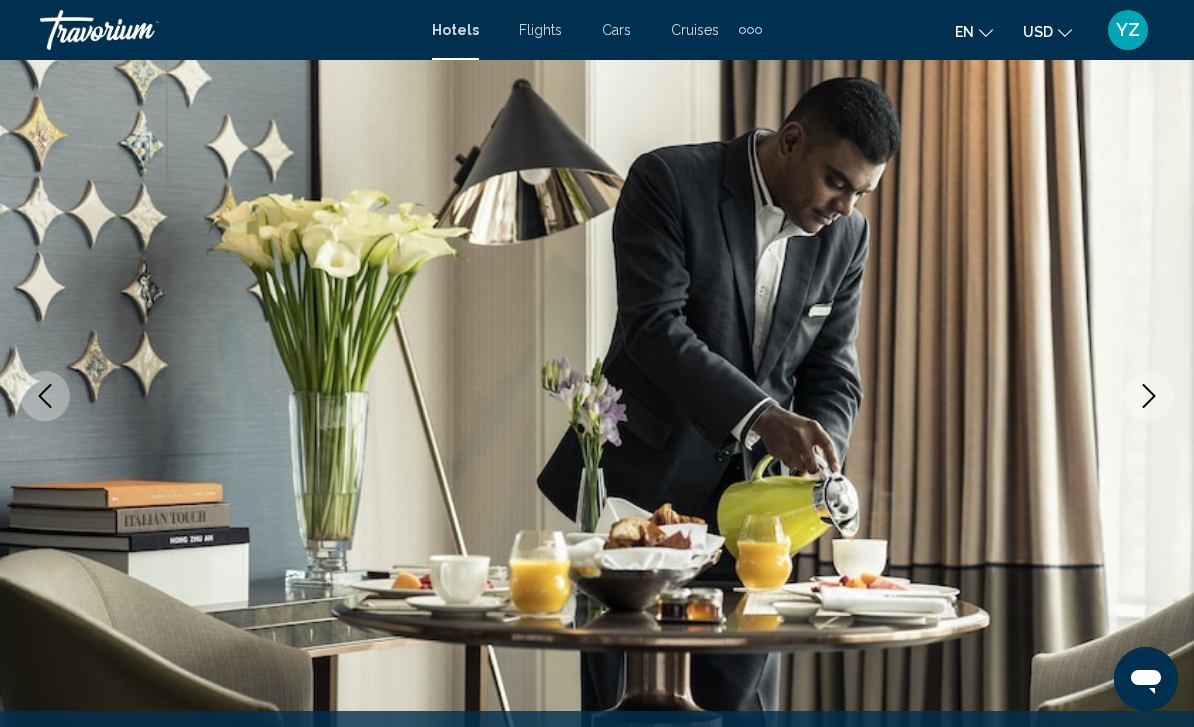 click 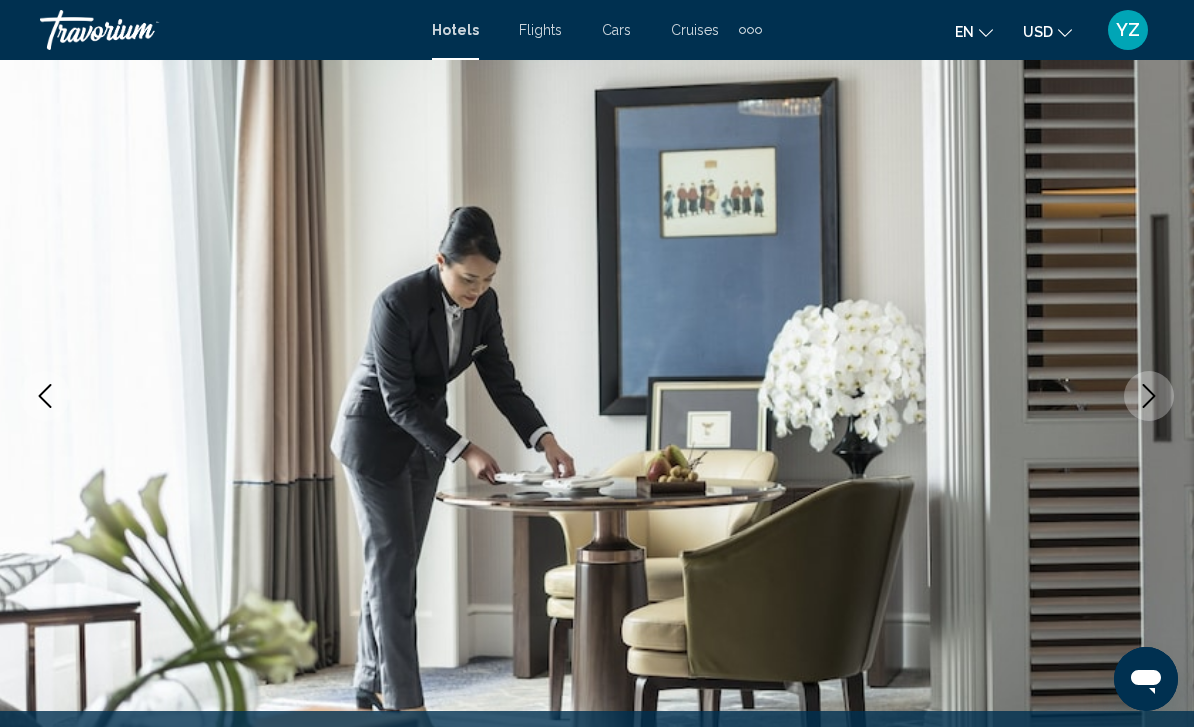 click 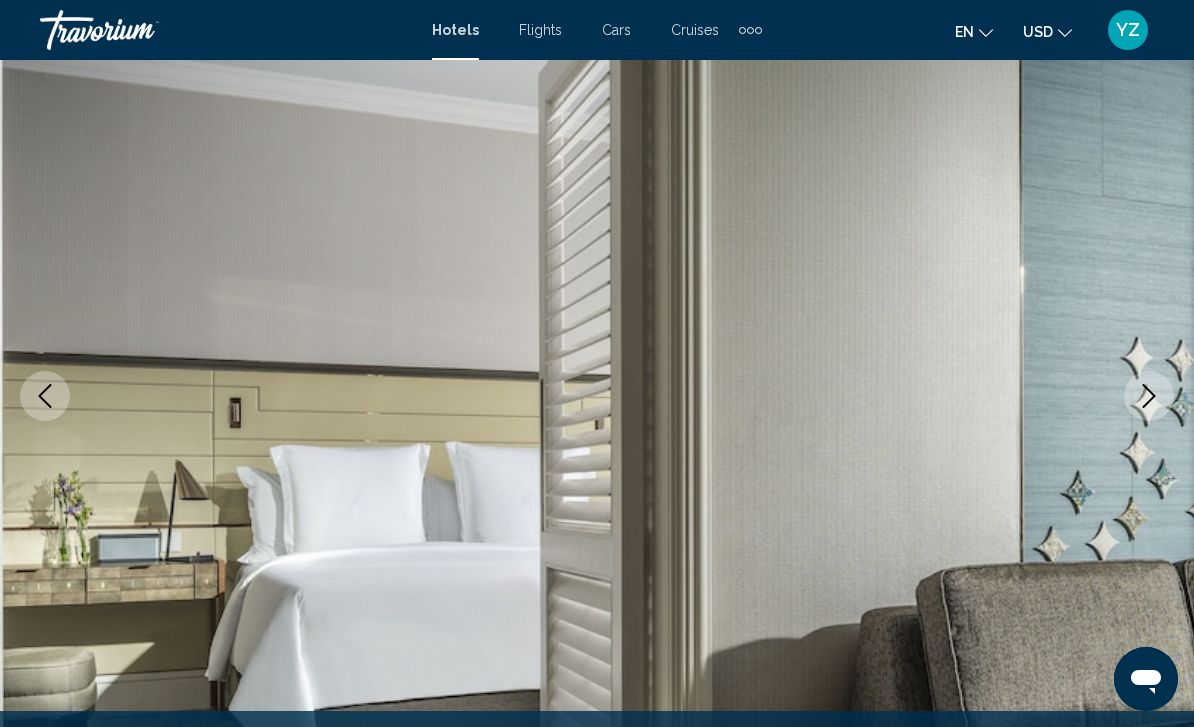click 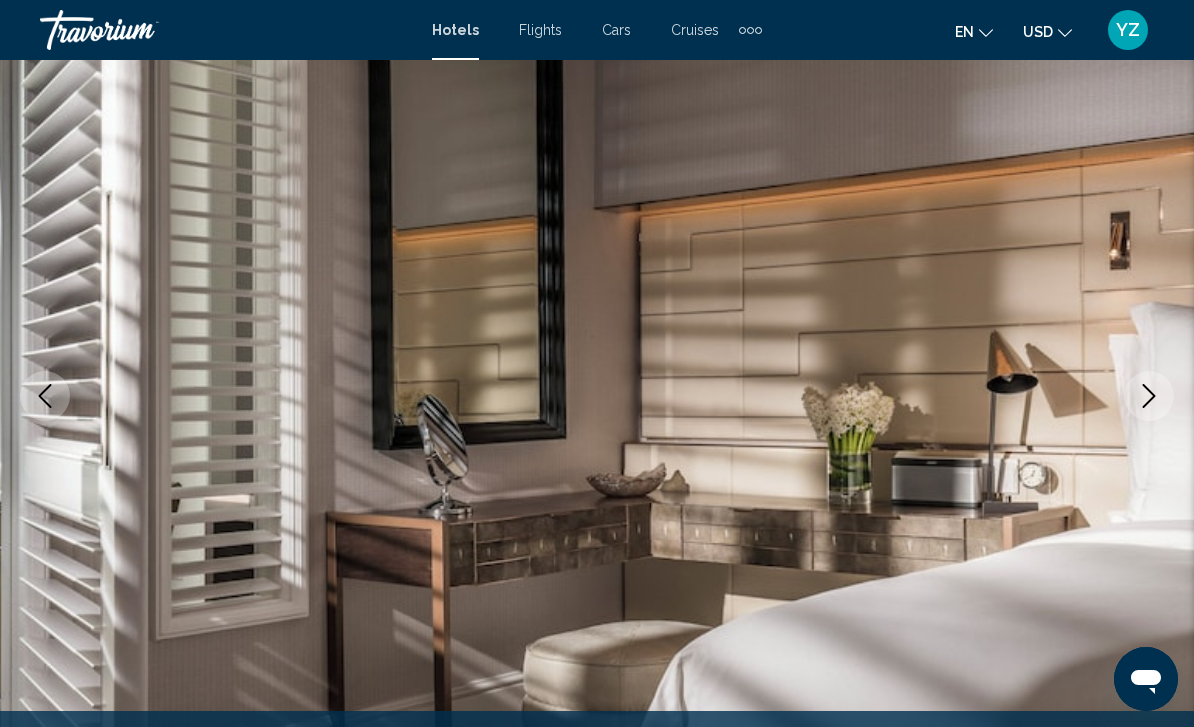 click 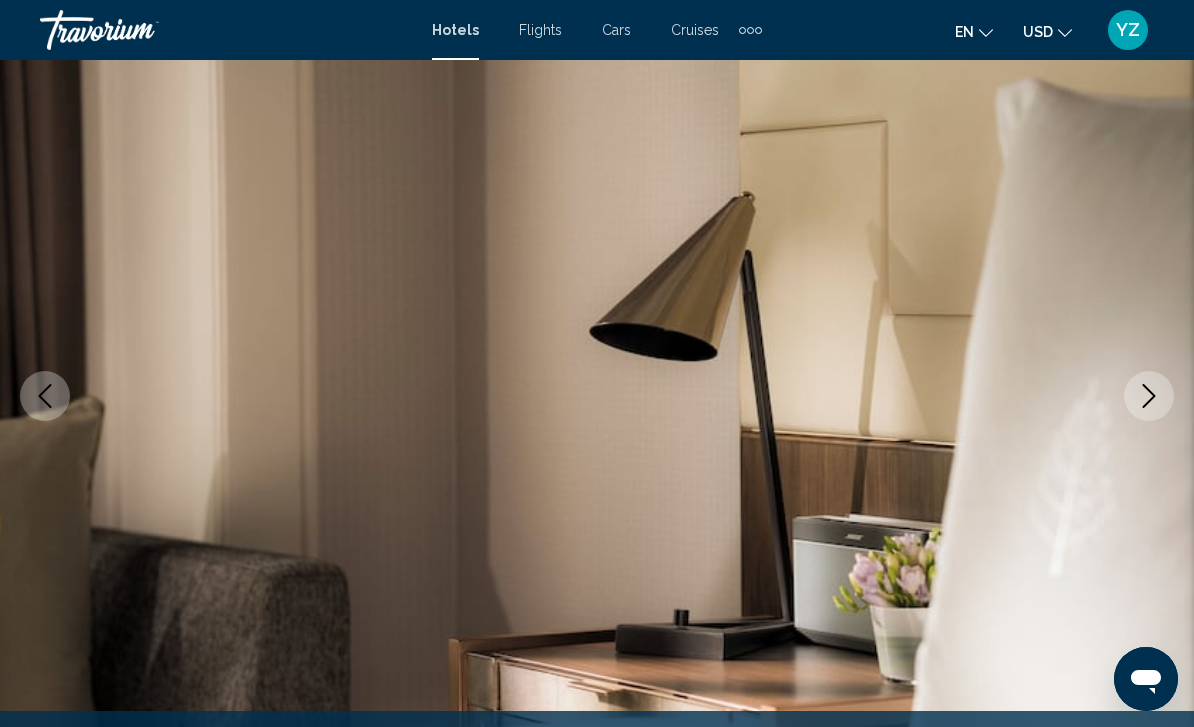 click 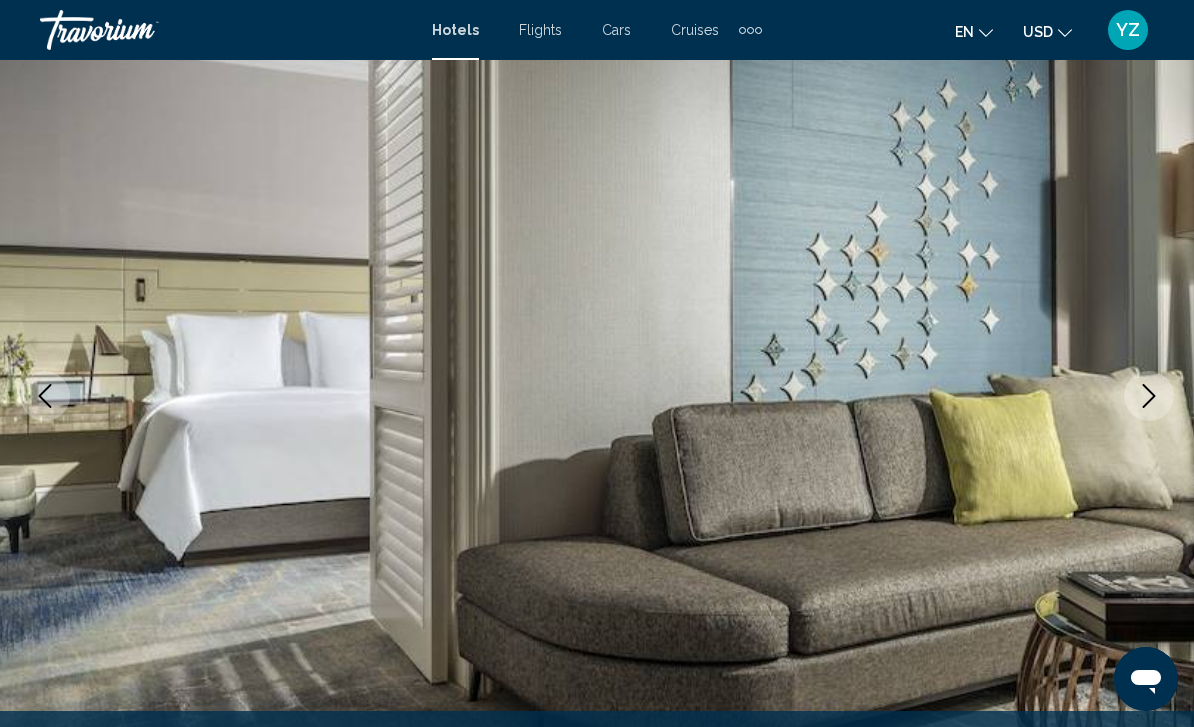 click 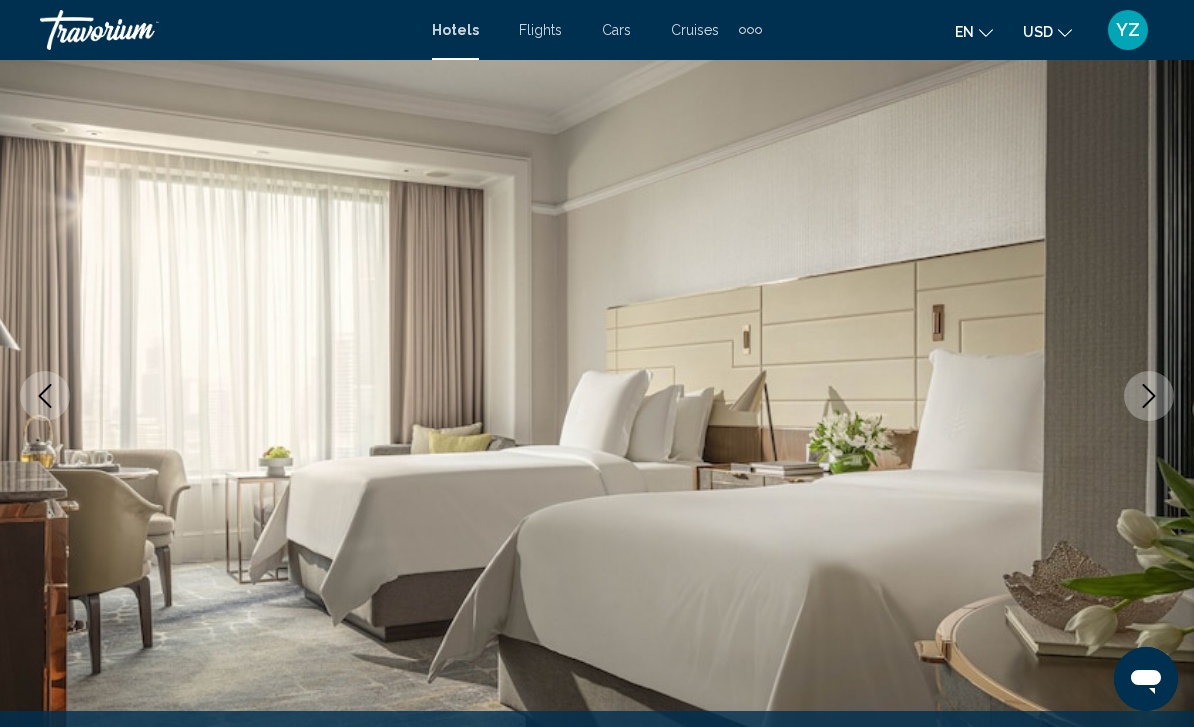 click 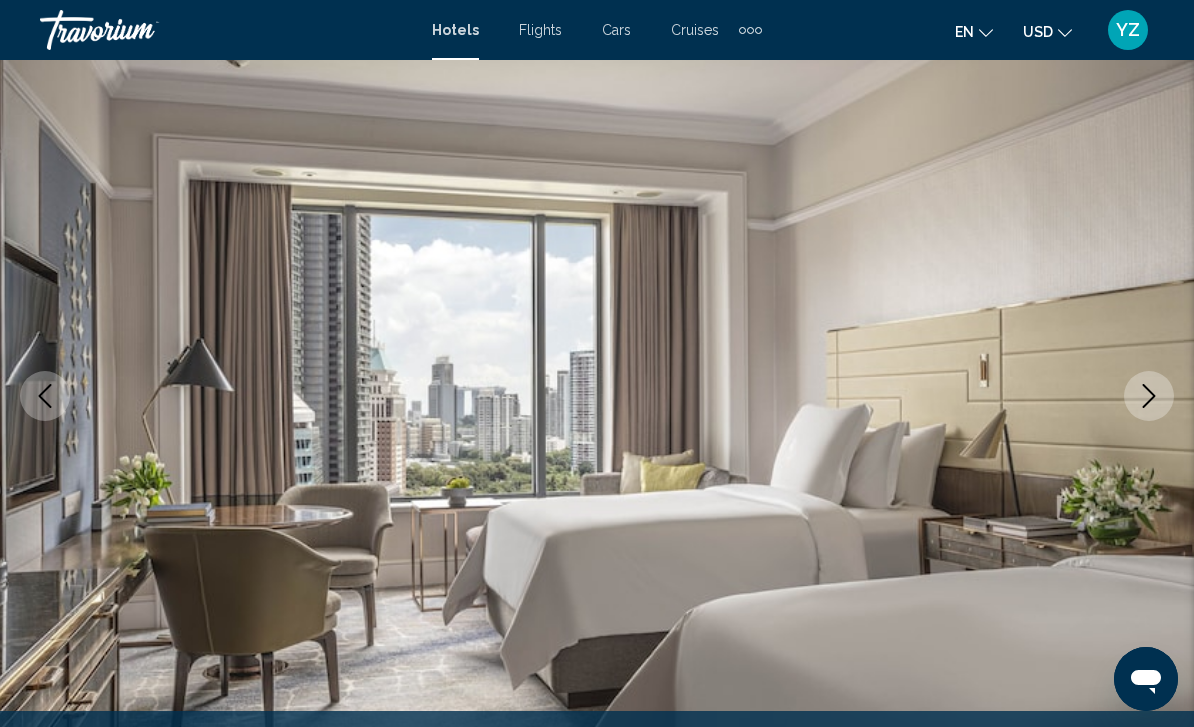 click 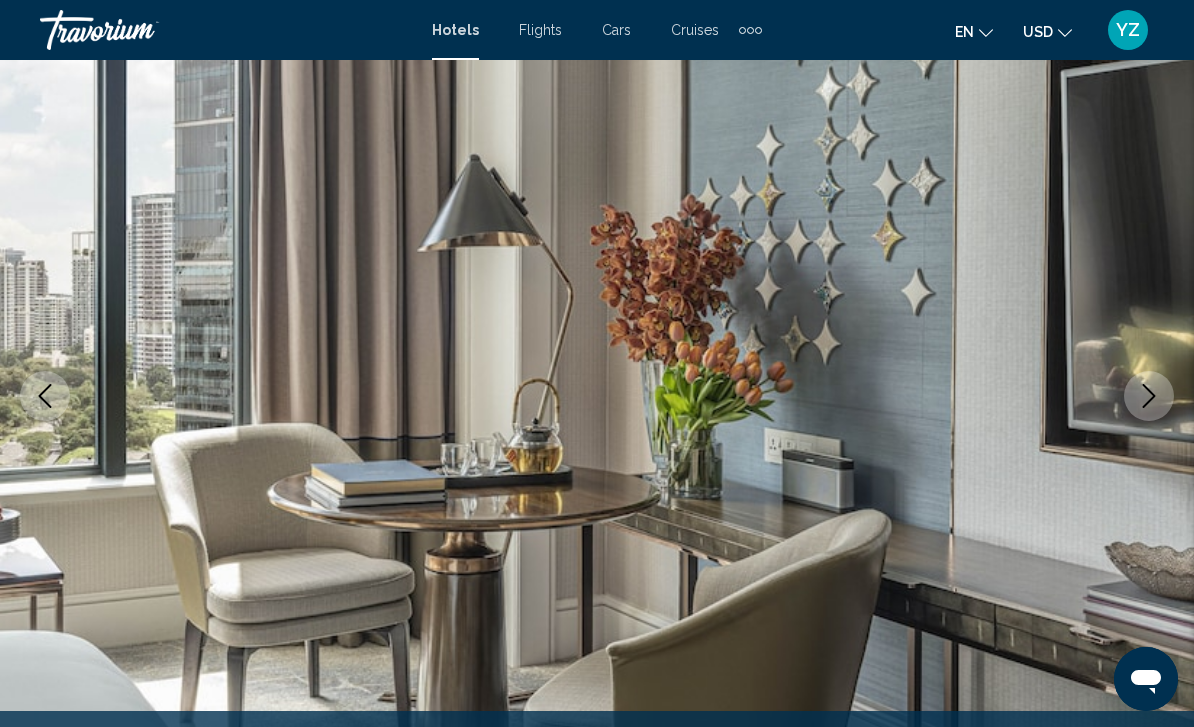 click 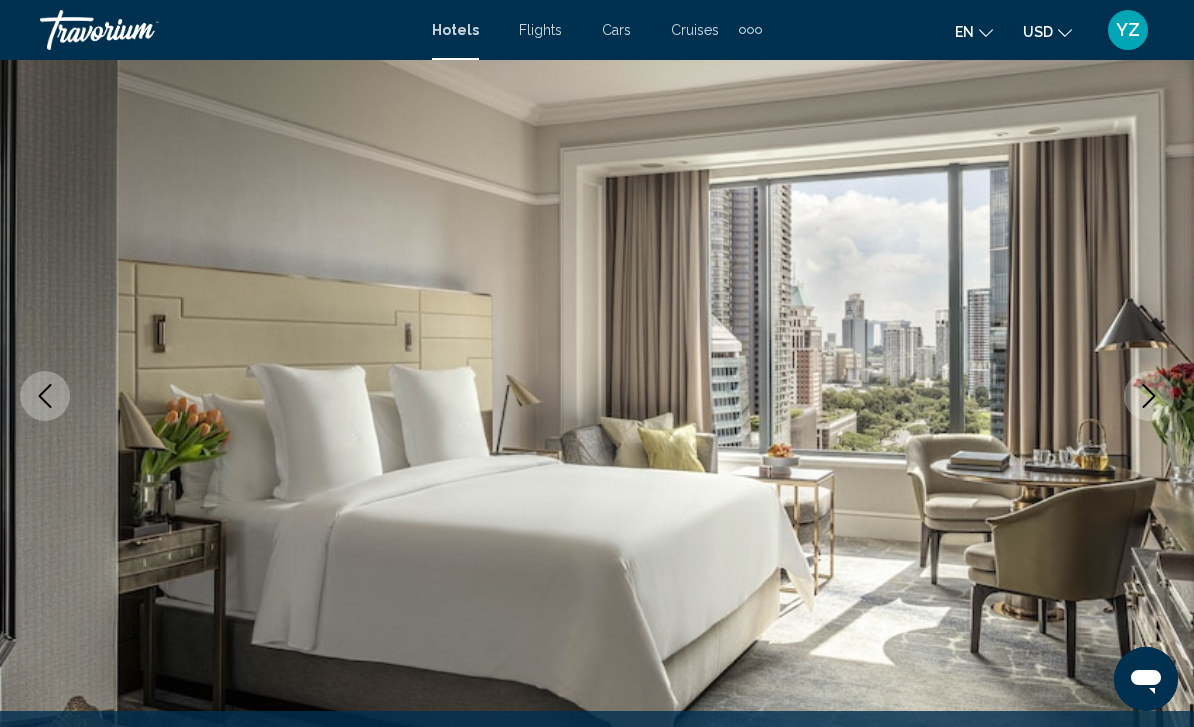 click 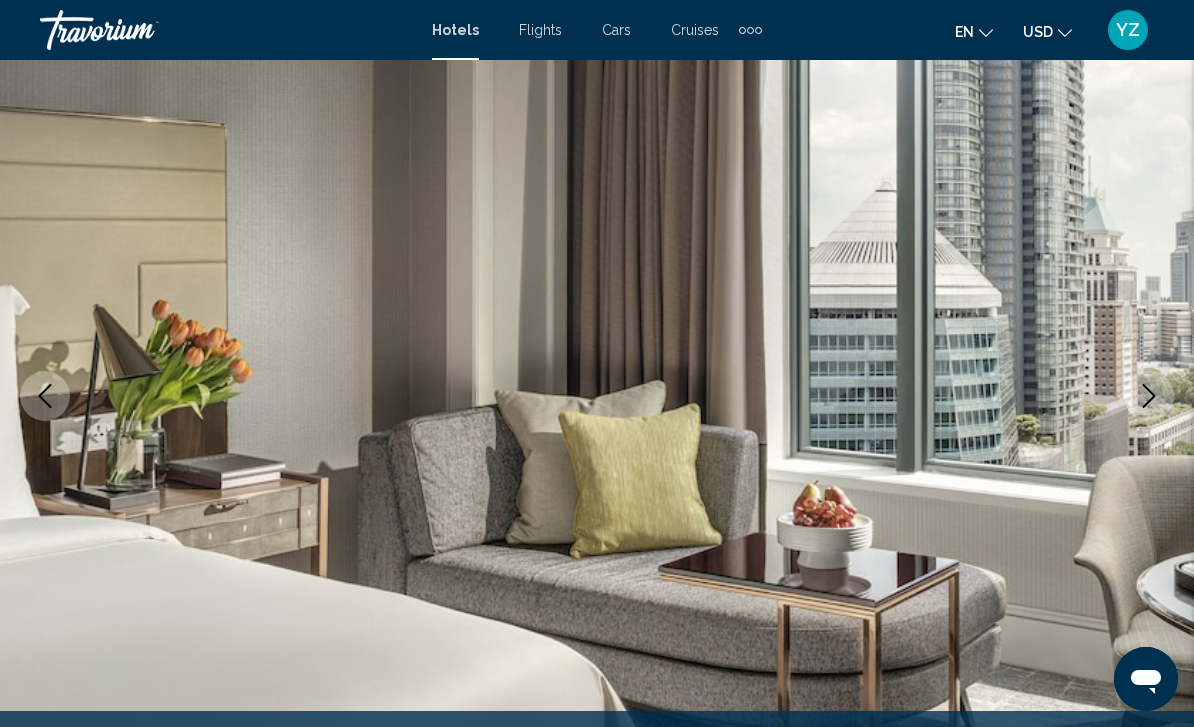 click 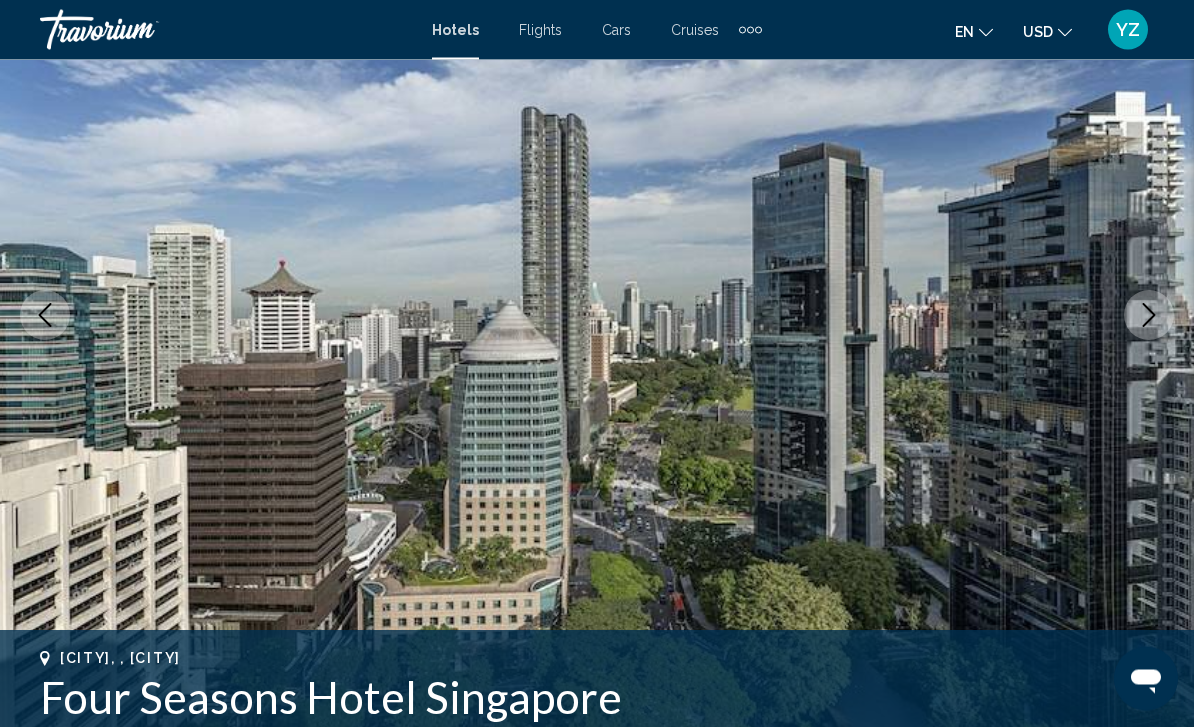scroll, scrollTop: 220, scrollLeft: 0, axis: vertical 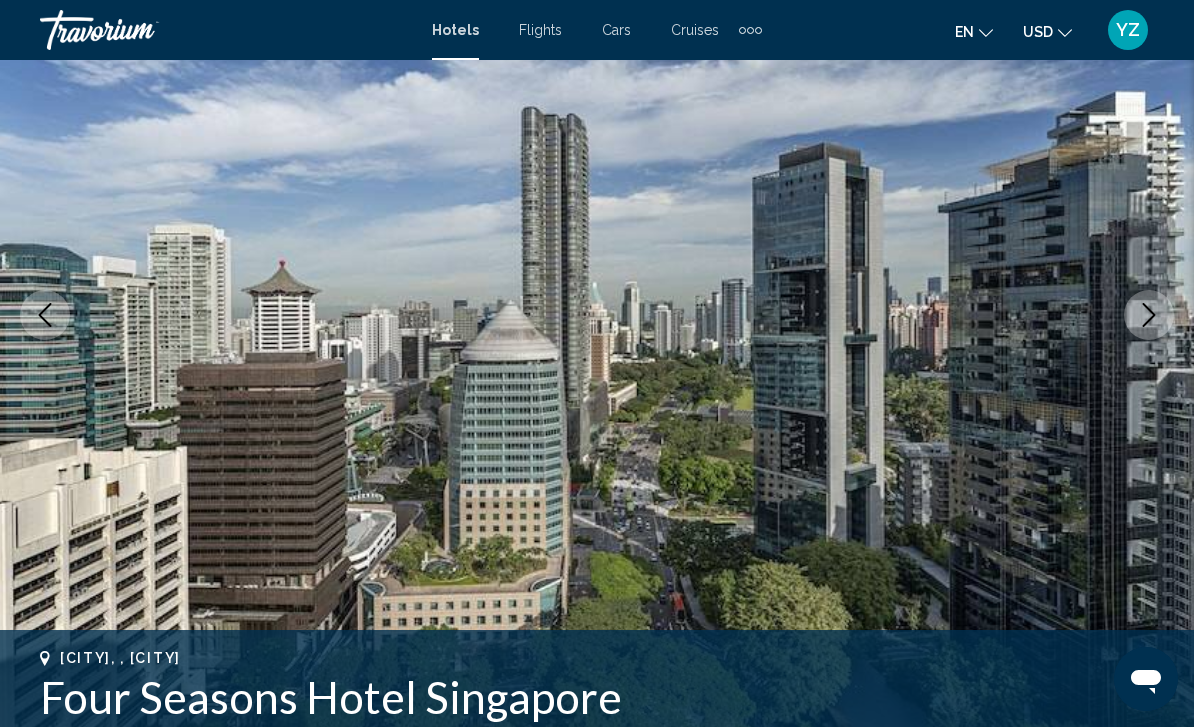 click 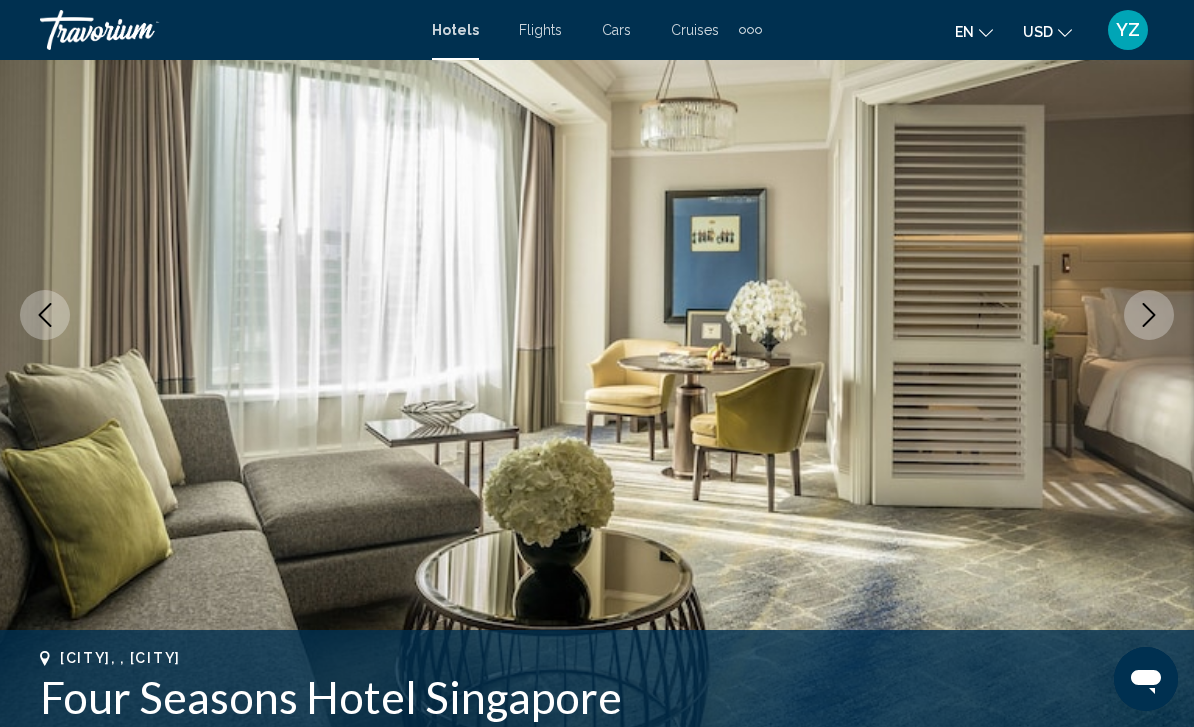click 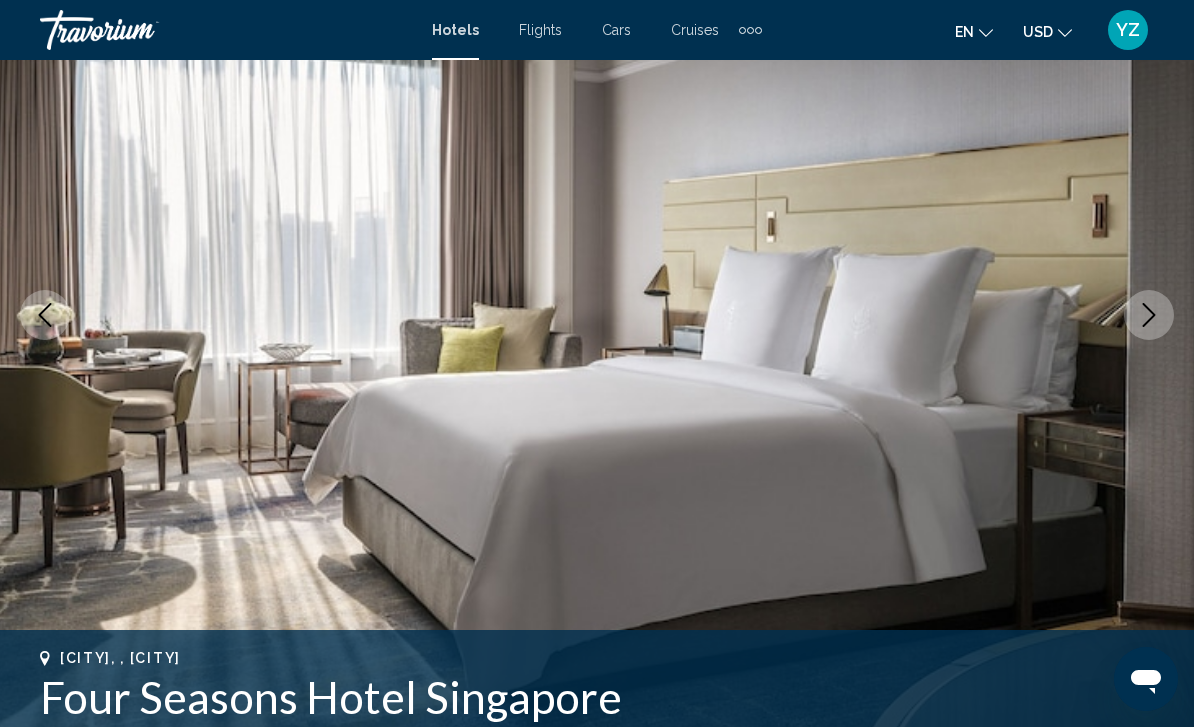 click 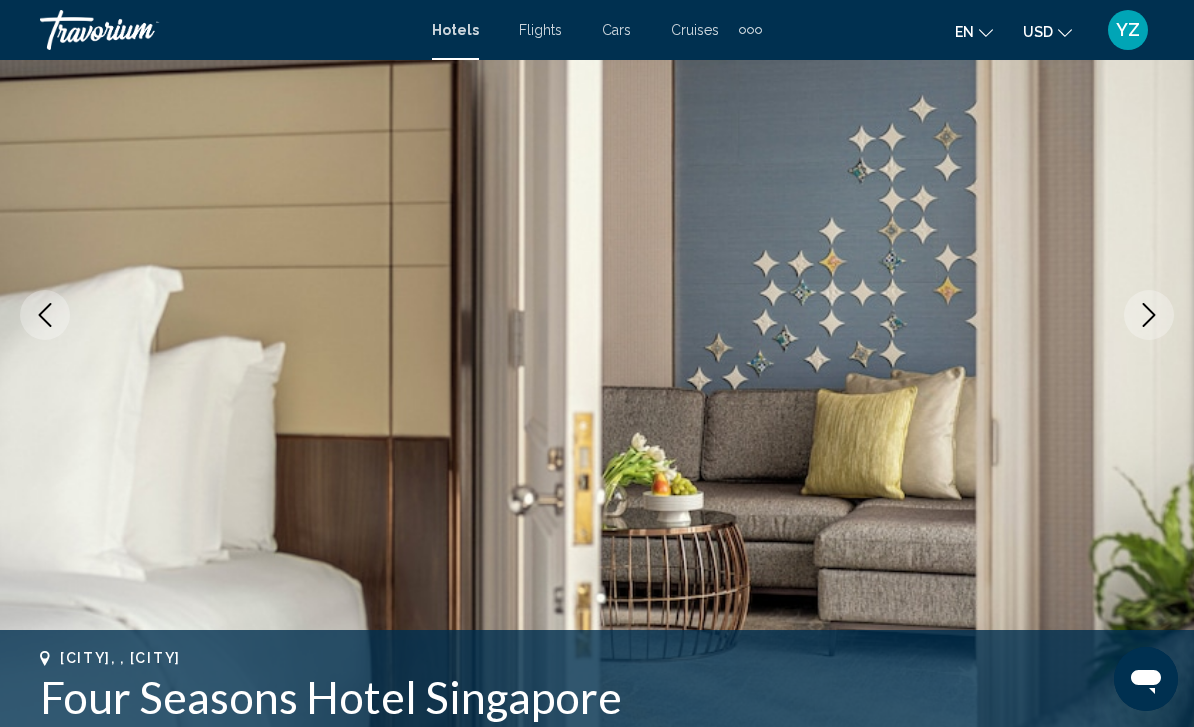 click 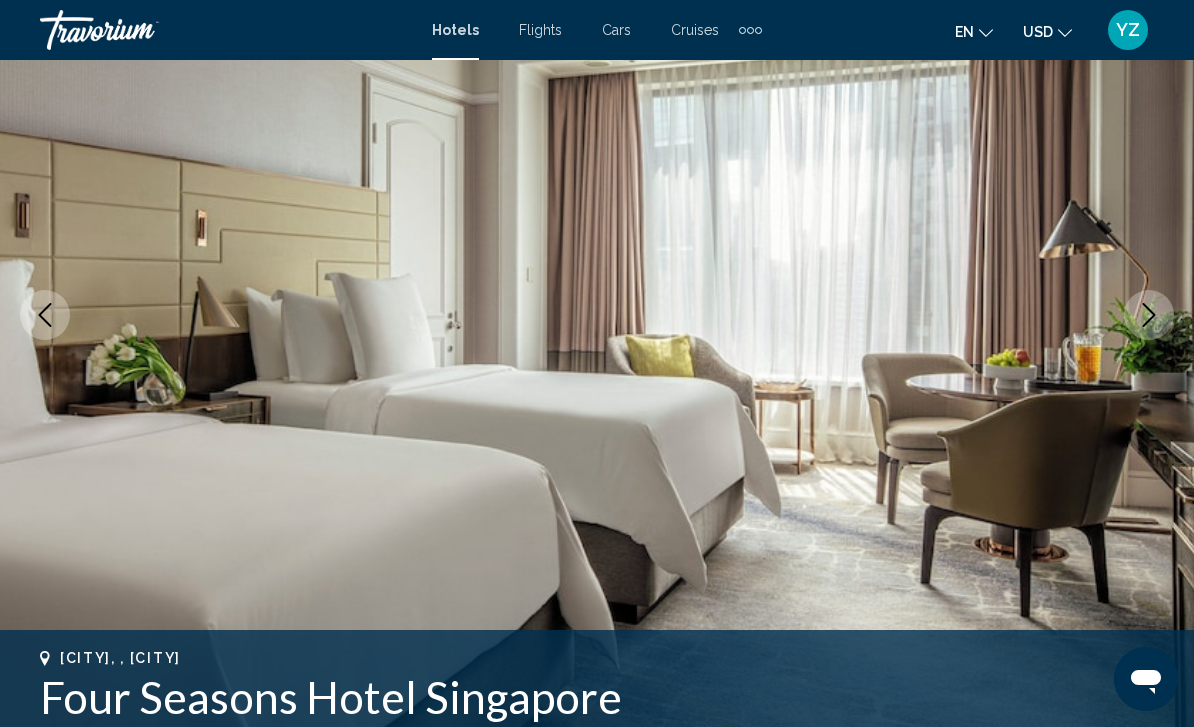 click 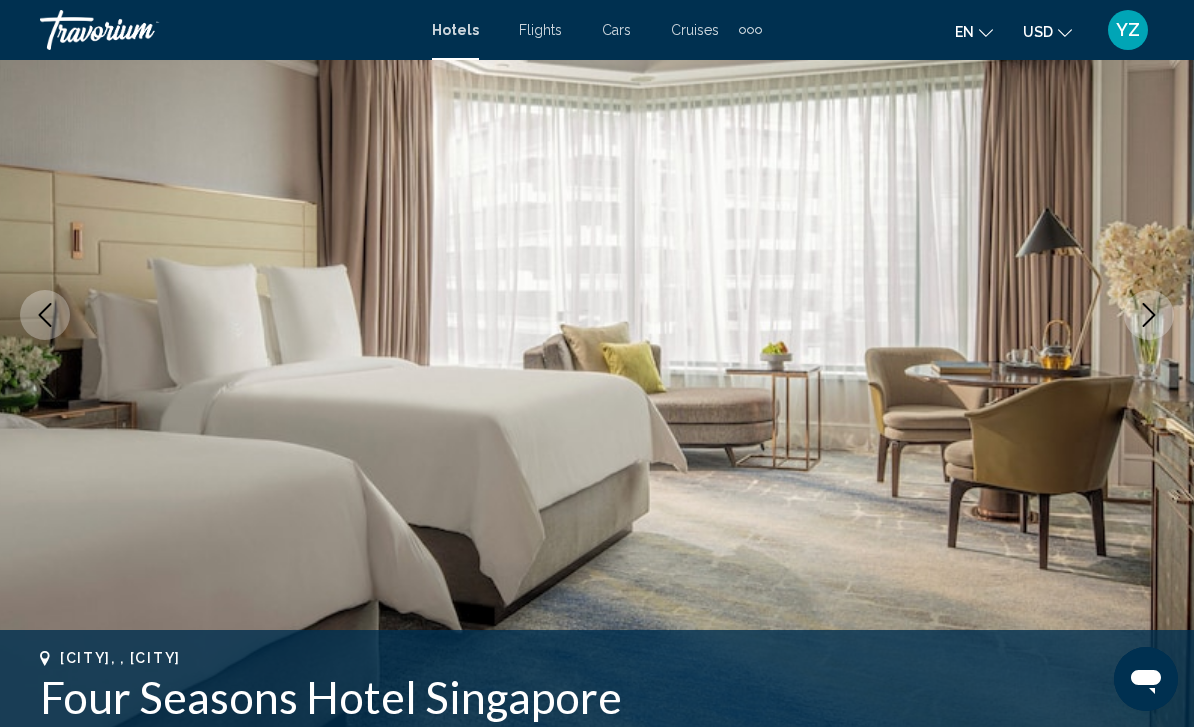 click 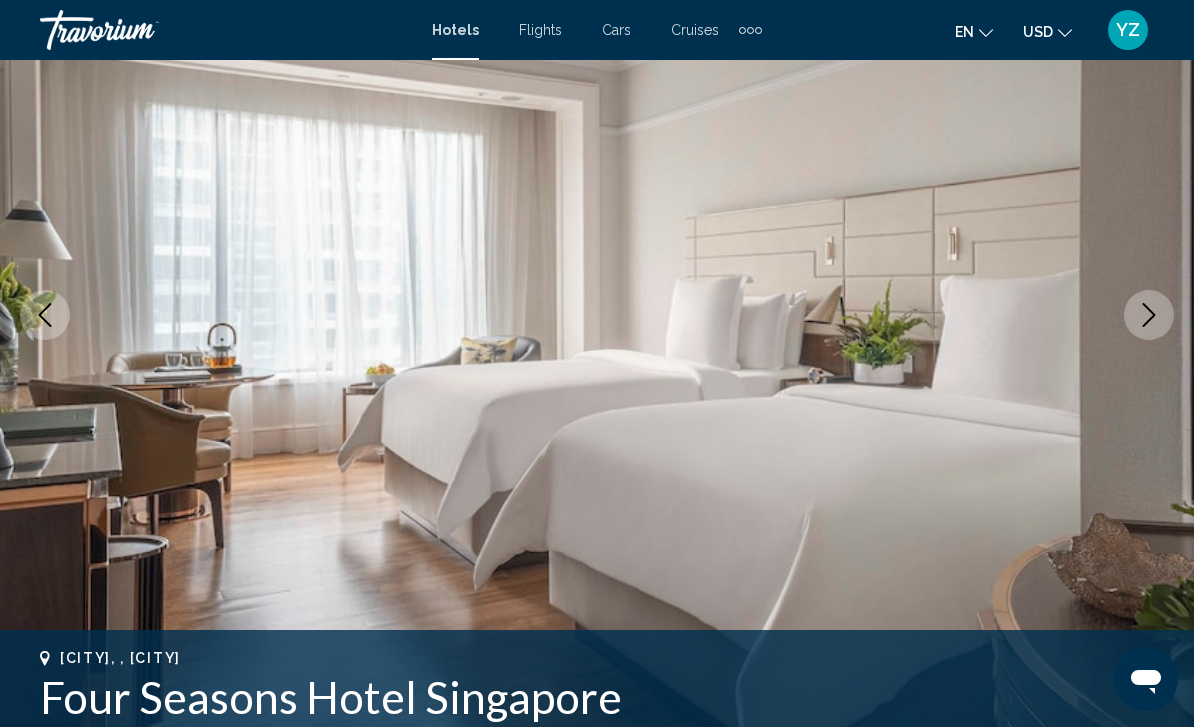 click 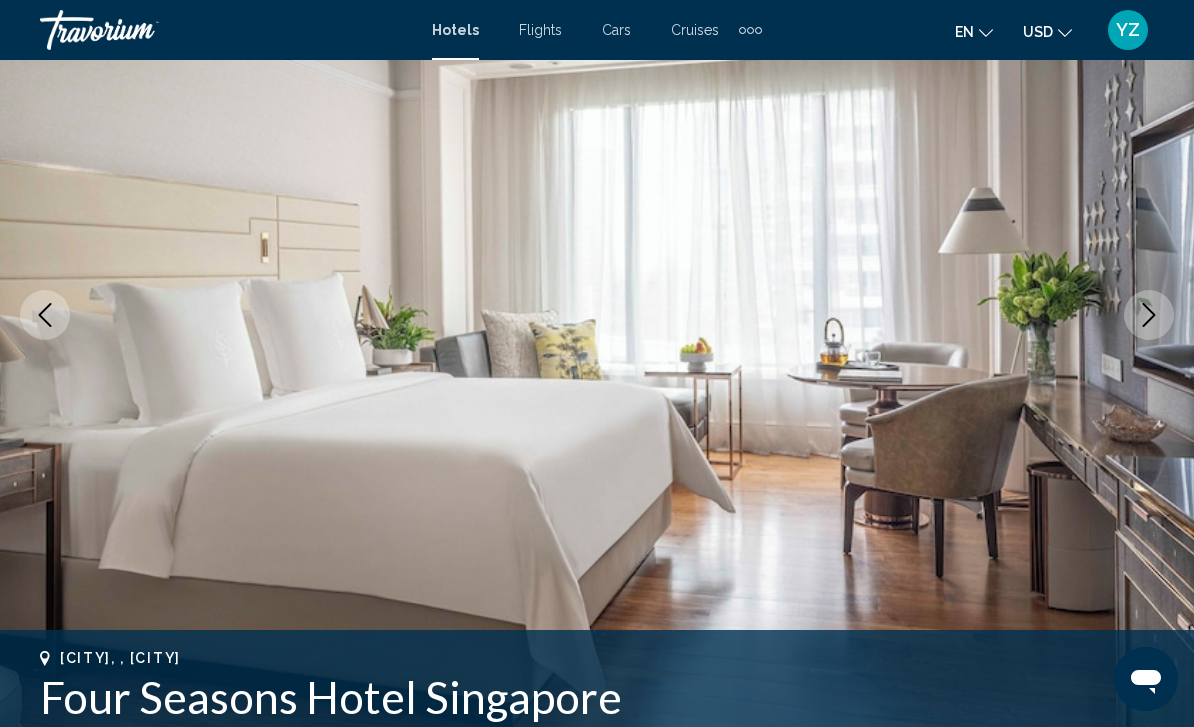 click 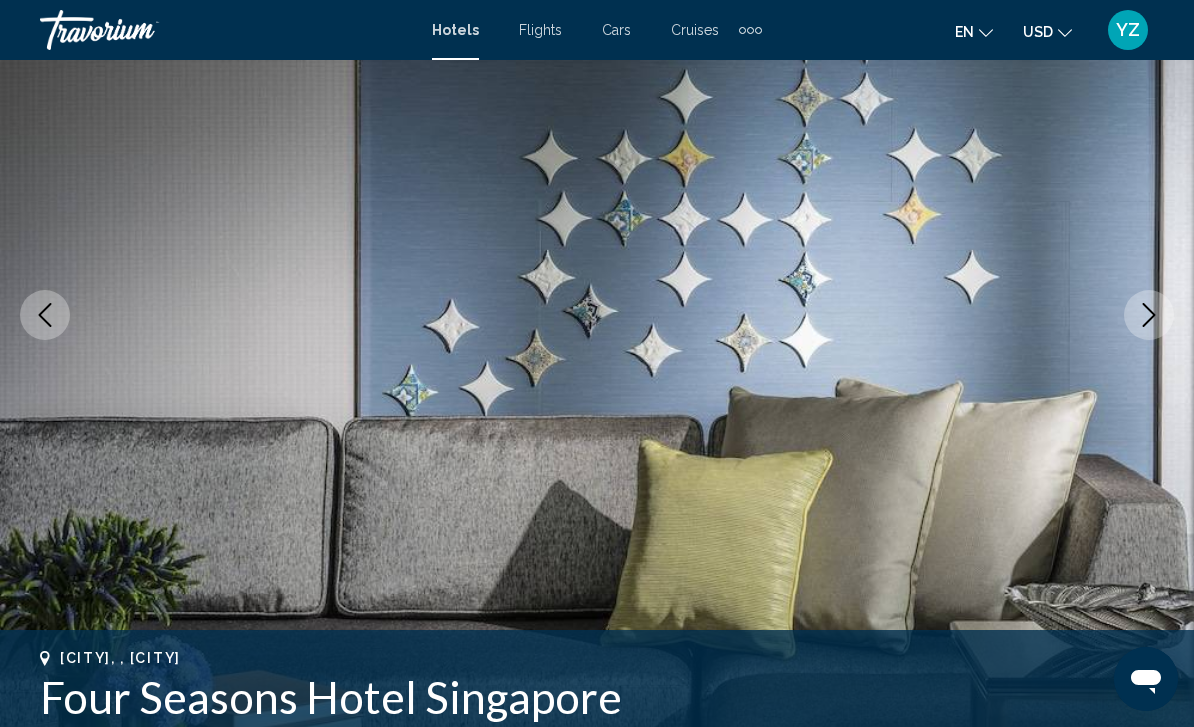 click 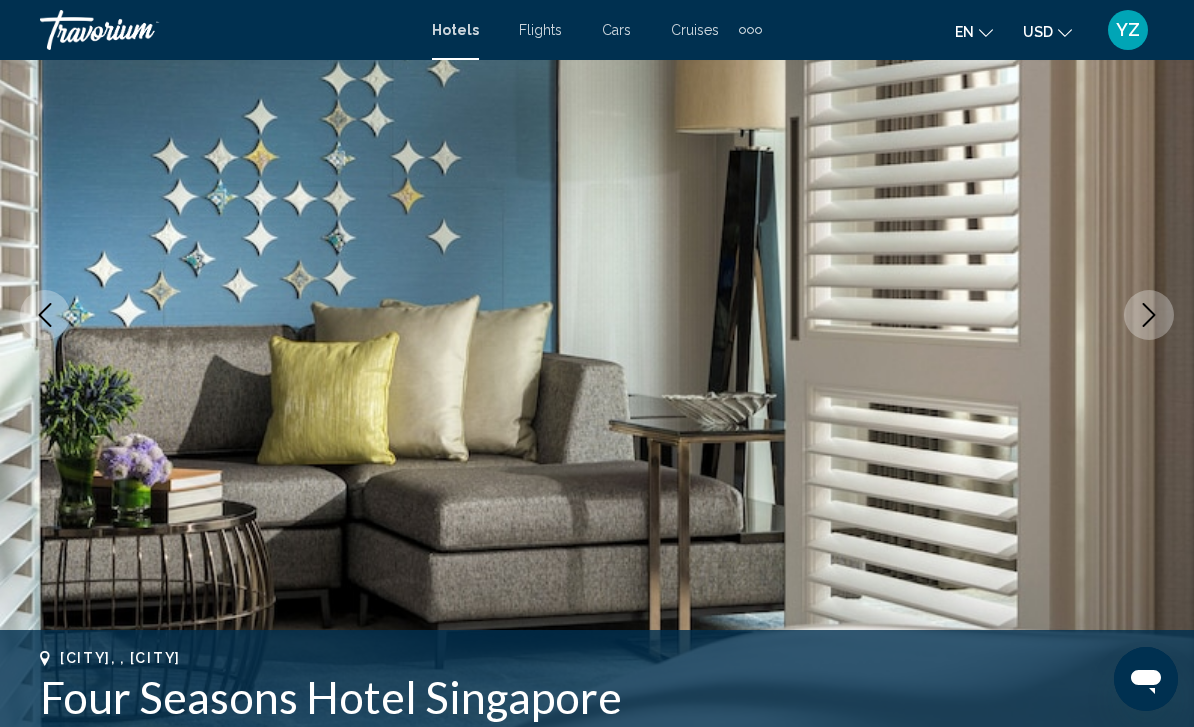 click 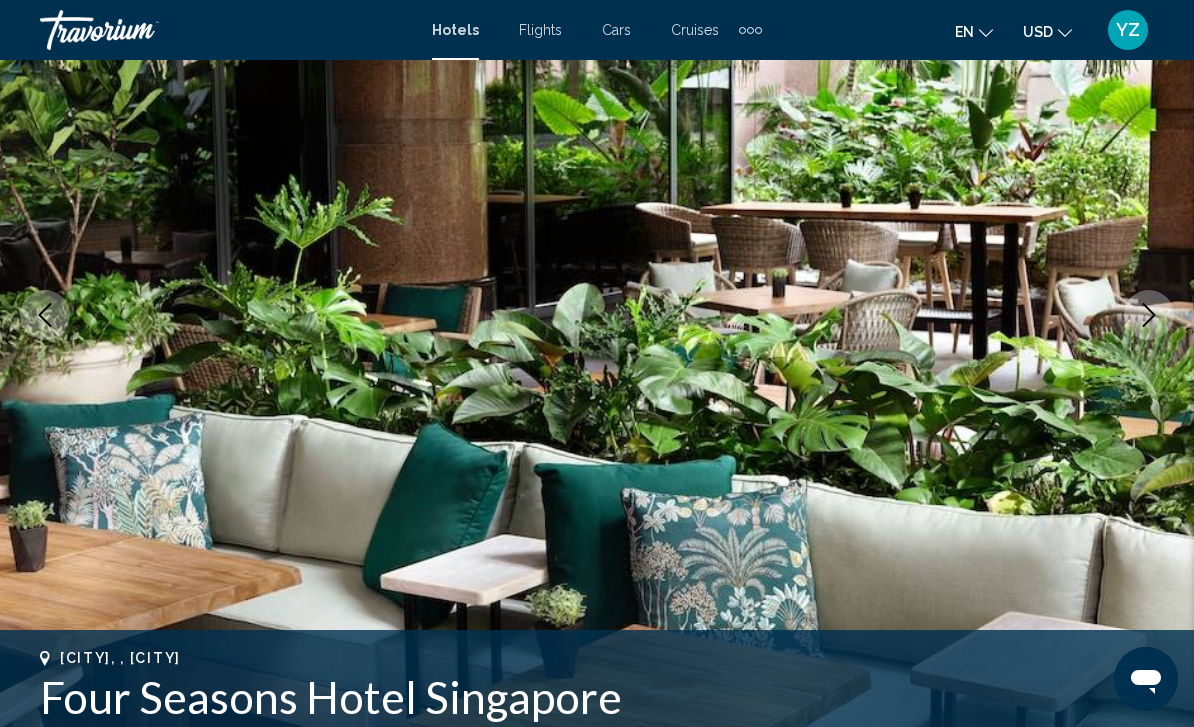 click 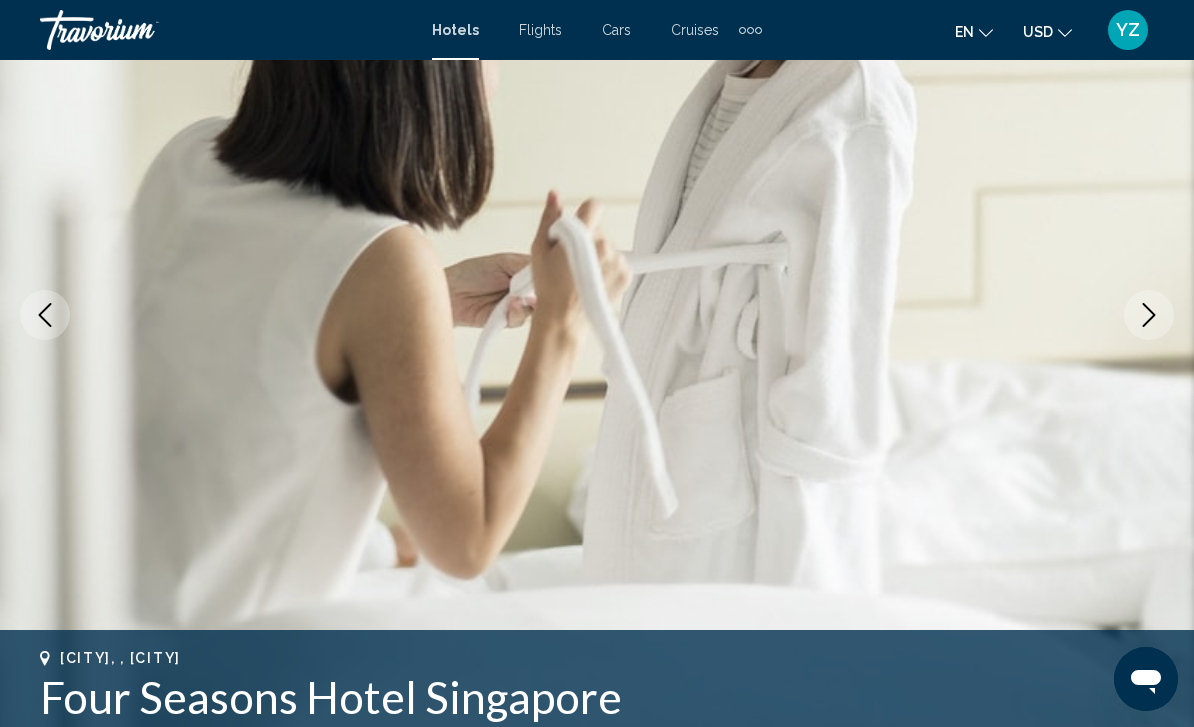 click 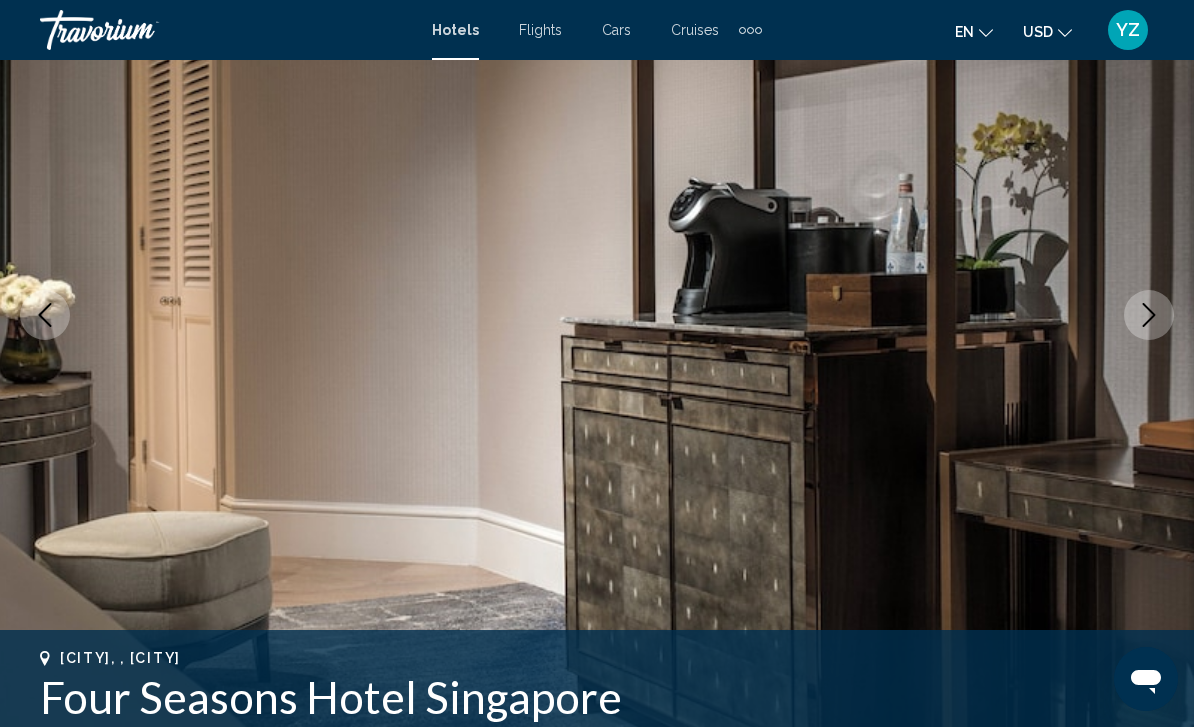 click 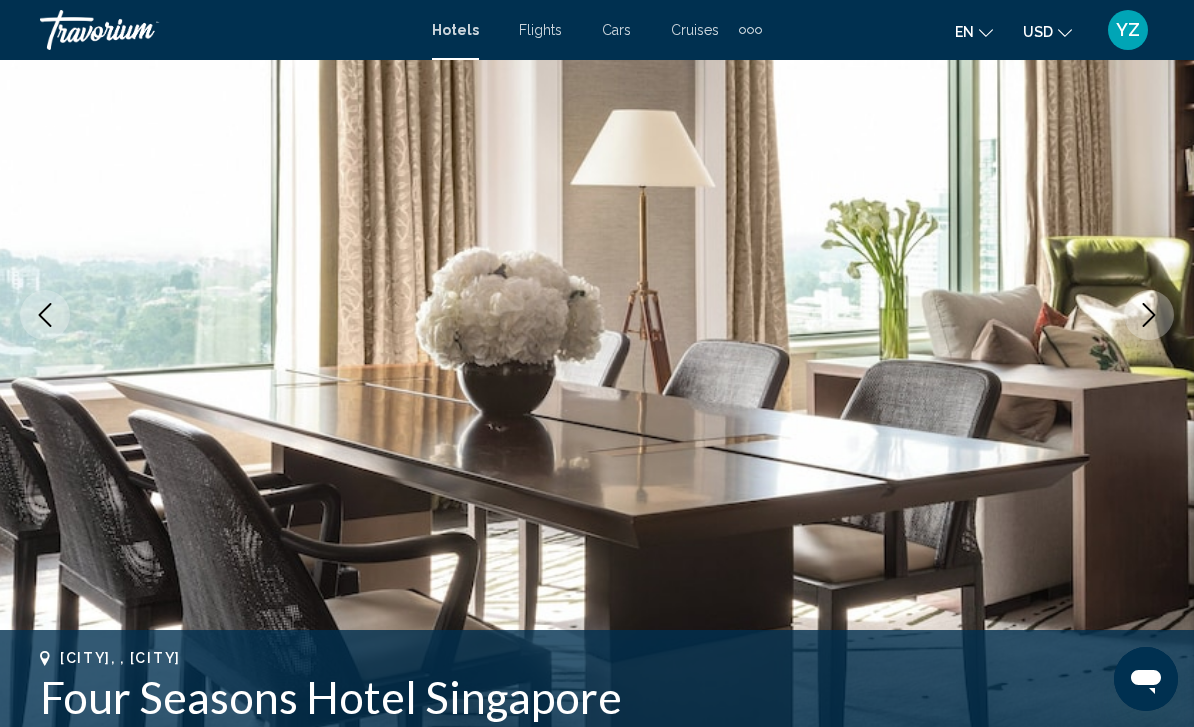 click 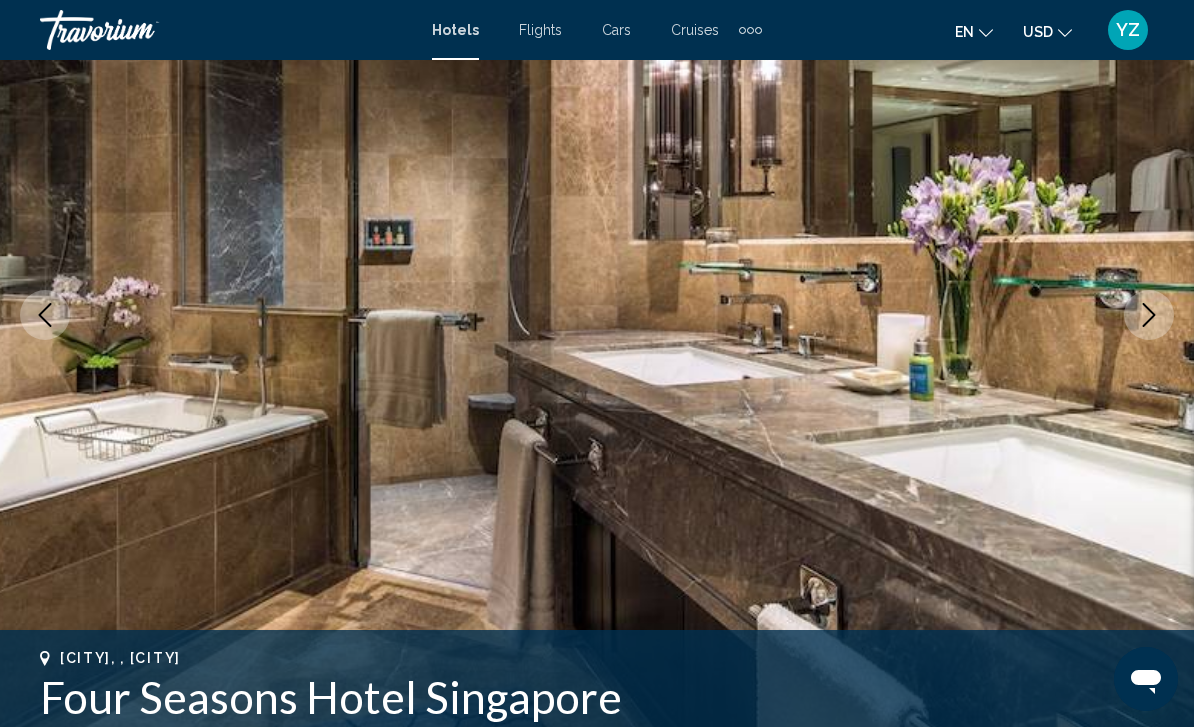 click 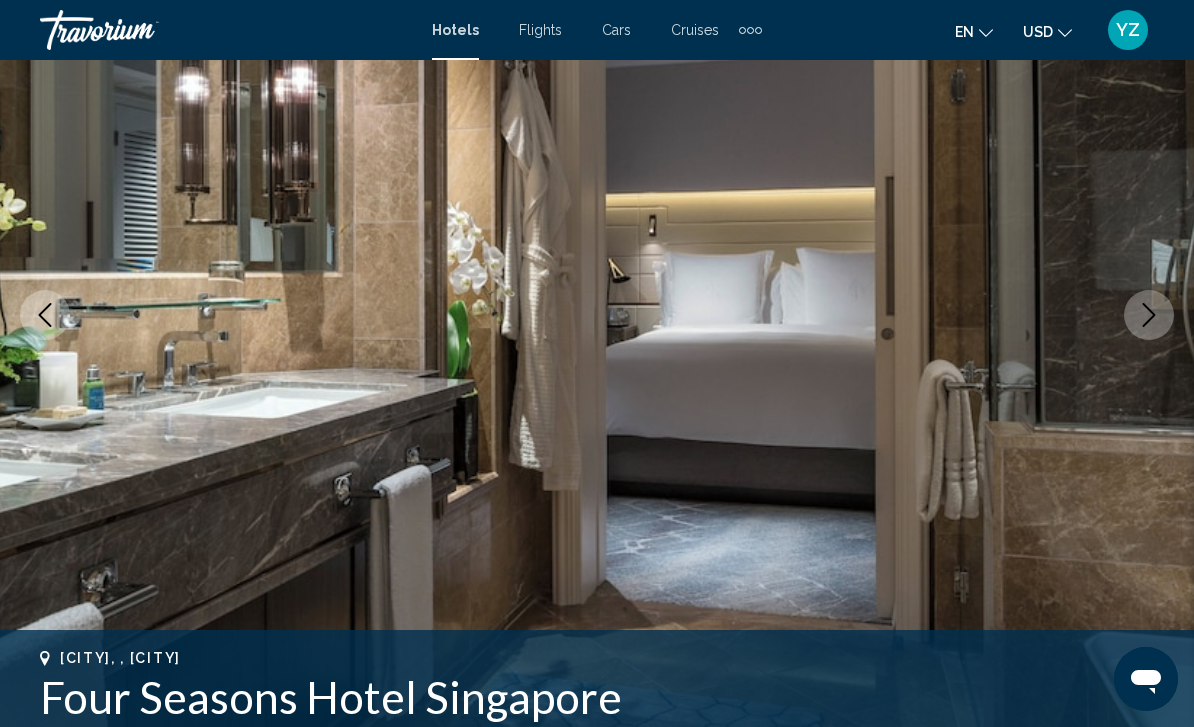 click 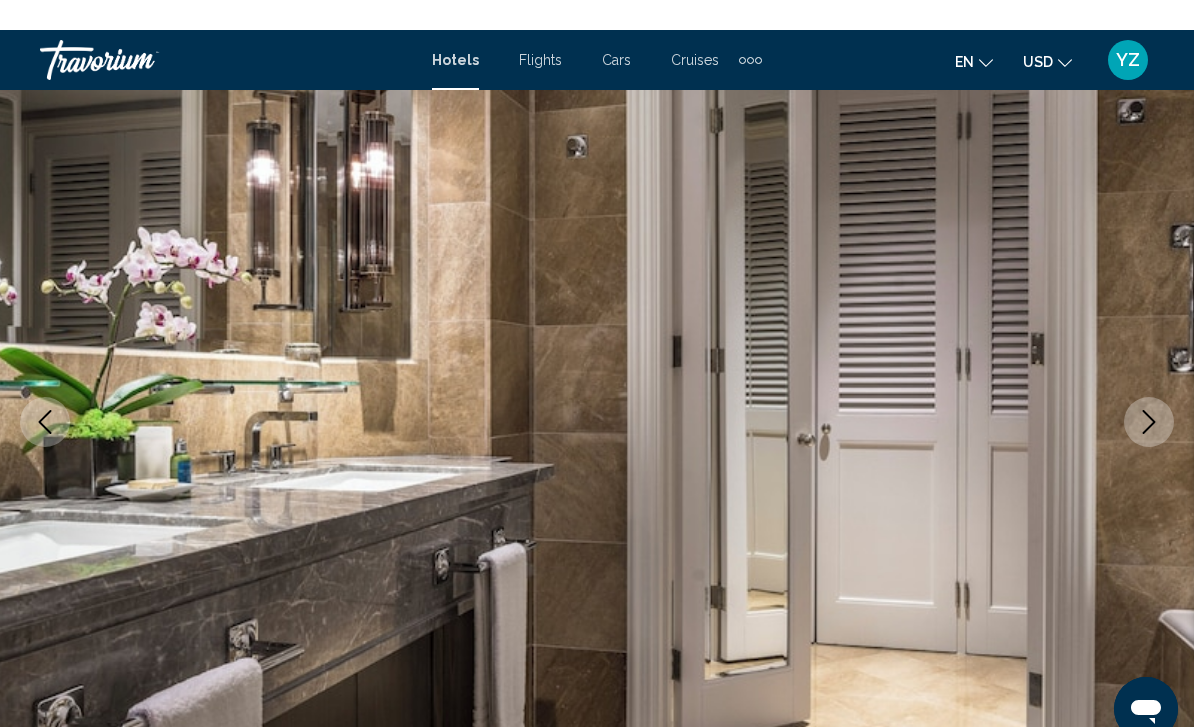 scroll, scrollTop: 0, scrollLeft: 0, axis: both 